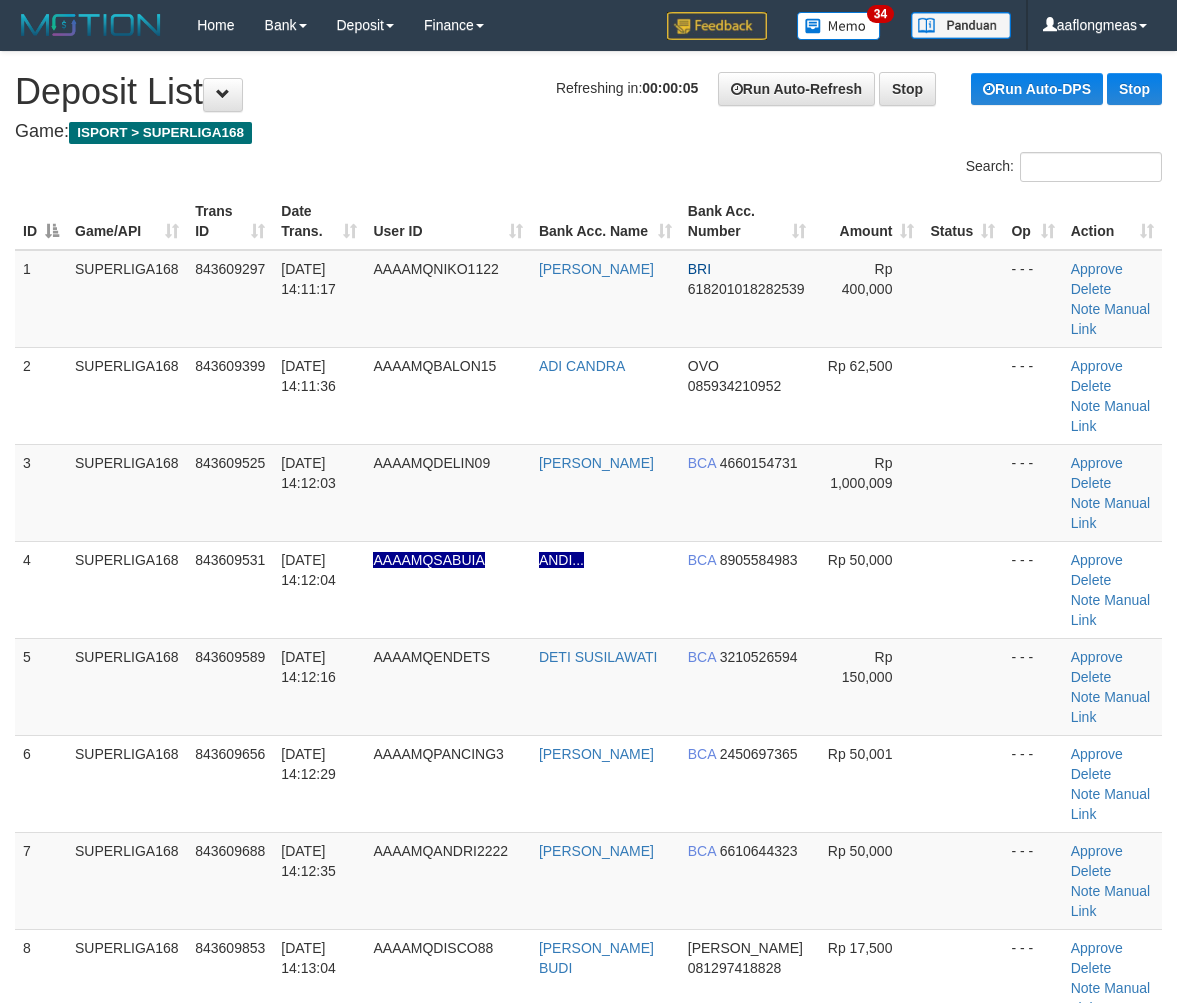 scroll, scrollTop: 0, scrollLeft: 0, axis: both 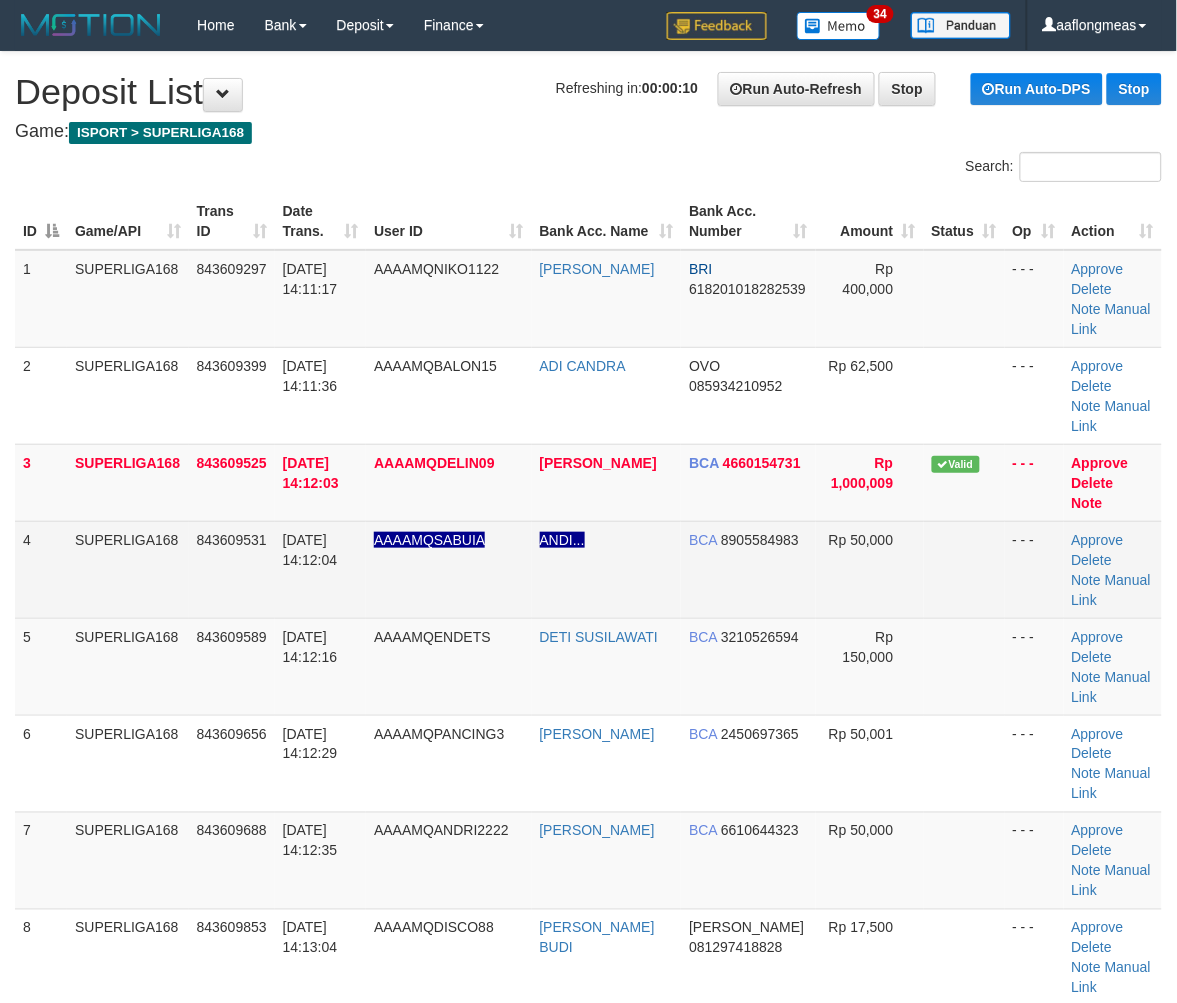 click at bounding box center [964, 569] 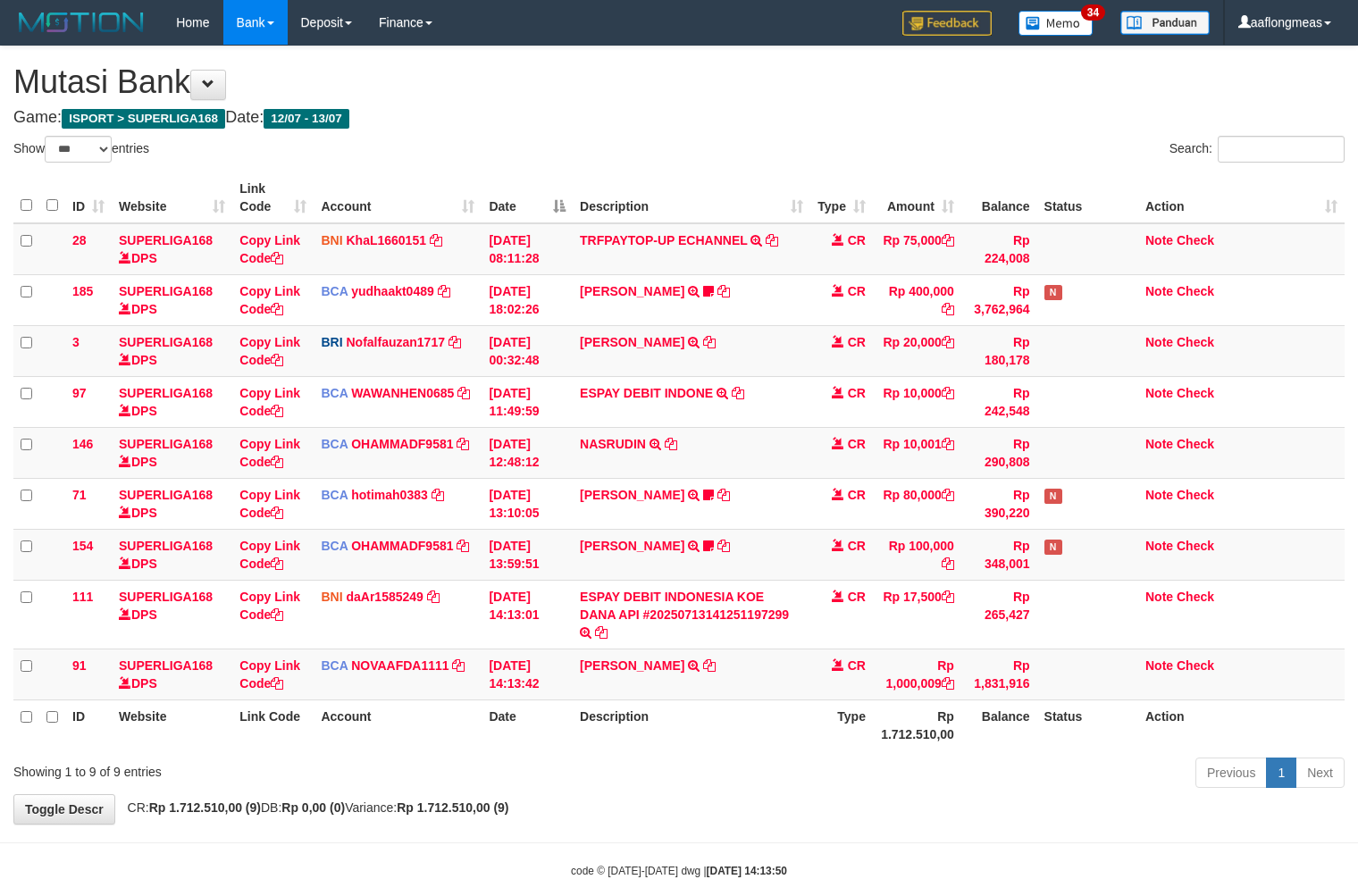 select on "***" 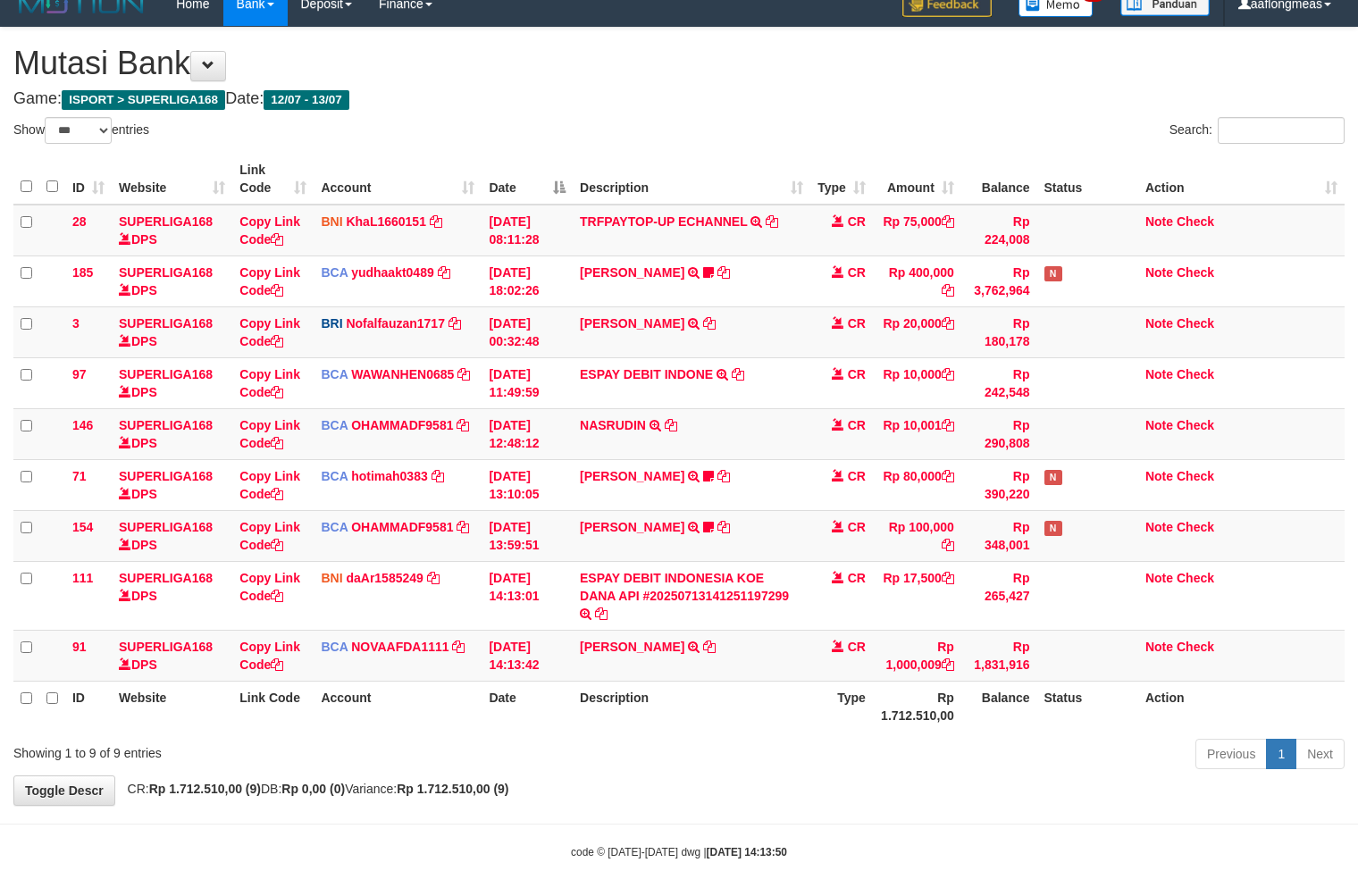 scroll, scrollTop: 29, scrollLeft: 0, axis: vertical 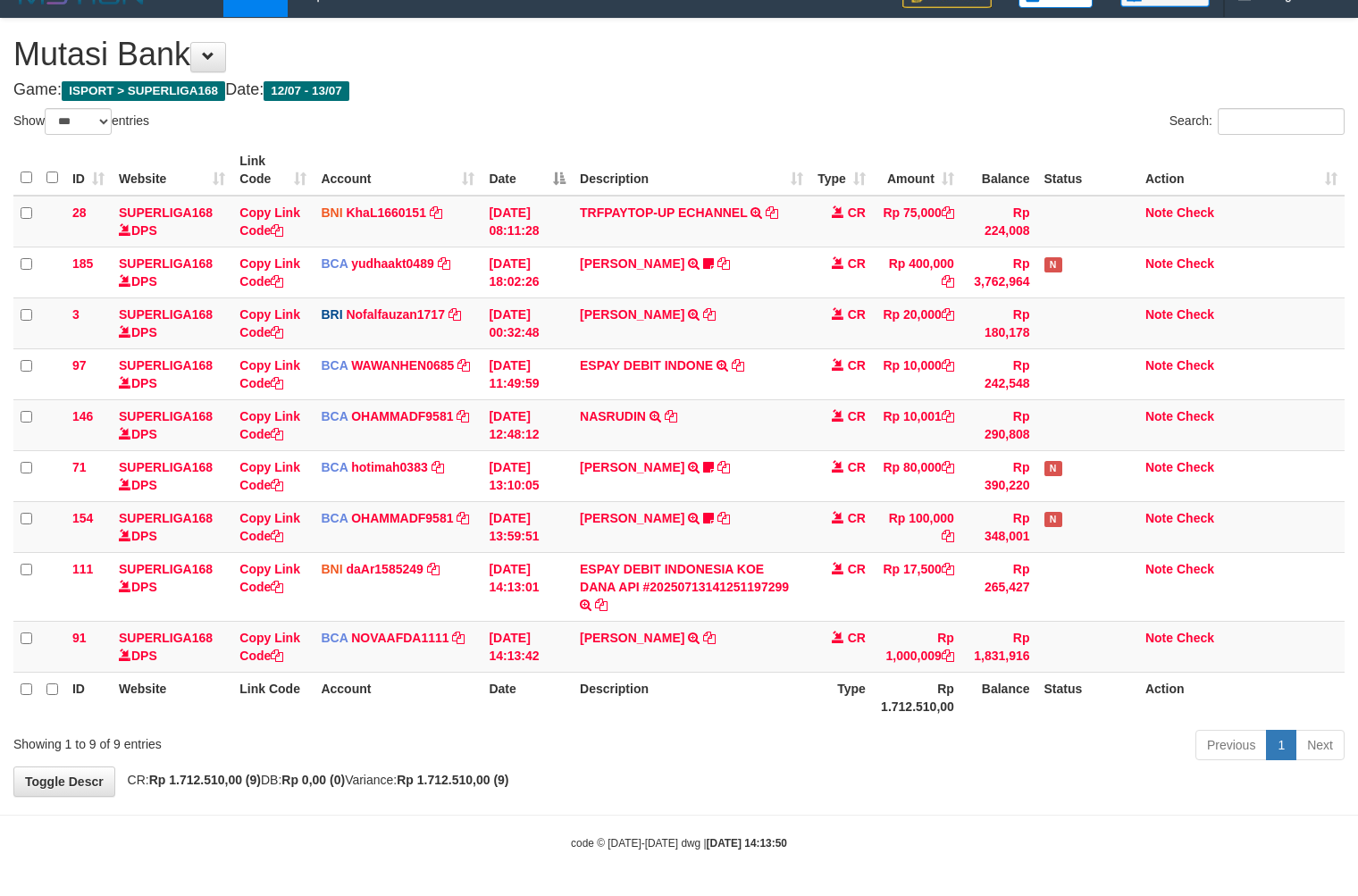 click on "Previous 1 Next" at bounding box center (961, 747) 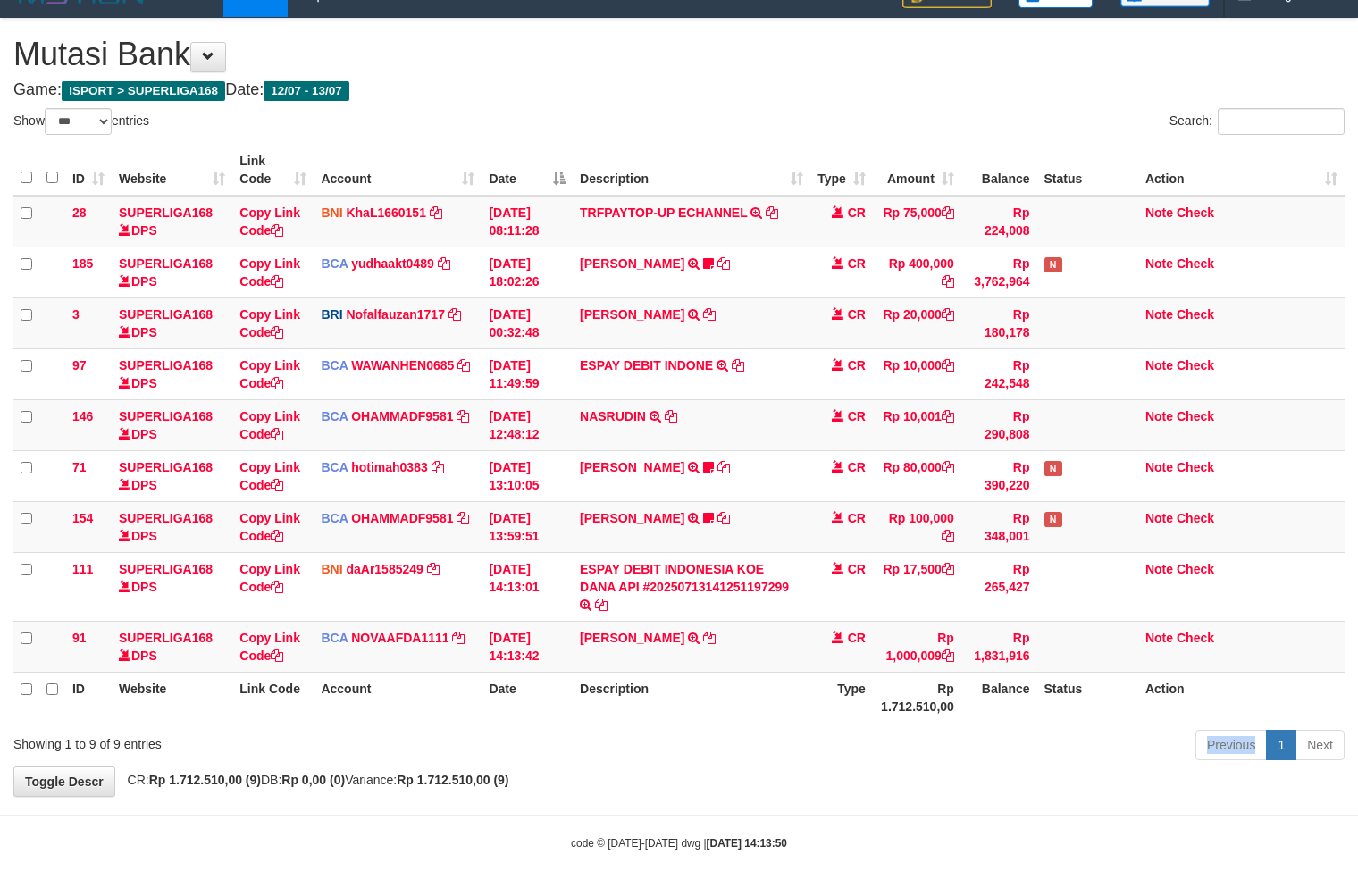 click on "Previous 1 Next" at bounding box center (961, 747) 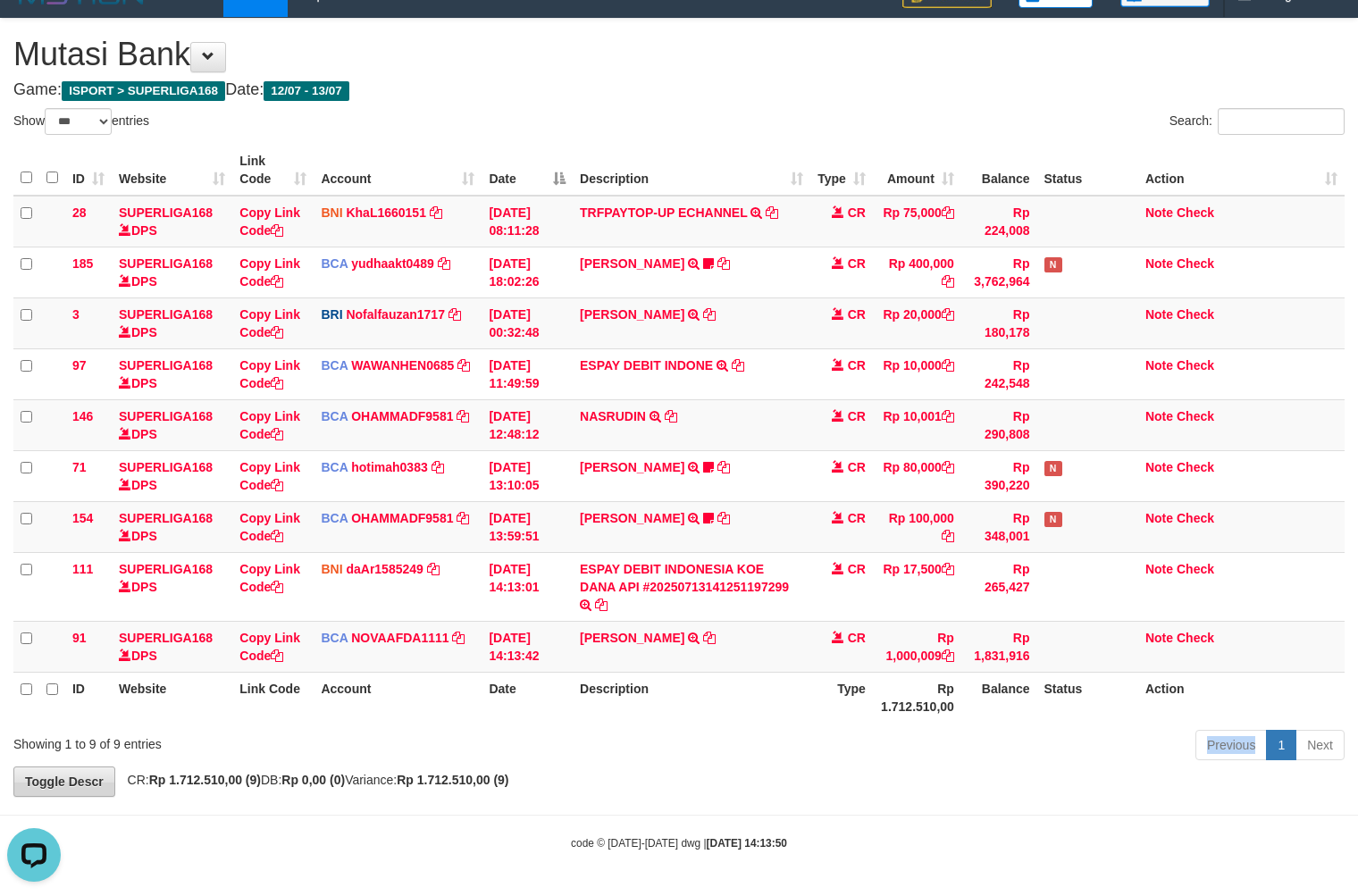 scroll, scrollTop: 0, scrollLeft: 0, axis: both 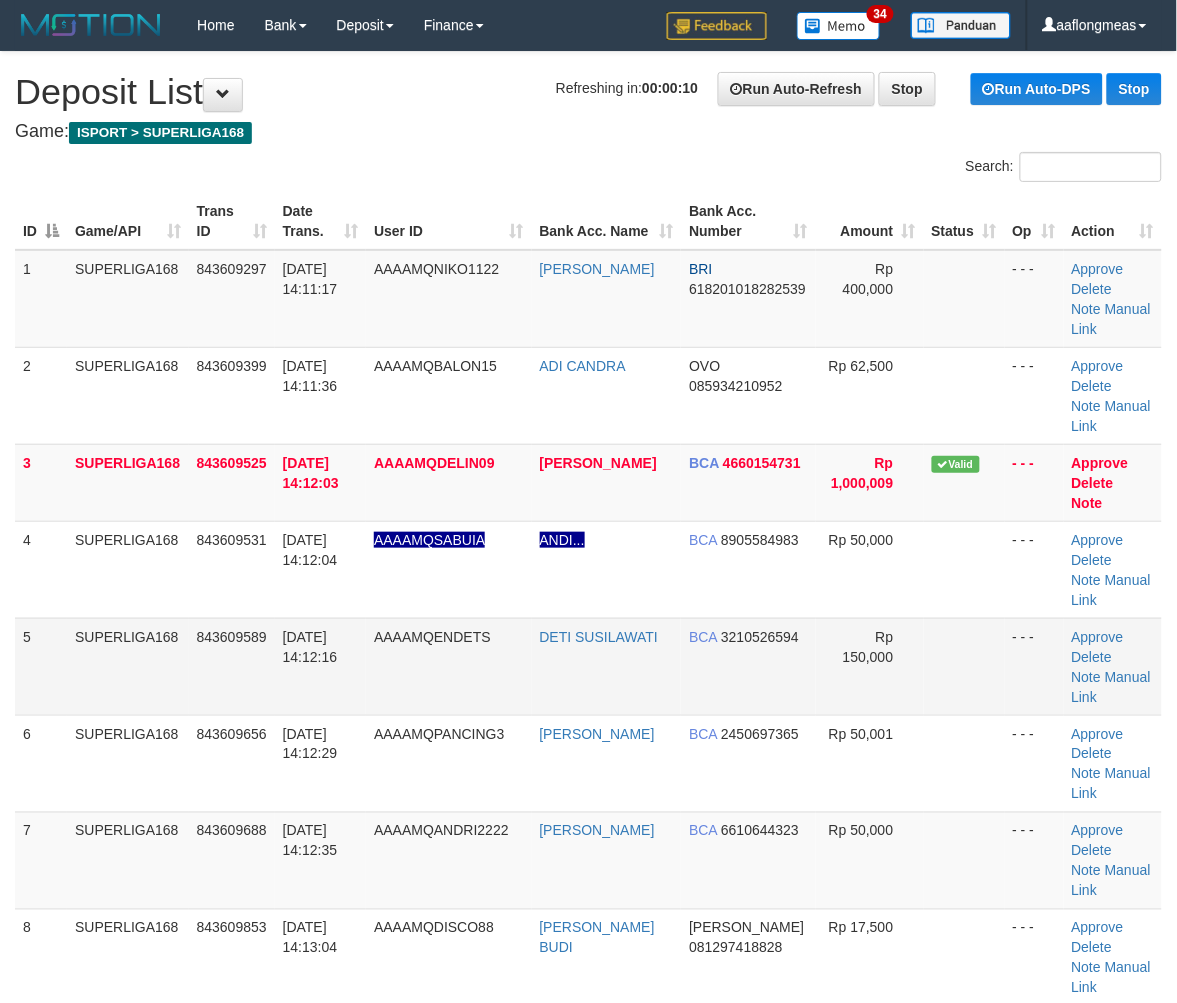 click on "Rp 150,000" at bounding box center [870, 666] 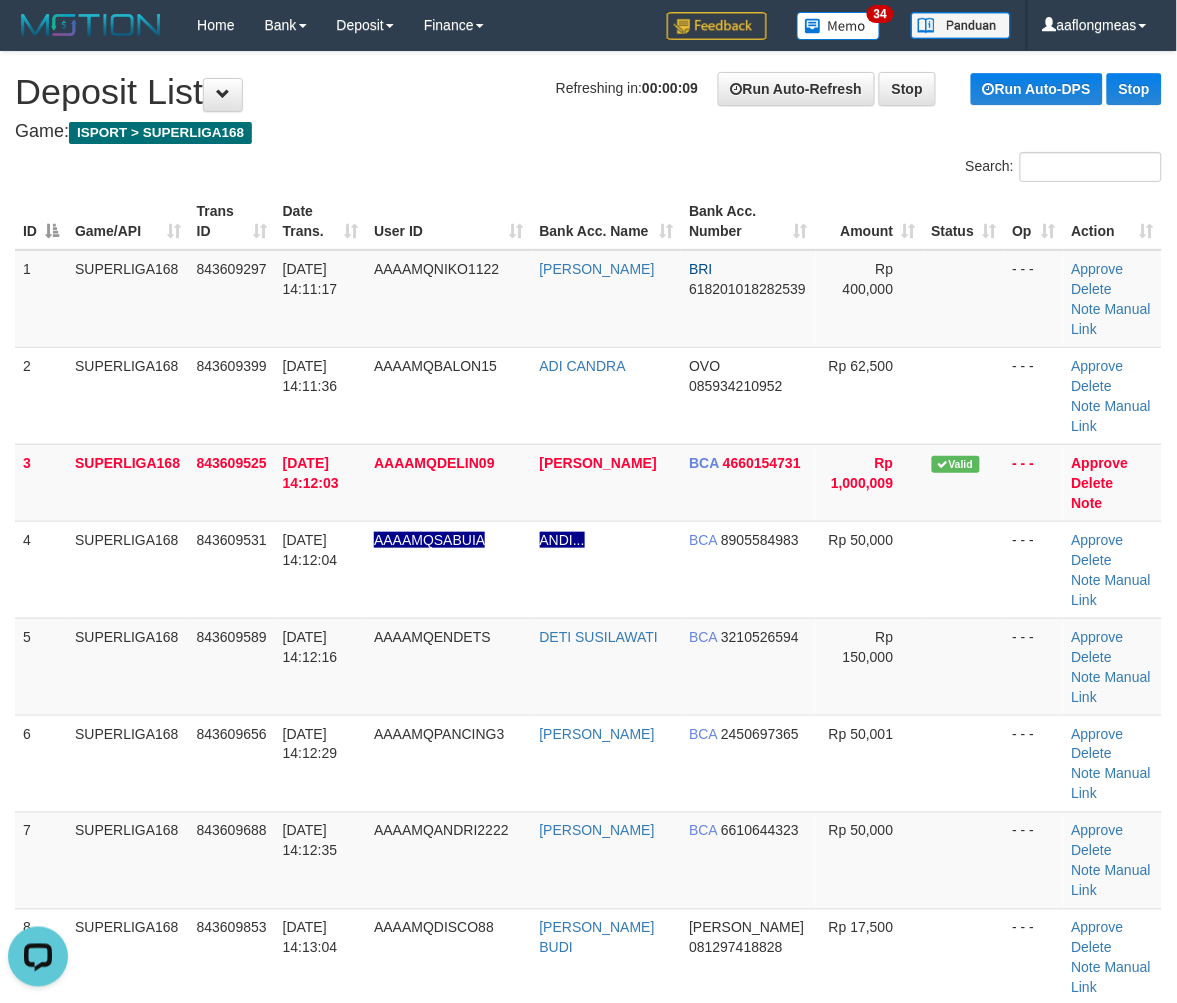 scroll, scrollTop: 0, scrollLeft: 0, axis: both 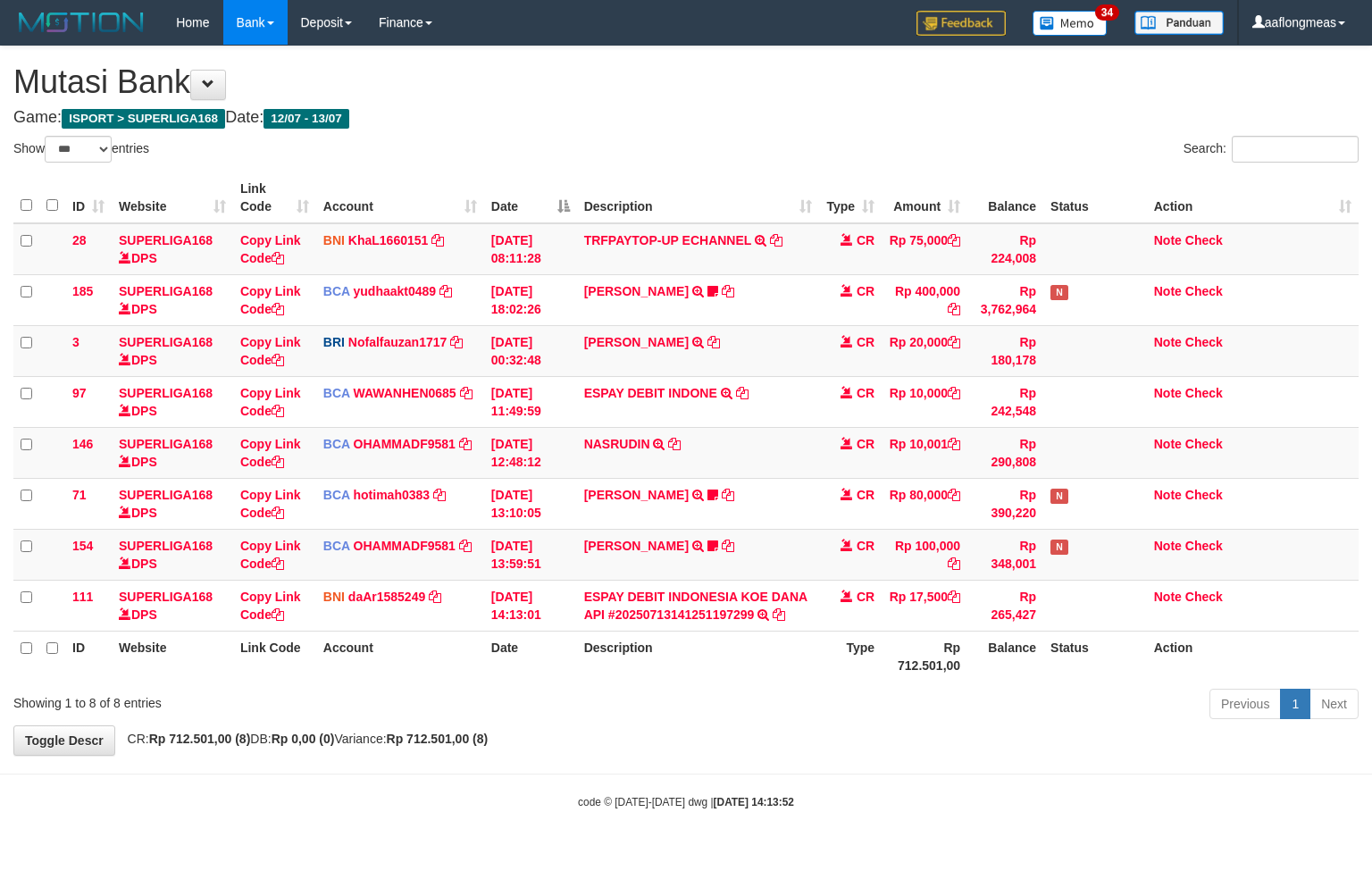 select on "***" 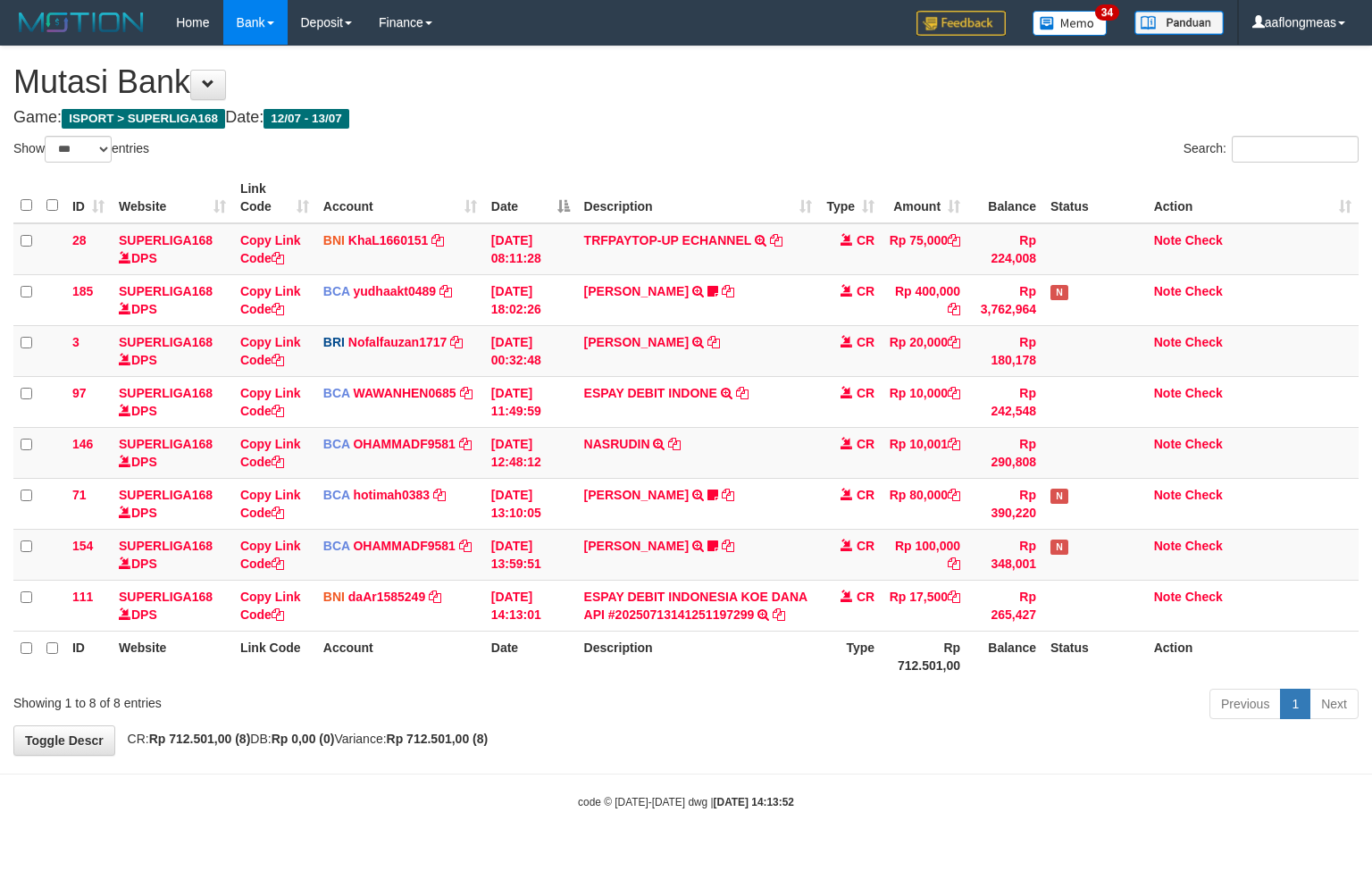 scroll, scrollTop: 0, scrollLeft: 0, axis: both 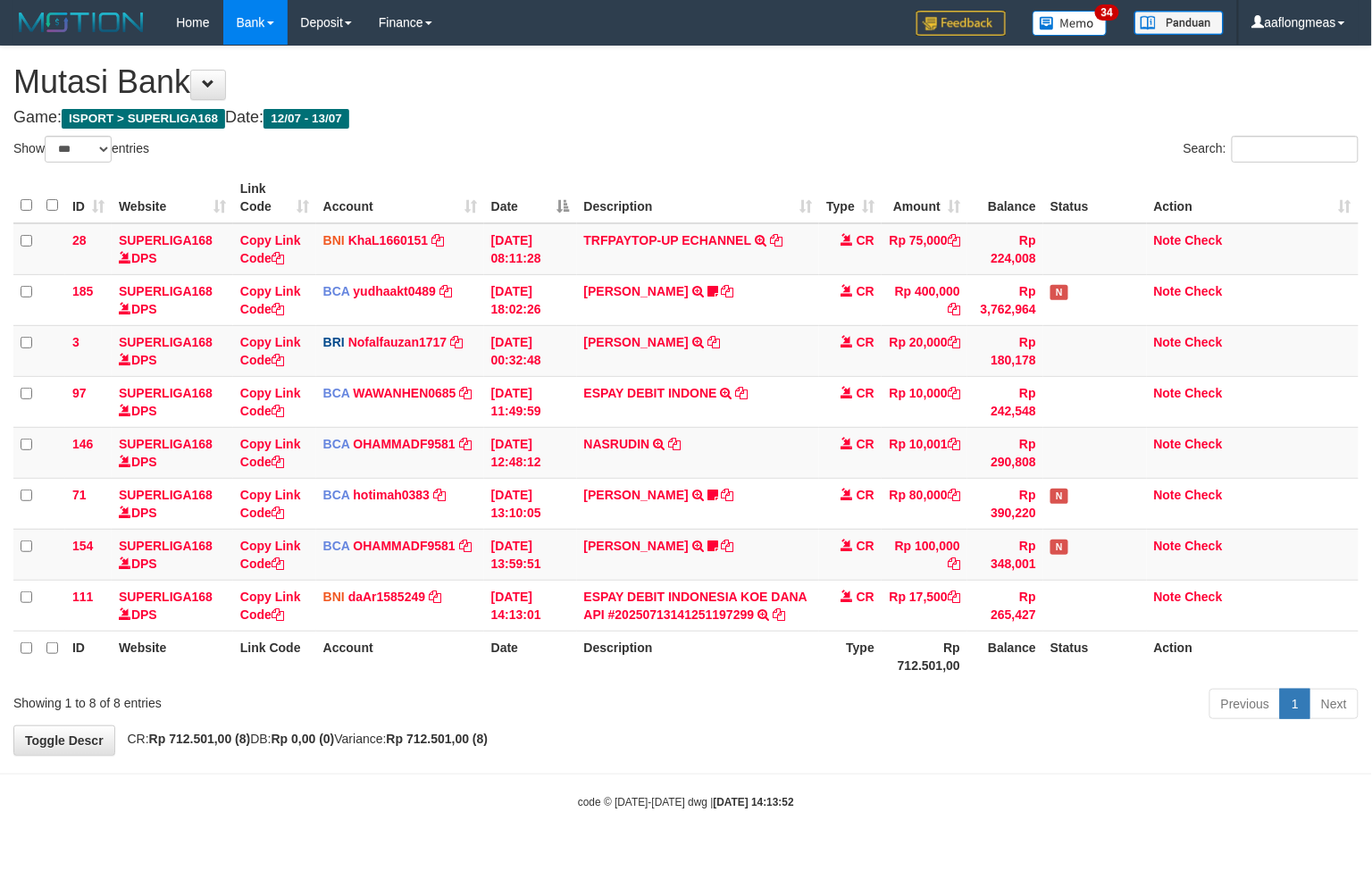 click on "**********" at bounding box center (686, 400) 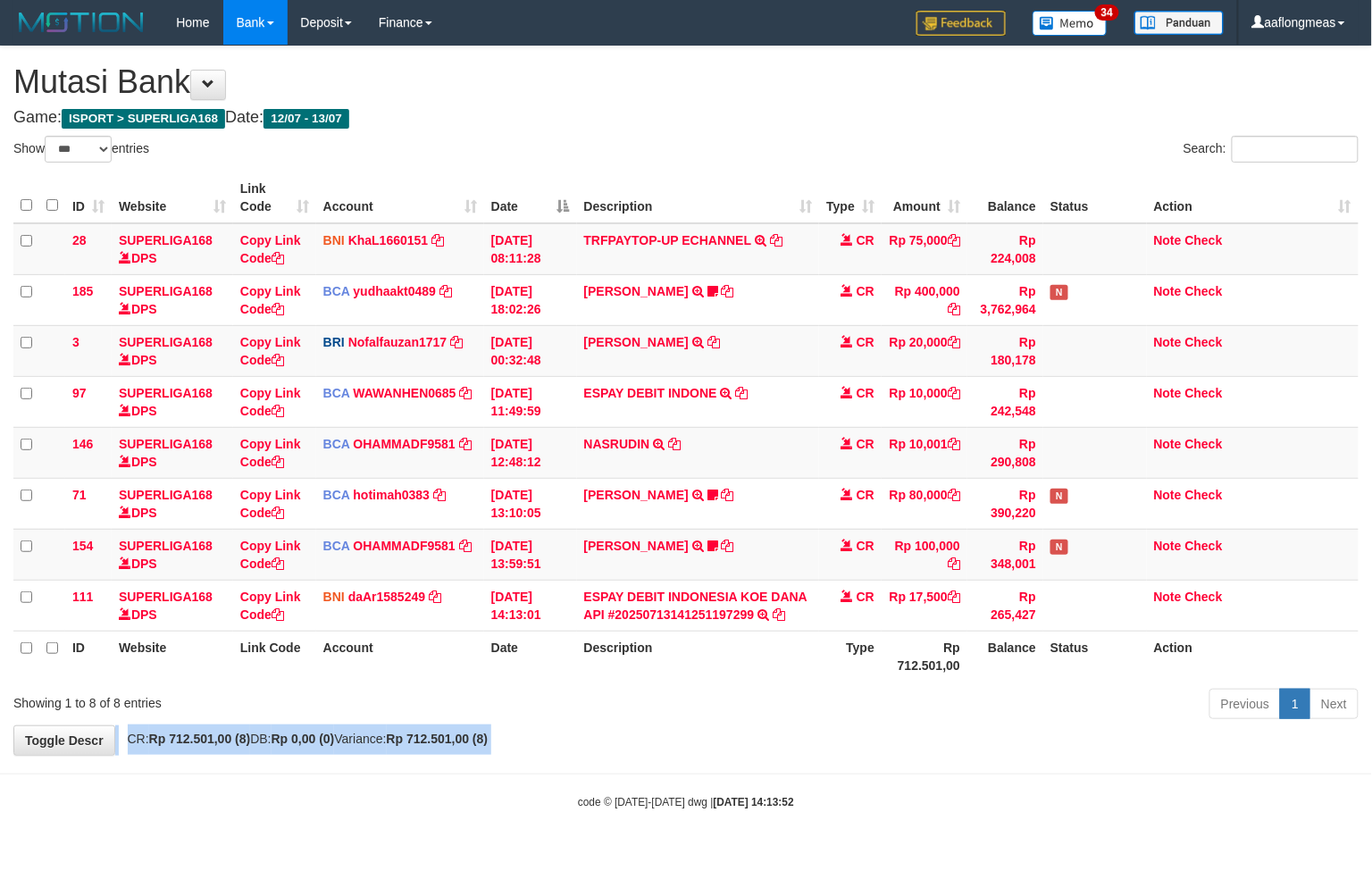 click on "**********" at bounding box center (686, 400) 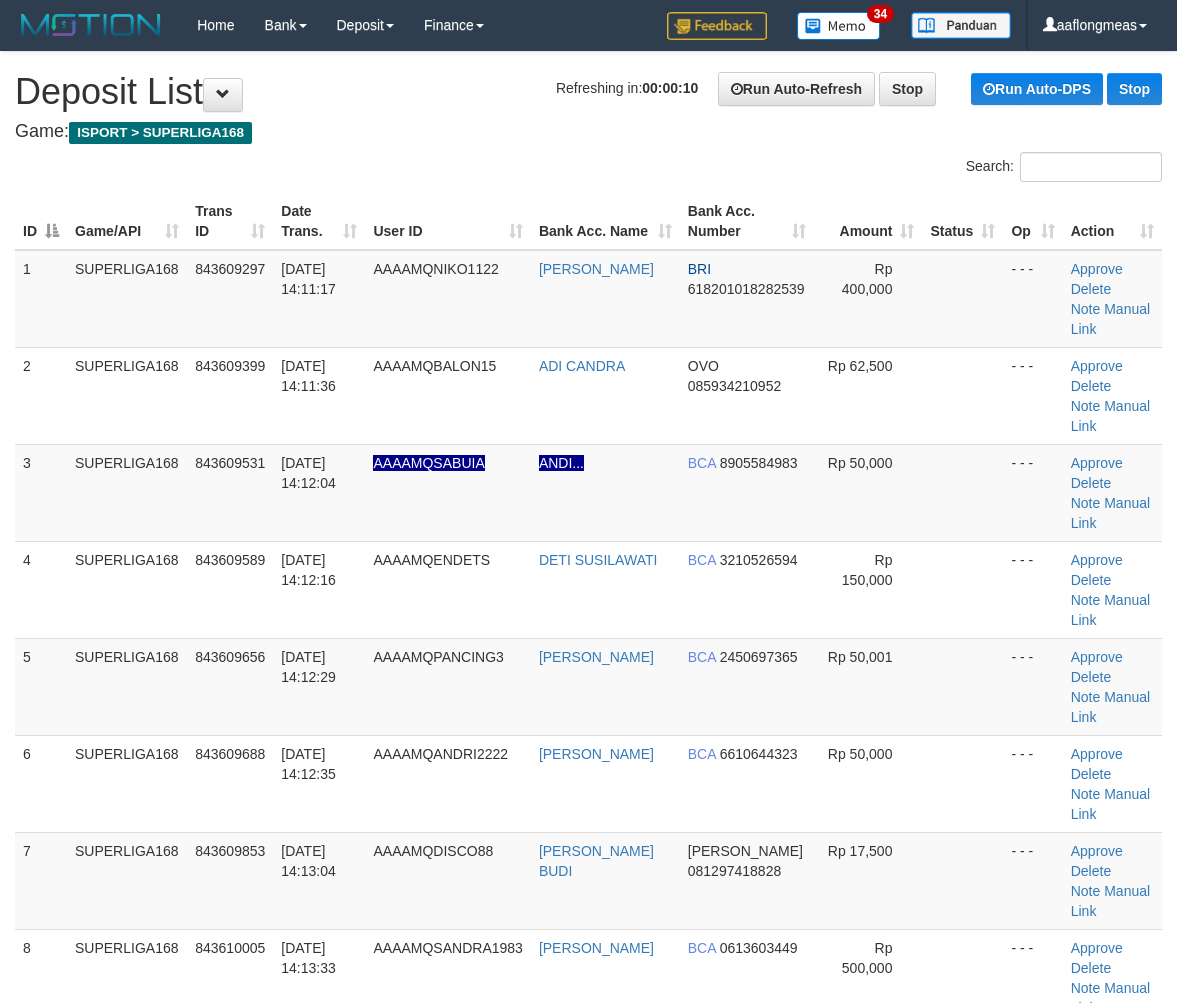scroll, scrollTop: 0, scrollLeft: 0, axis: both 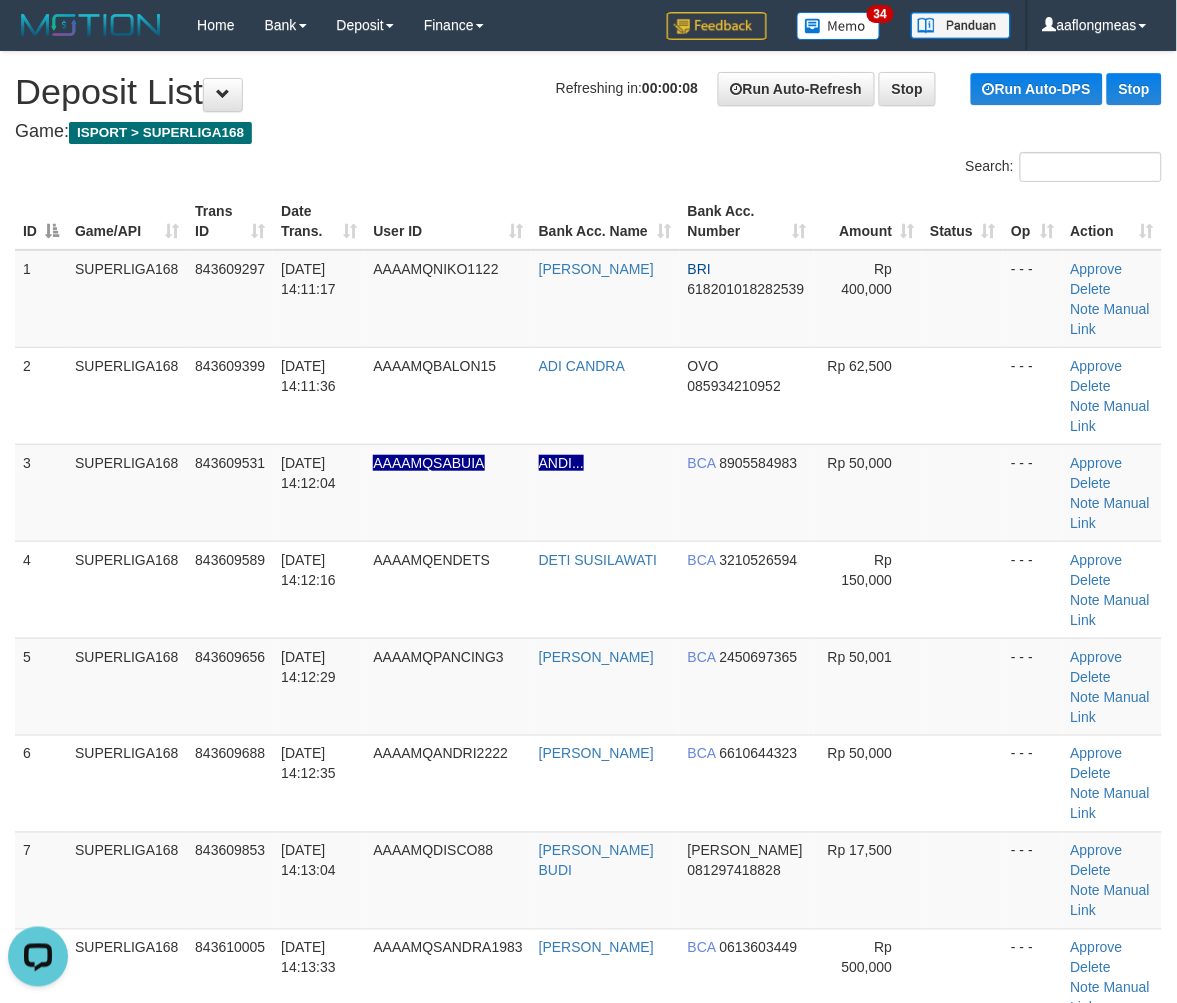 drag, startPoint x: 942, startPoint y: 692, endPoint x: 1190, endPoint y: 733, distance: 251.36627 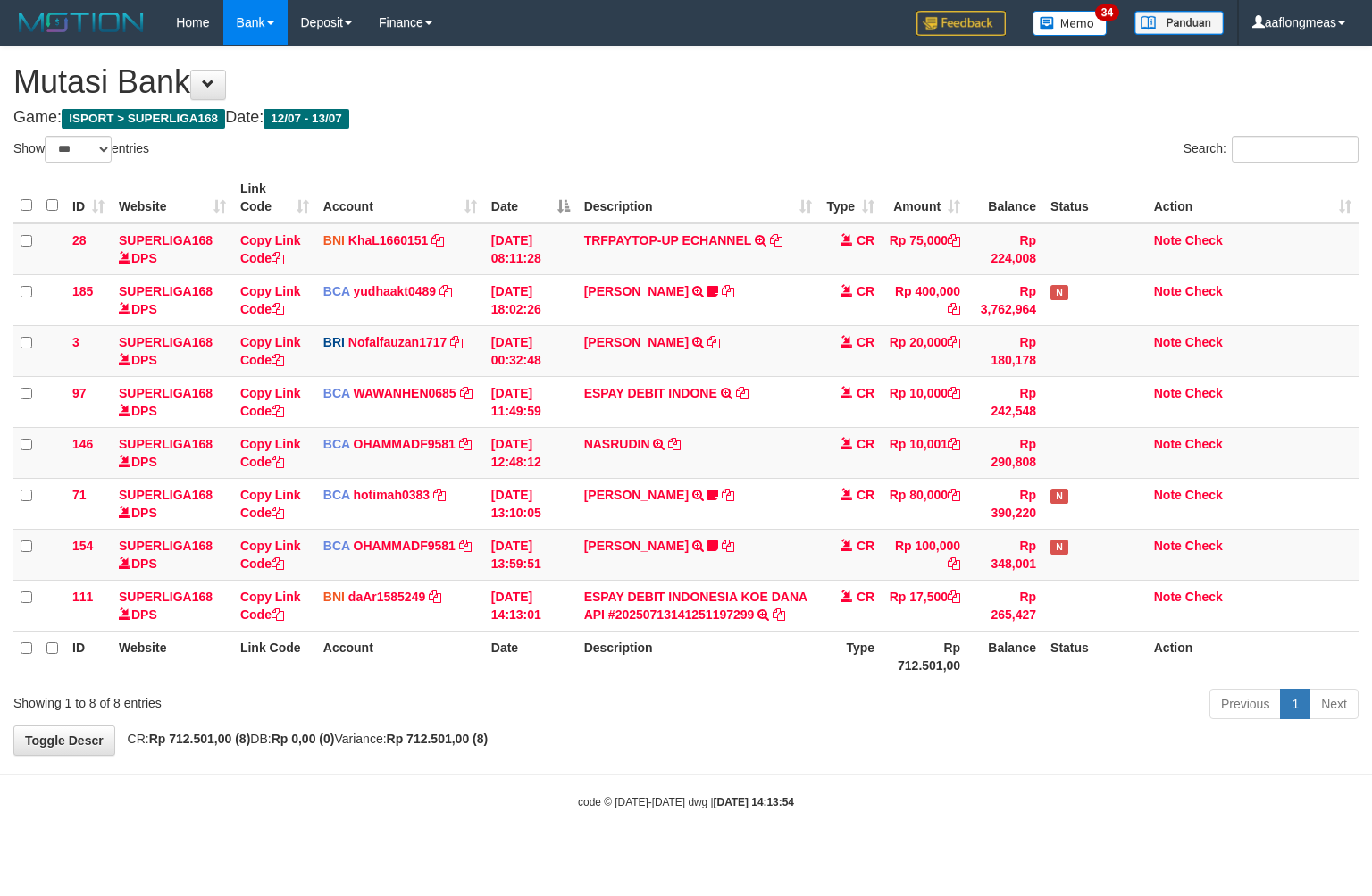 select on "***" 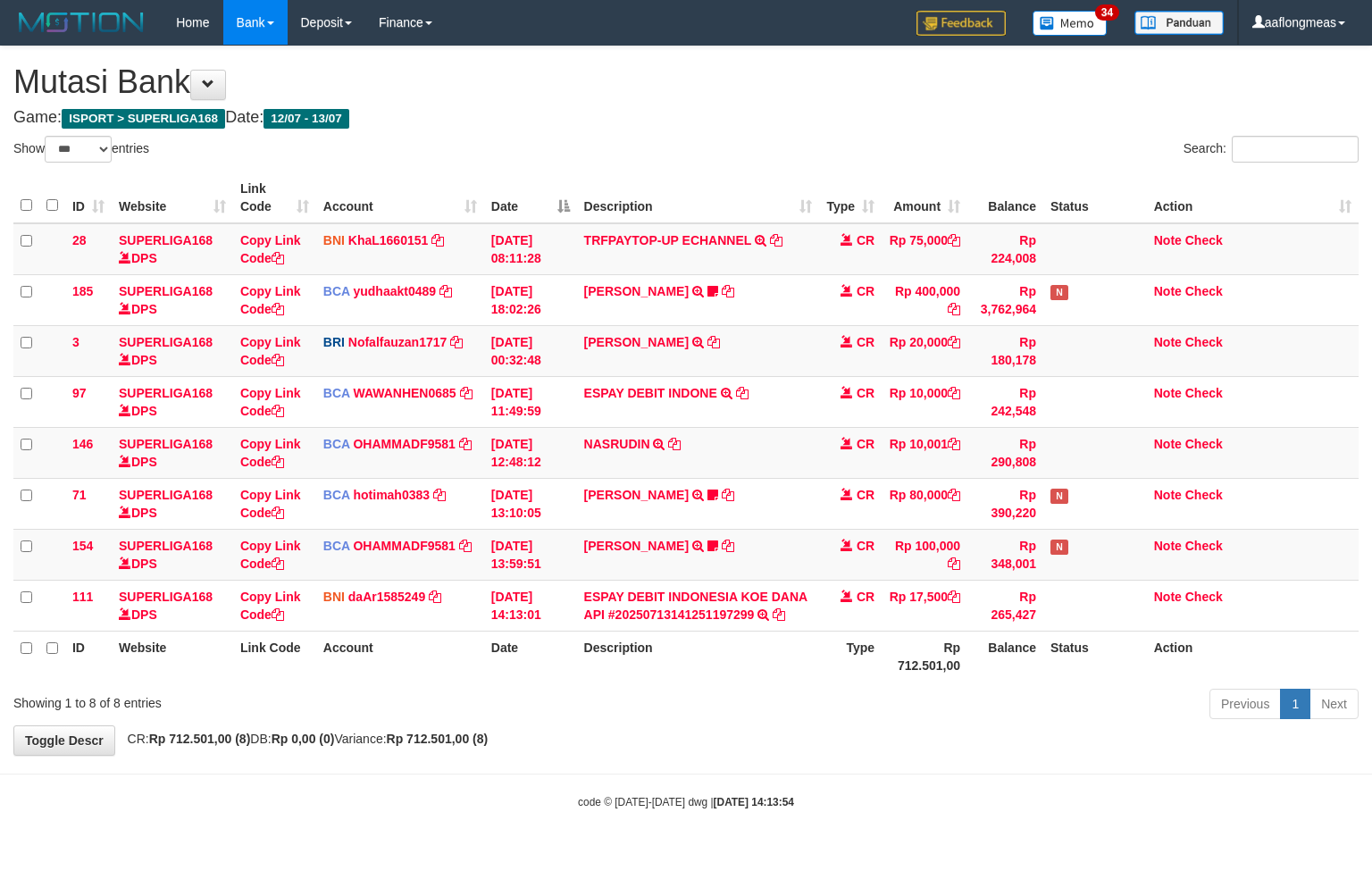 scroll, scrollTop: 0, scrollLeft: 0, axis: both 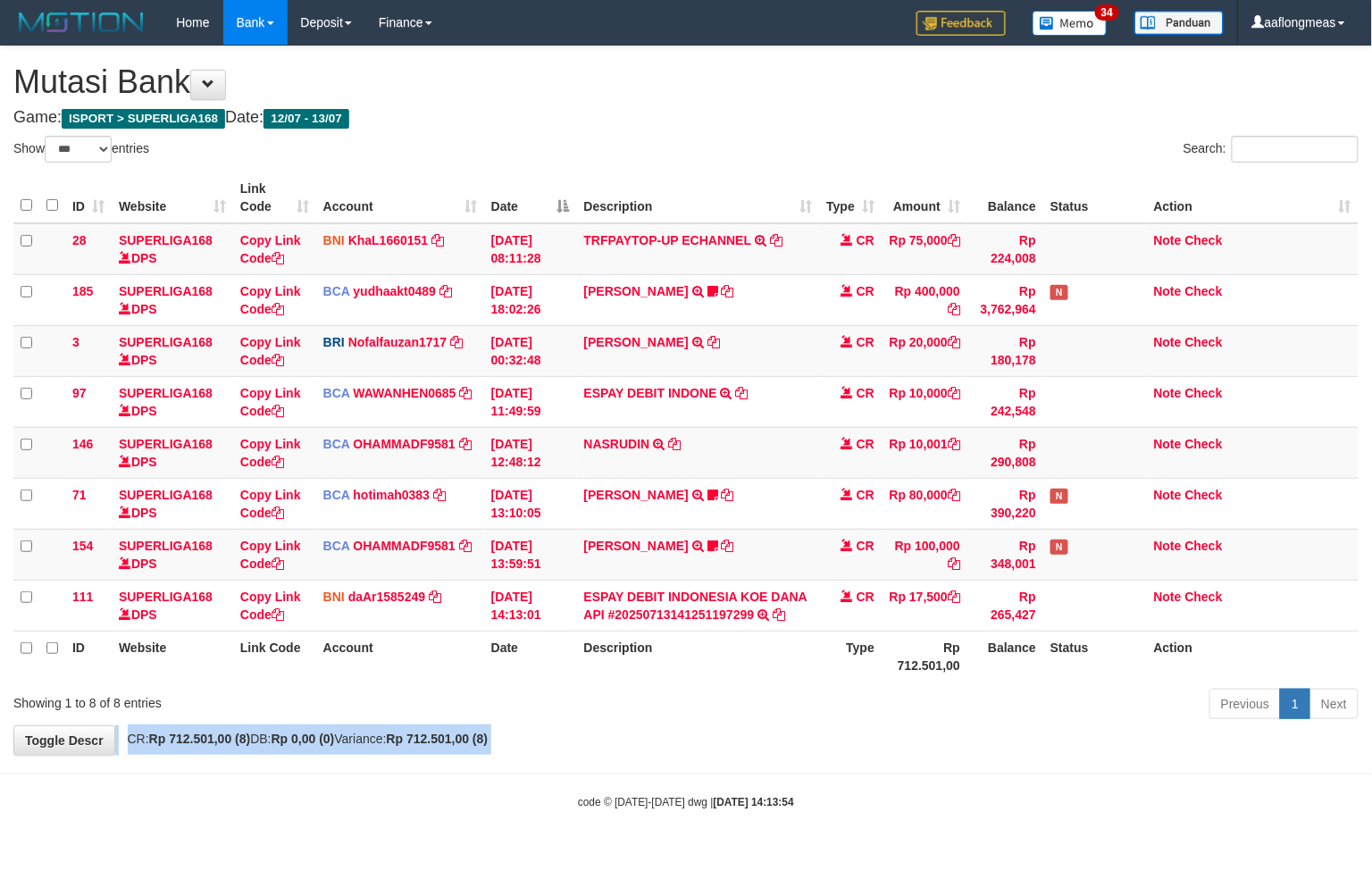 click on "**********" at bounding box center [686, 400] 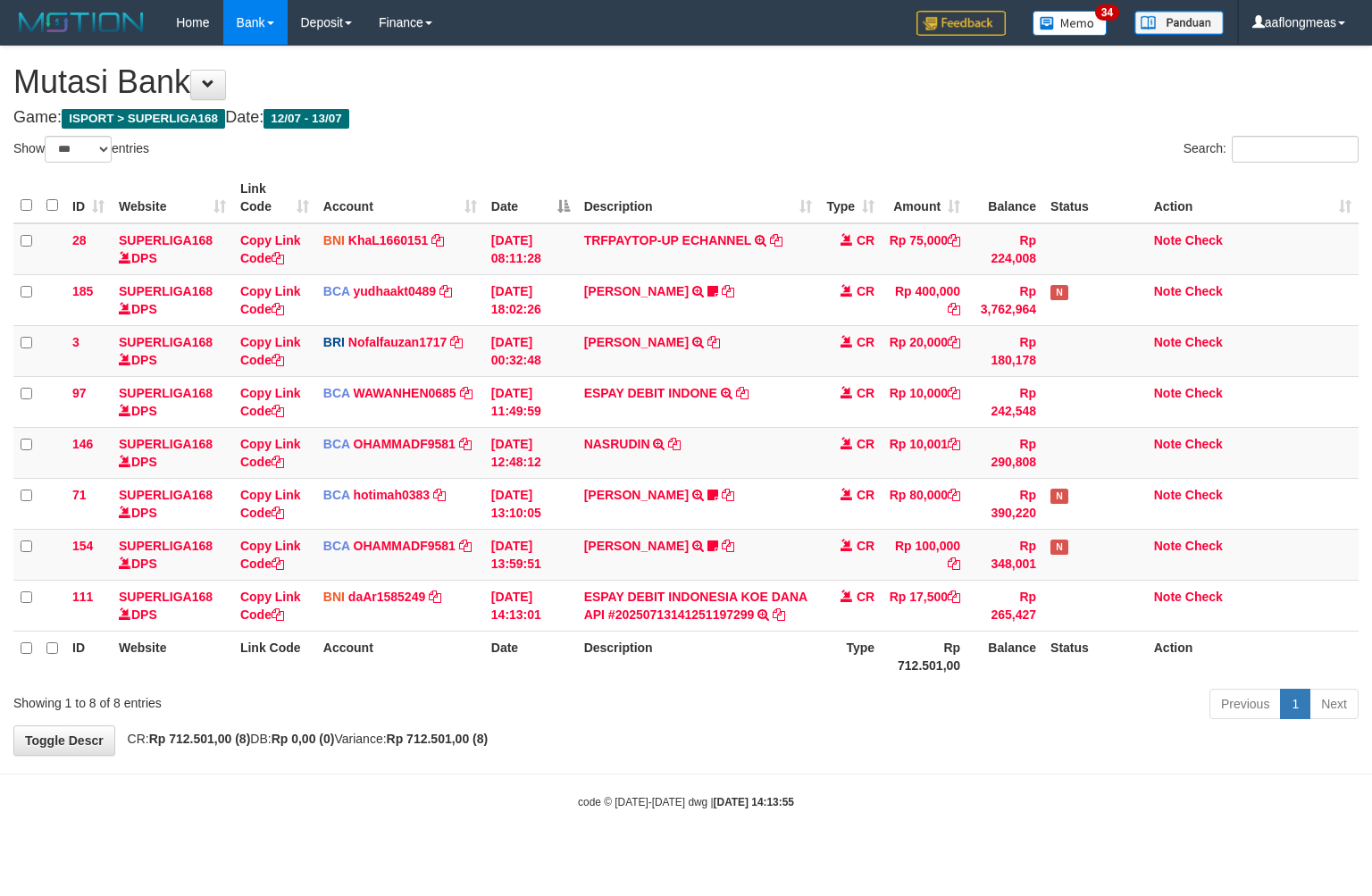 select on "***" 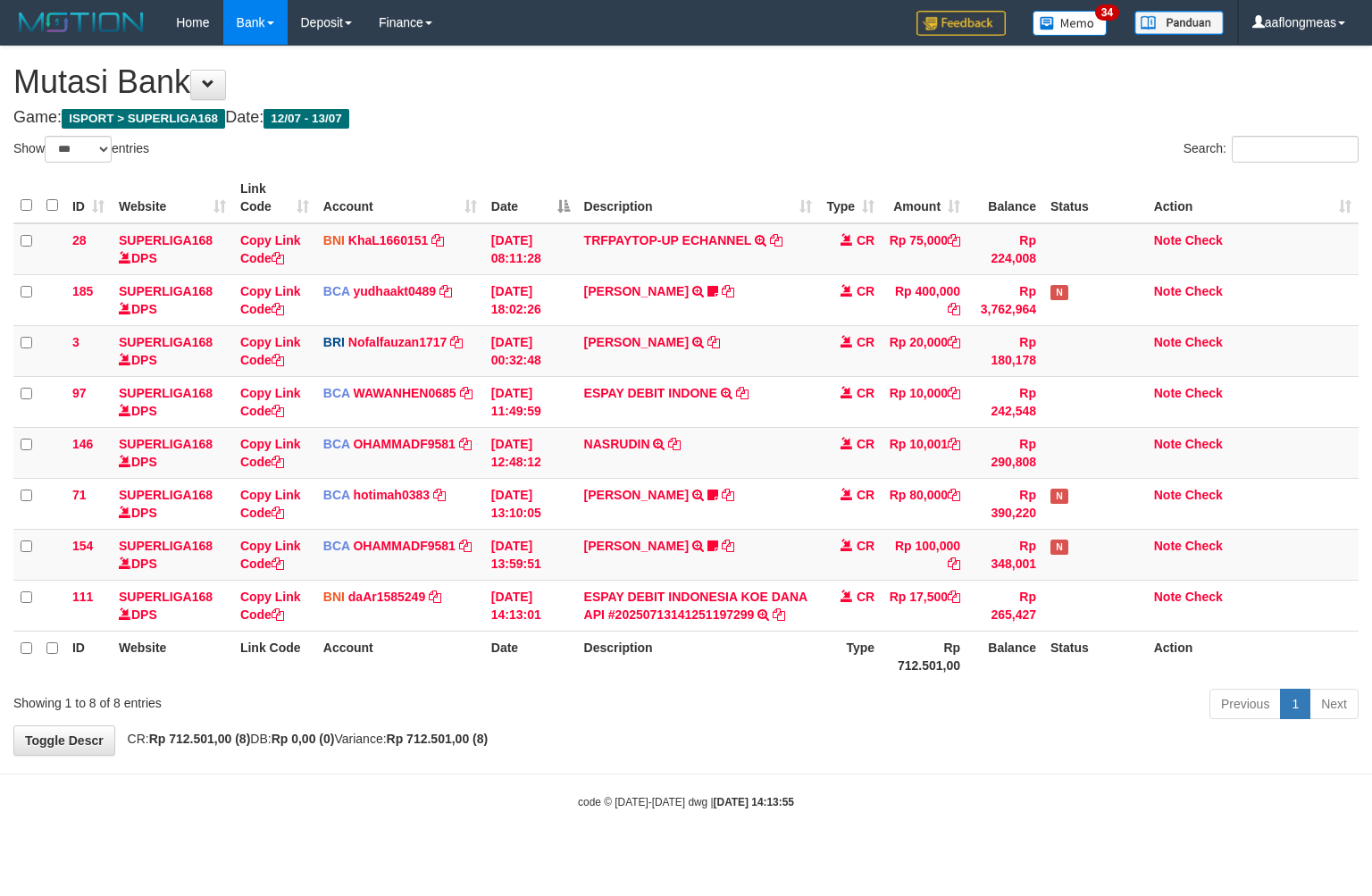 scroll, scrollTop: 0, scrollLeft: 0, axis: both 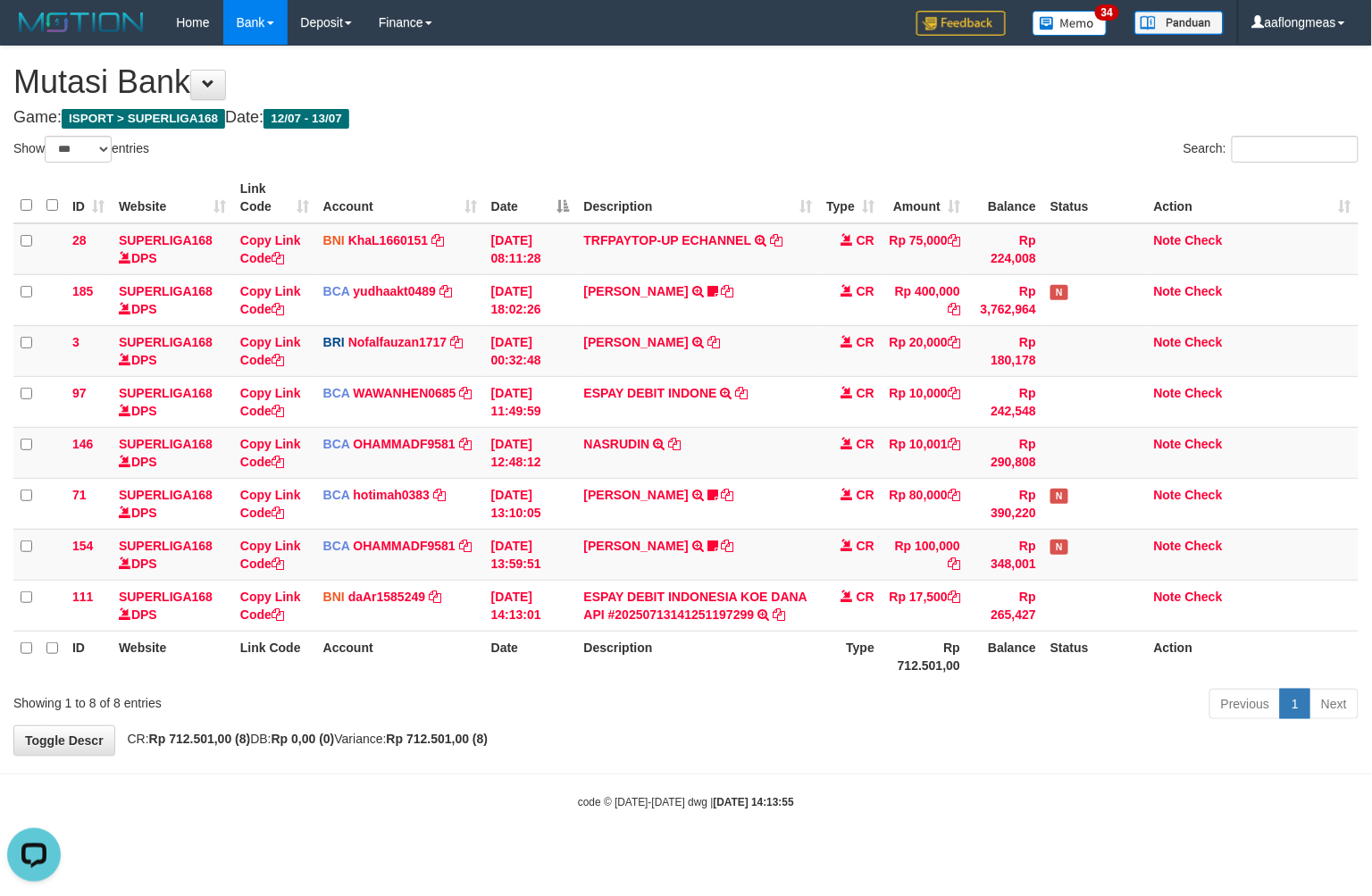 drag, startPoint x: 672, startPoint y: 743, endPoint x: 704, endPoint y: 740, distance: 32.140317 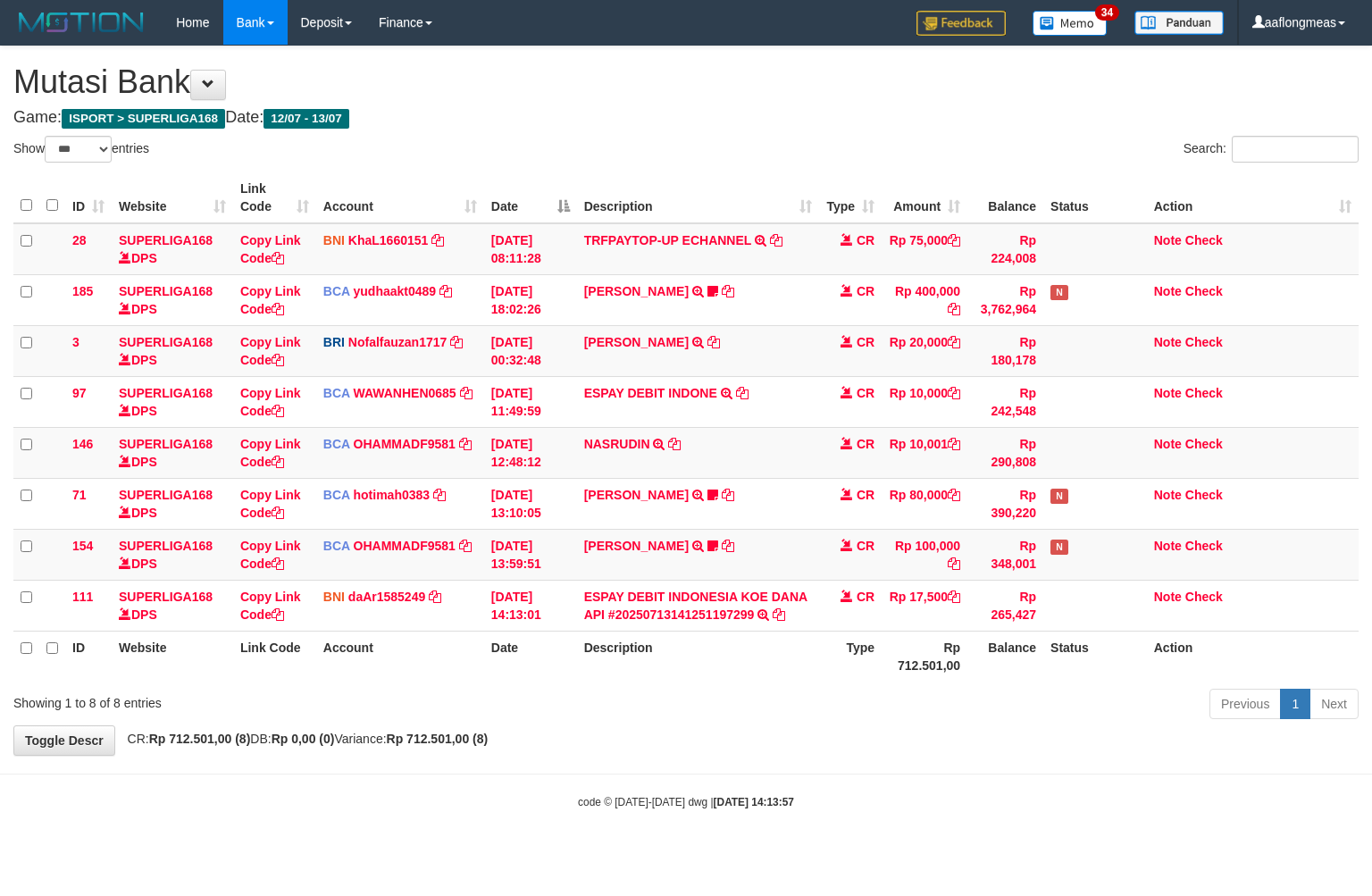 select on "***" 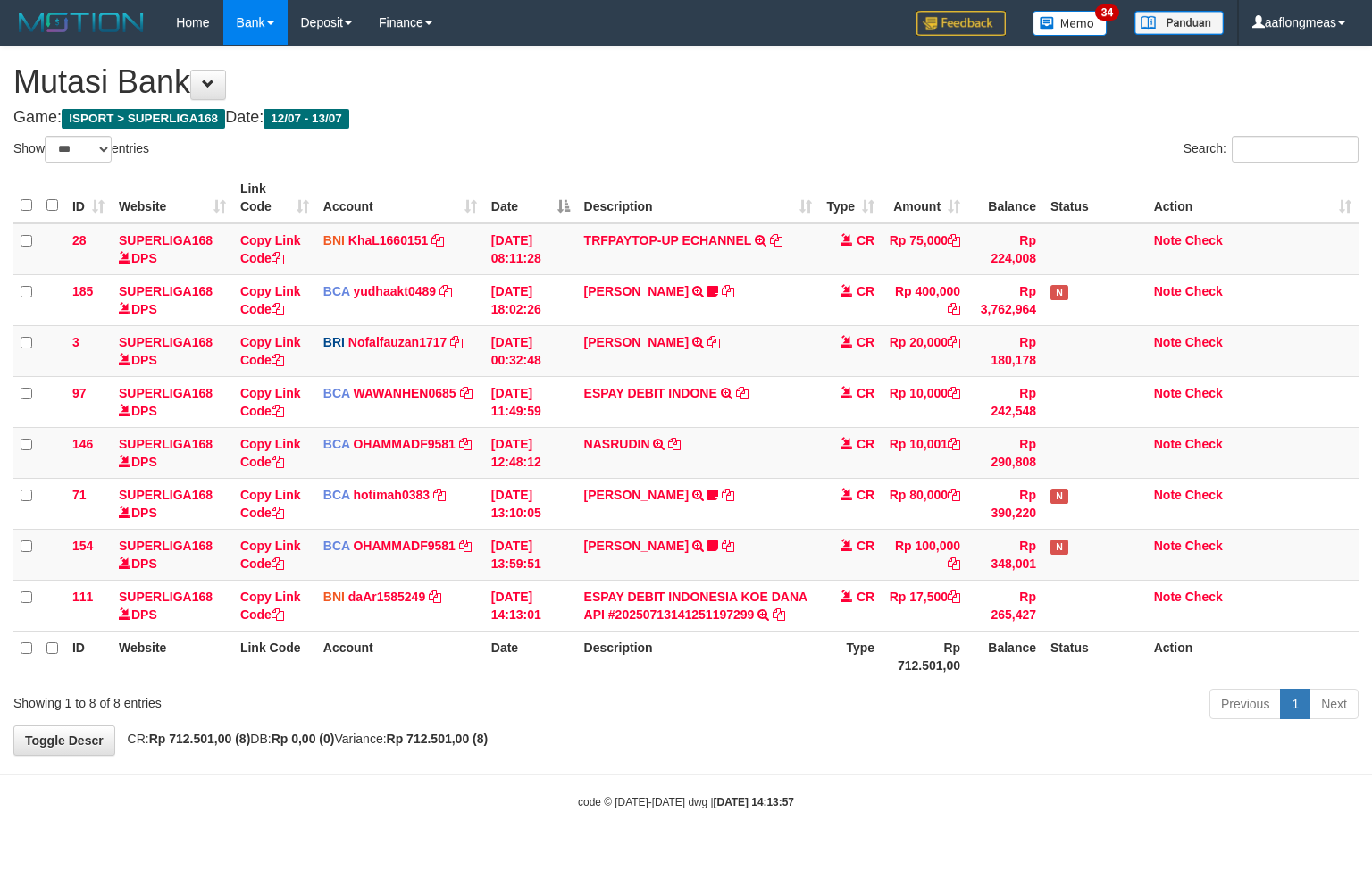 scroll, scrollTop: 0, scrollLeft: 0, axis: both 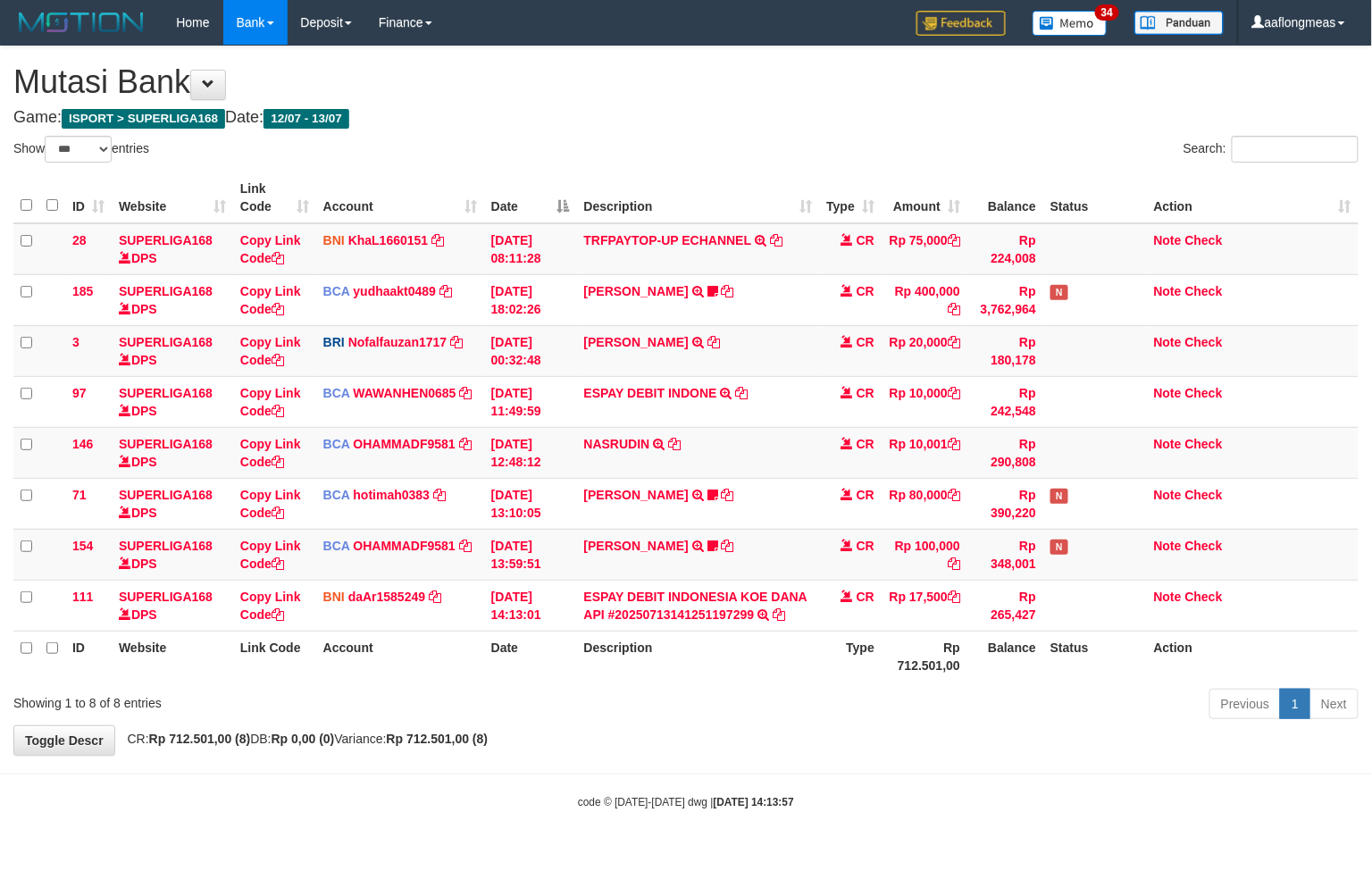 click on "Previous 1 Next" at bounding box center [972, 706] 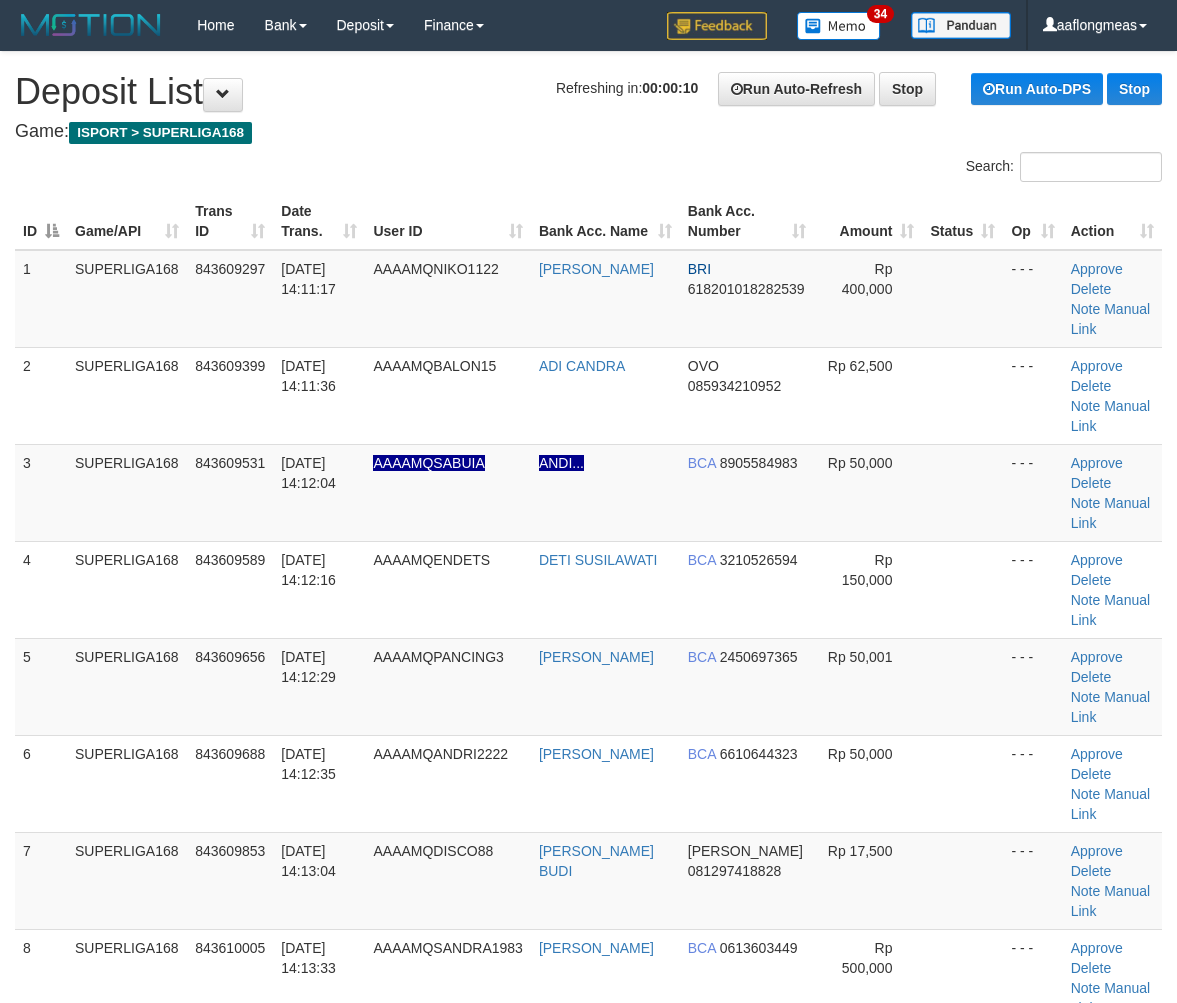 scroll, scrollTop: 0, scrollLeft: 0, axis: both 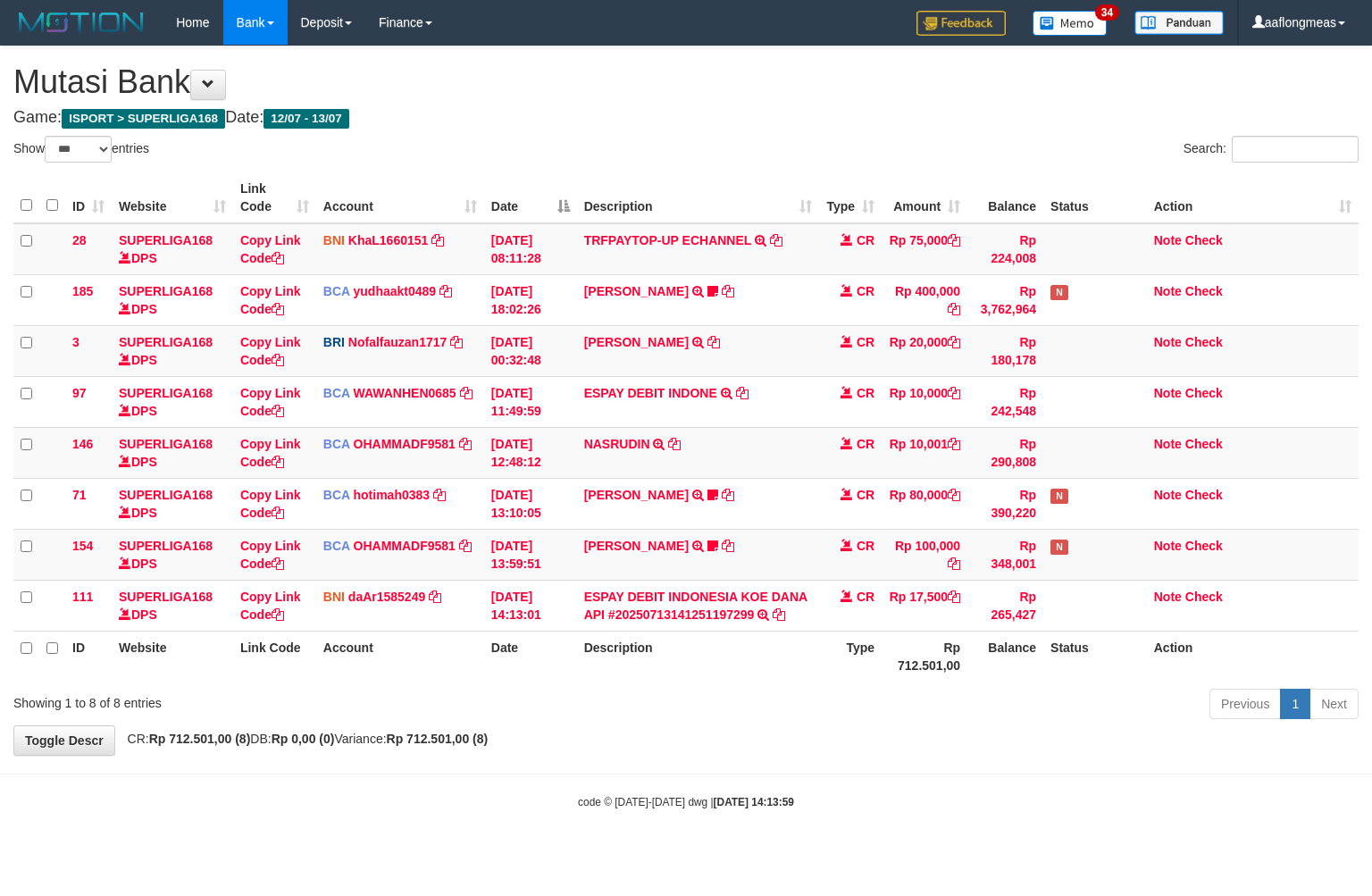 select on "***" 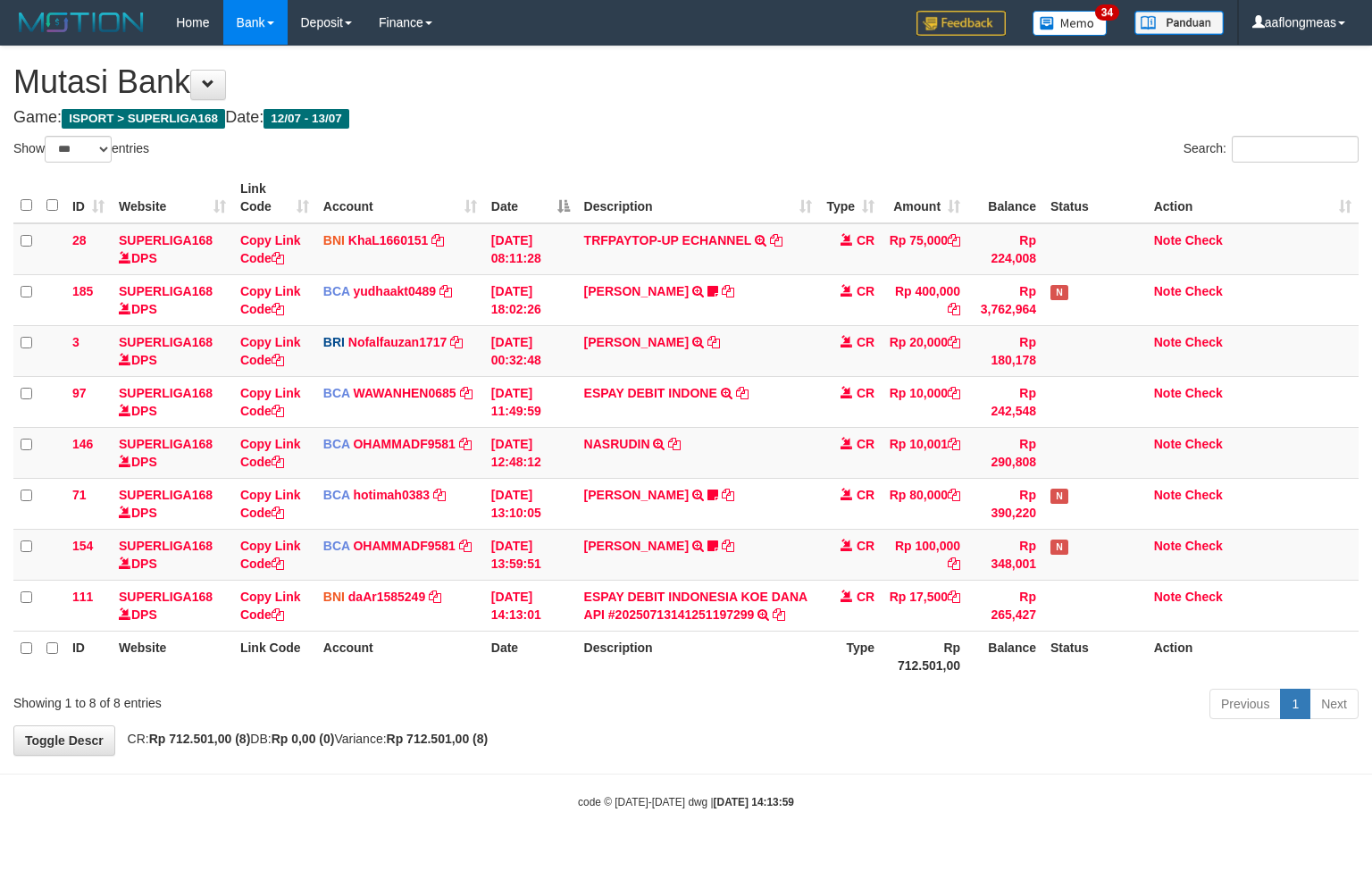 scroll, scrollTop: 0, scrollLeft: 0, axis: both 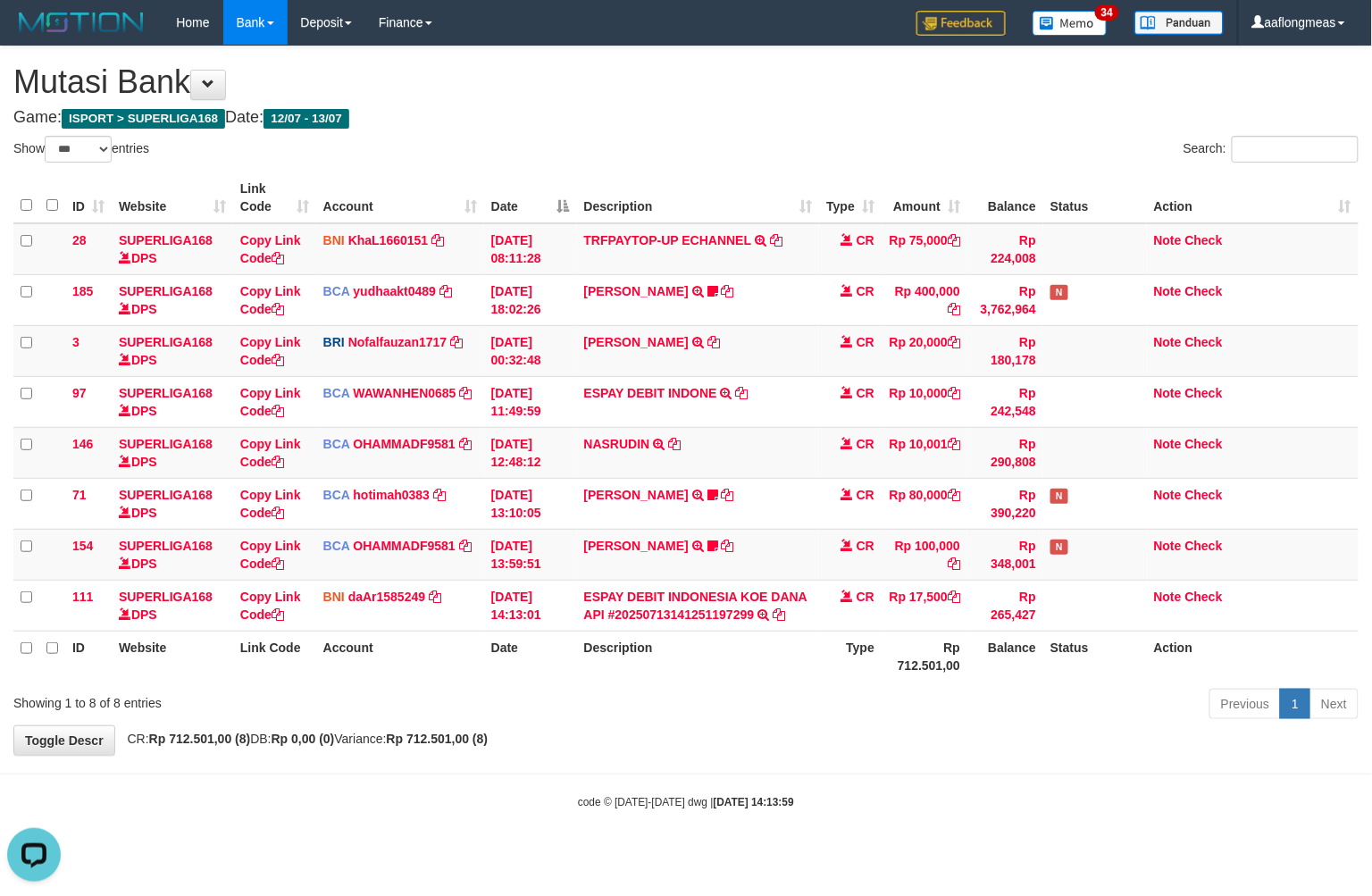 click on "Previous 1 Next" at bounding box center (972, 706) 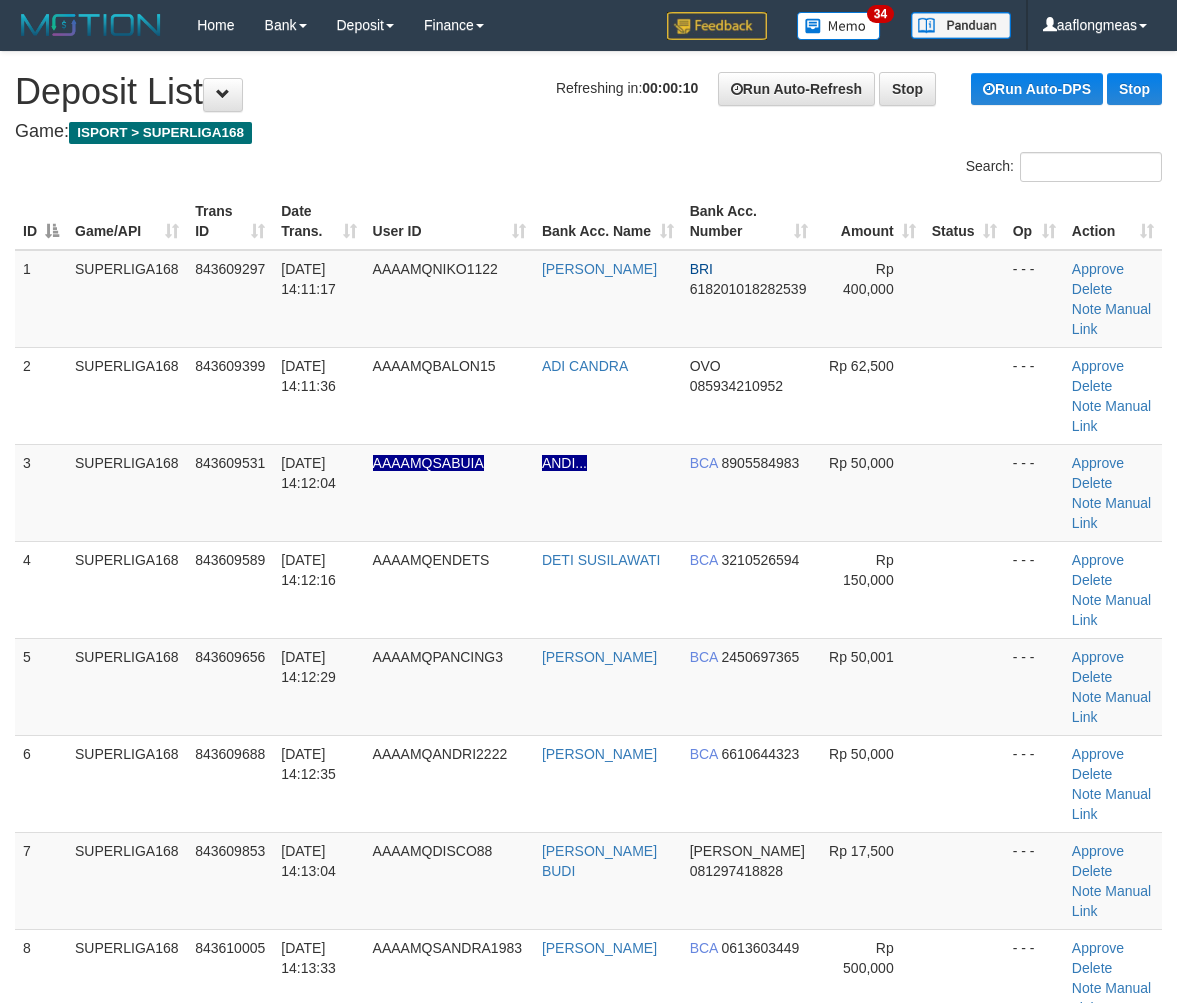 scroll, scrollTop: 0, scrollLeft: 0, axis: both 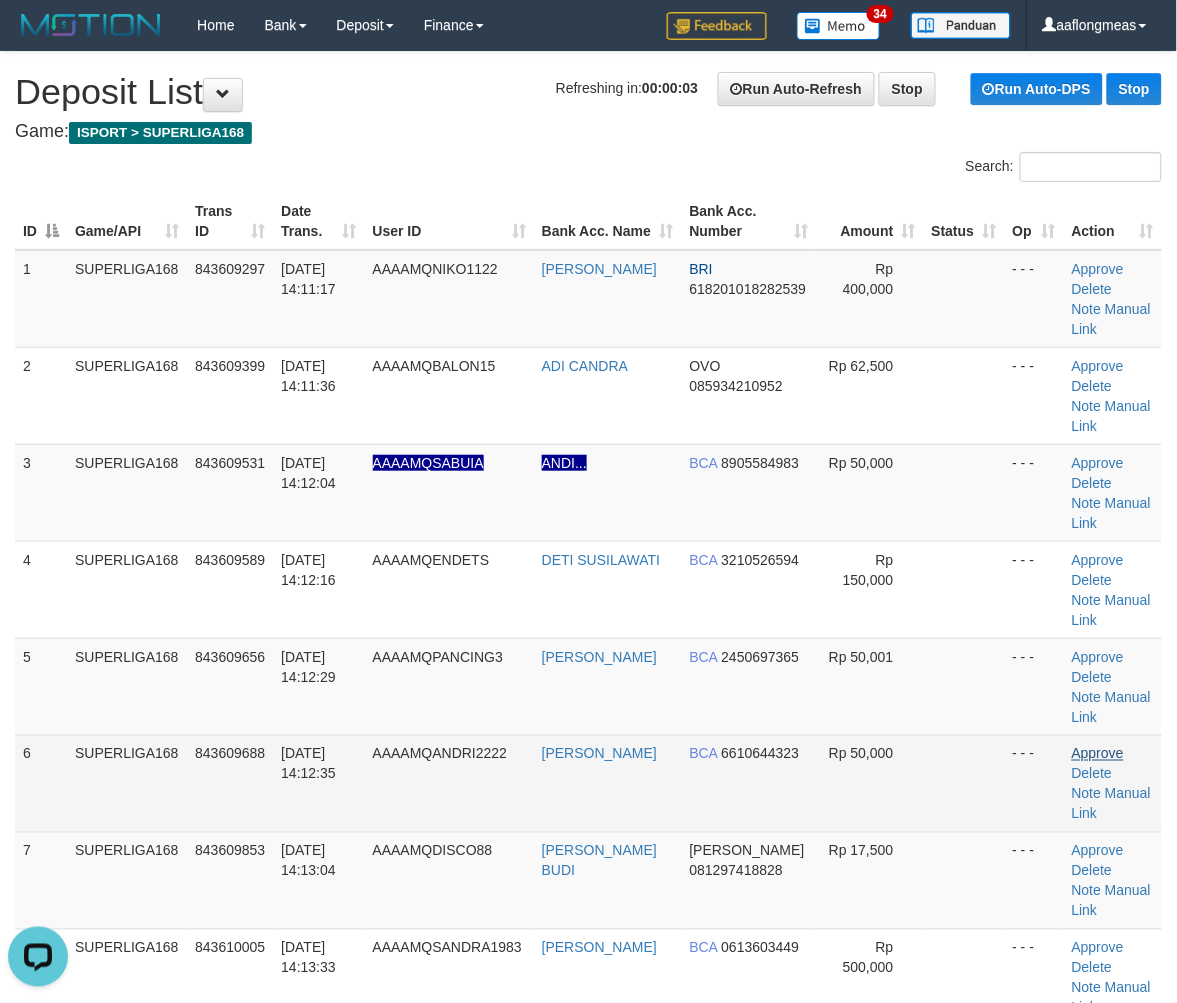 drag, startPoint x: 650, startPoint y: 672, endPoint x: 1080, endPoint y: 747, distance: 436.4917 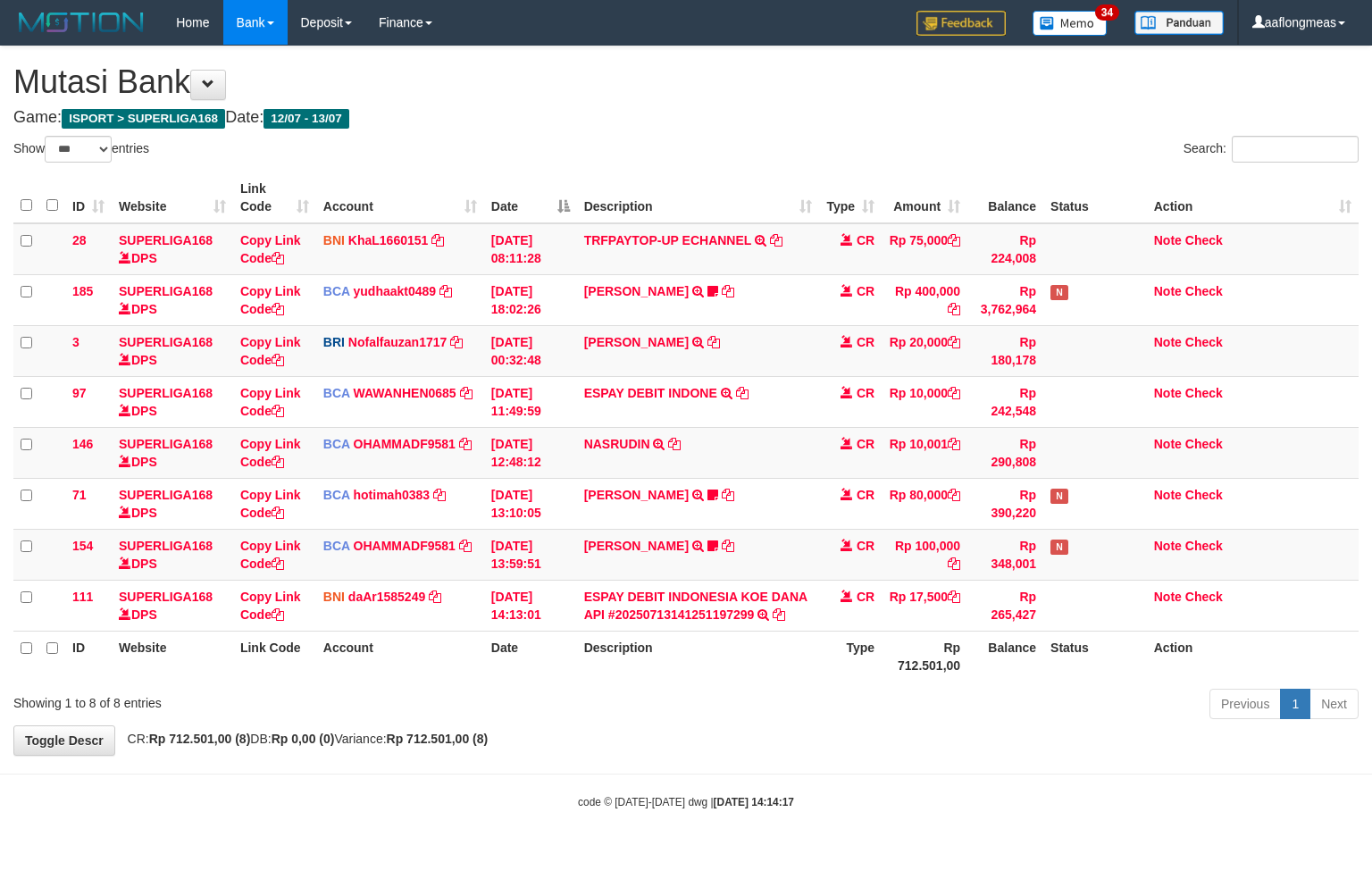 select on "***" 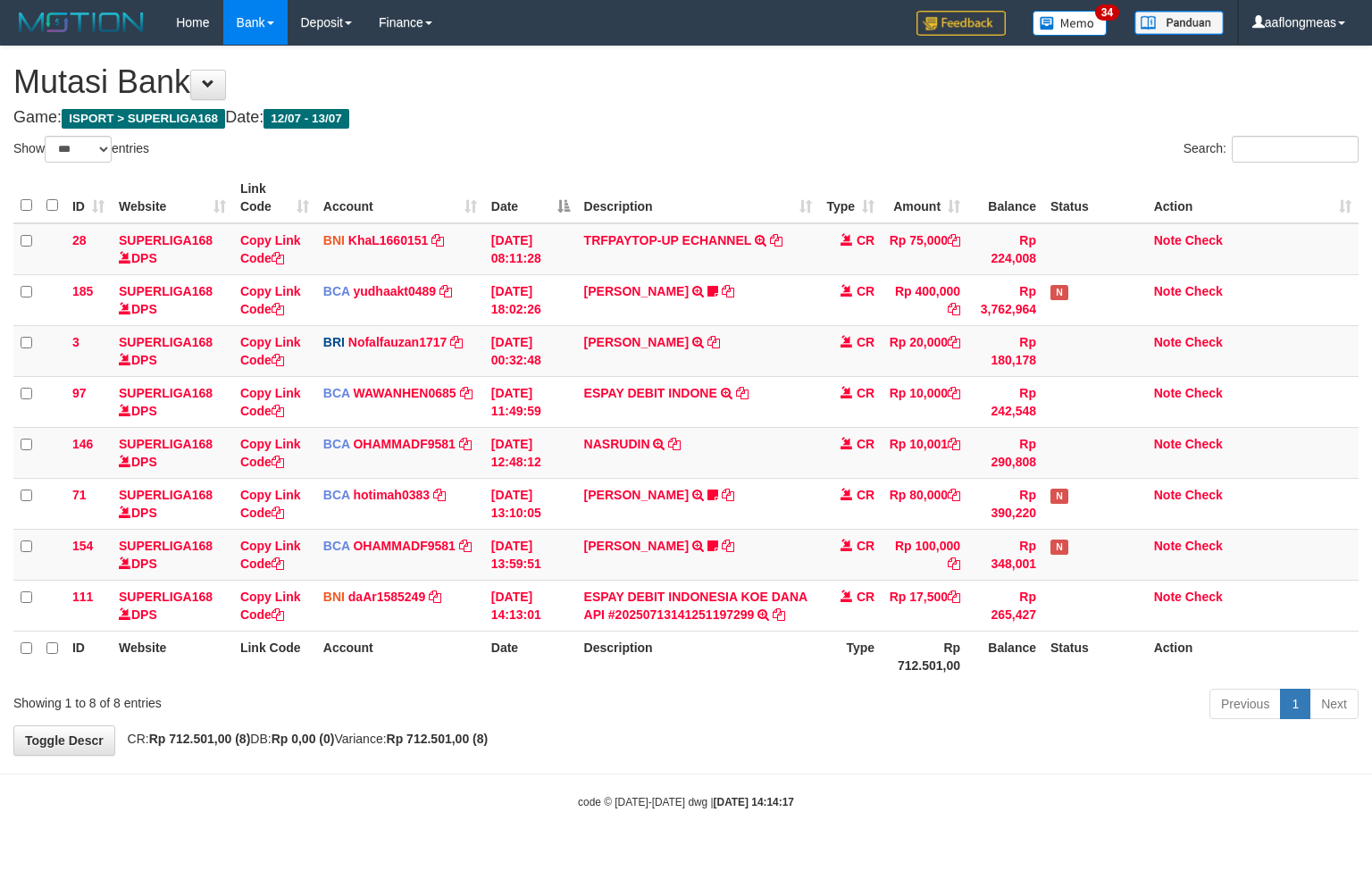 scroll, scrollTop: 0, scrollLeft: 0, axis: both 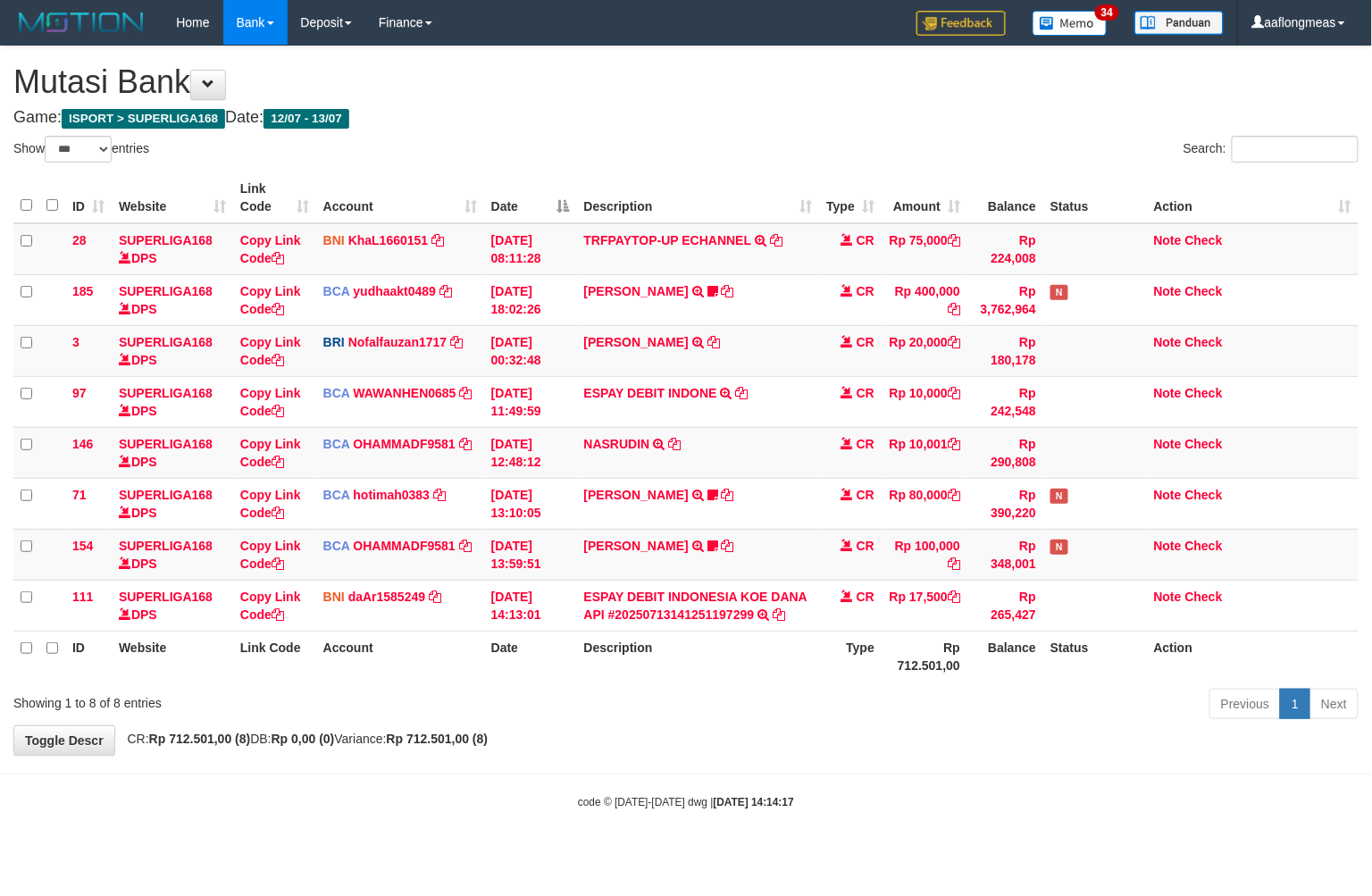 drag, startPoint x: 0, startPoint y: 0, endPoint x: 731, endPoint y: 720, distance: 1026.0414 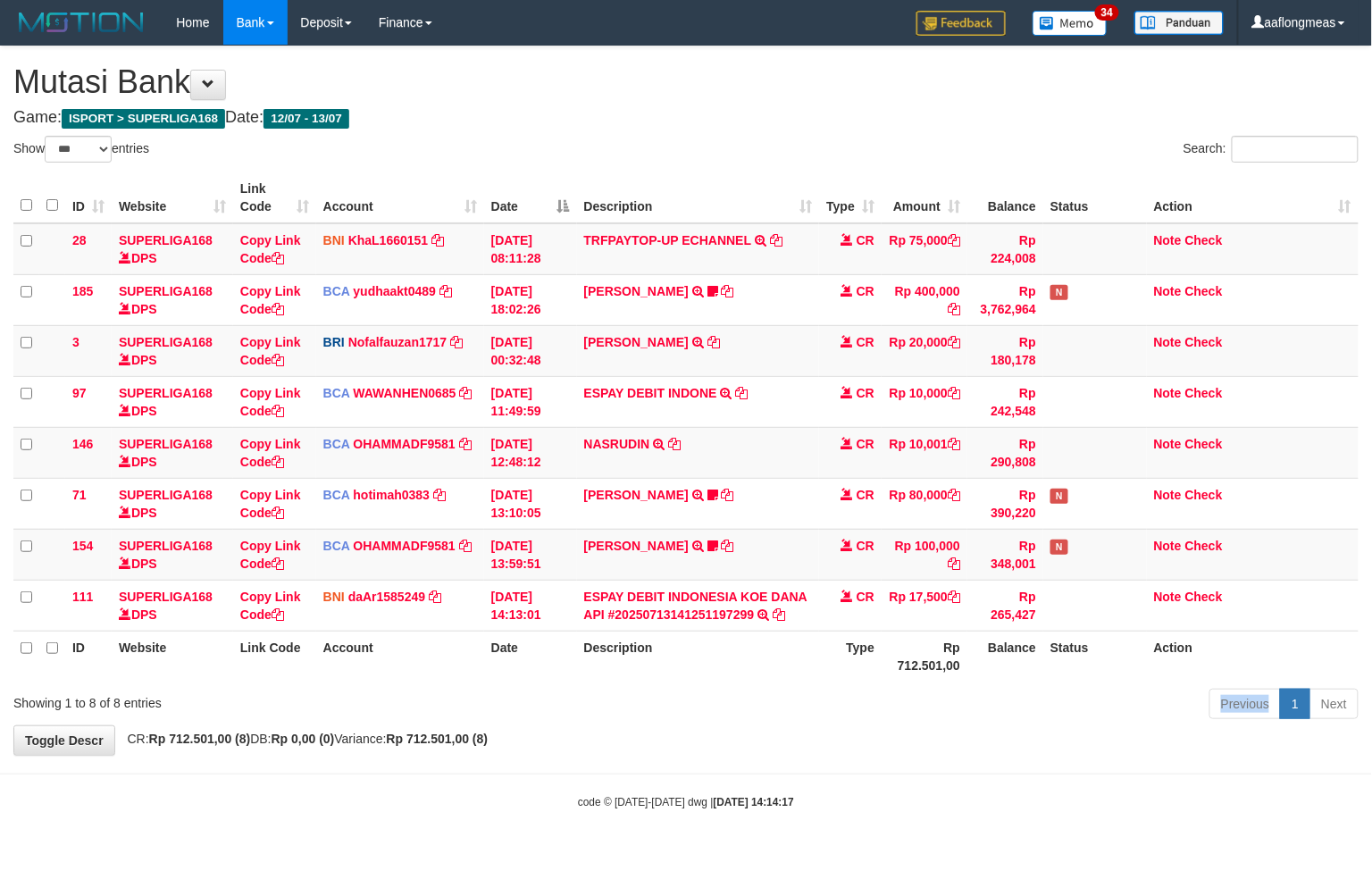 click on "Previous 1 Next" at bounding box center (972, 706) 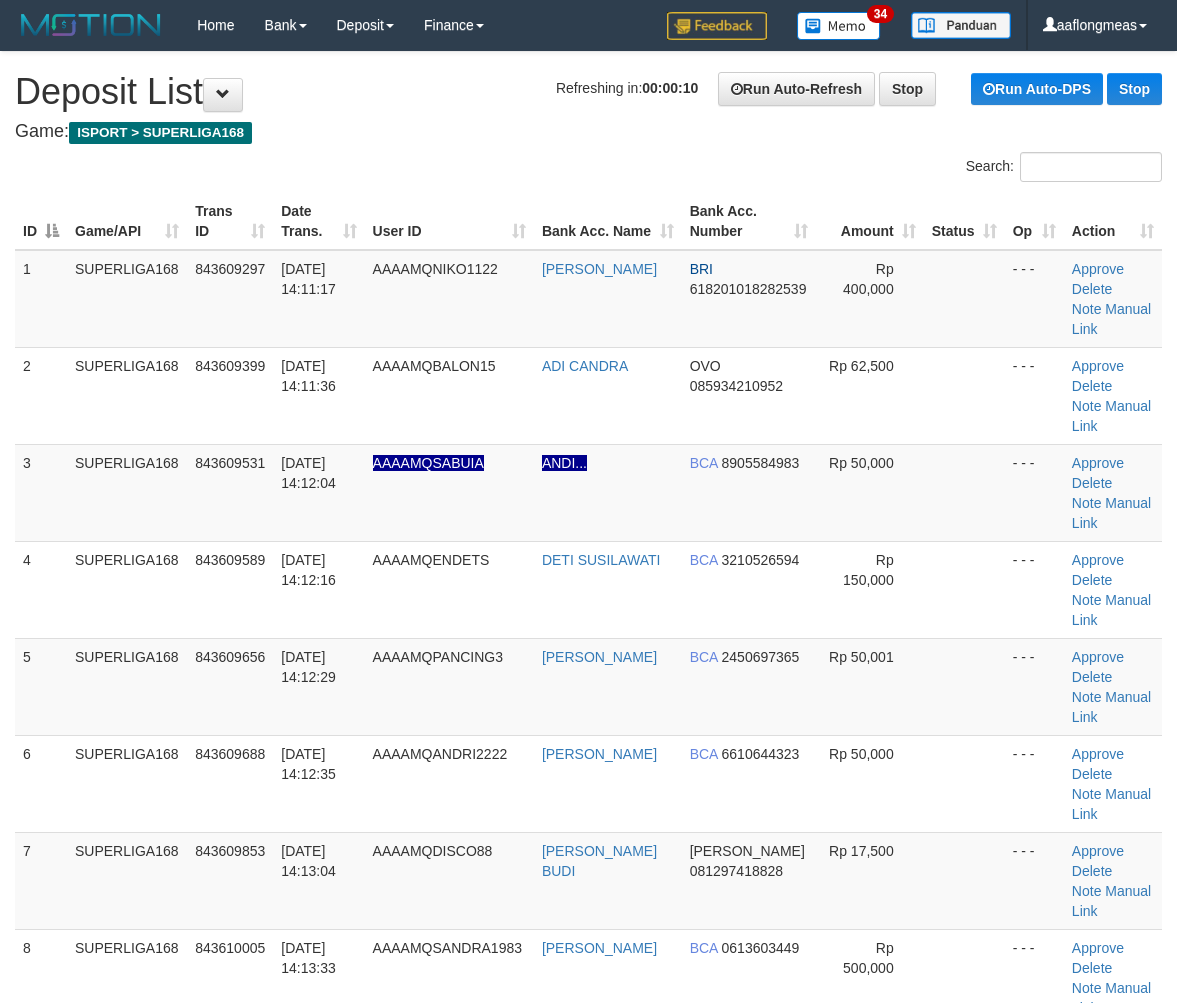 scroll, scrollTop: 0, scrollLeft: 0, axis: both 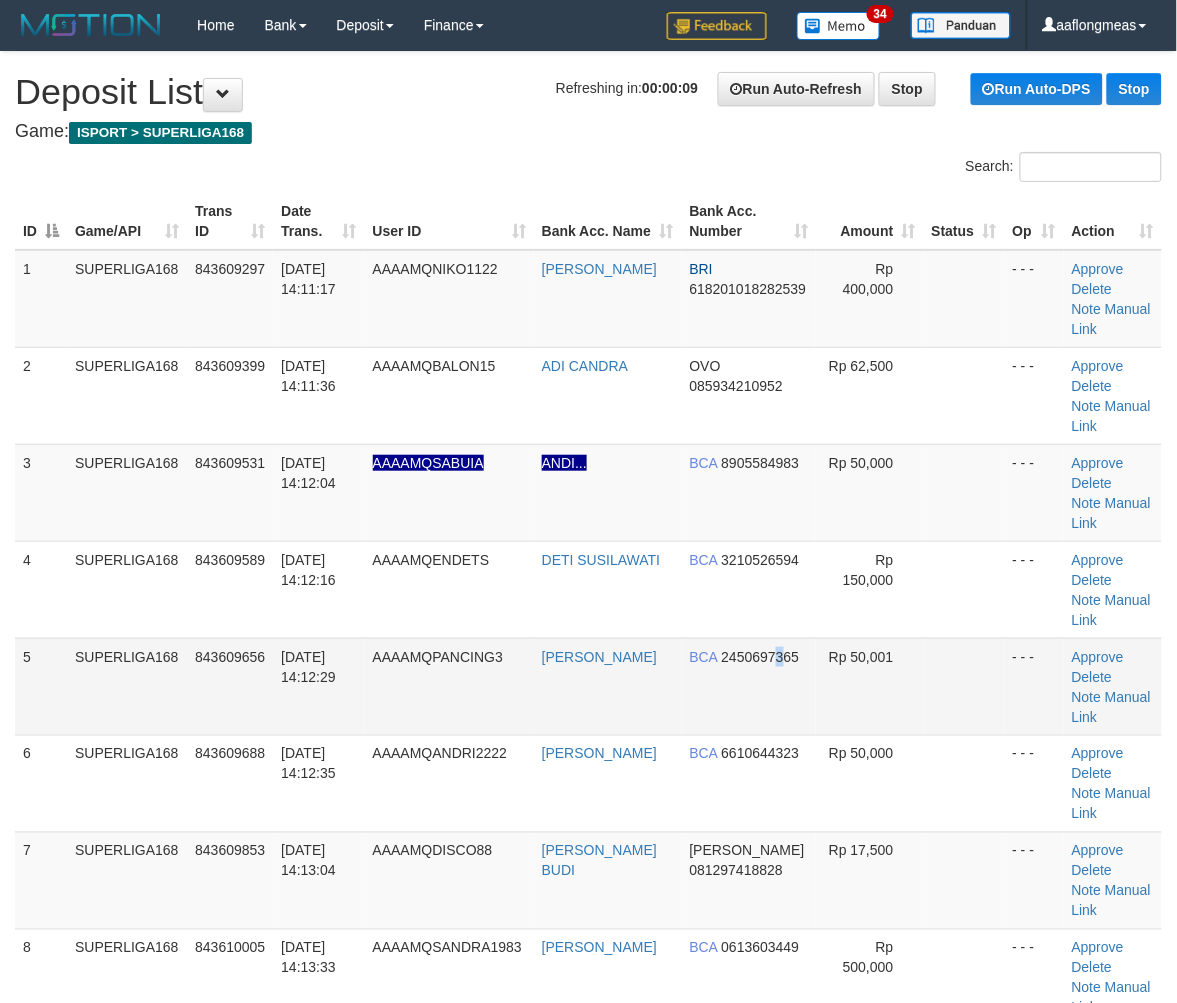 click on "BCA
2450697365" at bounding box center (749, 686) 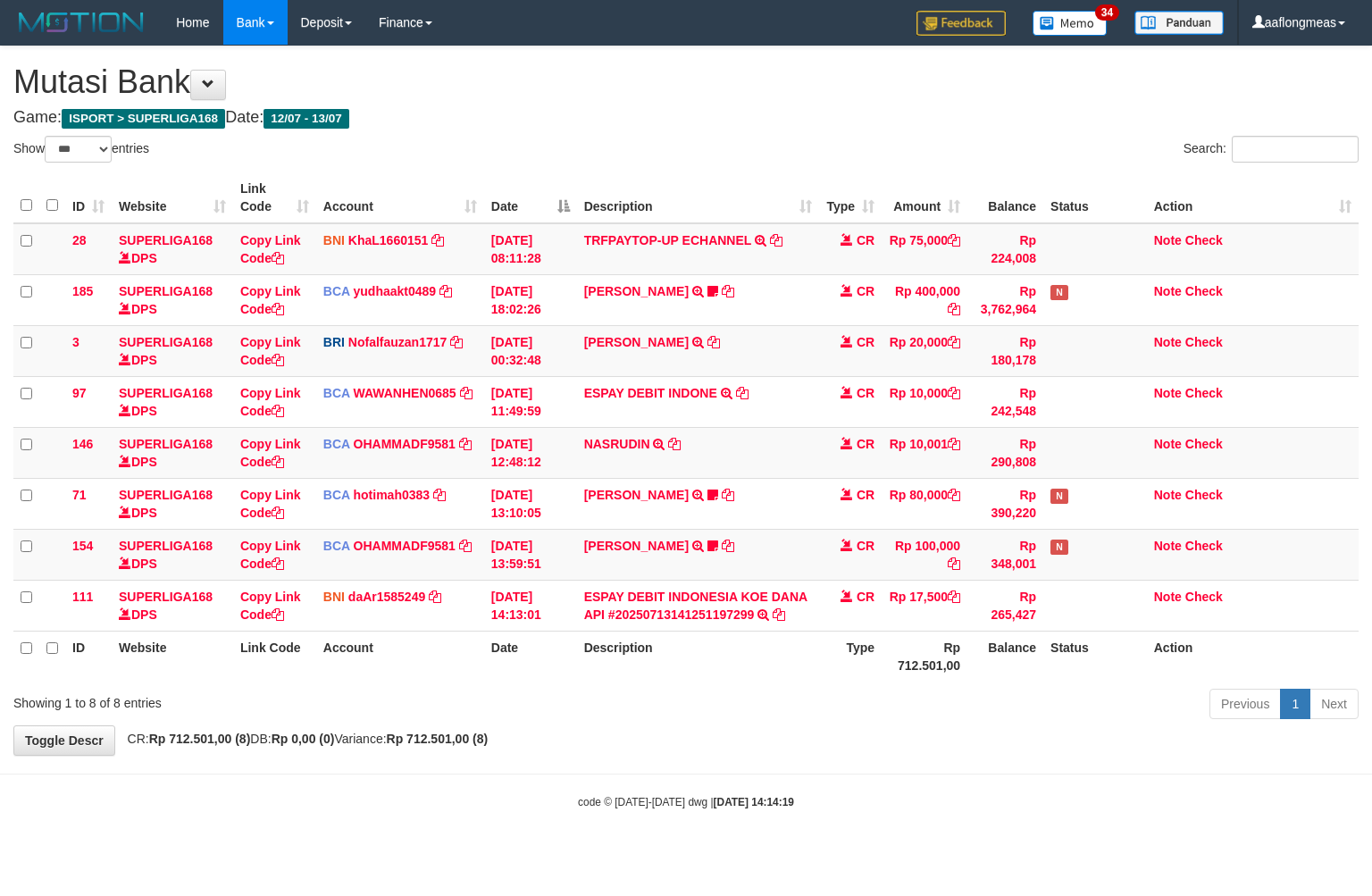 select on "***" 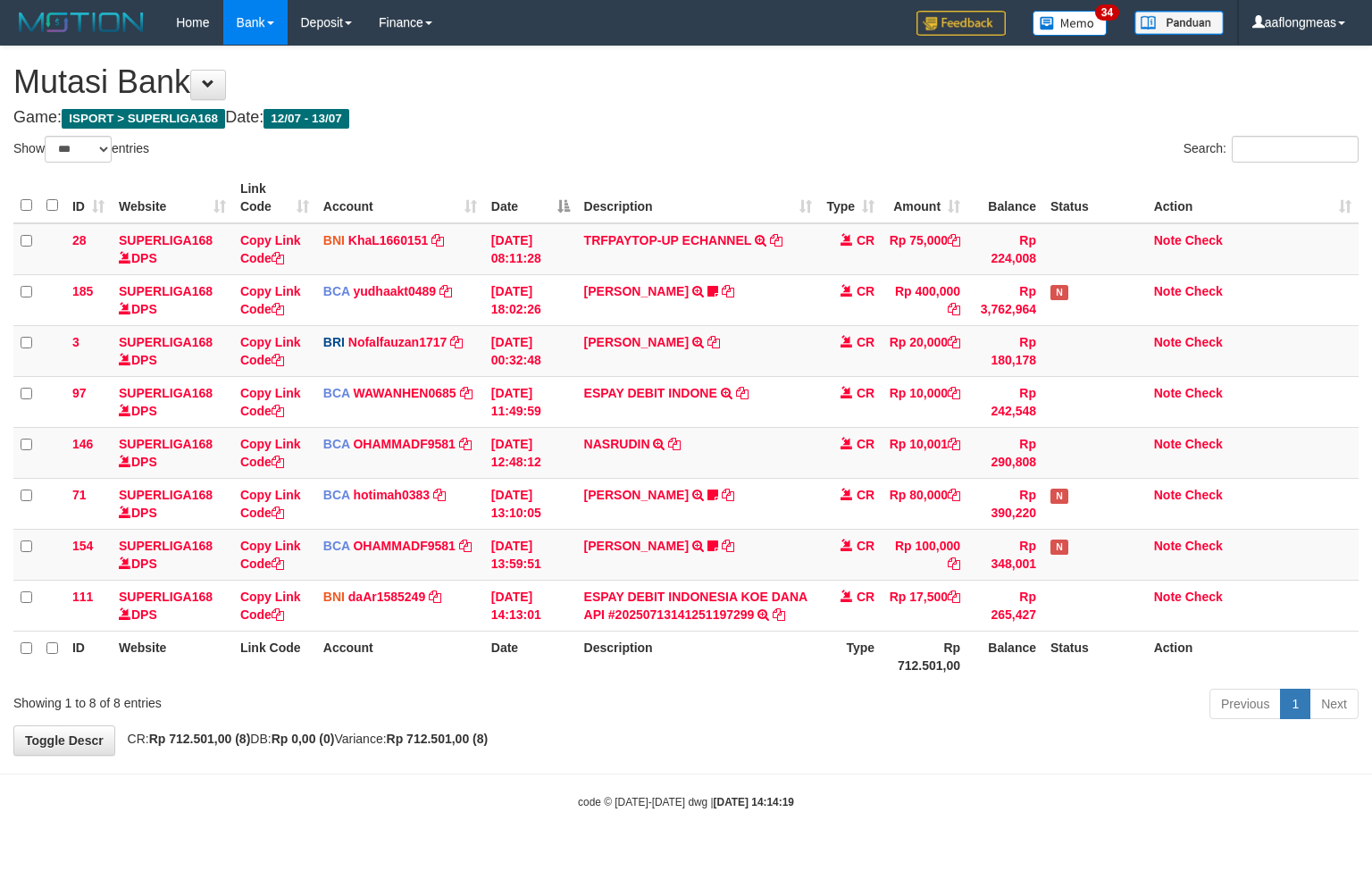scroll, scrollTop: 0, scrollLeft: 0, axis: both 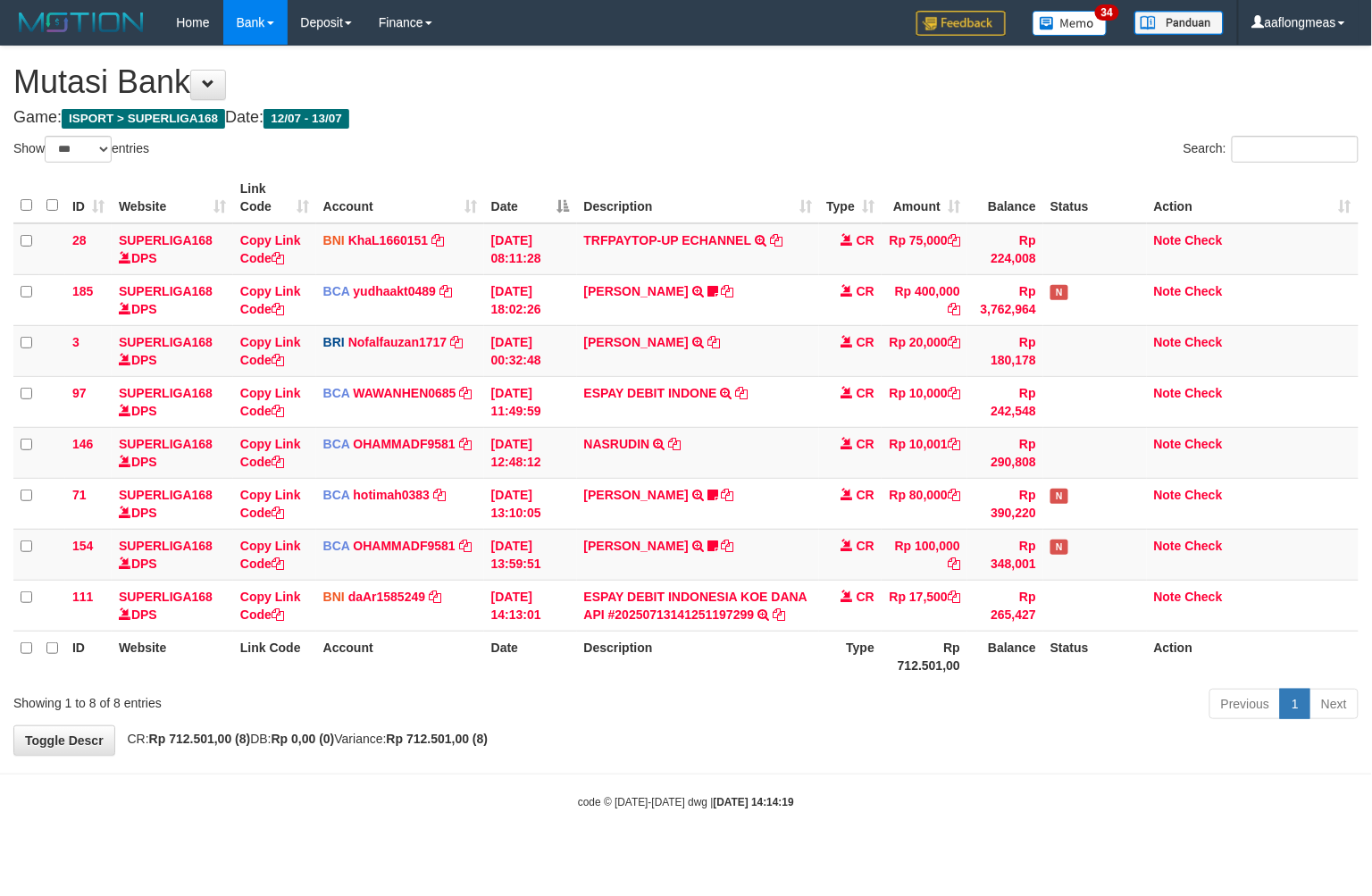 click on "**********" at bounding box center [686, 400] 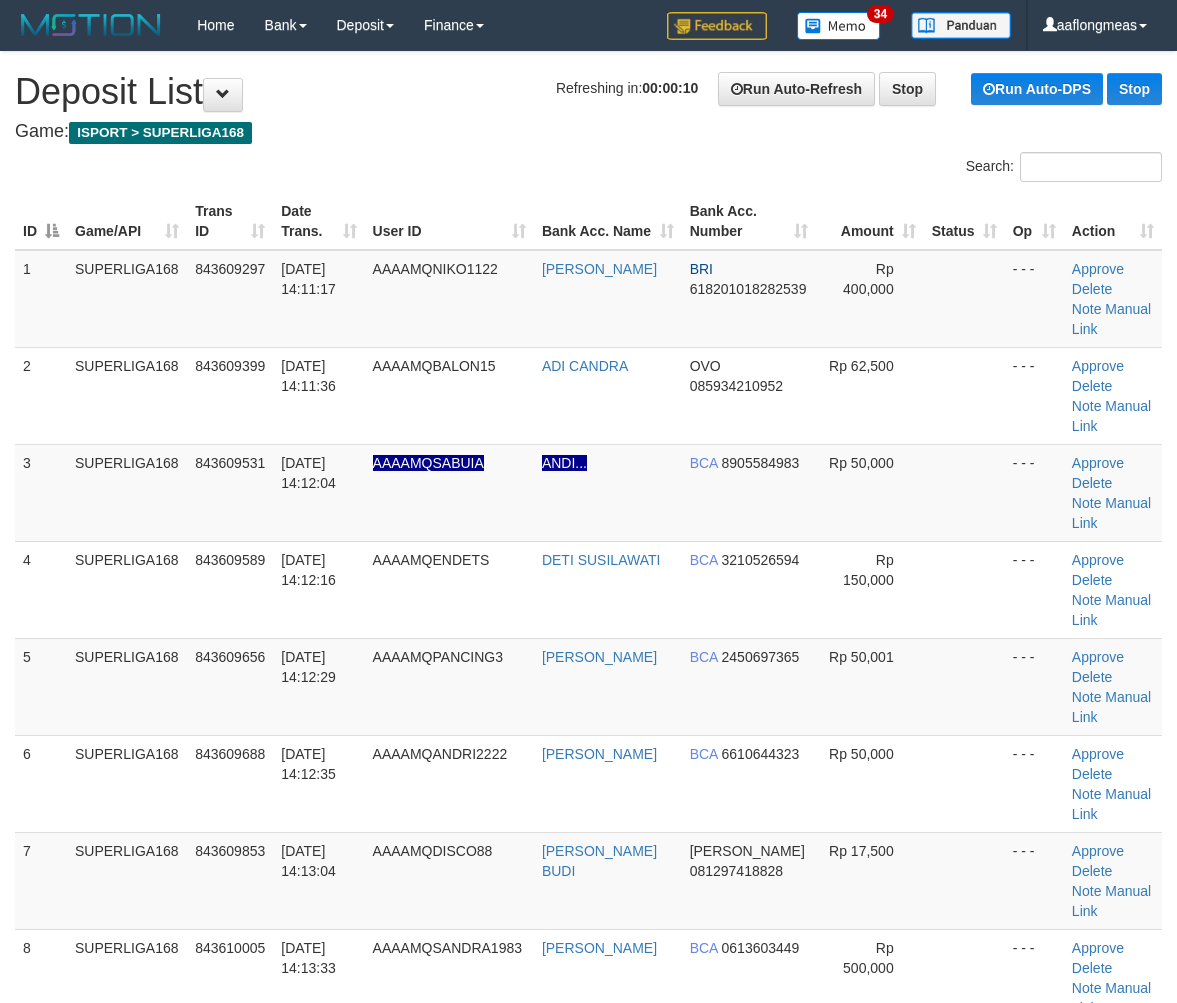scroll, scrollTop: 0, scrollLeft: 0, axis: both 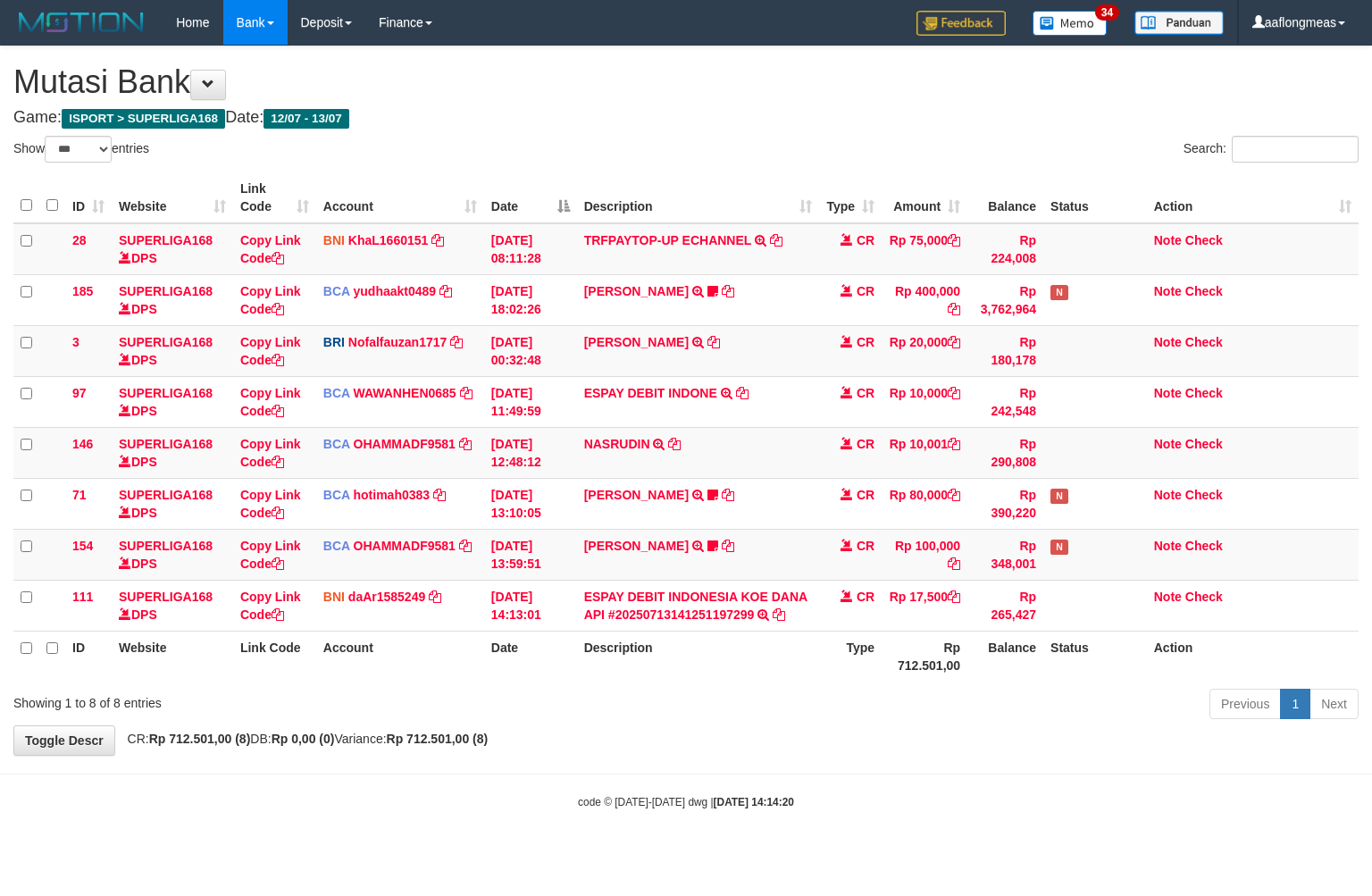select on "***" 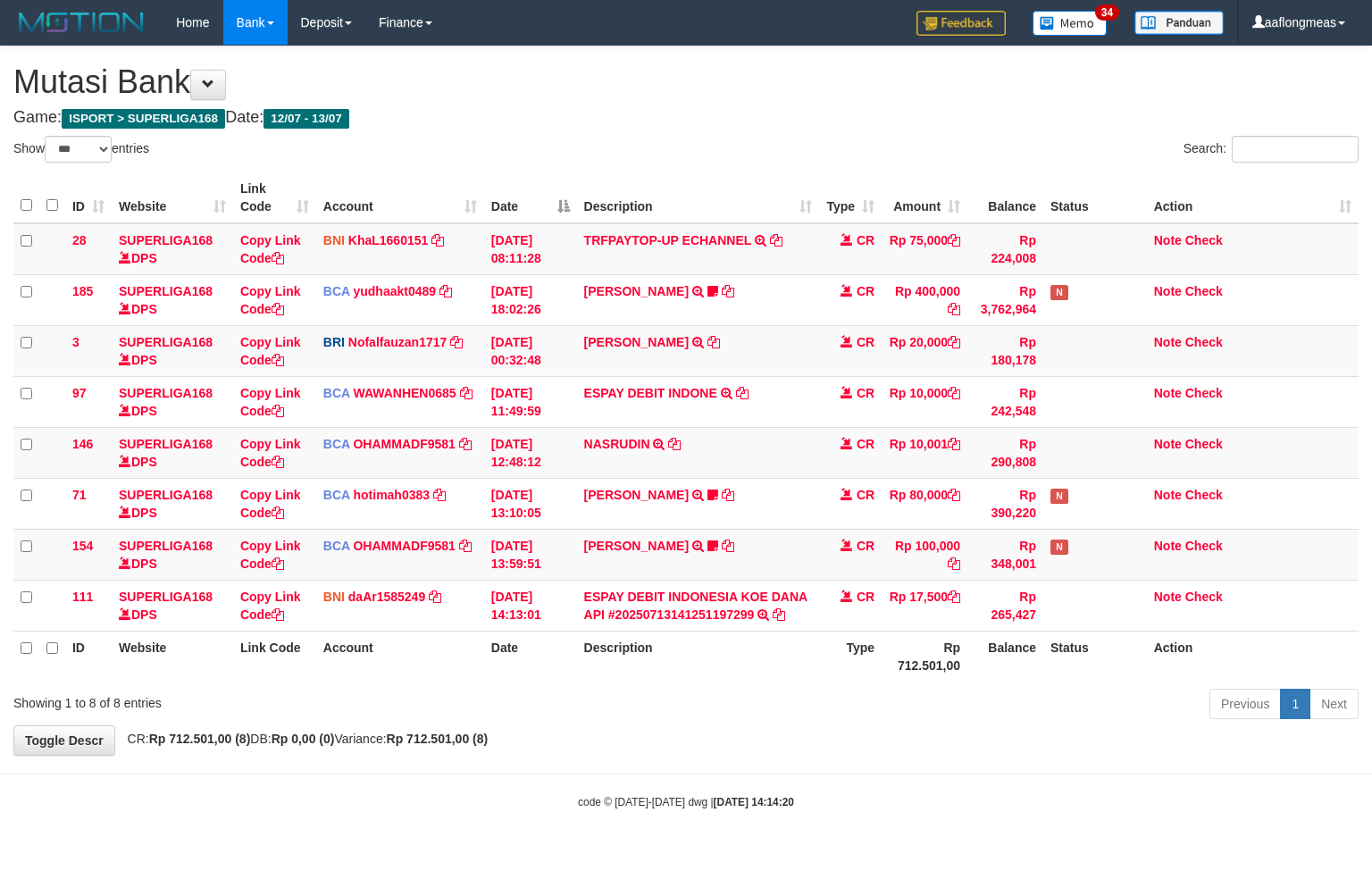 scroll, scrollTop: 0, scrollLeft: 0, axis: both 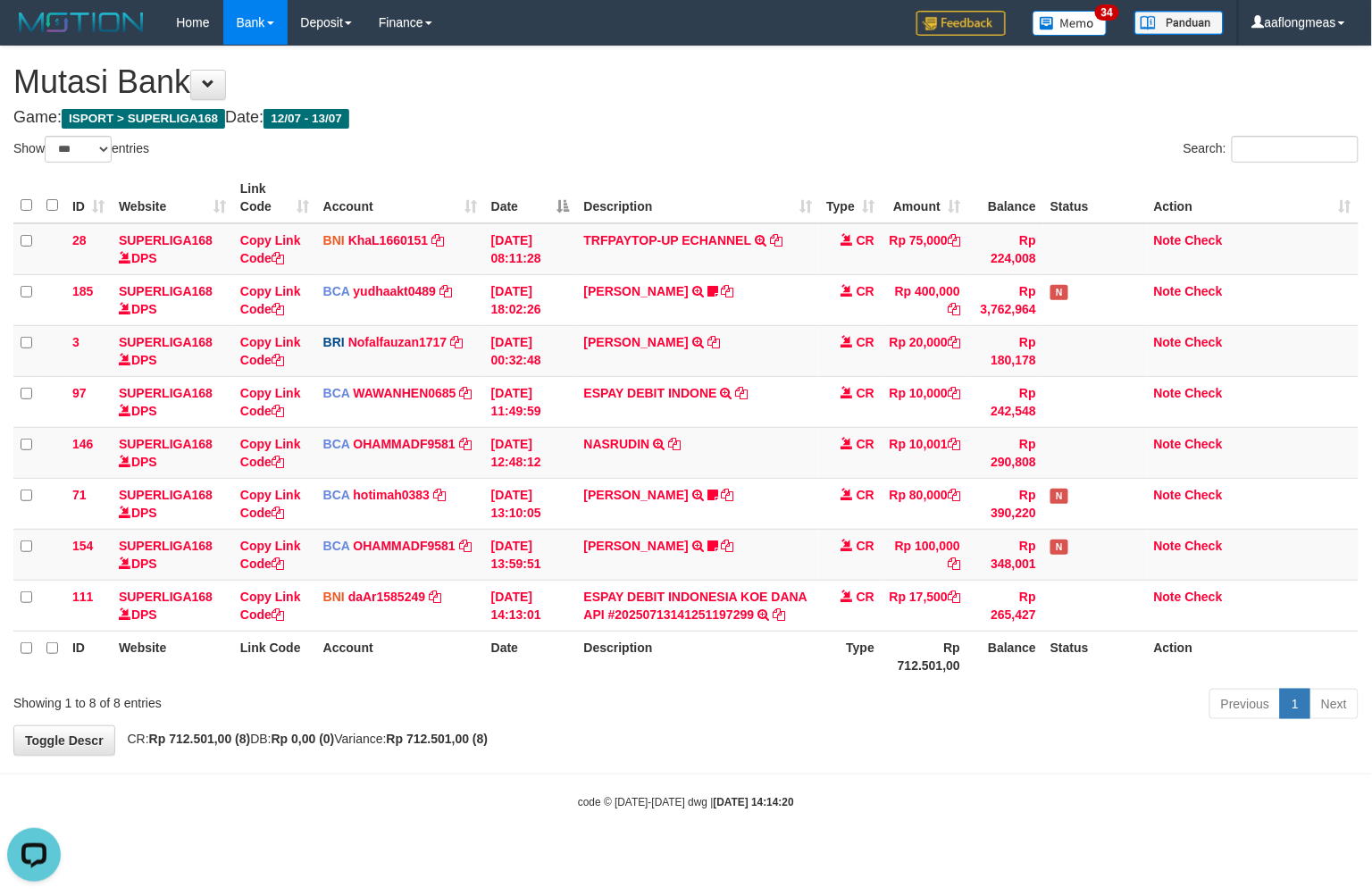 click on "**********" at bounding box center (686, 400) 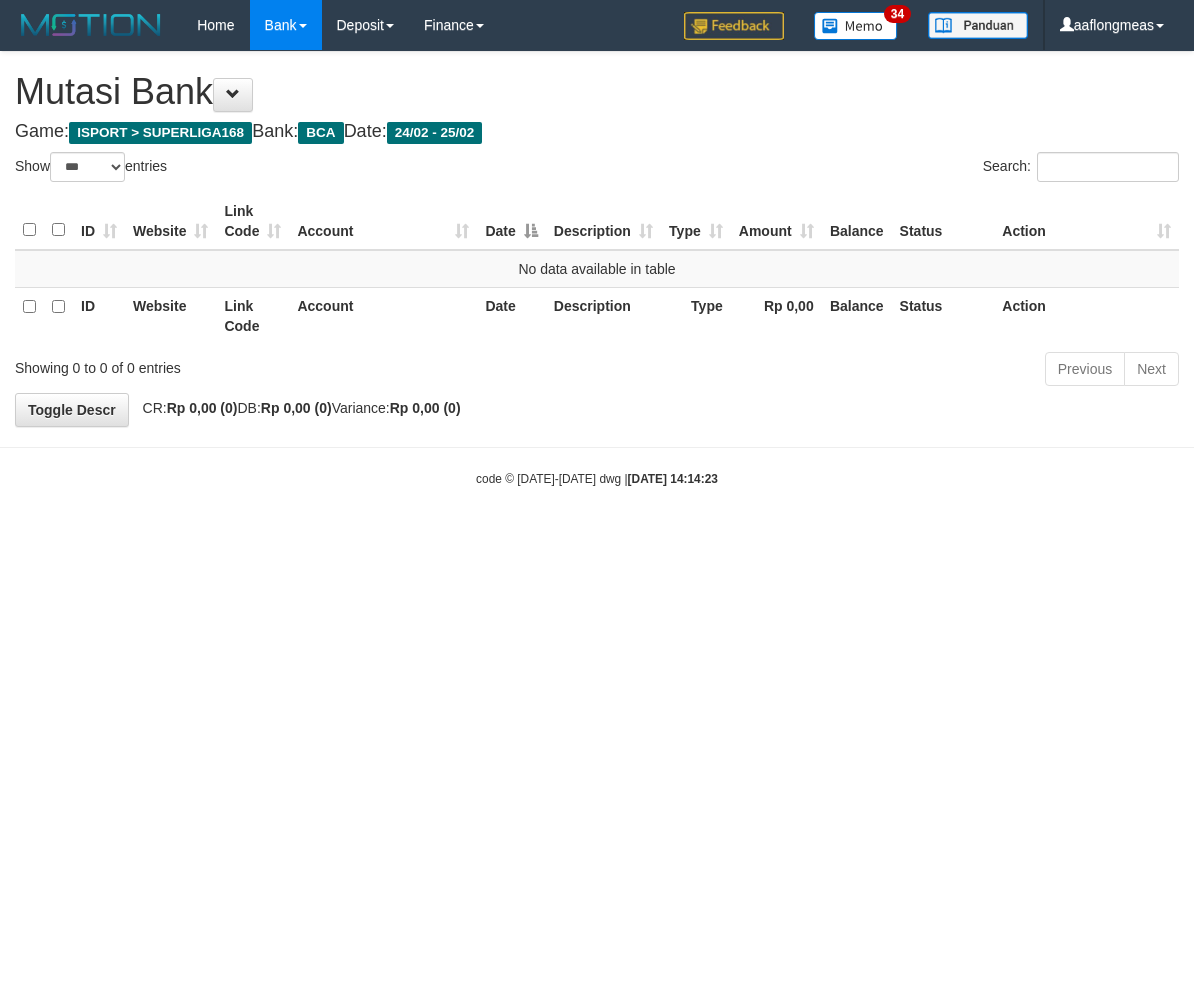 select on "***" 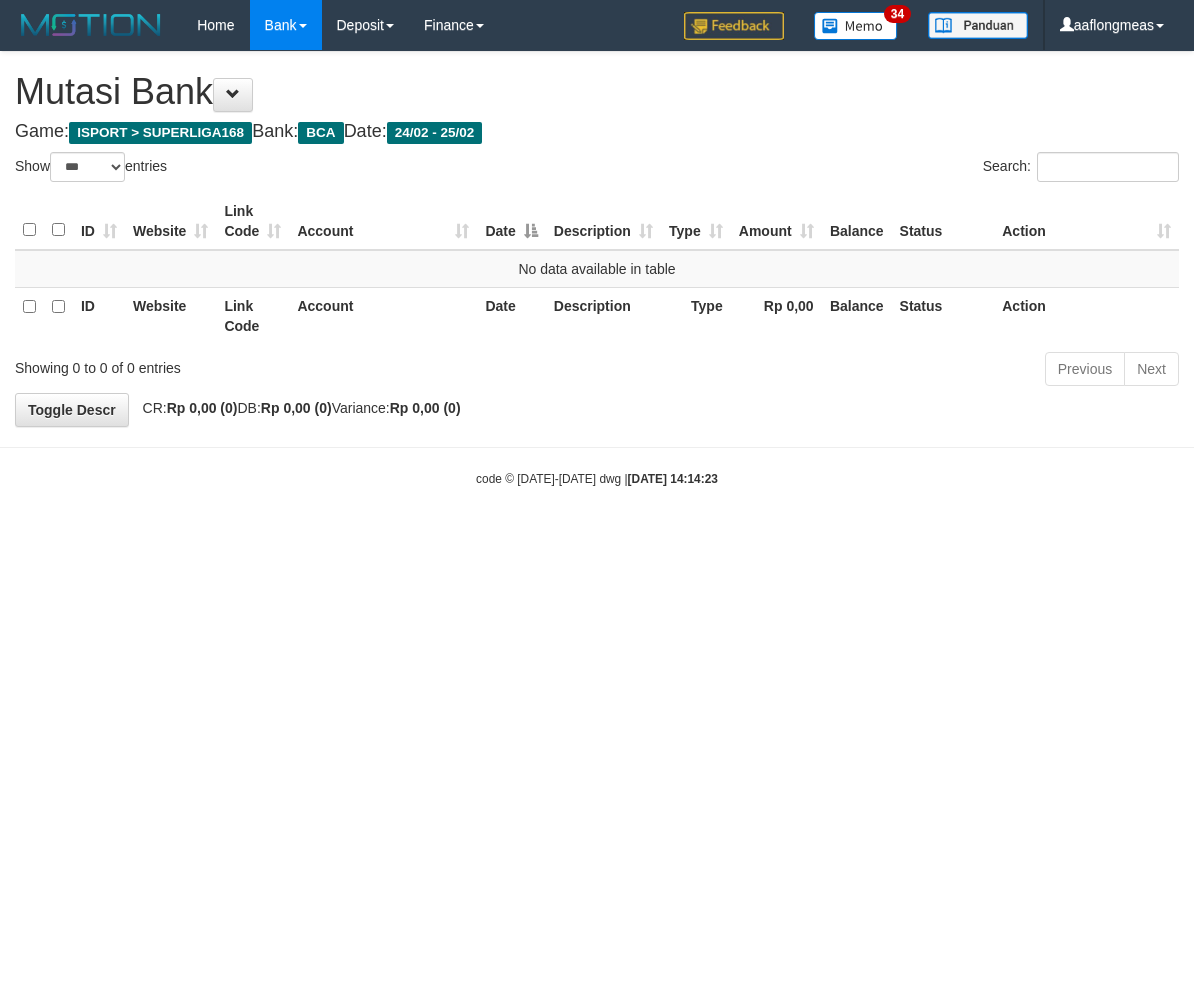 scroll, scrollTop: 0, scrollLeft: 0, axis: both 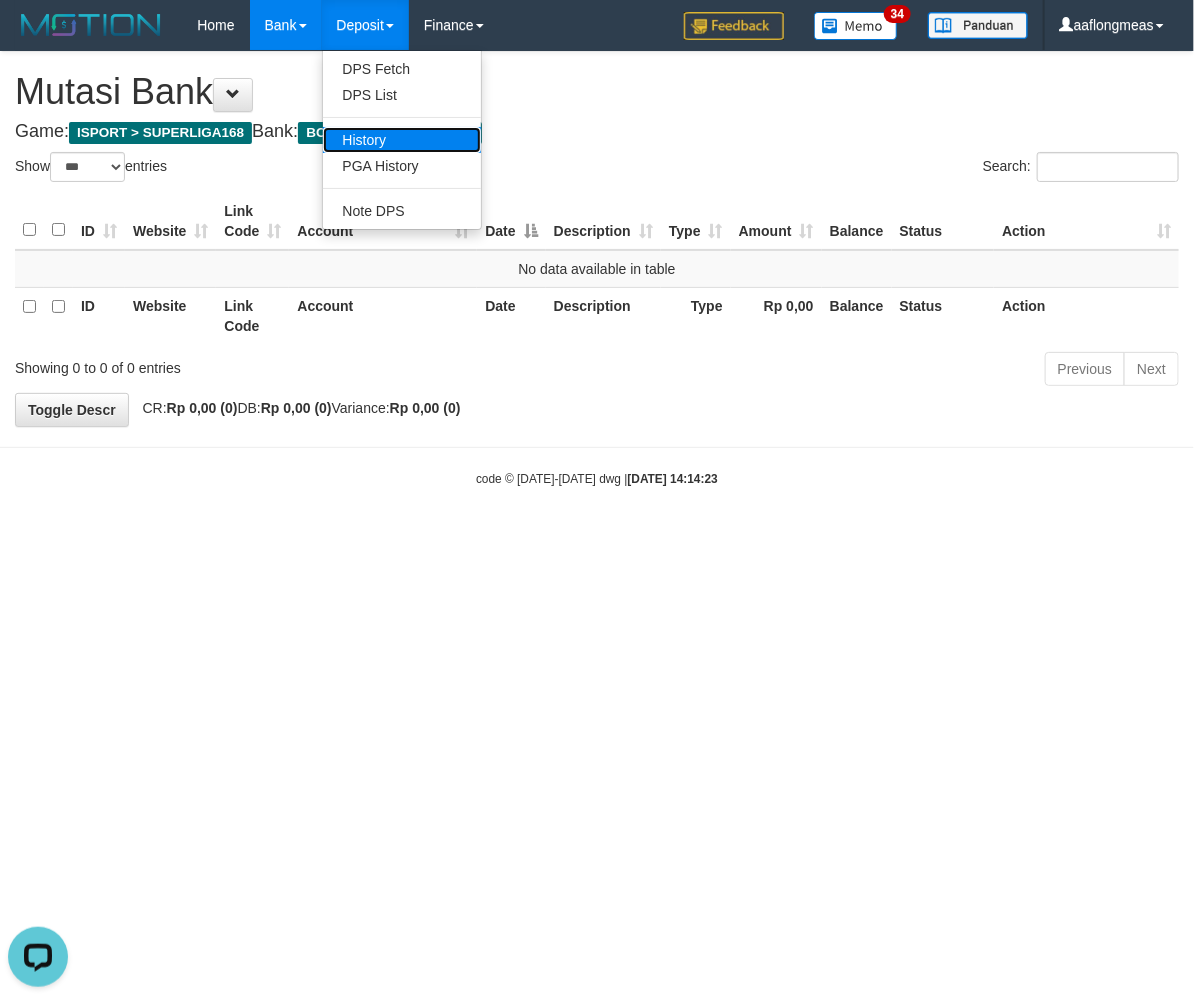 click on "History" at bounding box center [402, 140] 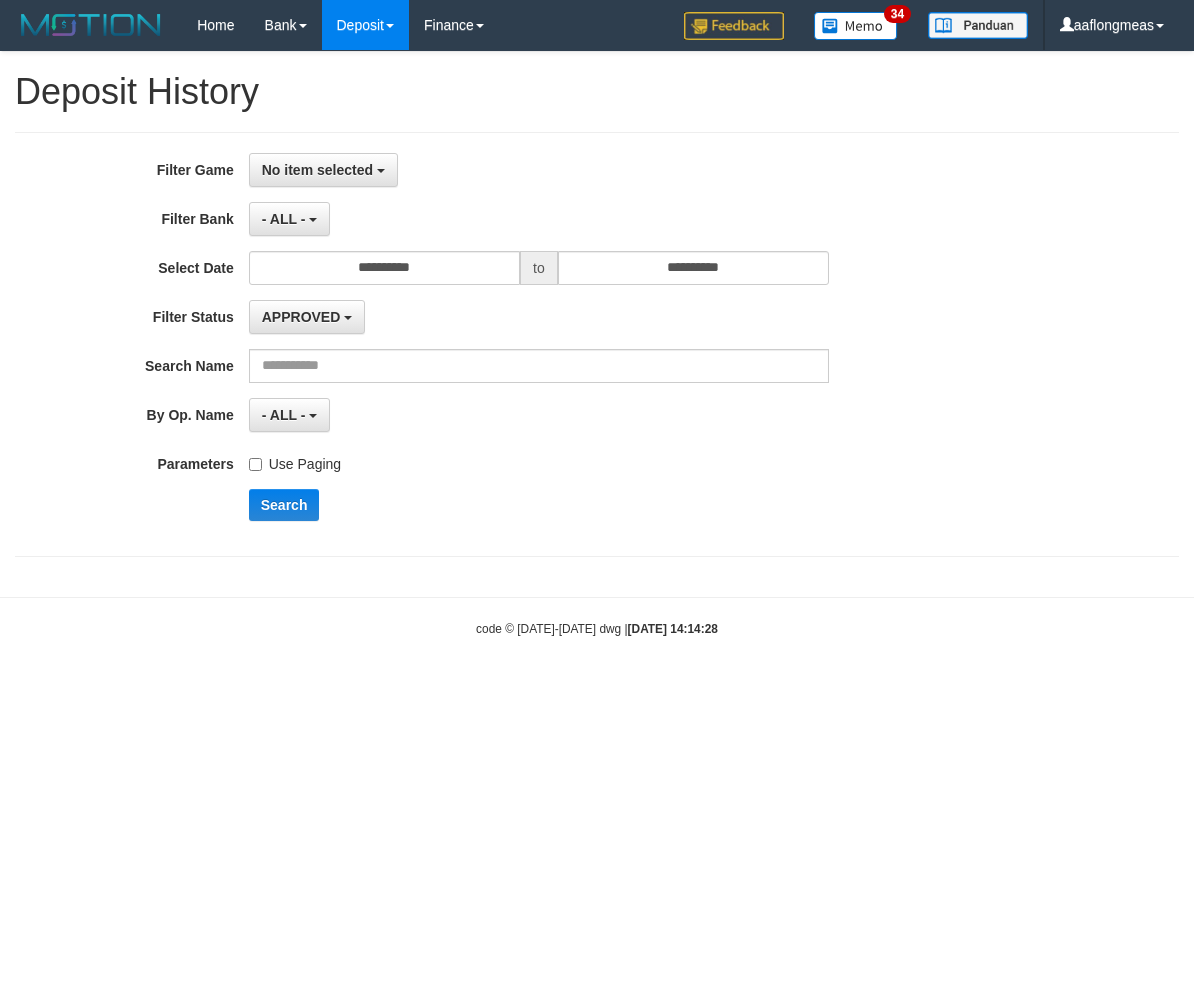 scroll, scrollTop: 0, scrollLeft: 0, axis: both 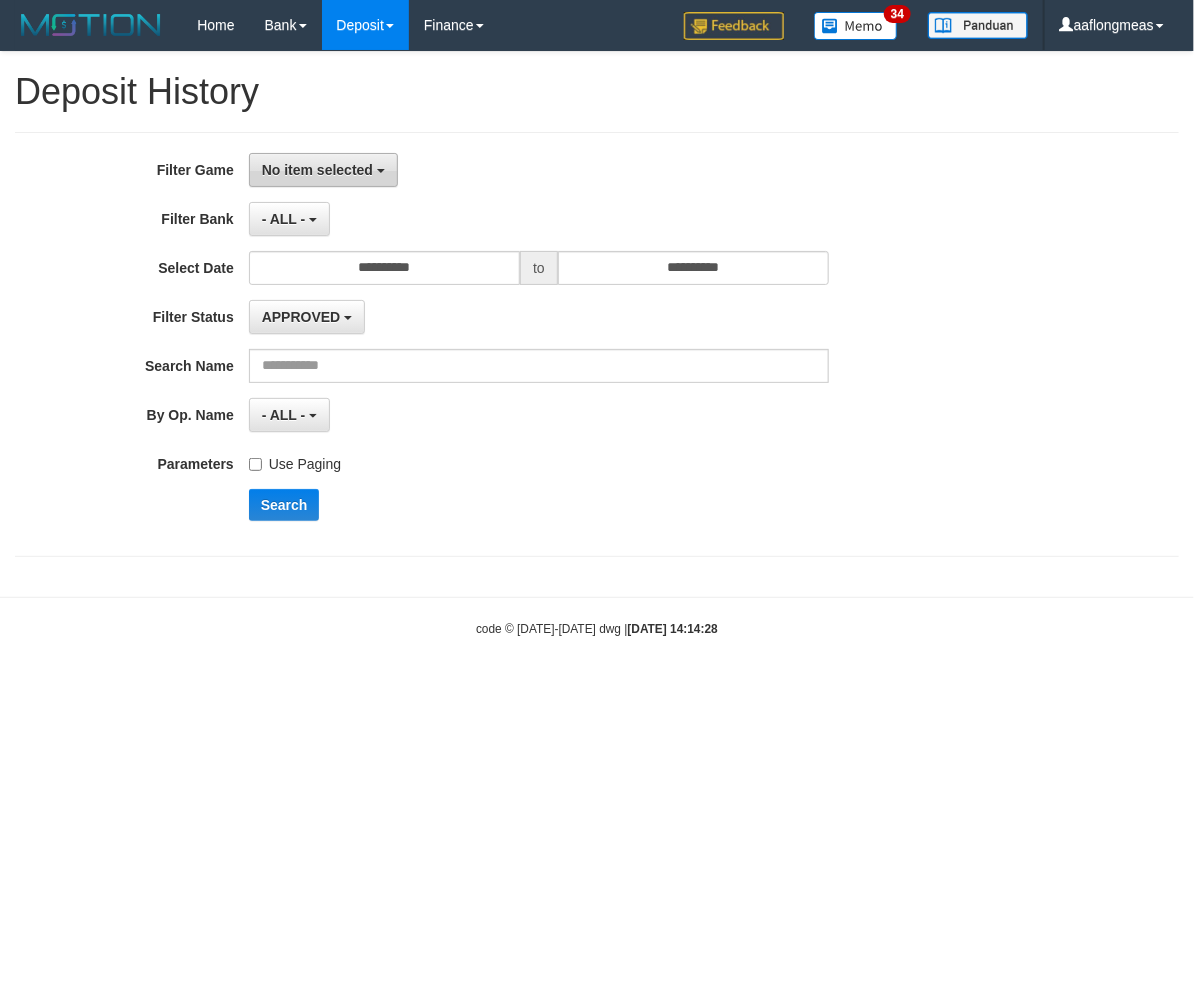 click on "No item selected" at bounding box center (317, 170) 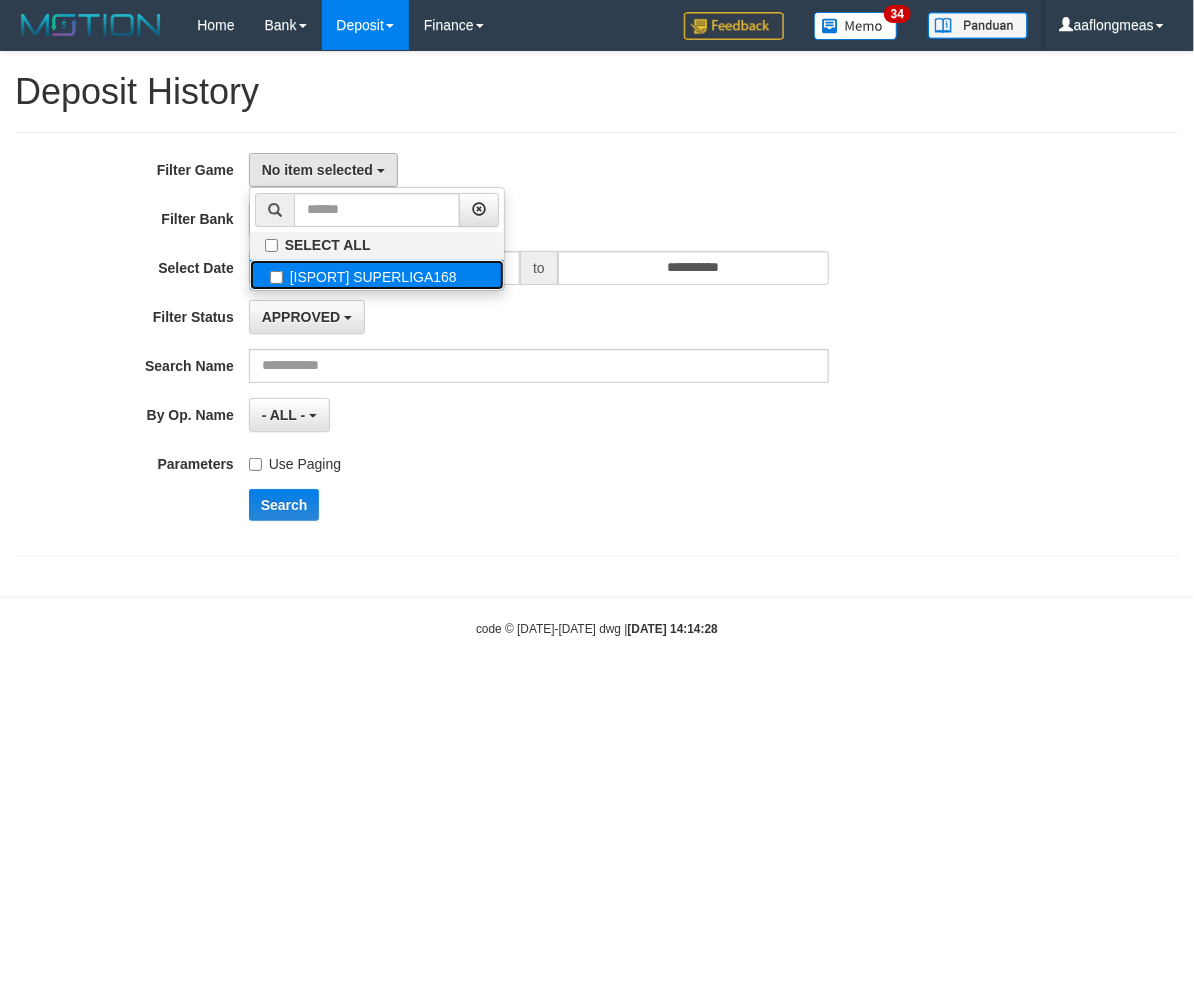 click on "[ISPORT] SUPERLIGA168" at bounding box center (377, 275) 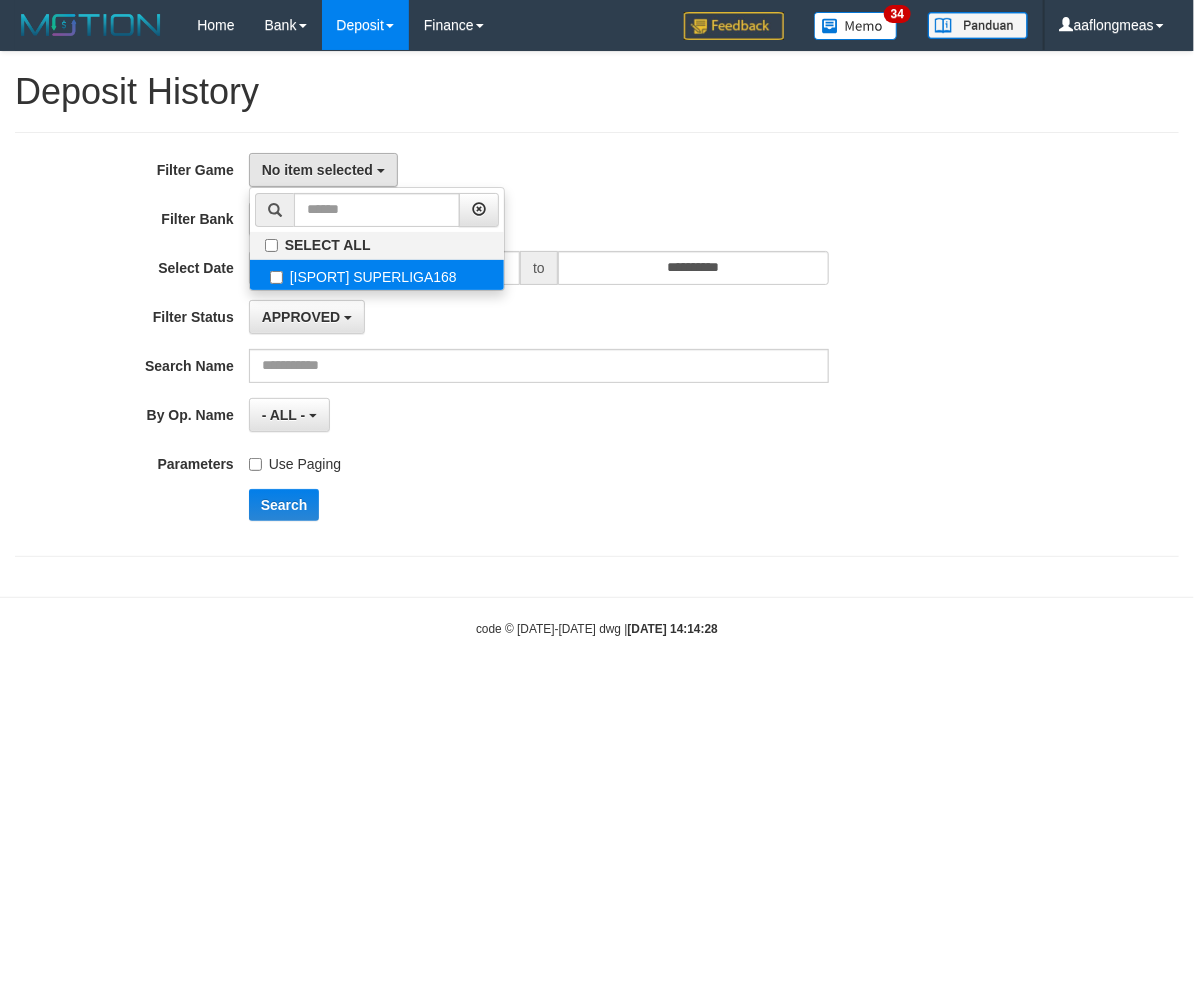 select on "***" 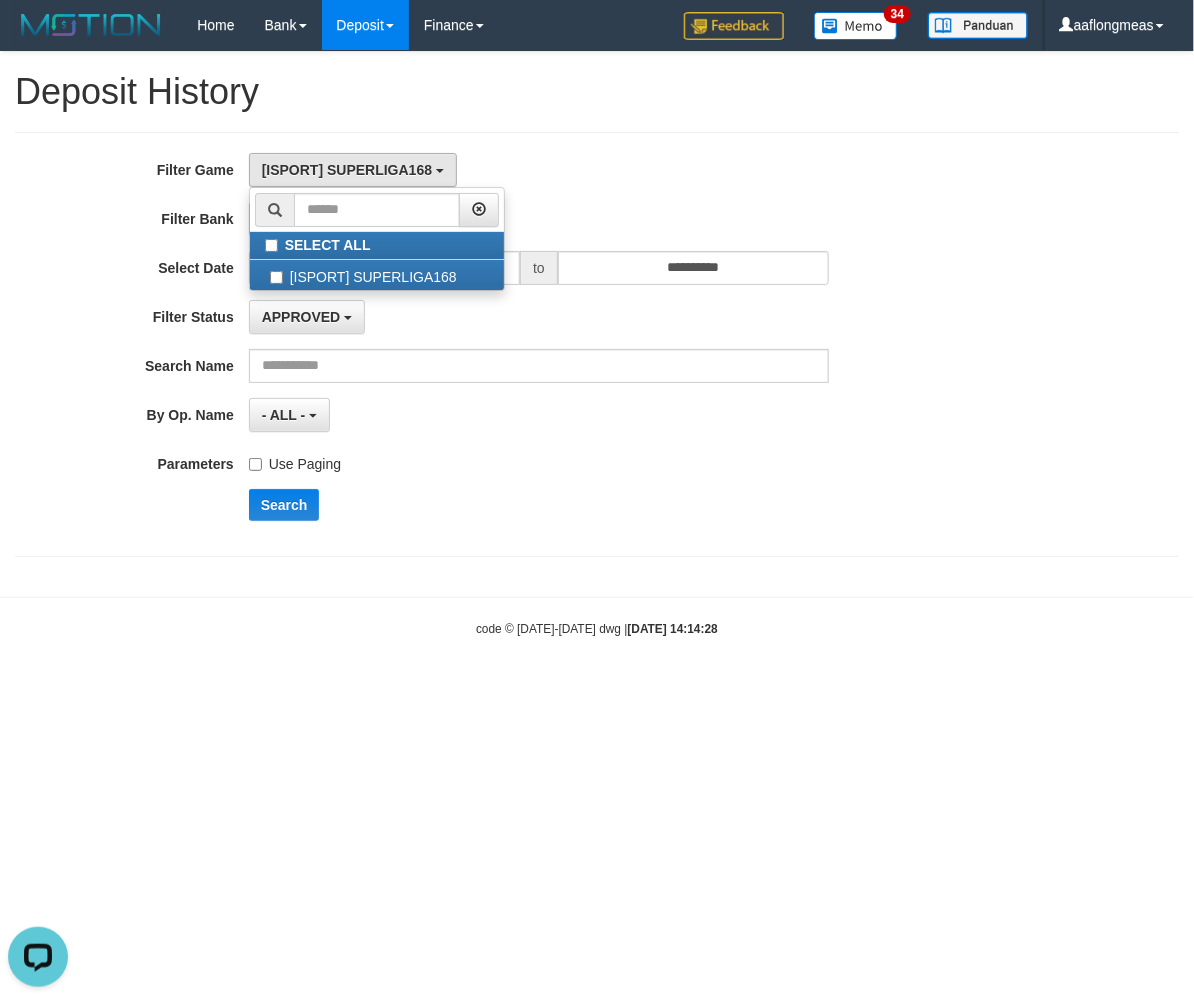 scroll, scrollTop: 0, scrollLeft: 0, axis: both 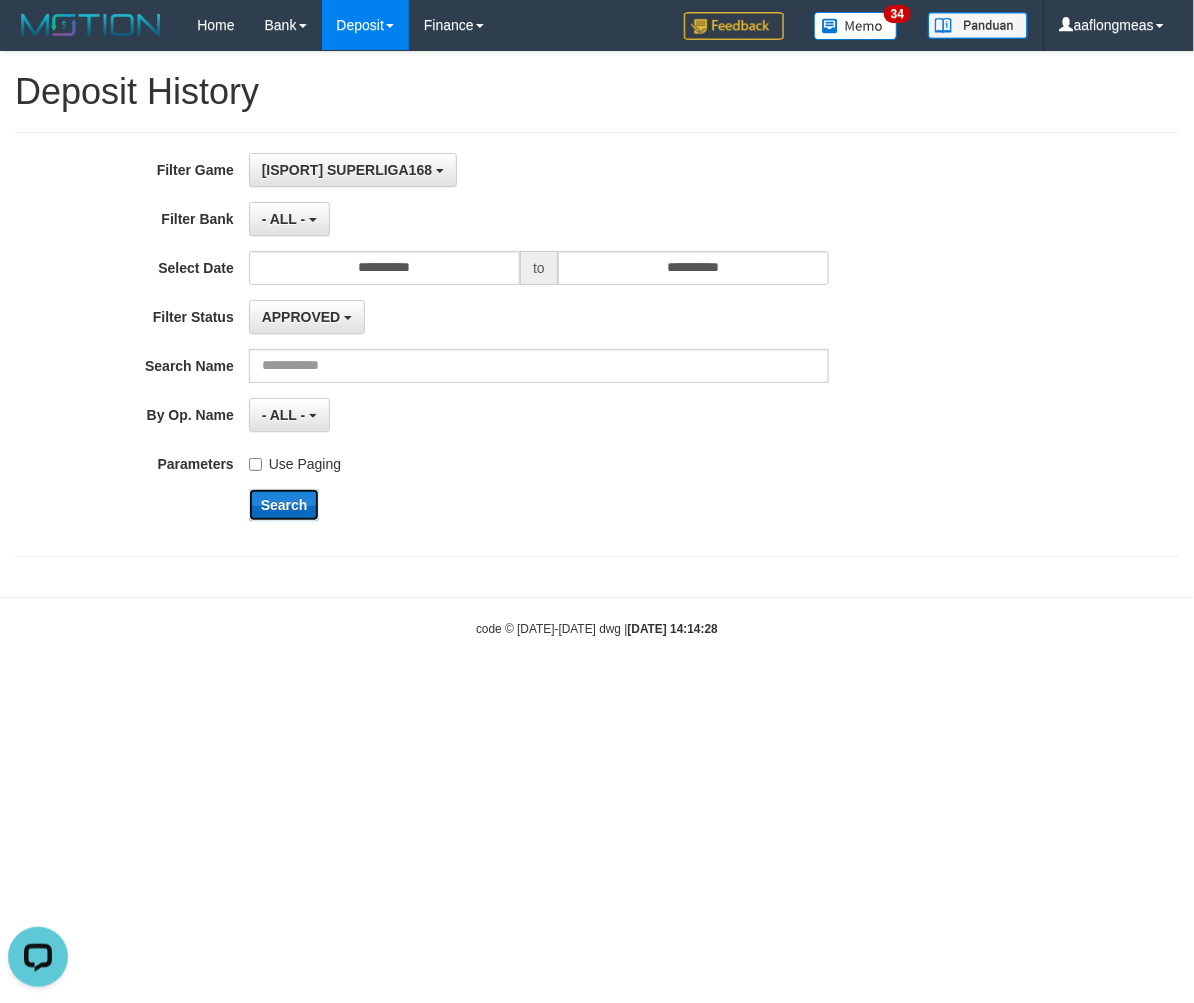 click on "Search" at bounding box center (284, 505) 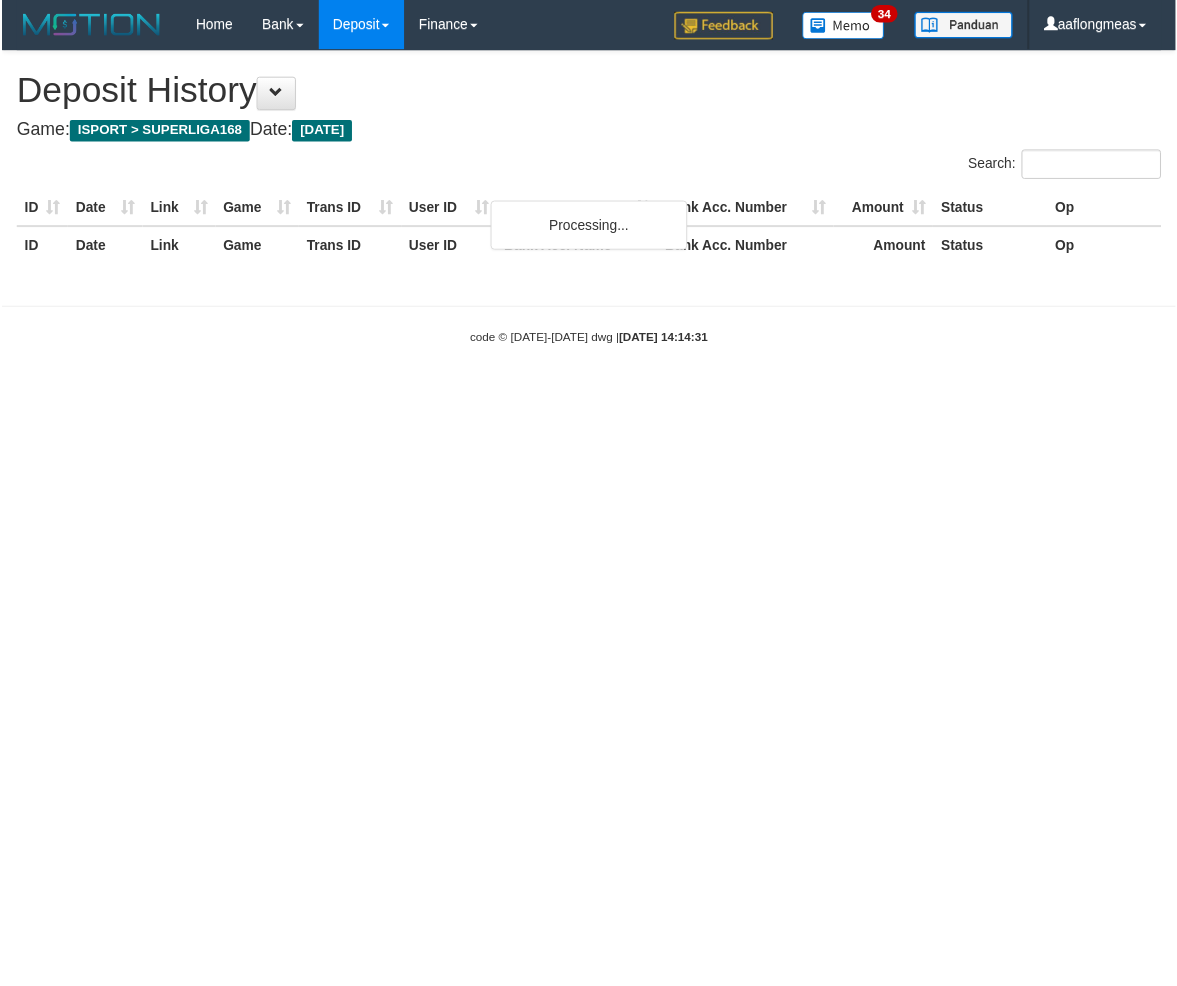 scroll, scrollTop: 0, scrollLeft: 0, axis: both 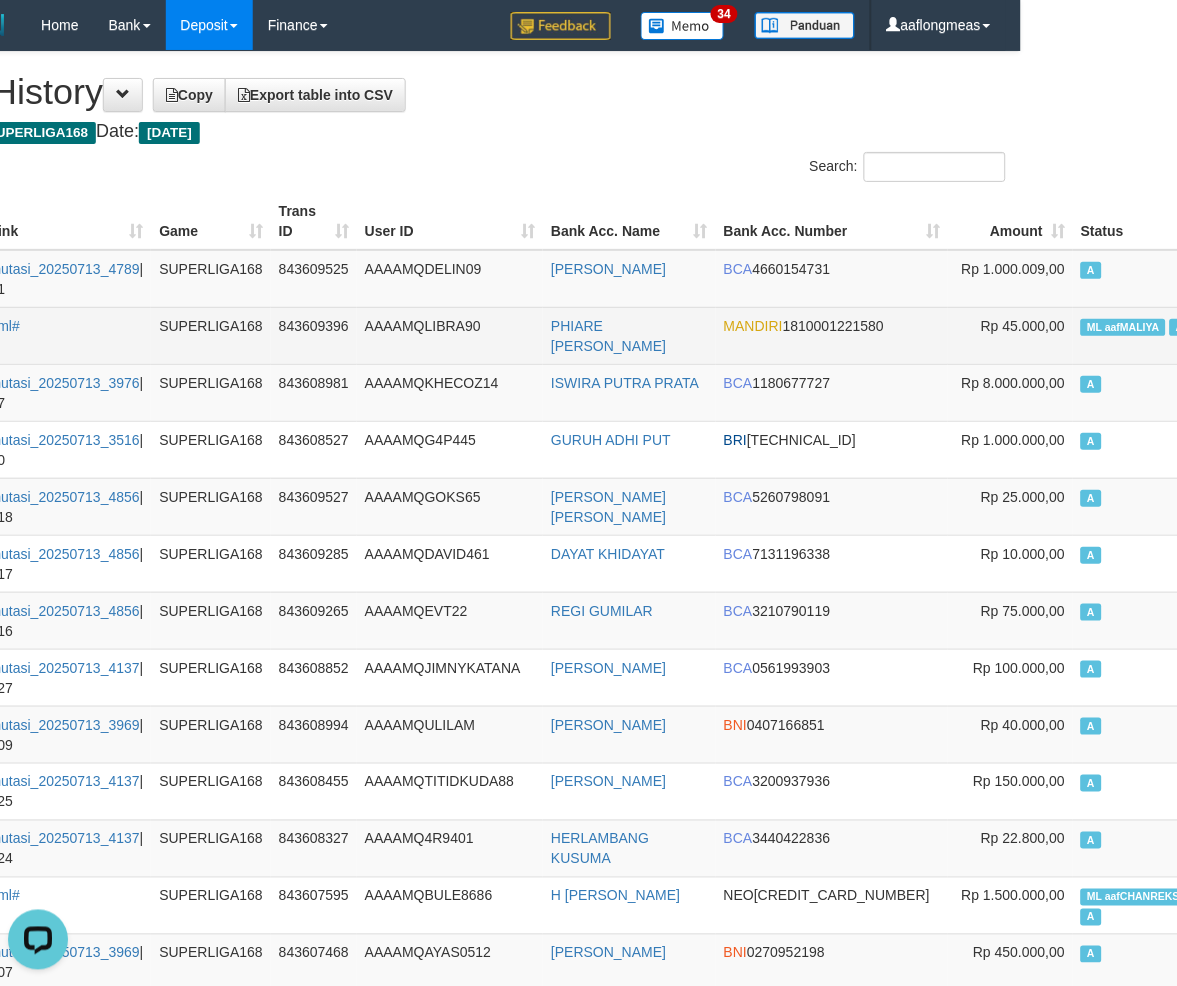 click on "ML aafMALIYA" at bounding box center [1123, 327] 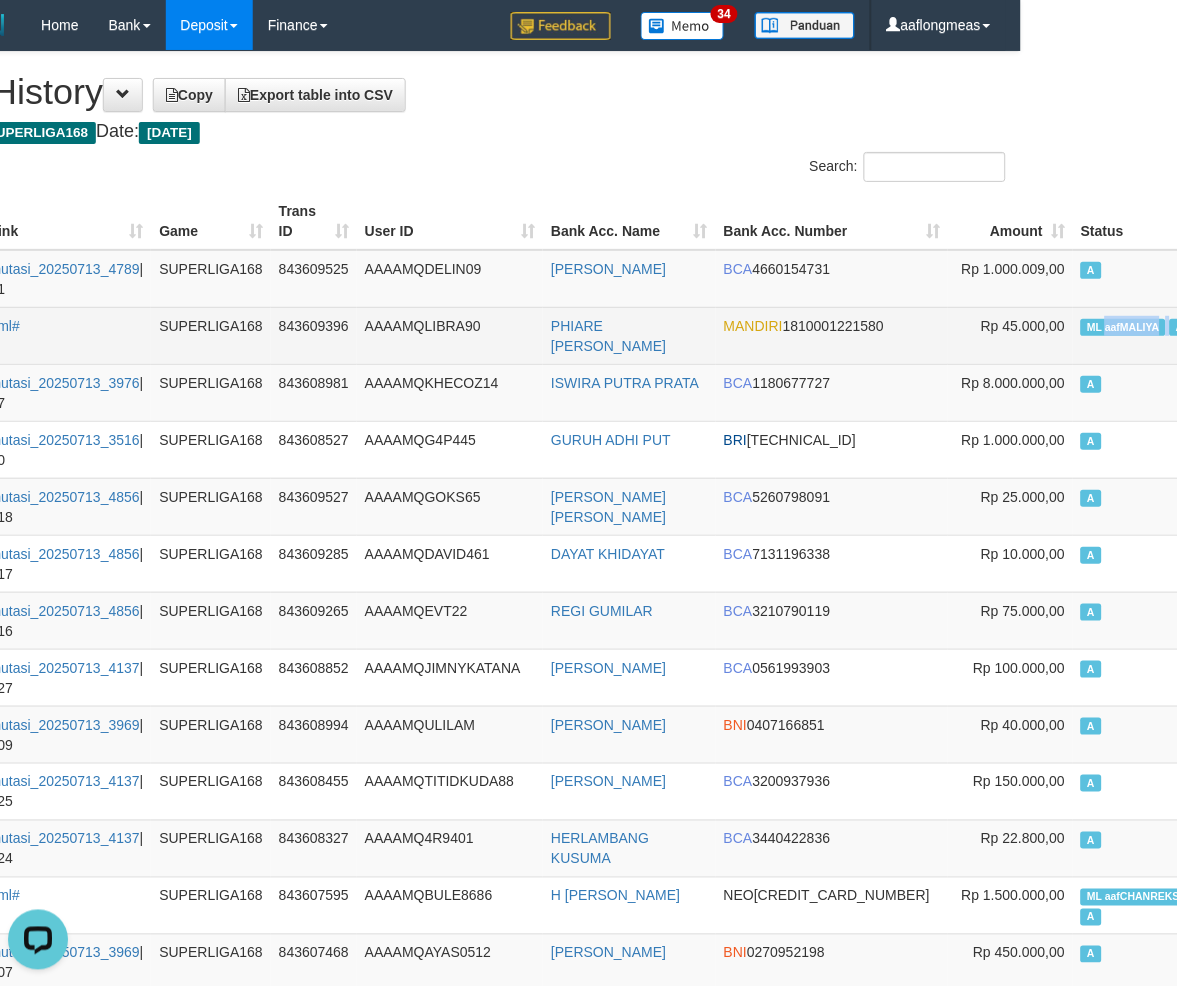 click on "ML aafMALIYA   A" at bounding box center (1145, 335) 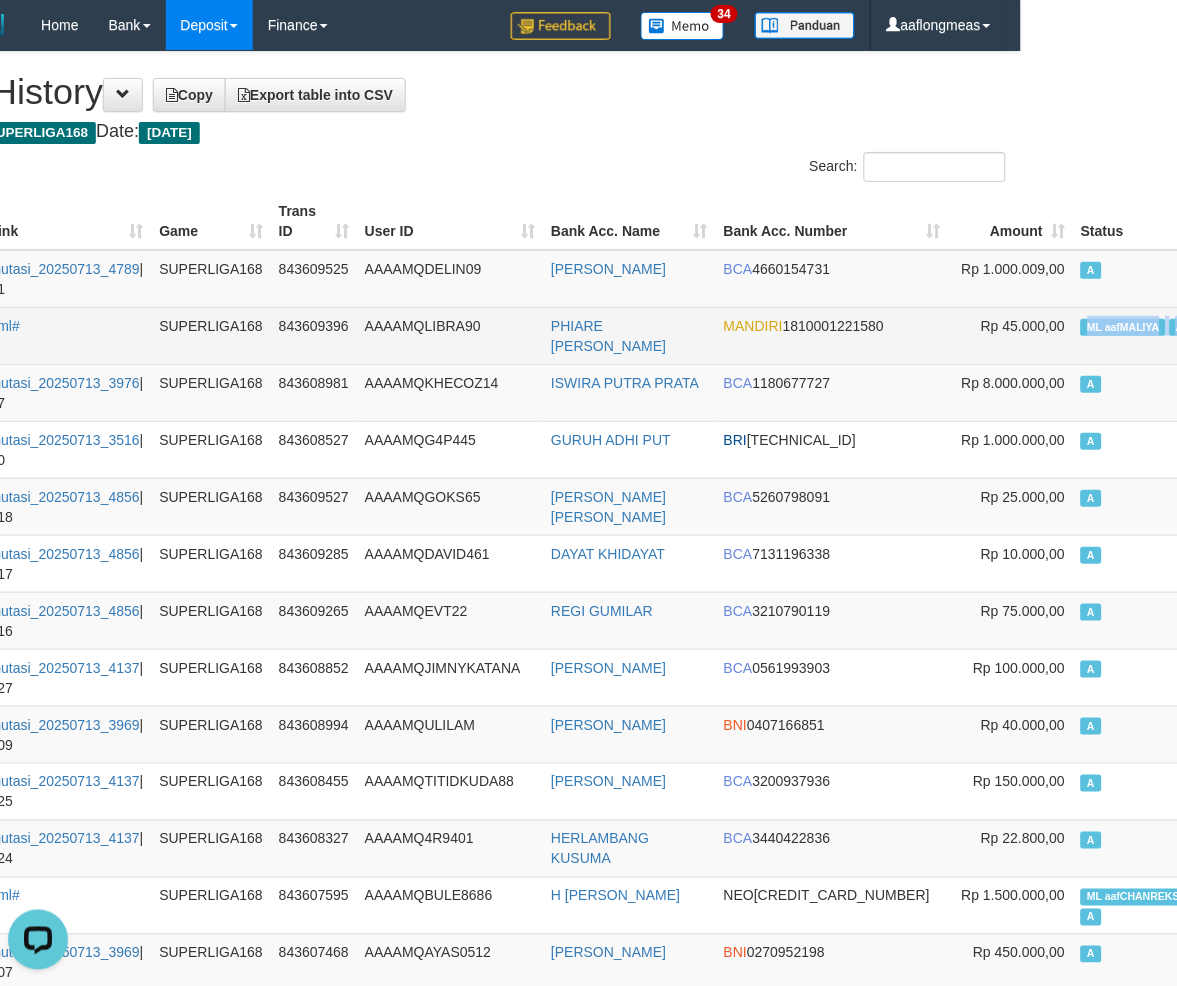 click on "ML aafMALIYA   A" at bounding box center (1145, 335) 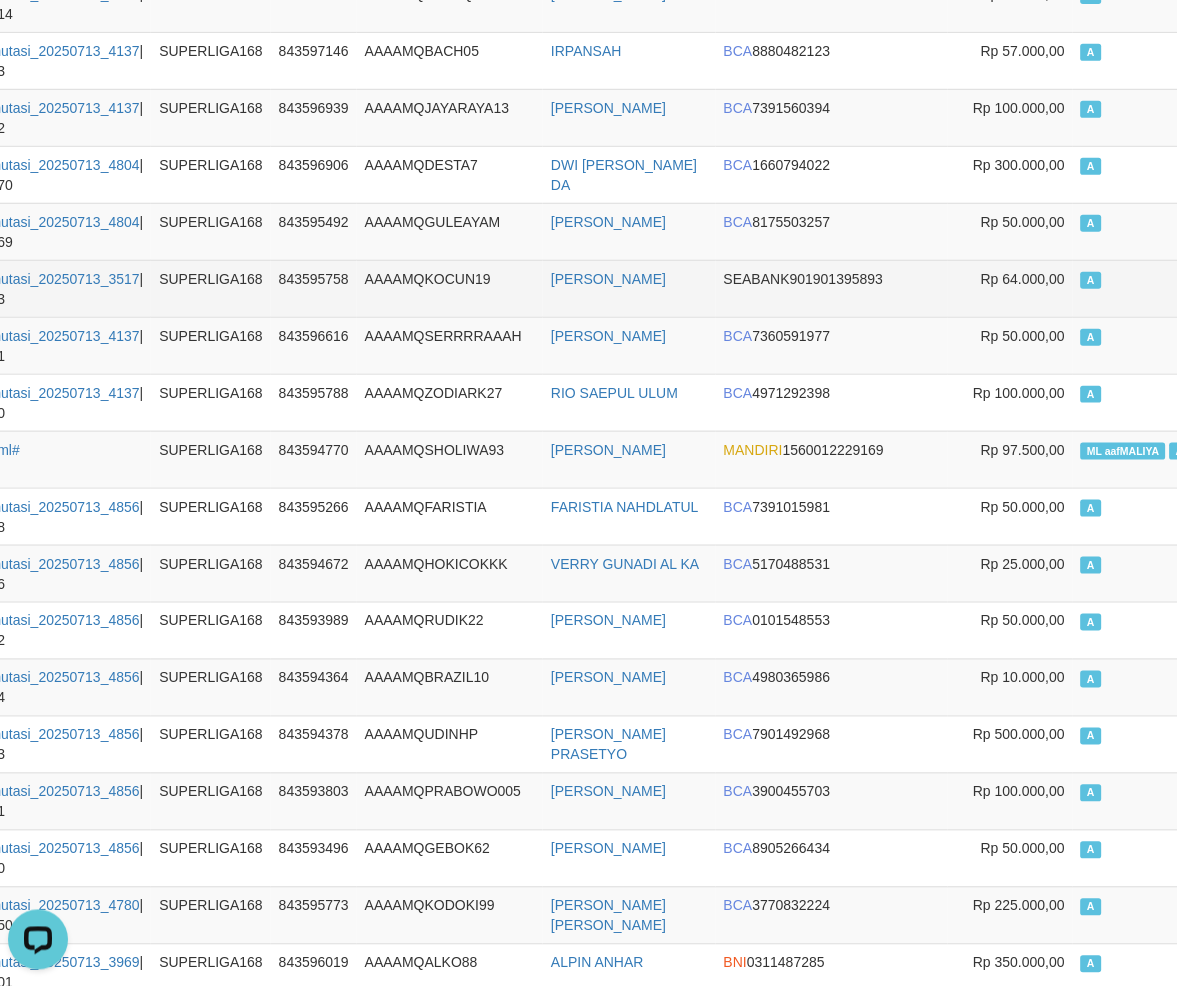 scroll, scrollTop: 7853, scrollLeft: 156, axis: both 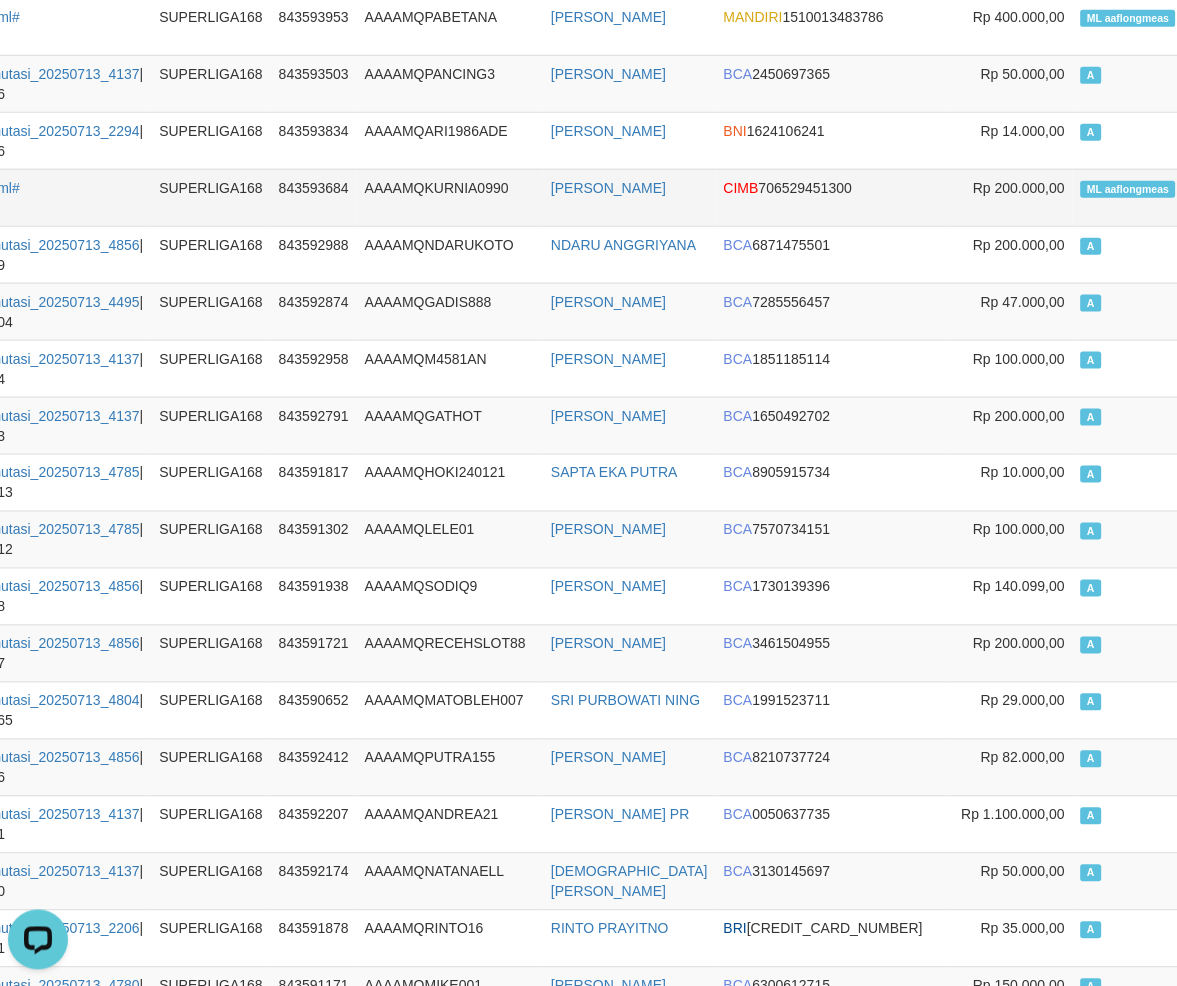 click on "ML aaflongmeas   A" at bounding box center (1145, 197) 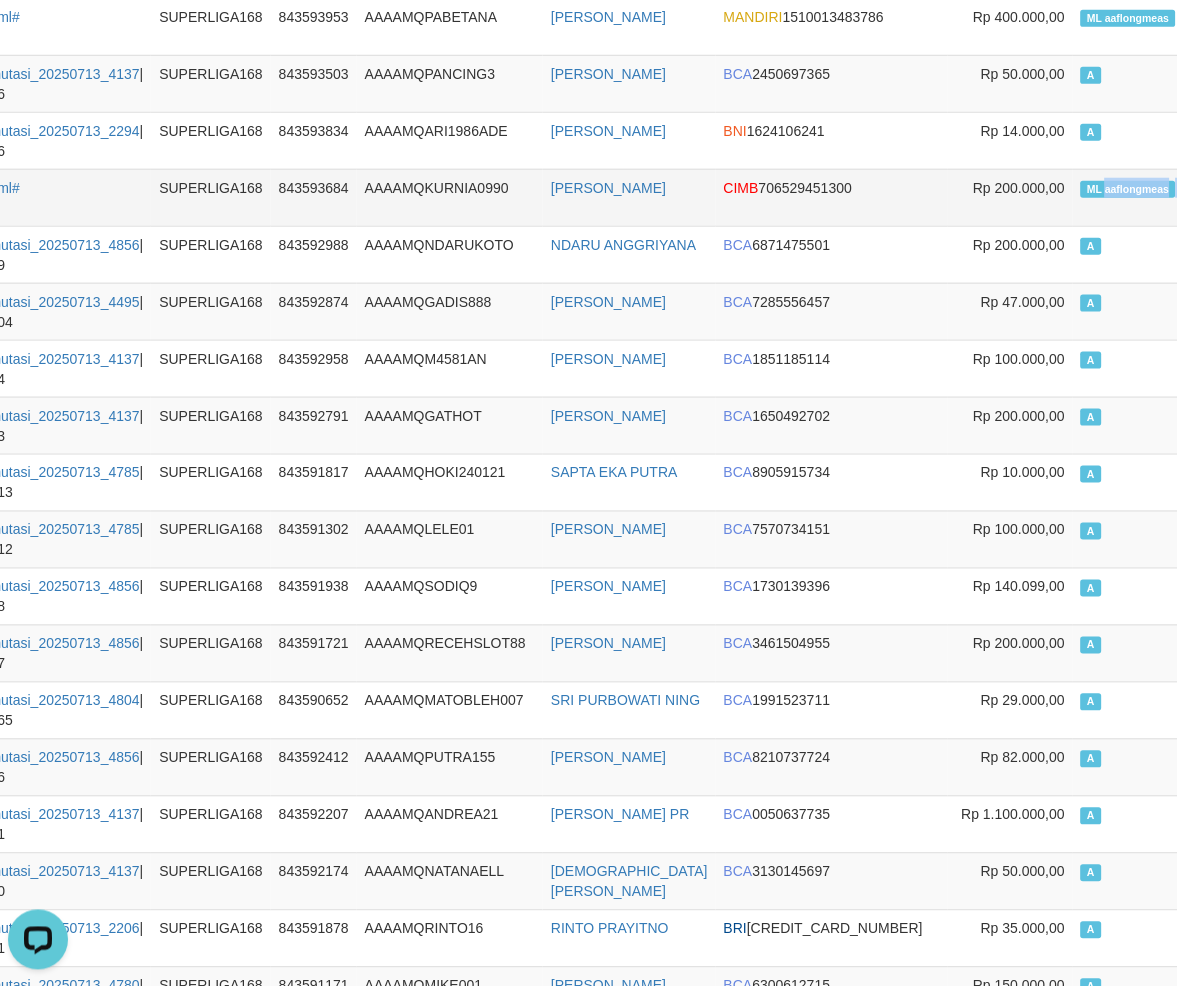 click on "ML aaflongmeas   A" at bounding box center (1145, 197) 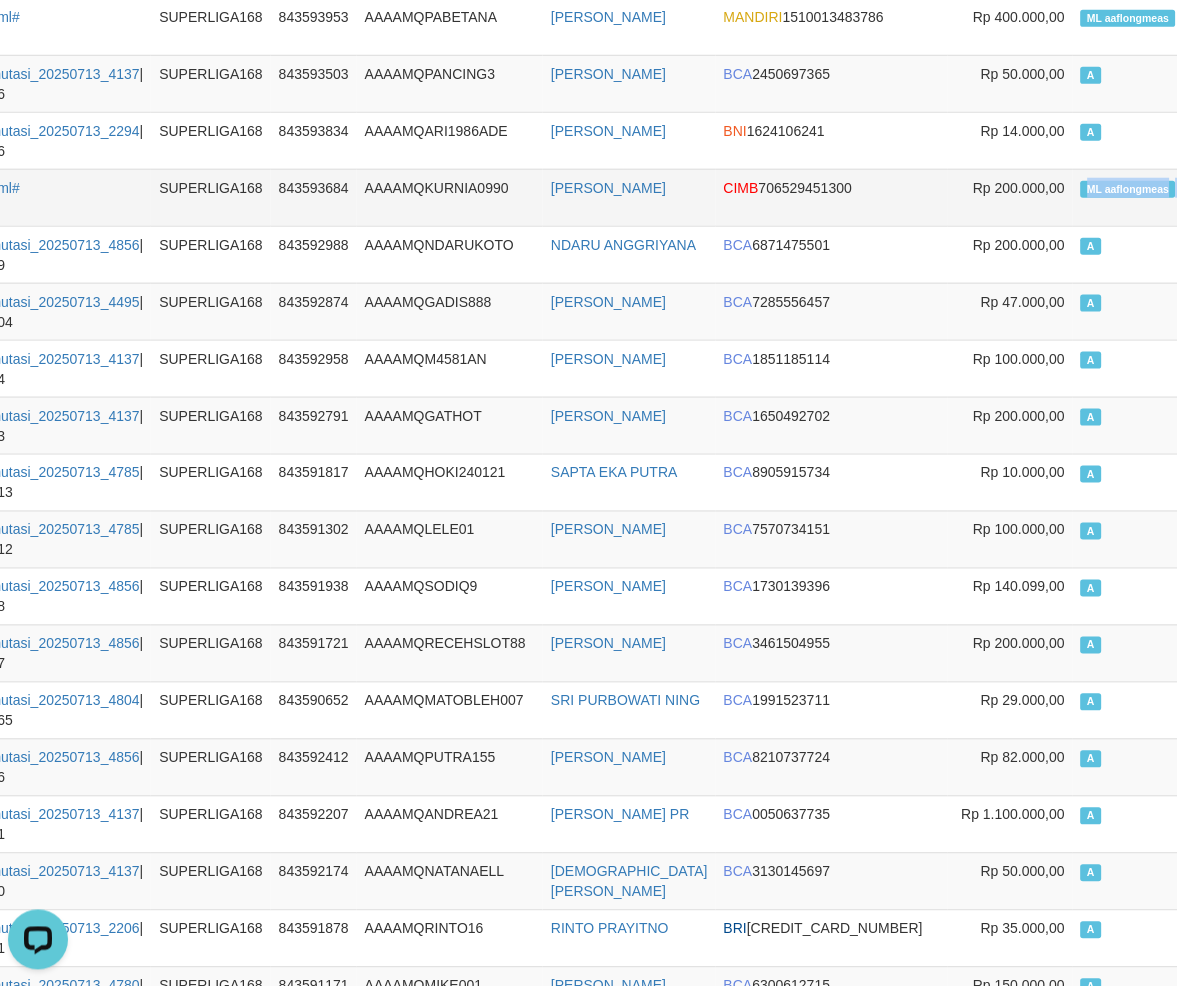 click on "ML aaflongmeas   A" at bounding box center [1145, 197] 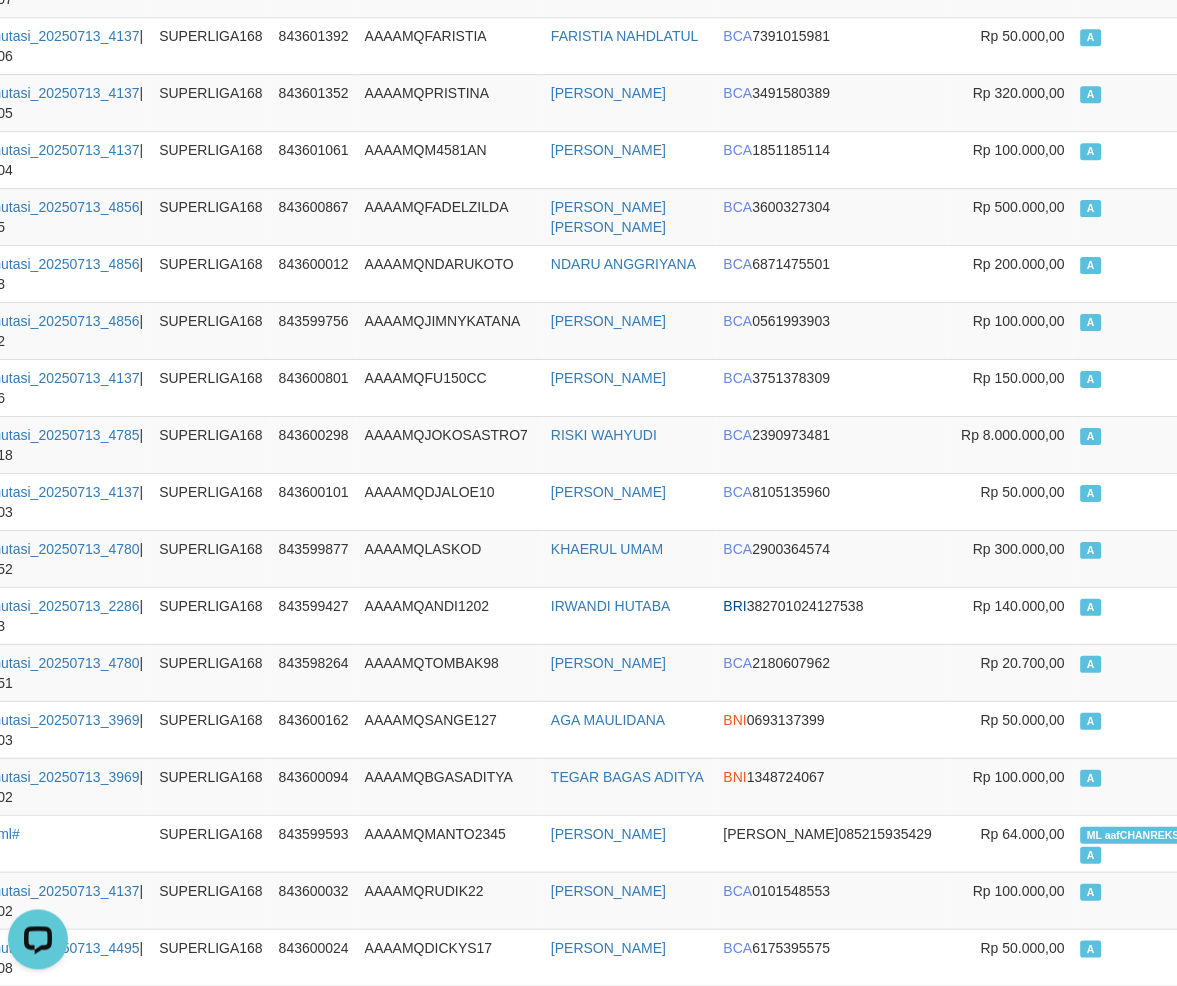 scroll, scrollTop: 2556, scrollLeft: 156, axis: both 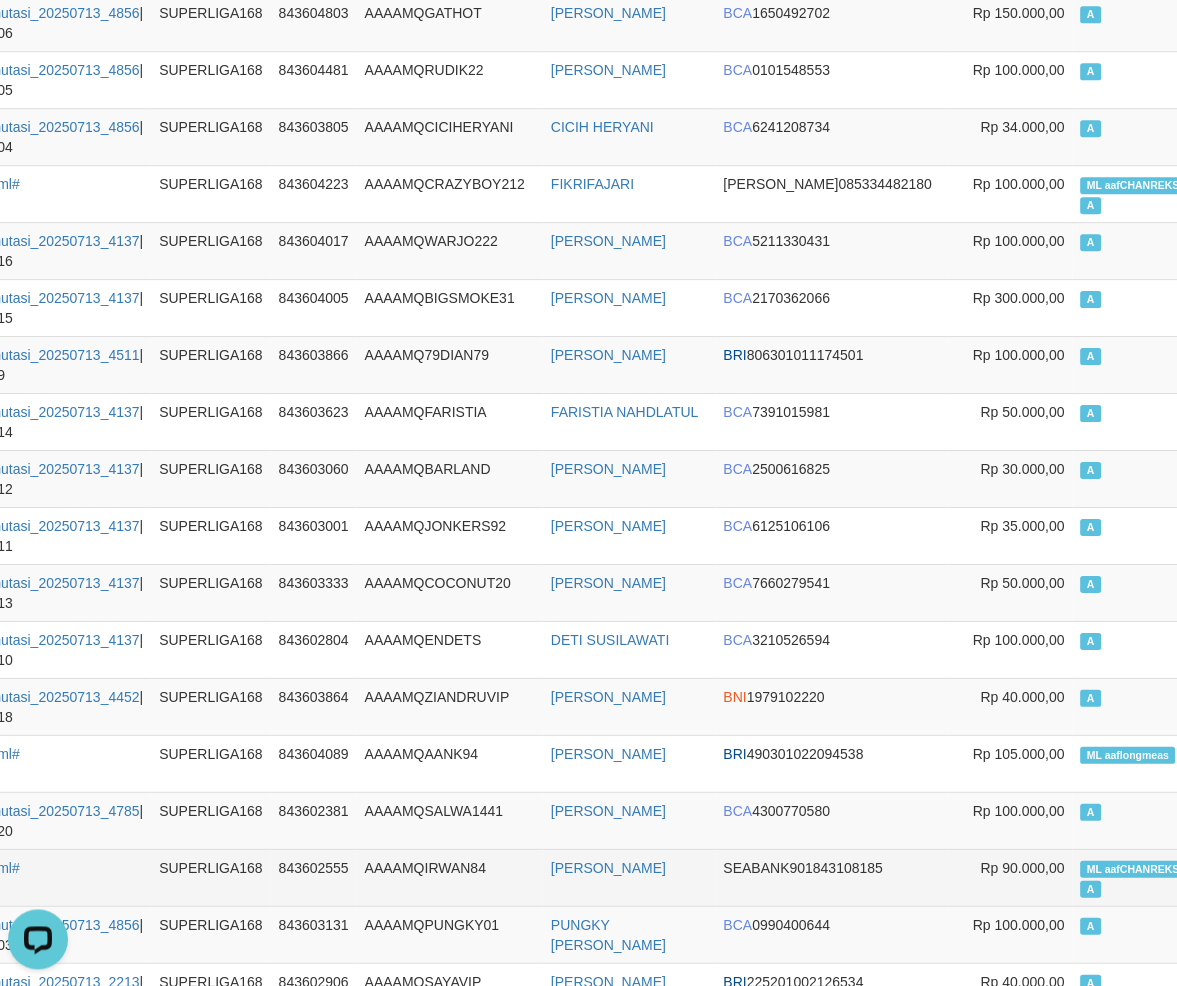 click on "ML aafCHANREKSMEY   A" at bounding box center (1145, 877) 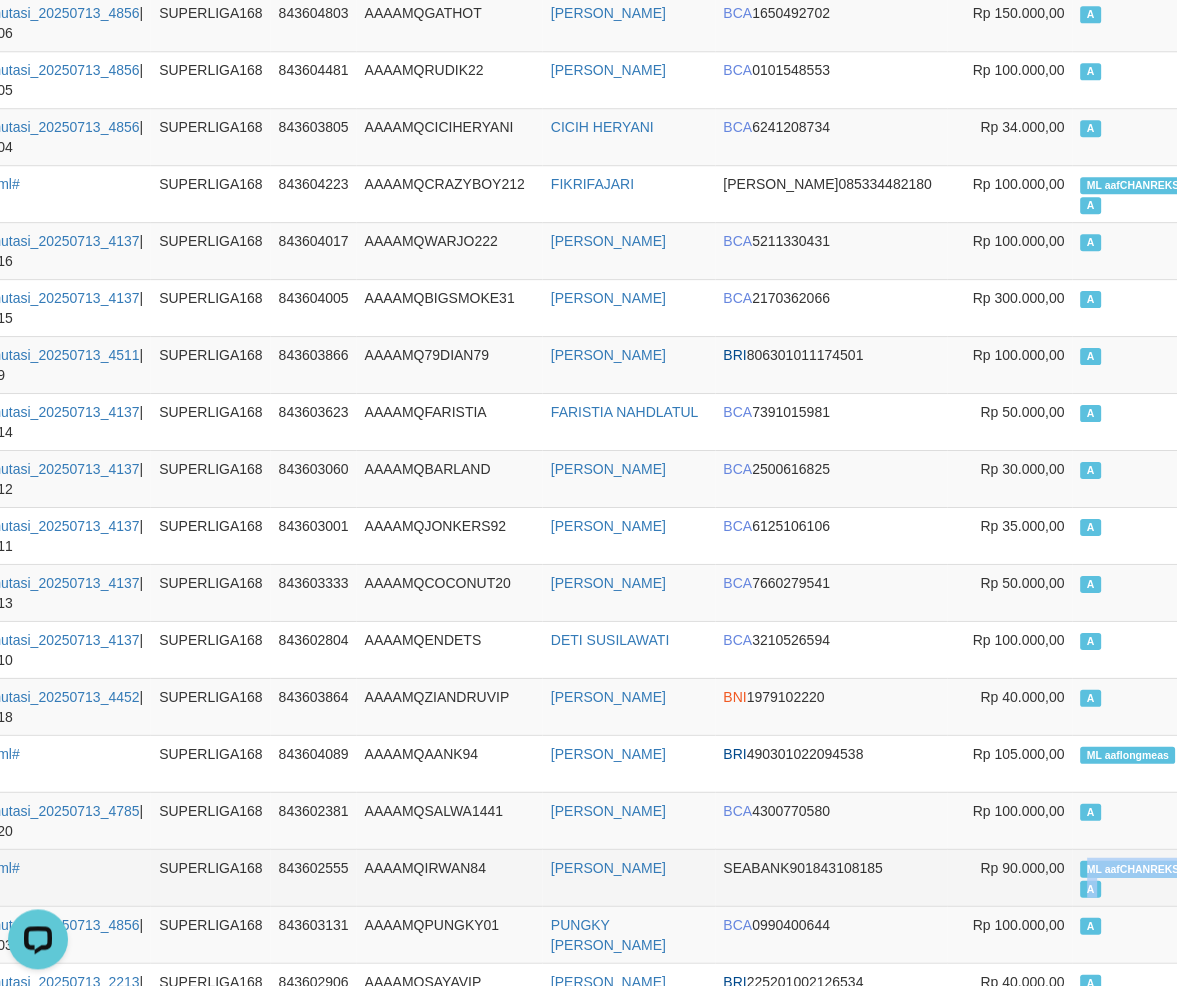 click on "ML aafCHANREKSMEY   A" at bounding box center (1145, 877) 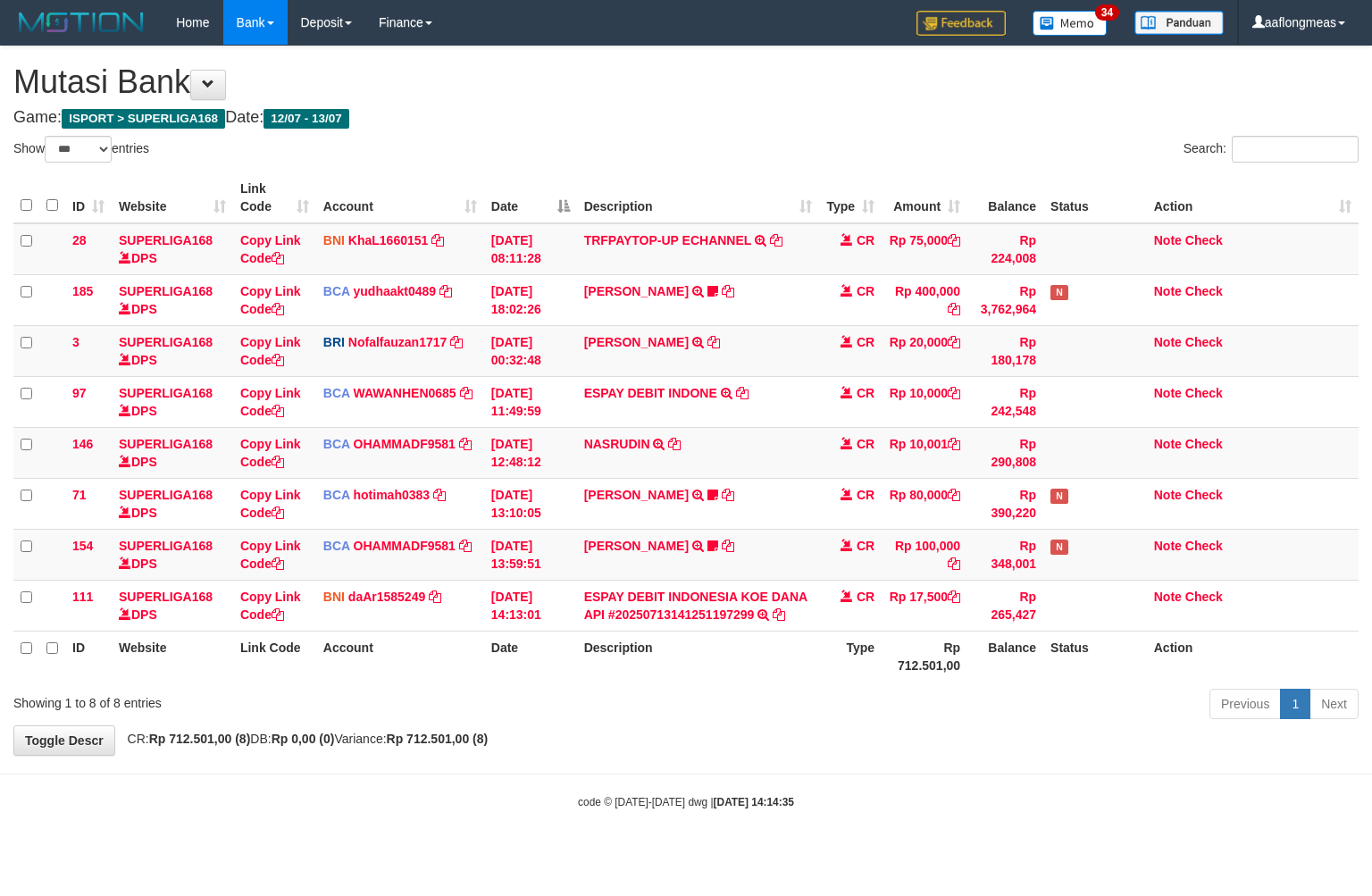 select on "***" 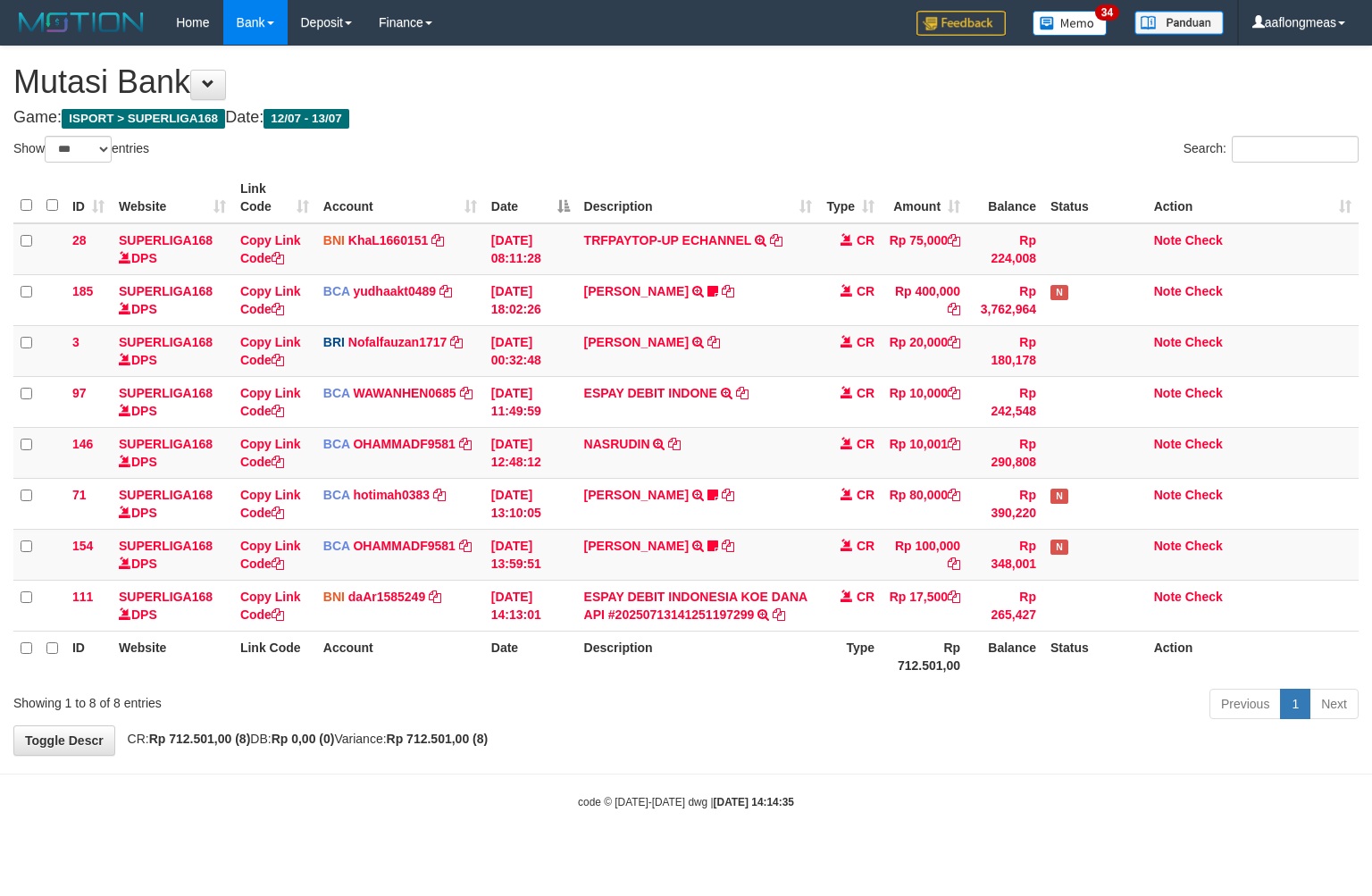 scroll, scrollTop: 0, scrollLeft: 0, axis: both 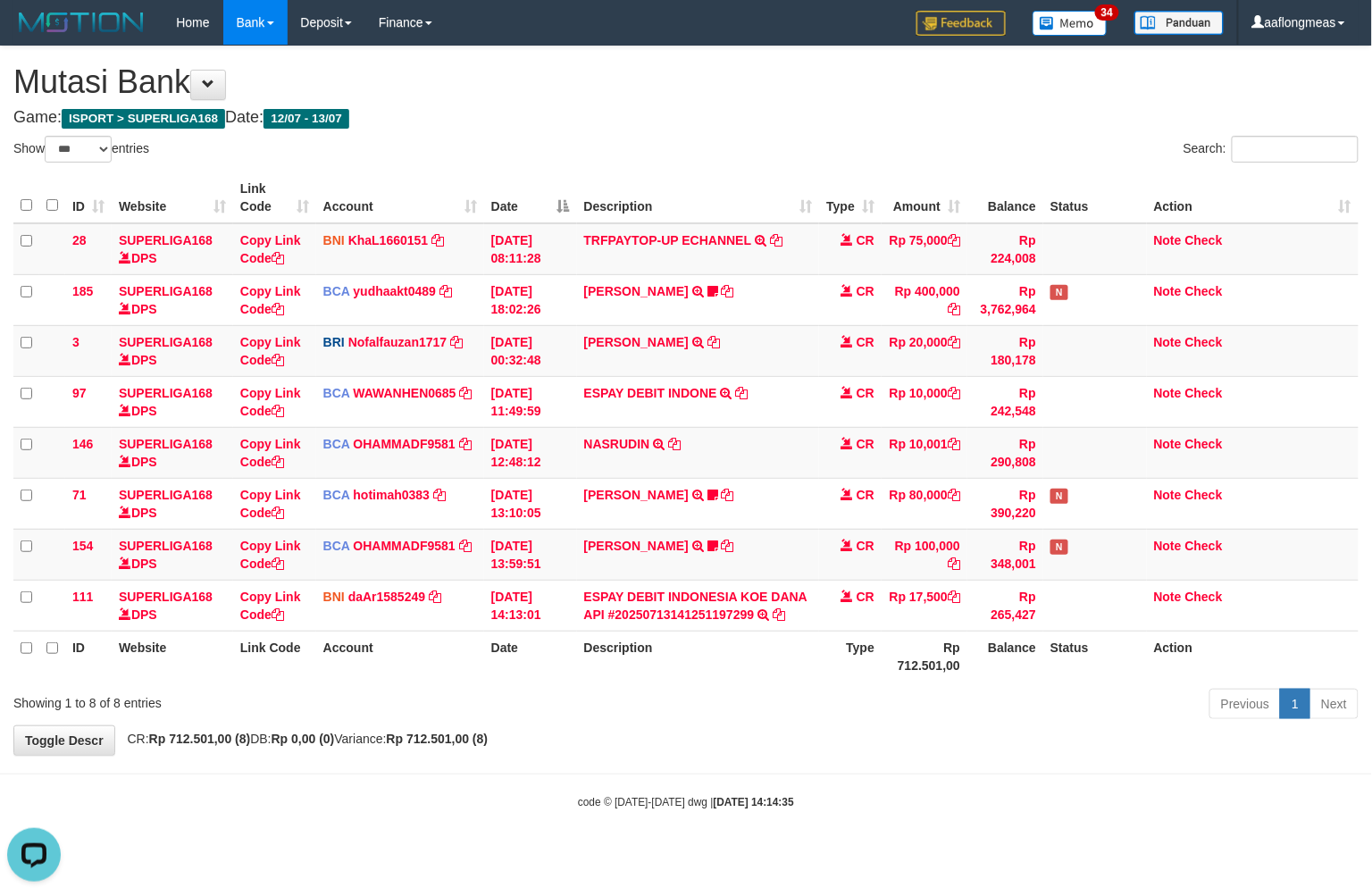 click on "**********" at bounding box center [686, 400] 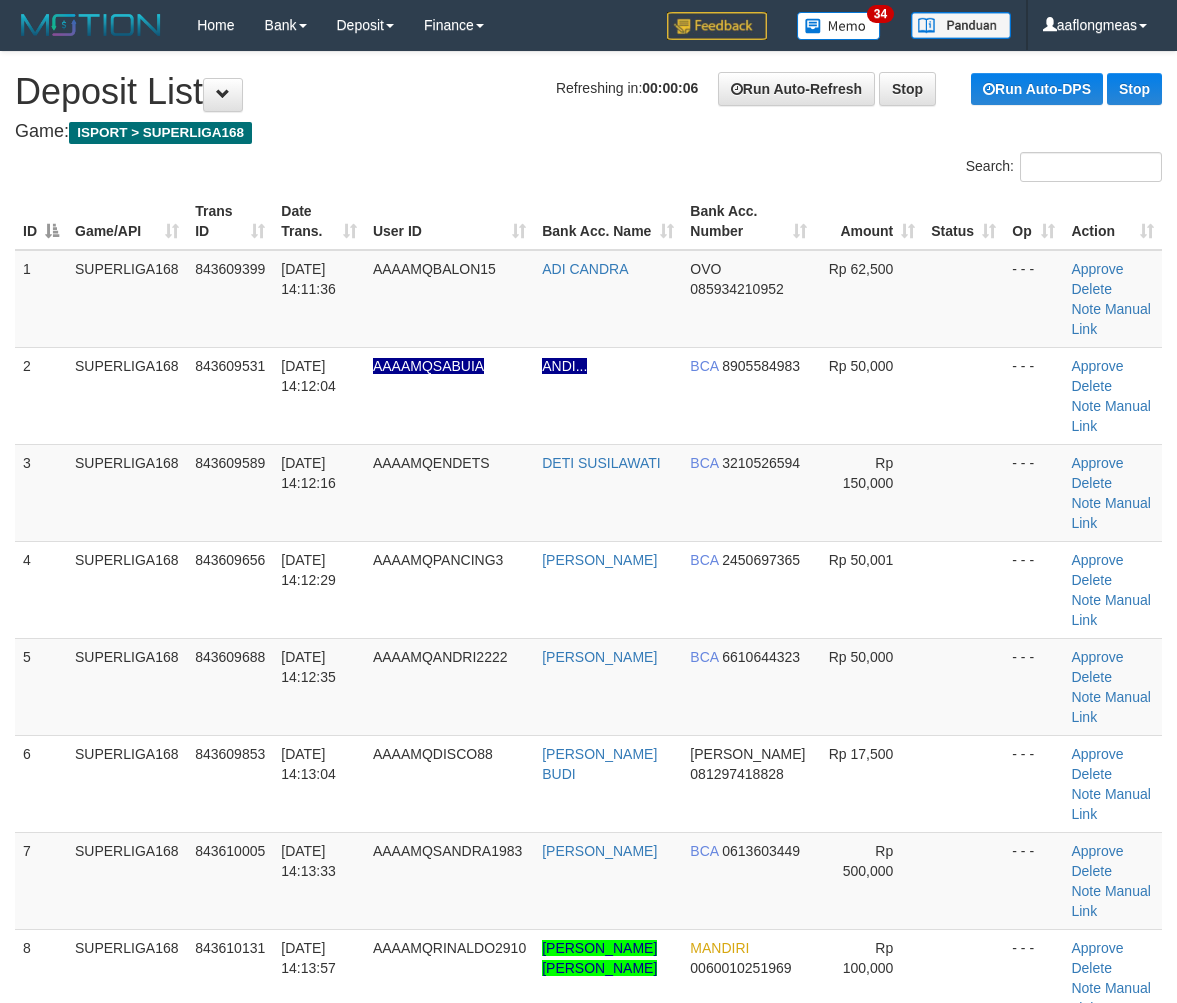 scroll, scrollTop: 0, scrollLeft: 0, axis: both 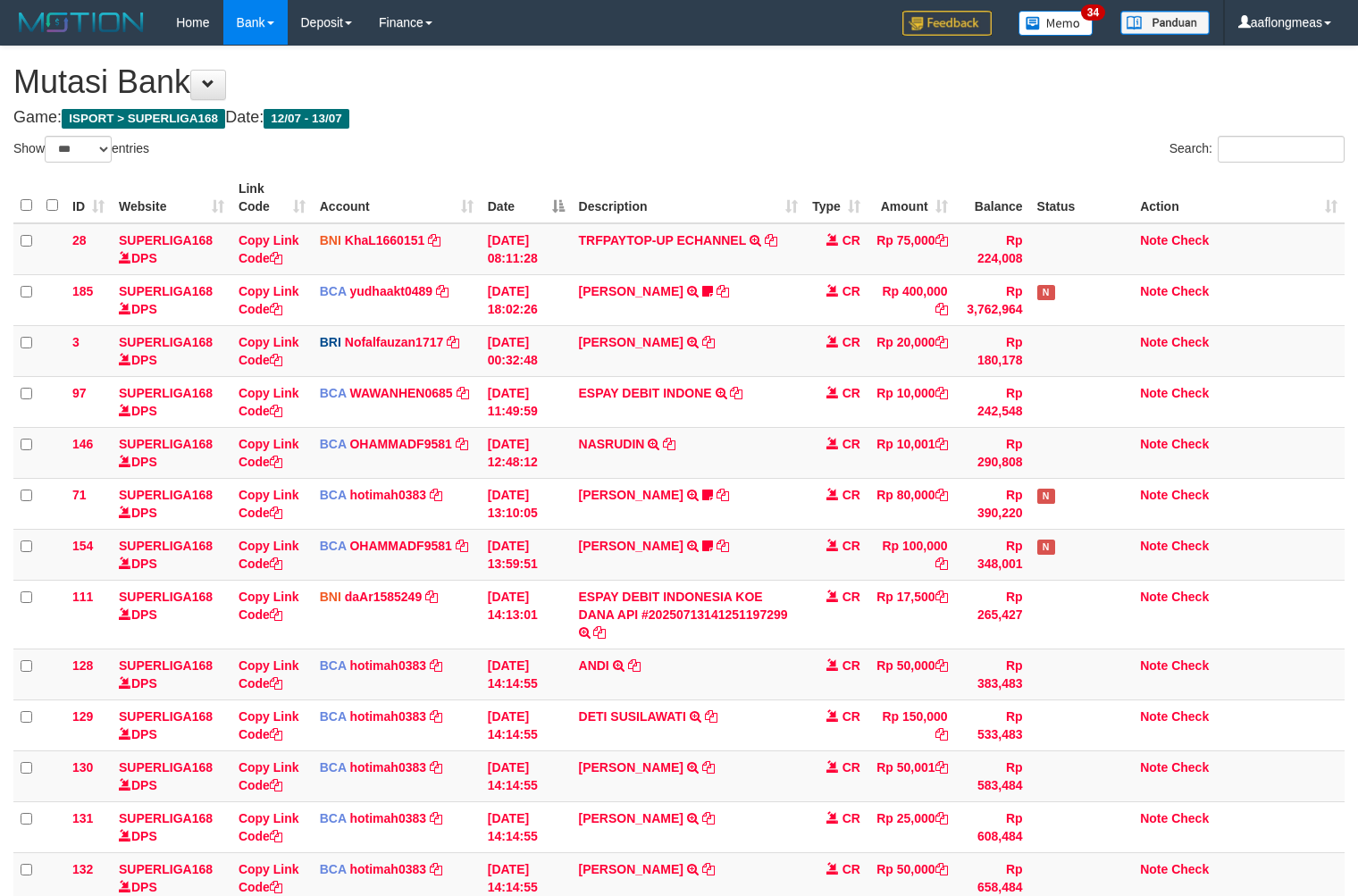 select on "***" 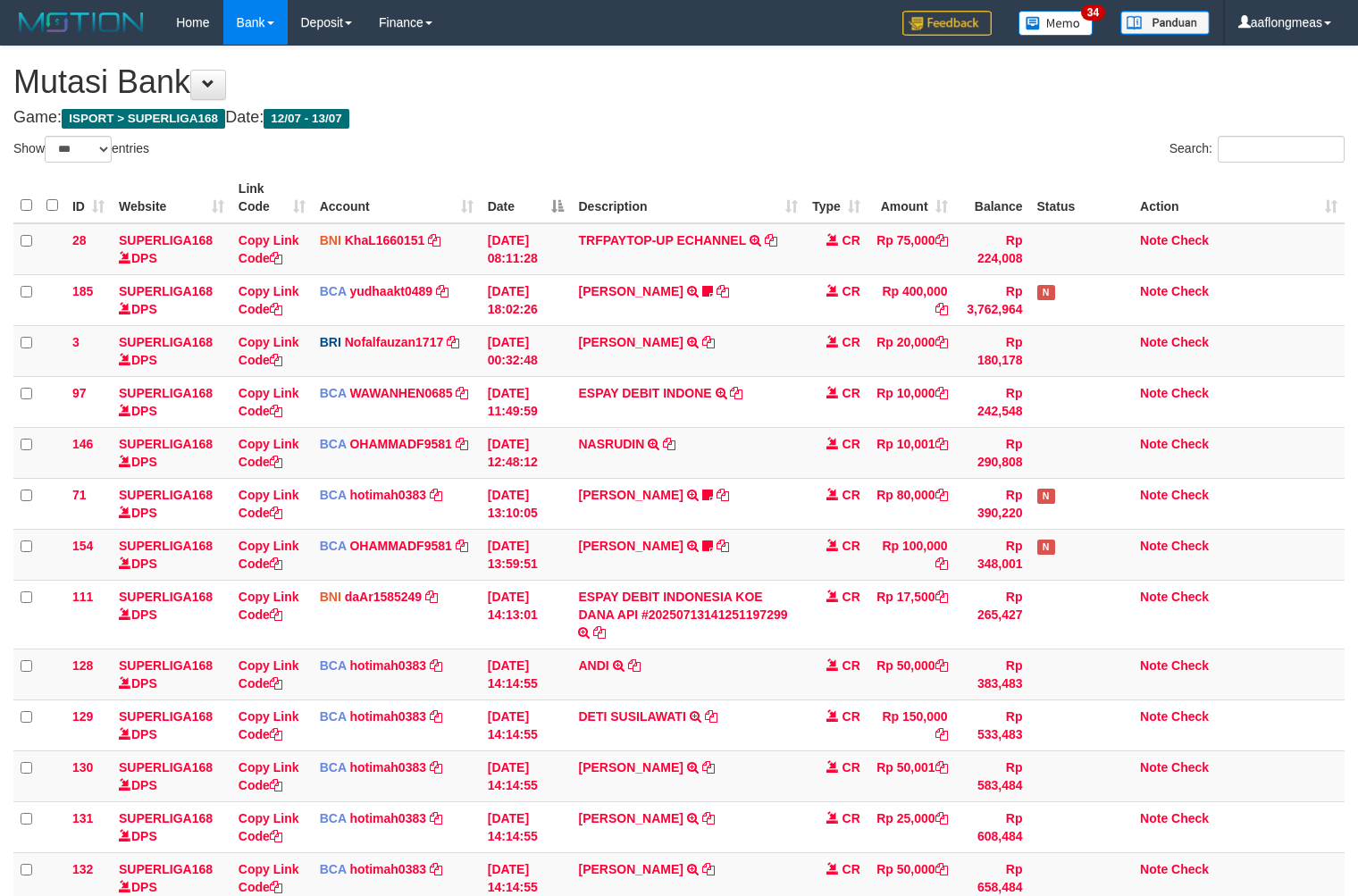 scroll, scrollTop: 0, scrollLeft: 0, axis: both 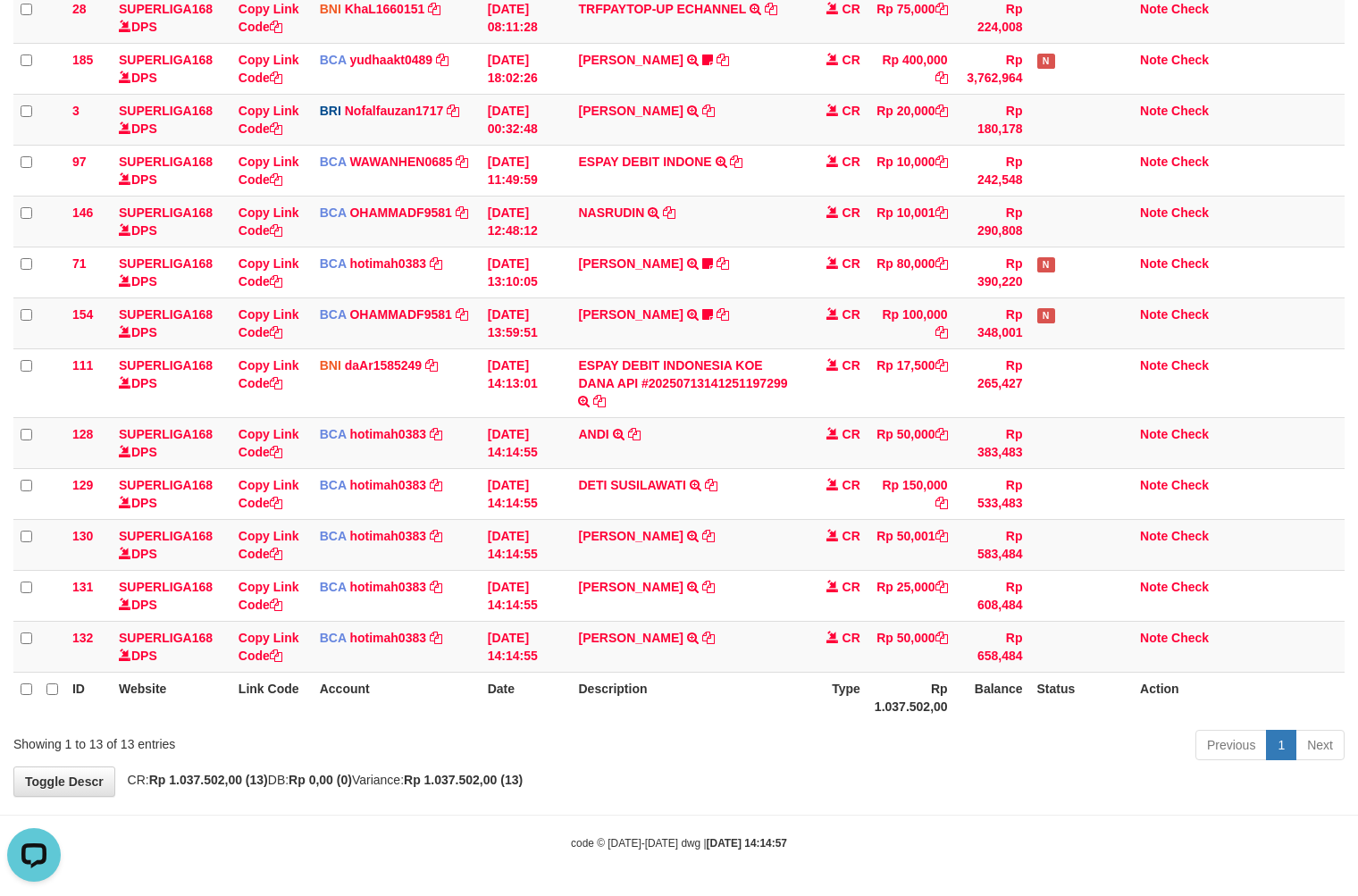 drag, startPoint x: 725, startPoint y: 725, endPoint x: 531, endPoint y: 744, distance: 194.92819 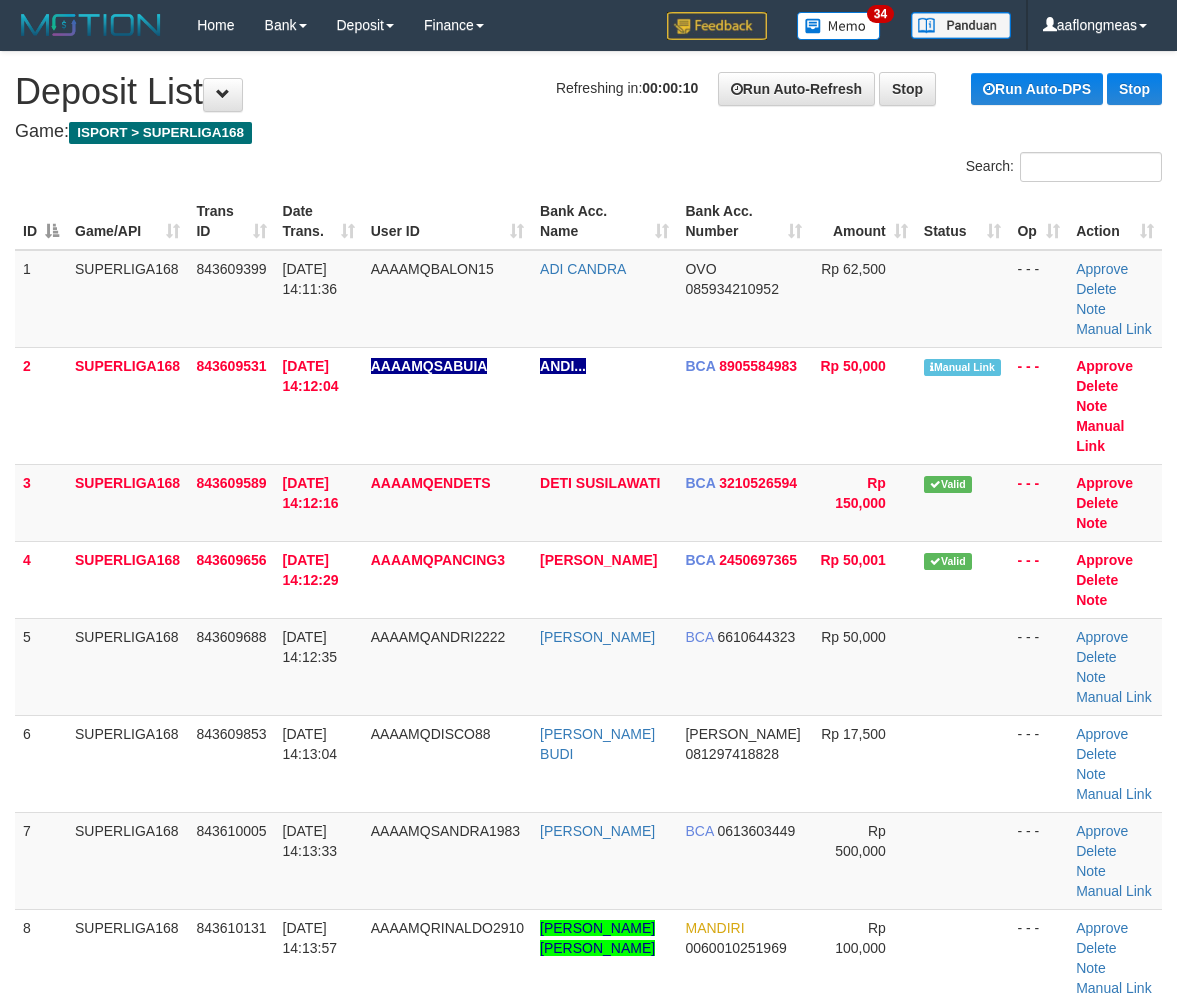 scroll, scrollTop: 0, scrollLeft: 0, axis: both 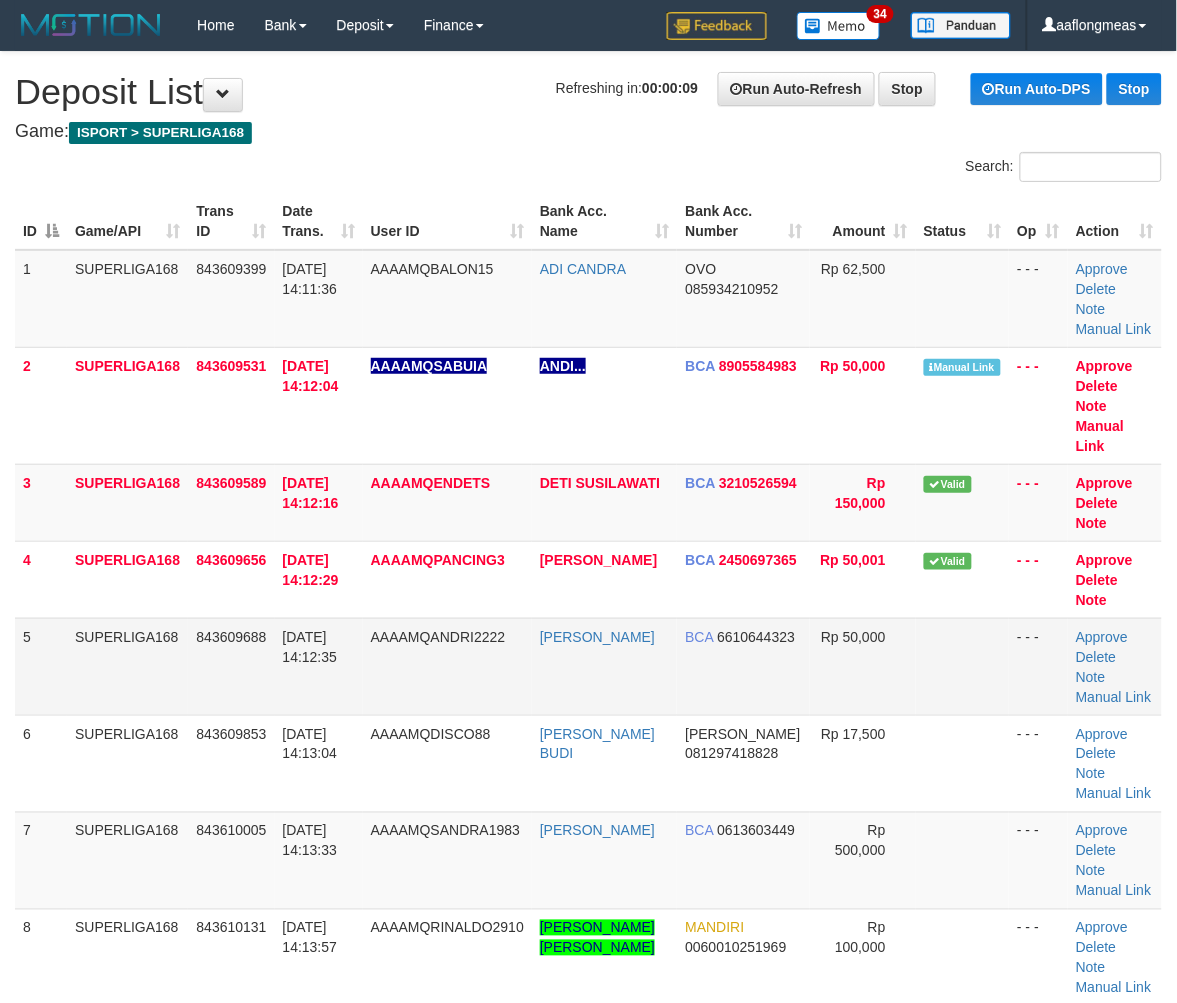 click on "Rp 50,000" at bounding box center [863, 666] 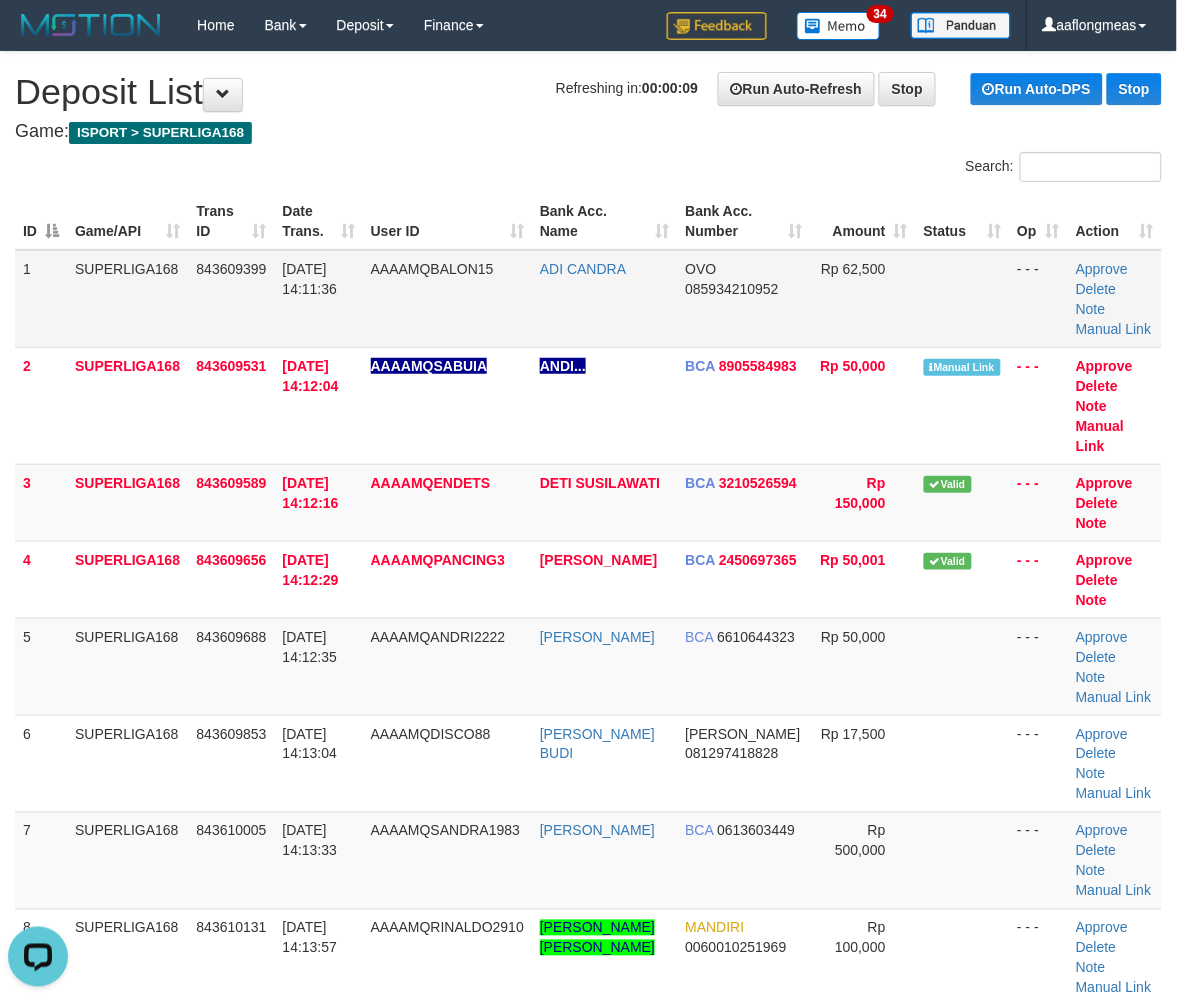 scroll, scrollTop: 0, scrollLeft: 0, axis: both 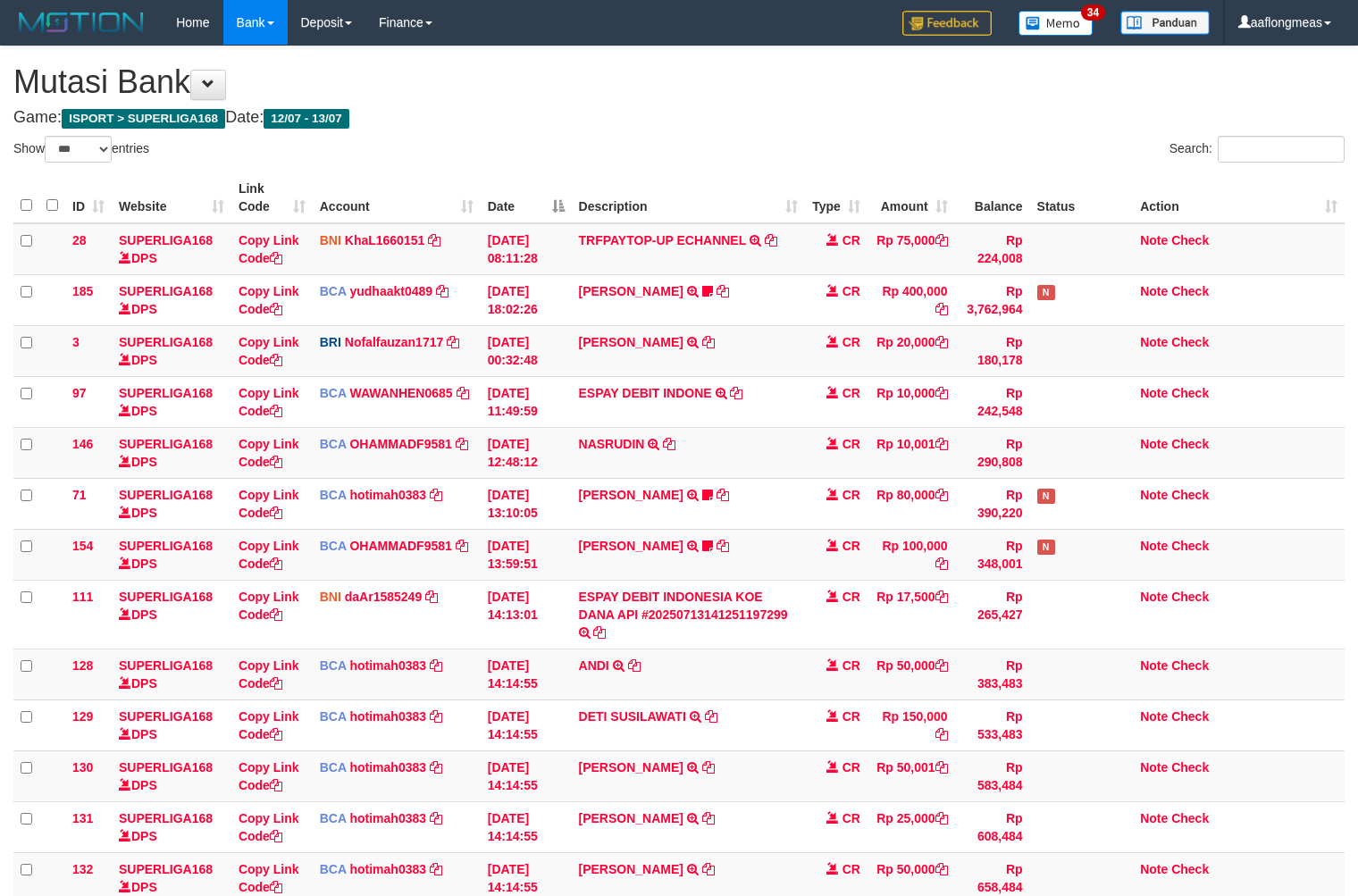 select on "***" 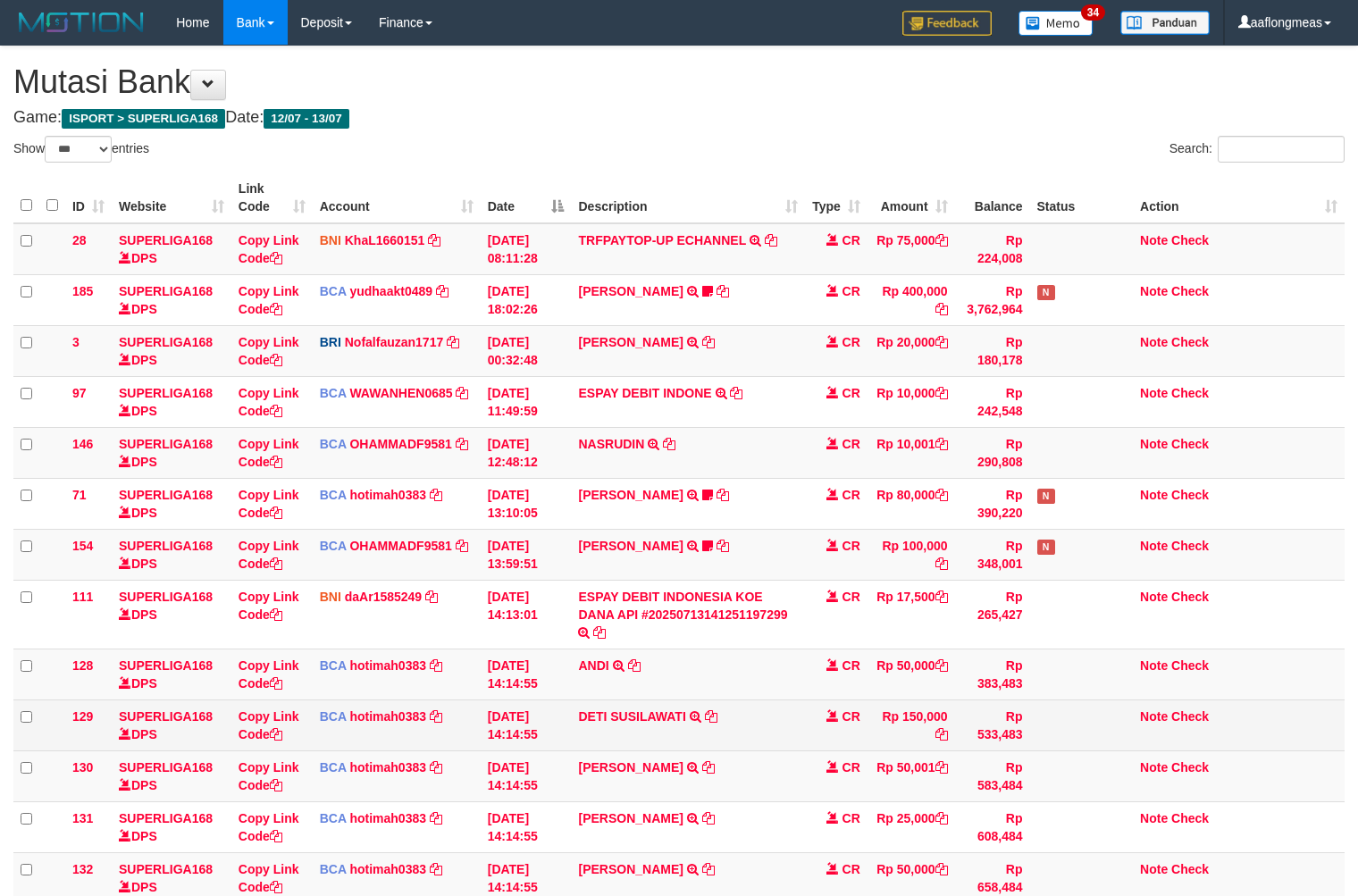 scroll, scrollTop: 232, scrollLeft: 0, axis: vertical 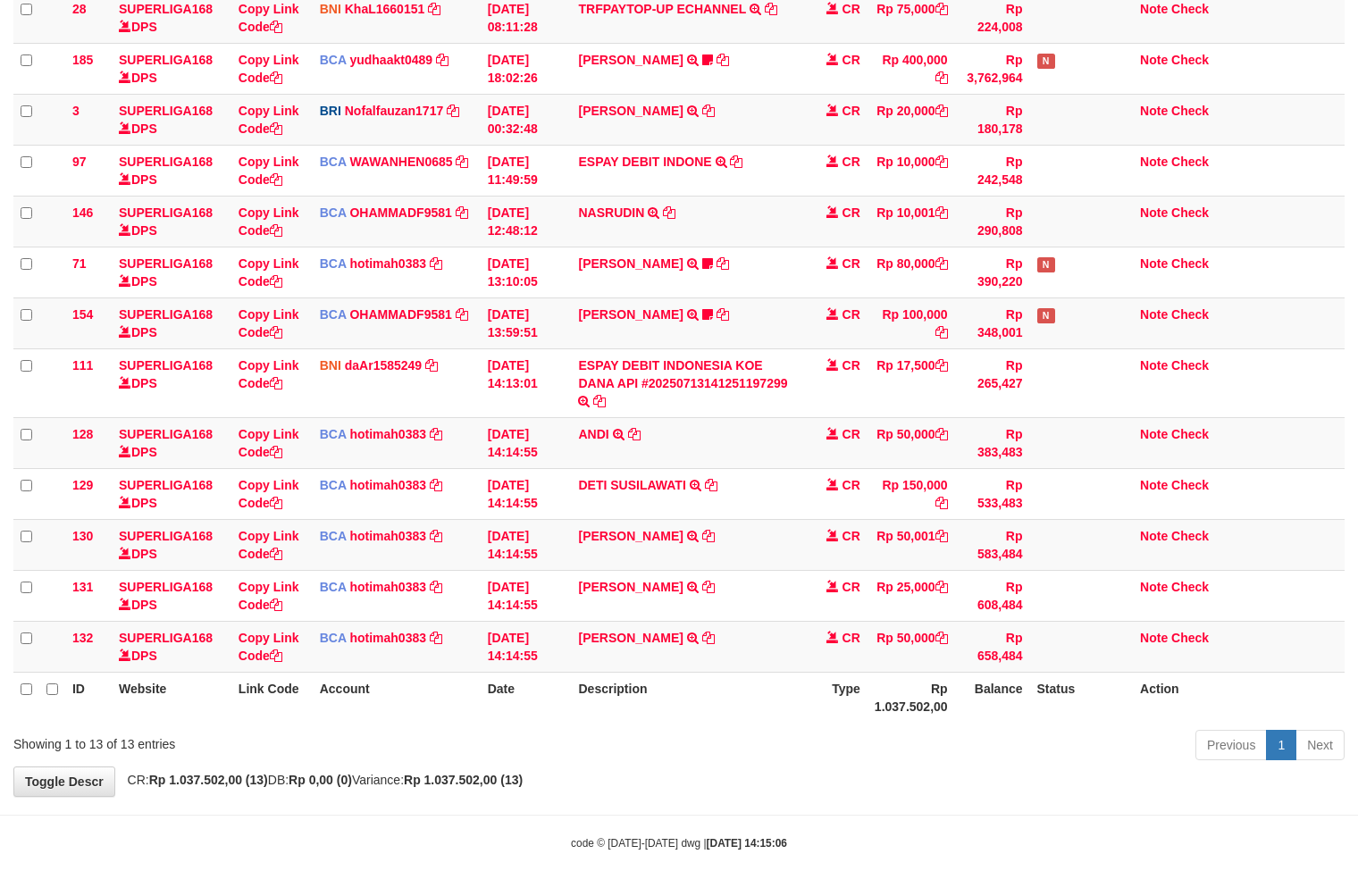 drag, startPoint x: 730, startPoint y: 753, endPoint x: 2, endPoint y: 657, distance: 734.3024 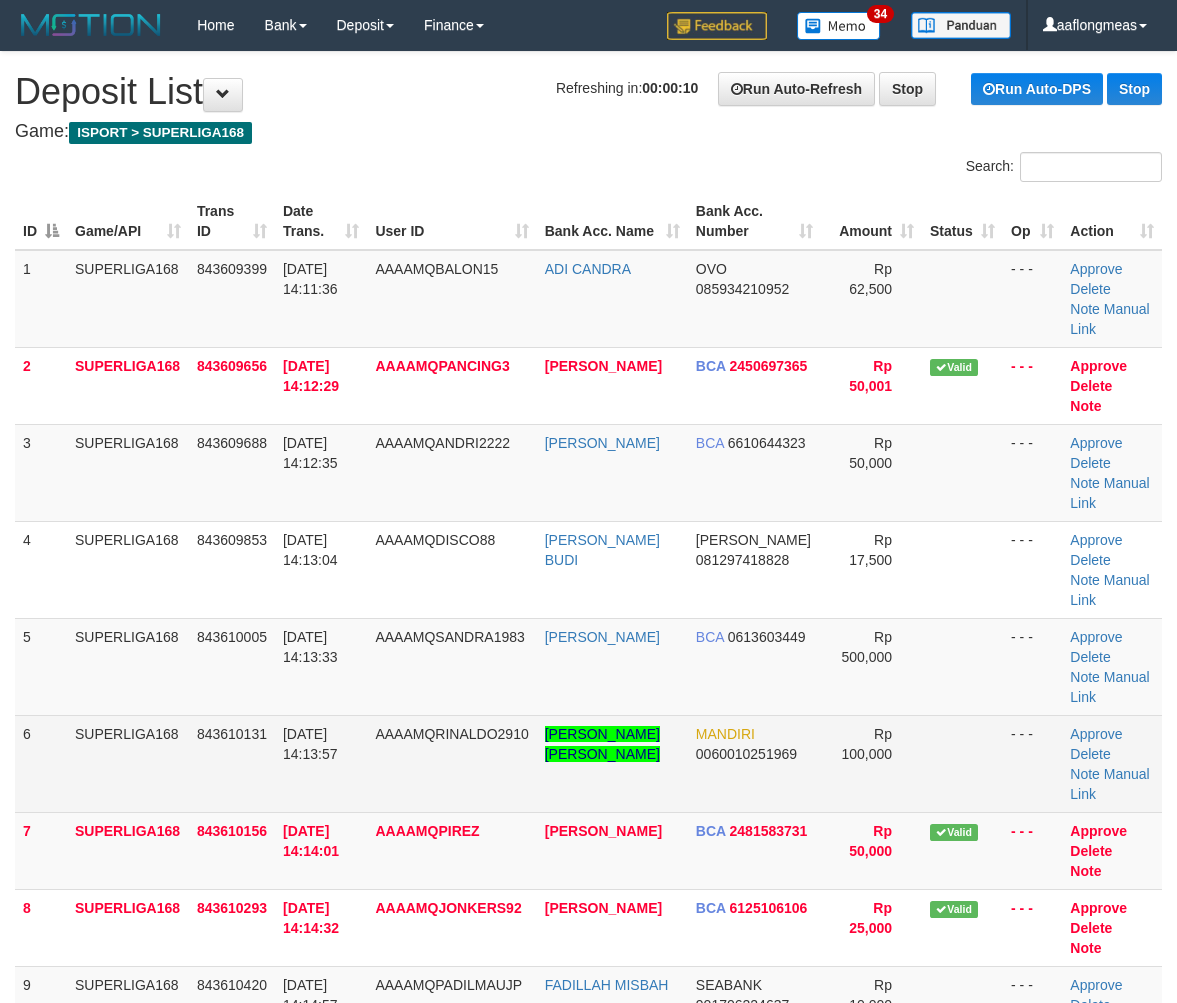 scroll, scrollTop: 0, scrollLeft: 0, axis: both 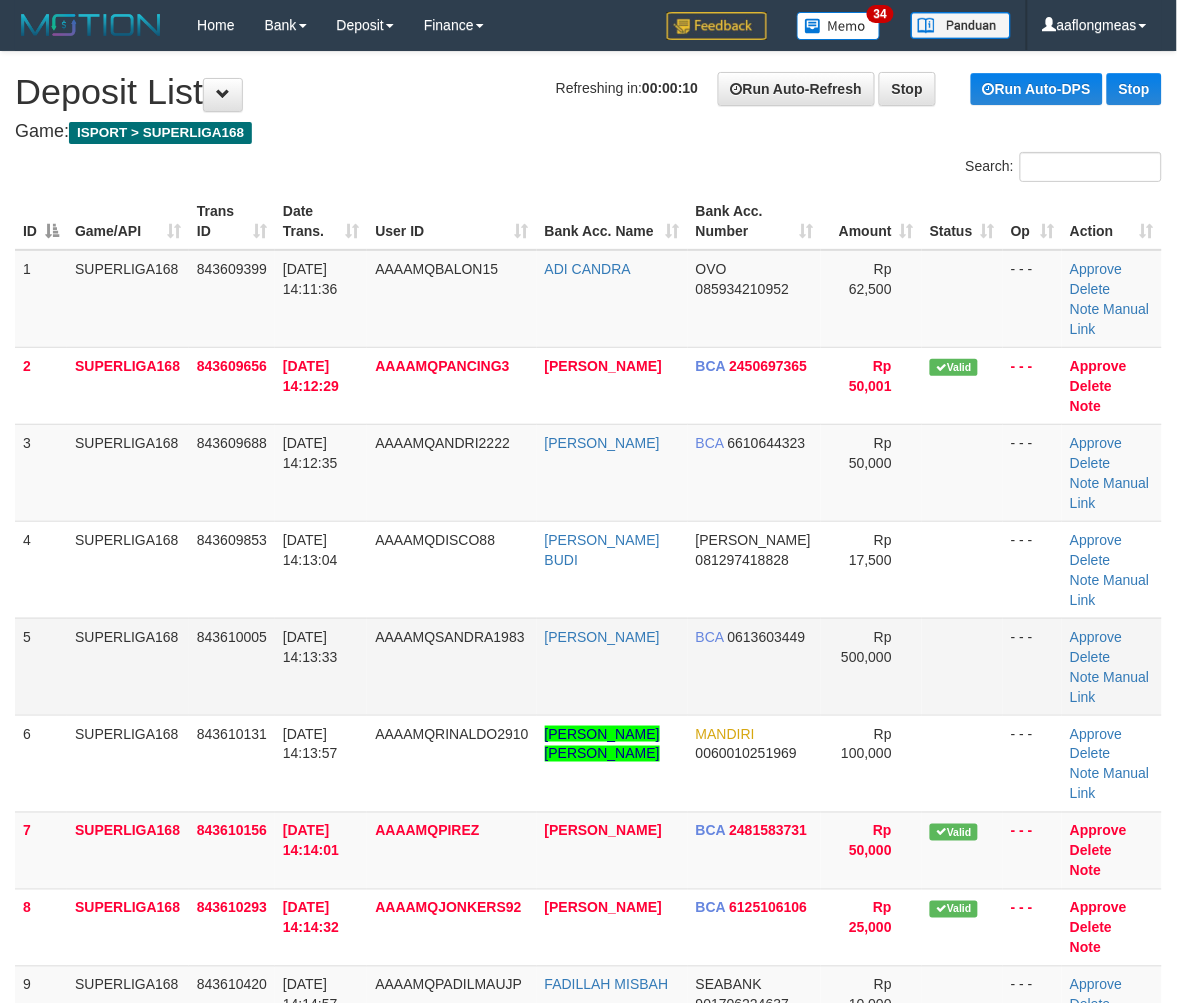 drag, startPoint x: 951, startPoint y: 602, endPoint x: 928, endPoint y: 595, distance: 24.04163 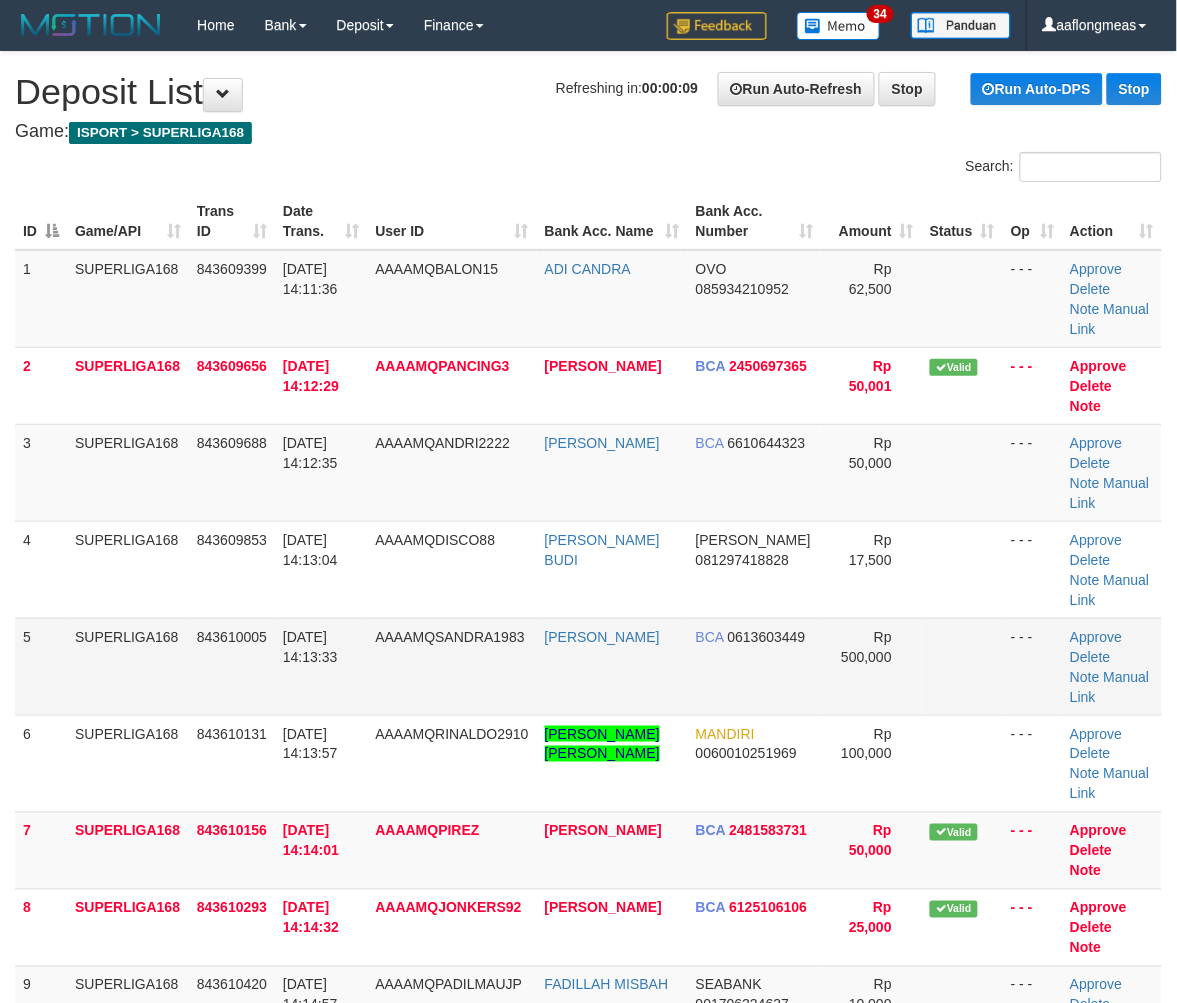 drag, startPoint x: 780, startPoint y: 566, endPoint x: 794, endPoint y: 567, distance: 14.035668 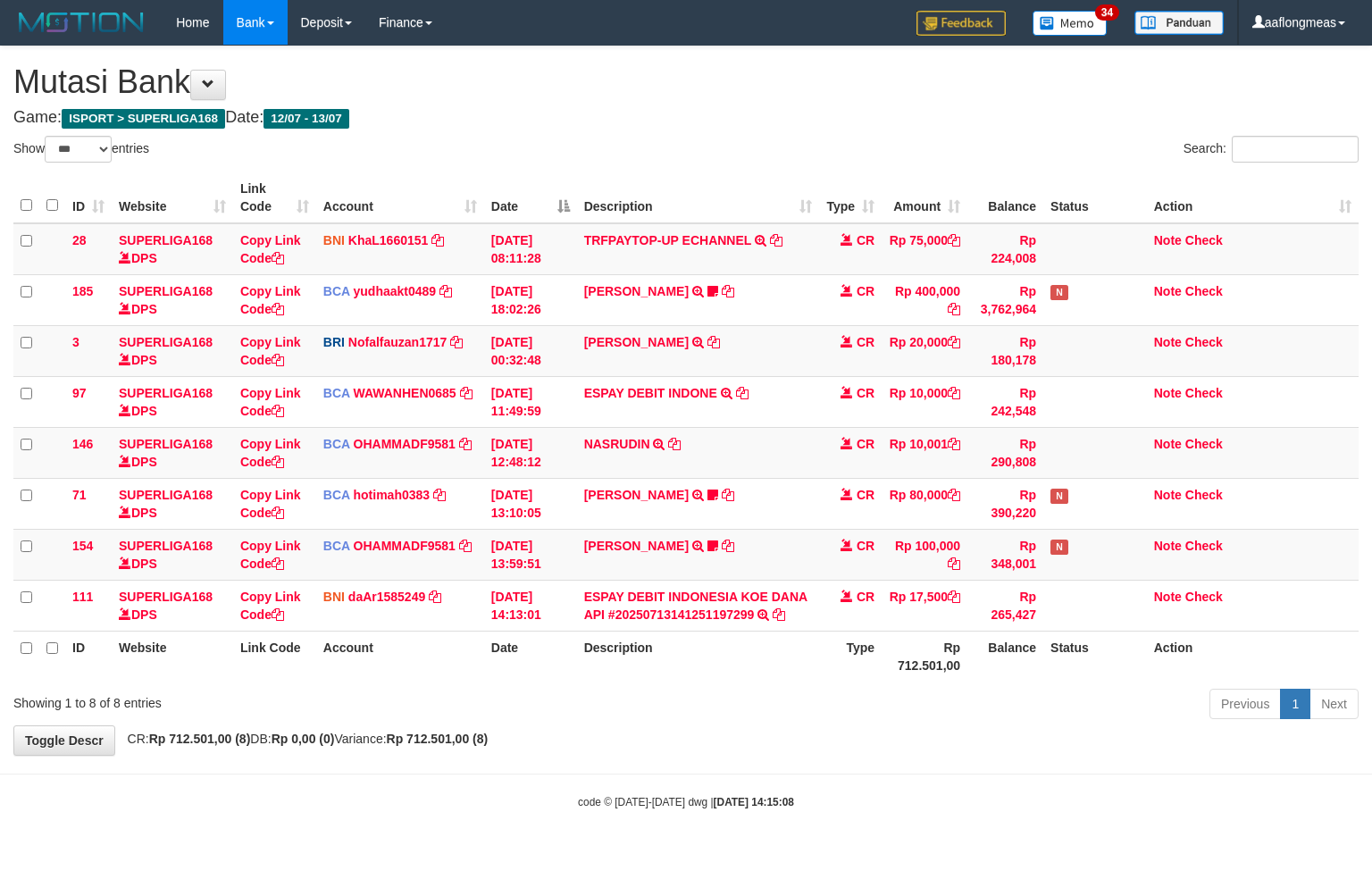 select on "***" 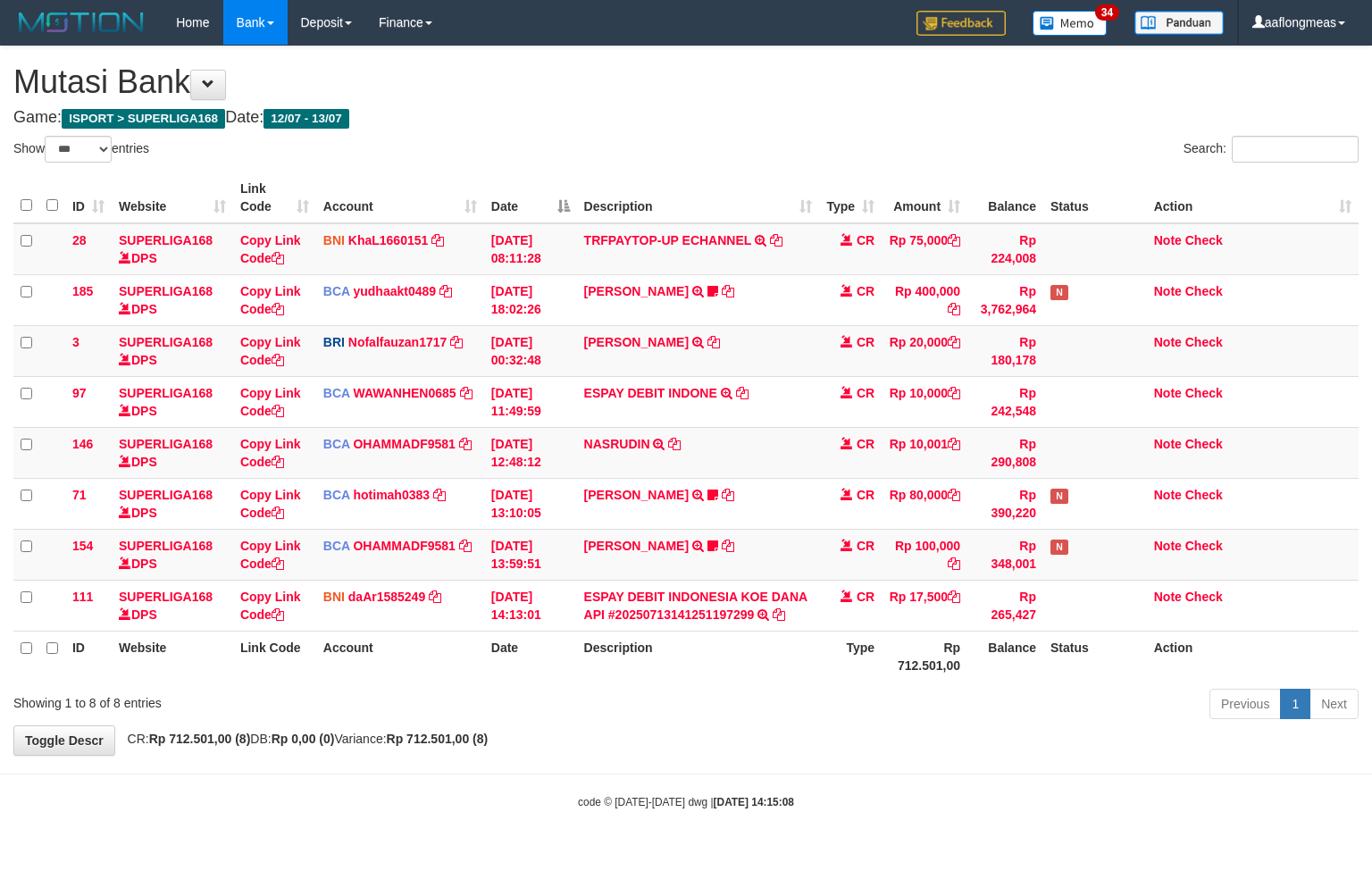 click on "**********" at bounding box center [686, 400] 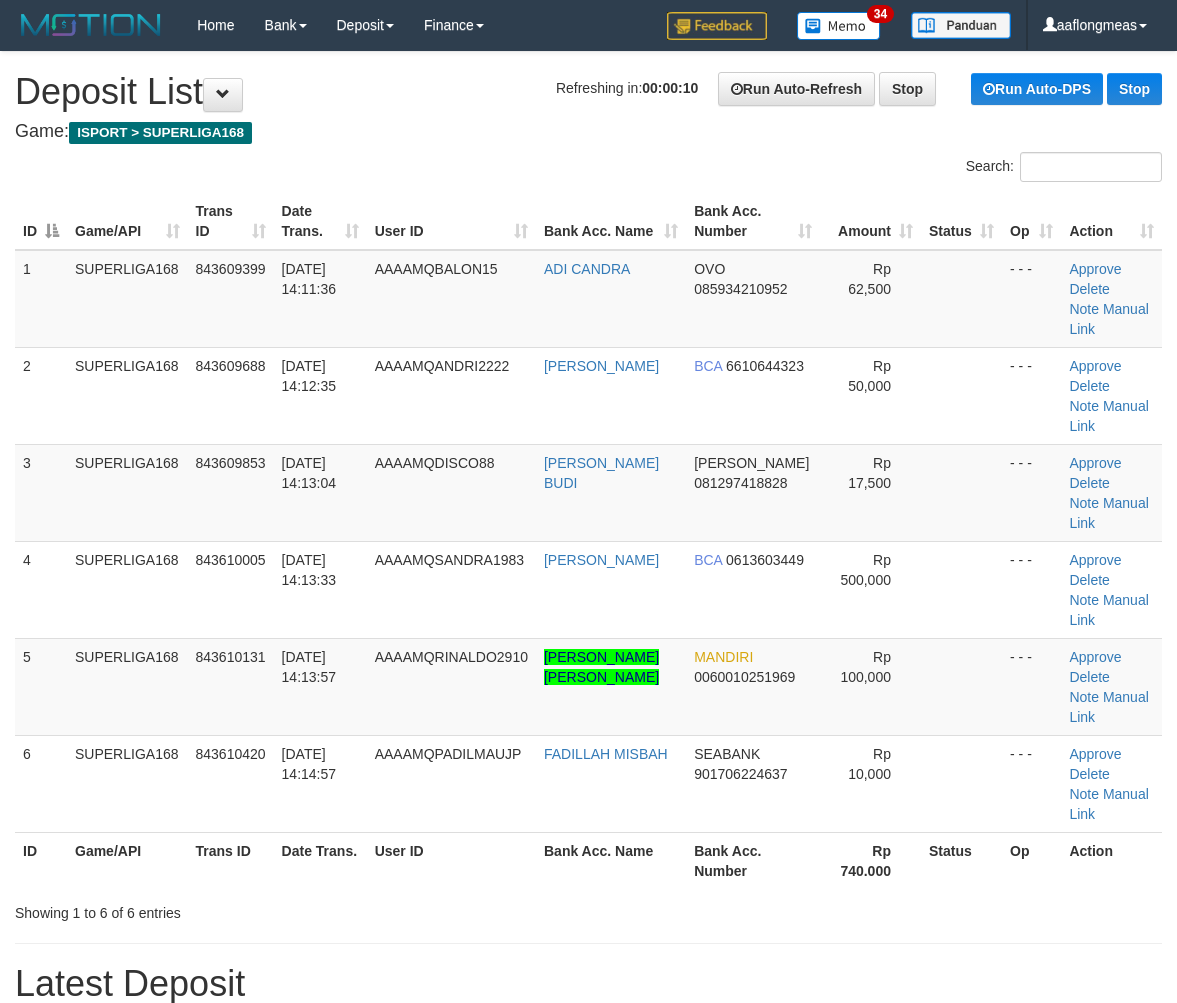 scroll, scrollTop: 0, scrollLeft: 0, axis: both 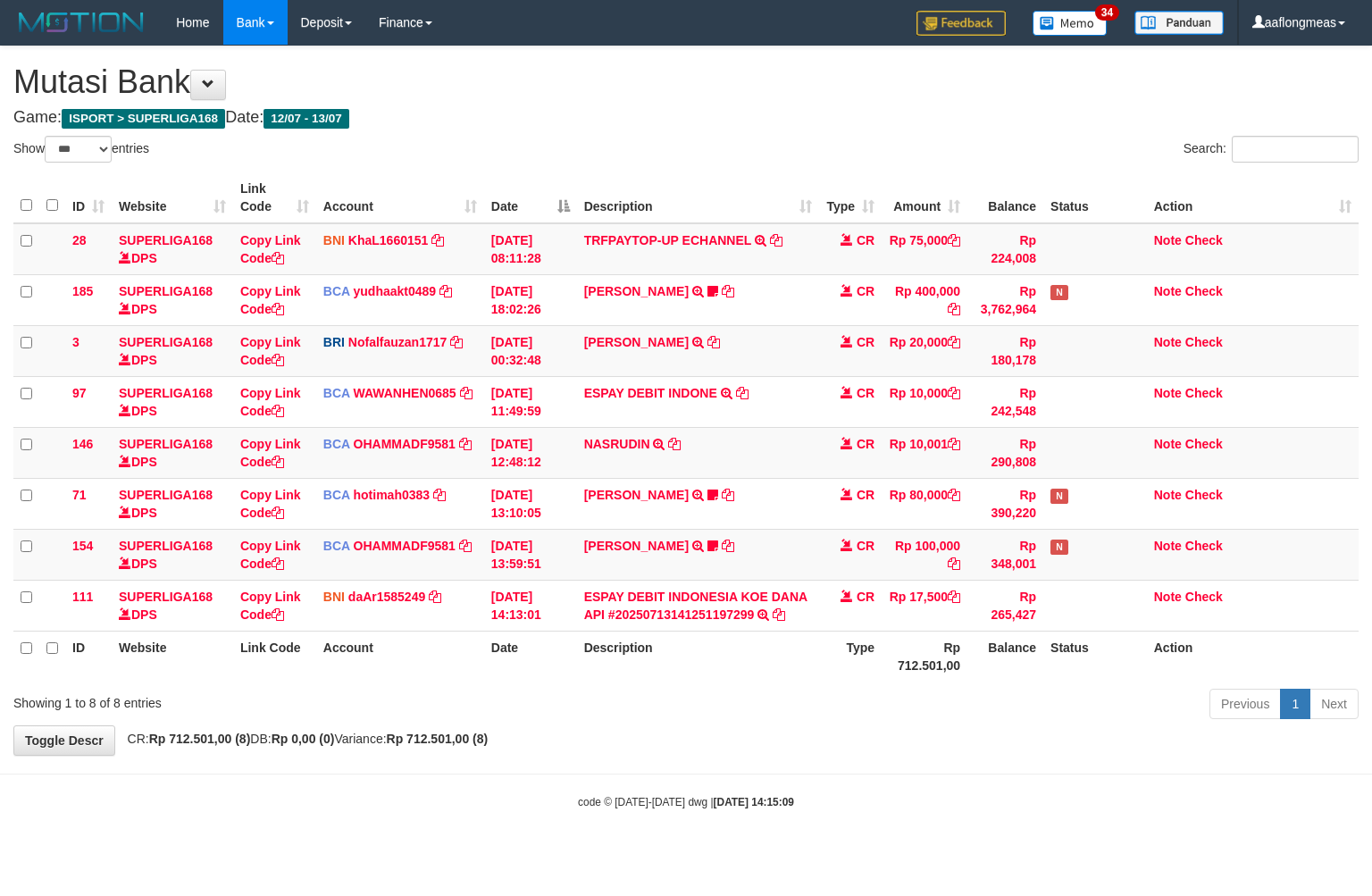 select on "***" 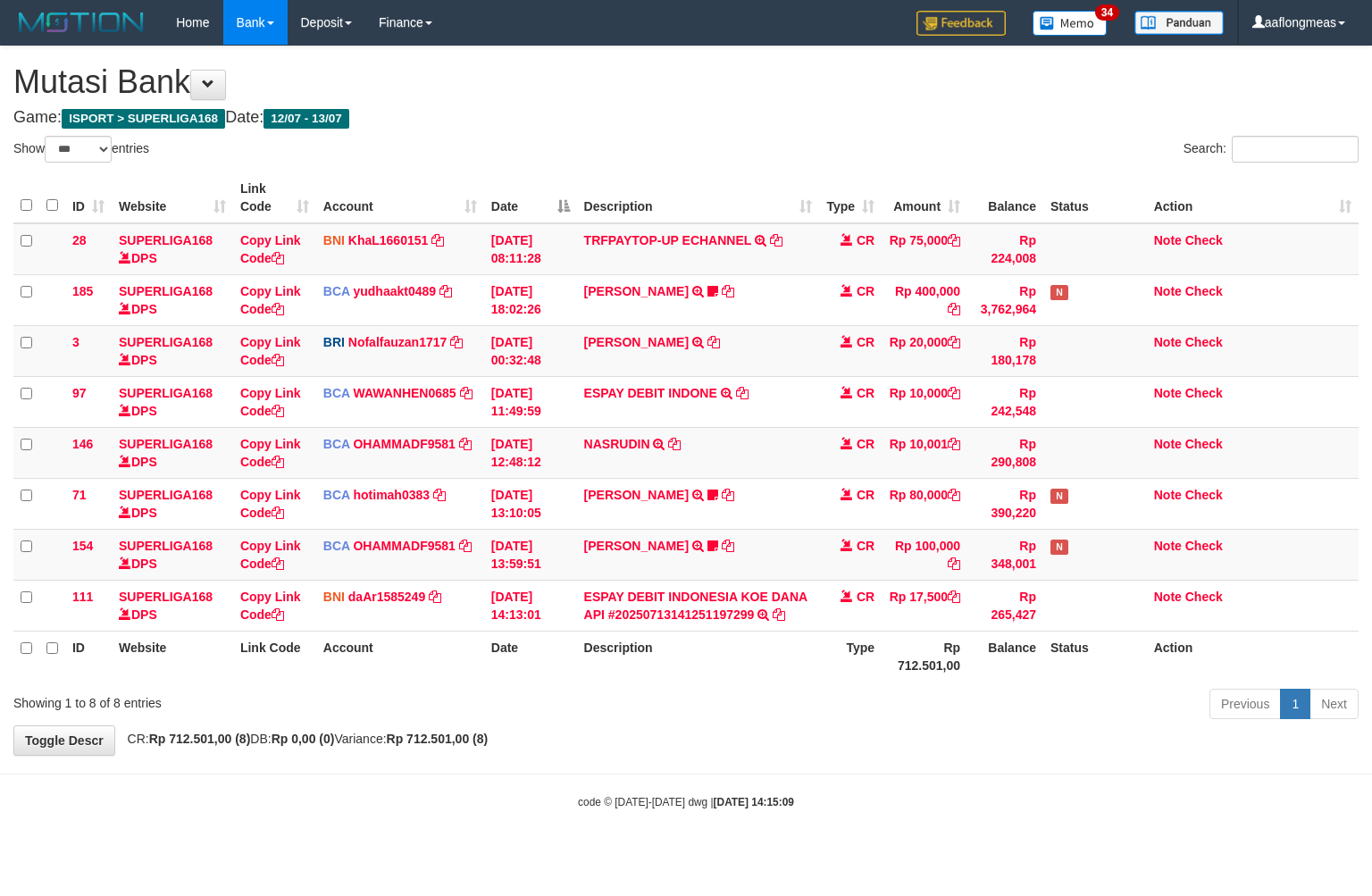 scroll, scrollTop: 0, scrollLeft: 0, axis: both 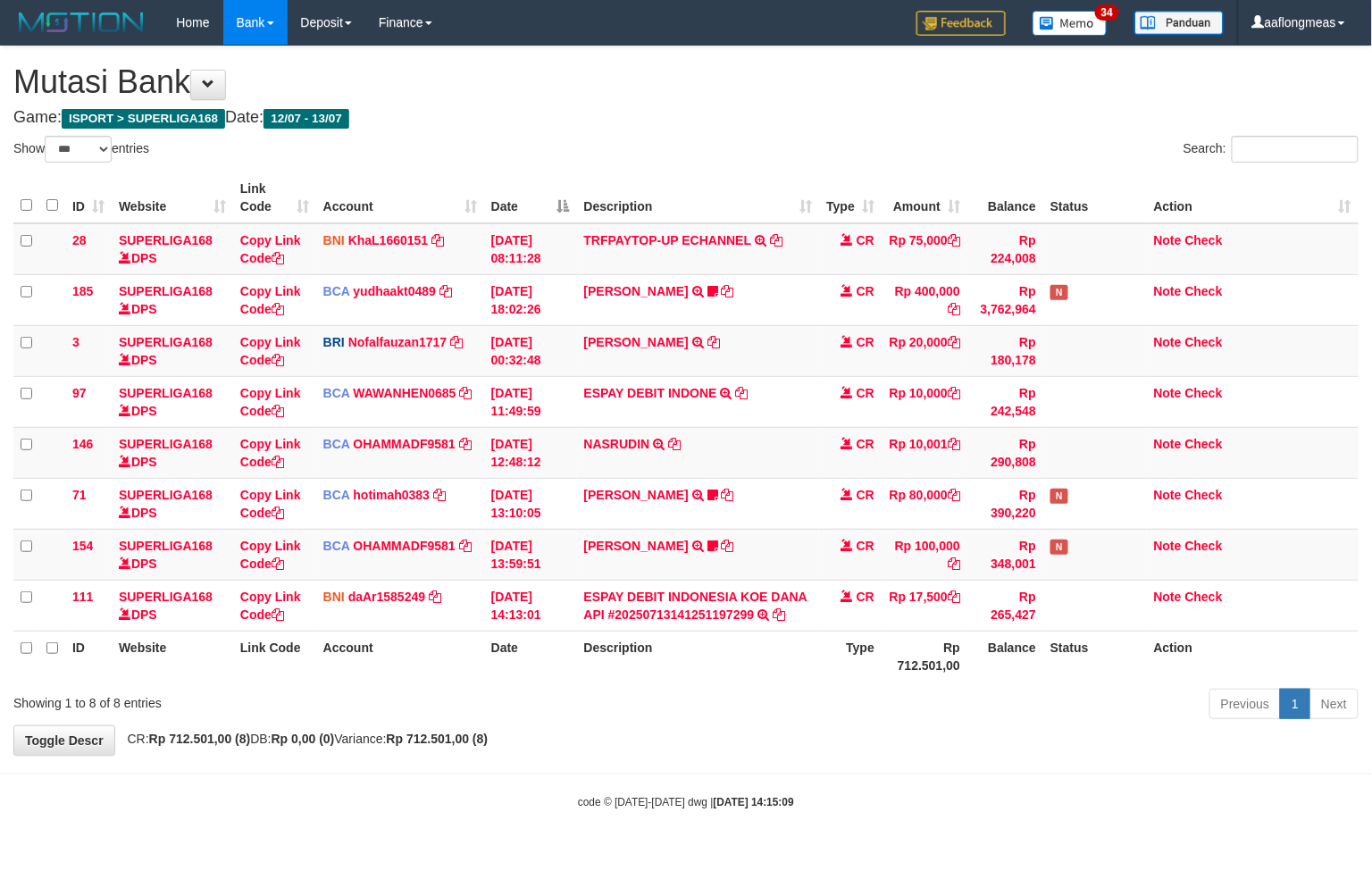 click on "**********" at bounding box center [686, 400] 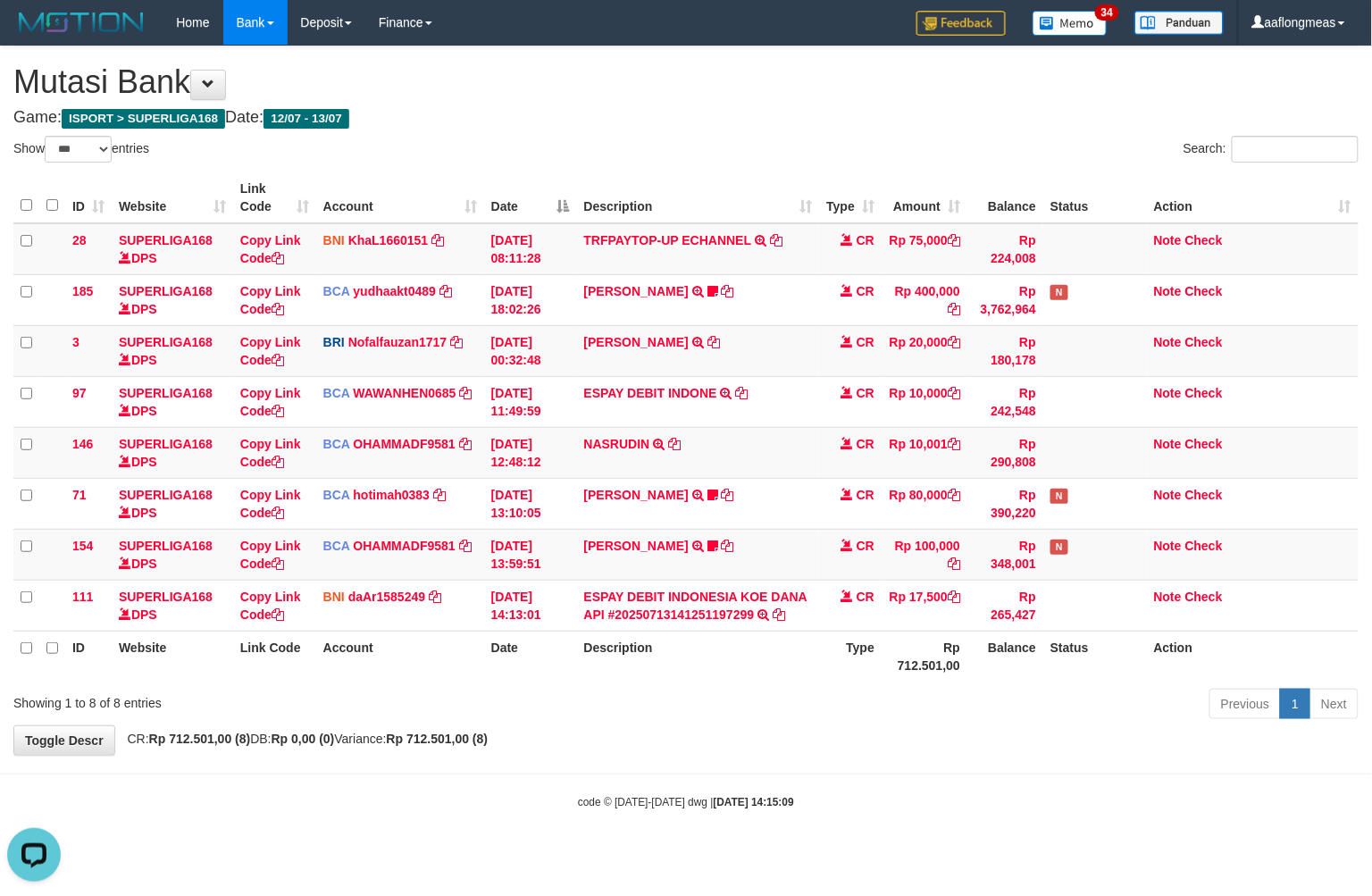 scroll, scrollTop: 0, scrollLeft: 0, axis: both 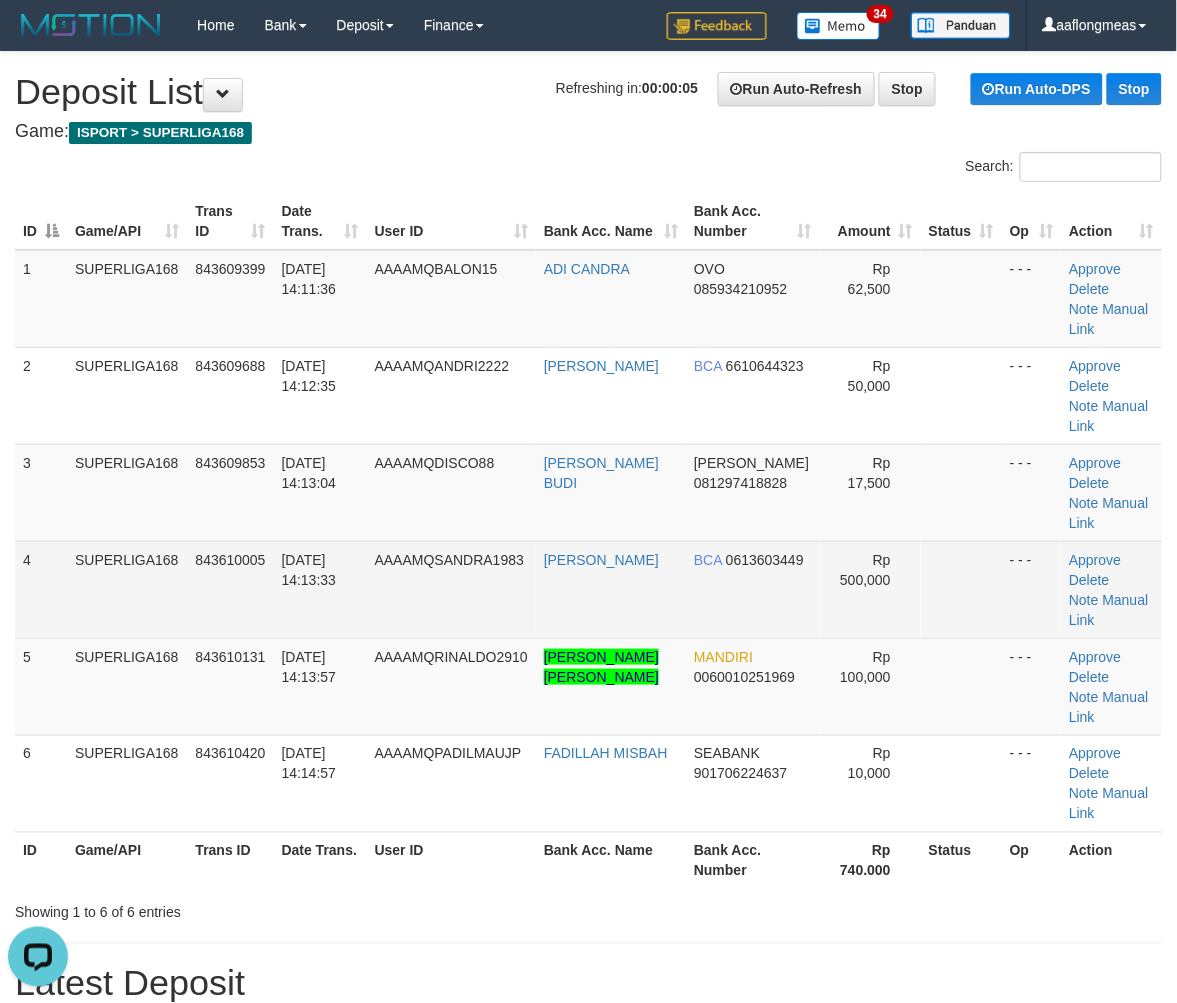 click on "Rp 500,000" at bounding box center (870, 589) 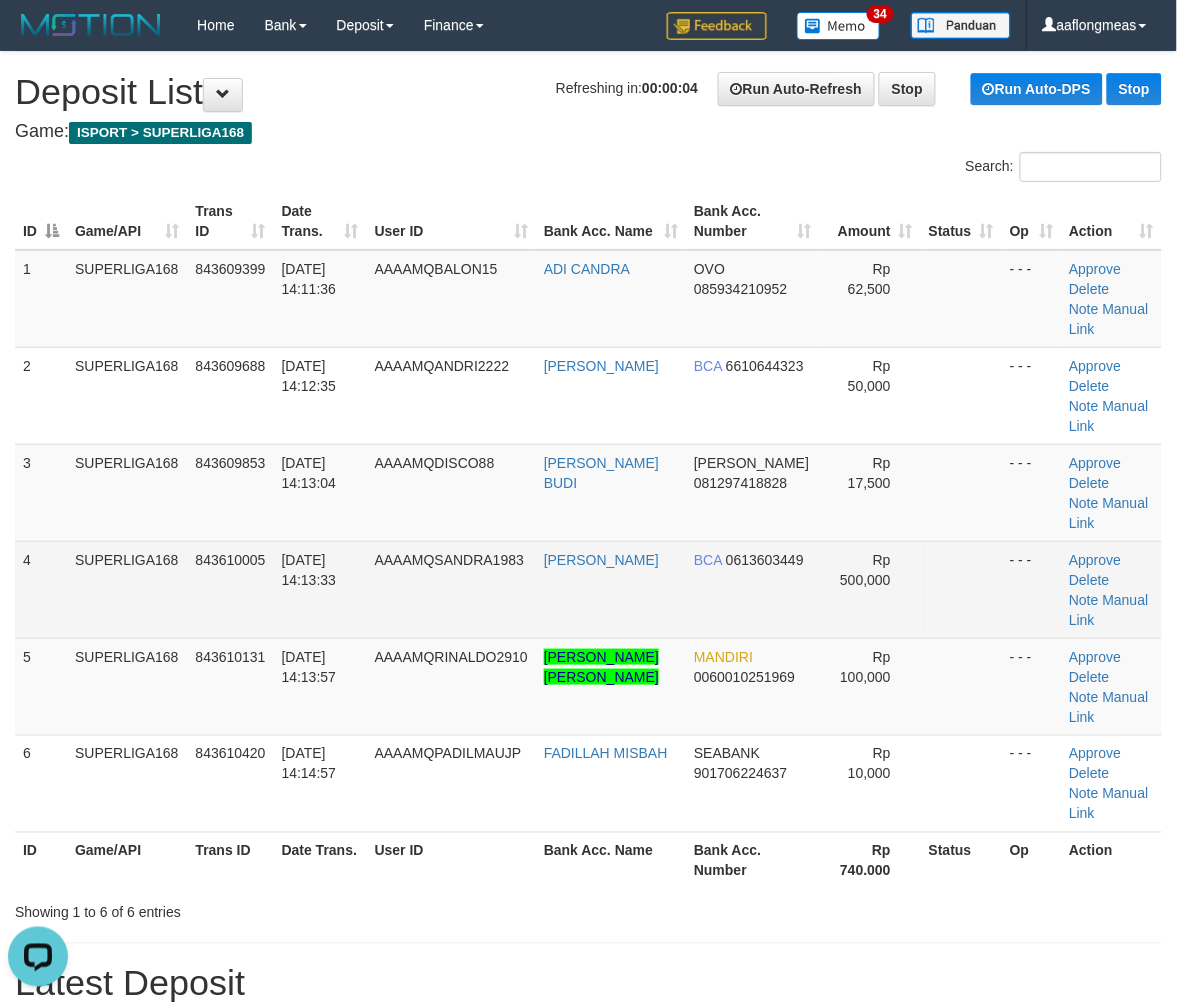 click at bounding box center [961, 589] 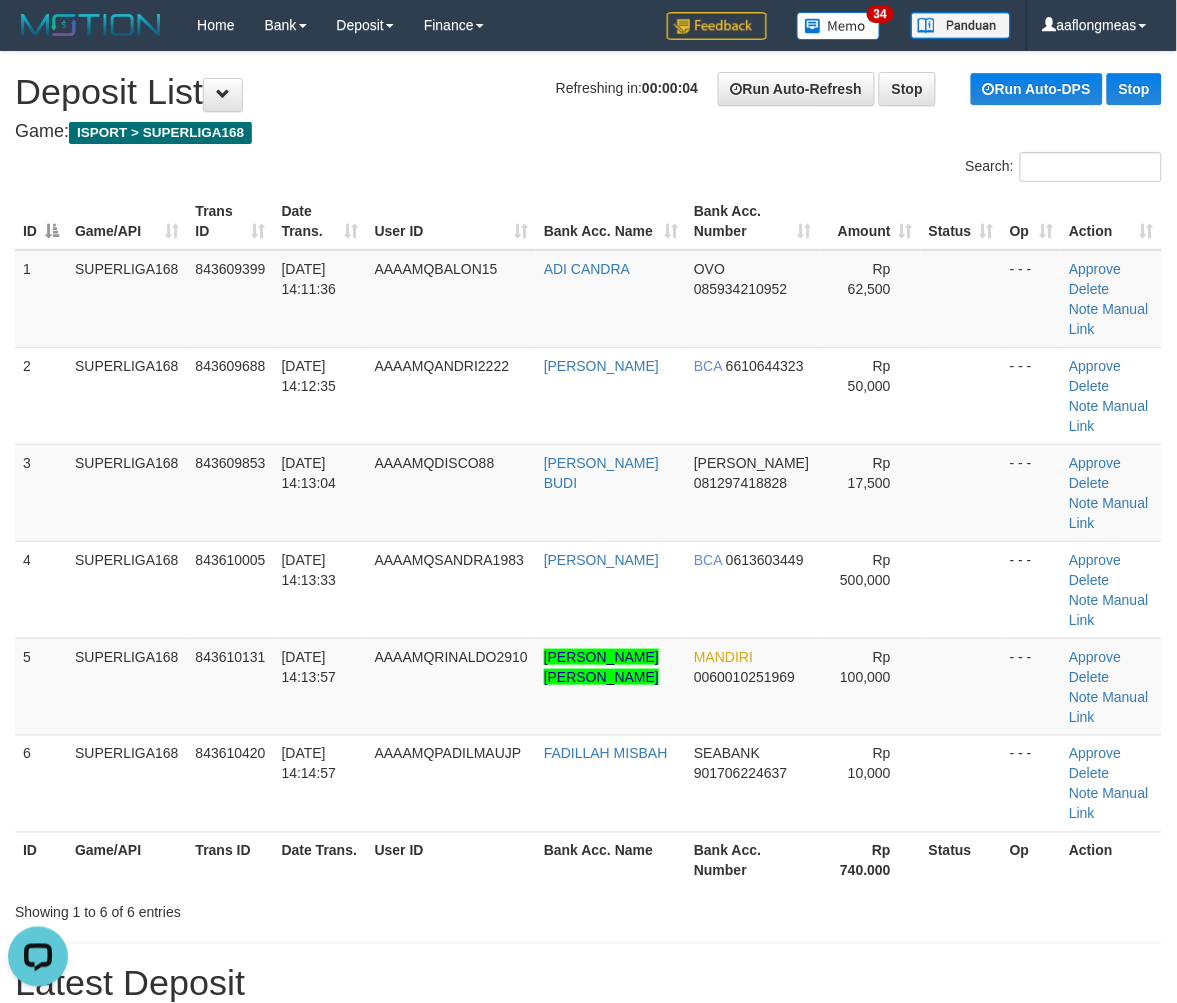drag, startPoint x: 737, startPoint y: 583, endPoint x: 1188, endPoint y: 694, distance: 464.45883 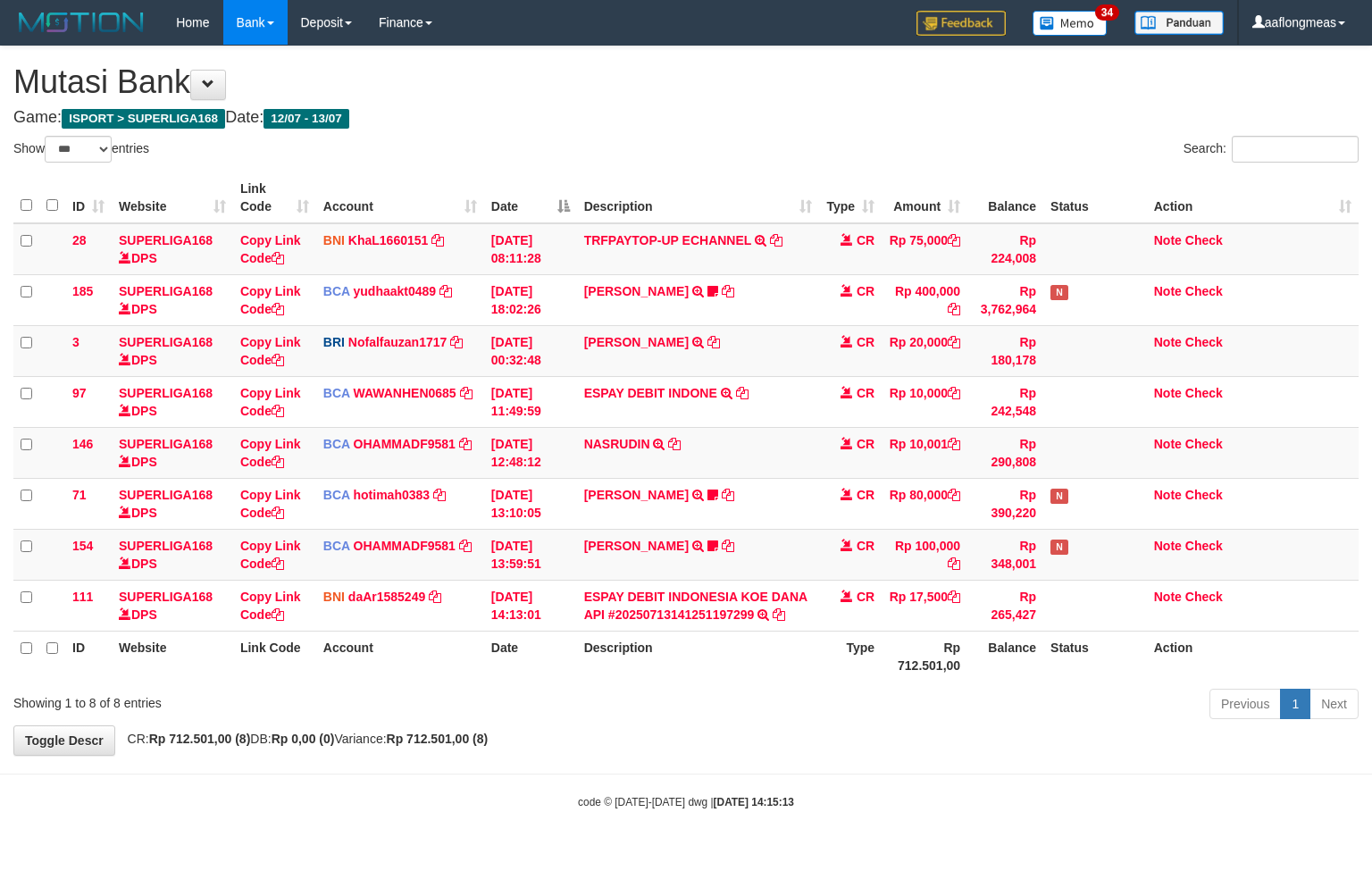 select on "***" 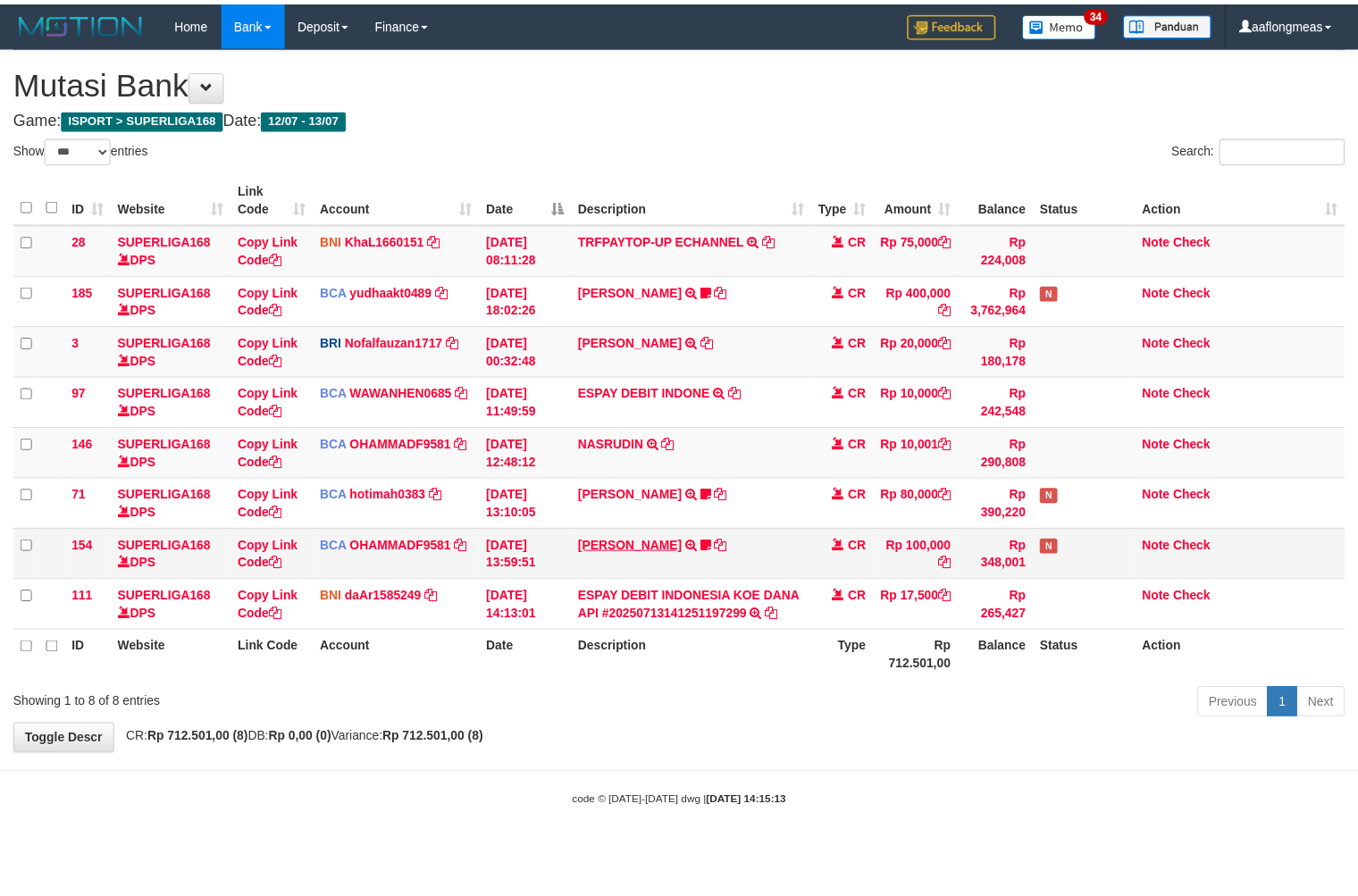 scroll, scrollTop: 0, scrollLeft: 0, axis: both 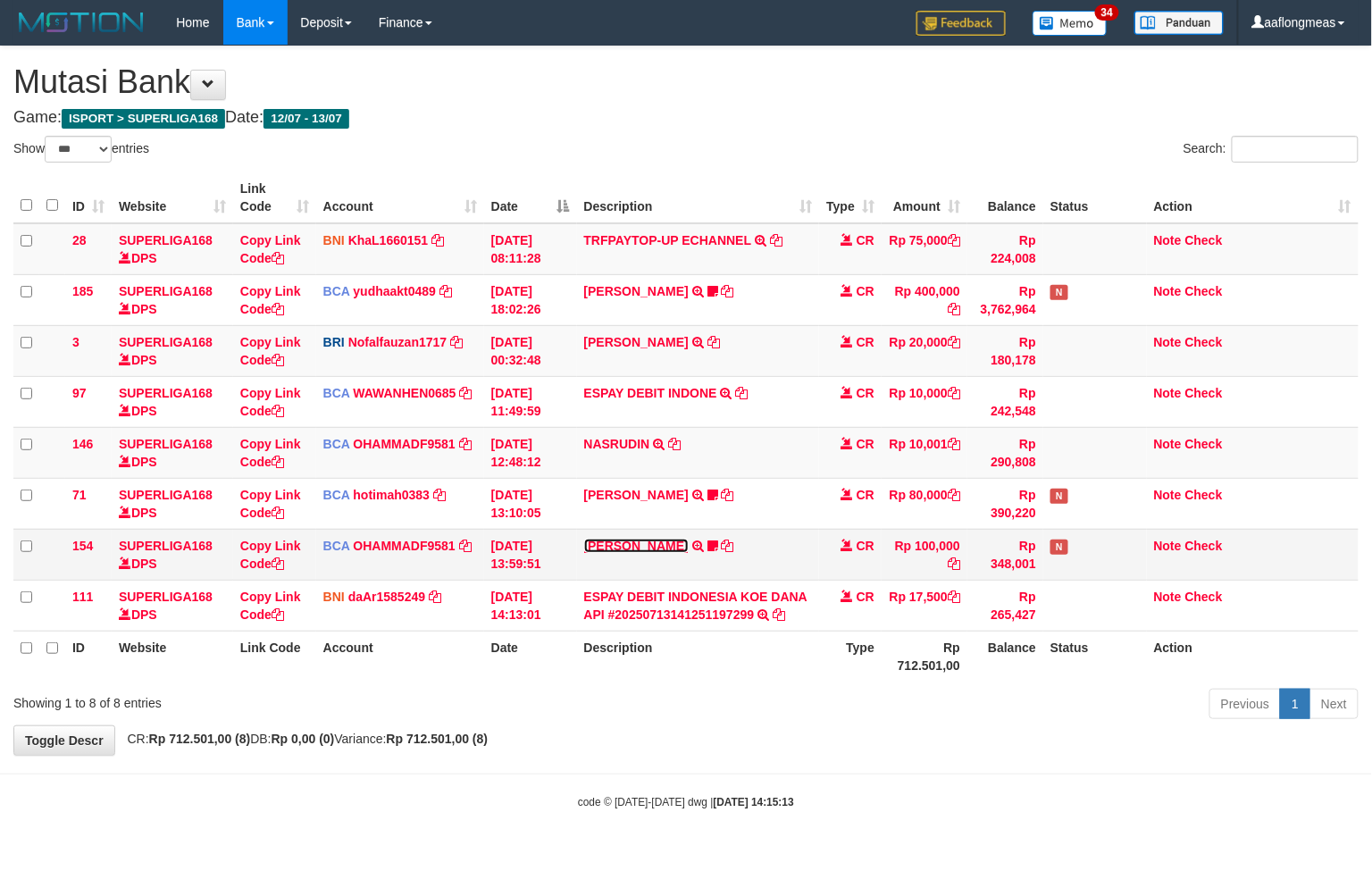 click on "[PERSON_NAME]" at bounding box center [636, 546] 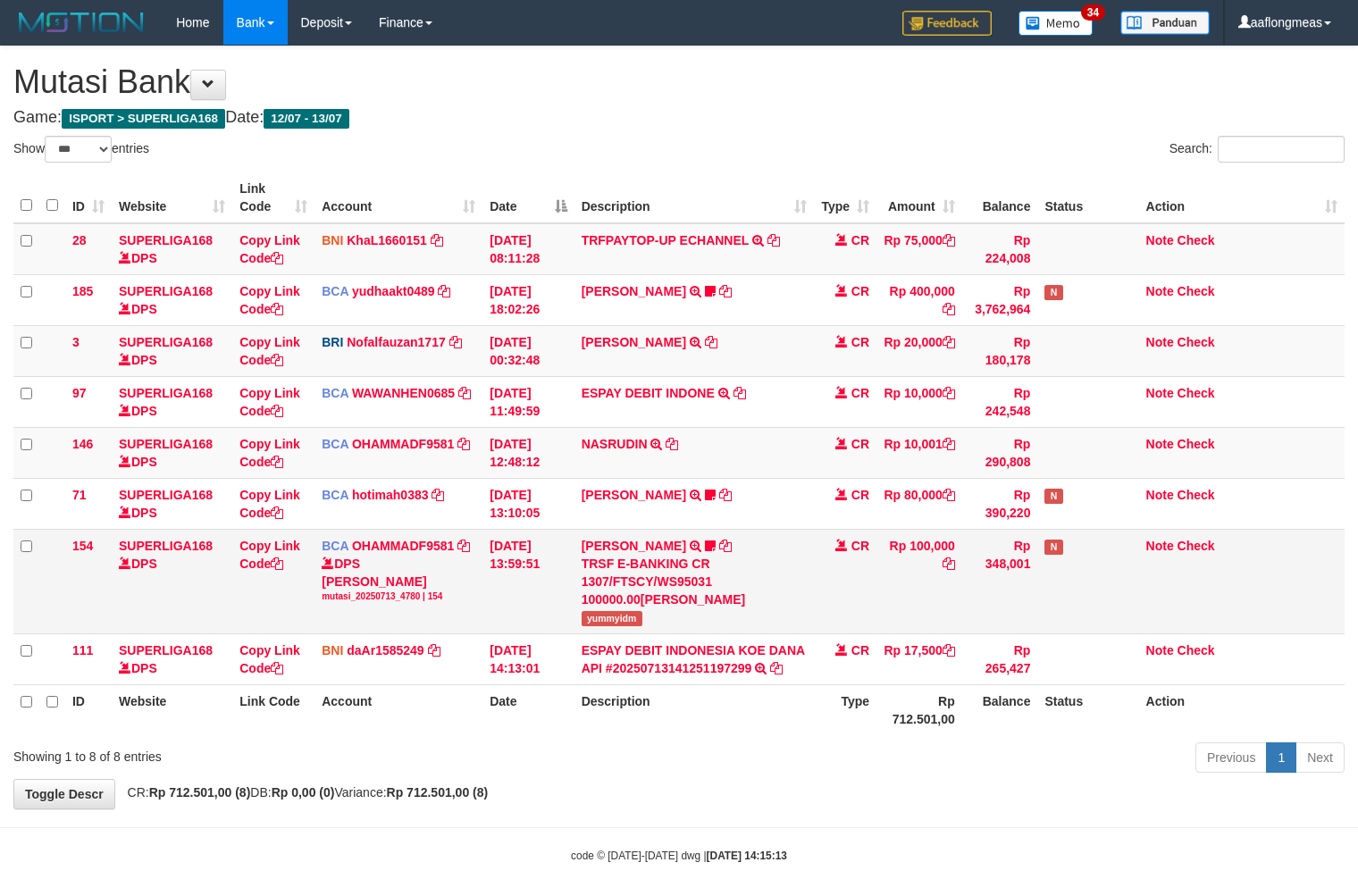 click on "yummyidm" at bounding box center (612, 618) 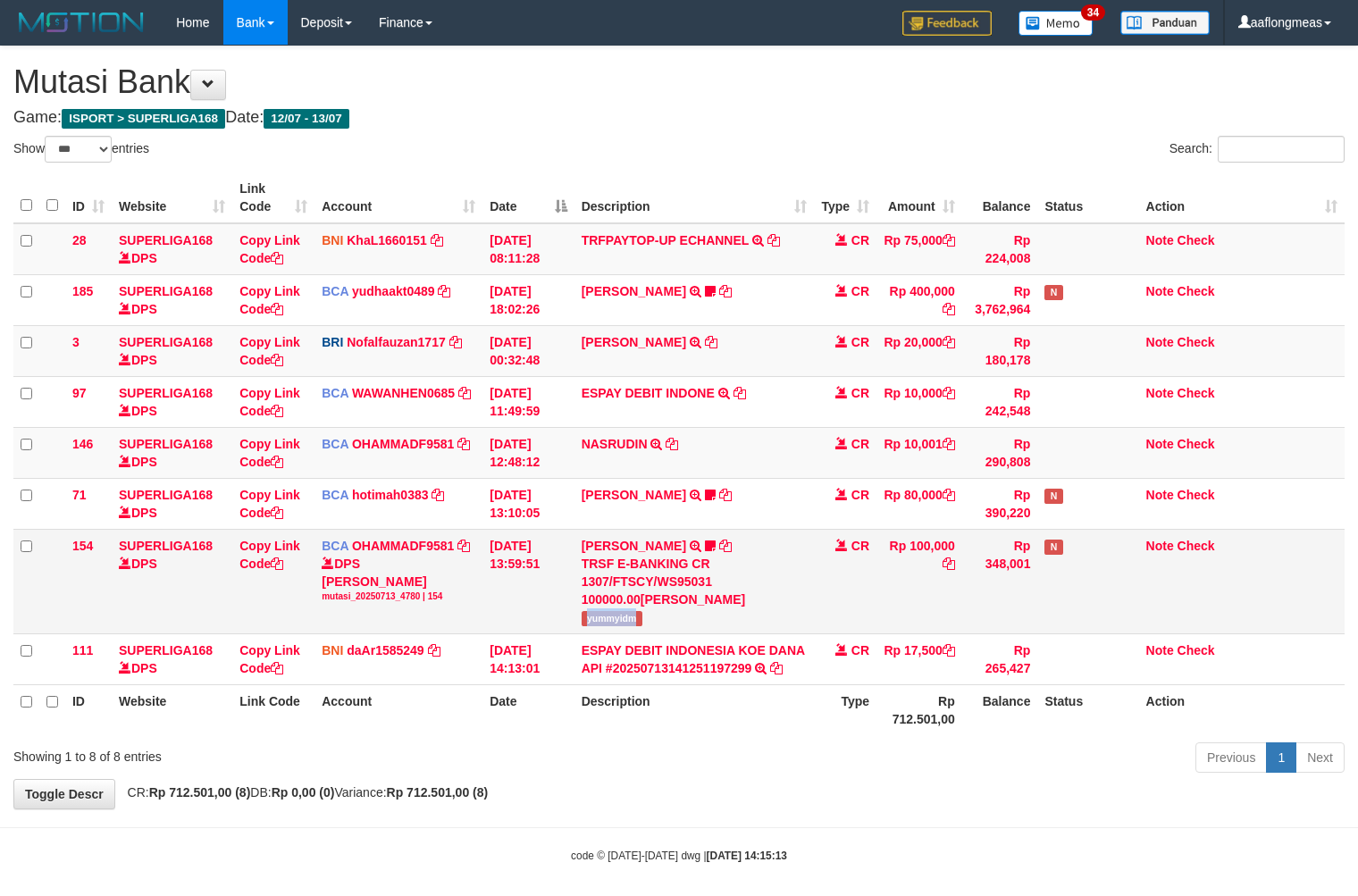 click on "yummyidm" at bounding box center (612, 618) 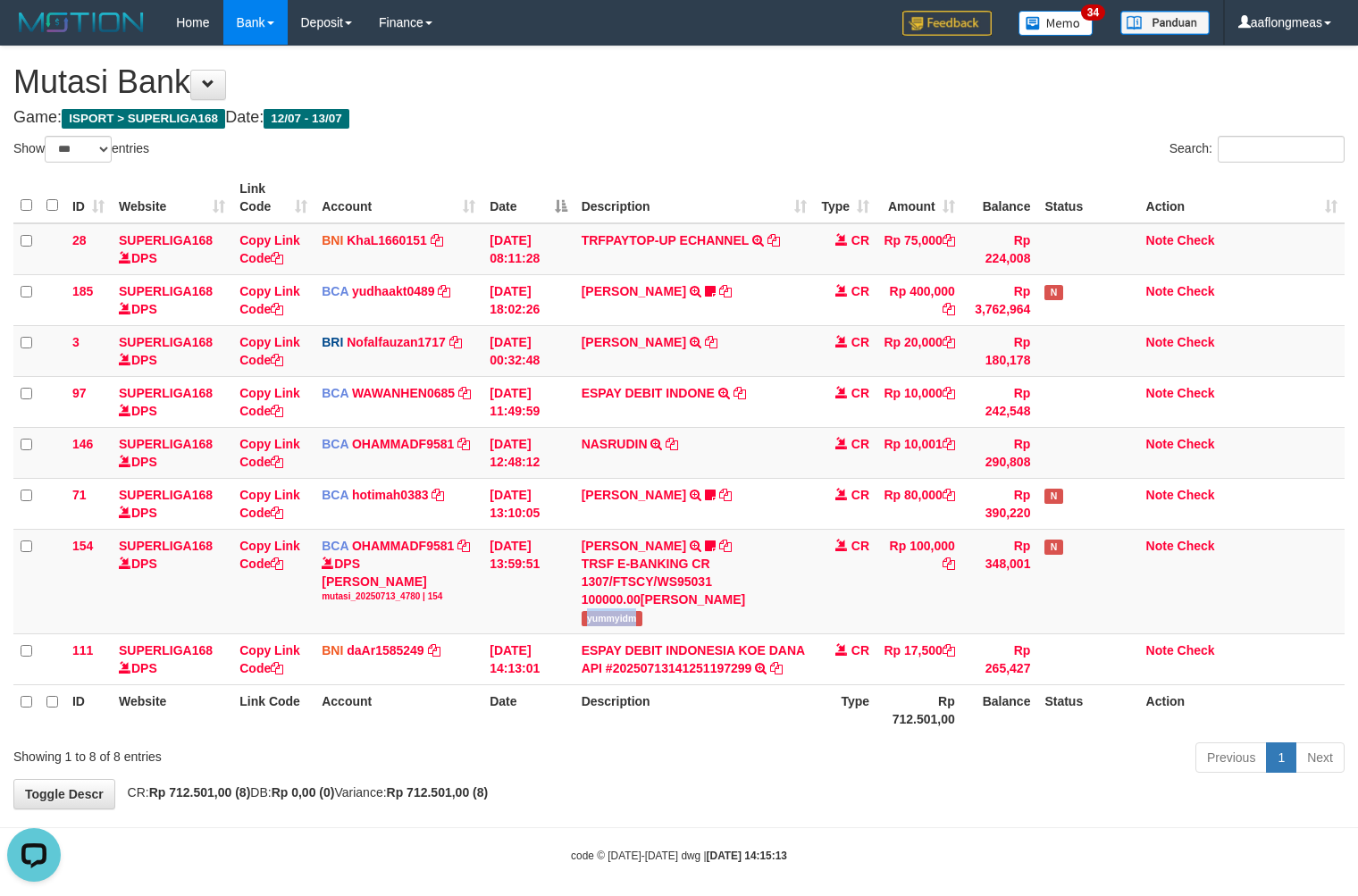 scroll, scrollTop: 0, scrollLeft: 0, axis: both 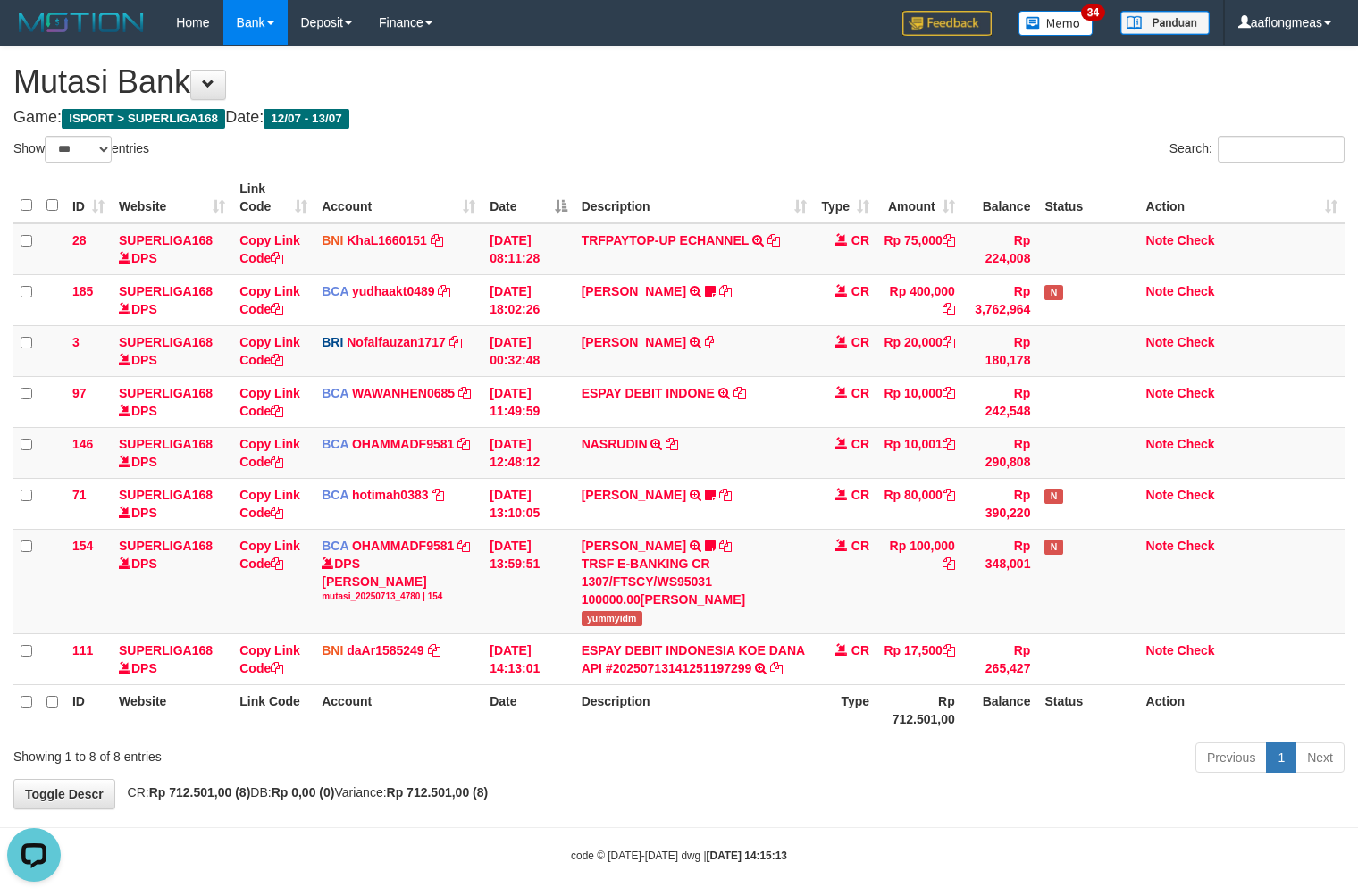 drag, startPoint x: 742, startPoint y: 774, endPoint x: 533, endPoint y: 770, distance: 209.03827 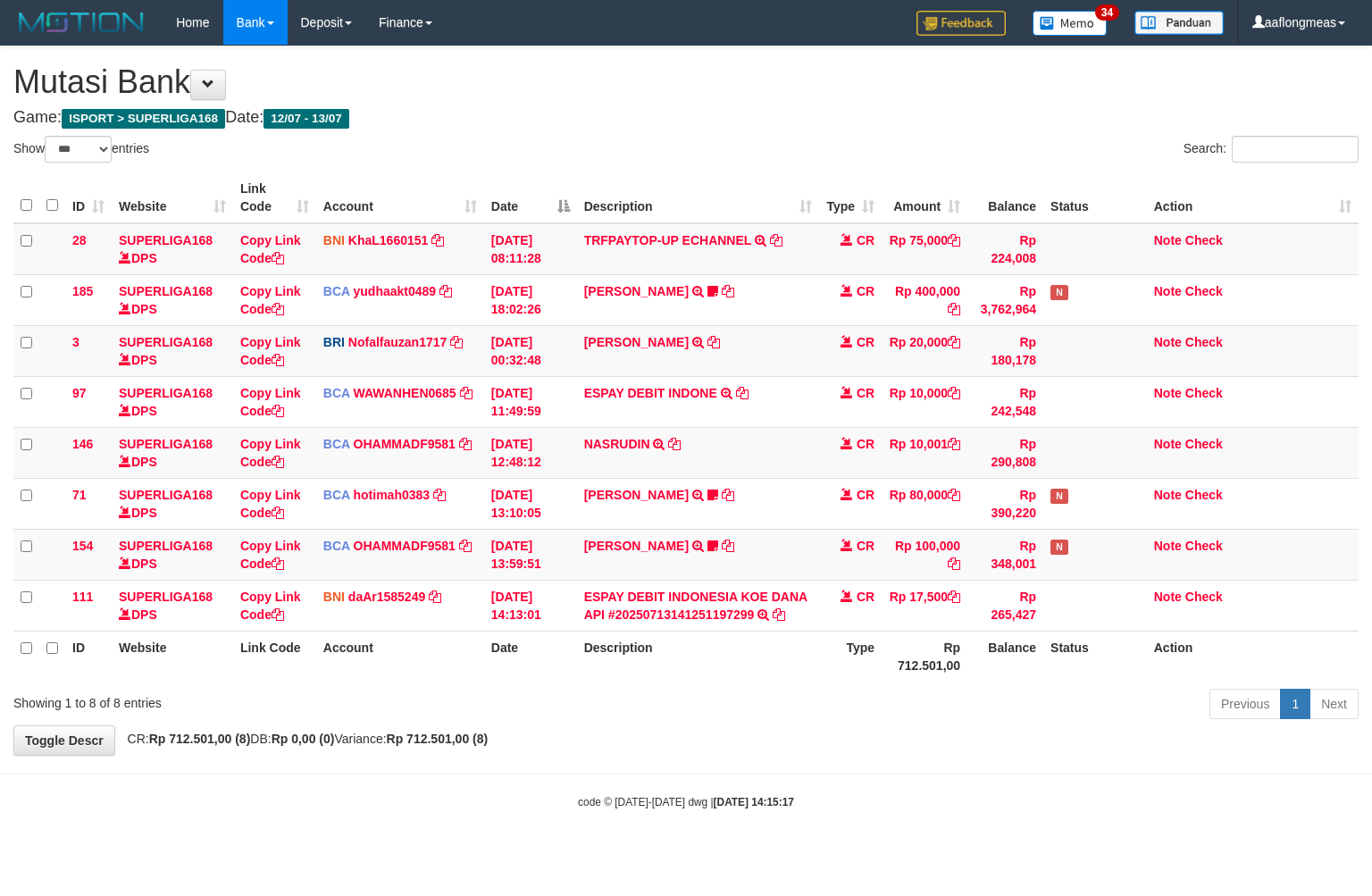 select on "***" 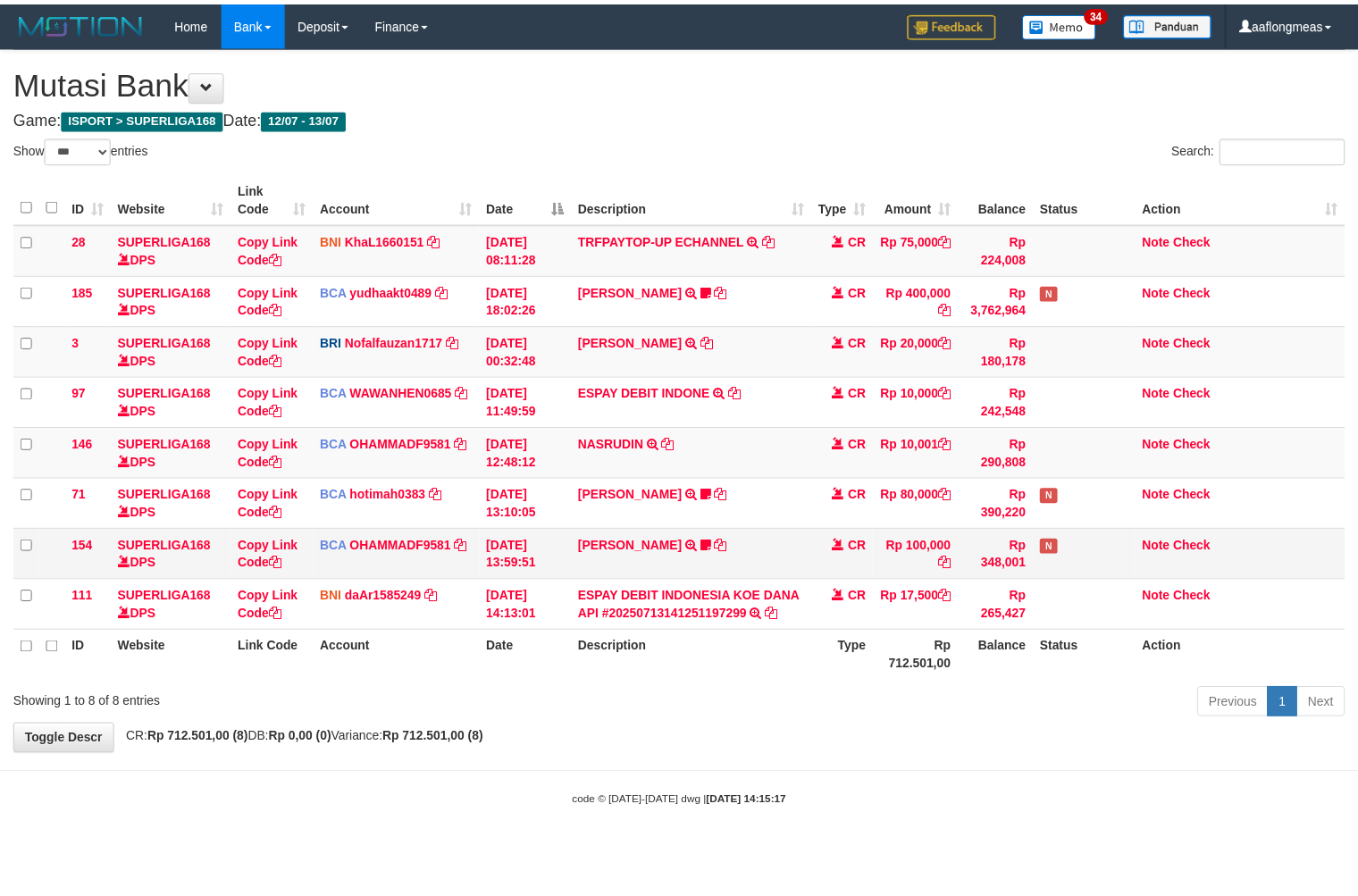 scroll, scrollTop: 0, scrollLeft: 0, axis: both 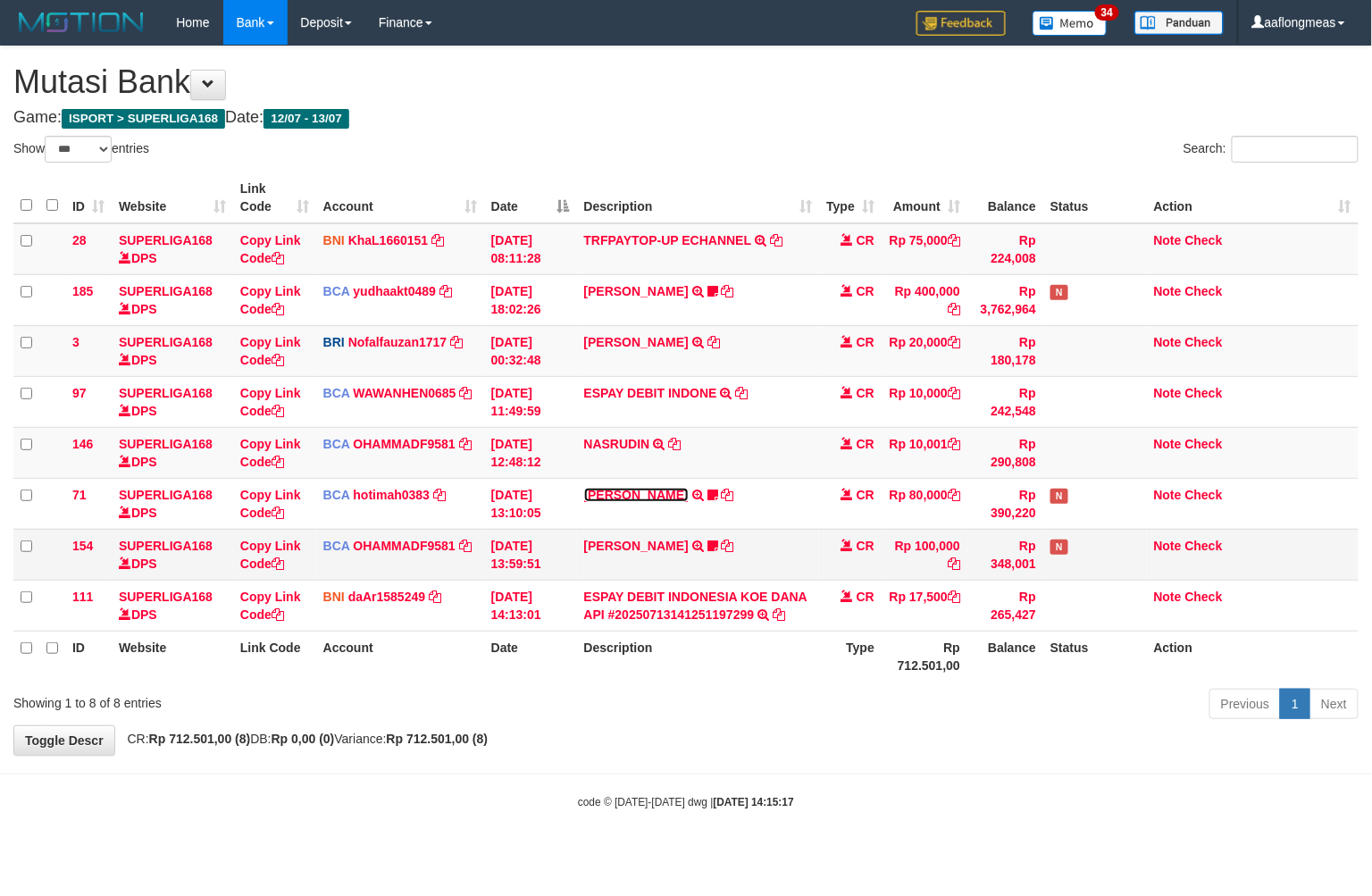 drag, startPoint x: 627, startPoint y: 489, endPoint x: 726, endPoint y: 617, distance: 161.8178 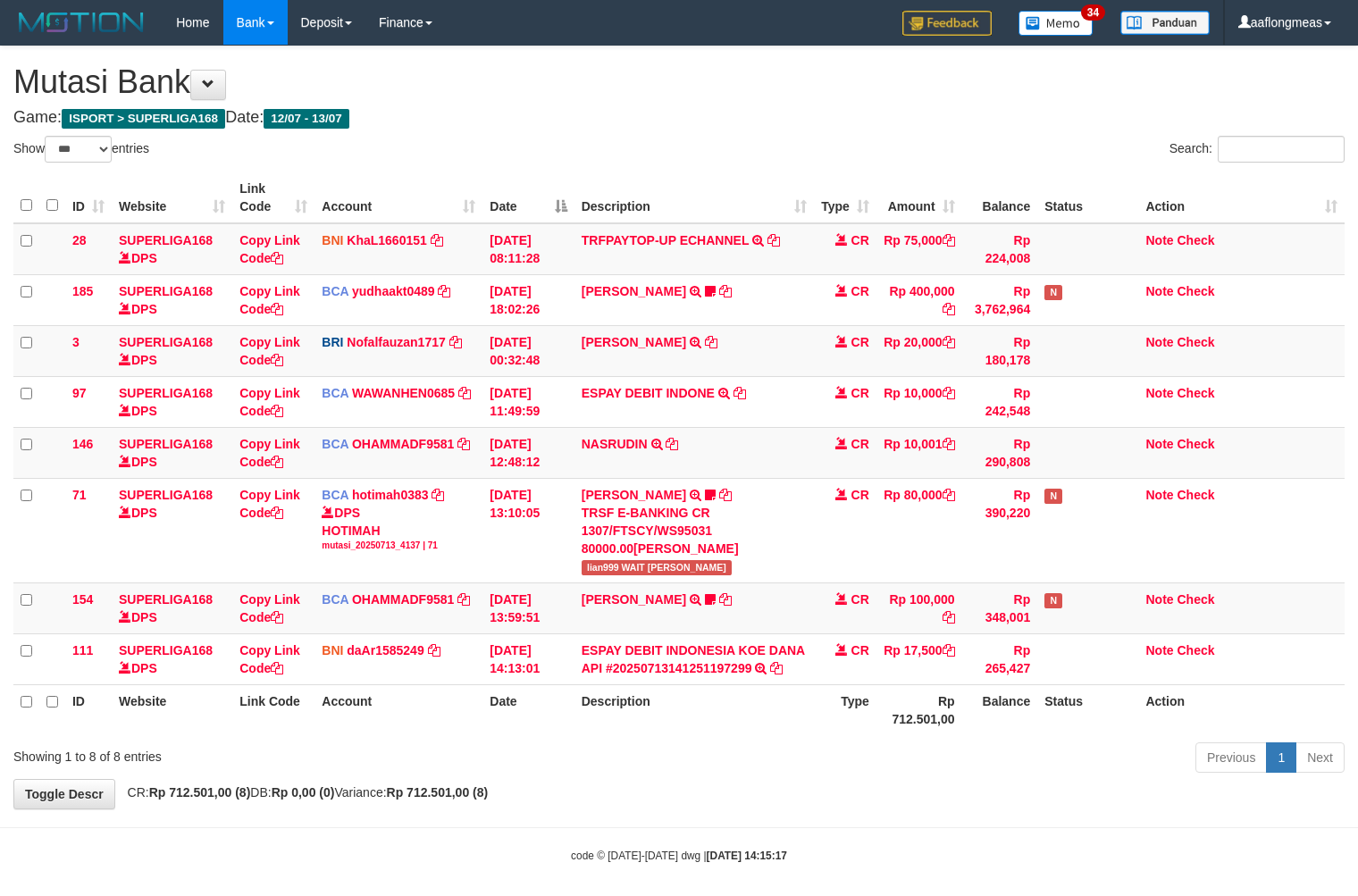 click on "ID Website Link Code Account Date Description Type Amount Balance Status Action
28
SUPERLIGA168    DPS
Copy Link Code
BNI
KhaL1660151
DPS
KHEIR TSAR MUHAMMAD ALI
mutasi_20250712_4651 | 28
mutasi_20250712_4651 | 28
12/07/2025 08:11:28
TRFPAYTOP-UP ECHANNEL         TRF/PAY/TOP-UP ECHANNEL
CR
Rp 75,000
Rp 224,008
Note
Check
185
SUPERLIGA168    DPS
Copy Link Code
BCA
yudhaakt0489
DPS" at bounding box center [679, 454] 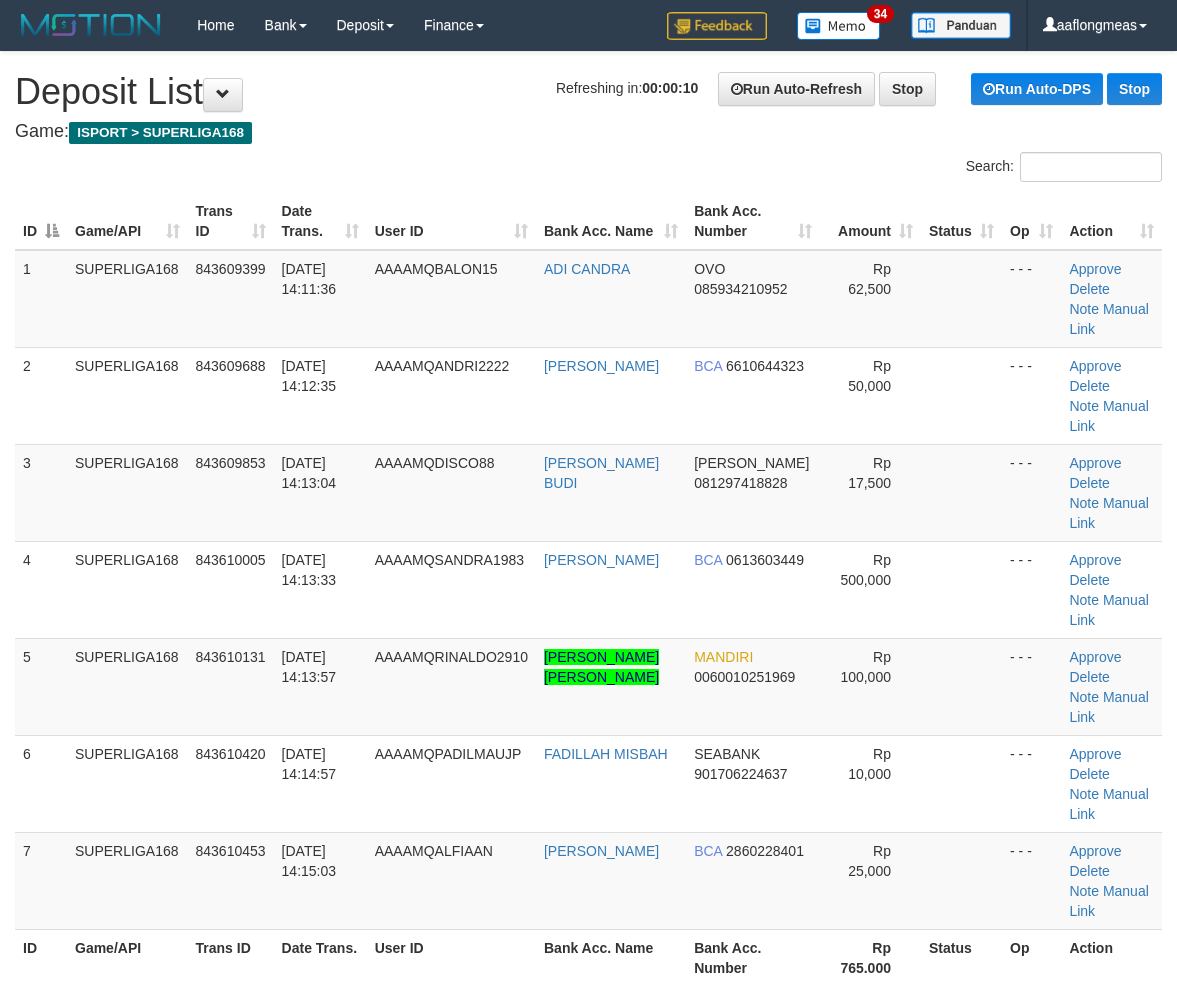 scroll, scrollTop: 0, scrollLeft: 0, axis: both 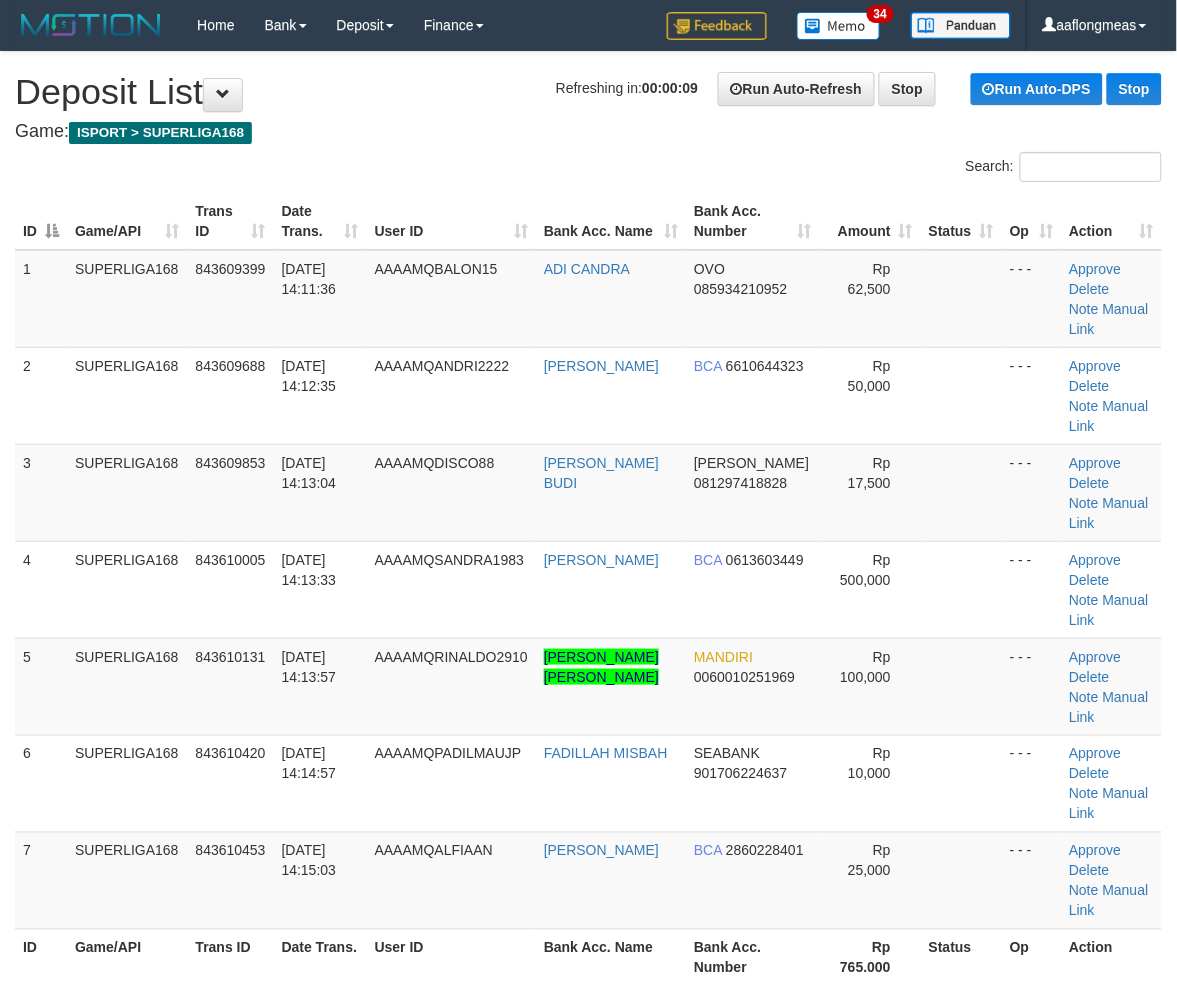 drag, startPoint x: 921, startPoint y: 577, endPoint x: 1193, endPoint y: 657, distance: 283.52072 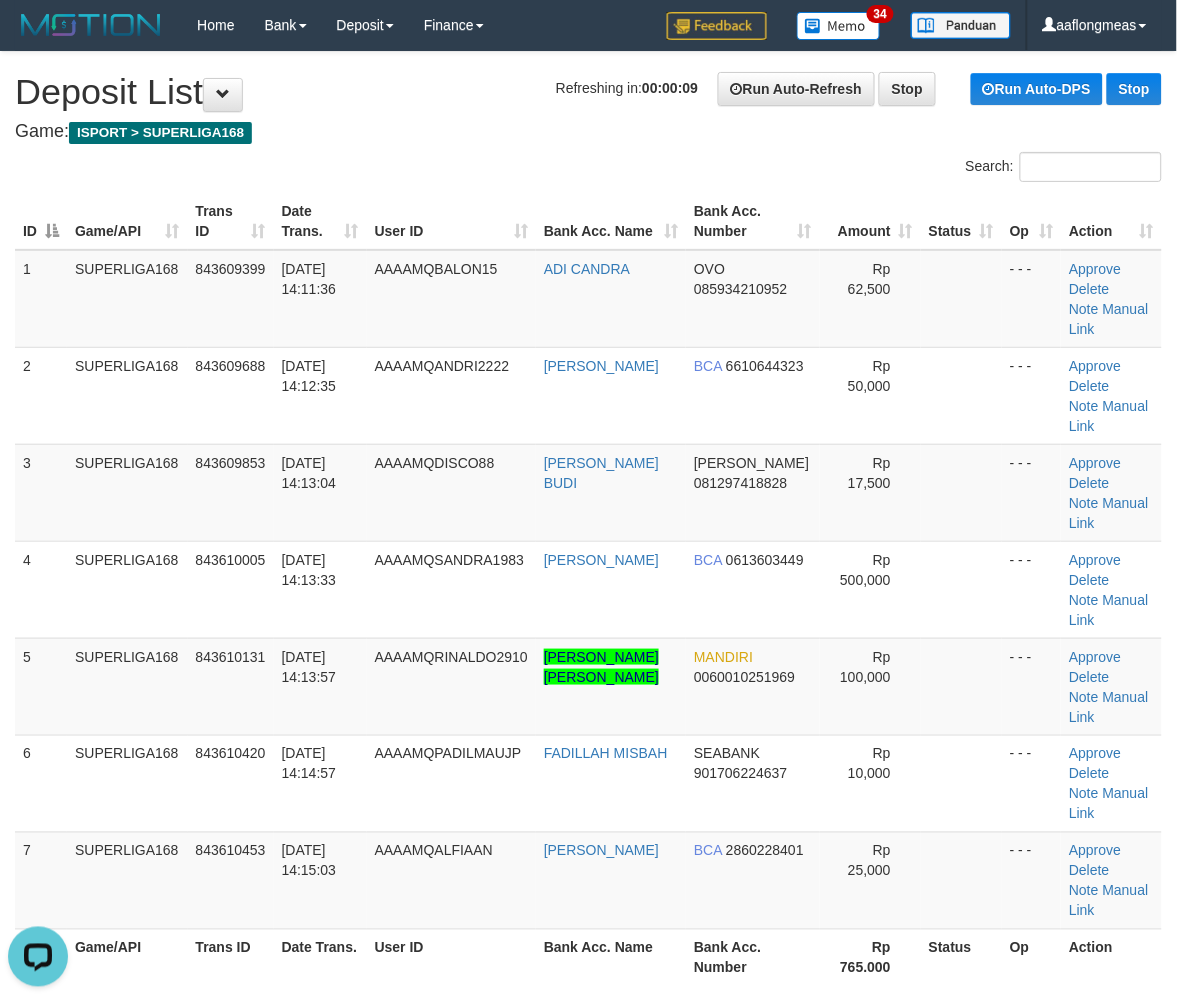 scroll, scrollTop: 0, scrollLeft: 0, axis: both 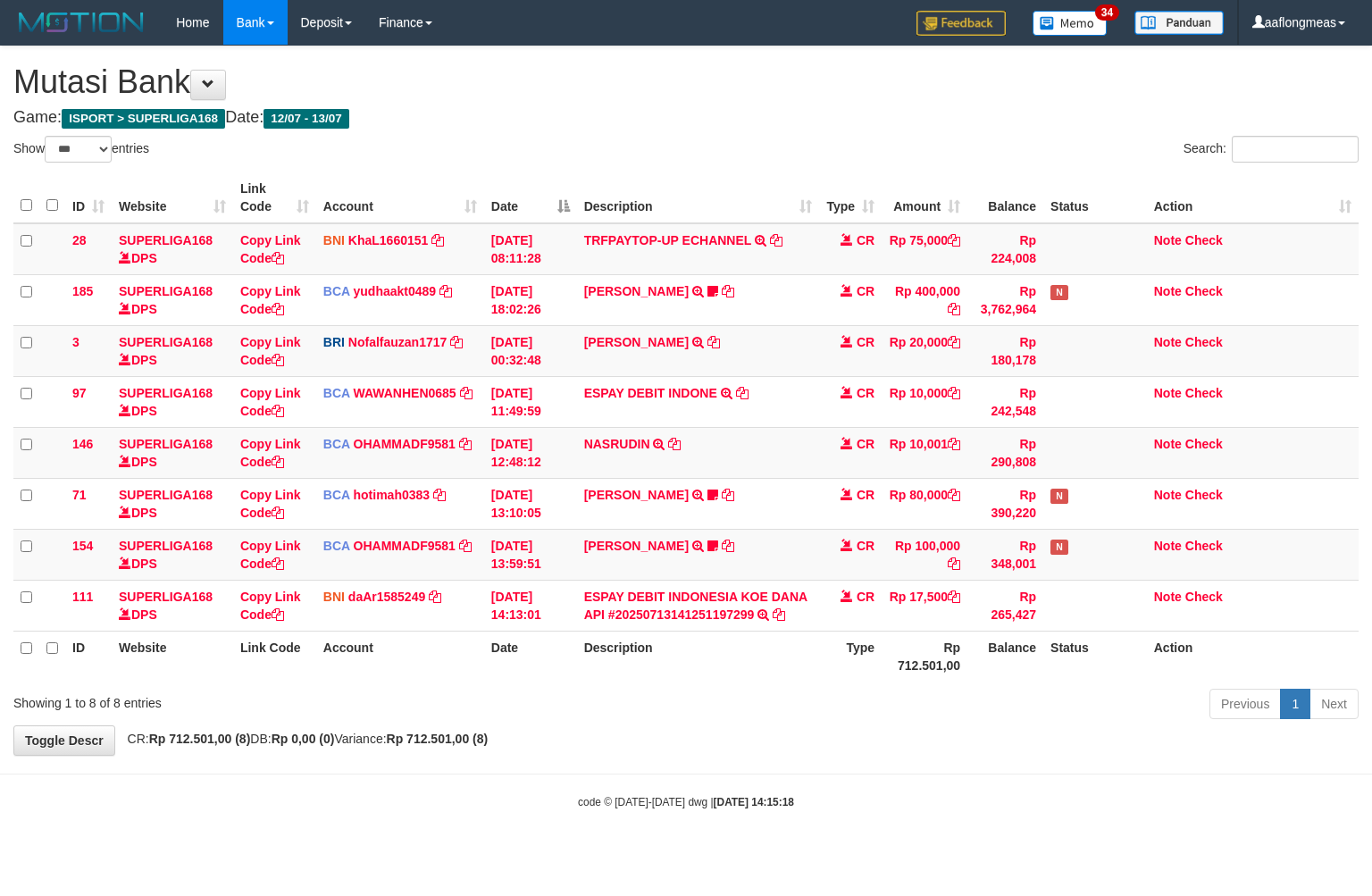 select on "***" 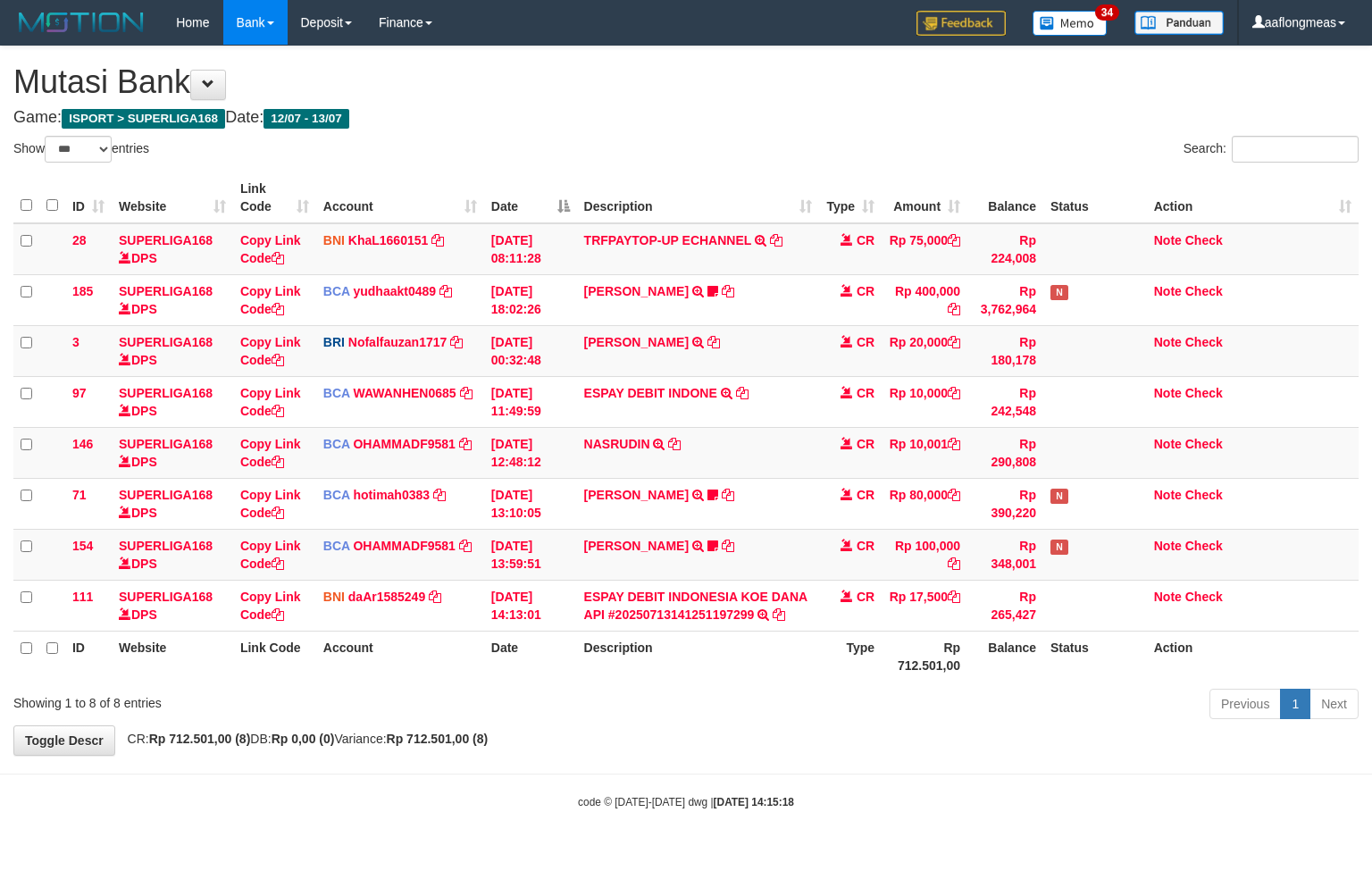 scroll, scrollTop: 0, scrollLeft: 0, axis: both 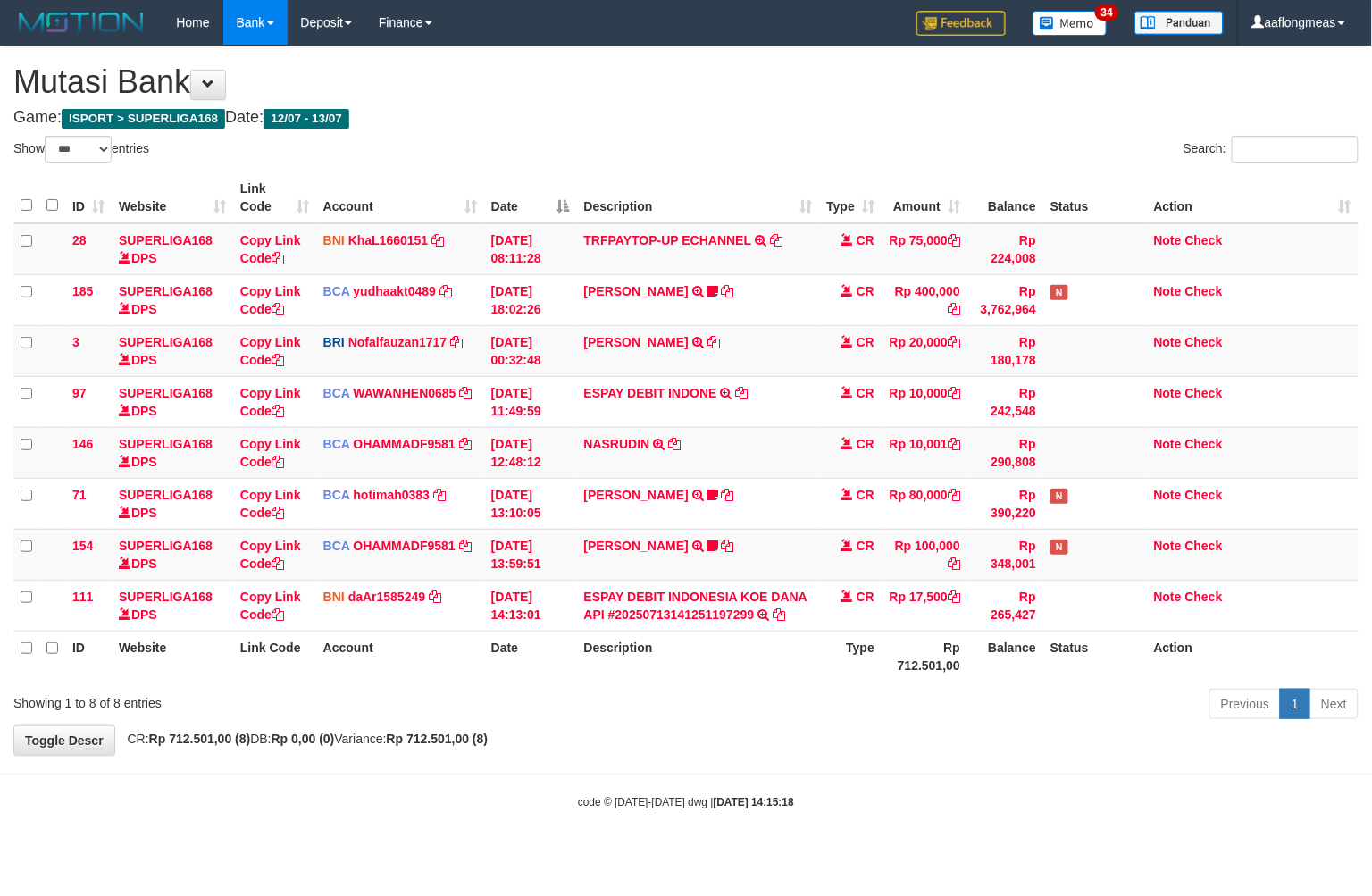 click on "**********" at bounding box center (686, 400) 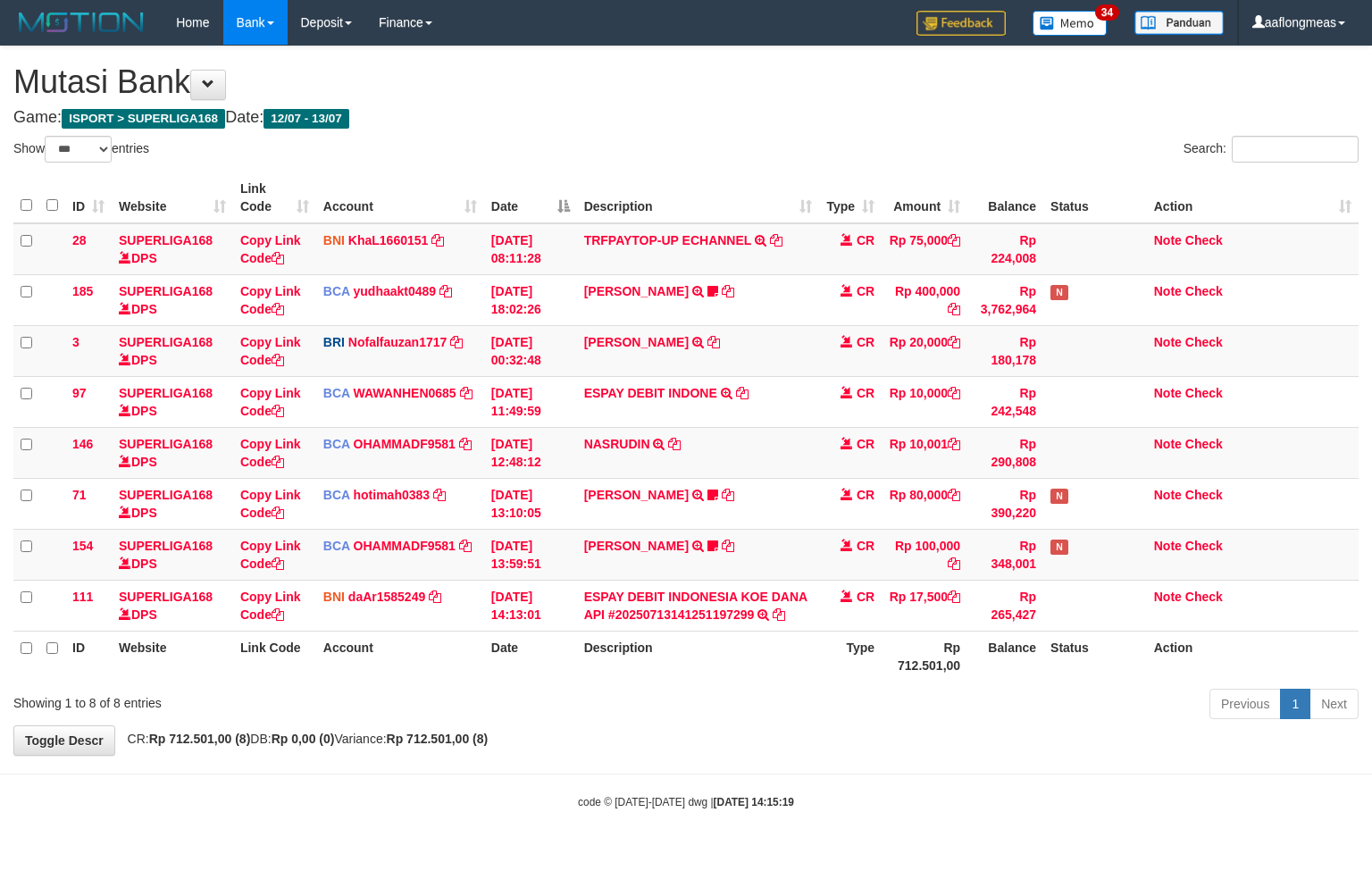 select on "***" 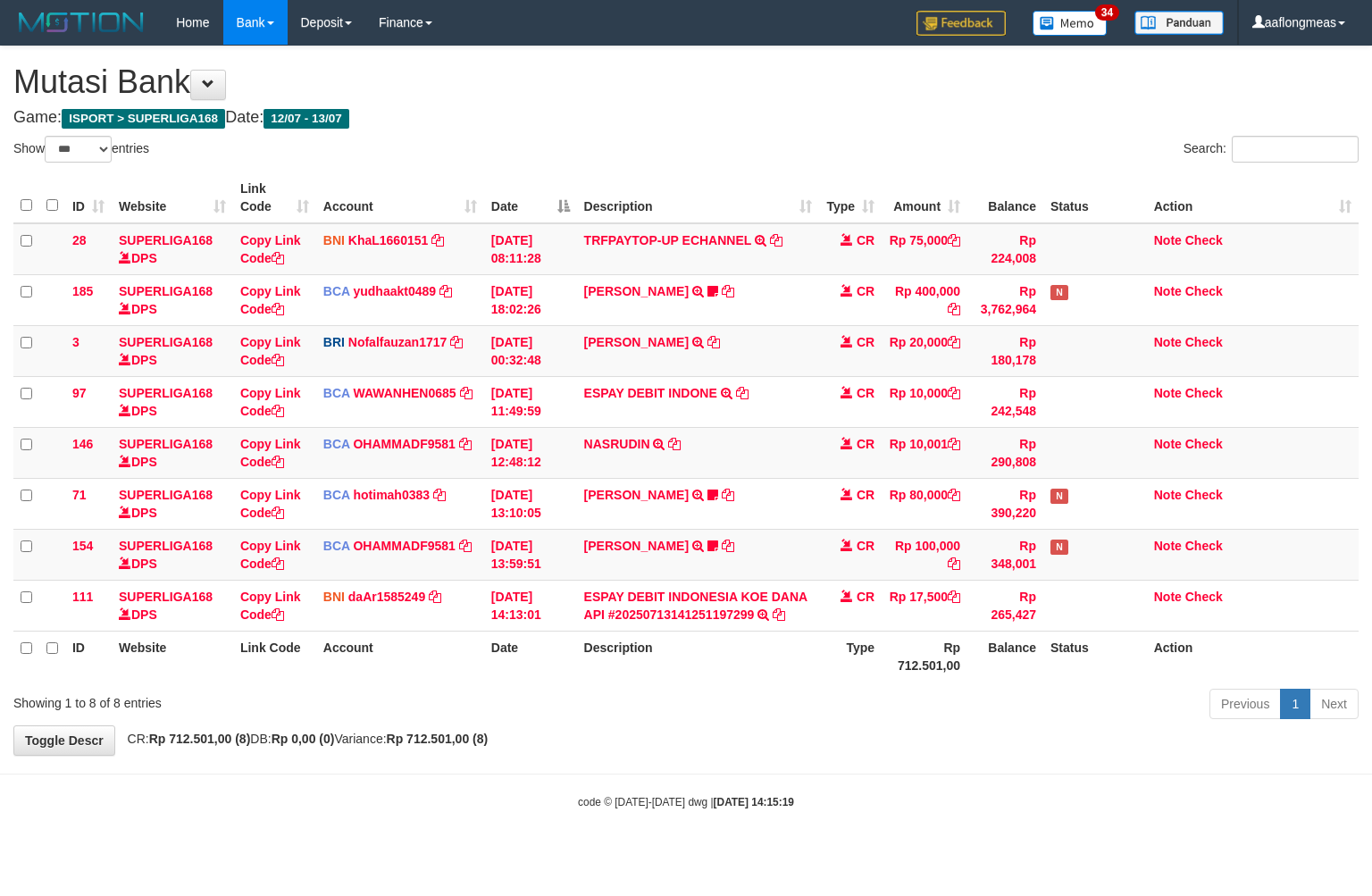 scroll, scrollTop: 0, scrollLeft: 0, axis: both 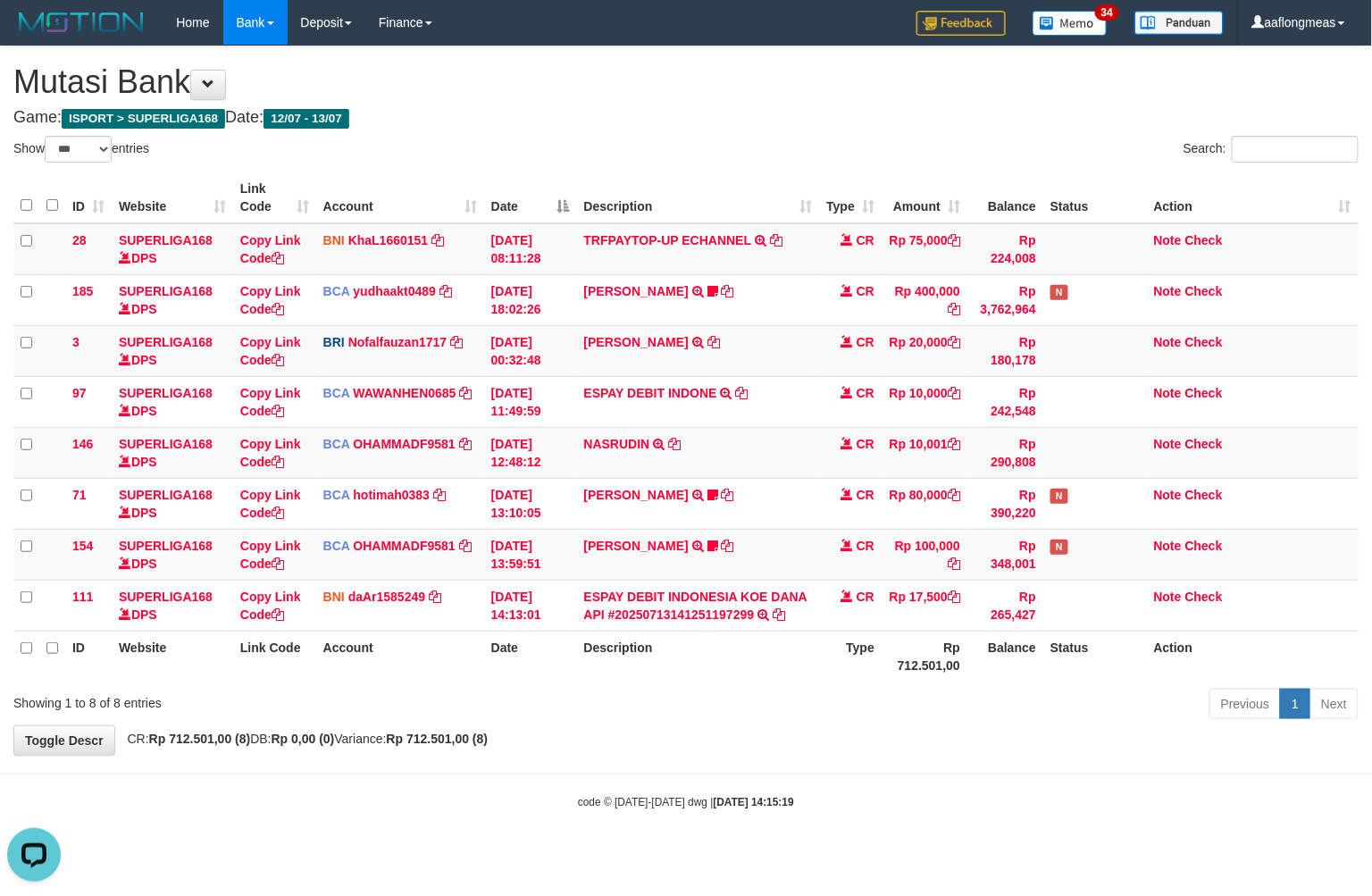 click on "Previous 1 Next" at bounding box center [972, 706] 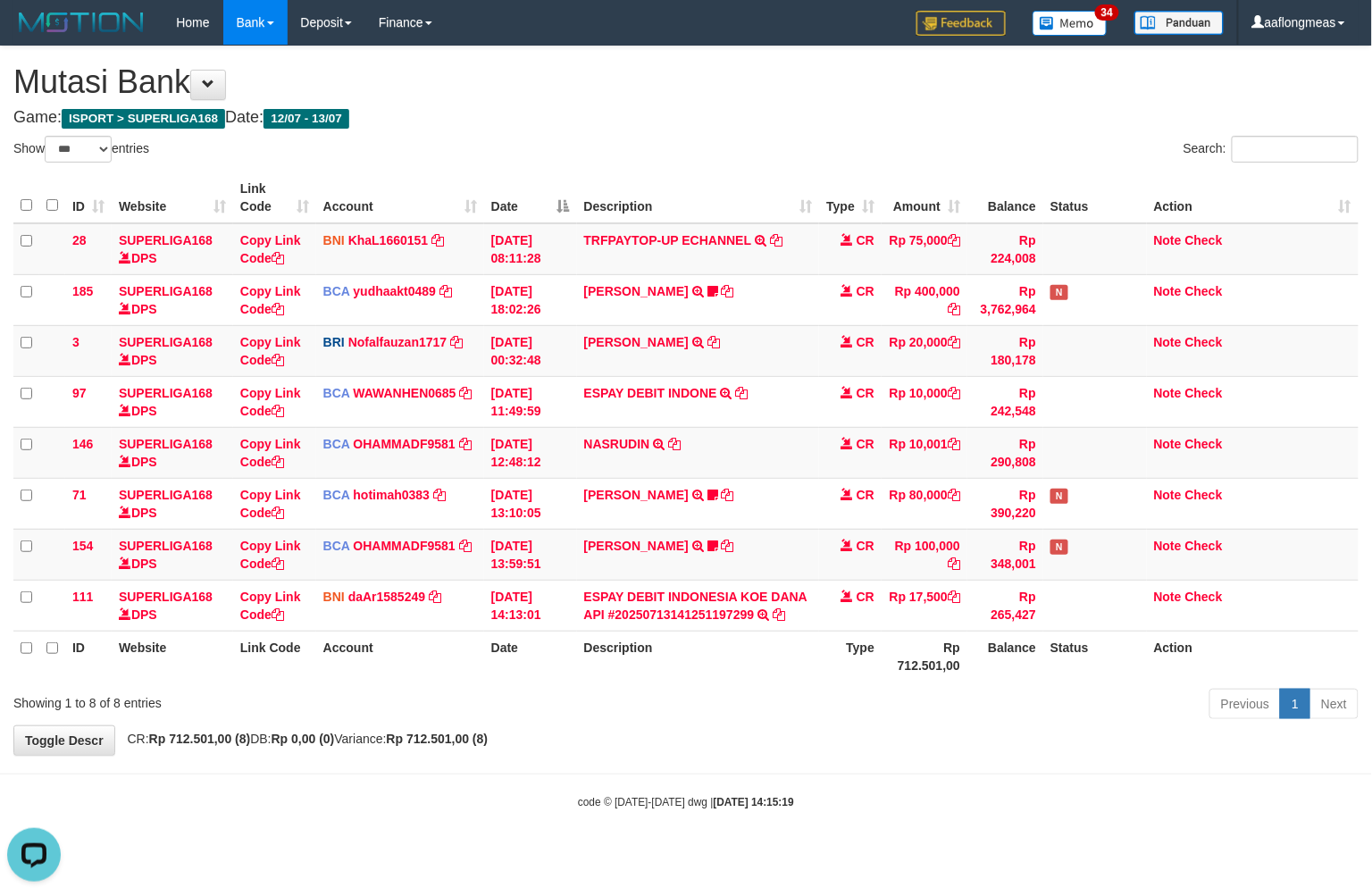 click on "**********" at bounding box center (686, 400) 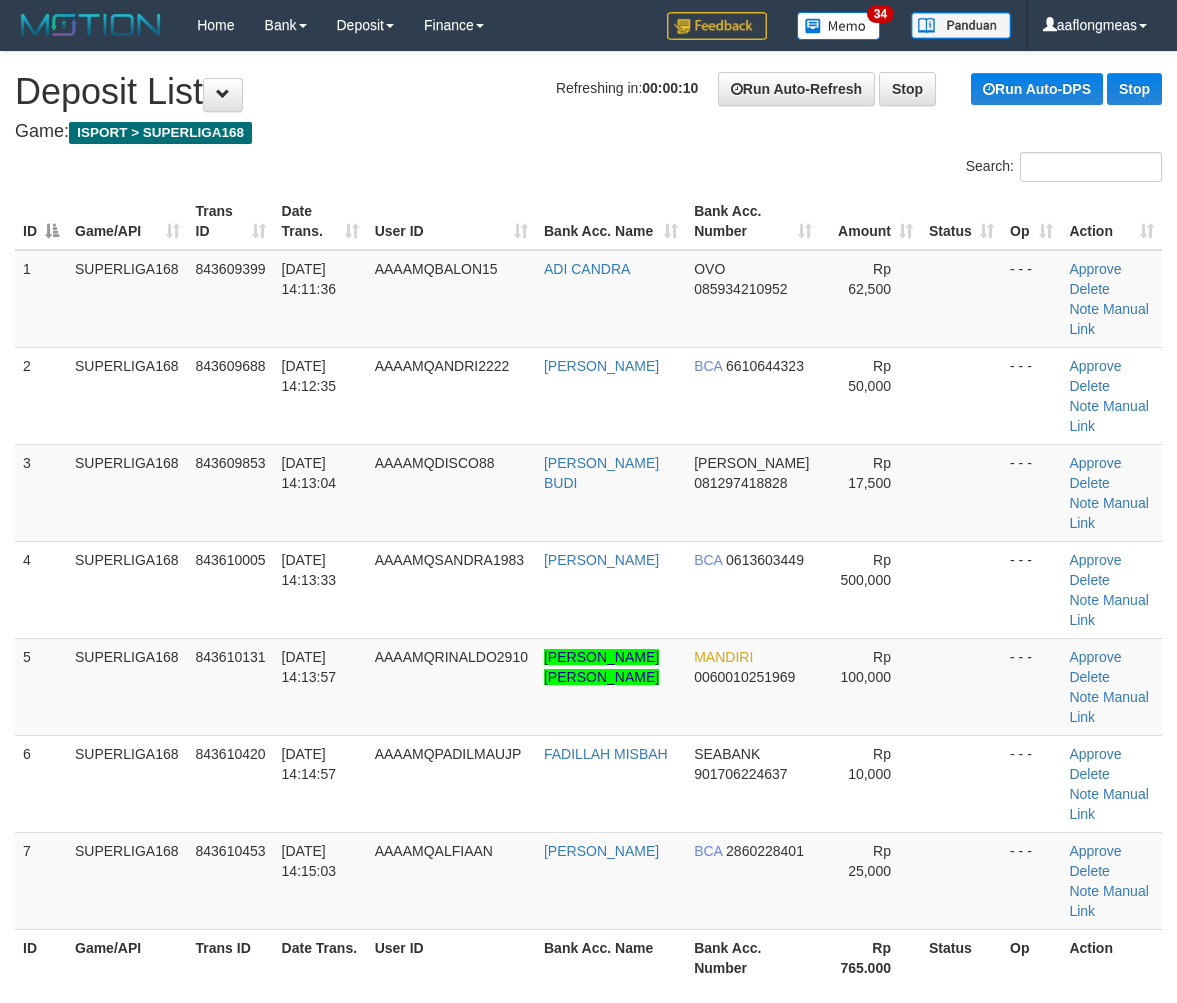scroll, scrollTop: 0, scrollLeft: 0, axis: both 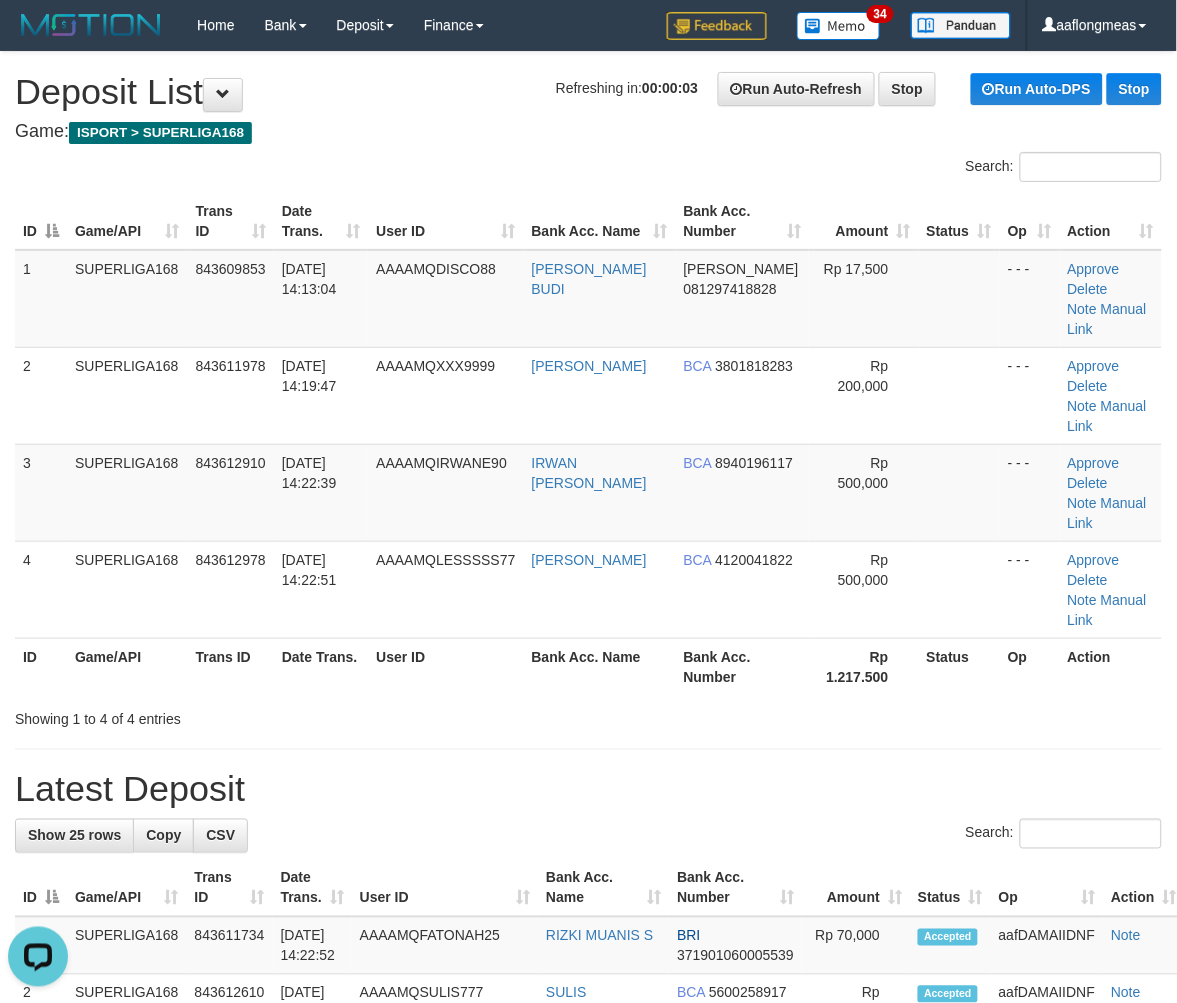 click on "Showing 1 to 4 of 4 entries" at bounding box center [588, 715] 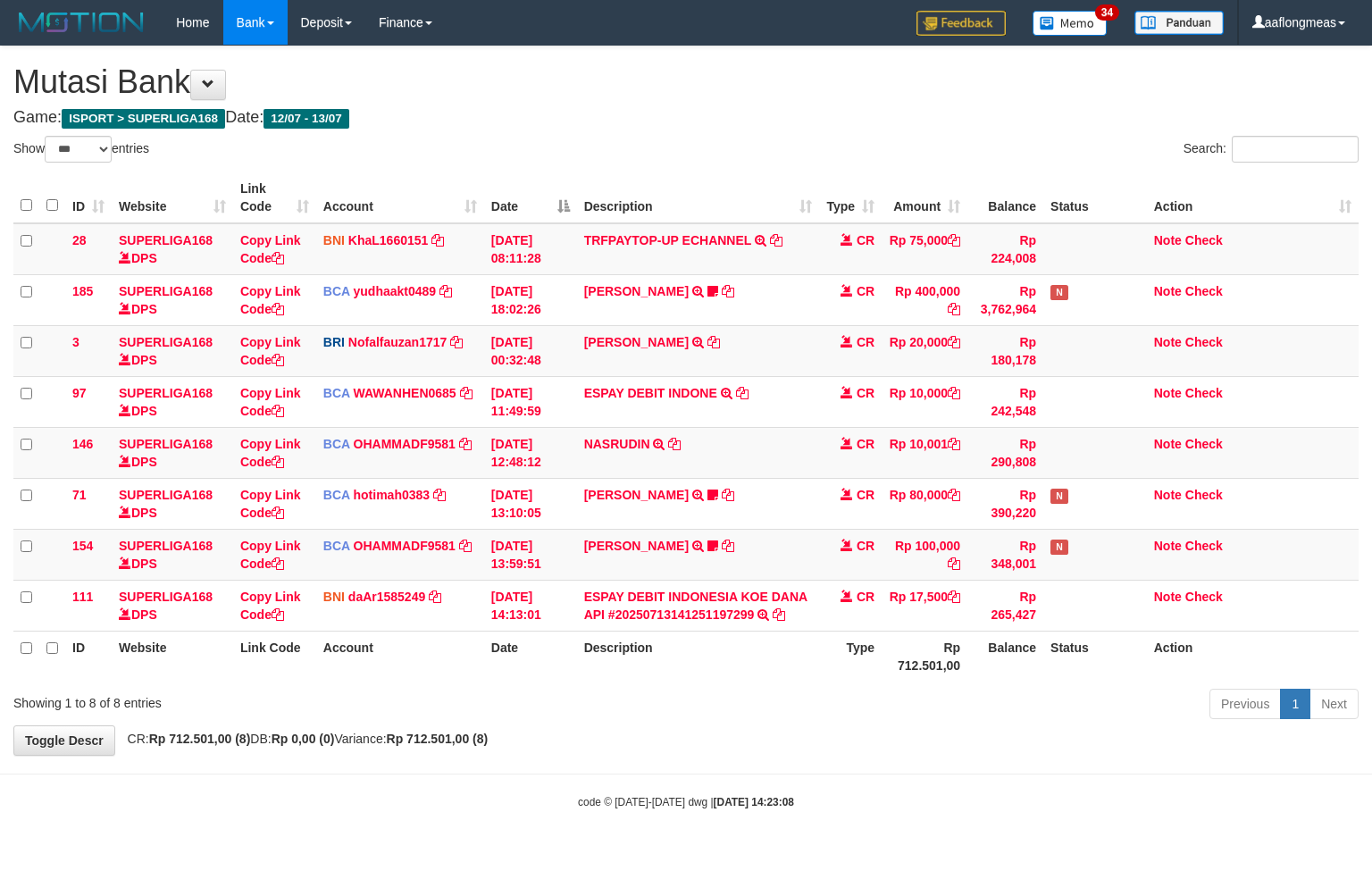 select on "***" 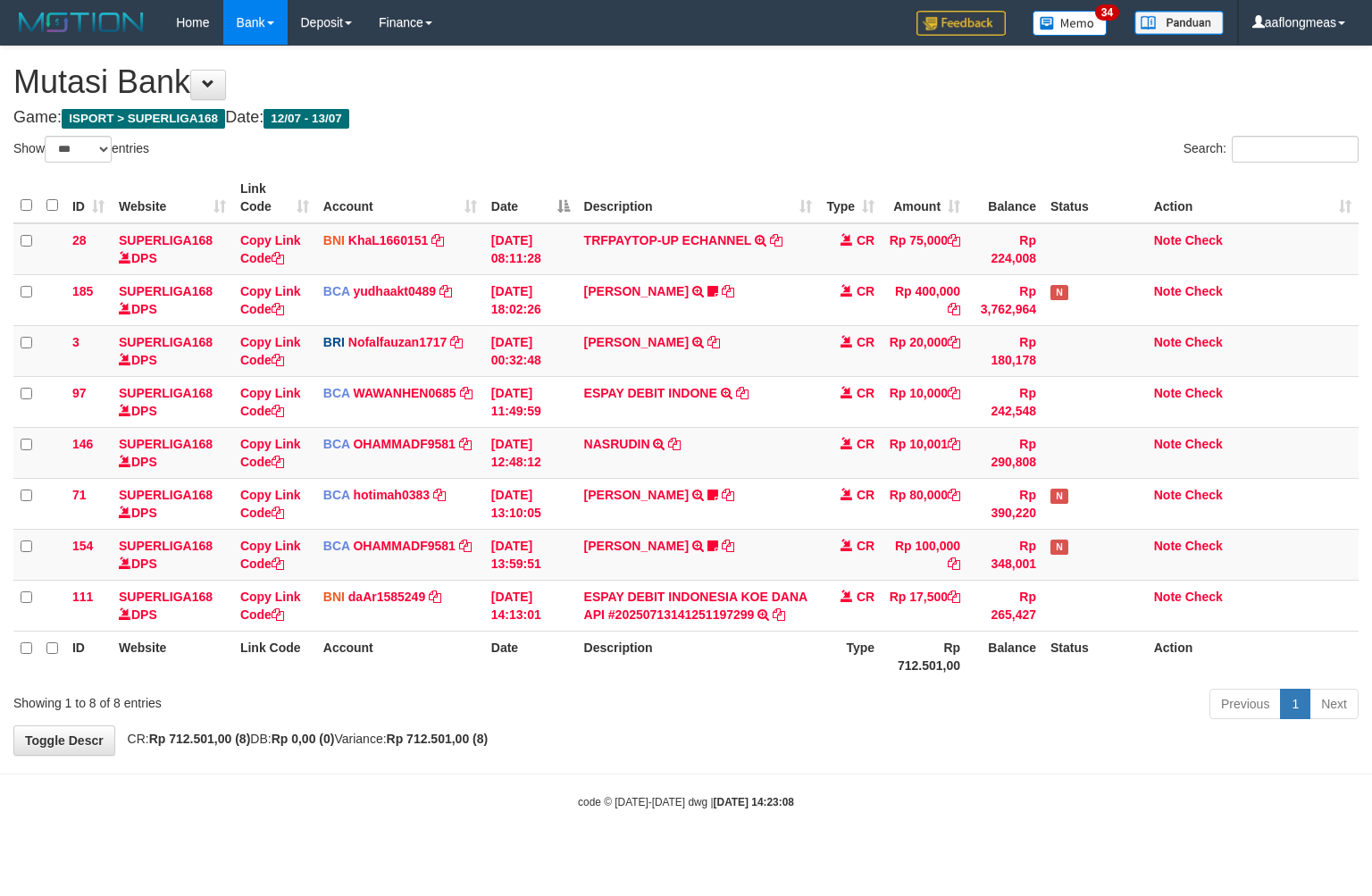 scroll, scrollTop: 0, scrollLeft: 0, axis: both 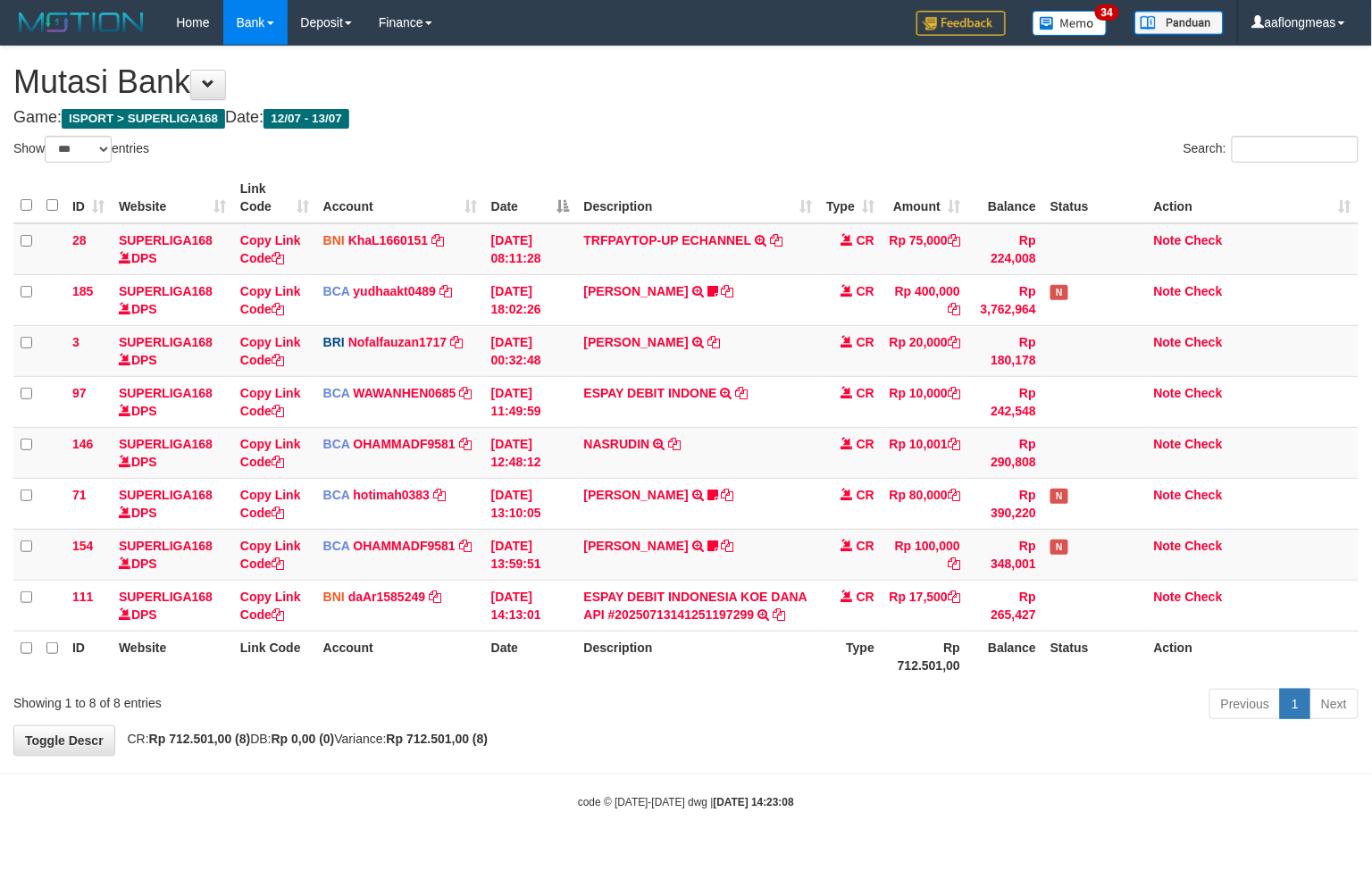 click on "Toggle navigation
Home
Bank
Account List
Load
By Website
Group
[ISPORT]													SUPERLIGA168
By Load Group (DPS)
34" at bounding box center (686, 427) 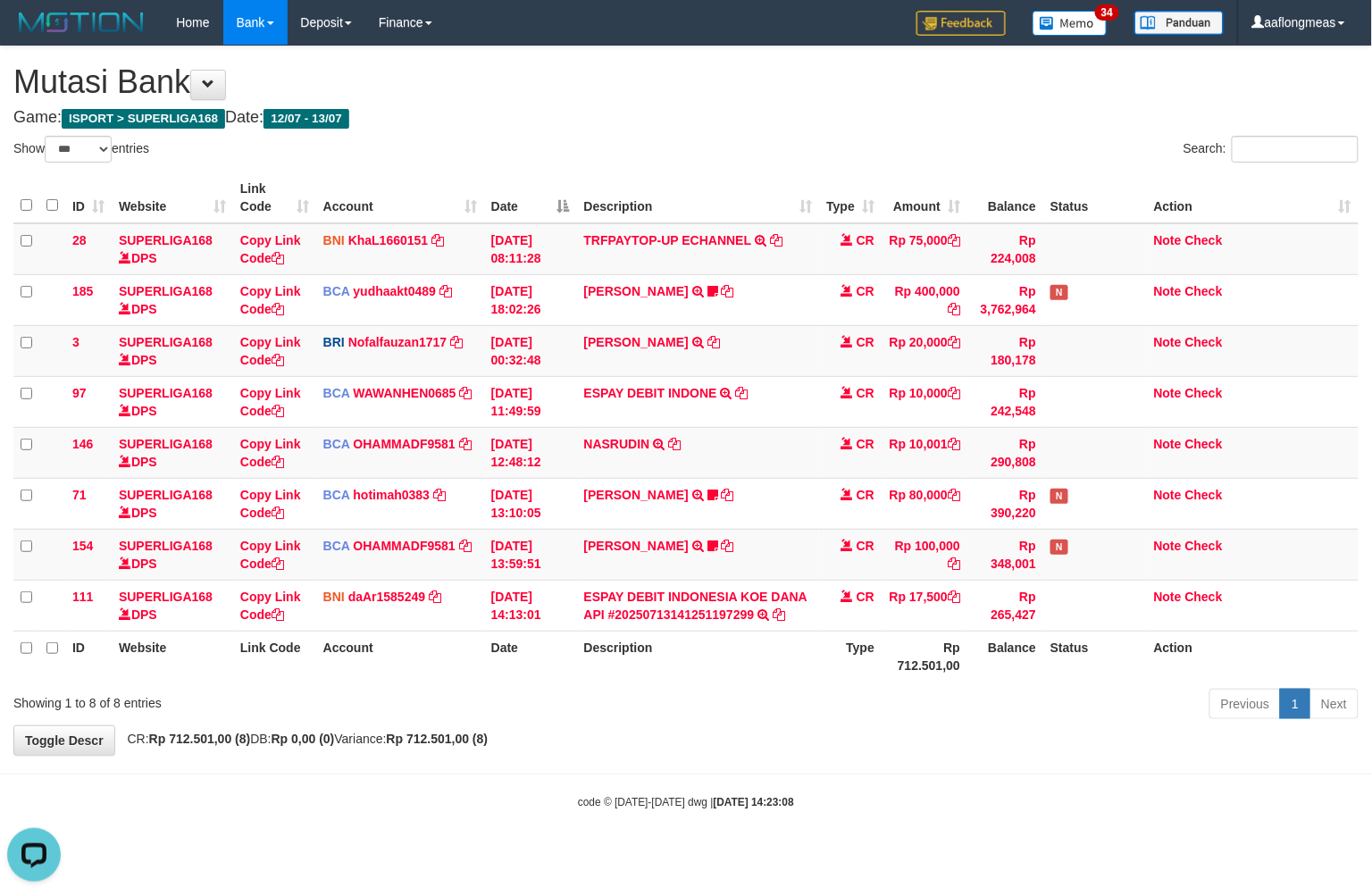 scroll, scrollTop: 0, scrollLeft: 0, axis: both 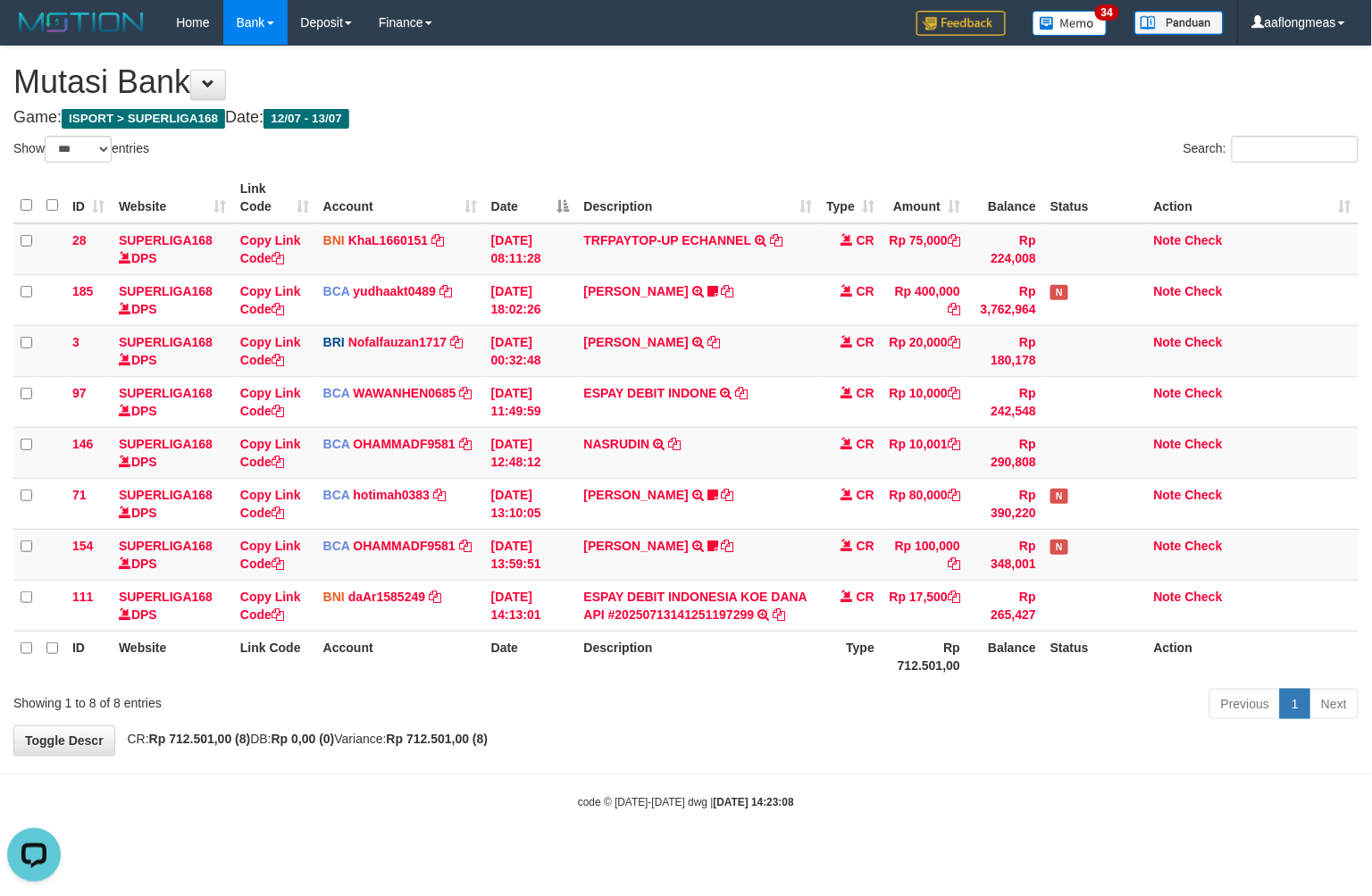 click on "Previous 1 Next" at bounding box center (972, 706) 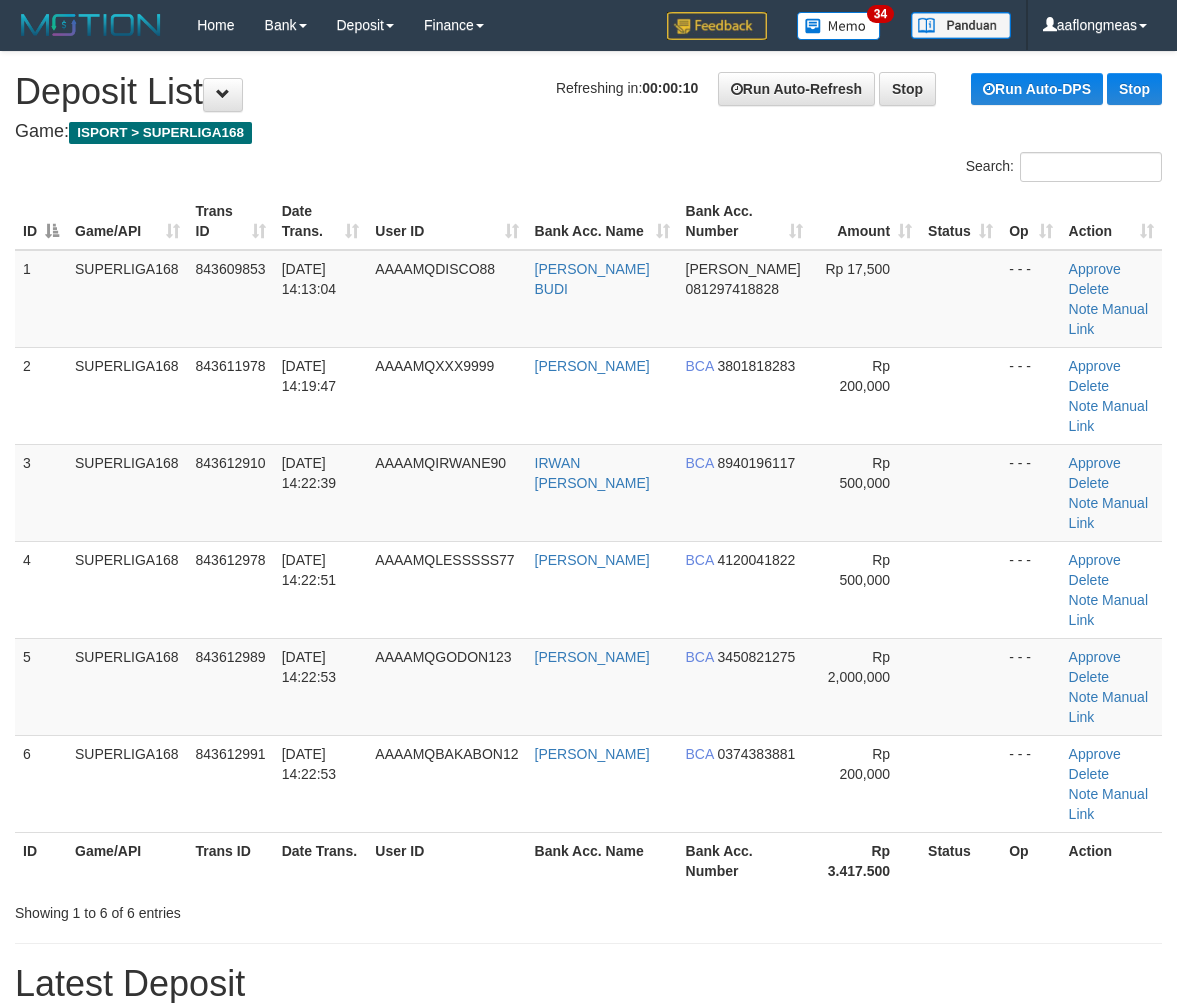 scroll, scrollTop: 0, scrollLeft: 0, axis: both 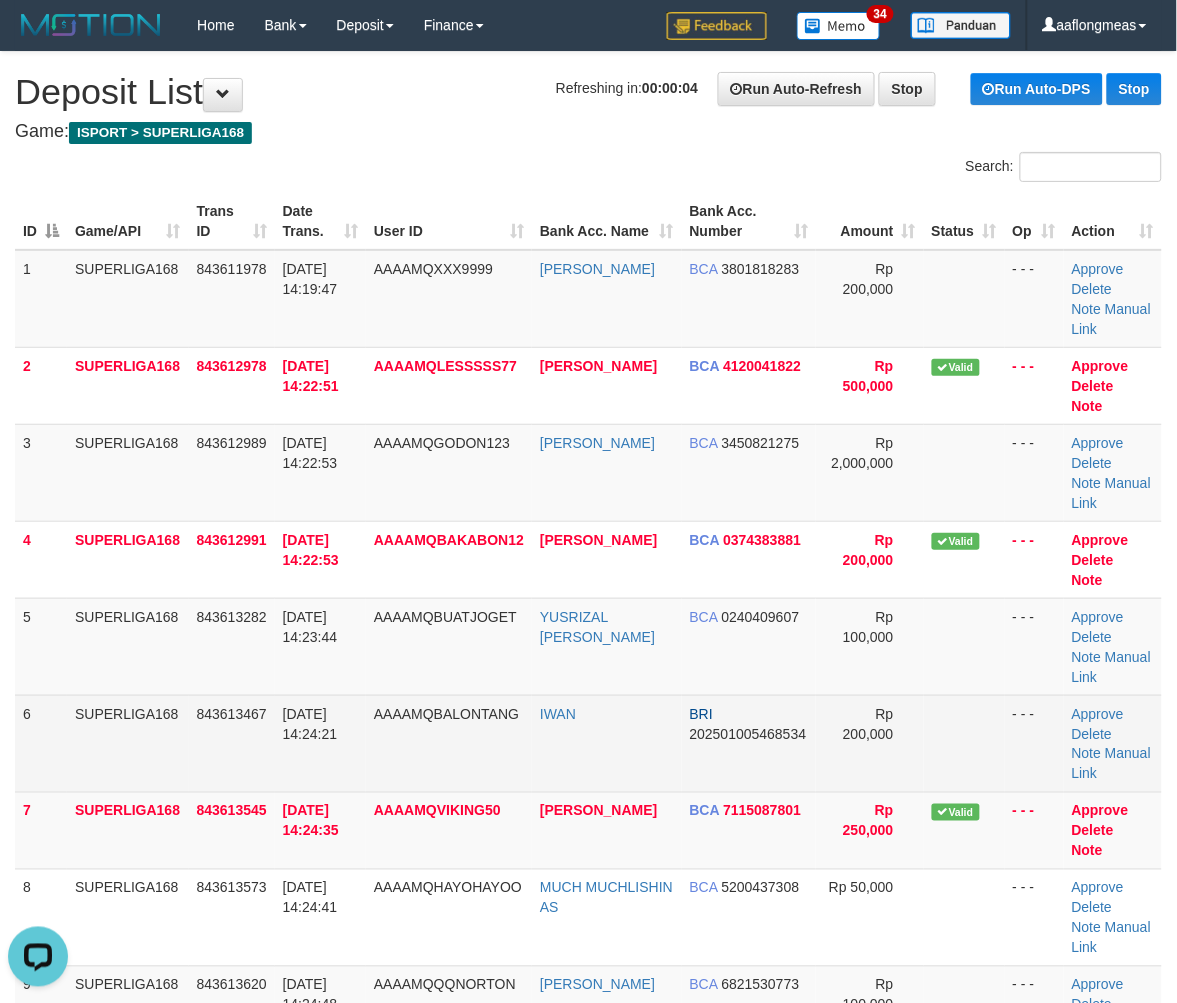 click on "Rp 200,000" at bounding box center (870, 743) 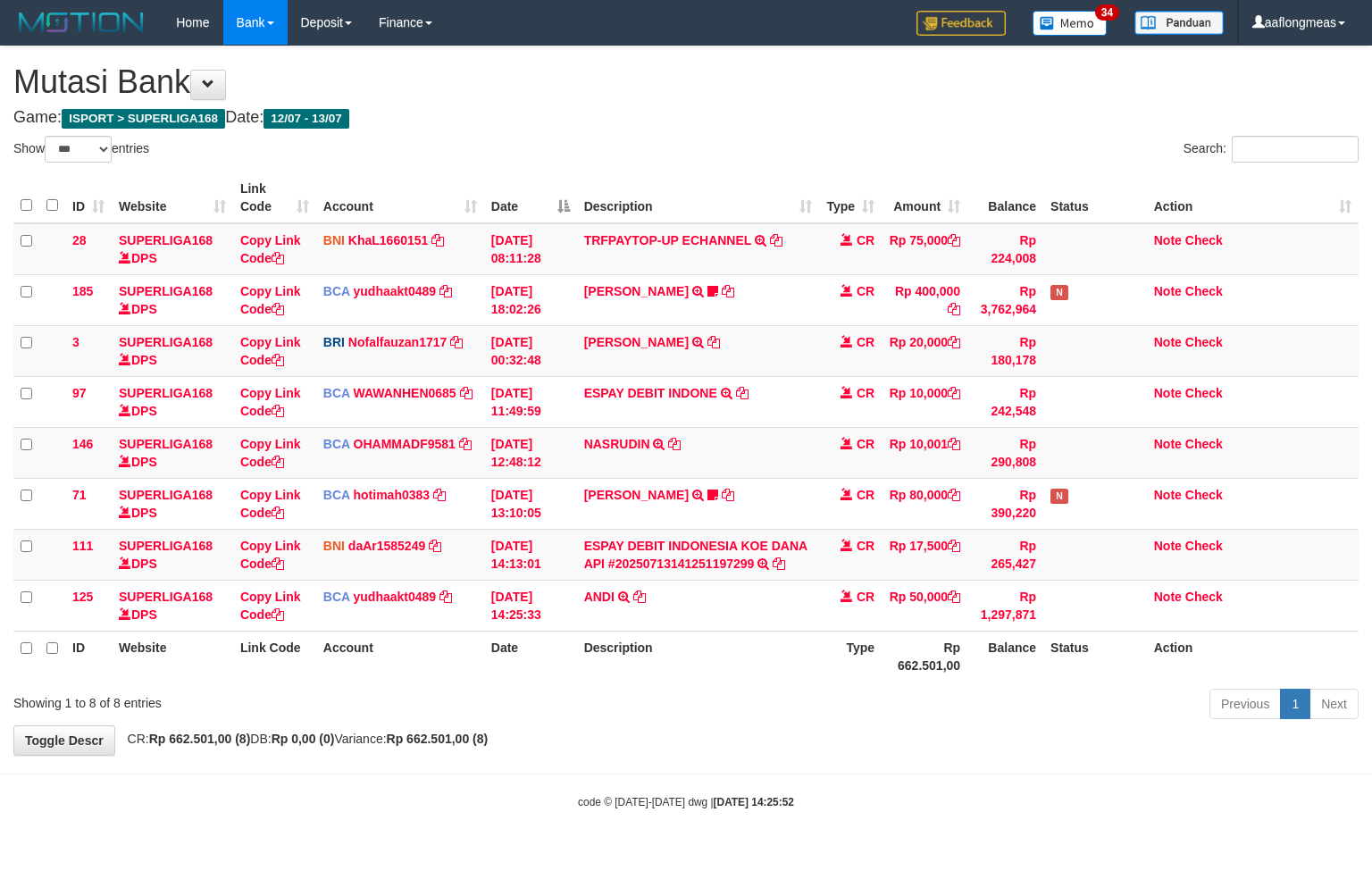 select on "***" 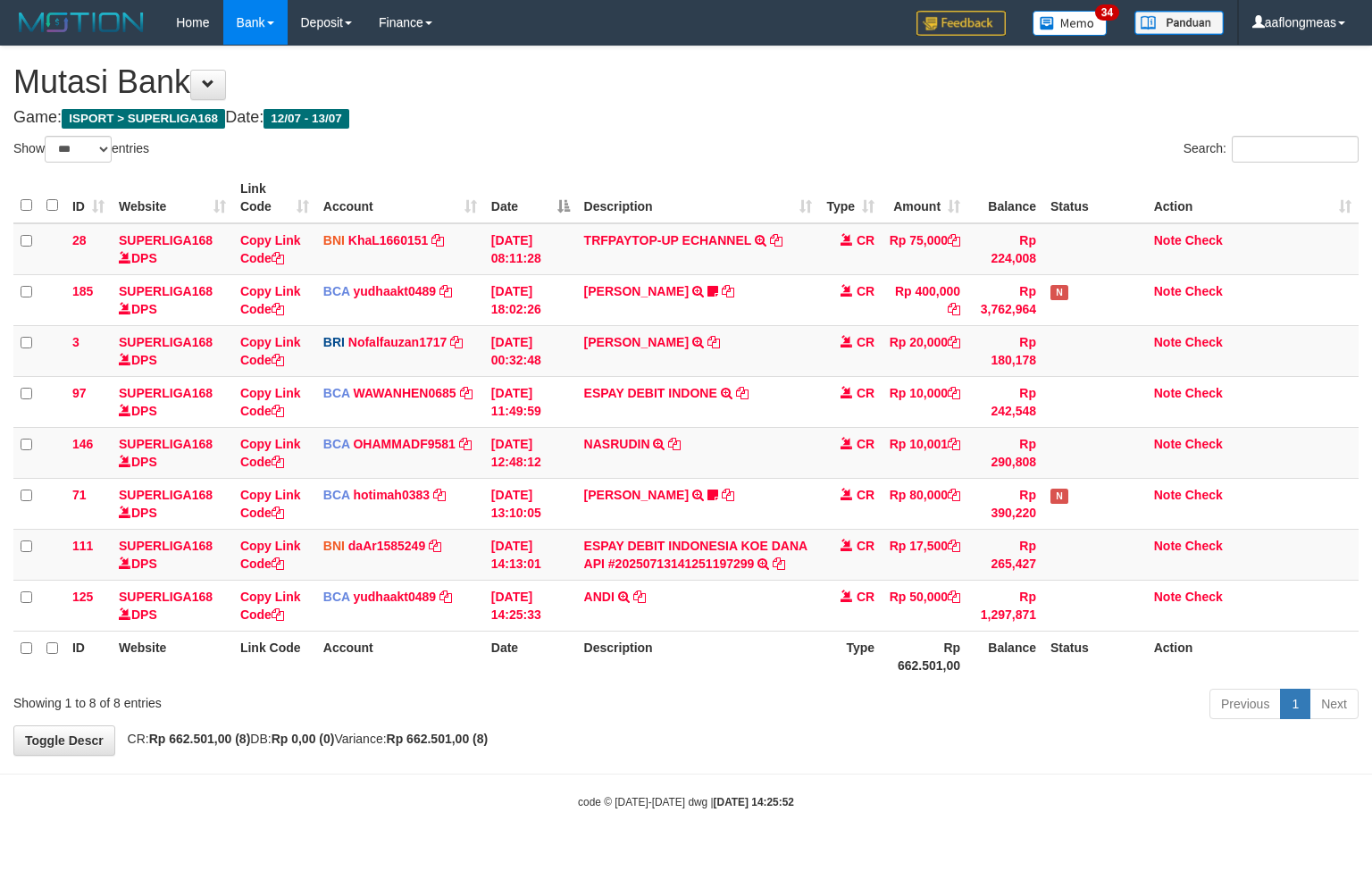 scroll, scrollTop: 0, scrollLeft: 0, axis: both 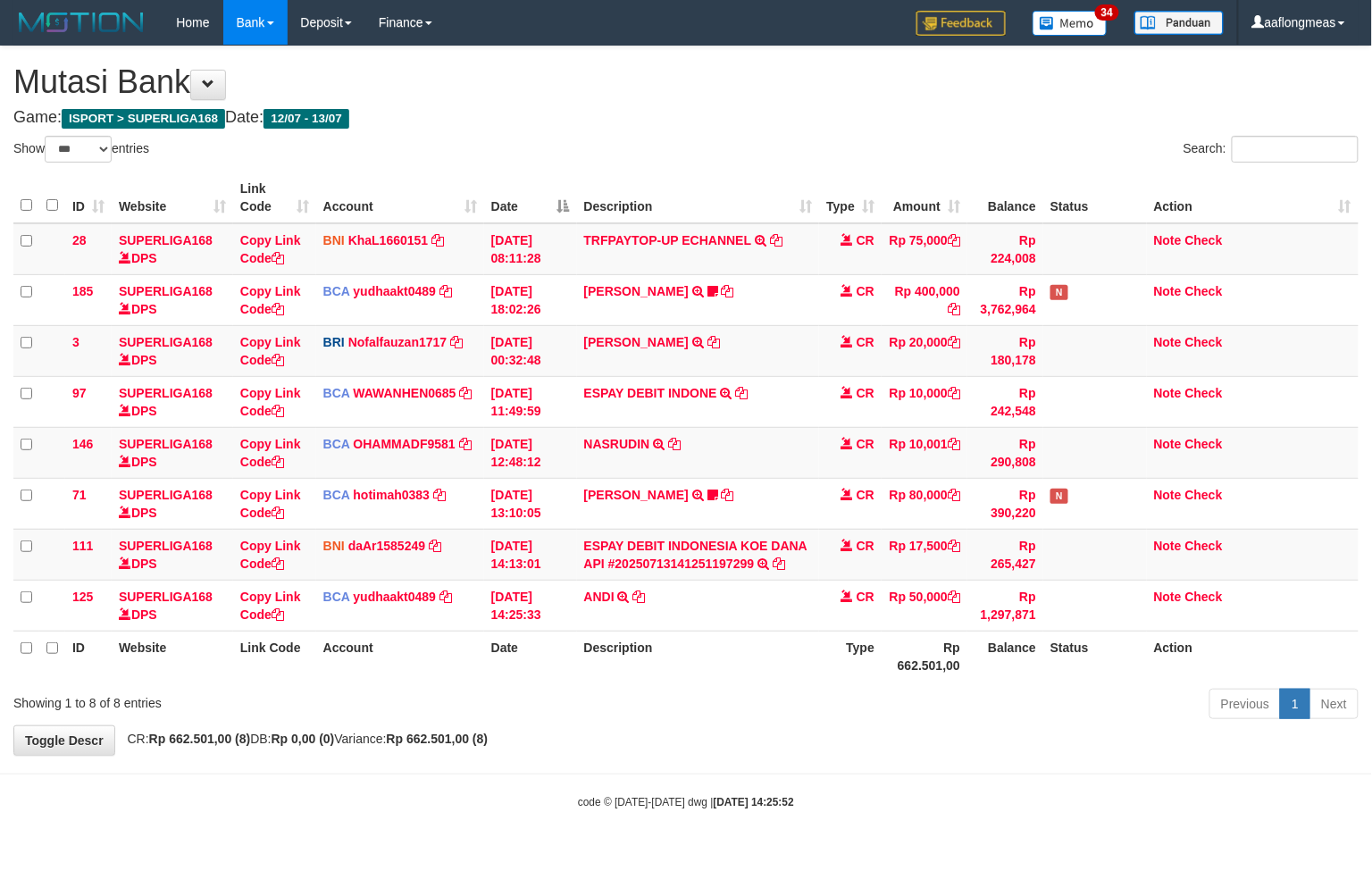 click on "**********" at bounding box center (686, 400) 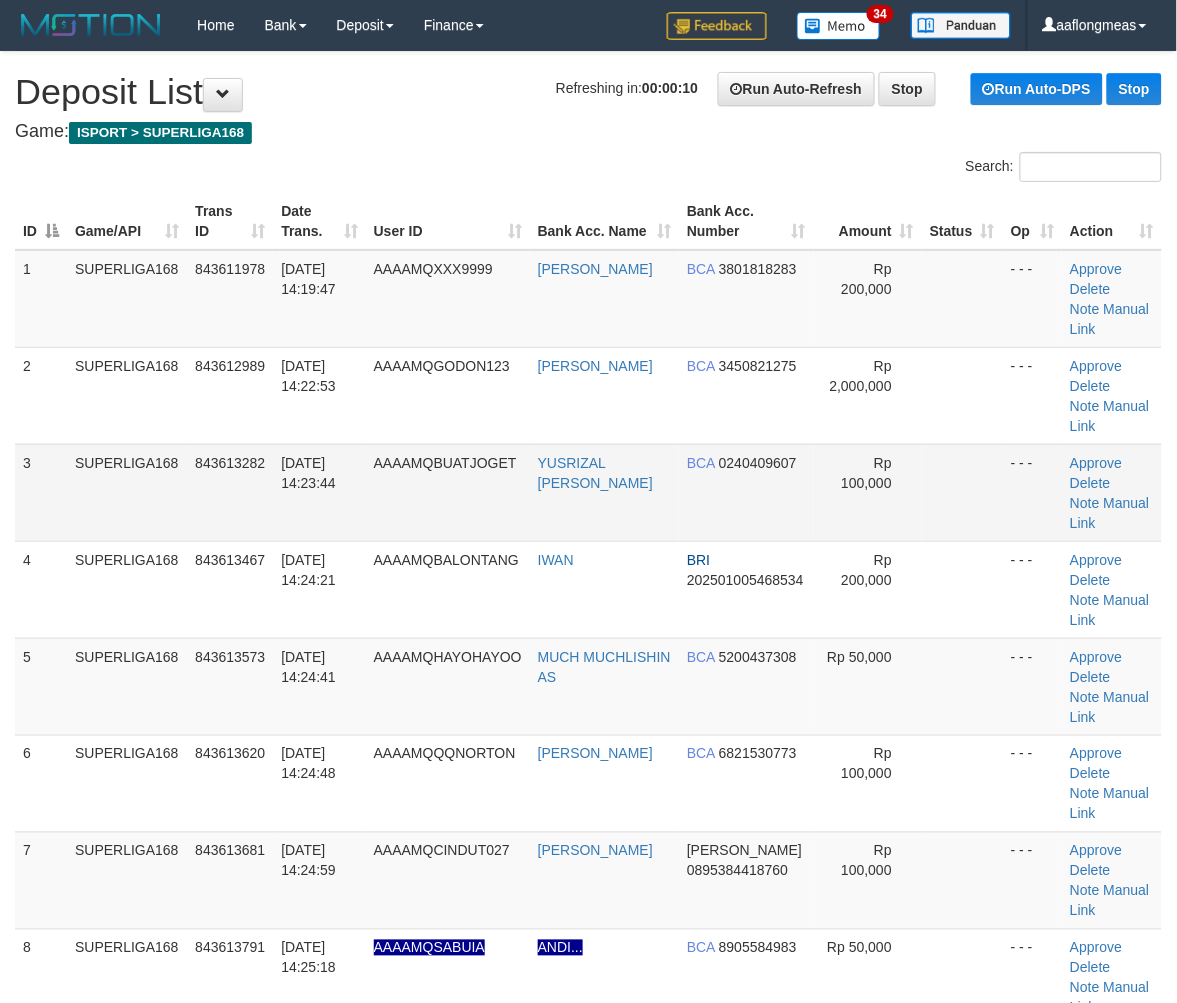 scroll, scrollTop: 1222, scrollLeft: 0, axis: vertical 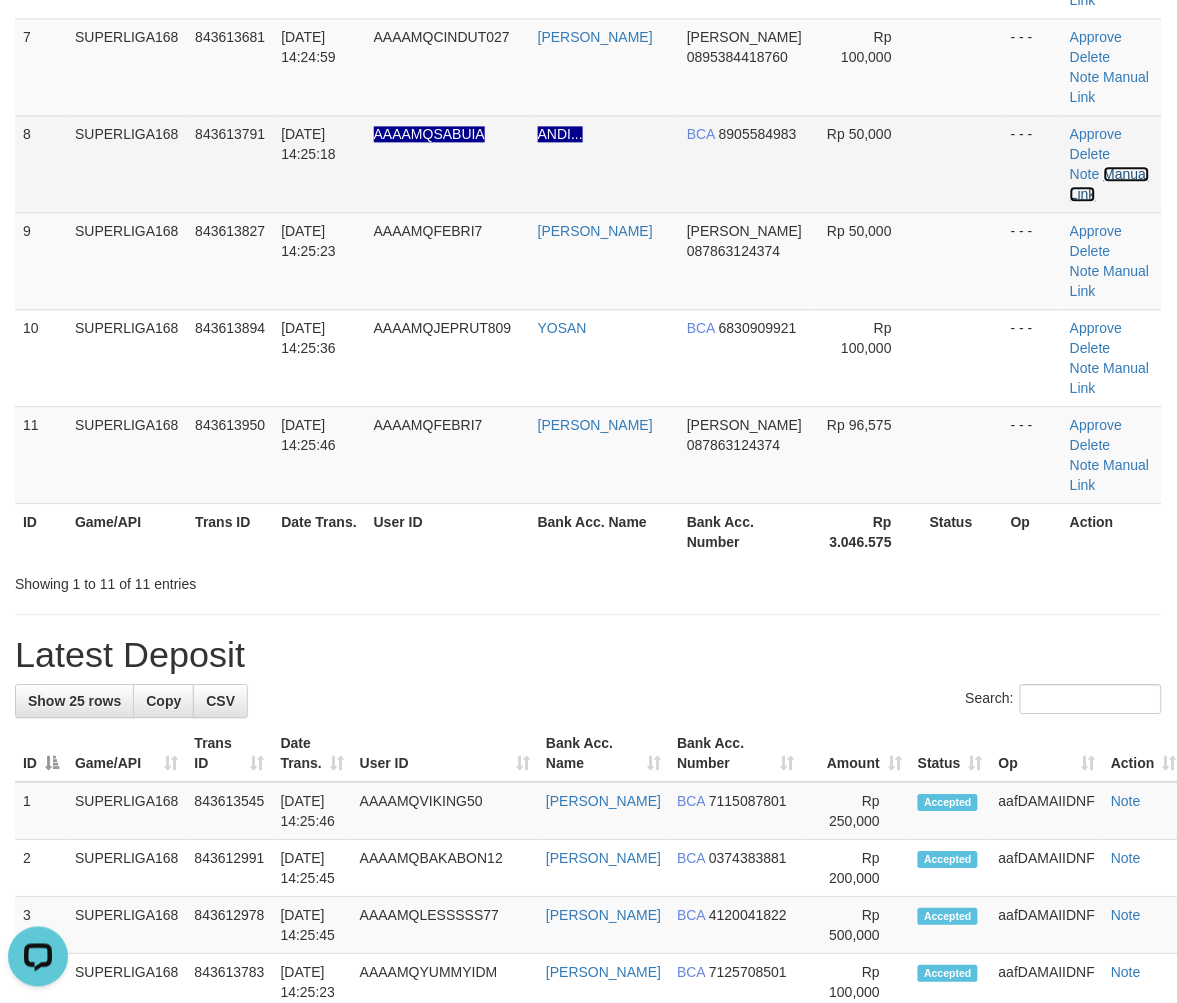 drag, startPoint x: 1108, startPoint y: 167, endPoint x: 1141, endPoint y: 196, distance: 43.931767 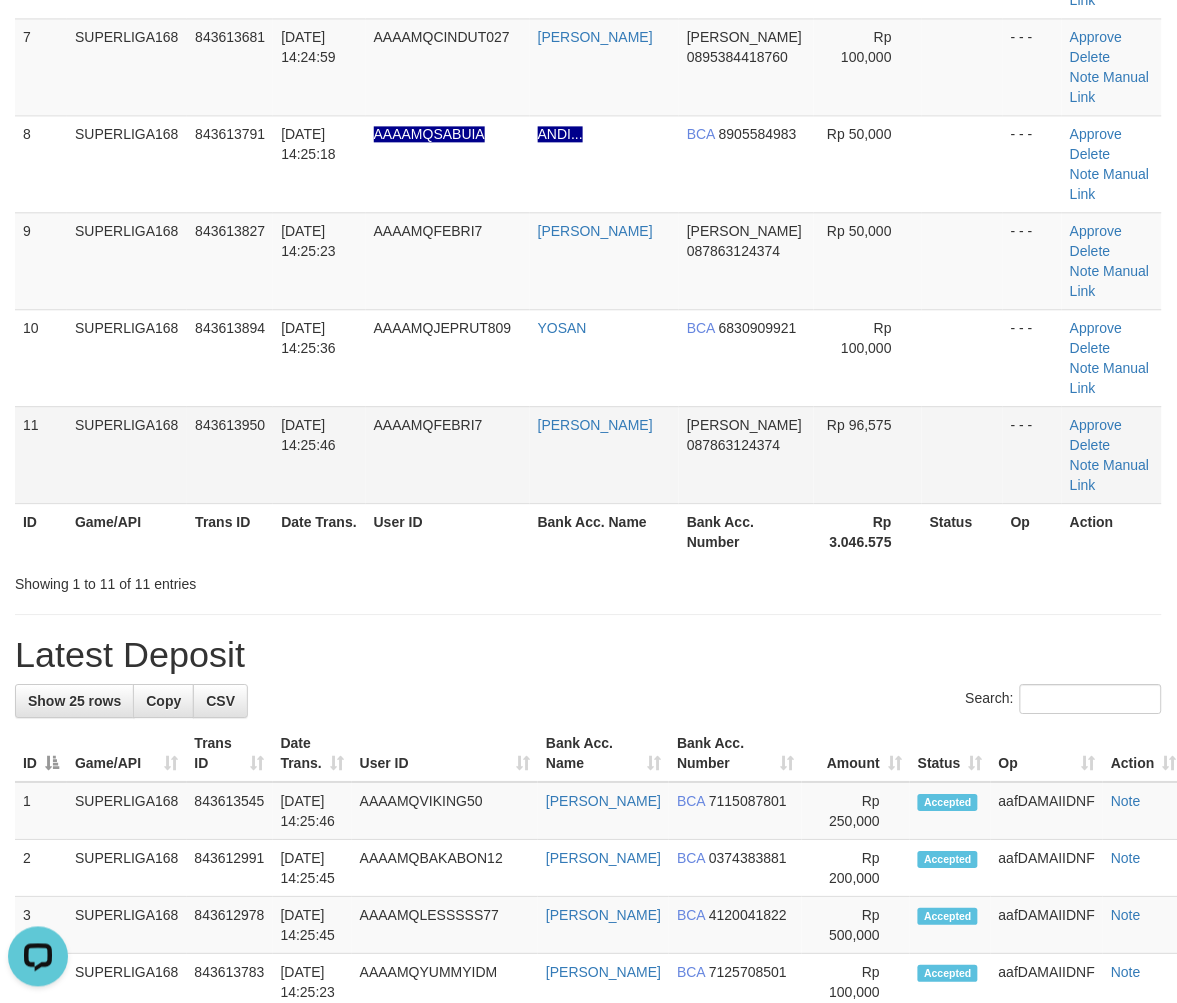 click on "DANA
087863124374" at bounding box center (746, 454) 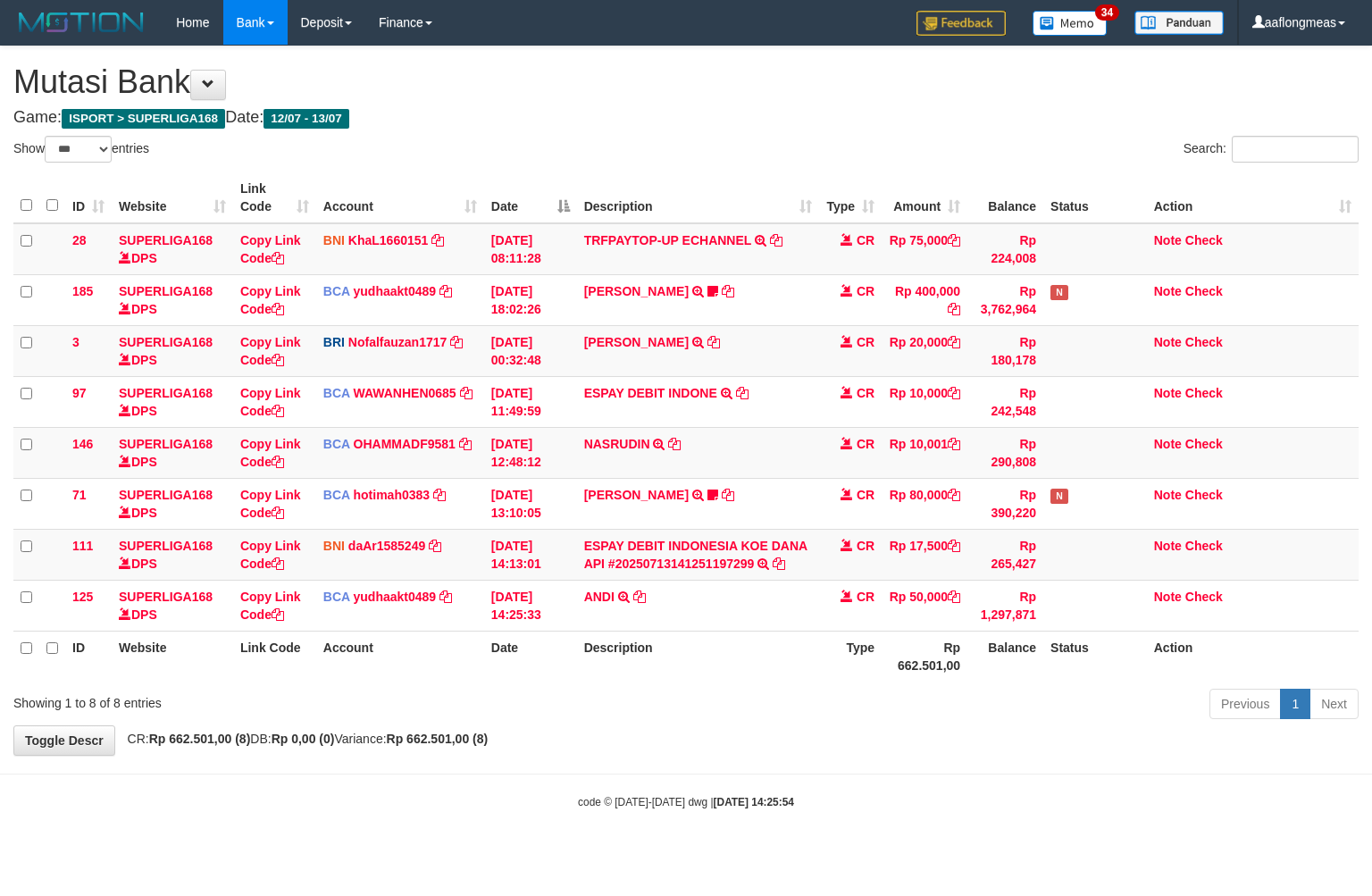 select on "***" 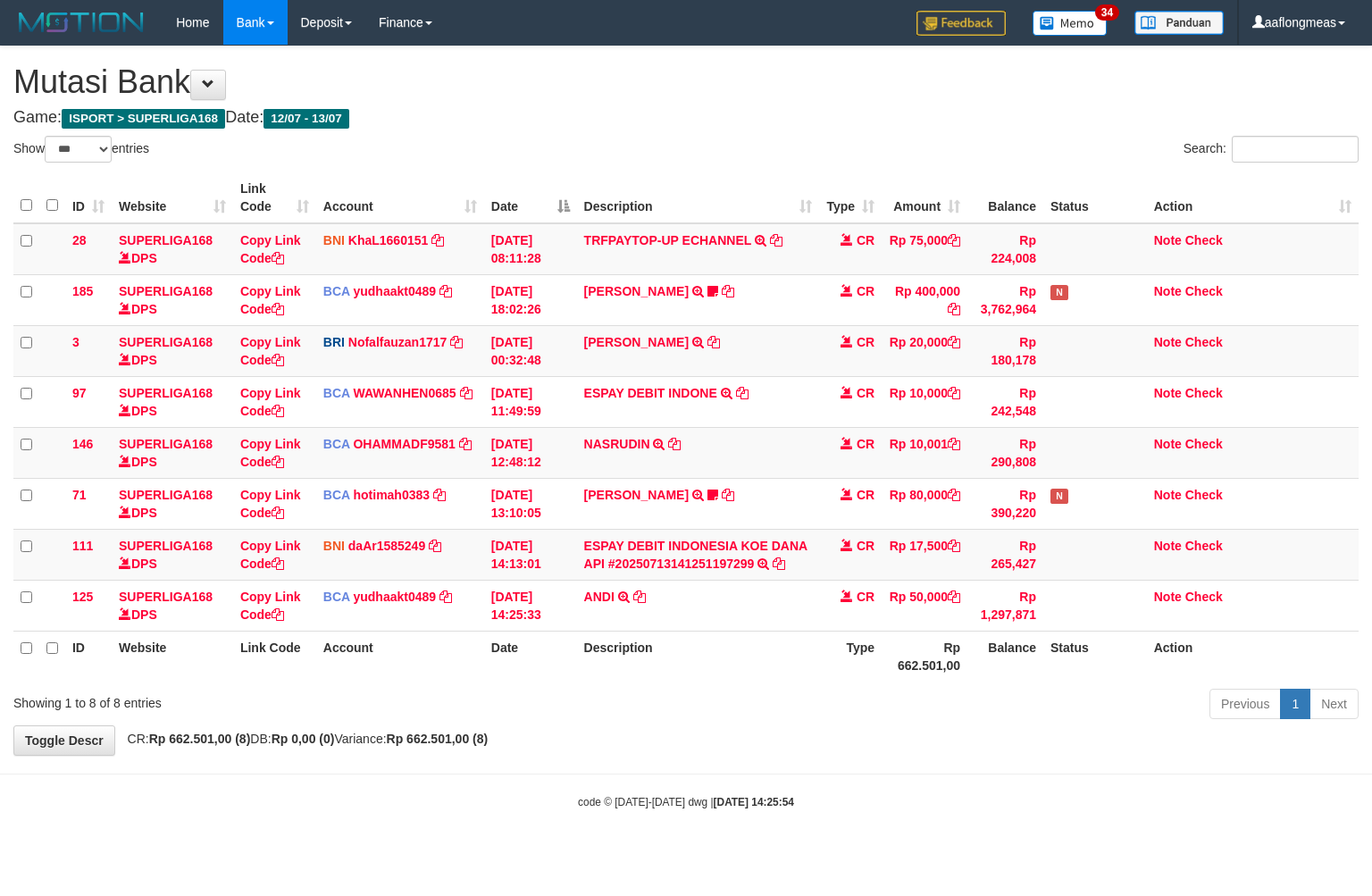 scroll, scrollTop: 0, scrollLeft: 0, axis: both 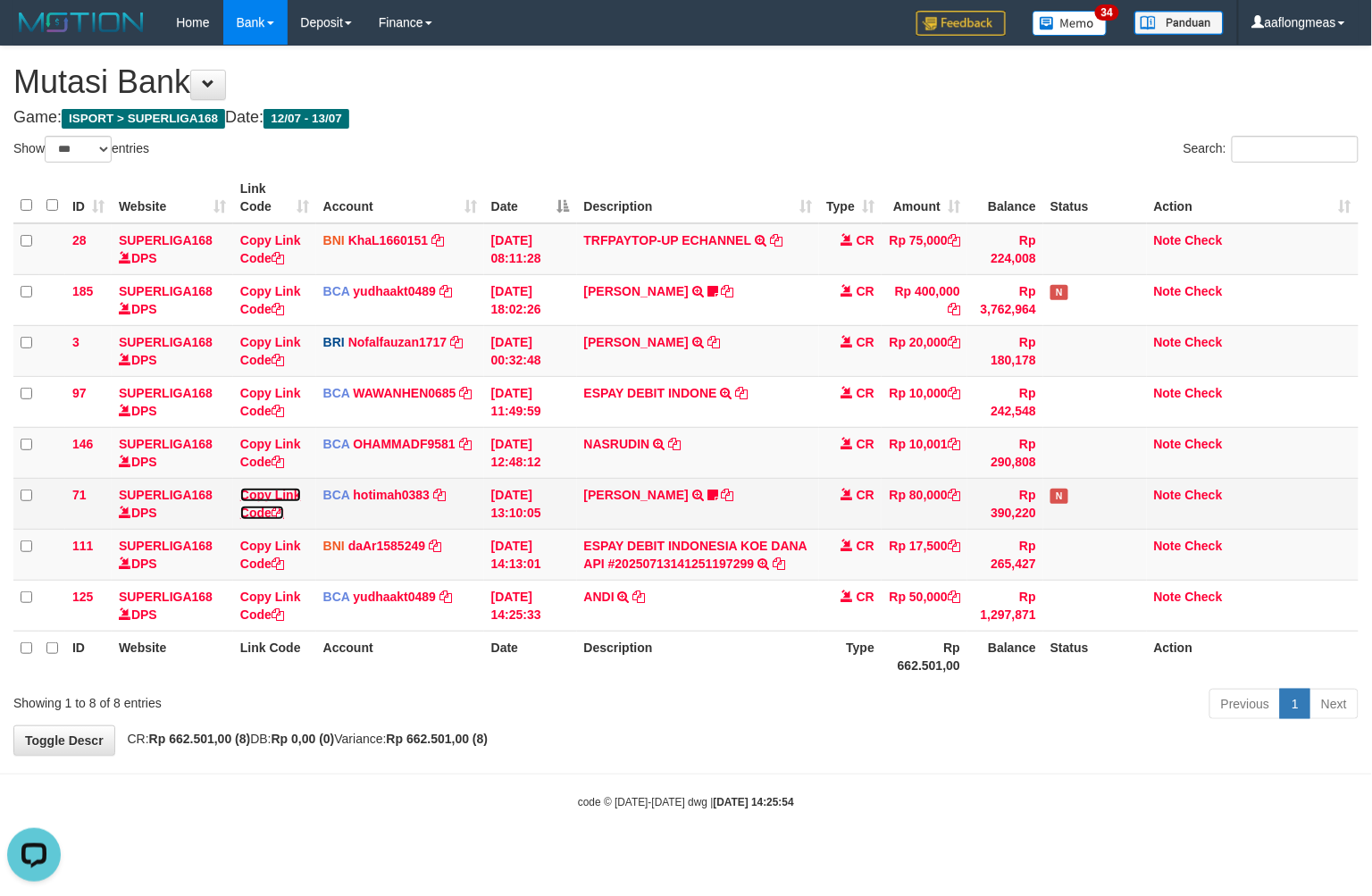 click on "Copy Link Code" at bounding box center (271, 504) 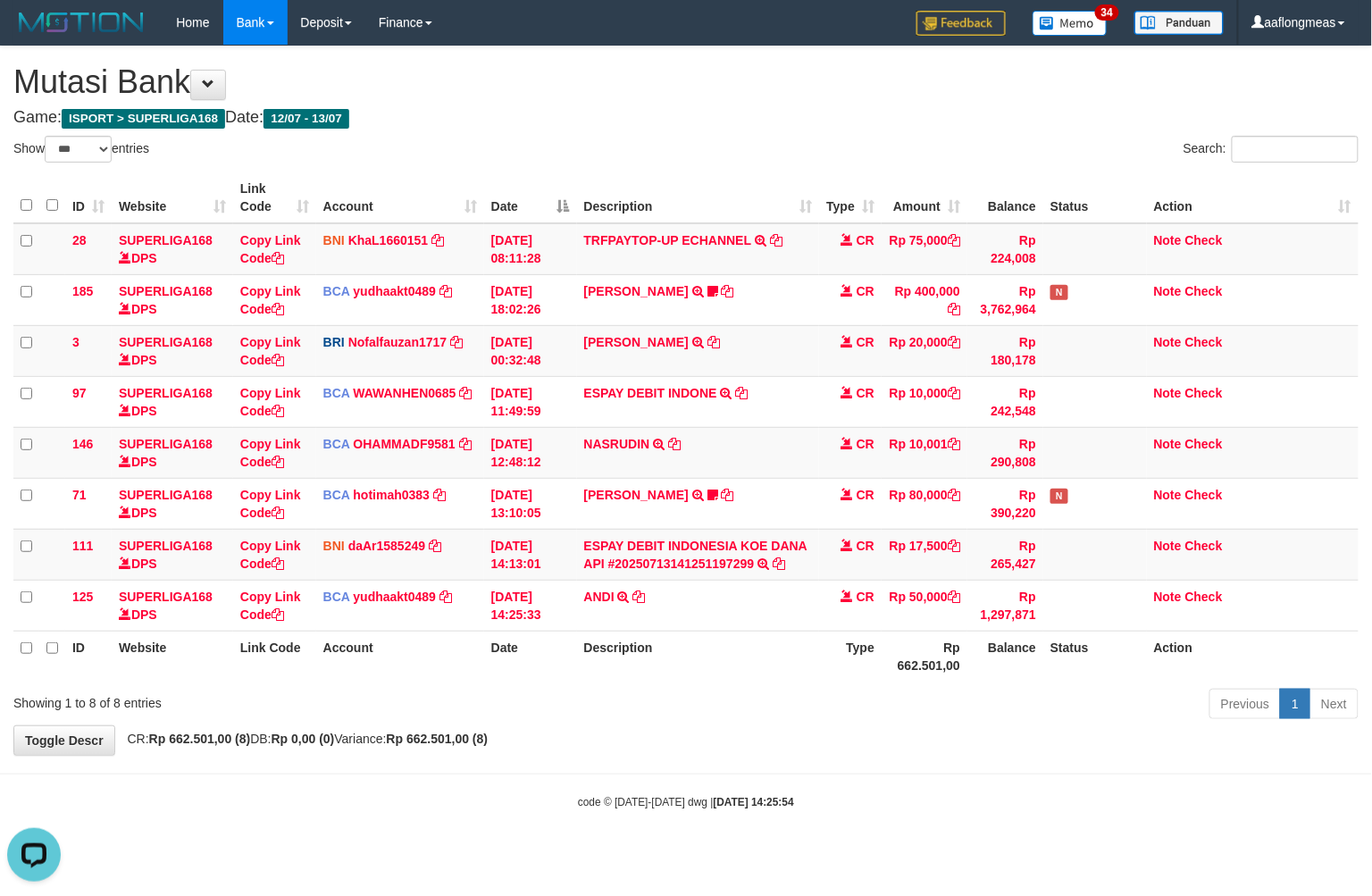 scroll, scrollTop: 225, scrollLeft: 0, axis: vertical 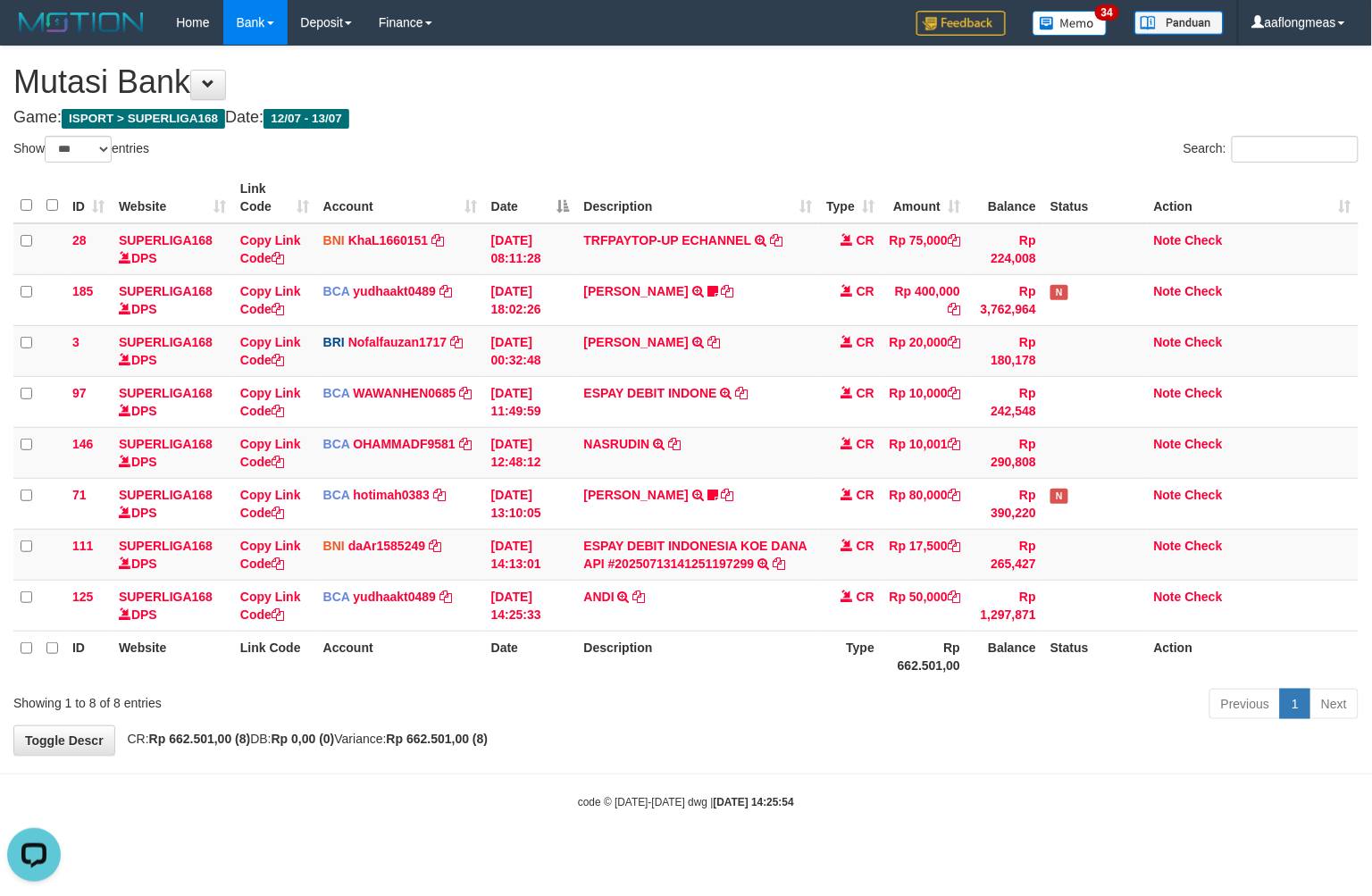 drag, startPoint x: 694, startPoint y: 736, endPoint x: 634, endPoint y: 731, distance: 60.20797 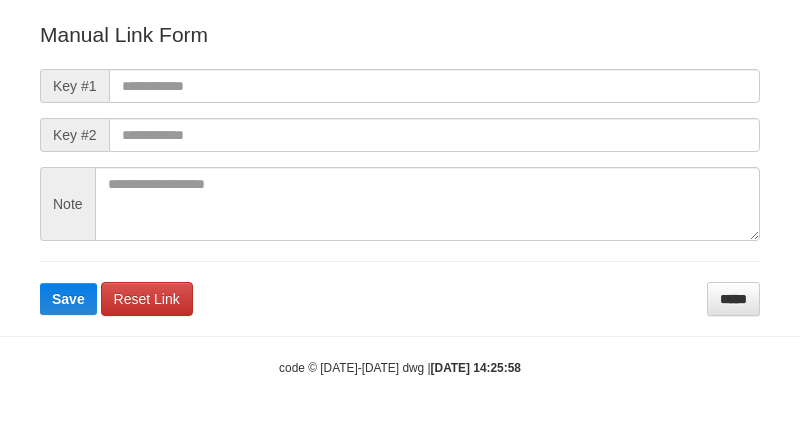 scroll, scrollTop: 222, scrollLeft: 0, axis: vertical 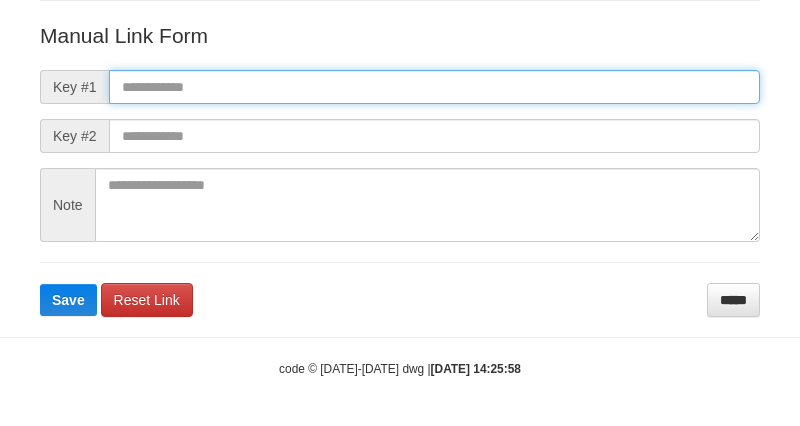 click at bounding box center [434, 87] 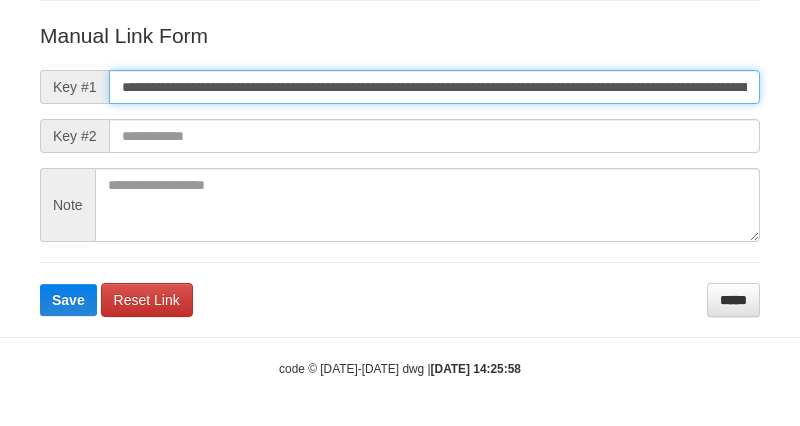 scroll, scrollTop: 0, scrollLeft: 1128, axis: horizontal 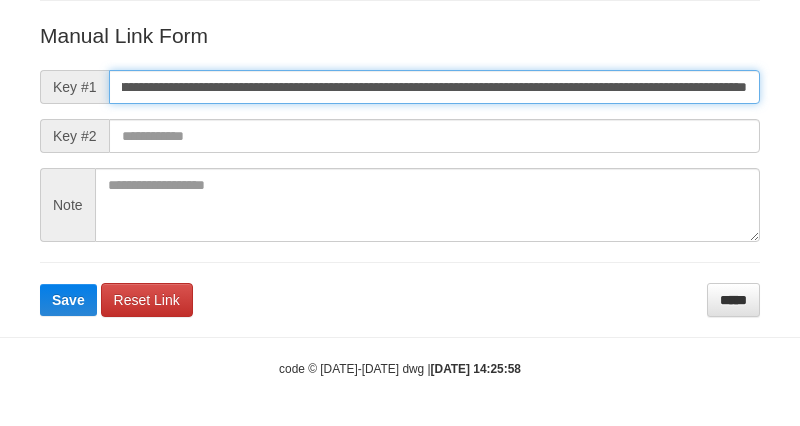 type on "**********" 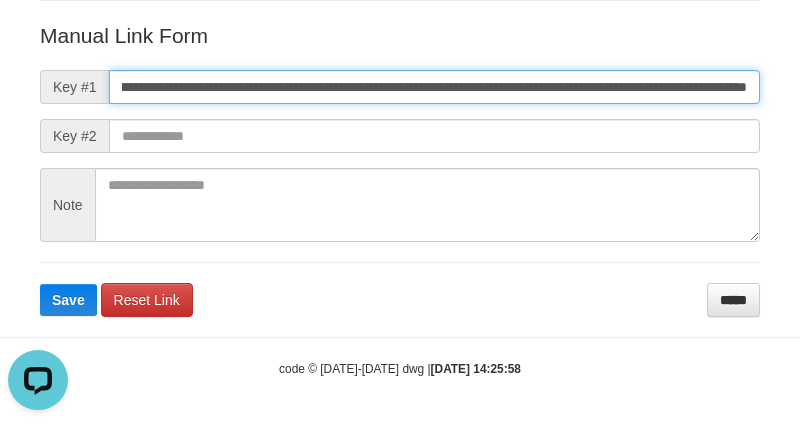 scroll, scrollTop: 0, scrollLeft: 0, axis: both 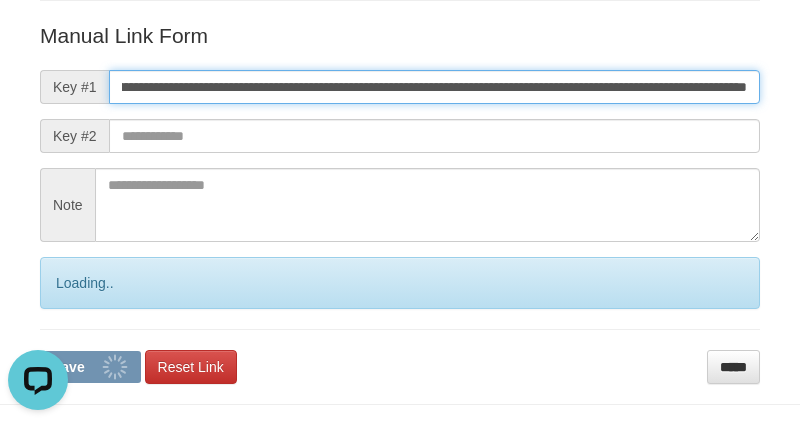 click on "Save" at bounding box center [90, 367] 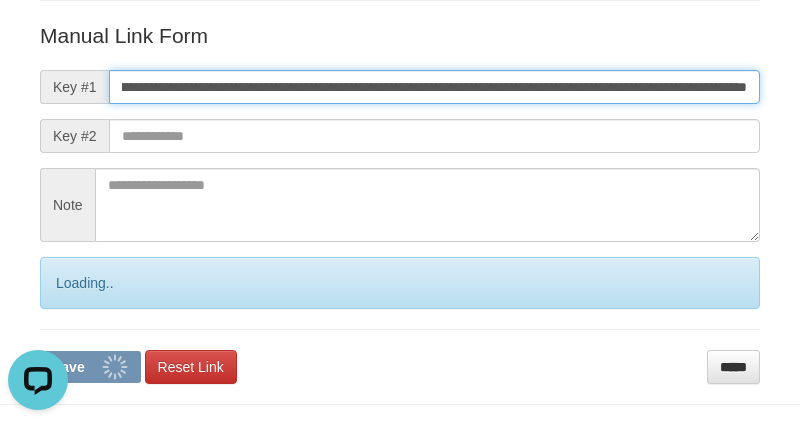 click on "Save" at bounding box center [90, 367] 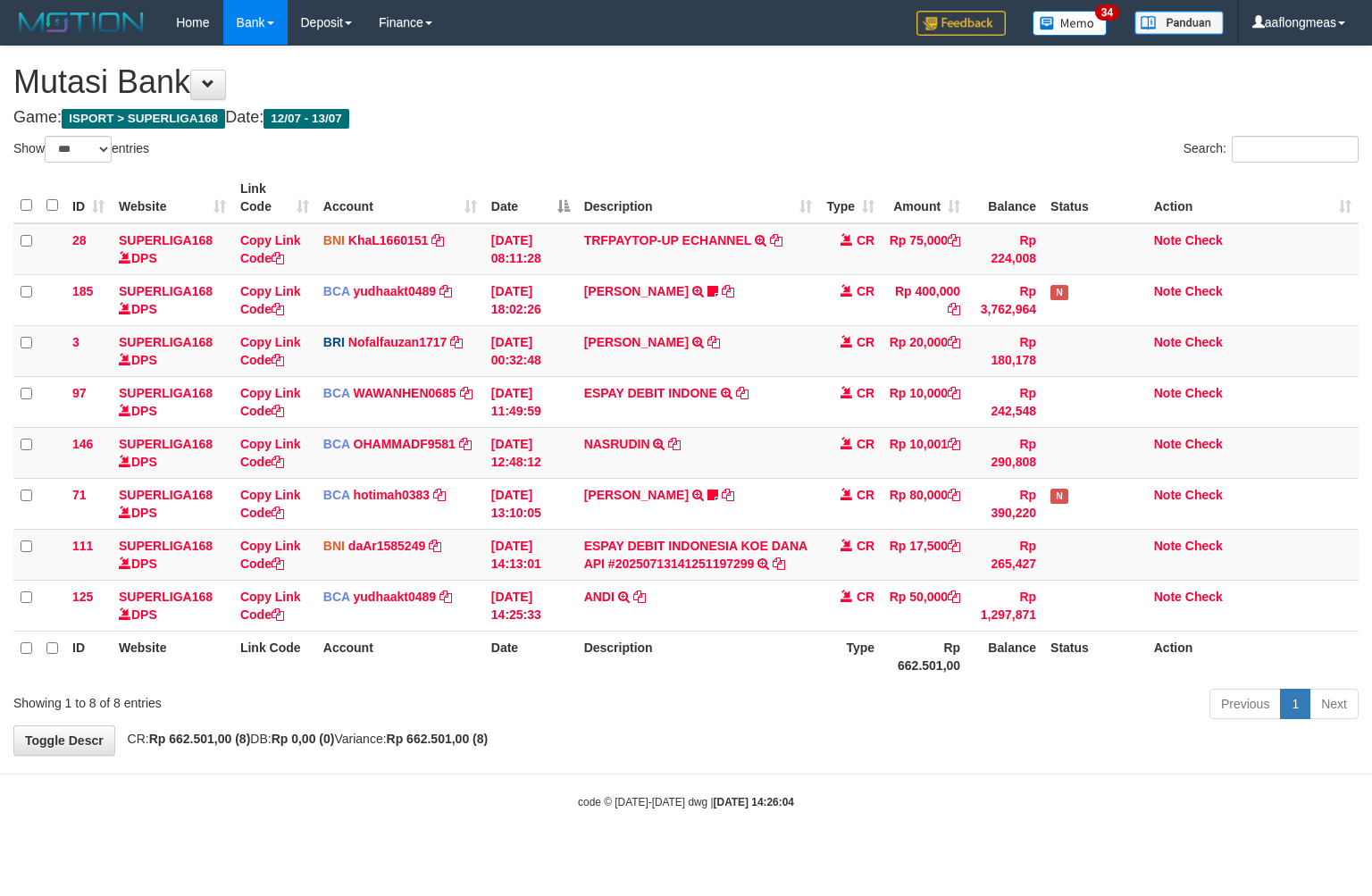 select on "***" 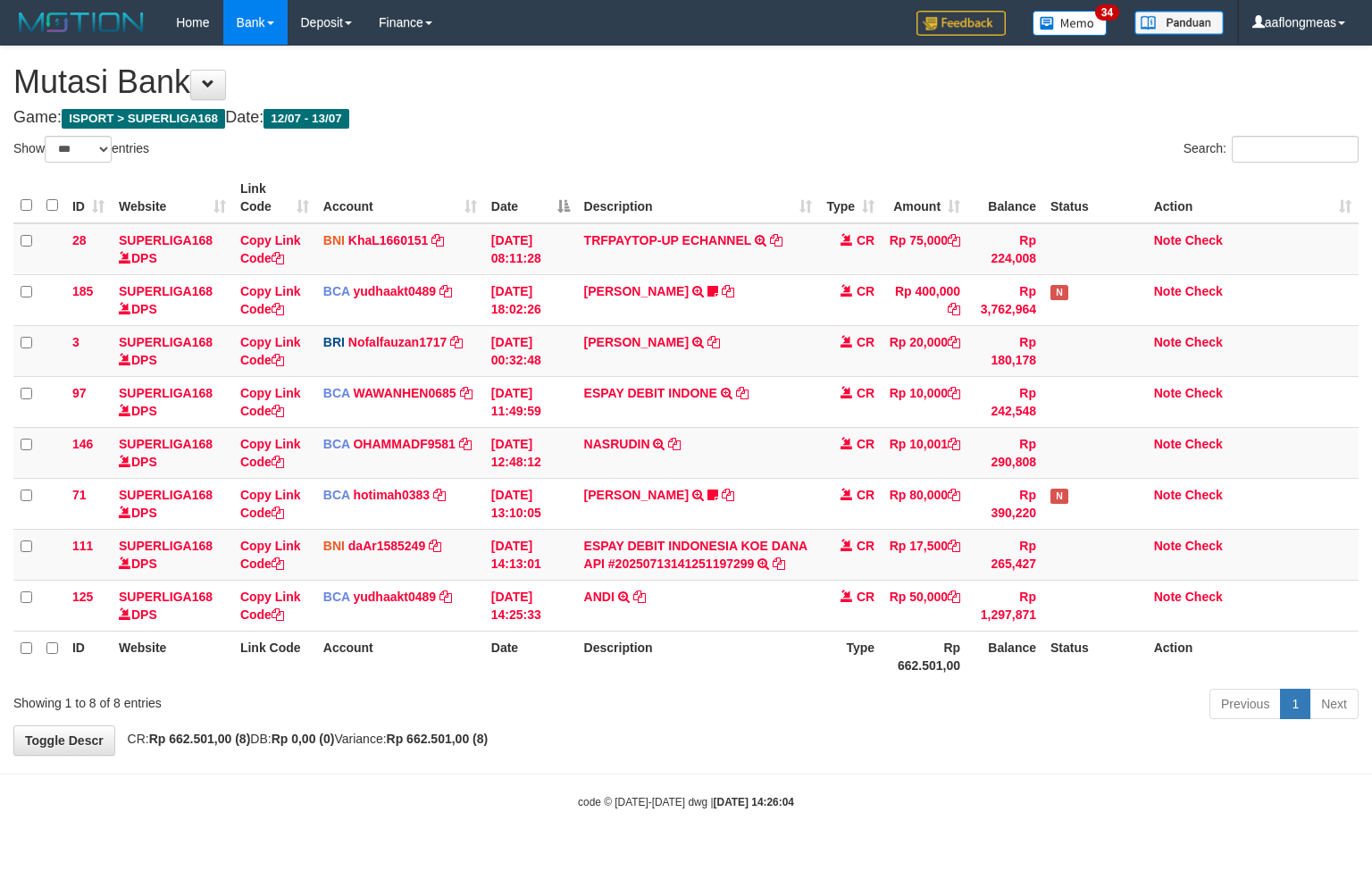 scroll, scrollTop: 0, scrollLeft: 0, axis: both 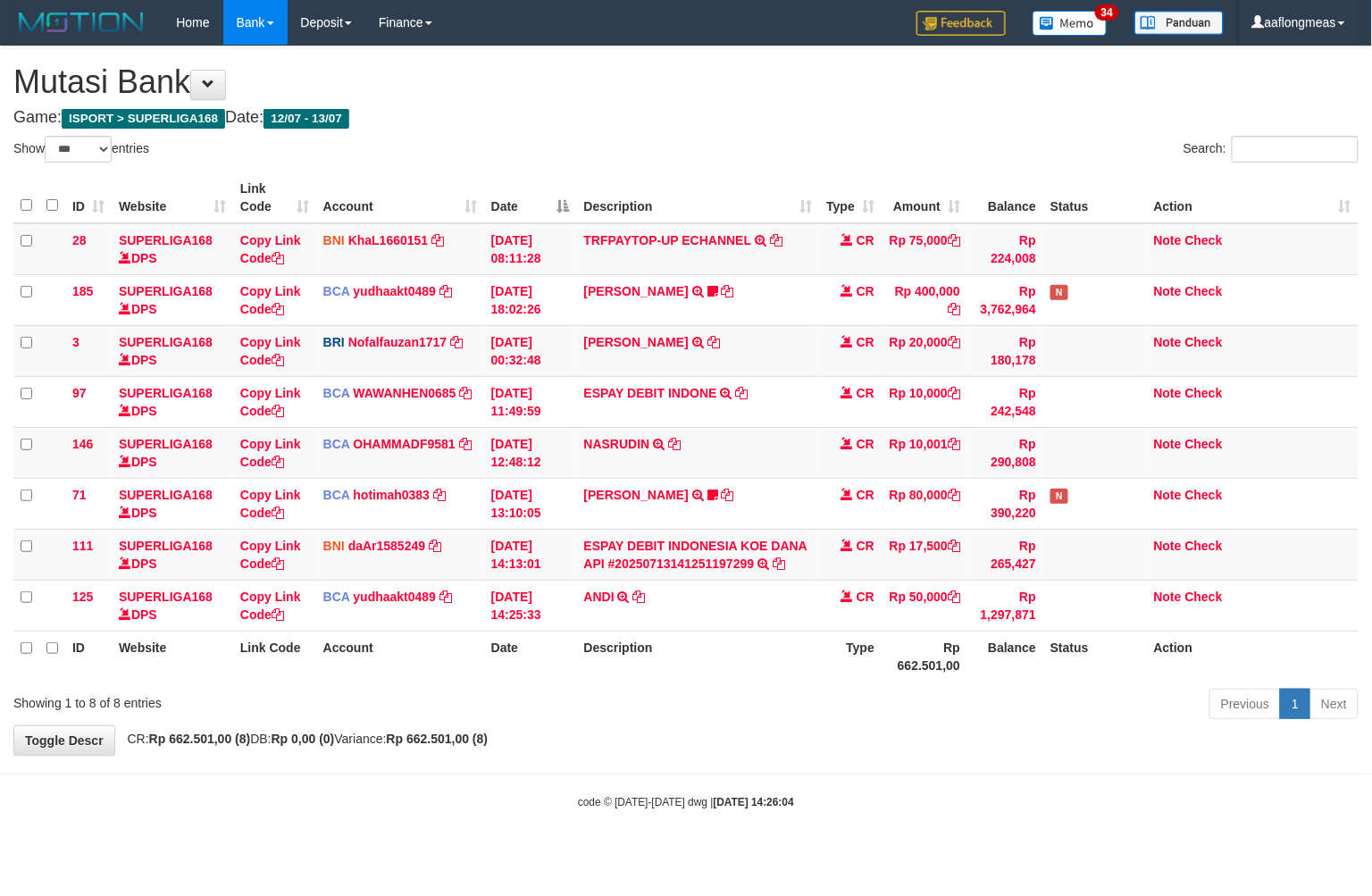 click on "Previous 1 Next" at bounding box center (972, 706) 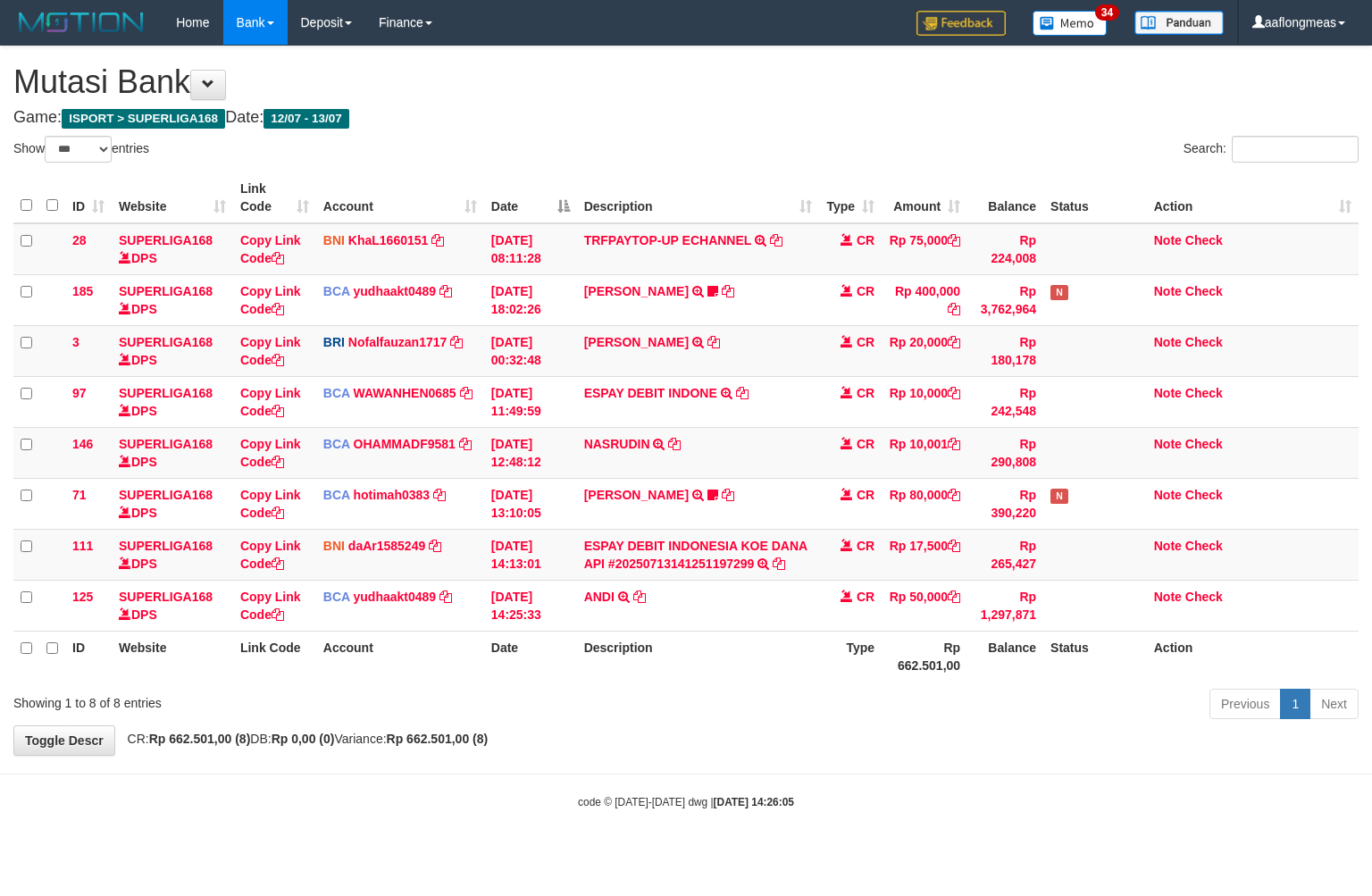 select on "***" 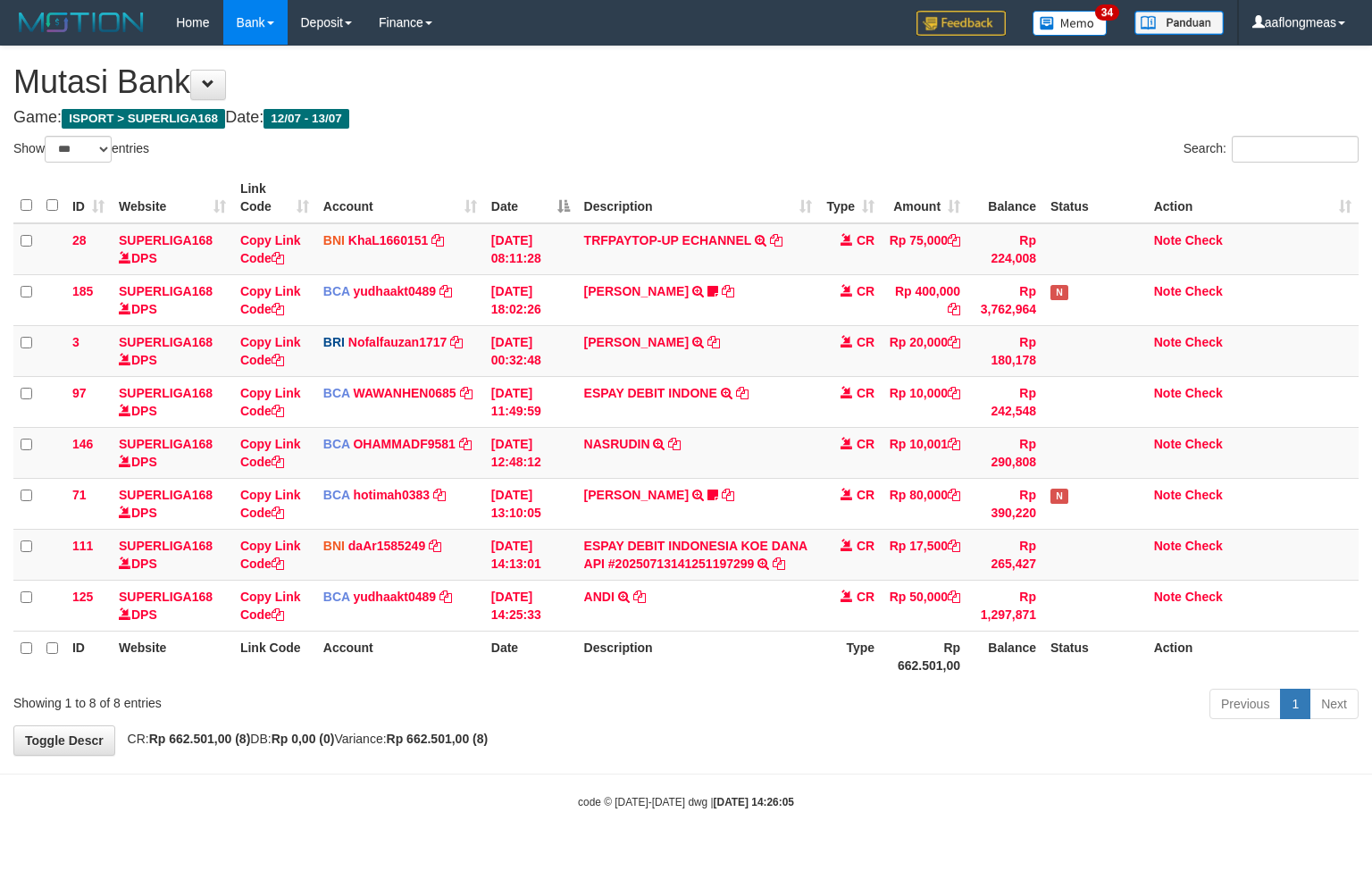 scroll, scrollTop: 0, scrollLeft: 0, axis: both 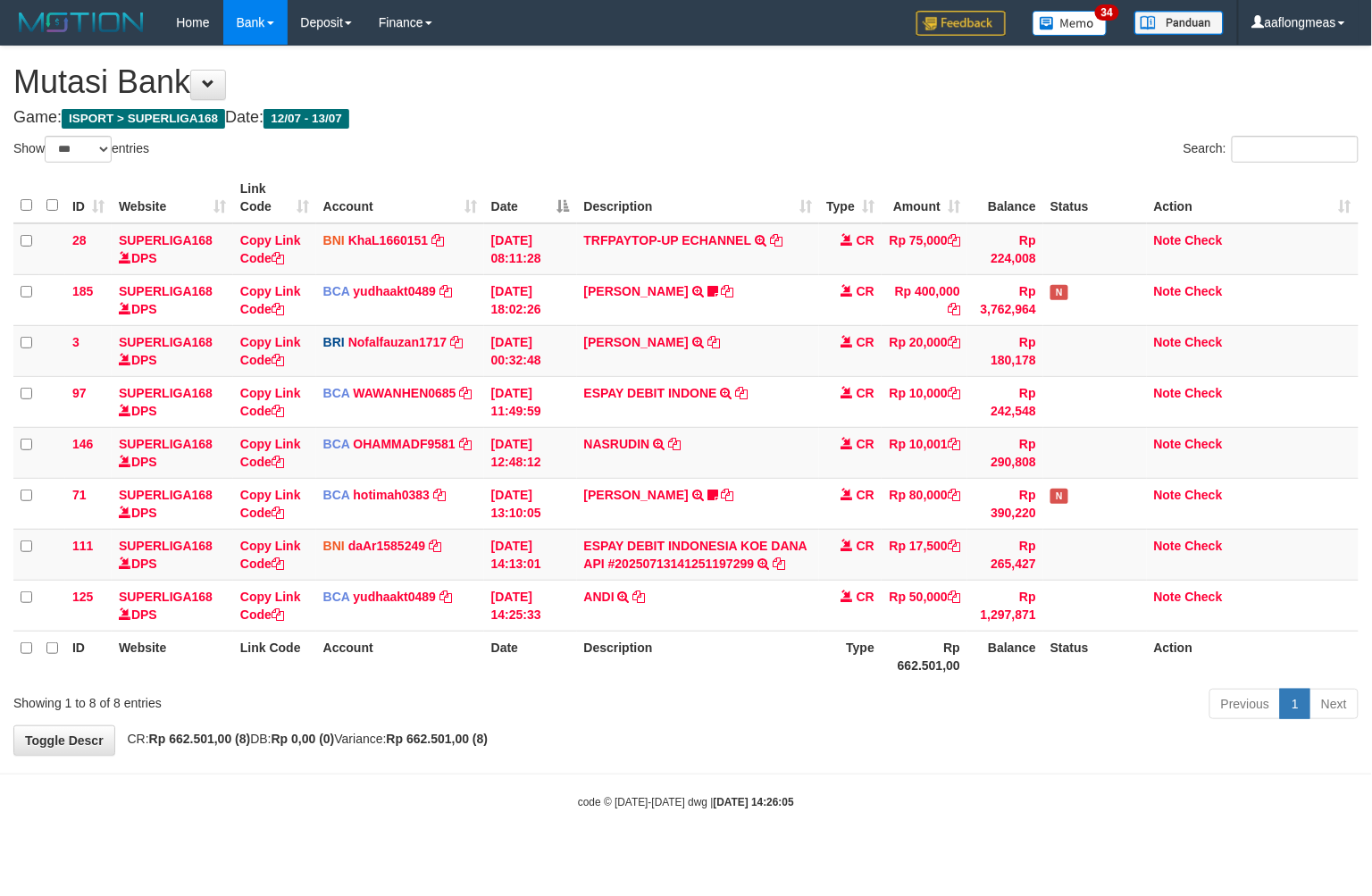 click on "Previous 1 Next" at bounding box center [972, 706] 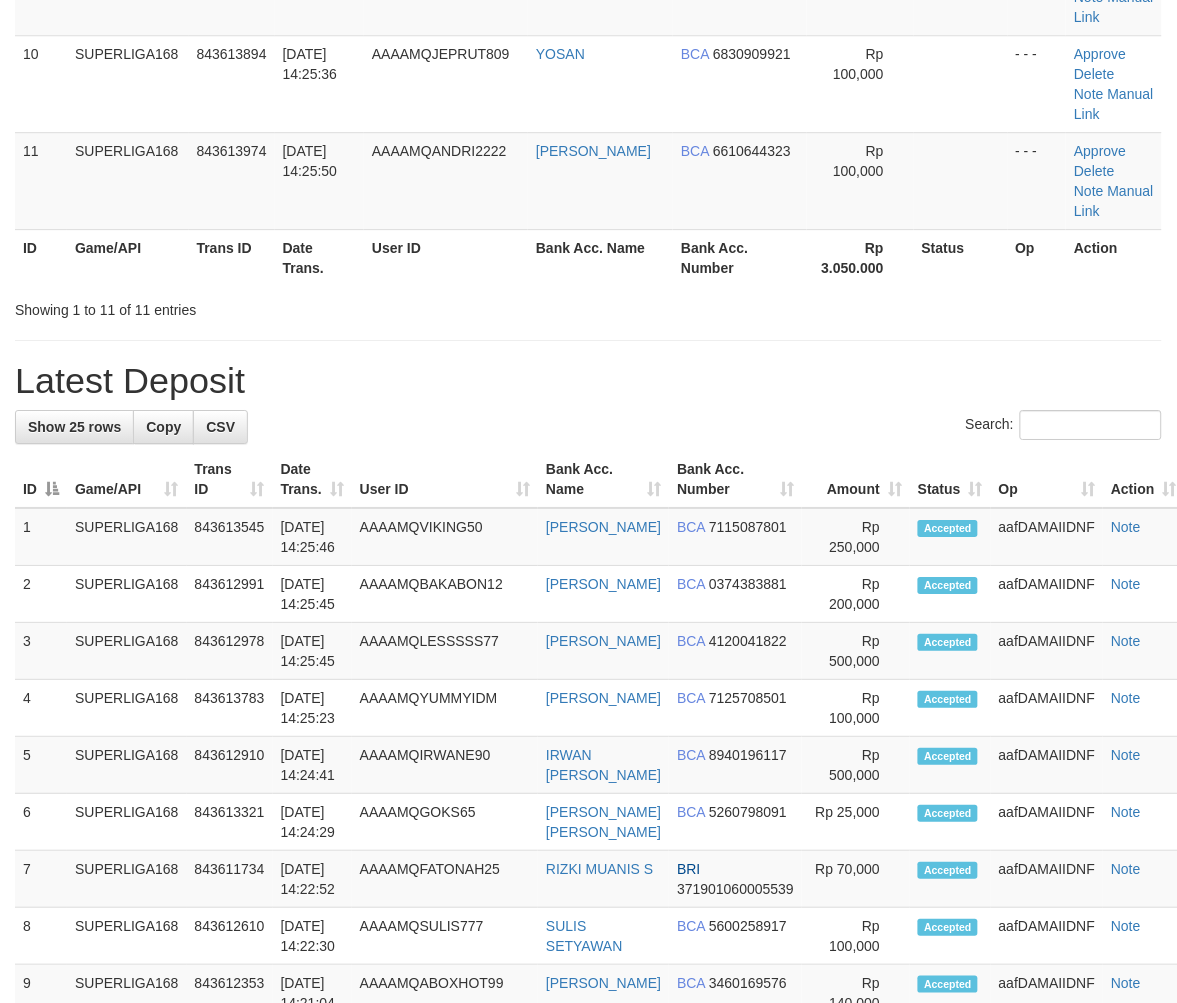 scroll, scrollTop: 814, scrollLeft: 0, axis: vertical 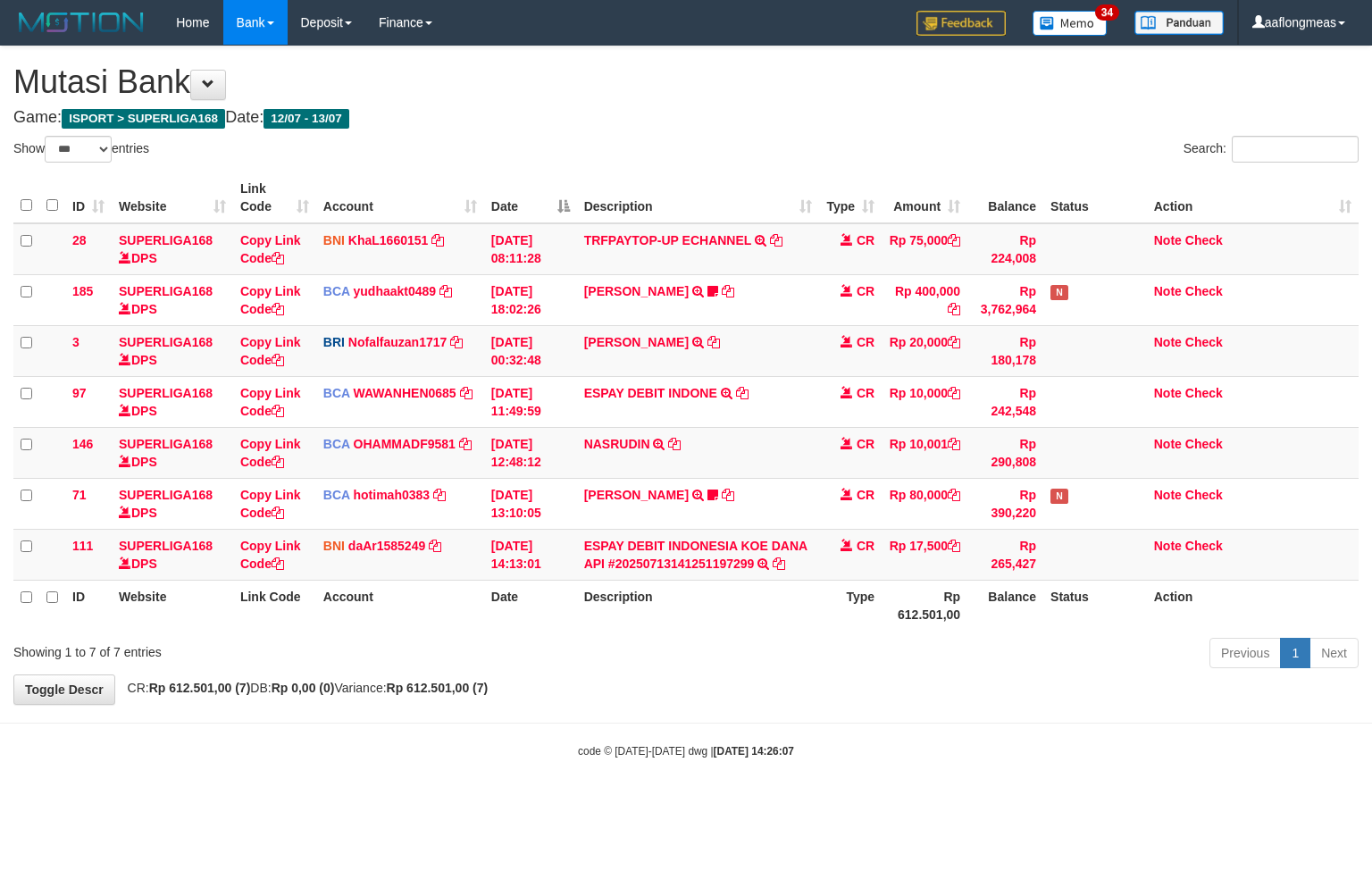 select on "***" 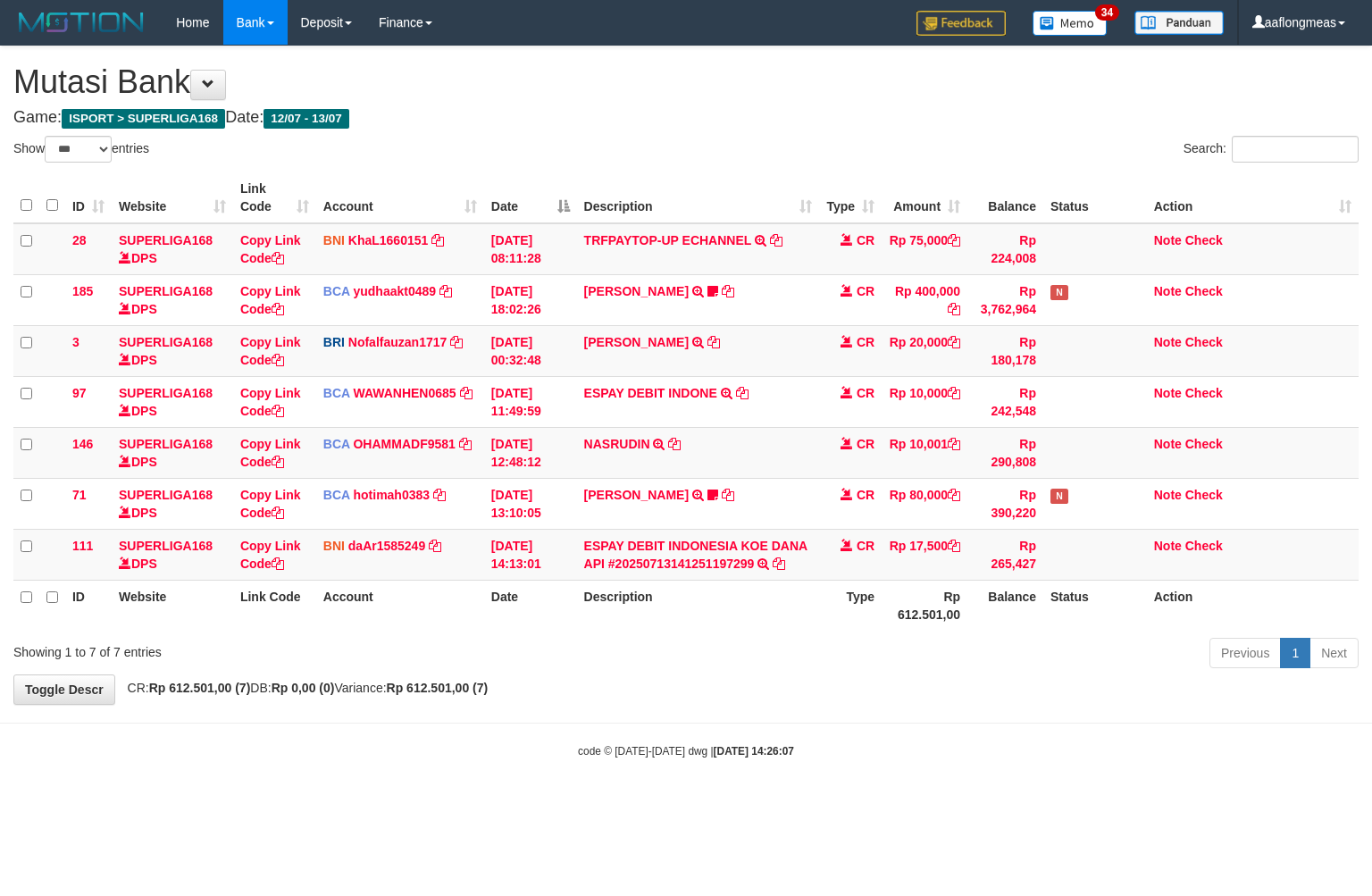 scroll, scrollTop: 0, scrollLeft: 0, axis: both 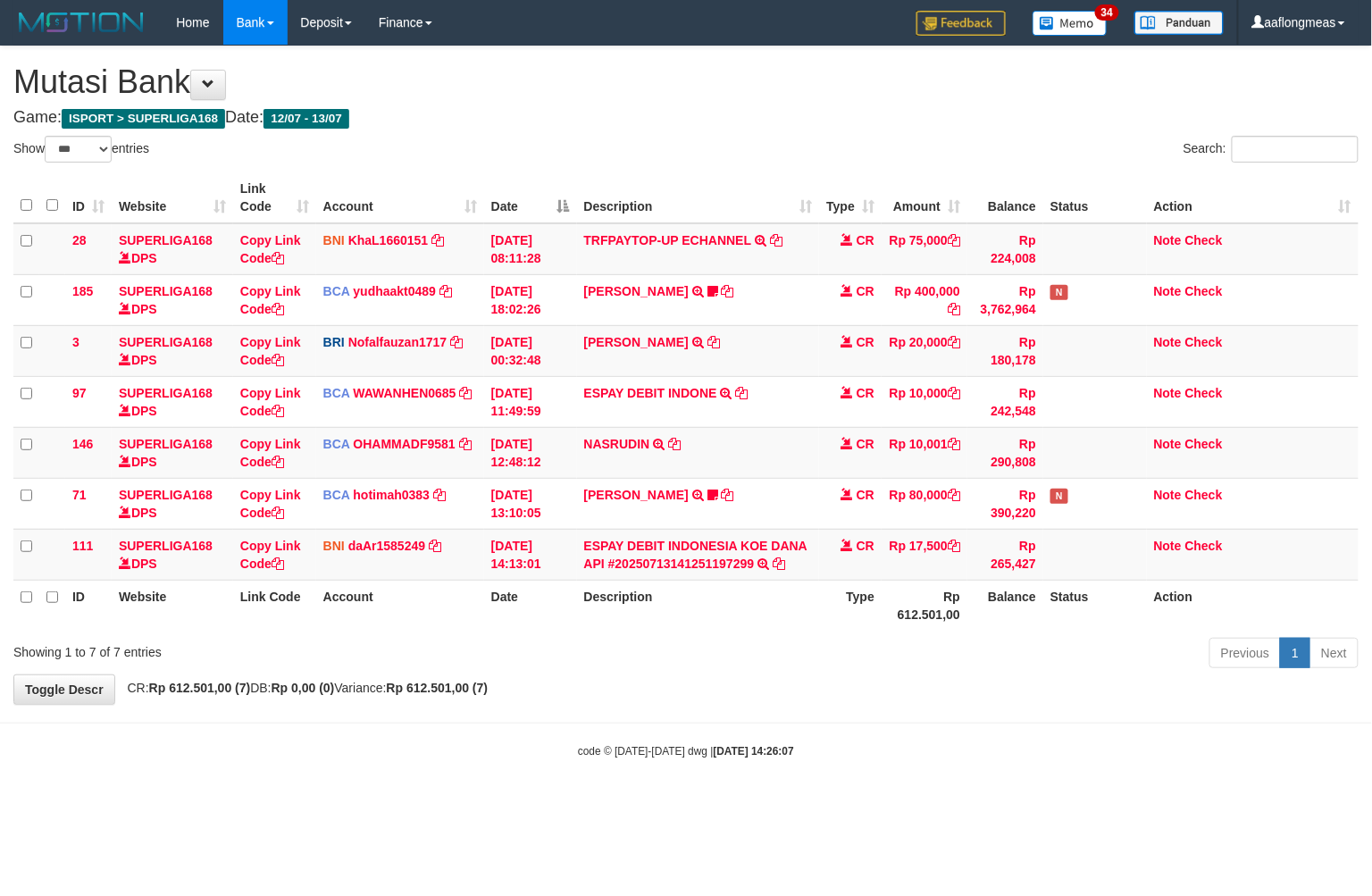 click on "**********" at bounding box center (686, 375) 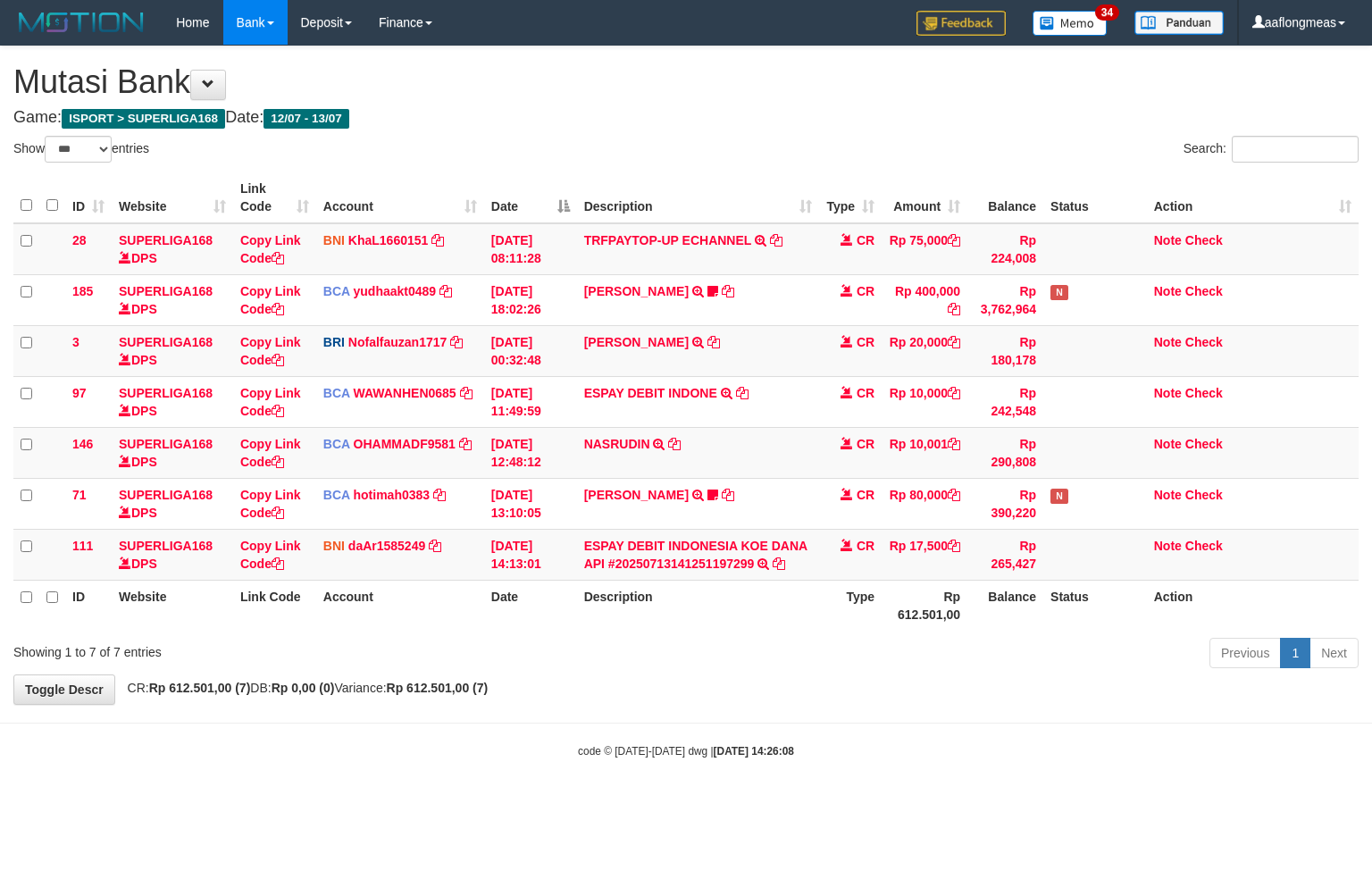 select on "***" 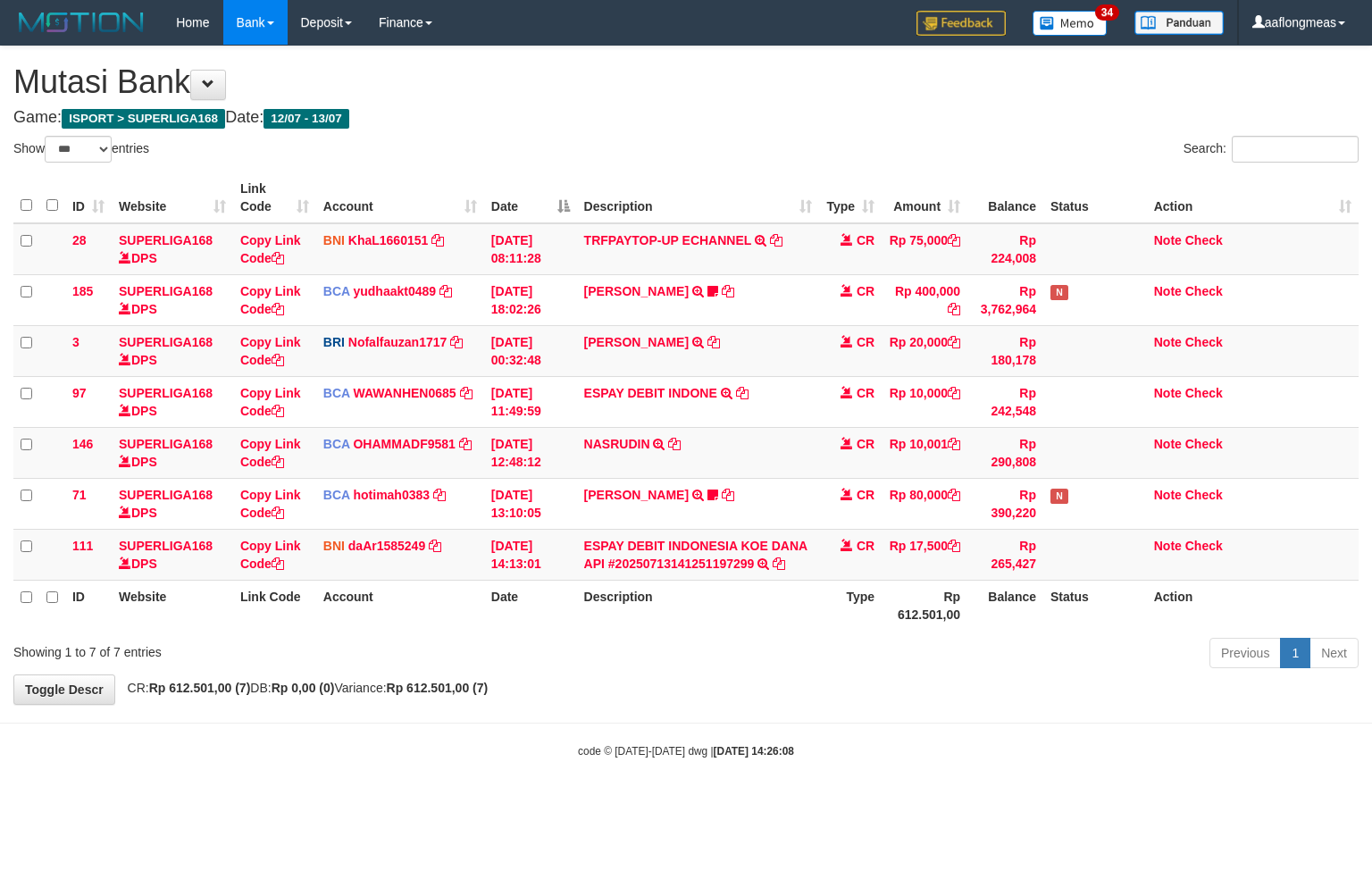 scroll, scrollTop: 0, scrollLeft: 0, axis: both 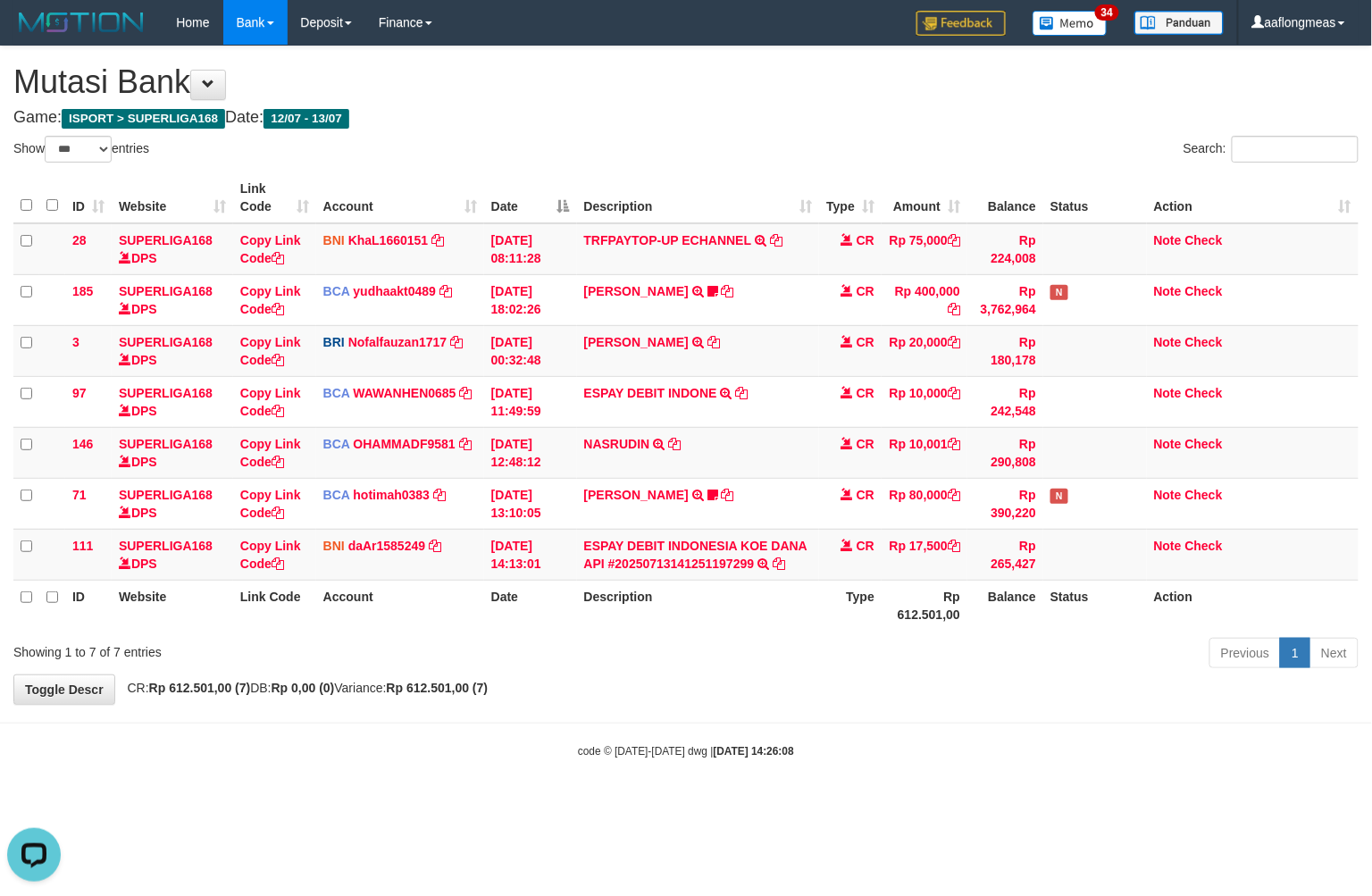 click on "**********" at bounding box center [686, 375] 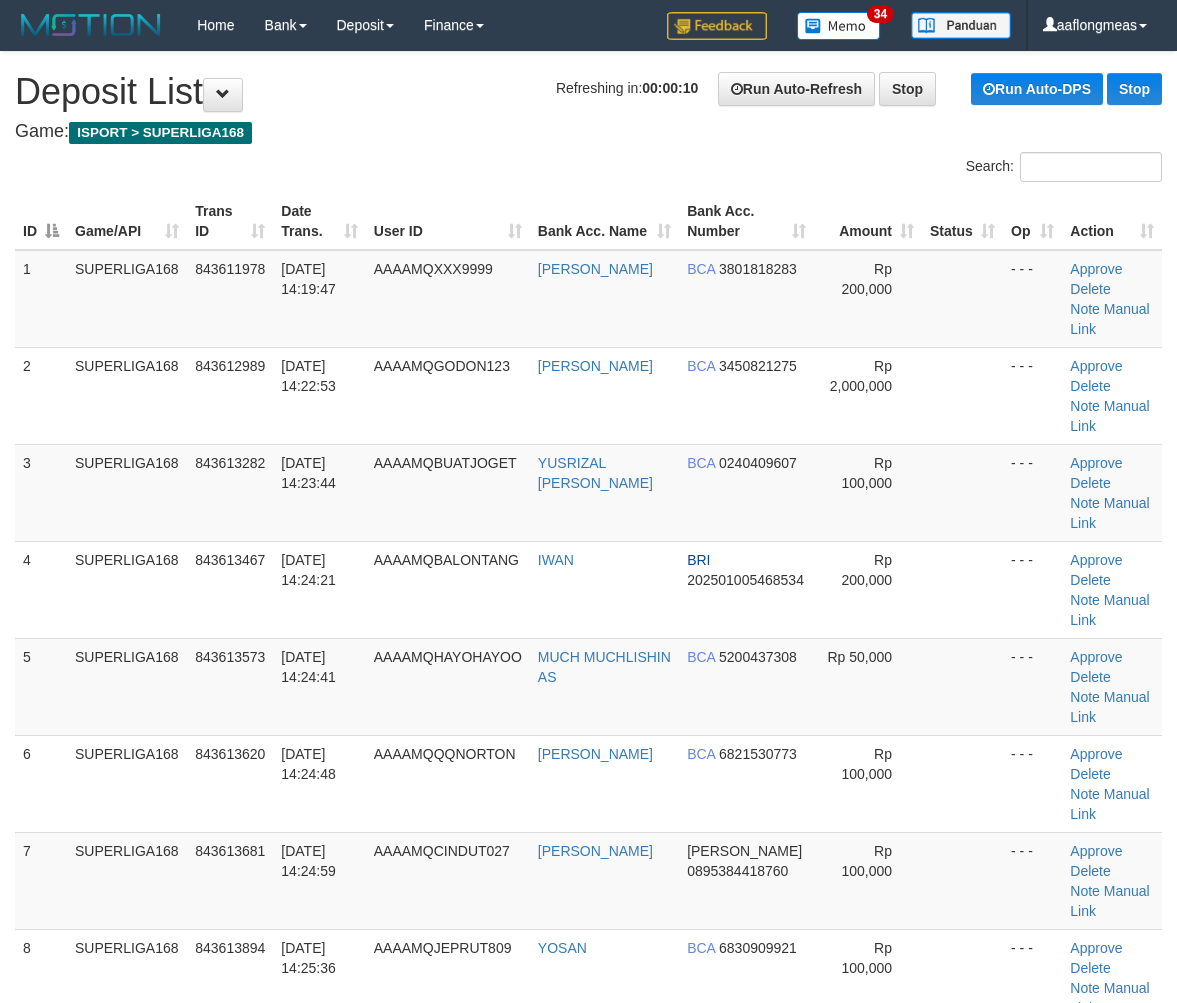 scroll, scrollTop: 0, scrollLeft: 0, axis: both 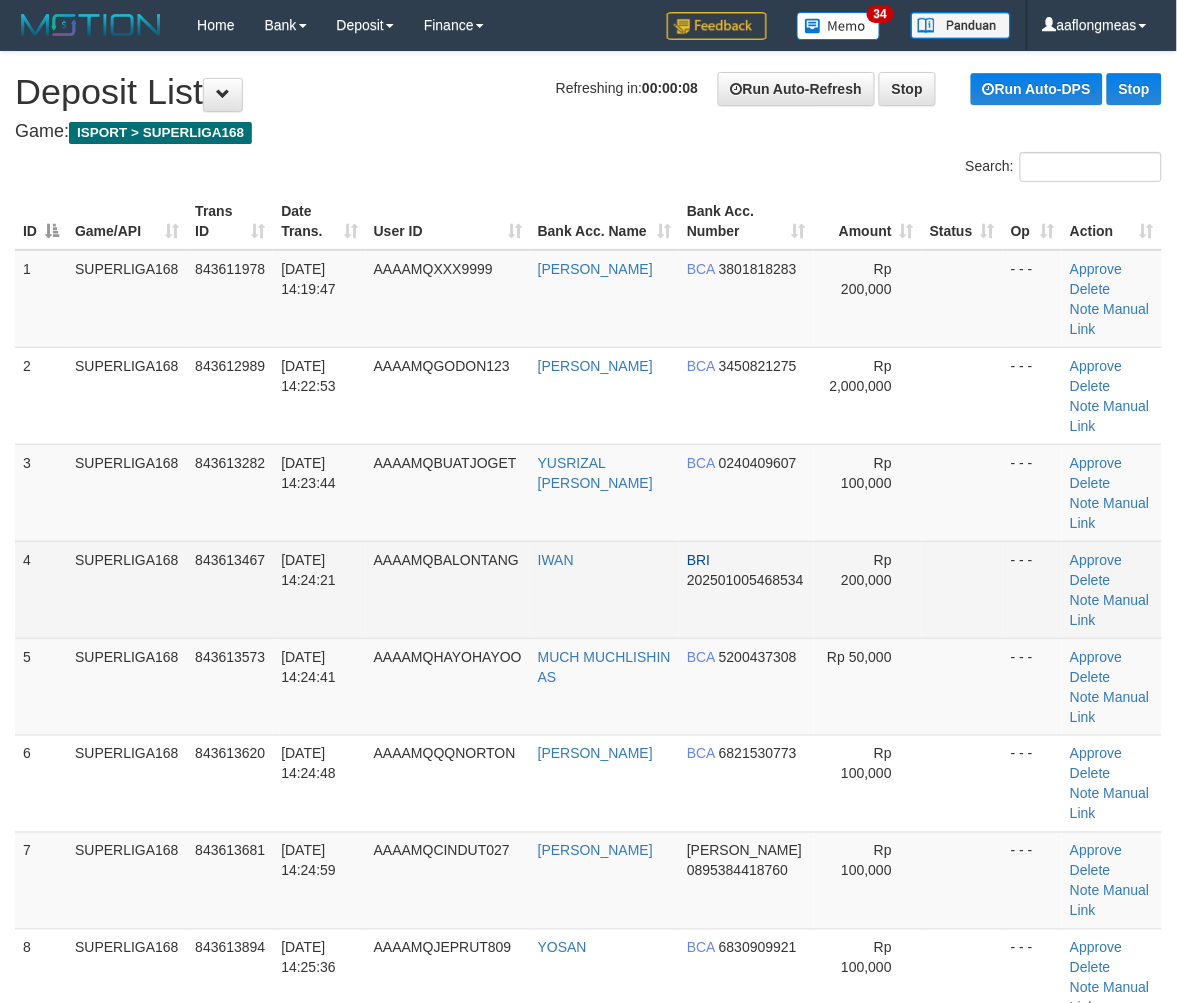 drag, startPoint x: 857, startPoint y: 580, endPoint x: 964, endPoint y: 606, distance: 110.11358 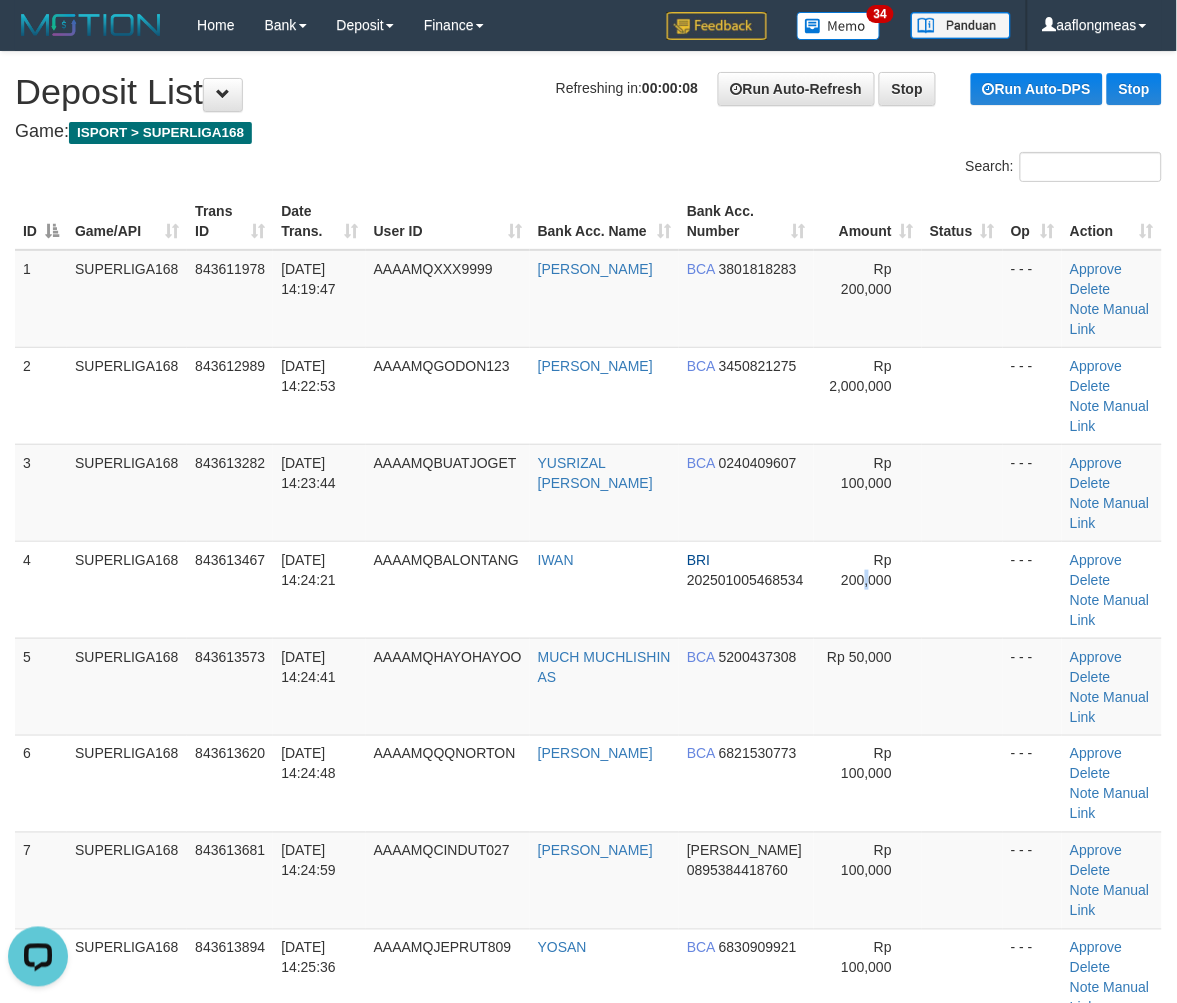 scroll, scrollTop: 0, scrollLeft: 0, axis: both 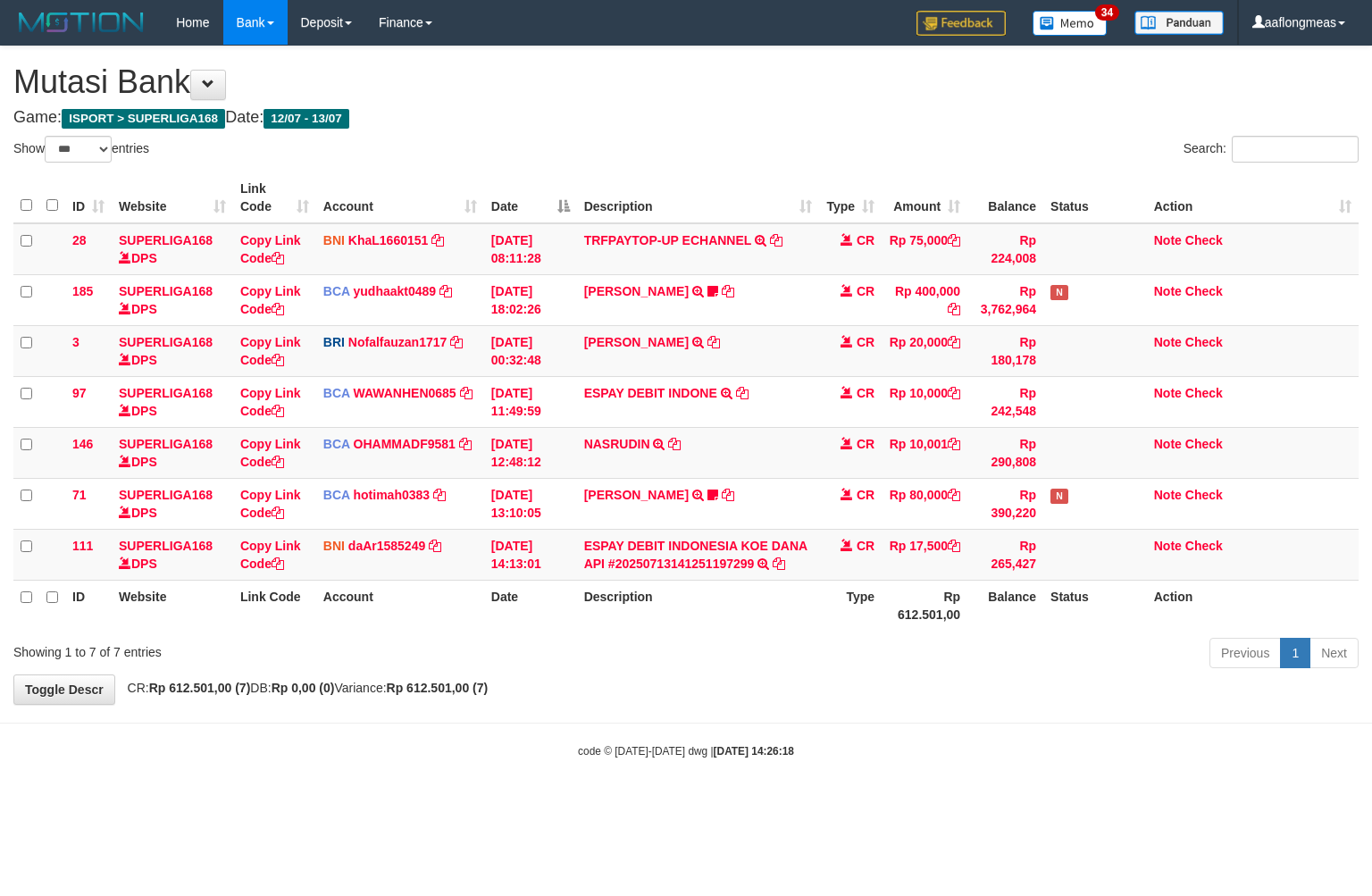 select on "***" 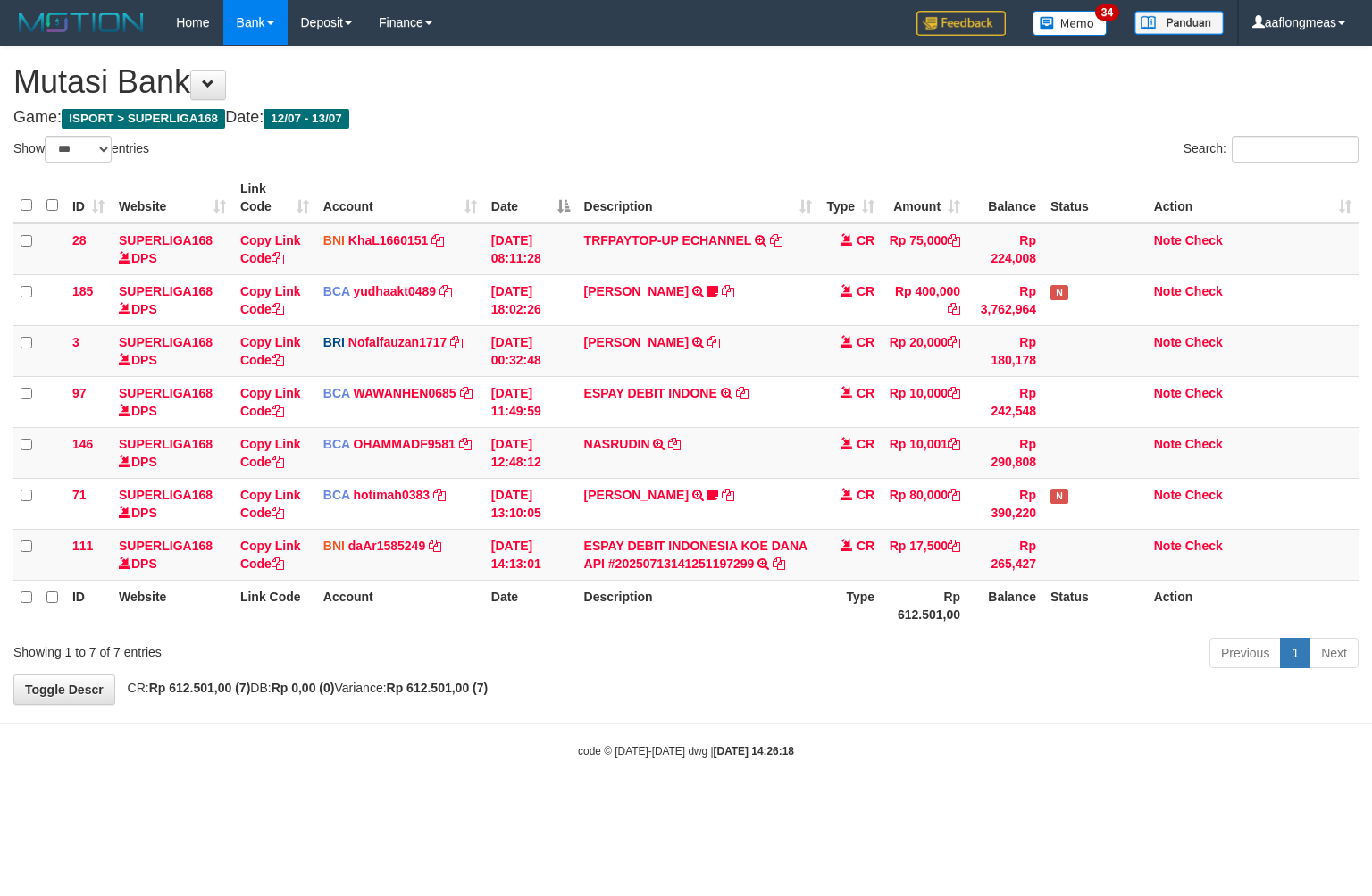 scroll, scrollTop: 0, scrollLeft: 0, axis: both 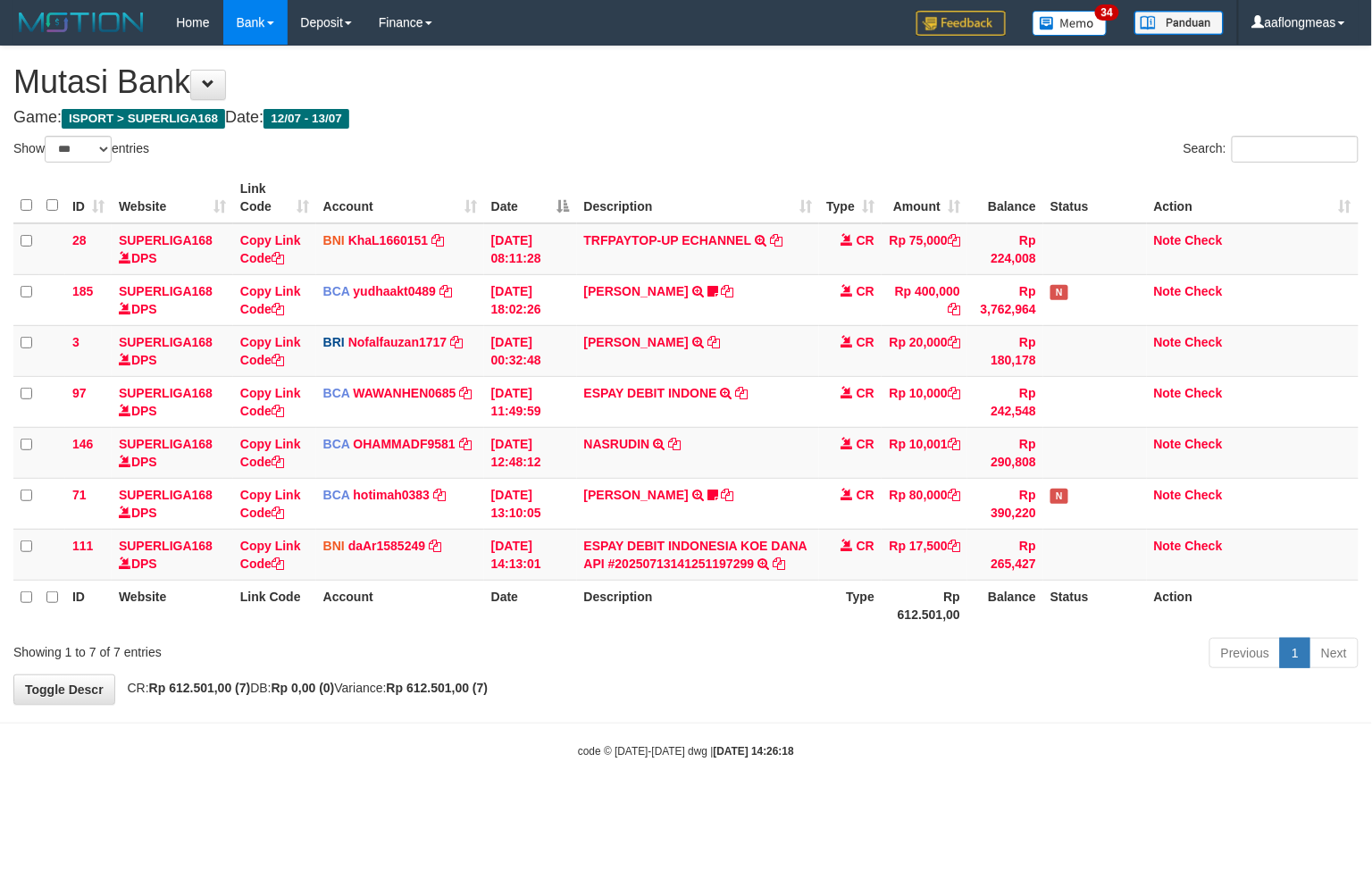 click on "**********" at bounding box center (686, 375) 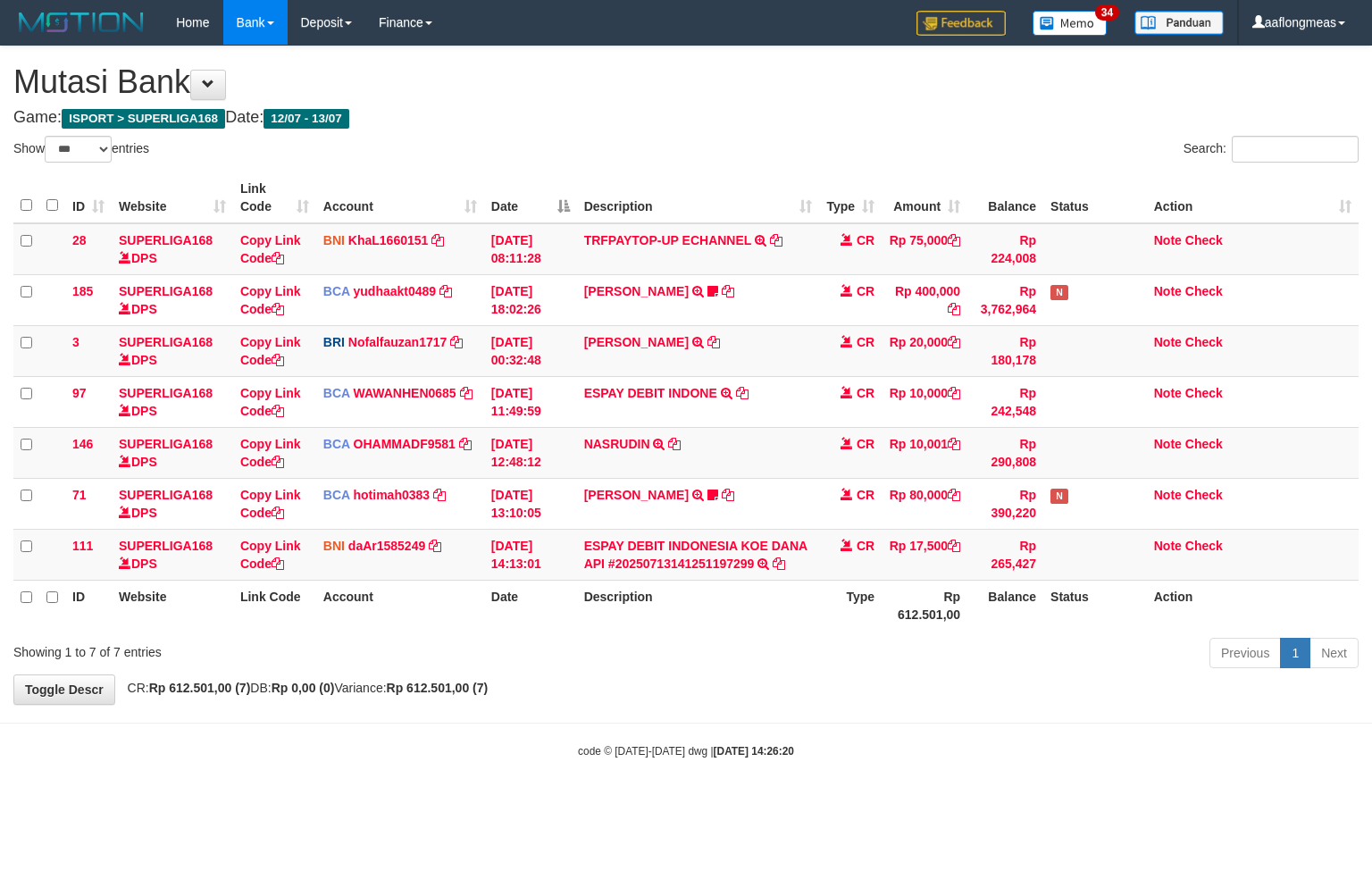 select on "***" 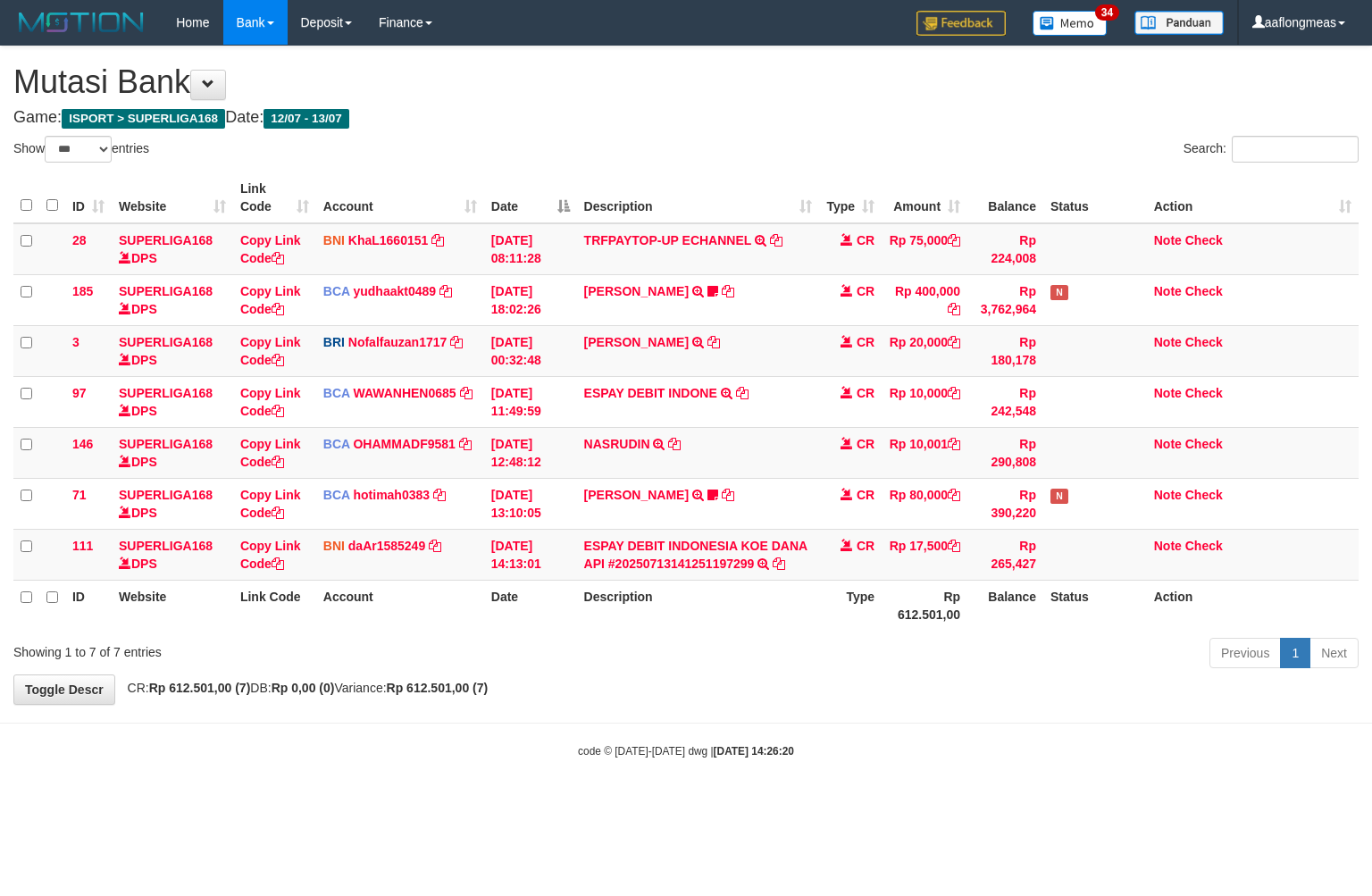 scroll, scrollTop: 0, scrollLeft: 0, axis: both 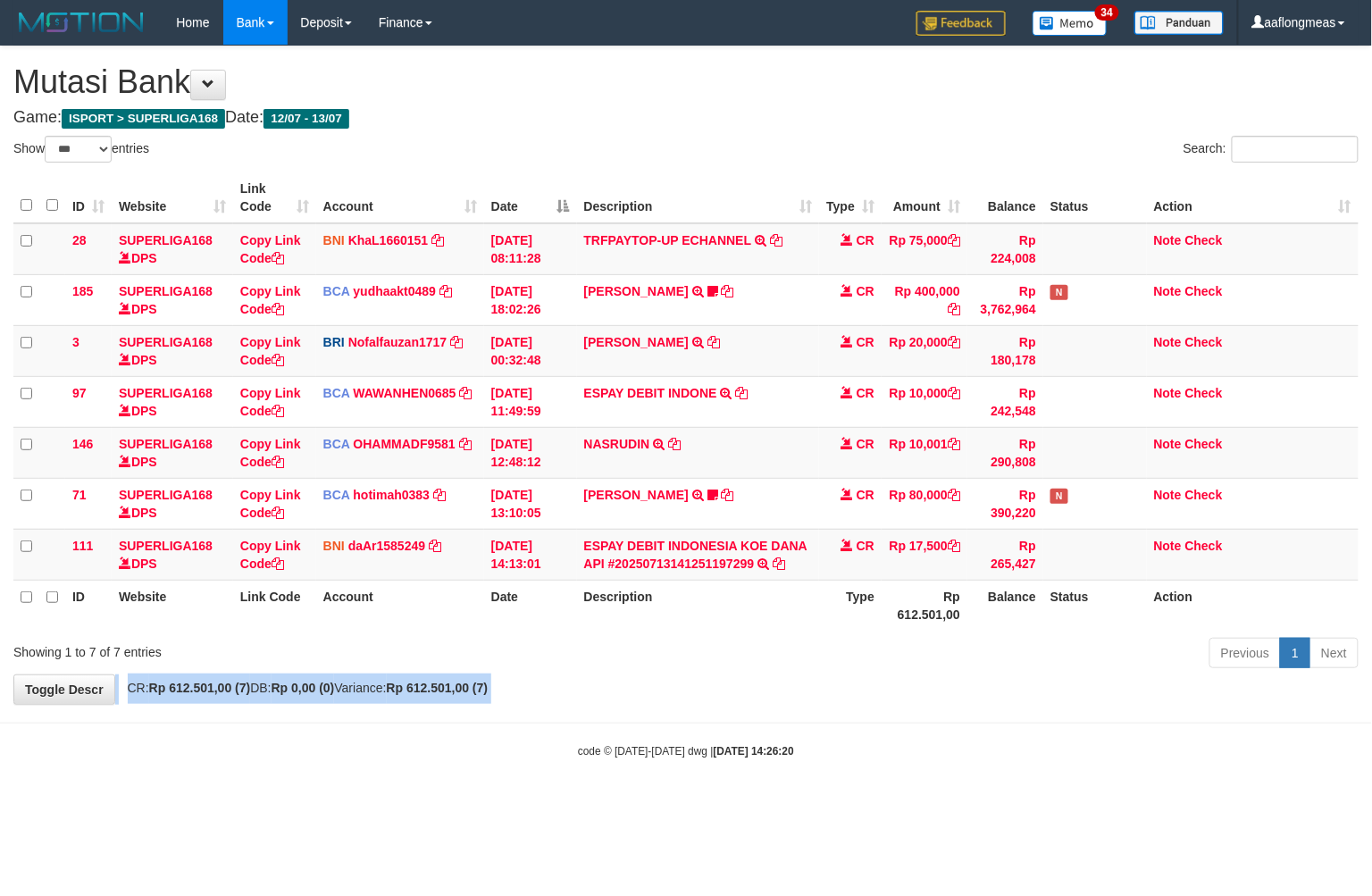 click on "**********" at bounding box center [686, 375] 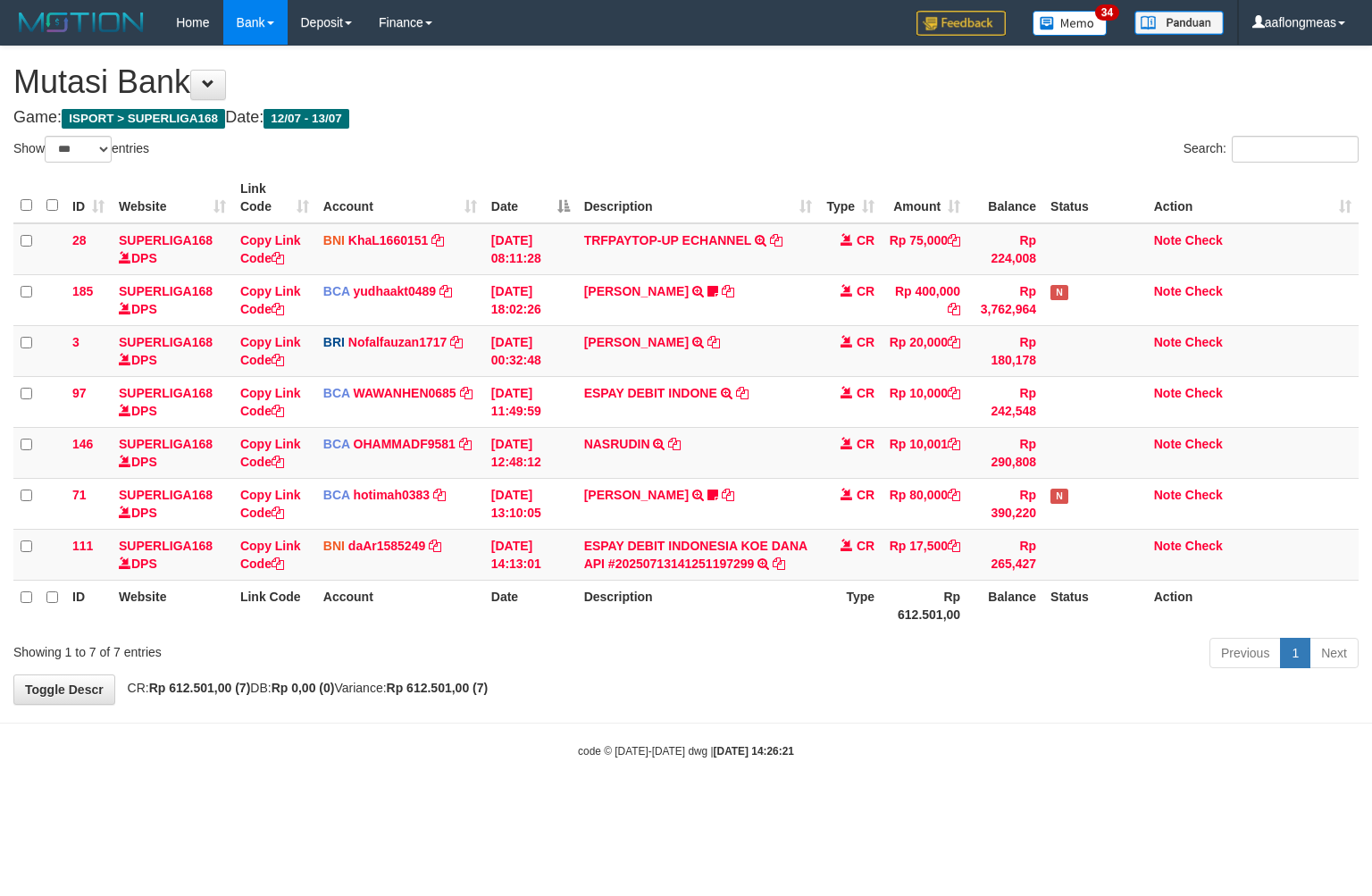 select on "***" 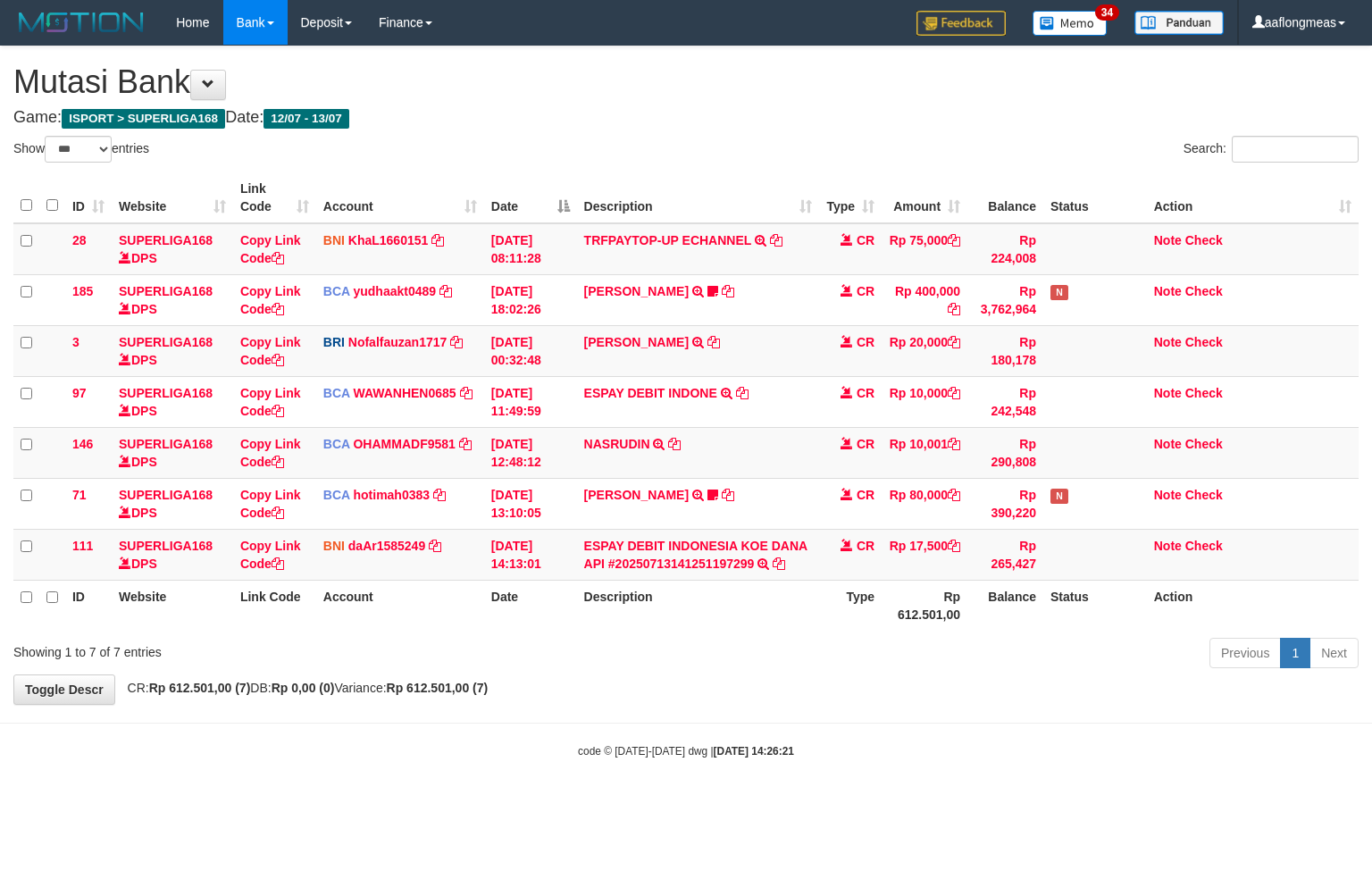 scroll, scrollTop: 0, scrollLeft: 0, axis: both 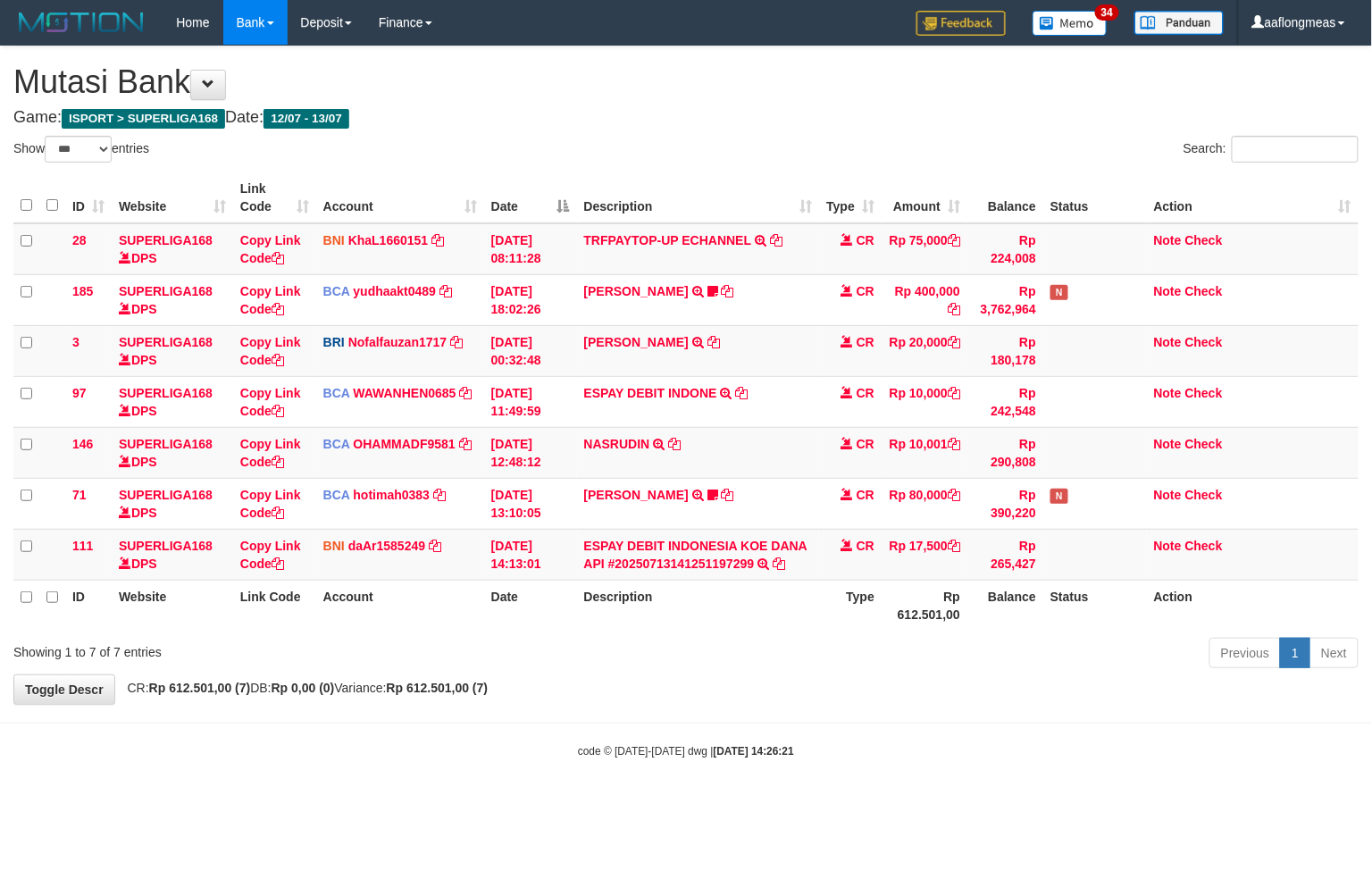 click on "**********" at bounding box center (686, 375) 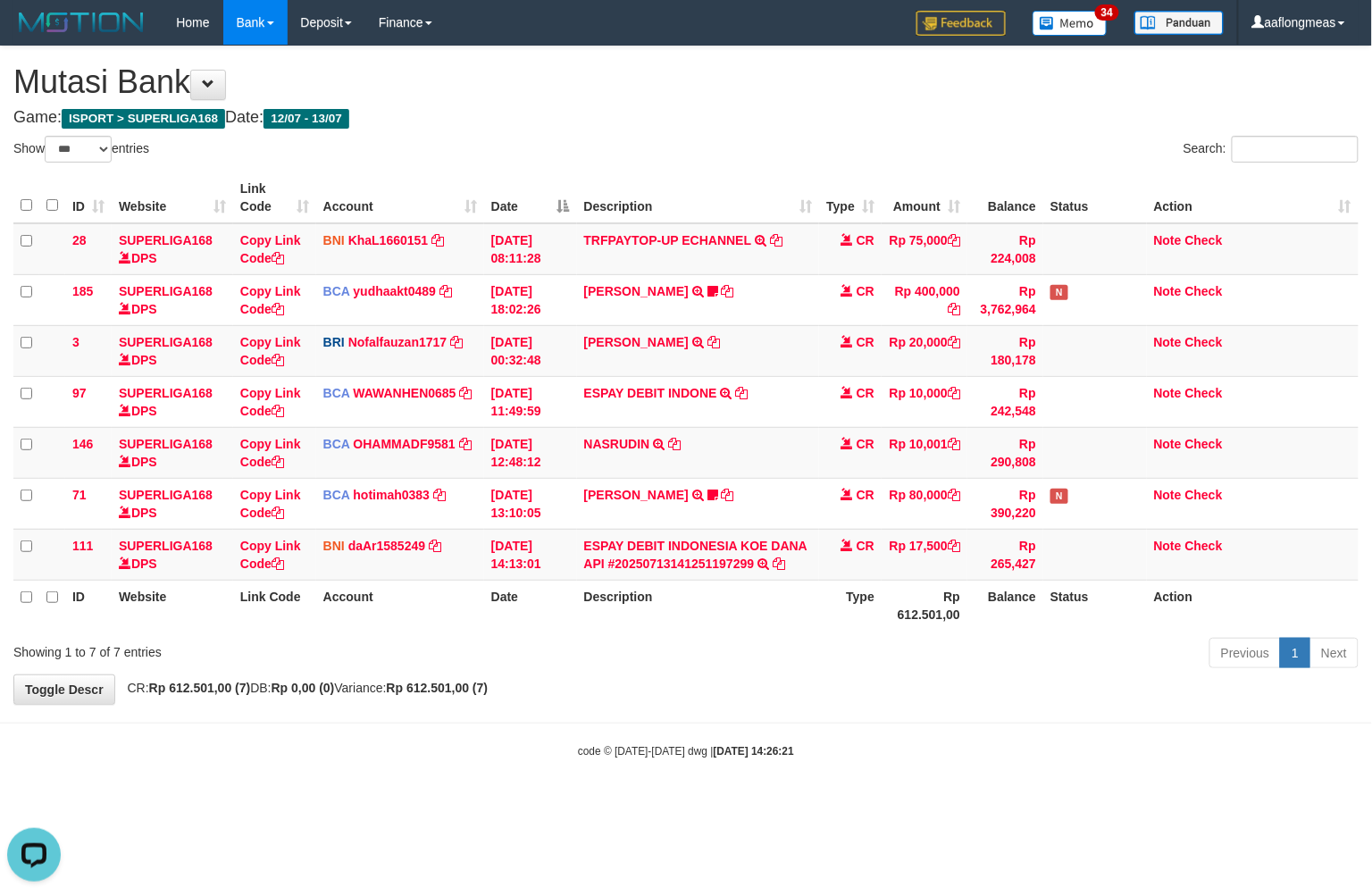 scroll, scrollTop: 0, scrollLeft: 0, axis: both 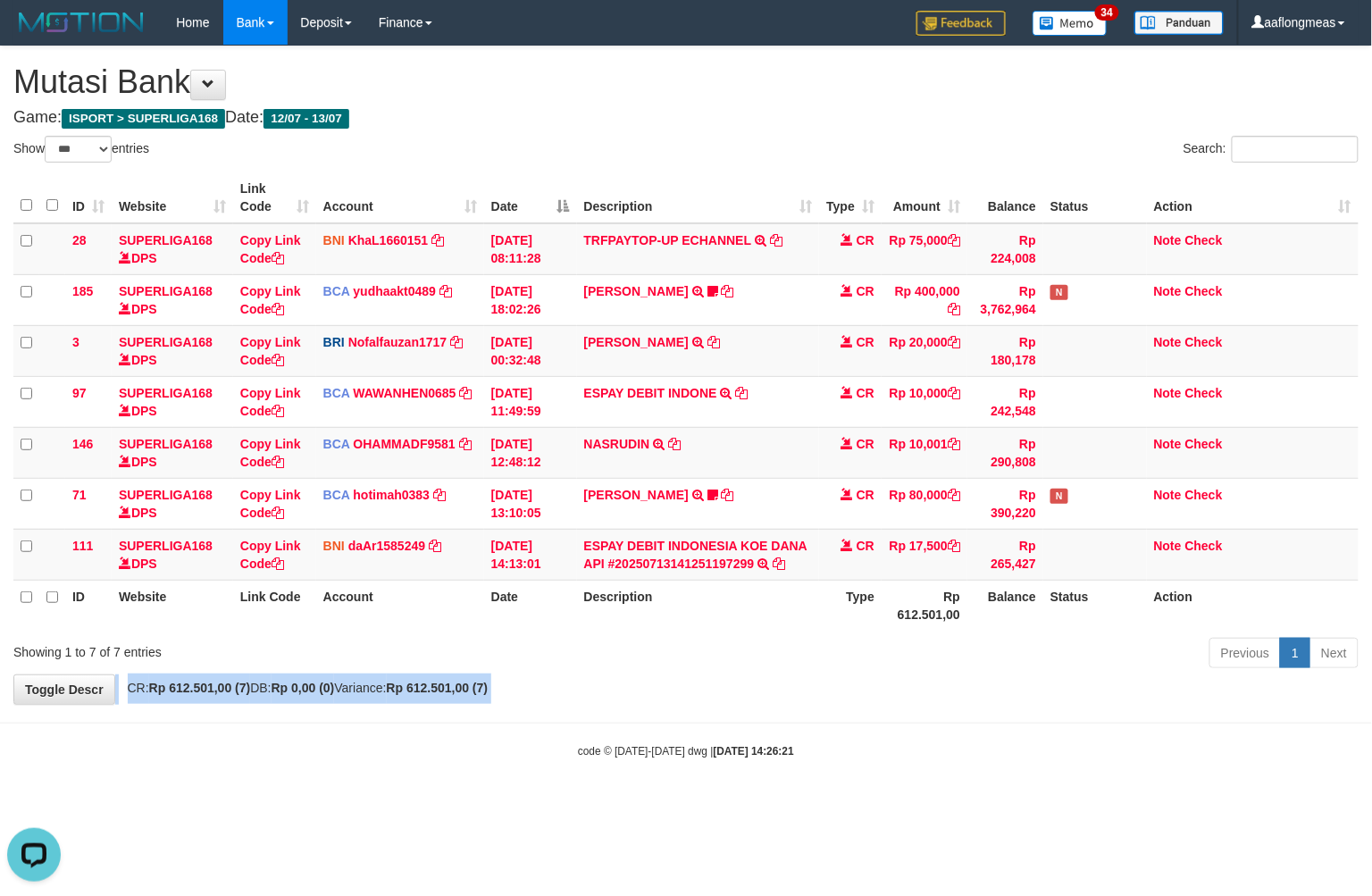 click on "**********" at bounding box center (686, 375) 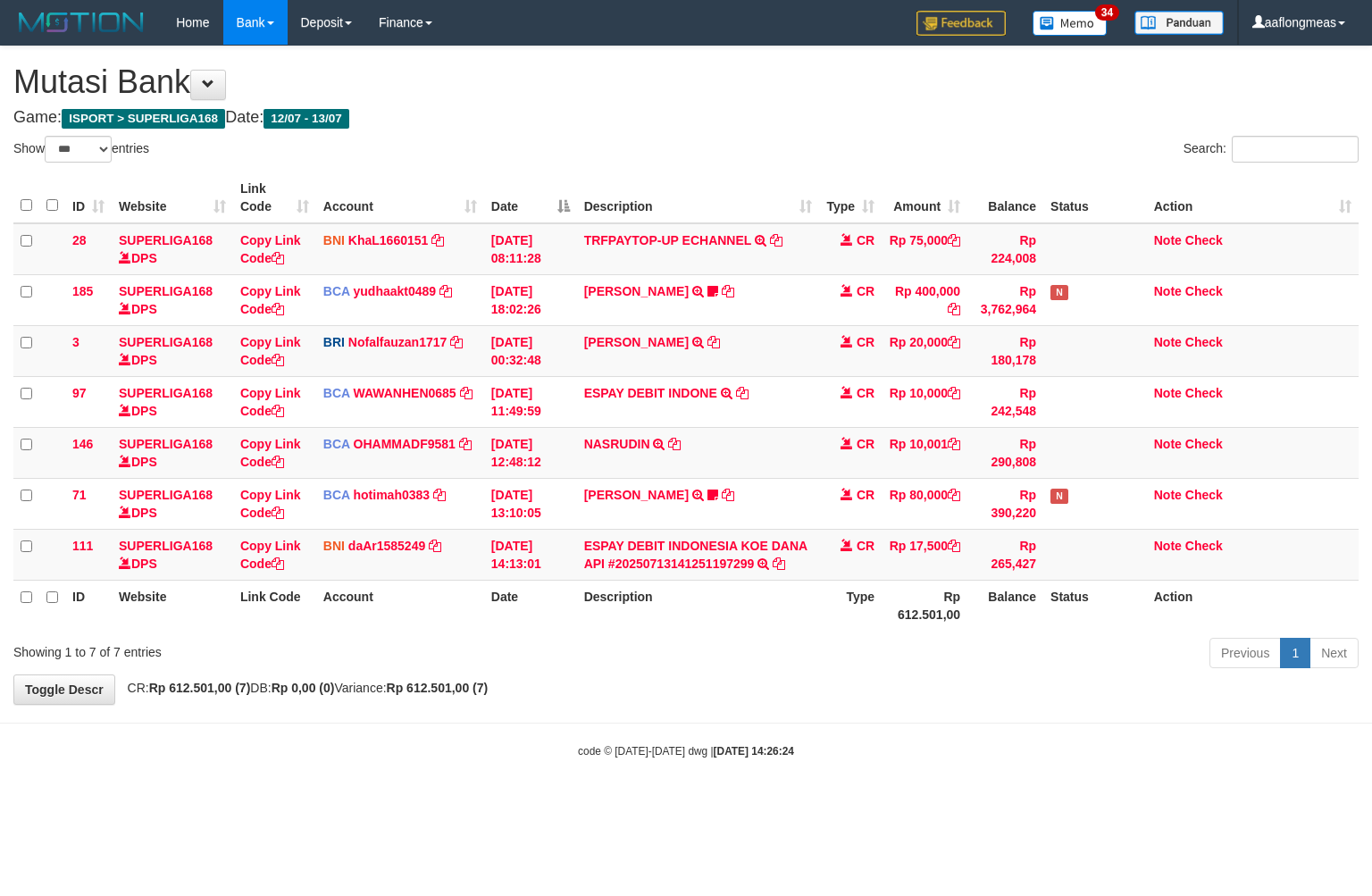 select on "***" 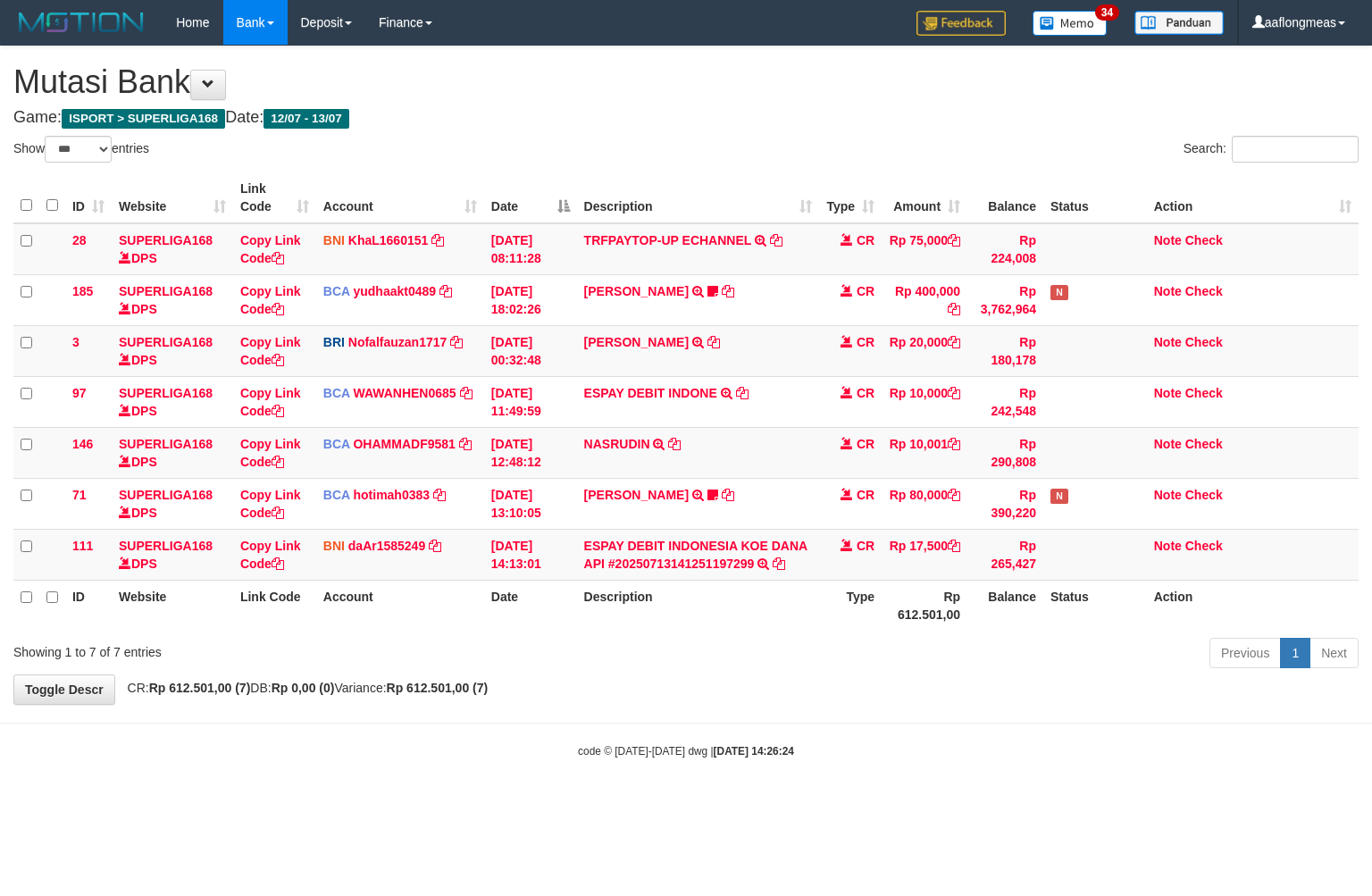 scroll, scrollTop: 0, scrollLeft: 0, axis: both 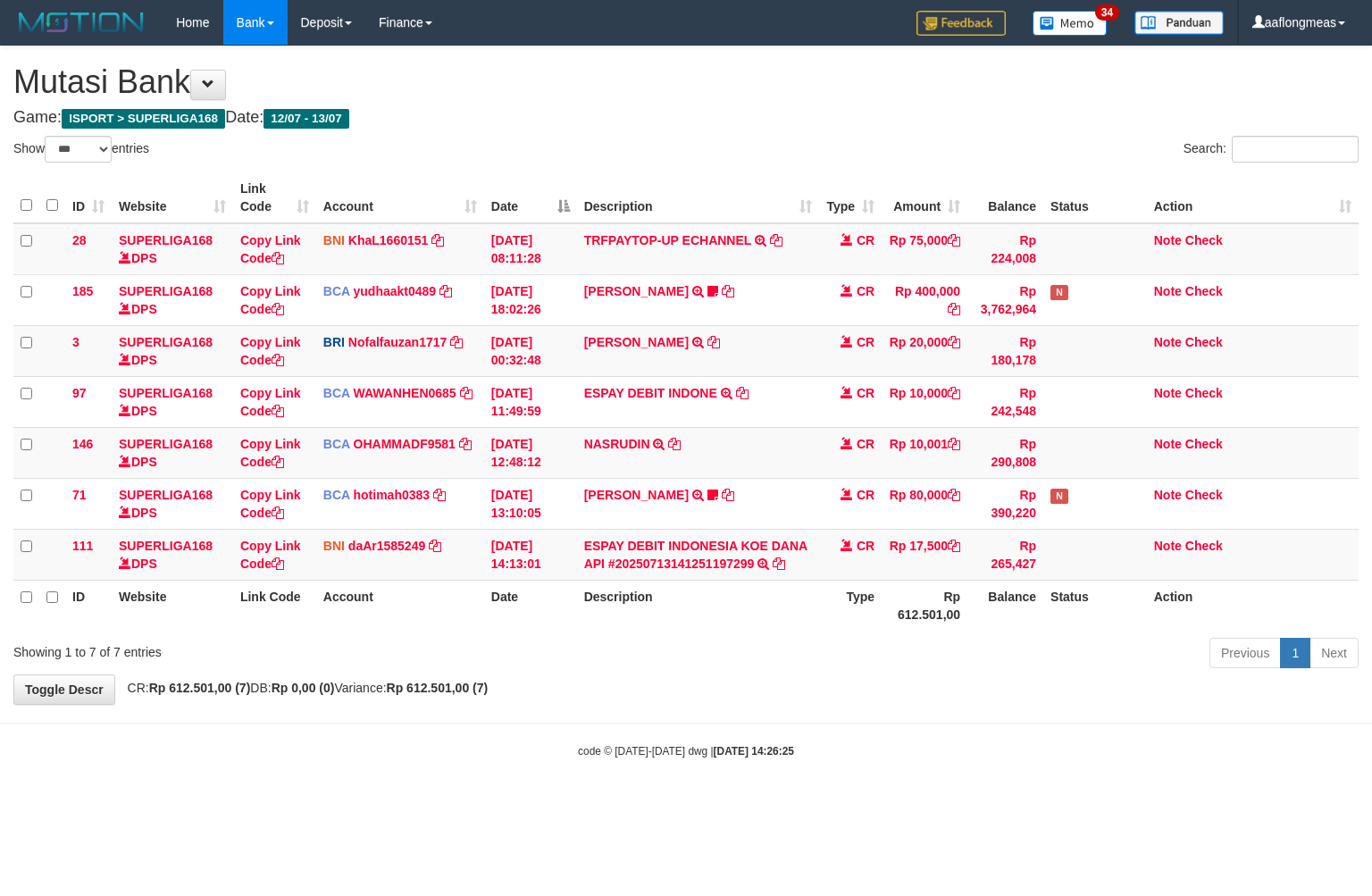 select on "***" 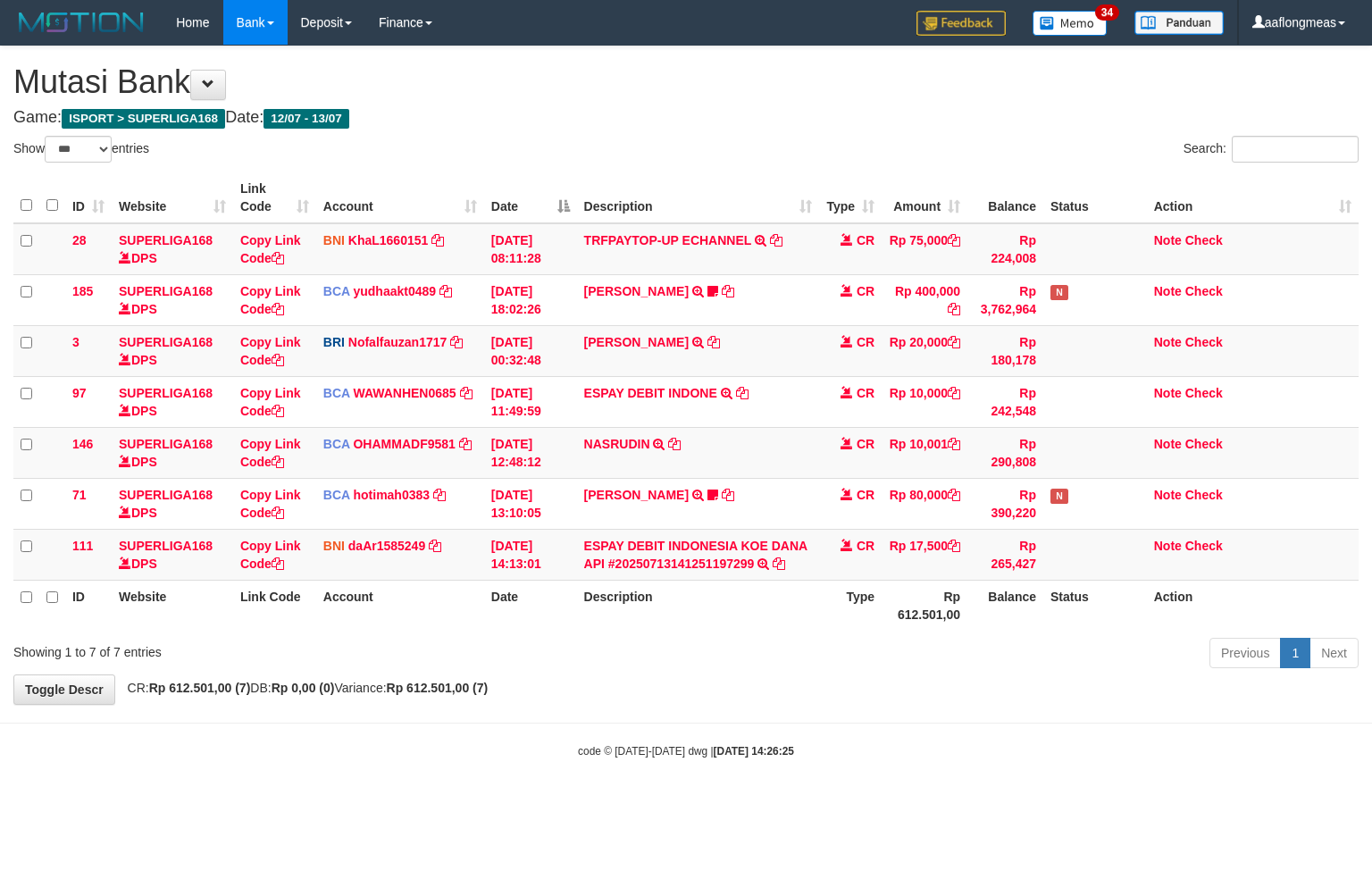 scroll, scrollTop: 0, scrollLeft: 0, axis: both 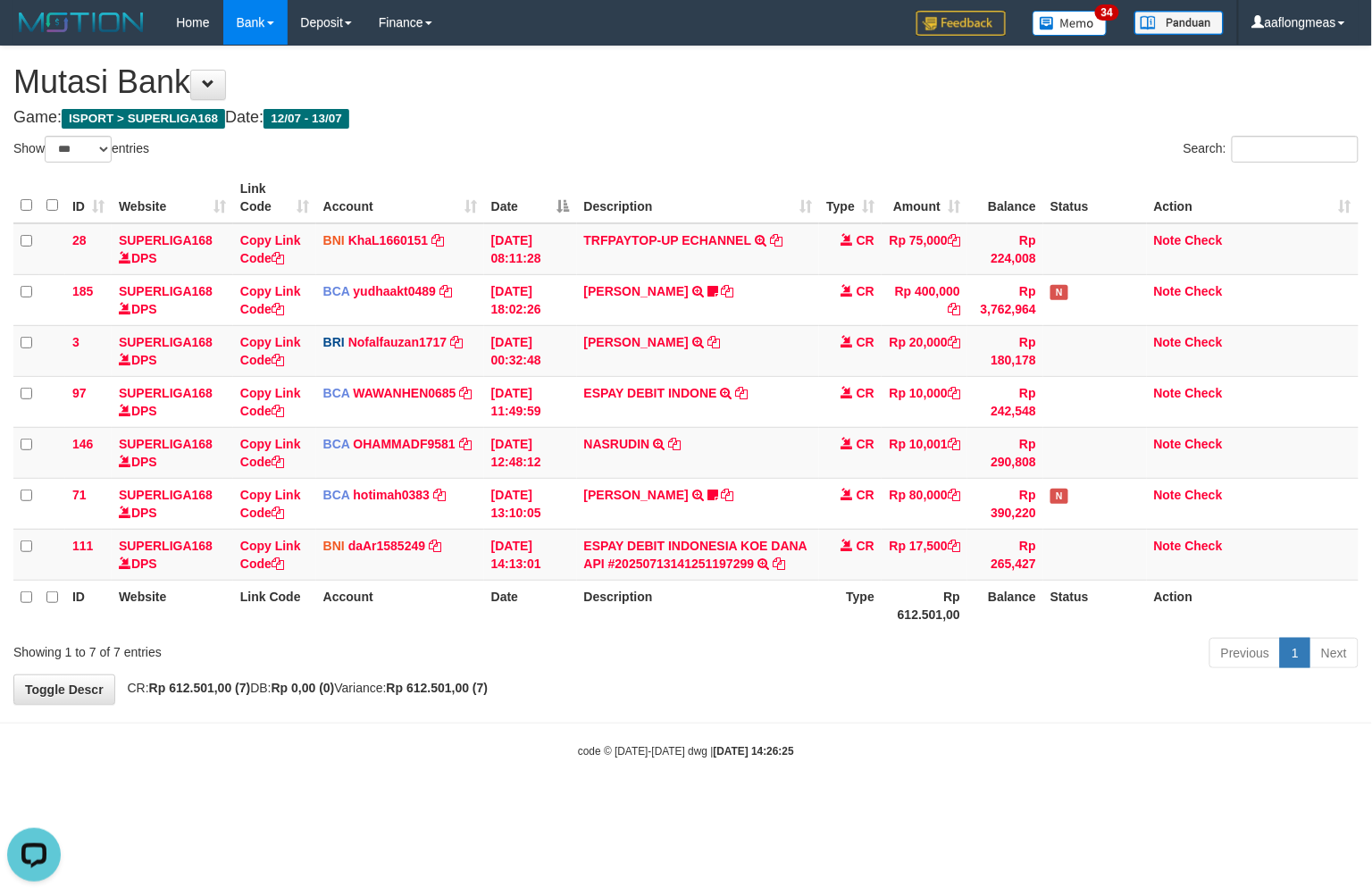 click on "Previous 1 Next" at bounding box center [972, 655] 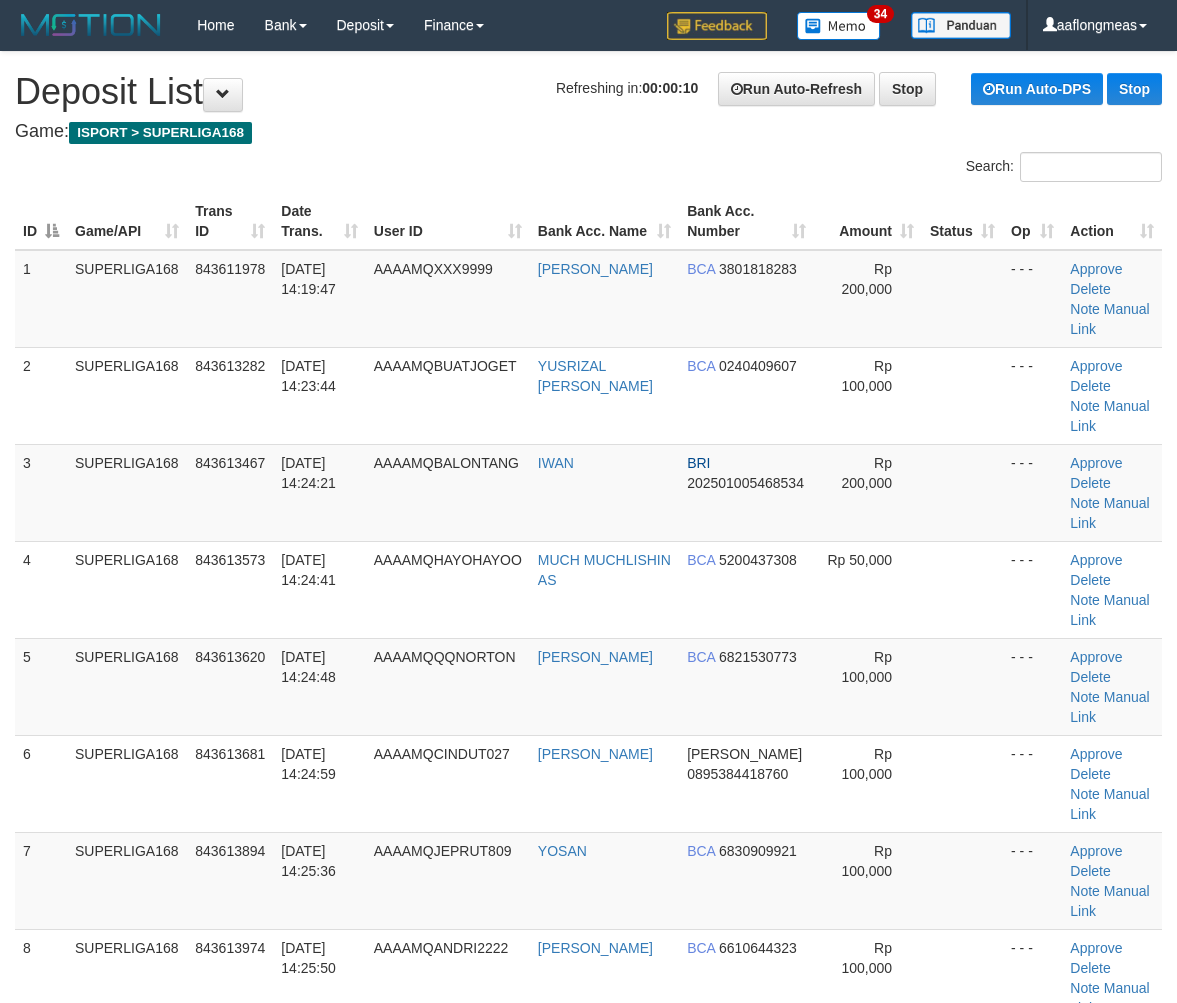 scroll, scrollTop: 0, scrollLeft: 0, axis: both 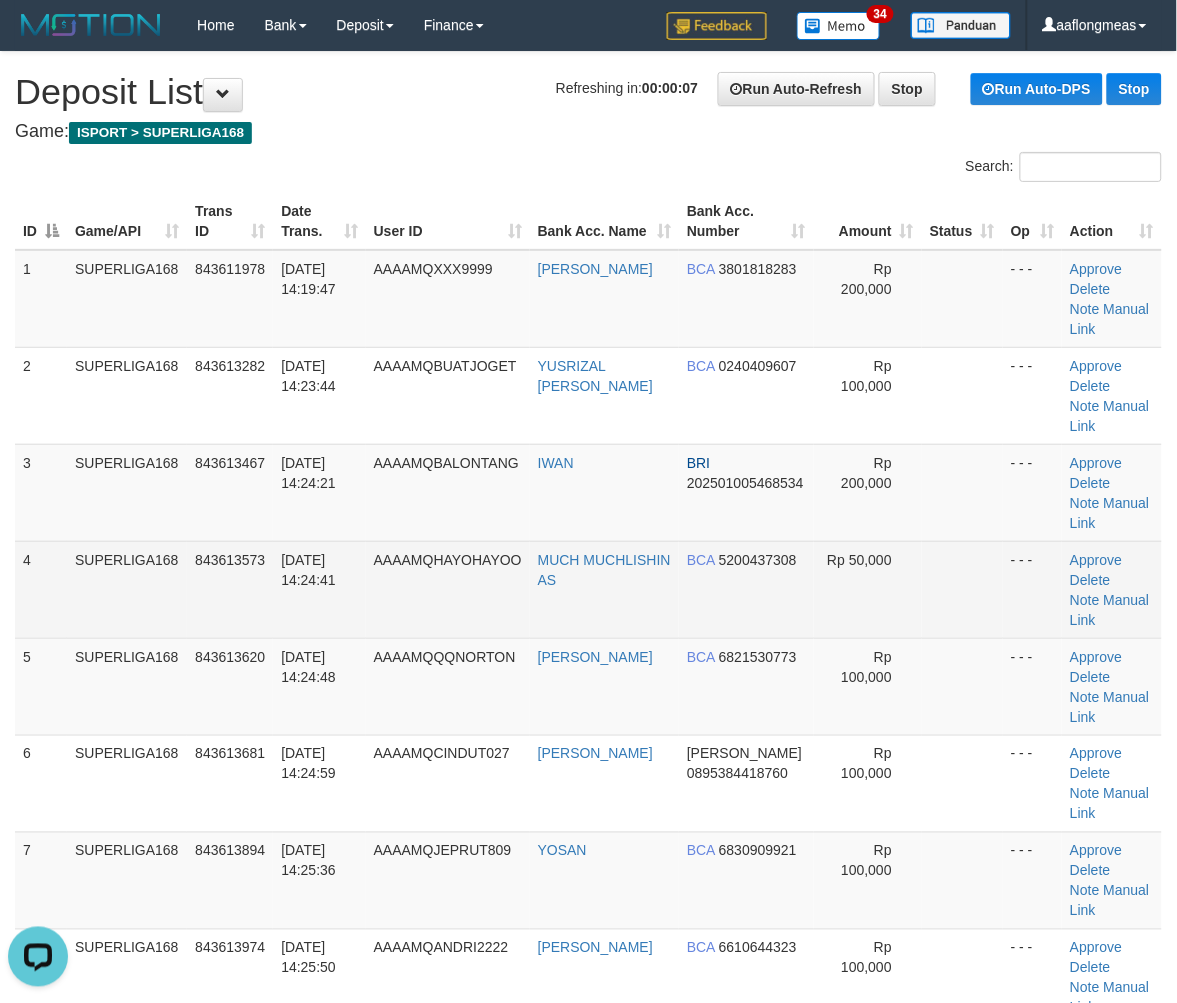 click on "Rp 50,000" at bounding box center (868, 589) 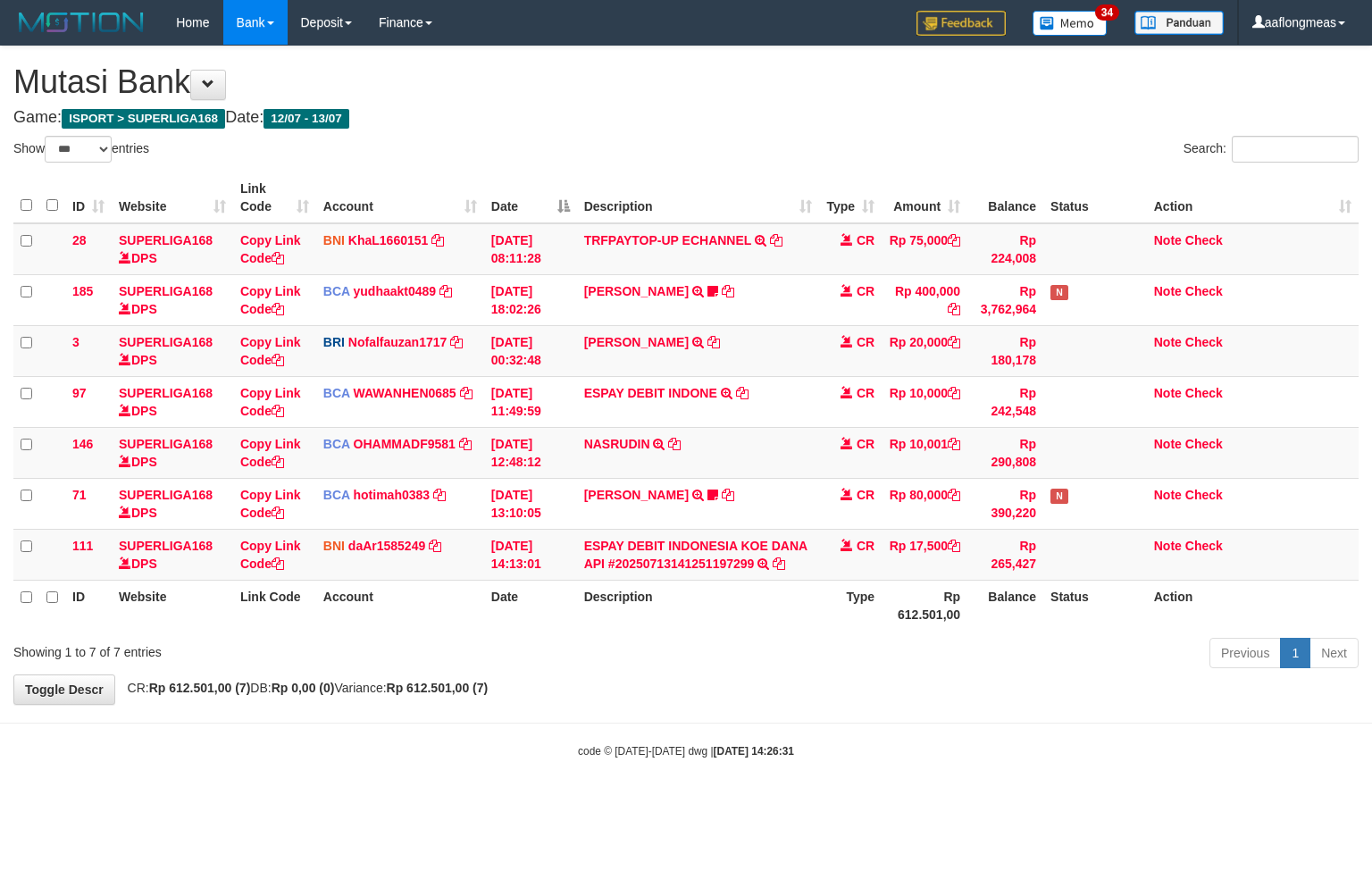 select on "***" 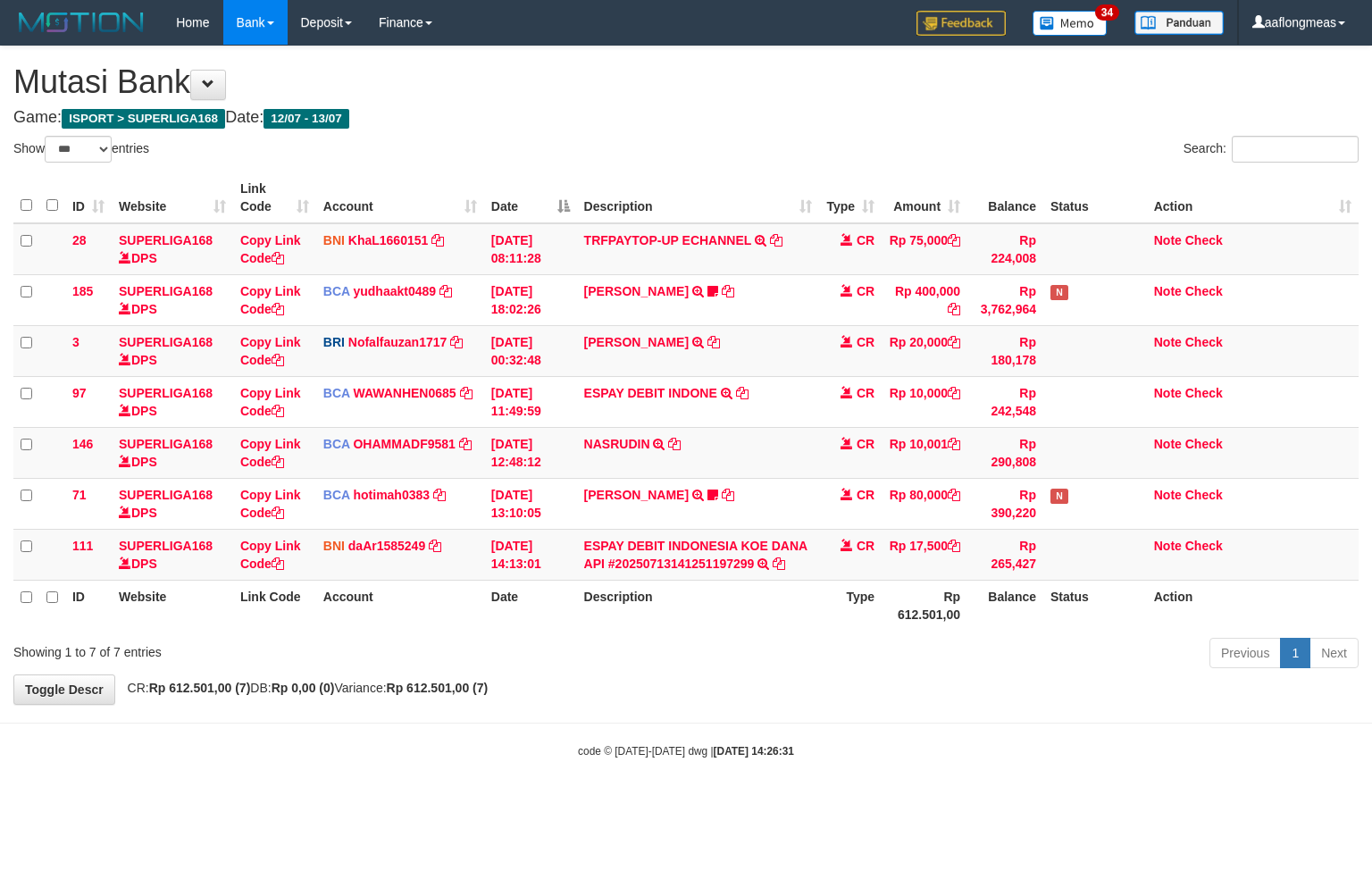 scroll, scrollTop: 0, scrollLeft: 0, axis: both 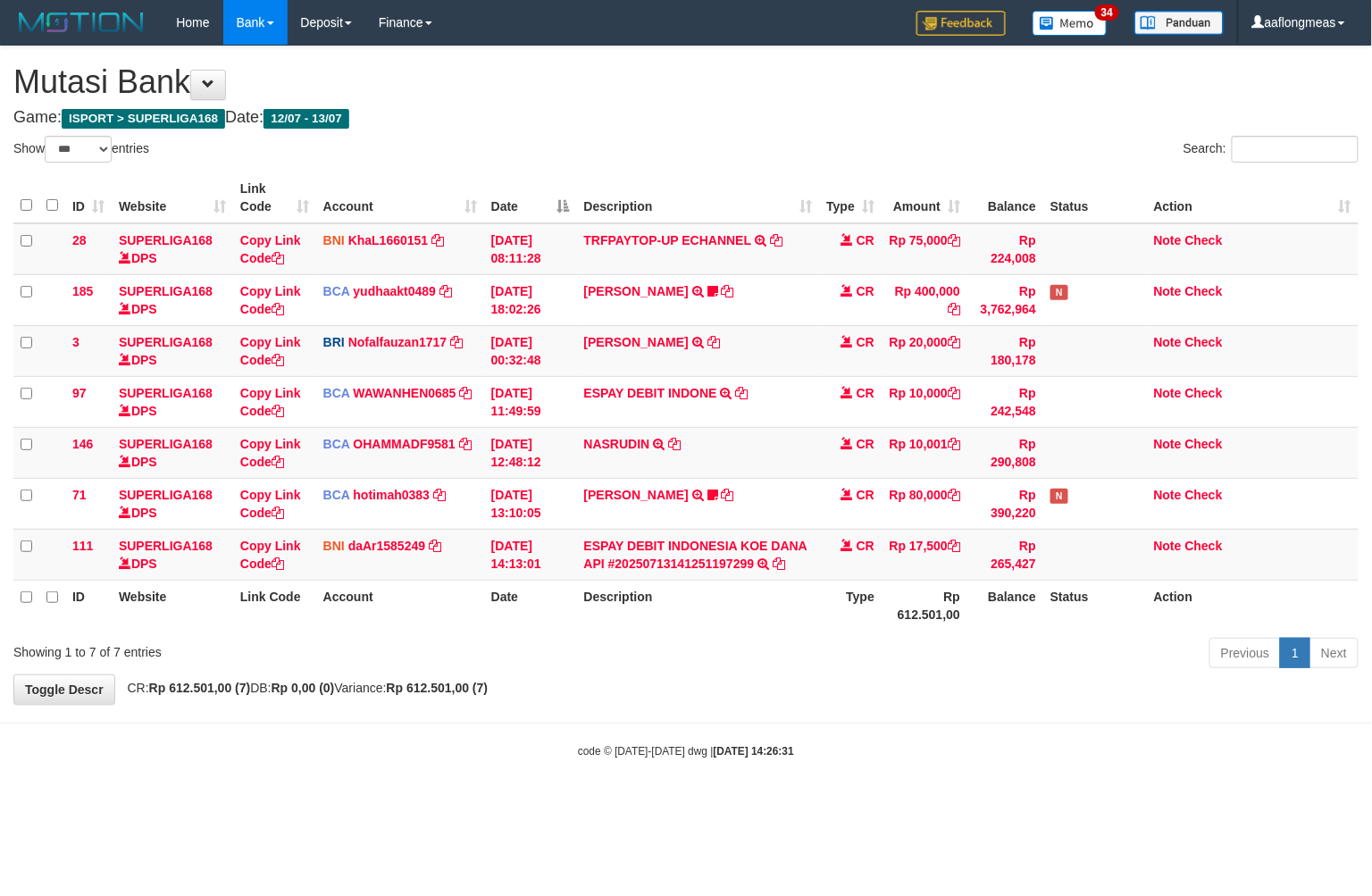 click on "**********" at bounding box center [686, 375] 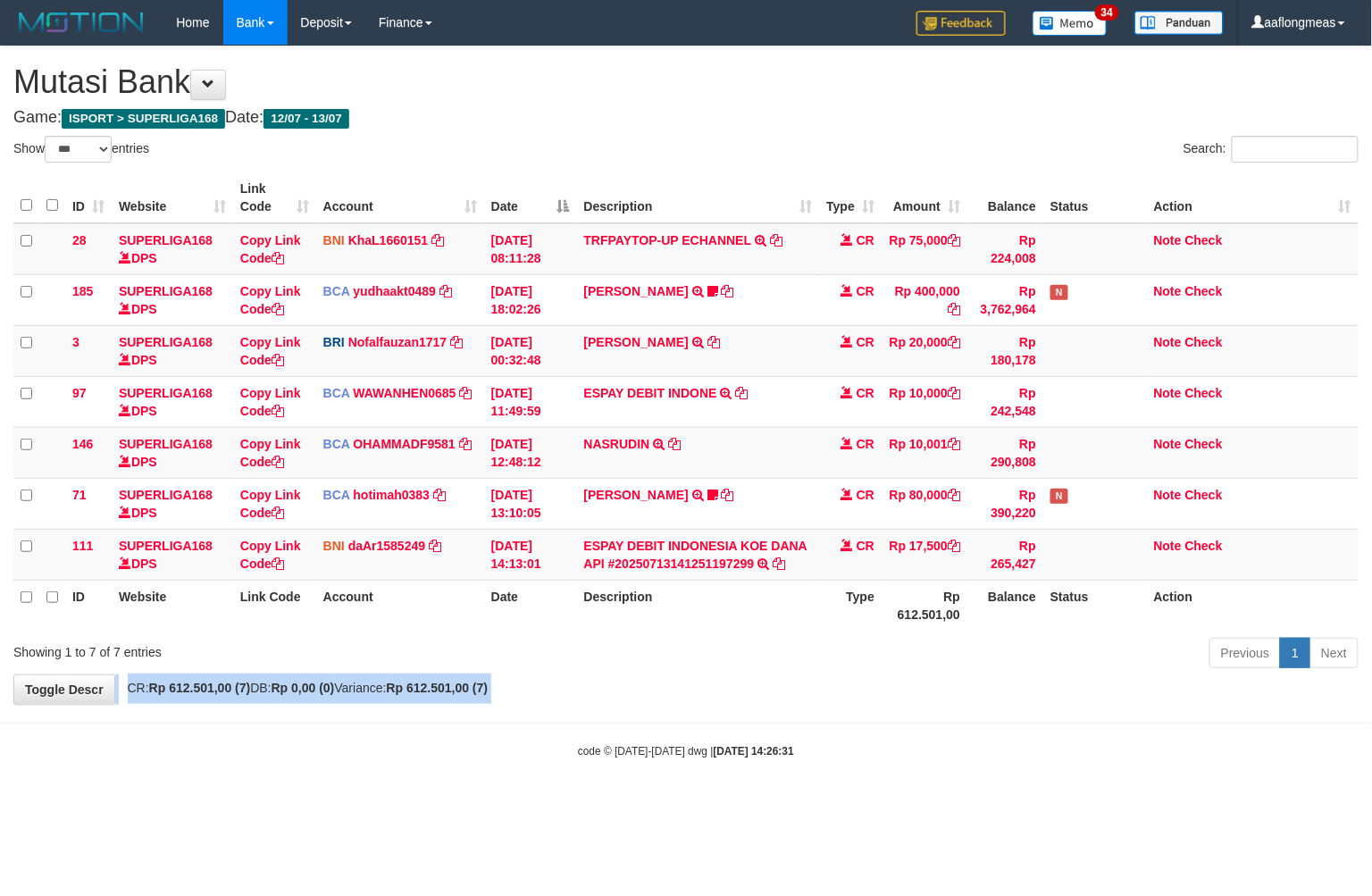 click on "**********" at bounding box center (686, 375) 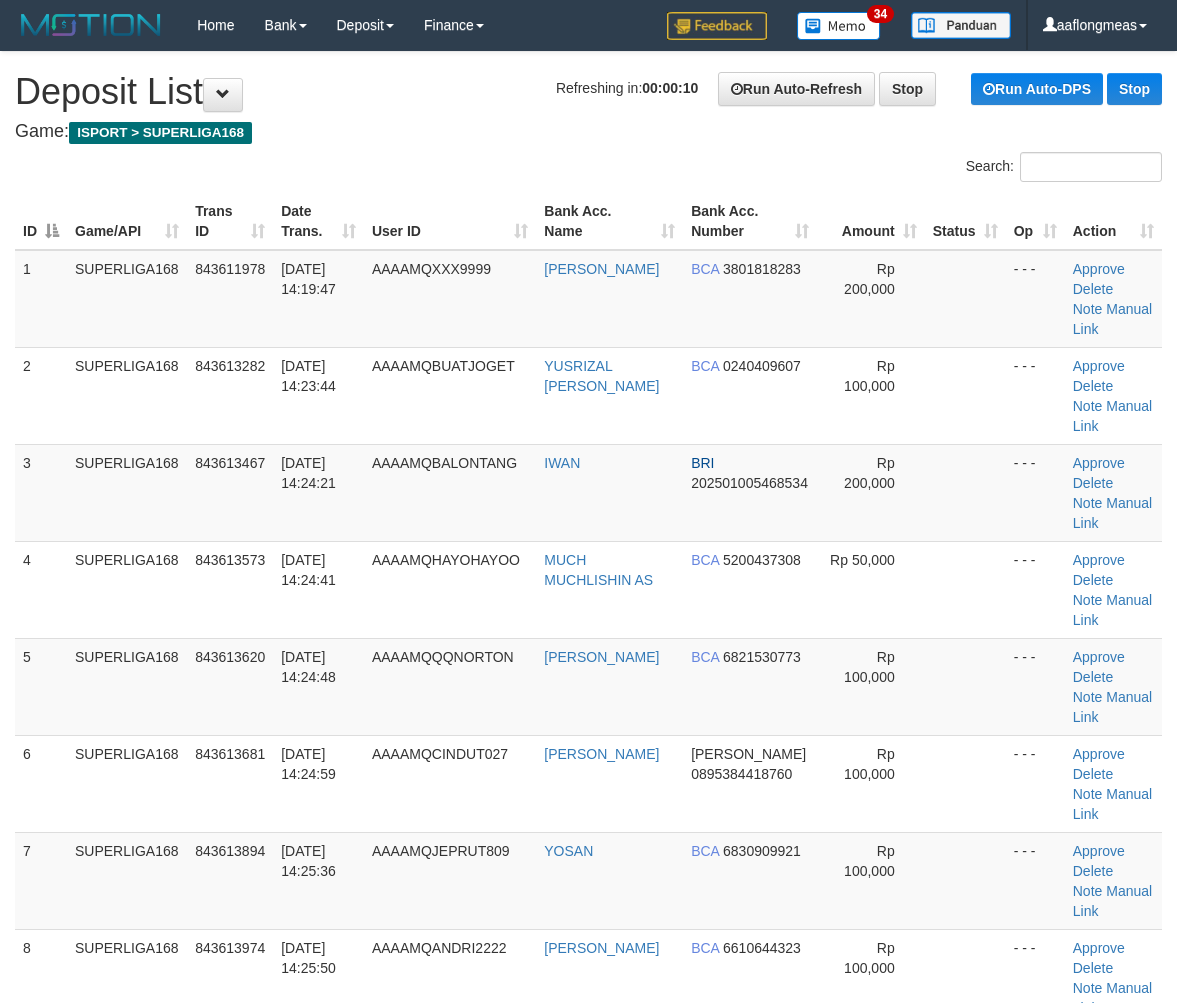scroll, scrollTop: 0, scrollLeft: 0, axis: both 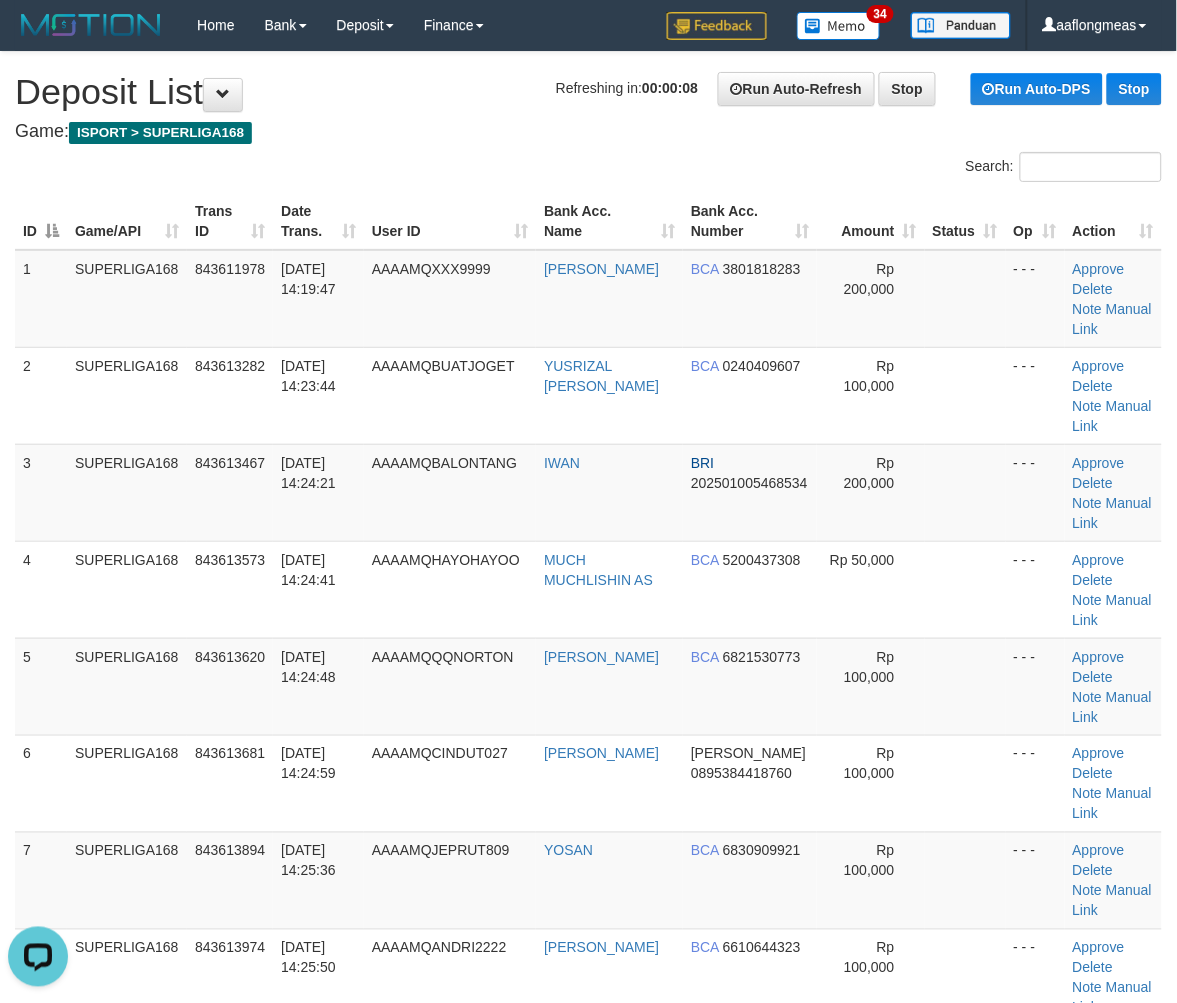 drag, startPoint x: 945, startPoint y: 588, endPoint x: 1187, endPoint y: 633, distance: 246.14833 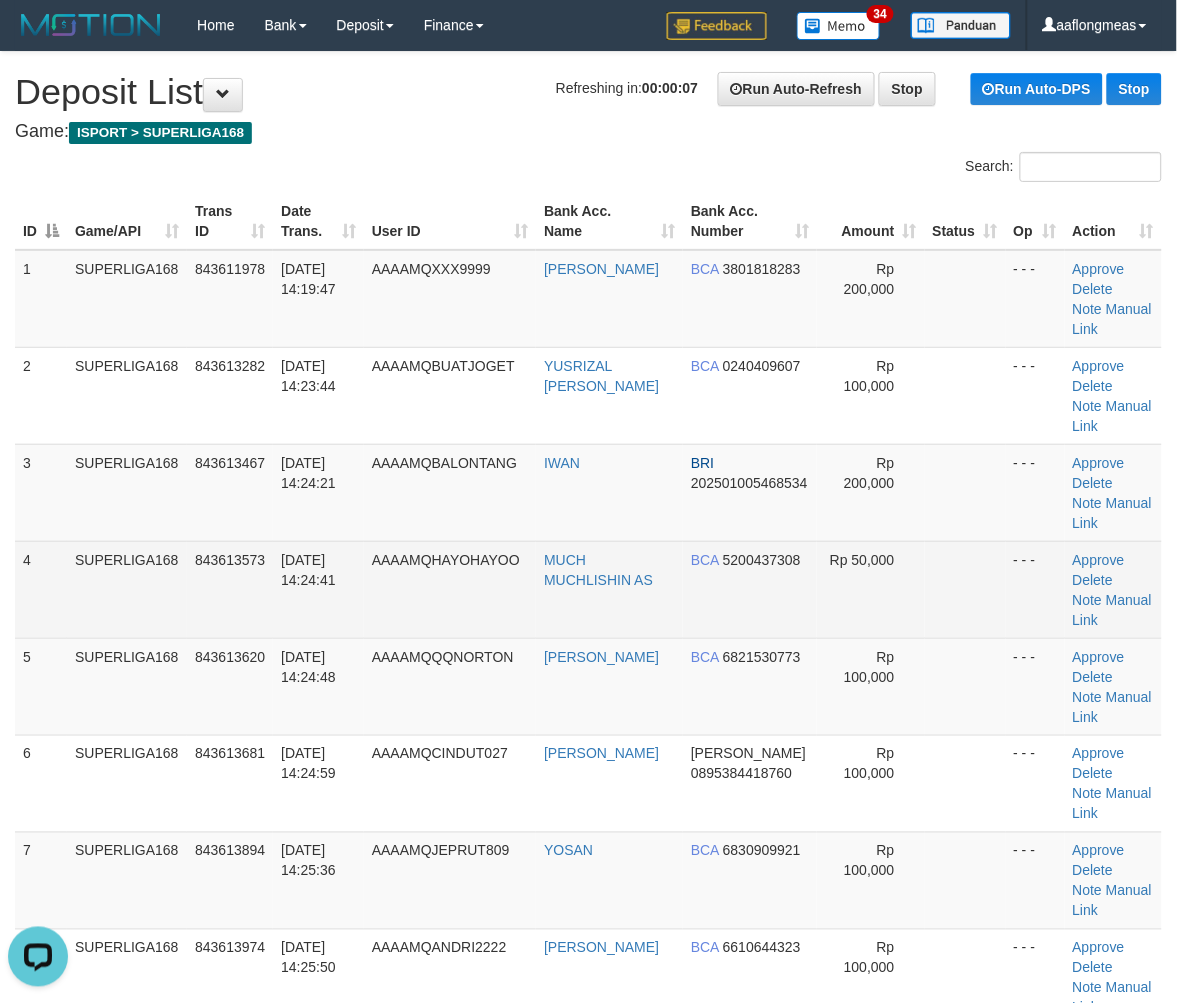 drag, startPoint x: 877, startPoint y: 620, endPoint x: 1120, endPoint y: 608, distance: 243.29611 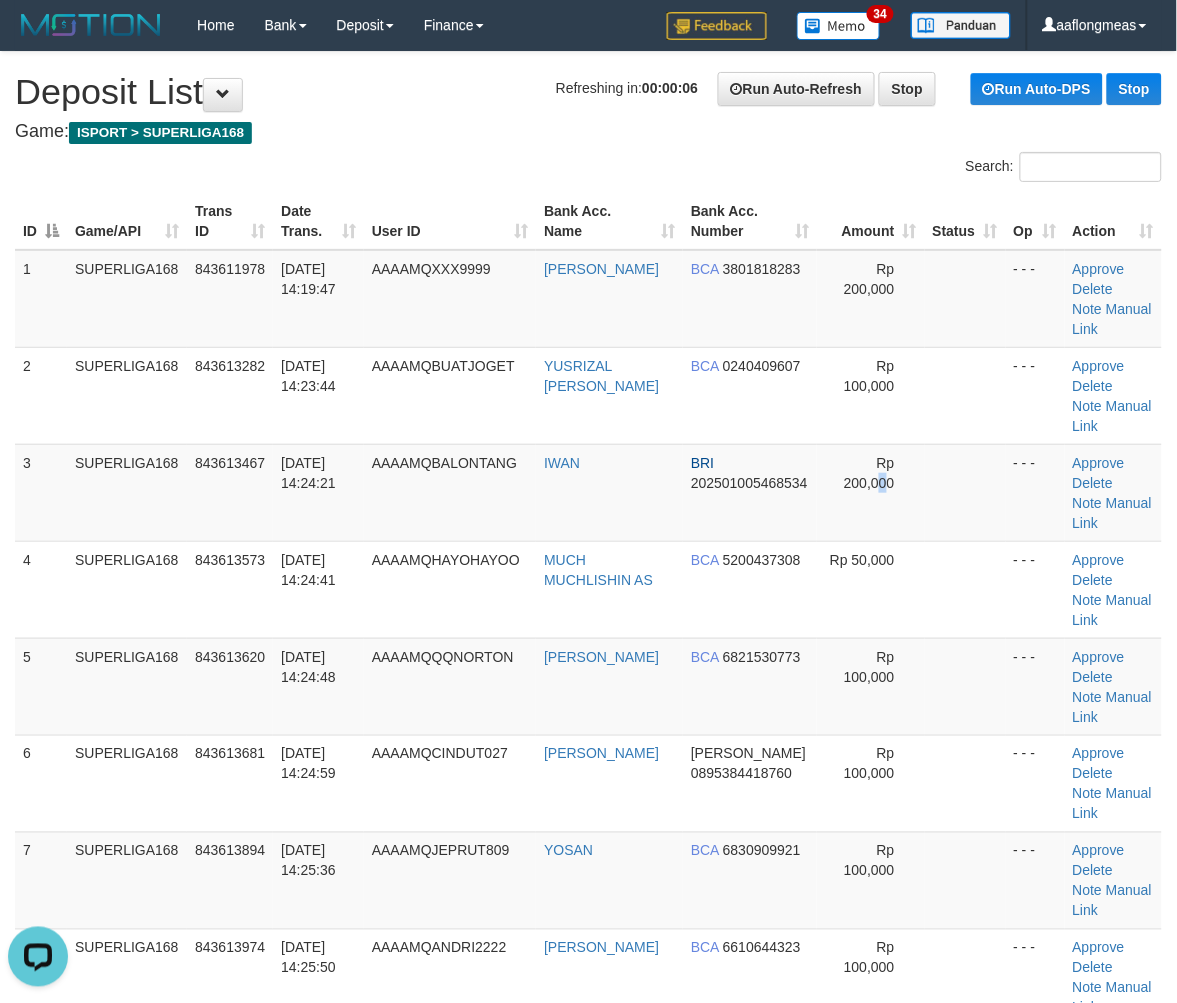 drag, startPoint x: 878, startPoint y: 494, endPoint x: 1171, endPoint y: 566, distance: 301.71677 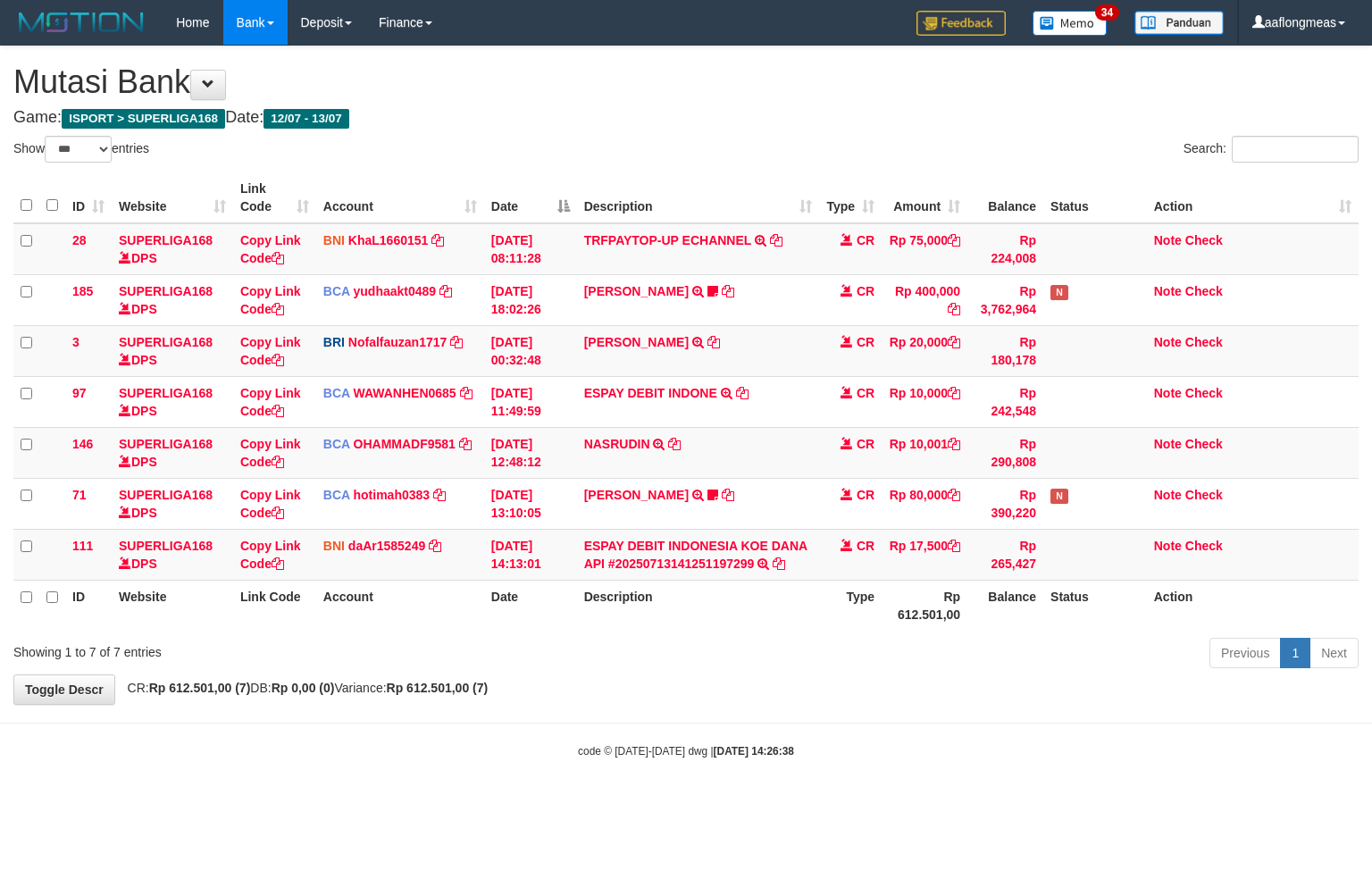select on "***" 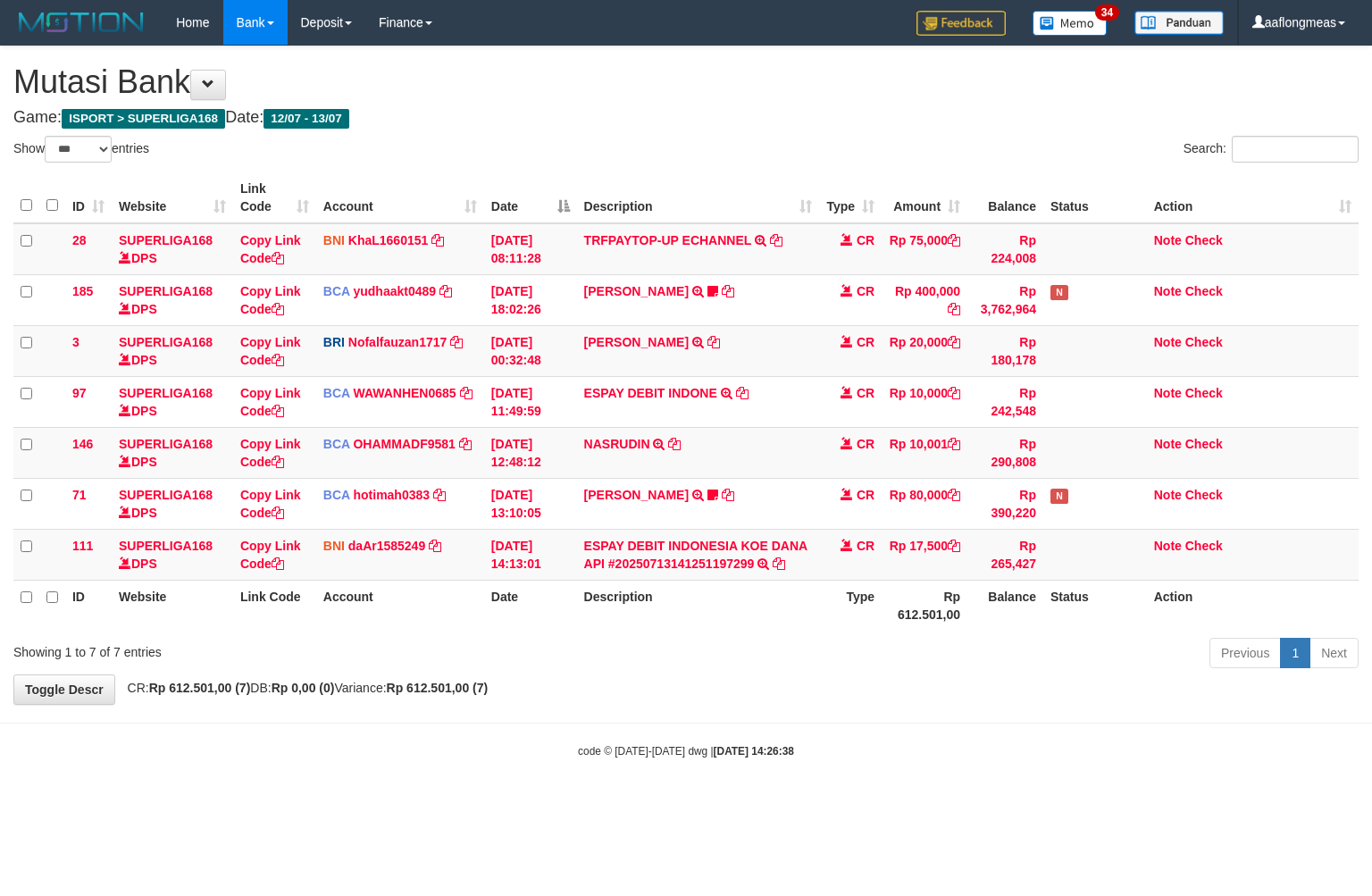 scroll, scrollTop: 0, scrollLeft: 0, axis: both 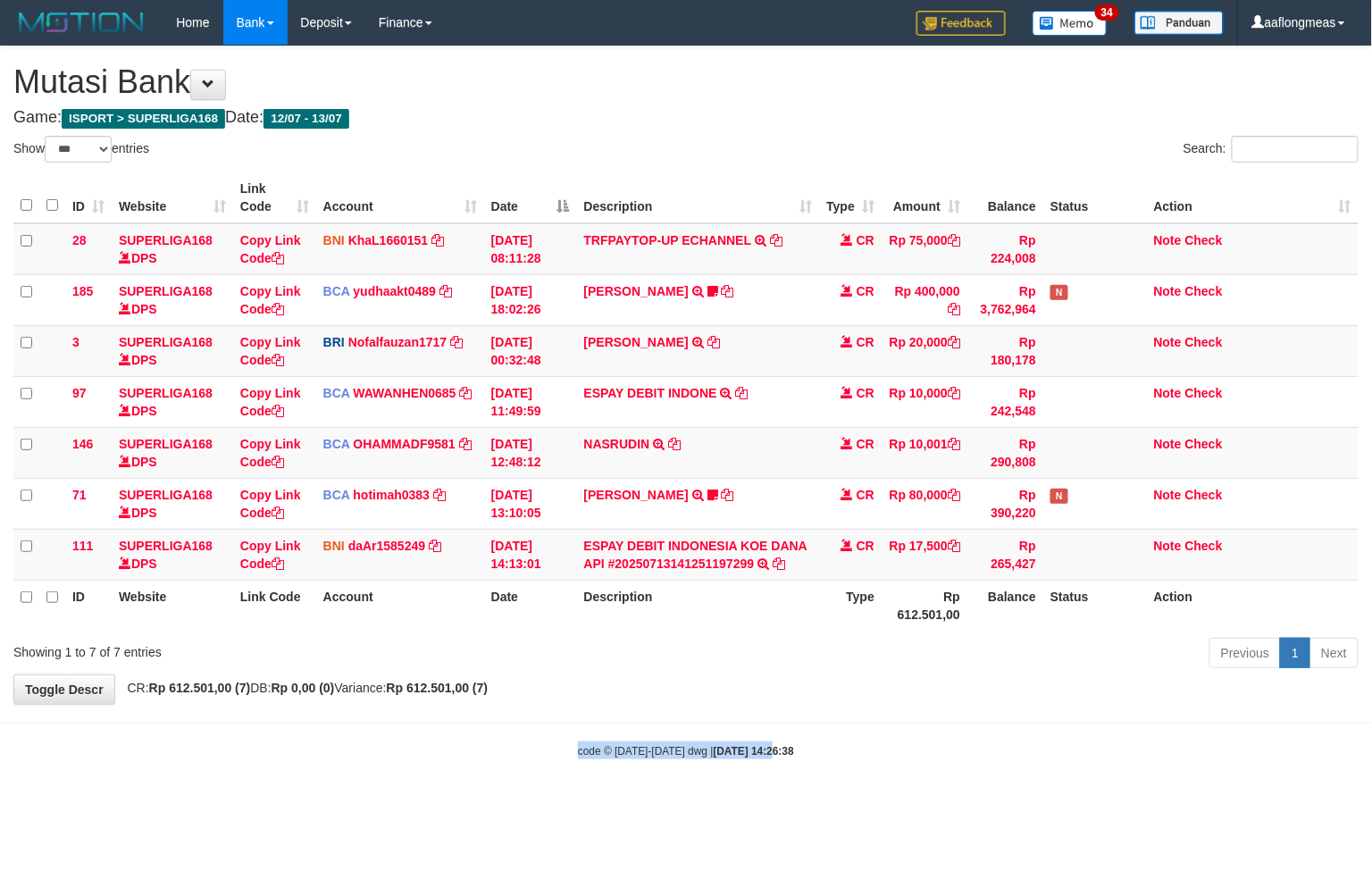 click on "Toggle navigation
Home
Bank
Account List
Load
By Website
Group
[ISPORT]													SUPERLIGA168
By Load Group (DPS)
34" at bounding box center (686, 402) 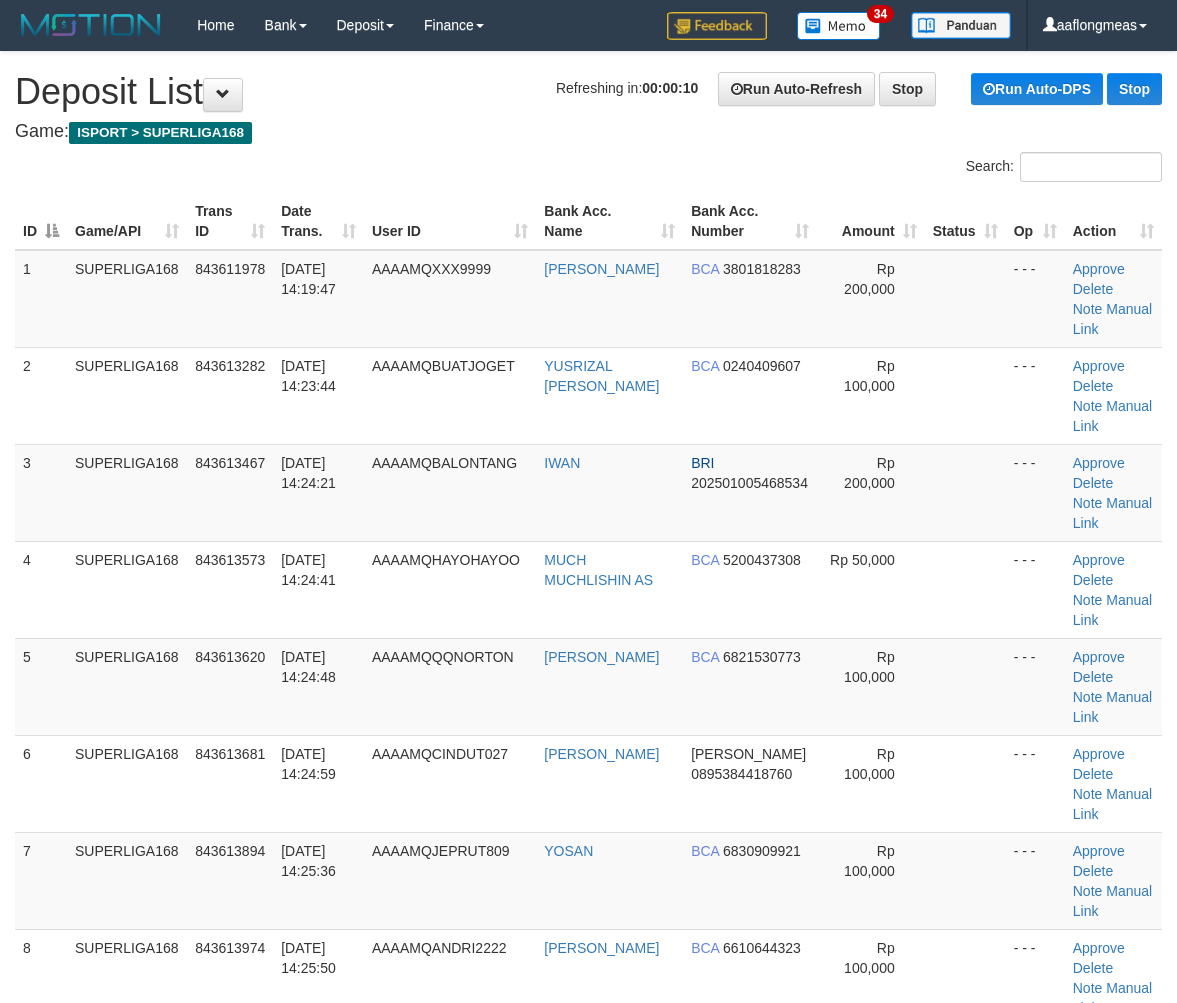 scroll, scrollTop: 0, scrollLeft: 0, axis: both 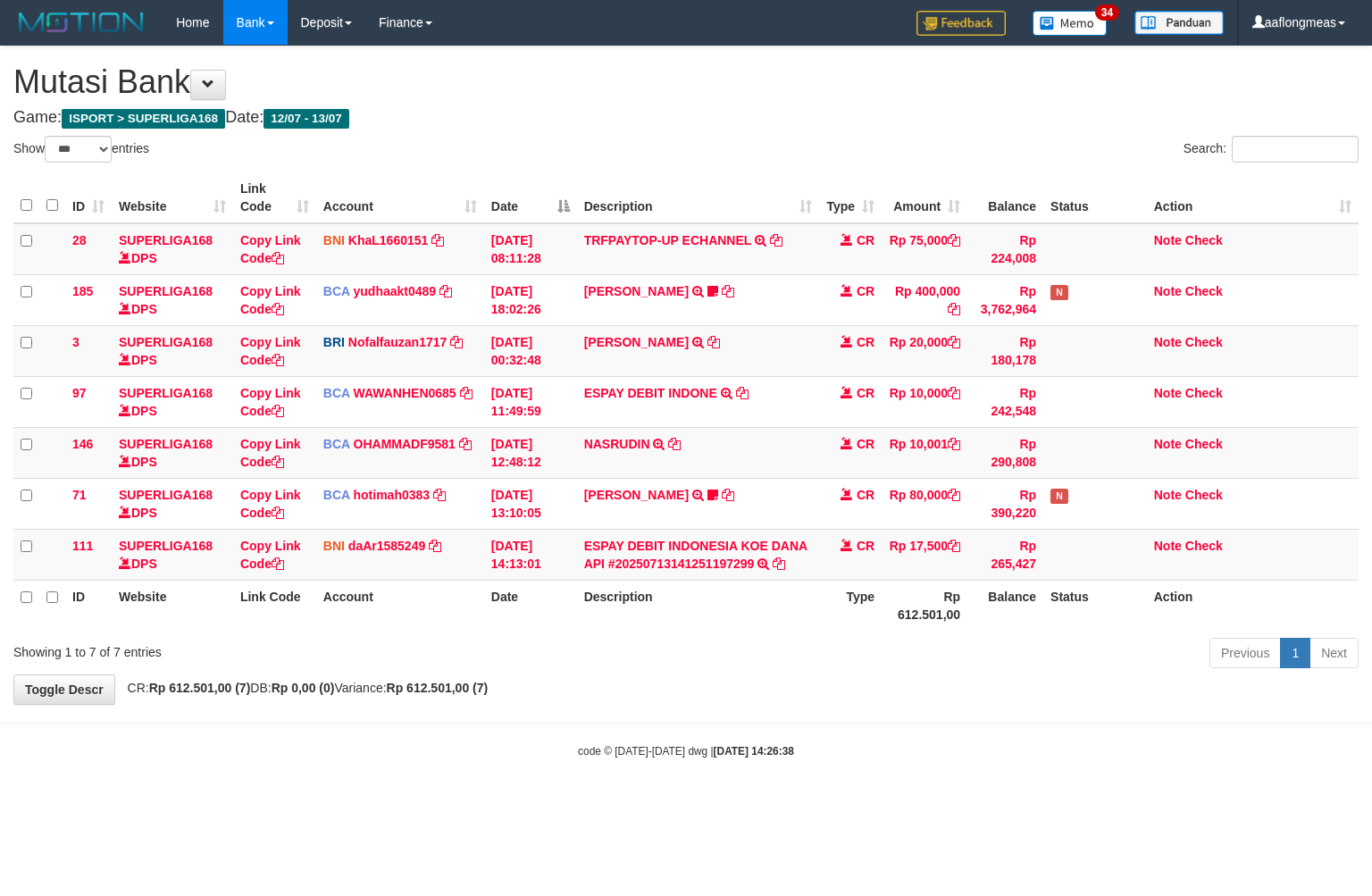 select on "***" 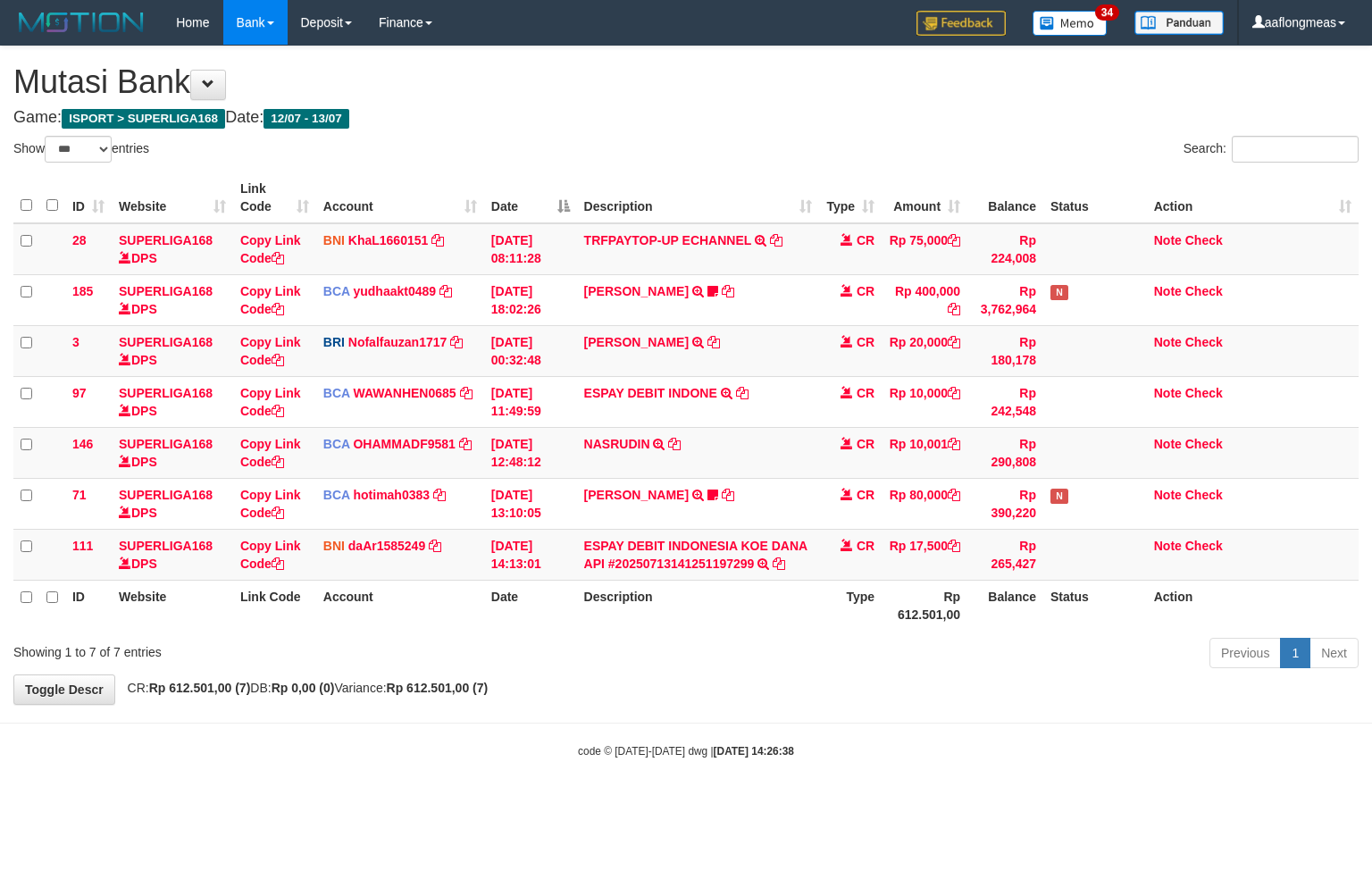 scroll, scrollTop: 0, scrollLeft: 0, axis: both 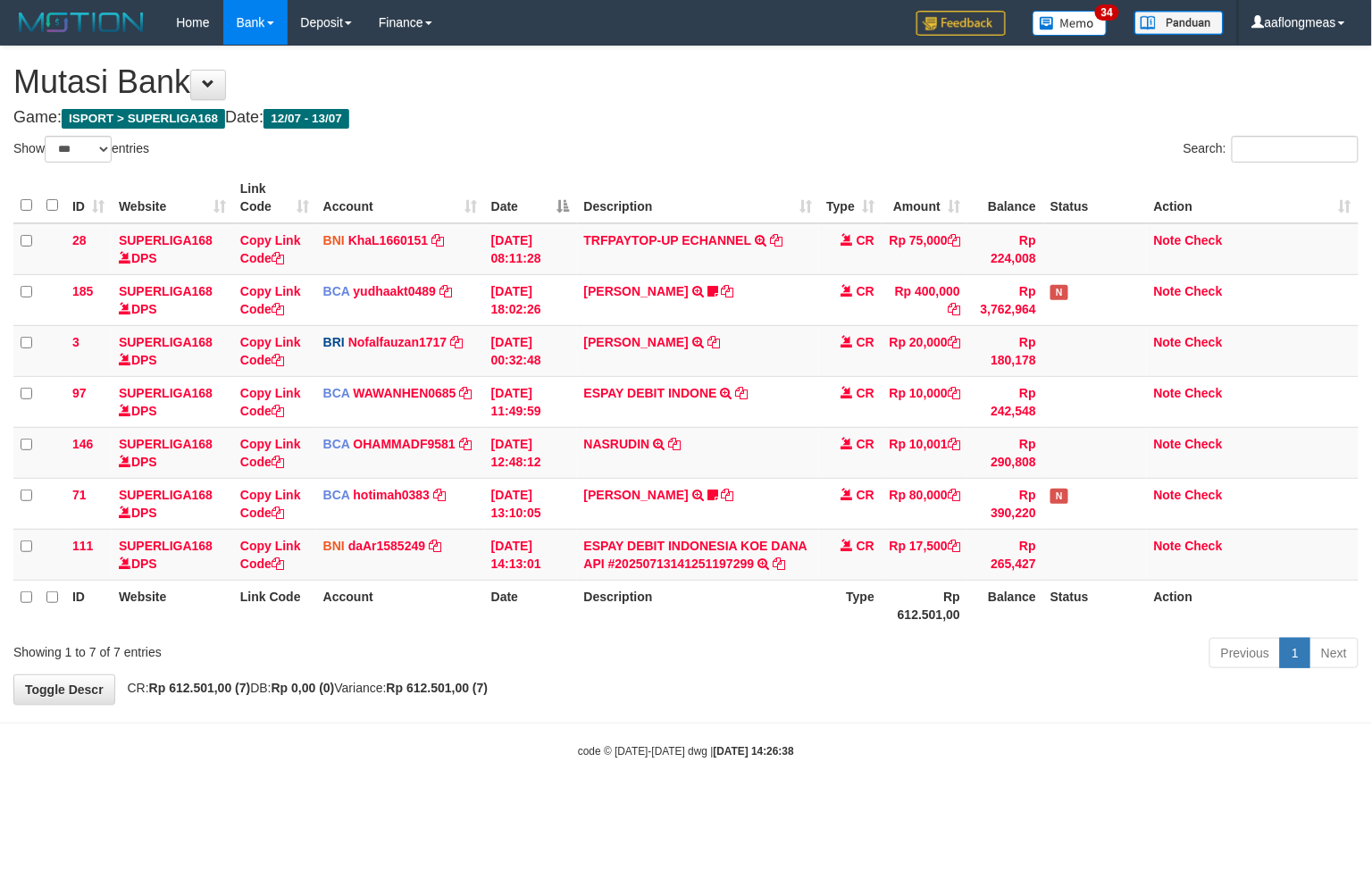 click on "Previous 1 Next" at bounding box center [972, 655] 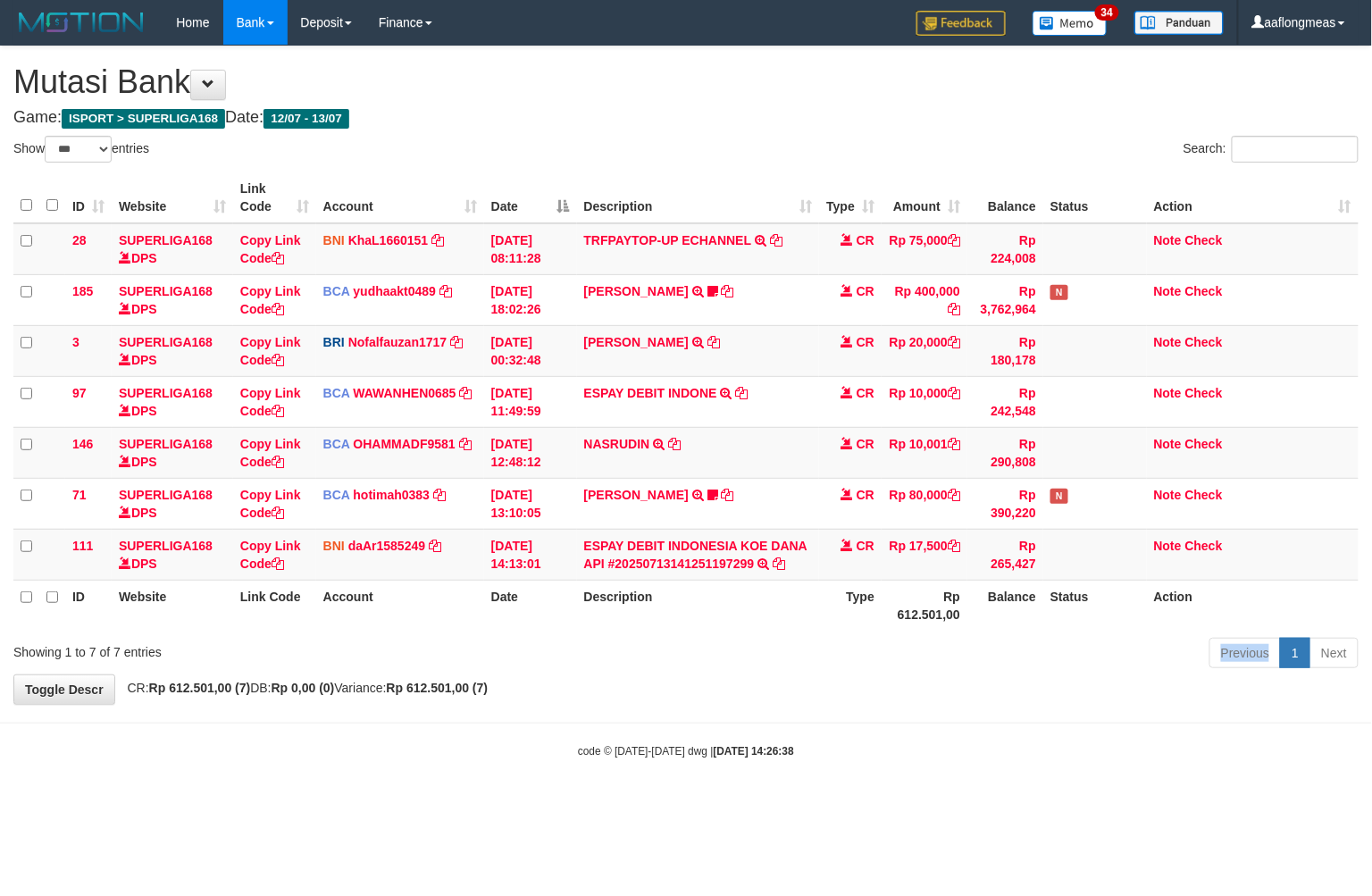 click on "Previous 1 Next" at bounding box center [972, 655] 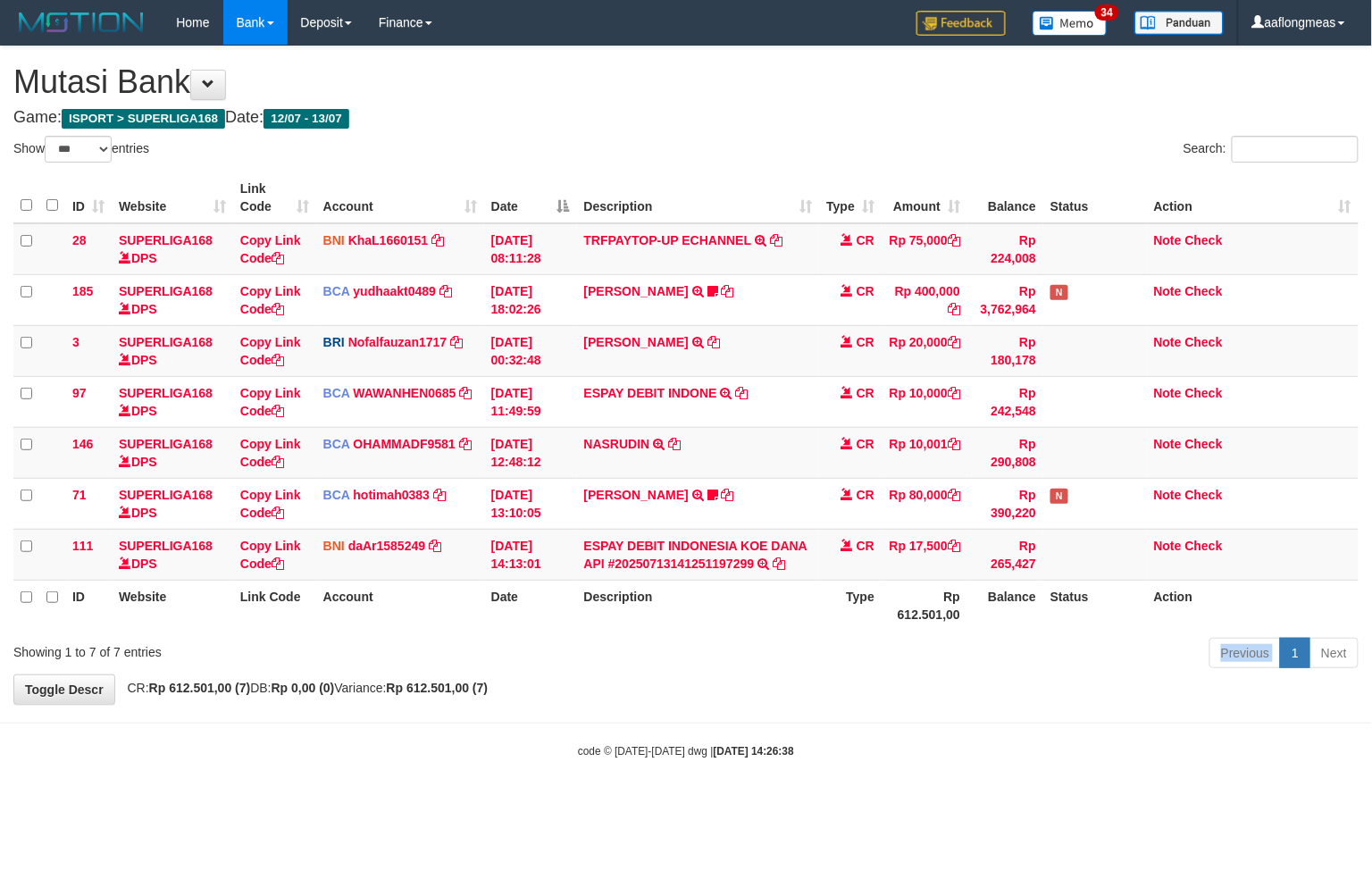 click on "Previous 1 Next" at bounding box center (972, 655) 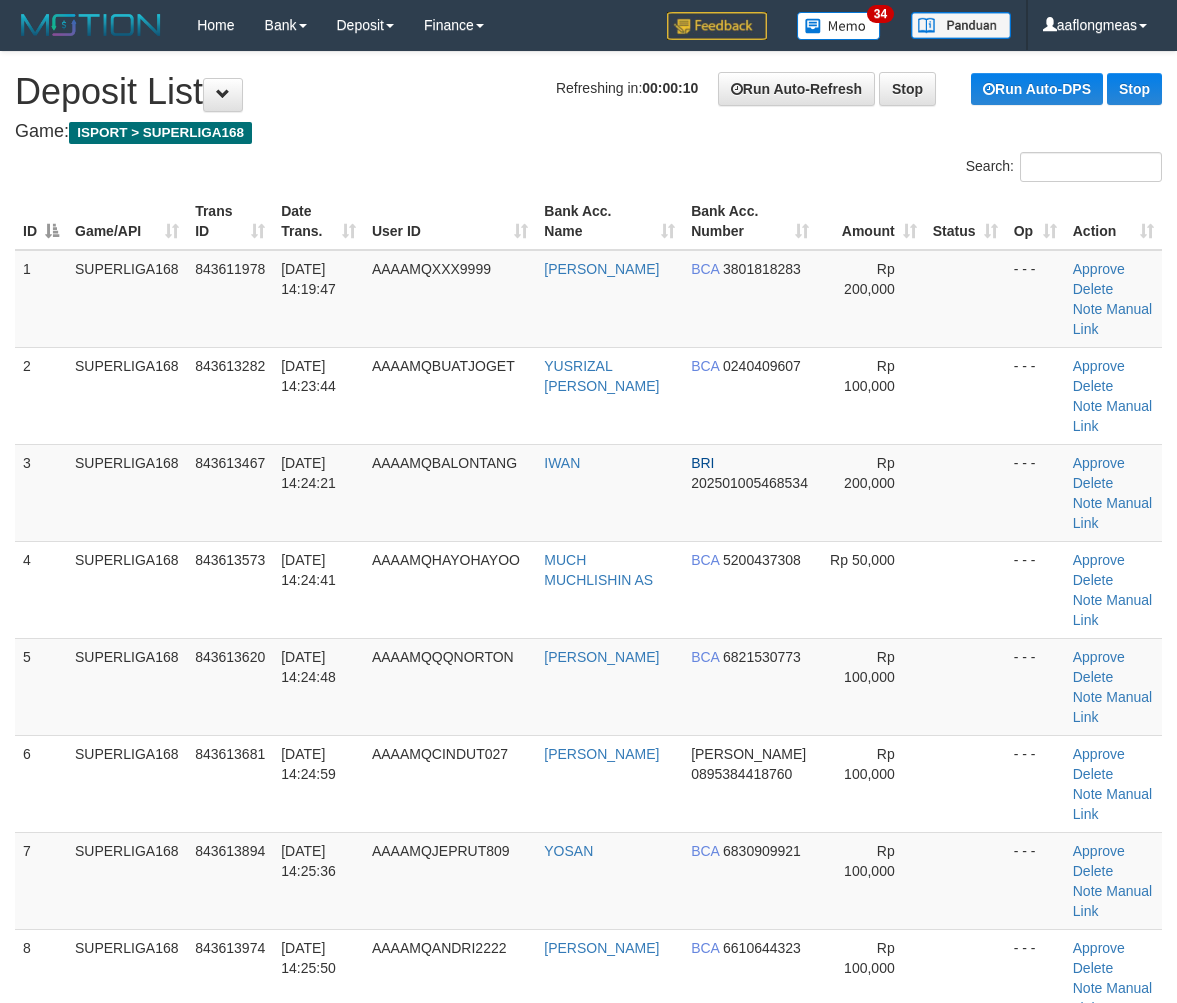 scroll, scrollTop: 0, scrollLeft: 0, axis: both 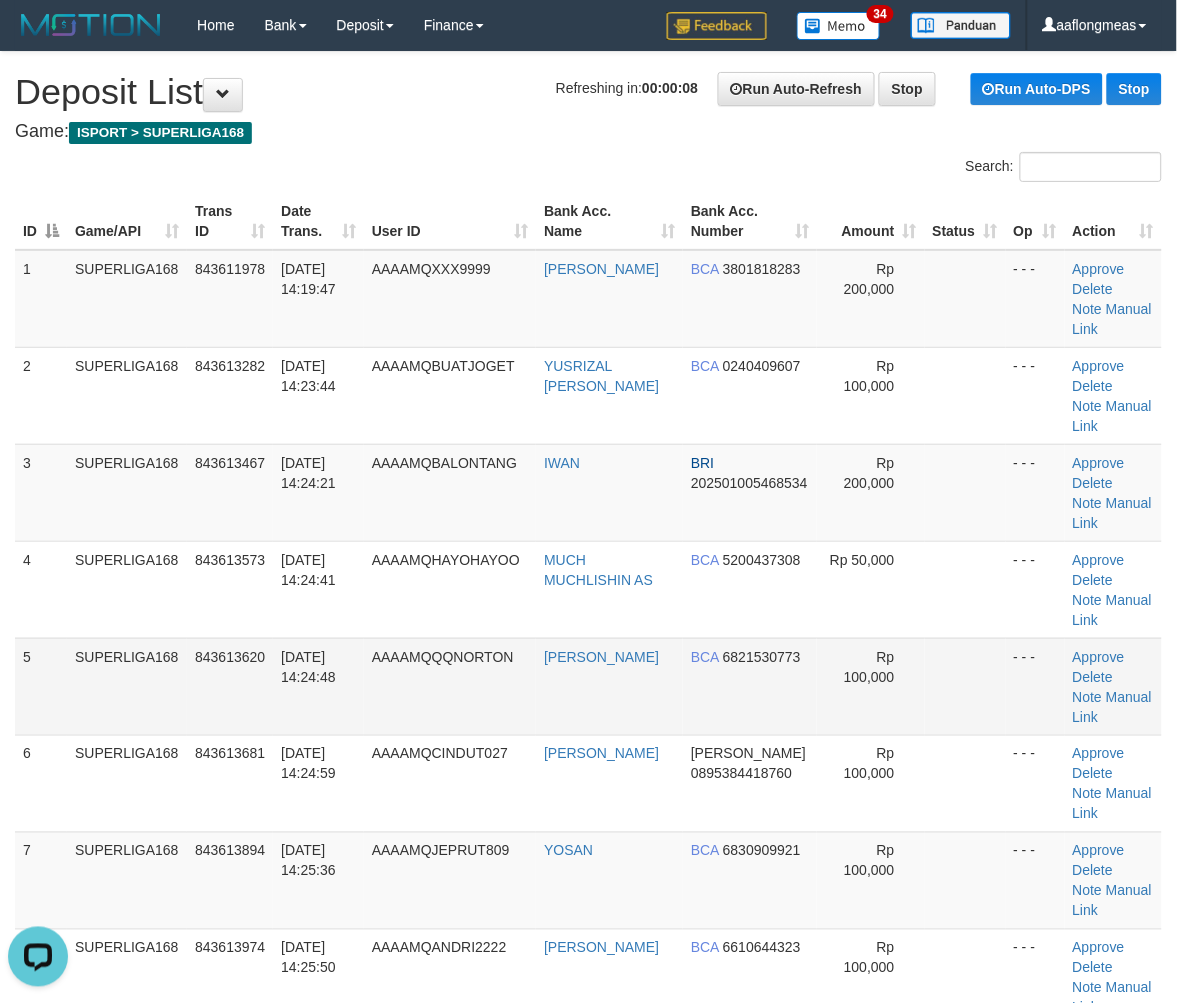 click at bounding box center [965, 686] 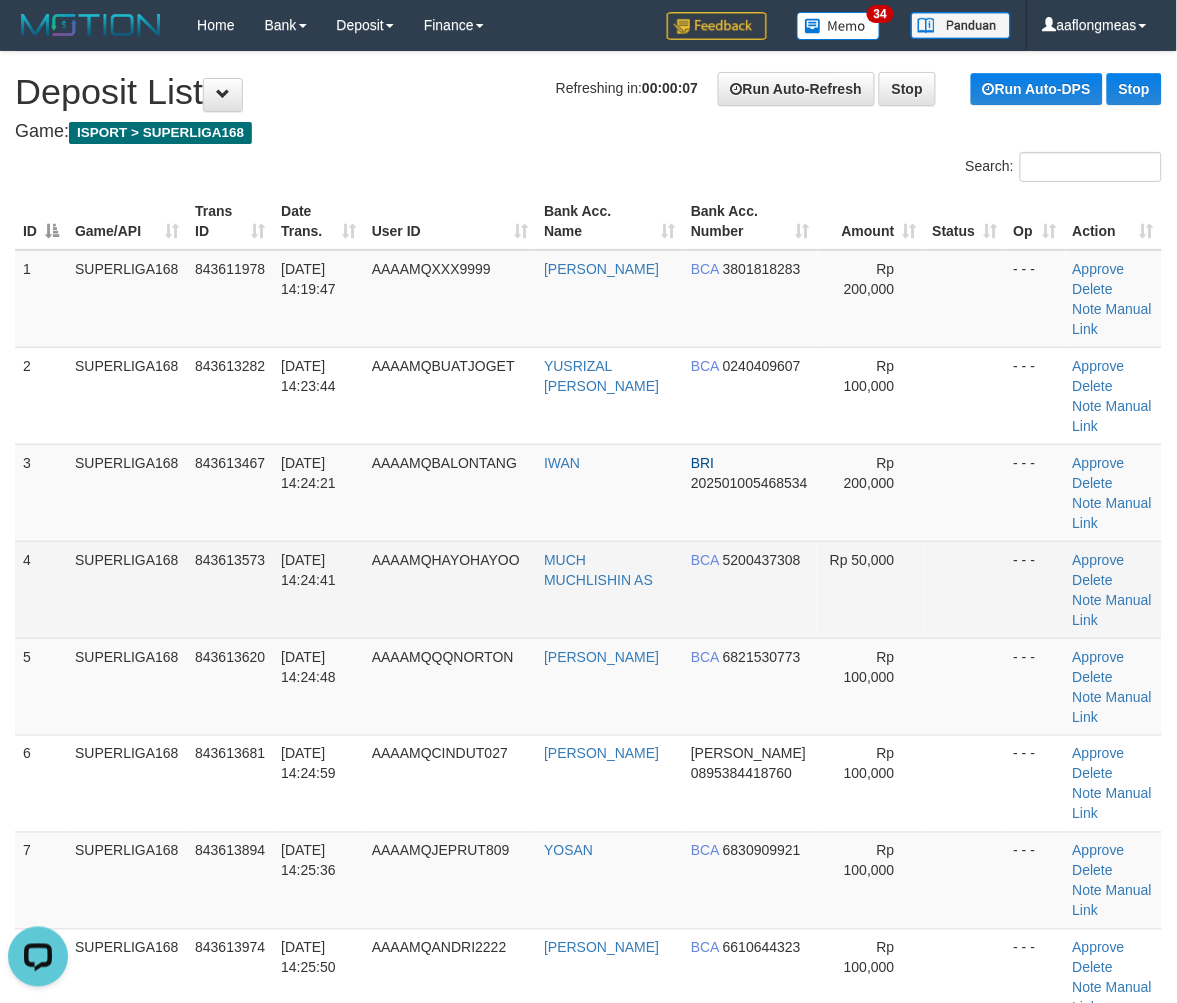 drag, startPoint x: 905, startPoint y: 588, endPoint x: 916, endPoint y: 590, distance: 11.18034 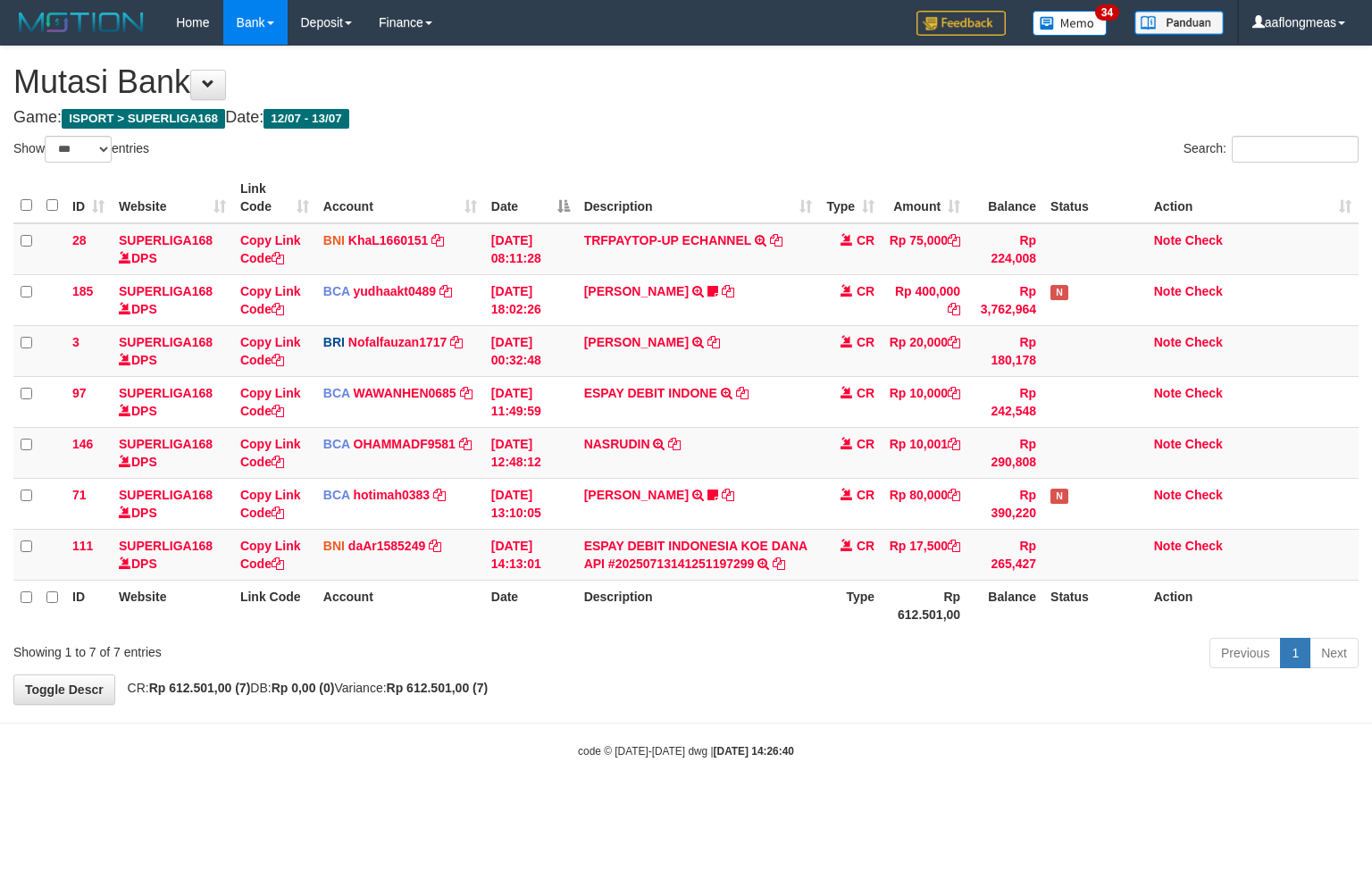 select on "***" 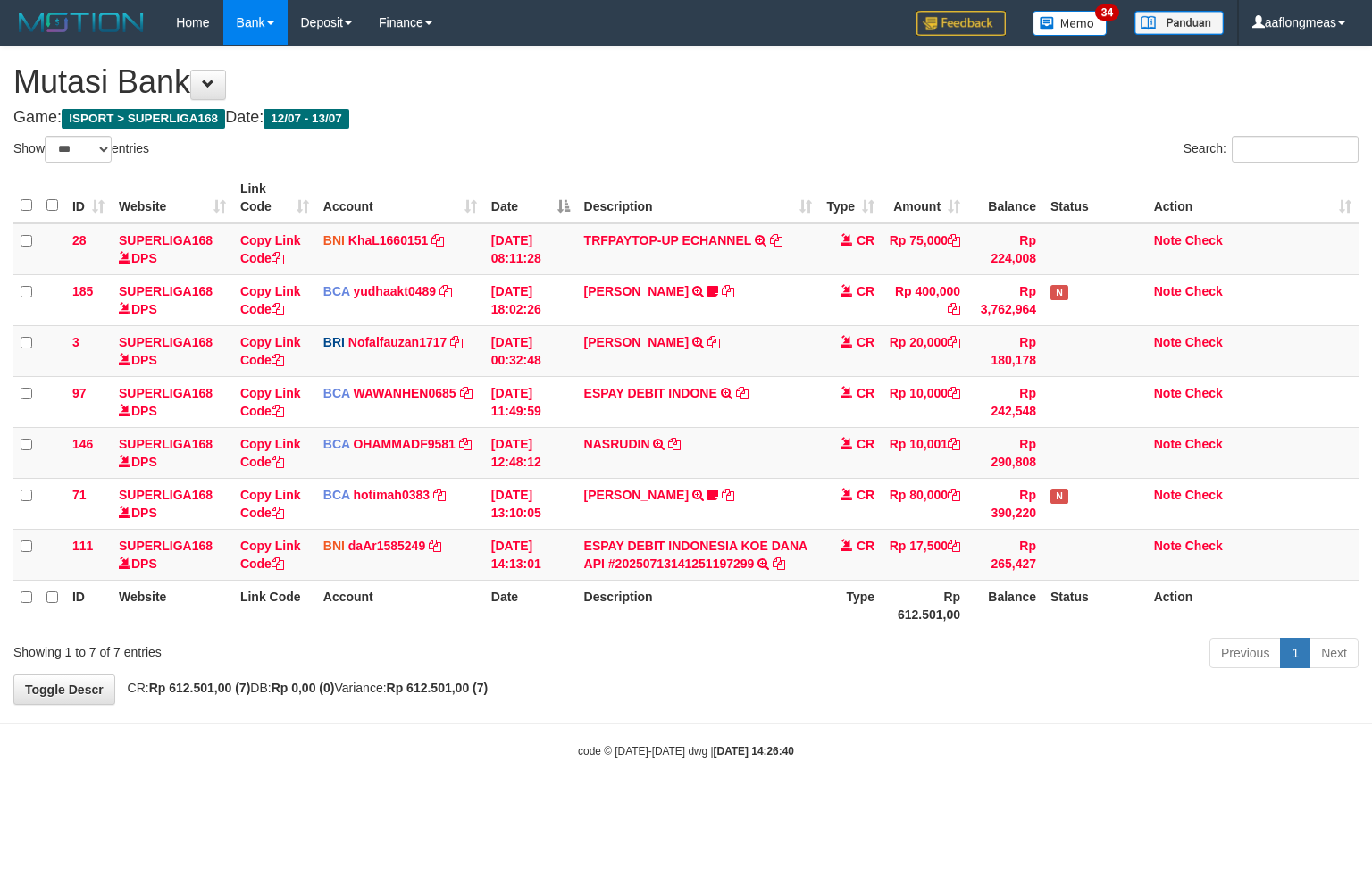 scroll, scrollTop: 0, scrollLeft: 0, axis: both 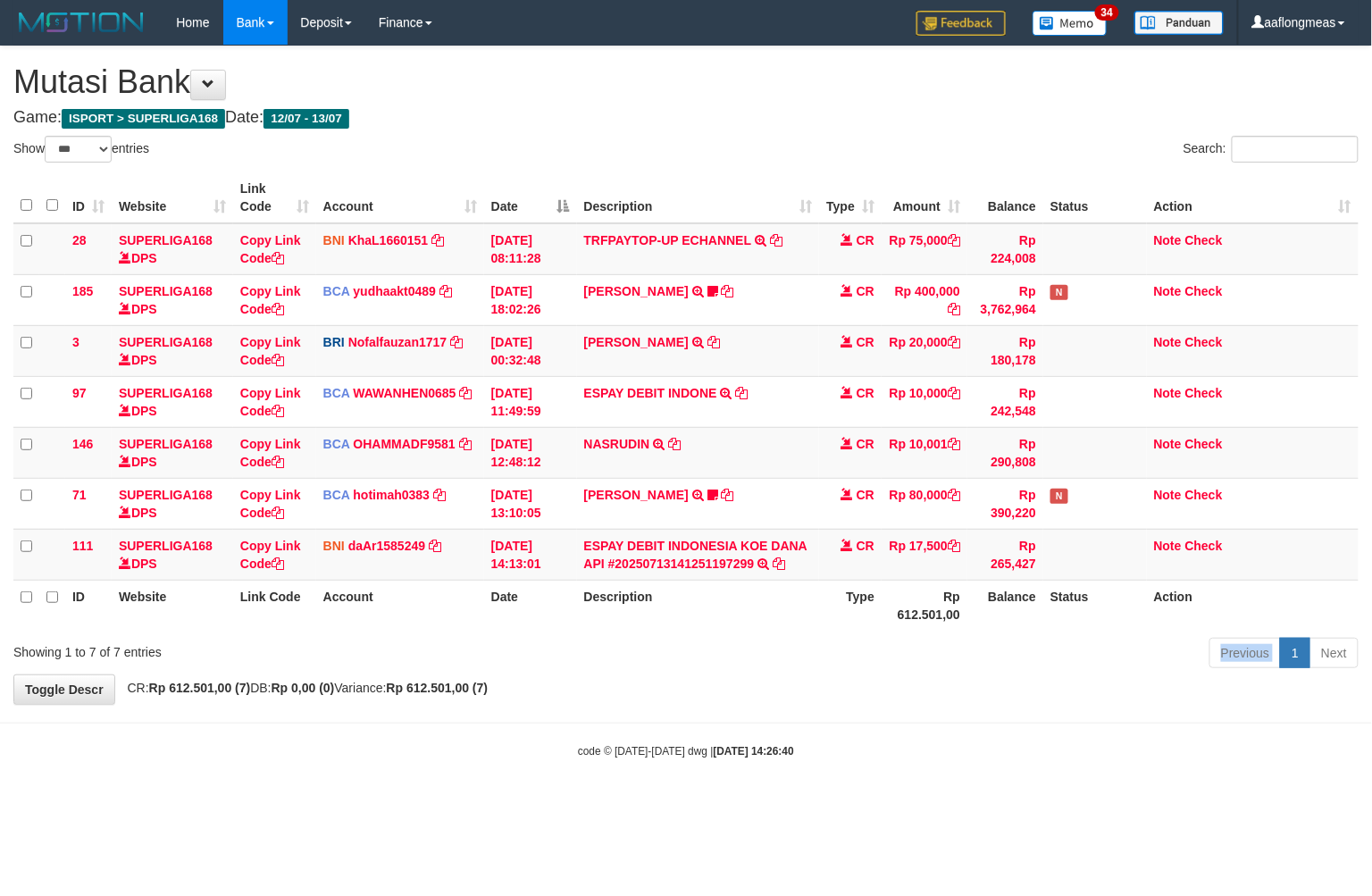 click on "Previous 1 Next" at bounding box center (972, 655) 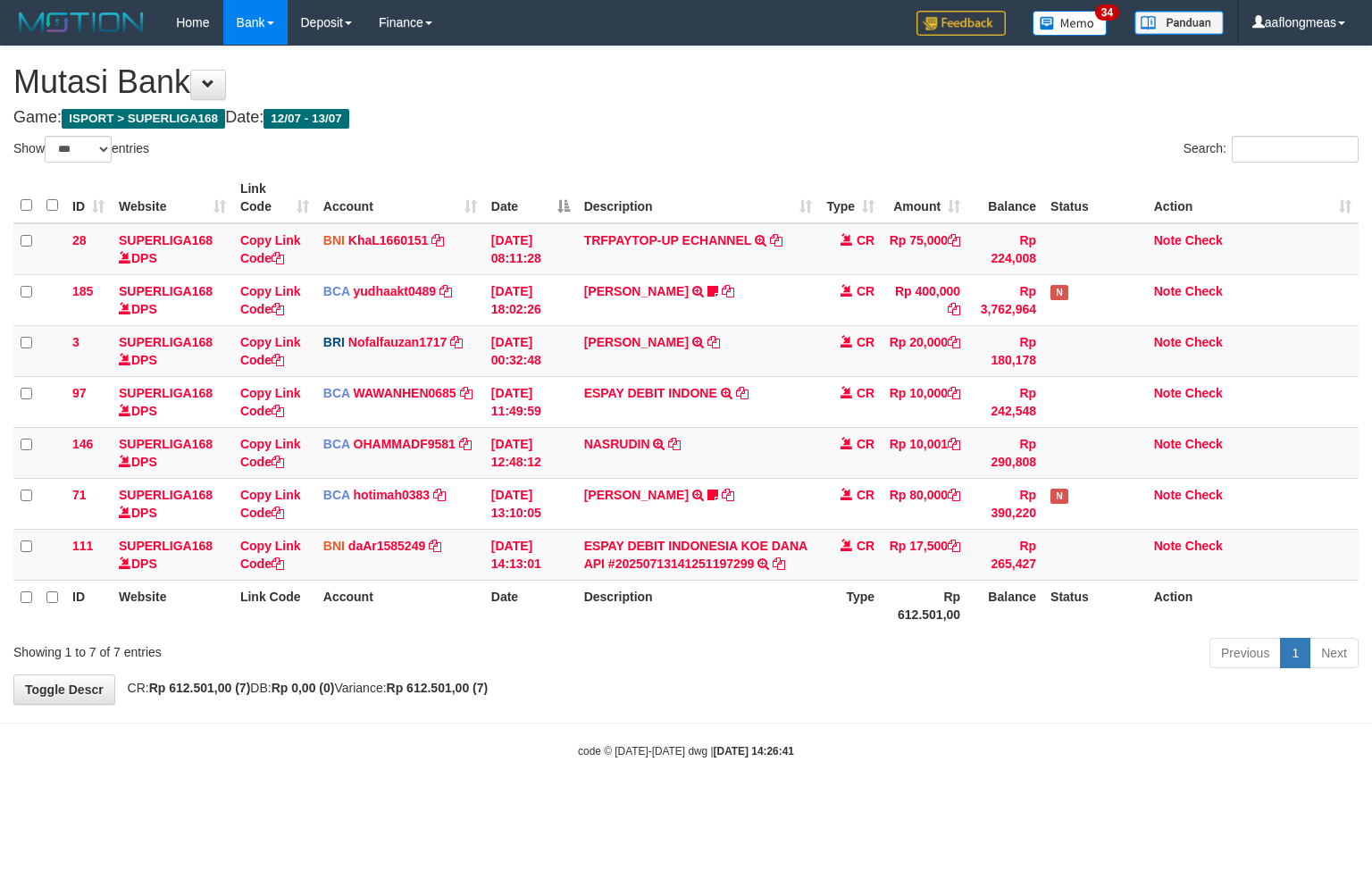 select on "***" 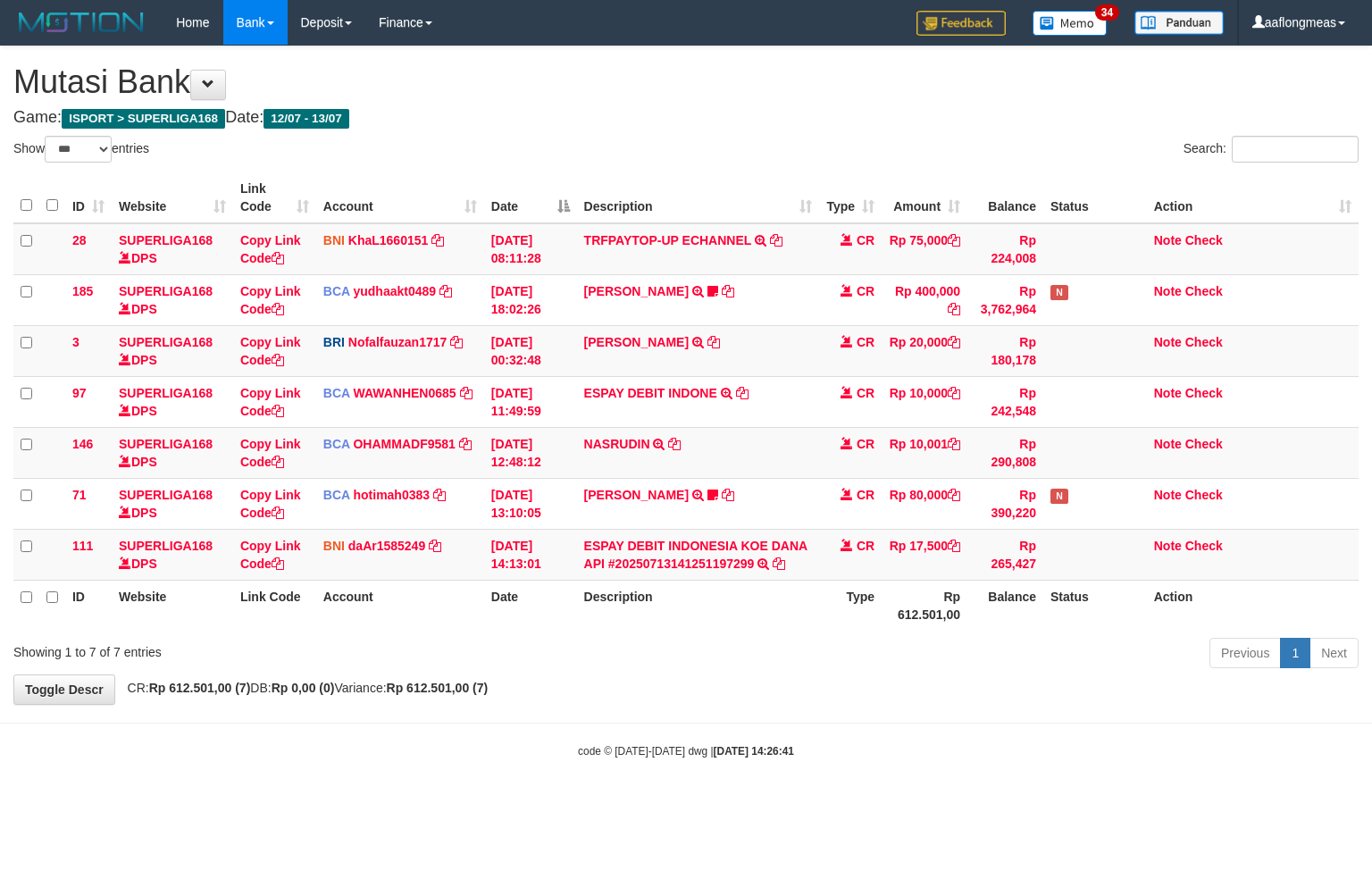 scroll, scrollTop: 0, scrollLeft: 0, axis: both 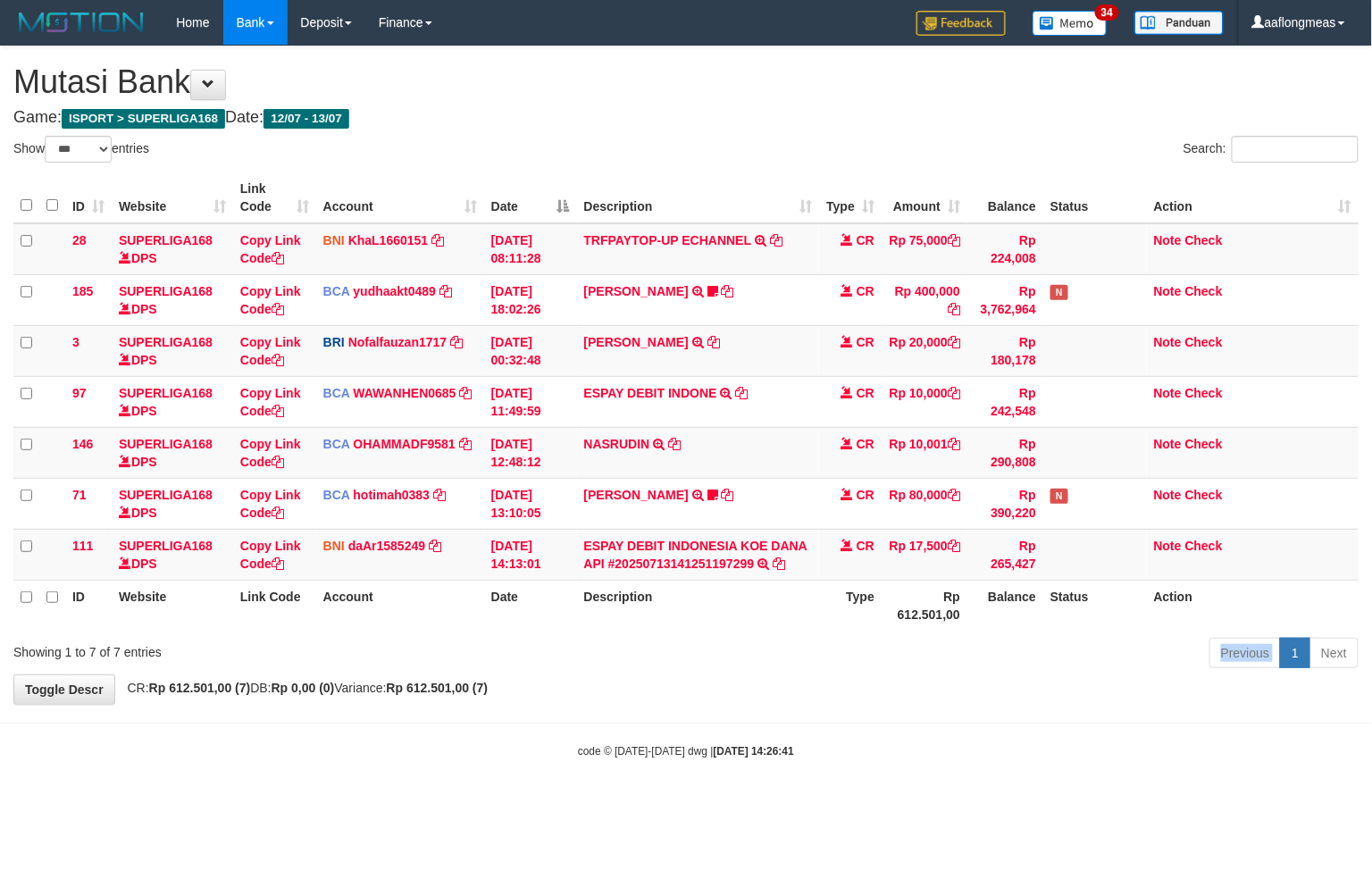 click on "Previous 1 Next" at bounding box center (972, 655) 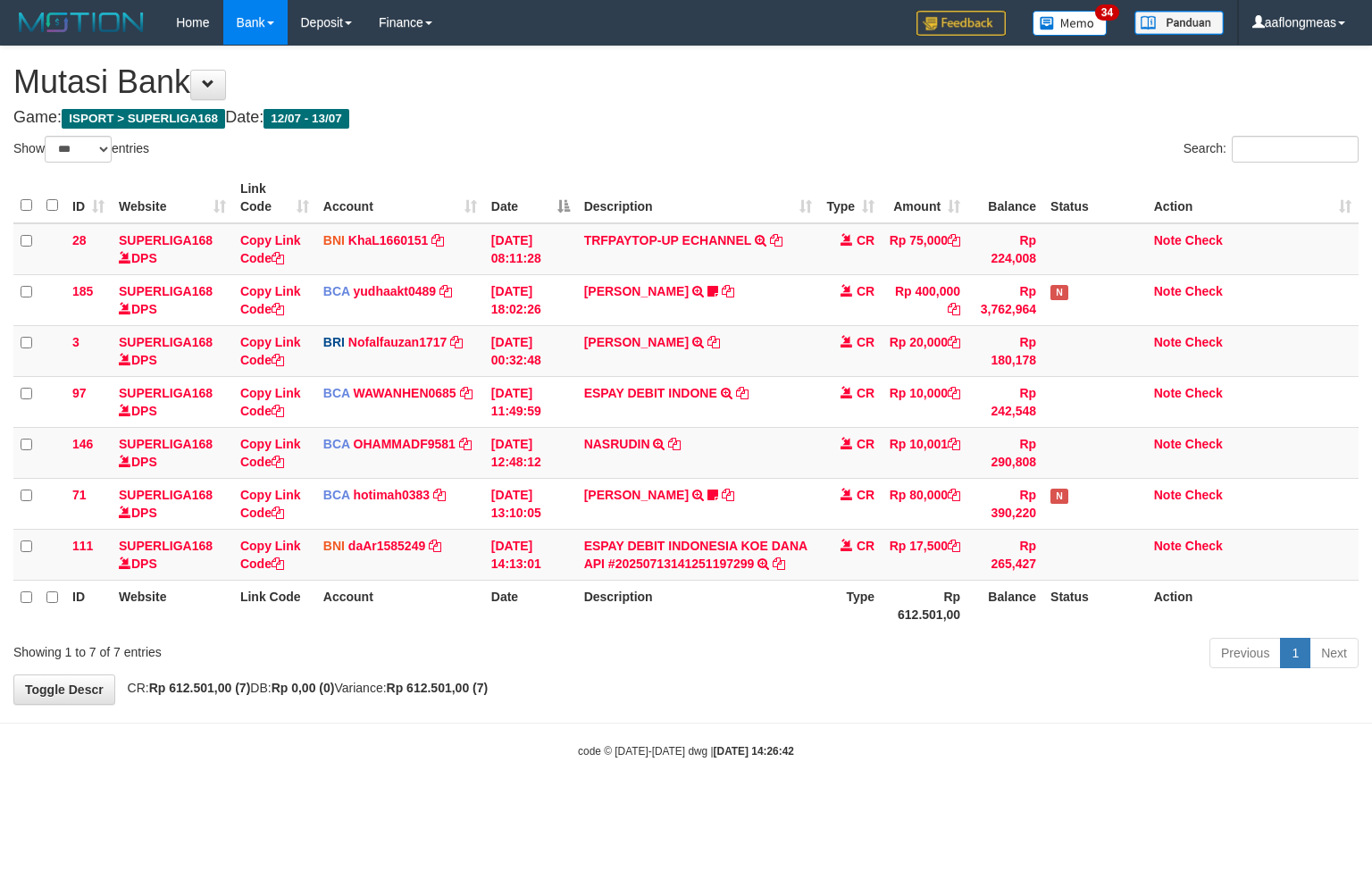 select on "***" 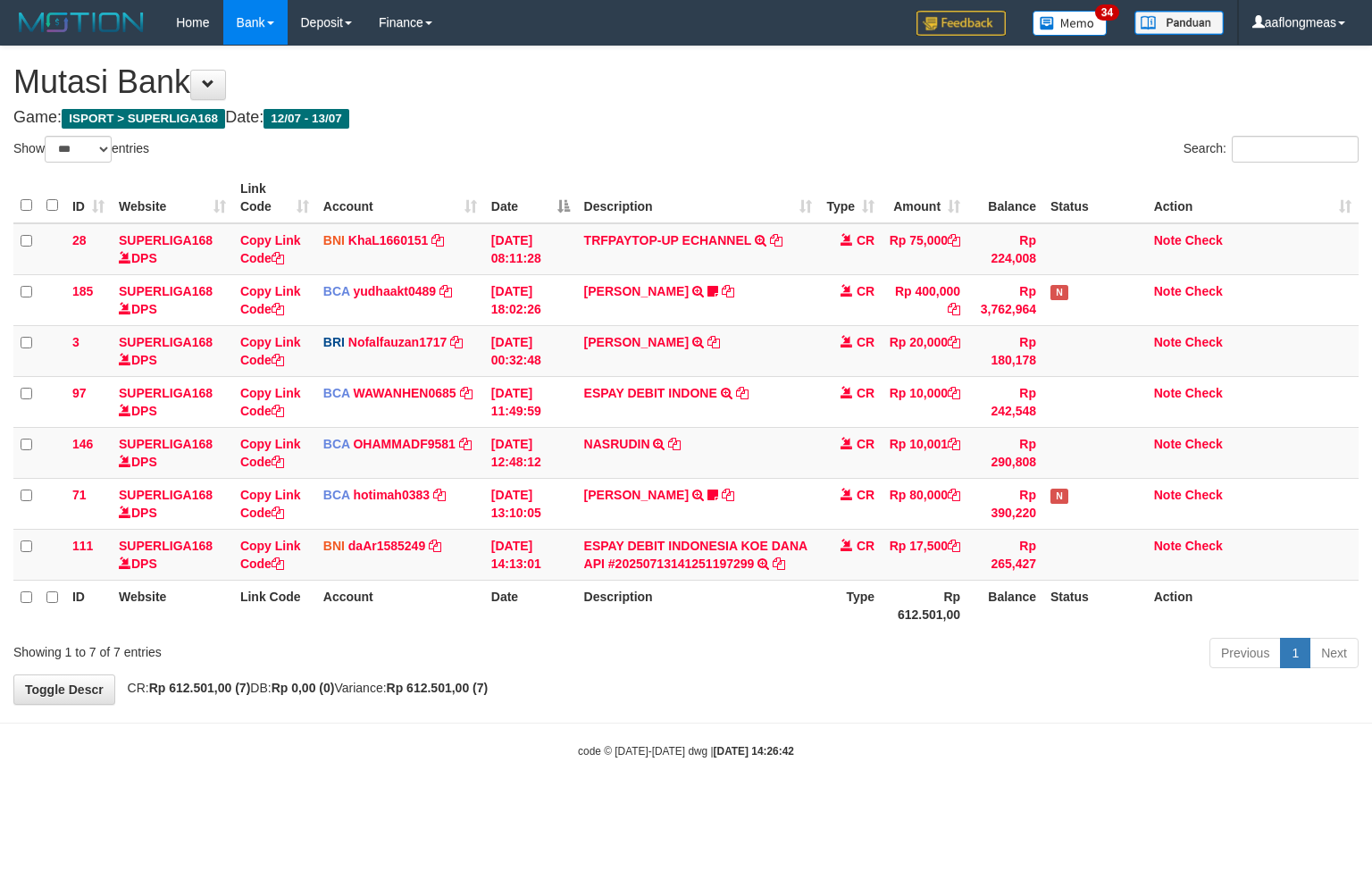 scroll, scrollTop: 0, scrollLeft: 0, axis: both 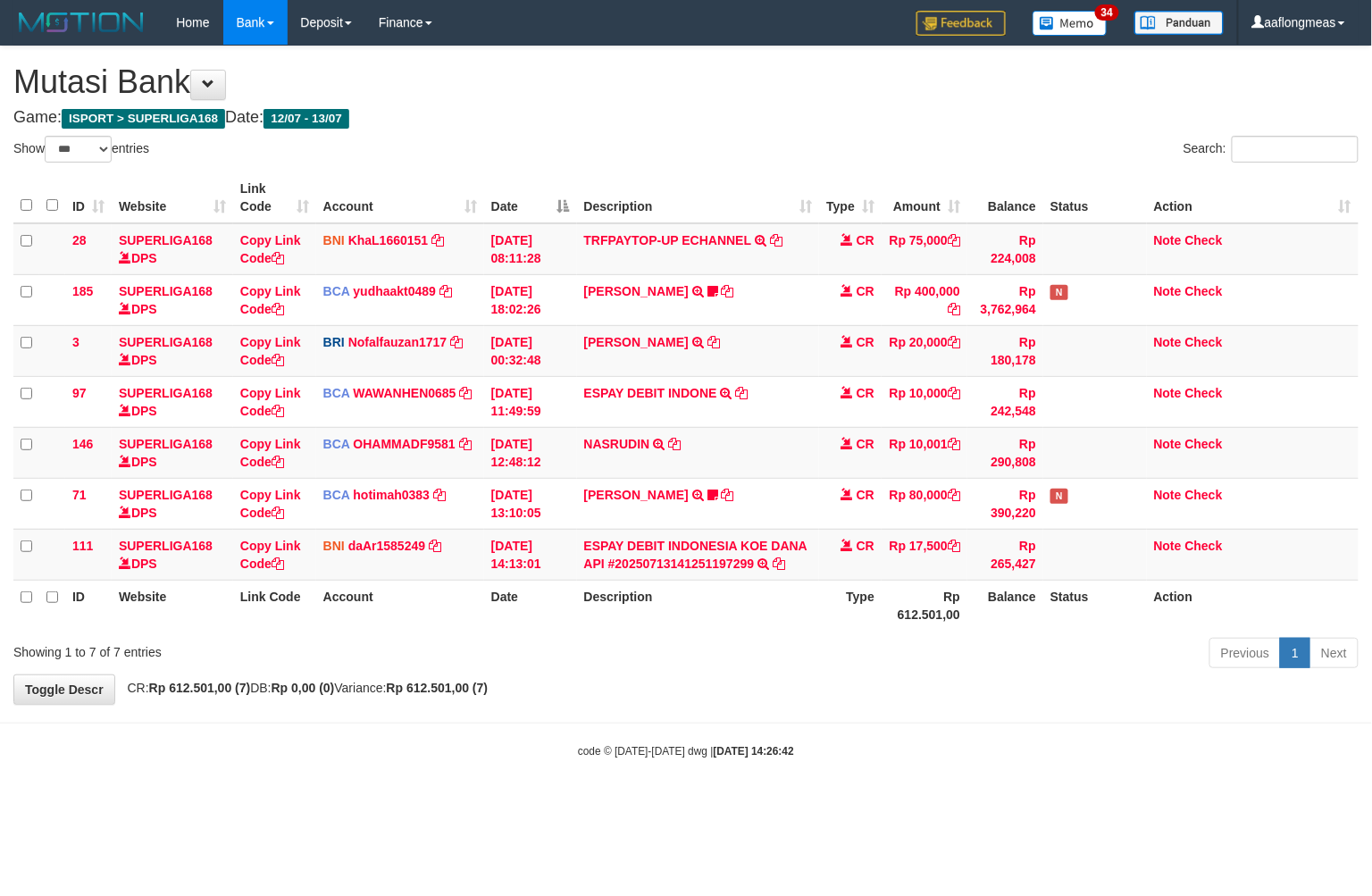 click on "**********" at bounding box center (686, 375) 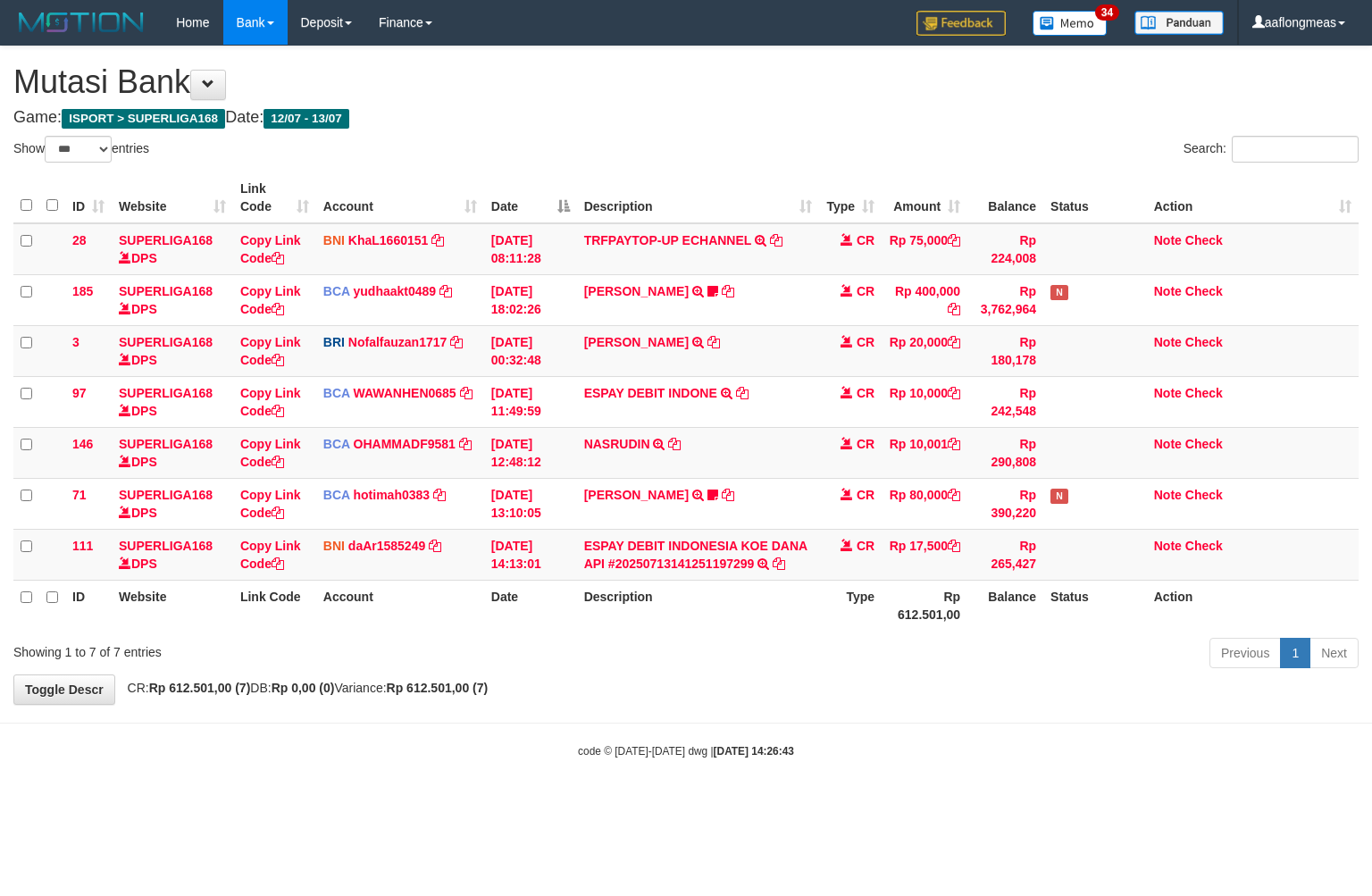 select on "***" 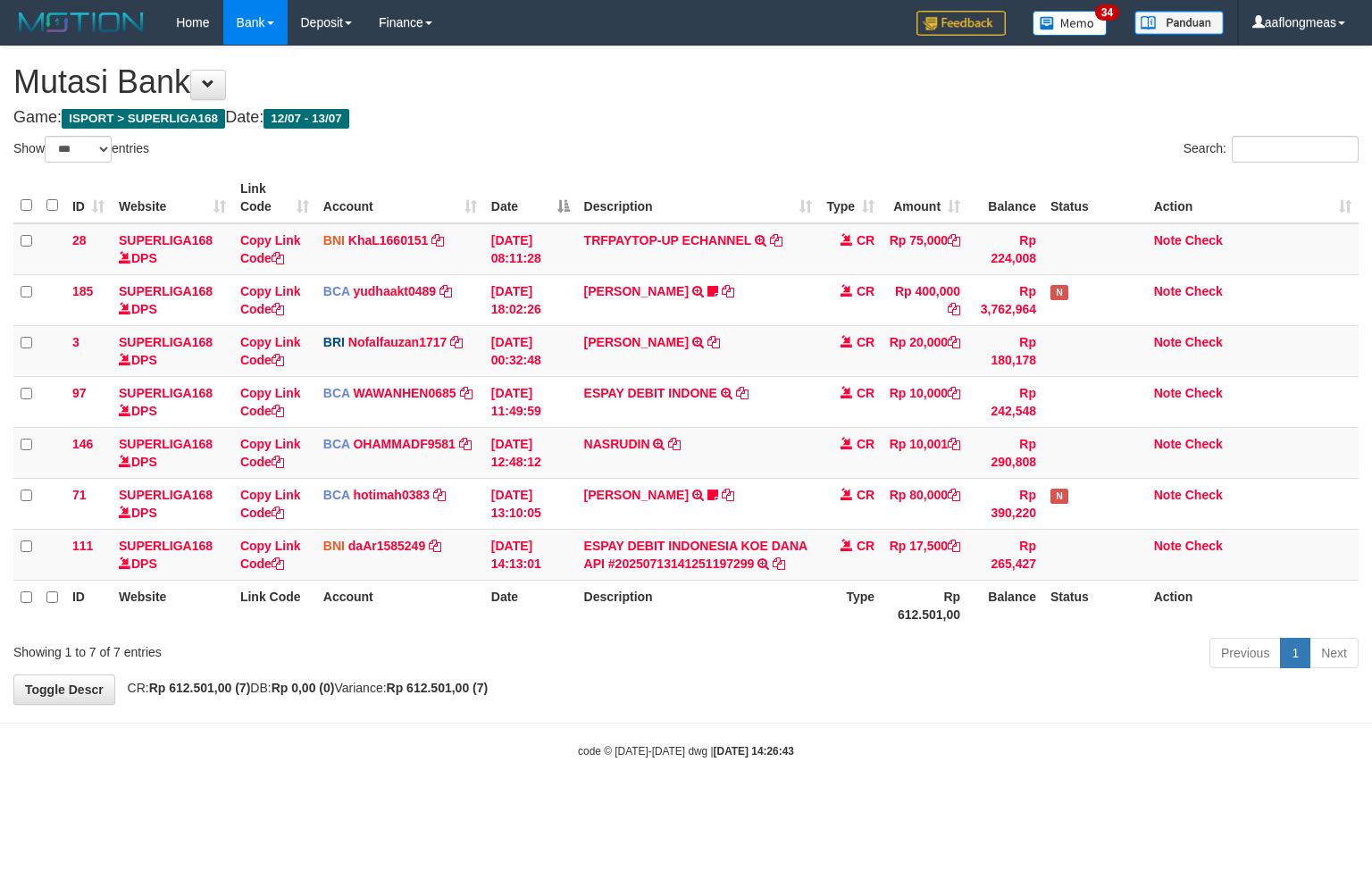 scroll, scrollTop: 0, scrollLeft: 0, axis: both 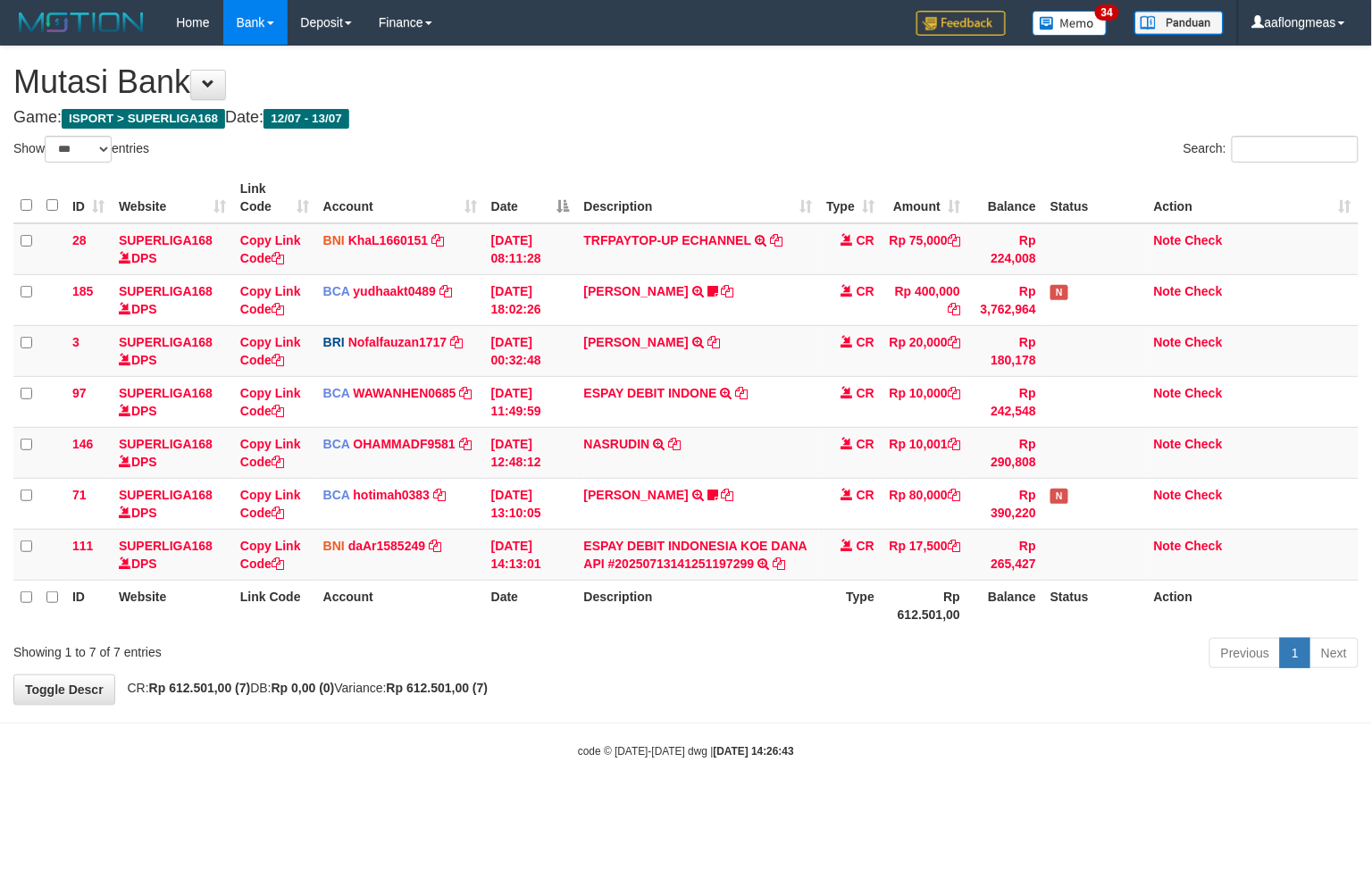 click on "Toggle navigation
Home
Bank
Account List
Load
By Website
Group
[ISPORT]													SUPERLIGA168
By Load Group (DPS)
34" at bounding box center [686, 402] 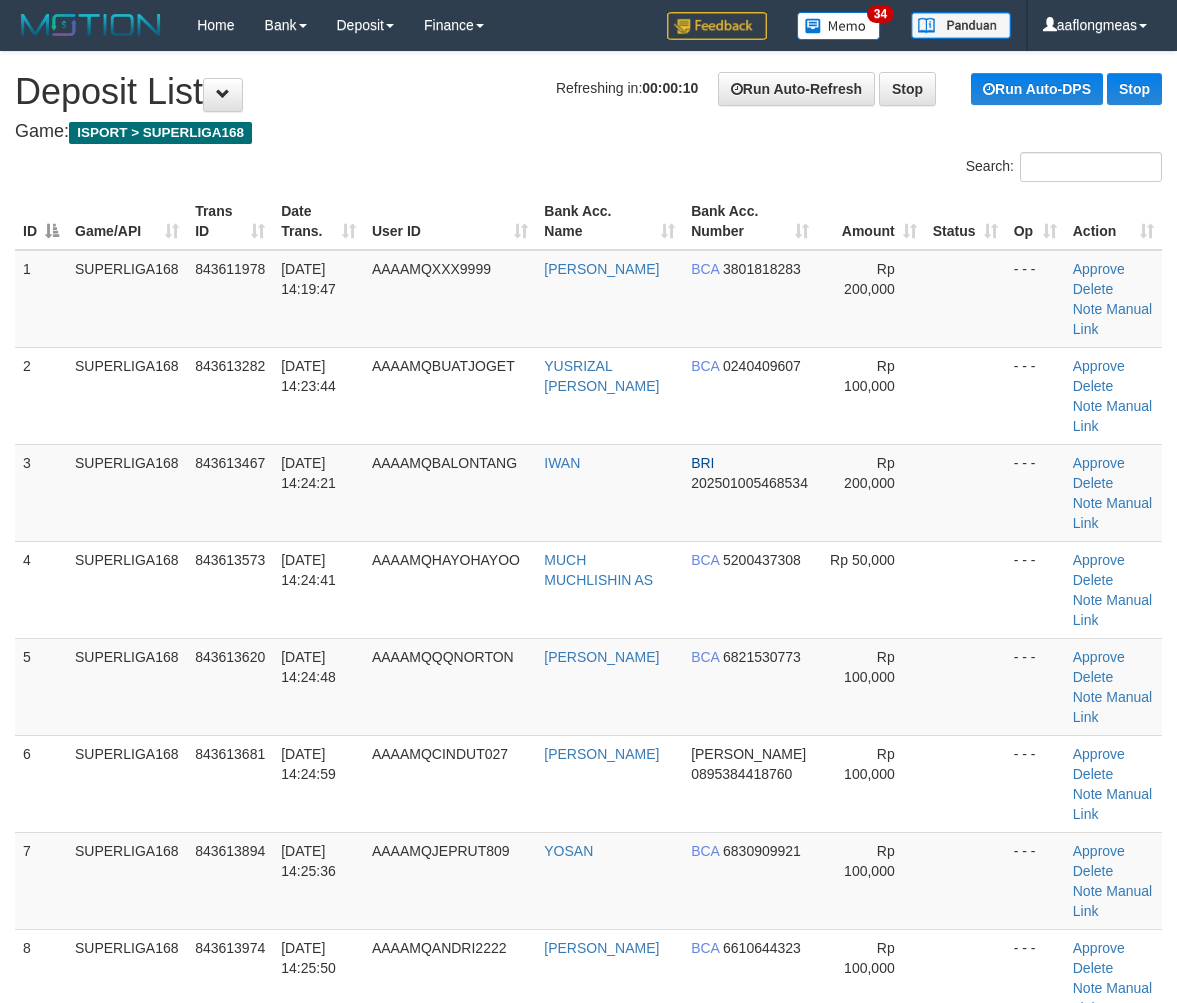 scroll, scrollTop: 0, scrollLeft: 0, axis: both 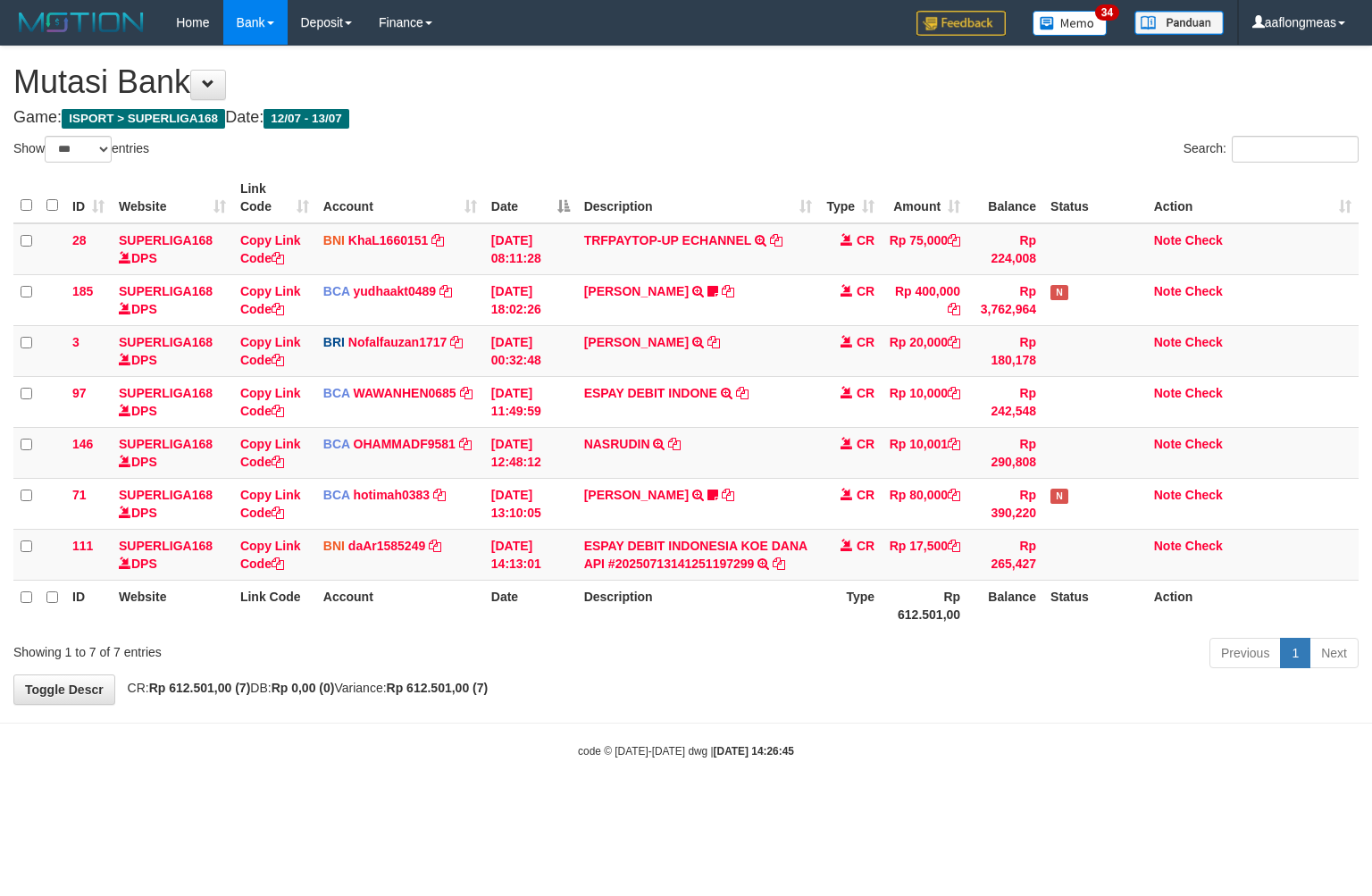 select on "***" 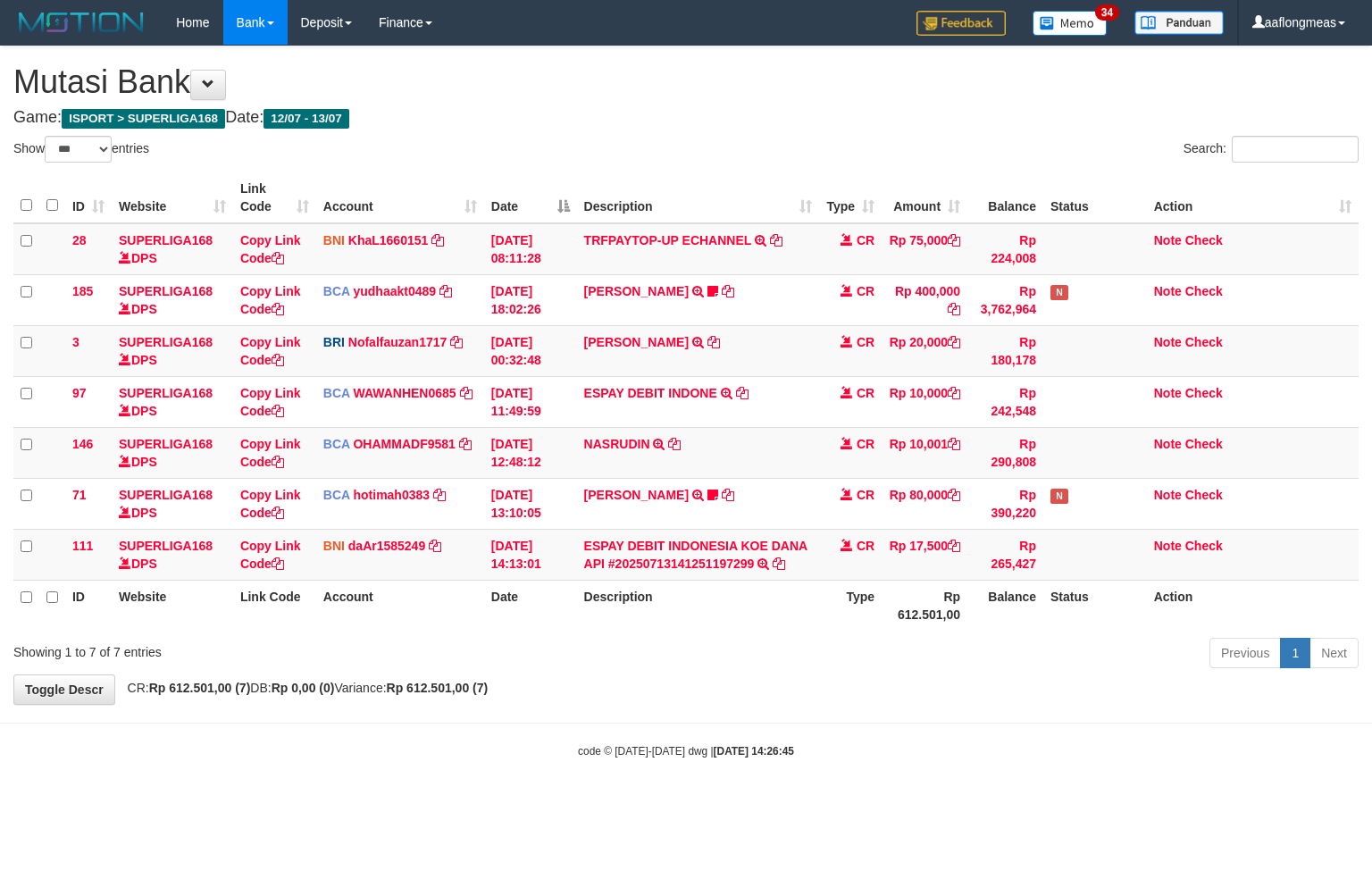 scroll, scrollTop: 0, scrollLeft: 0, axis: both 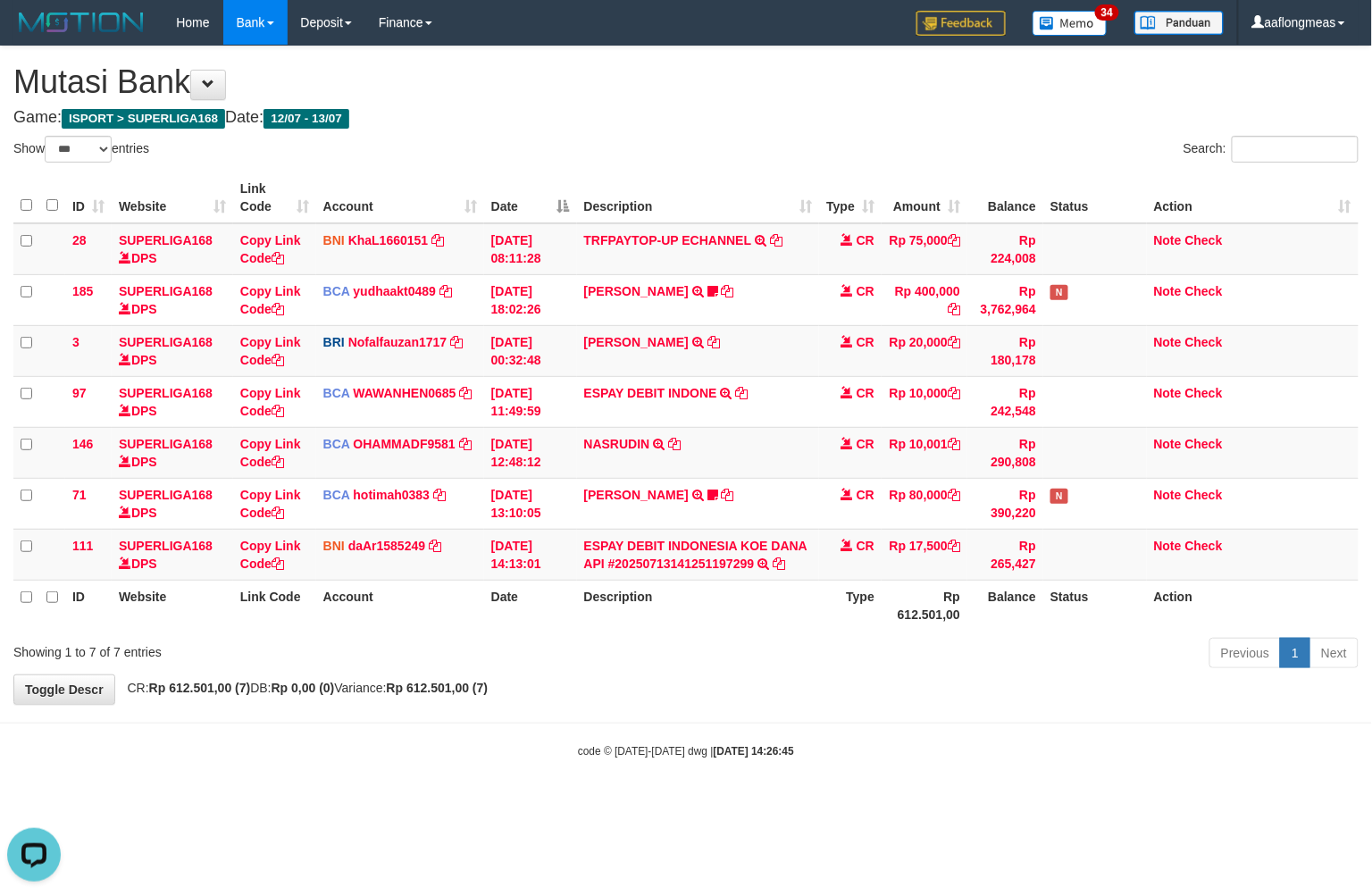 click on "**********" at bounding box center (686, 375) 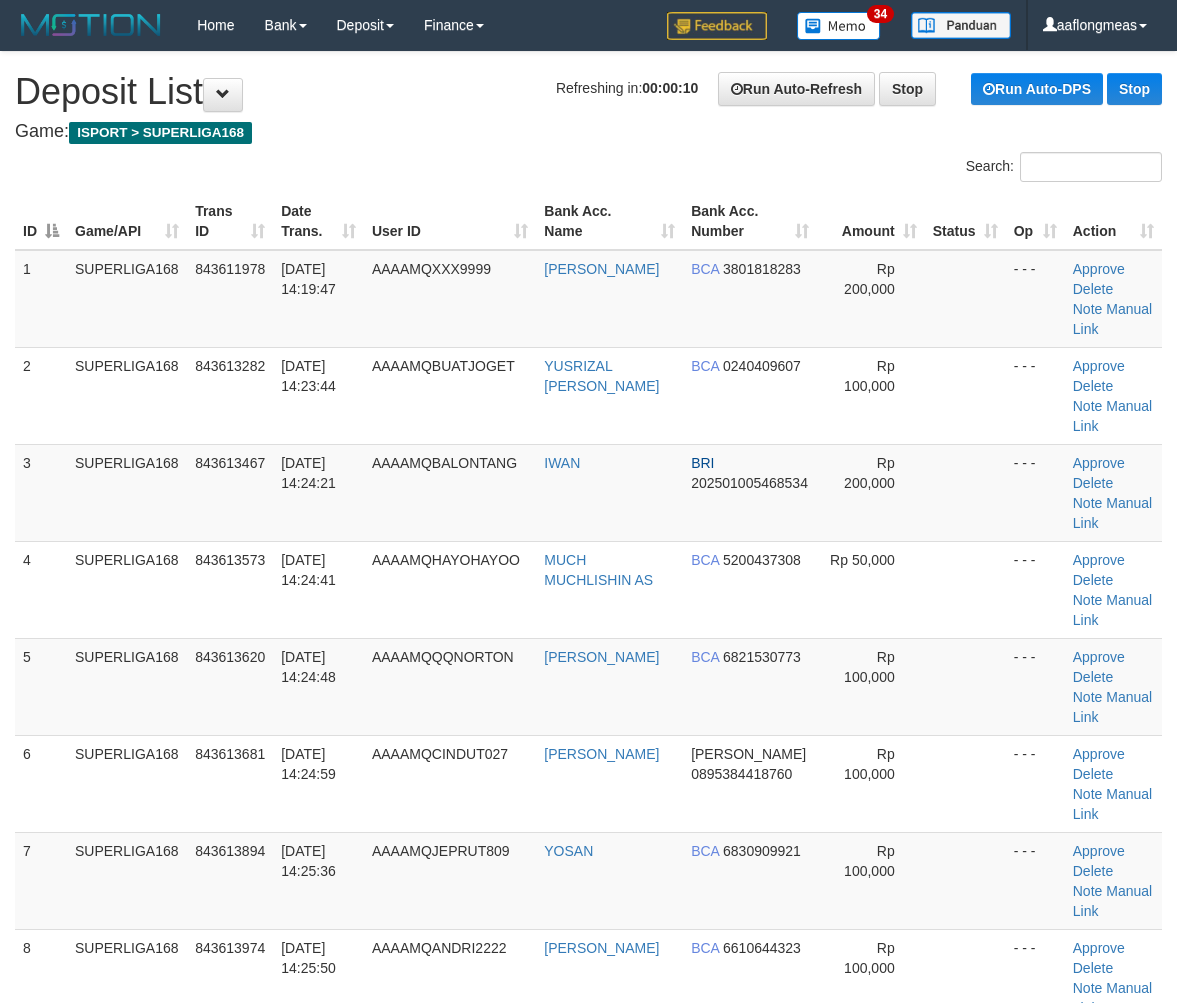 scroll, scrollTop: 0, scrollLeft: 0, axis: both 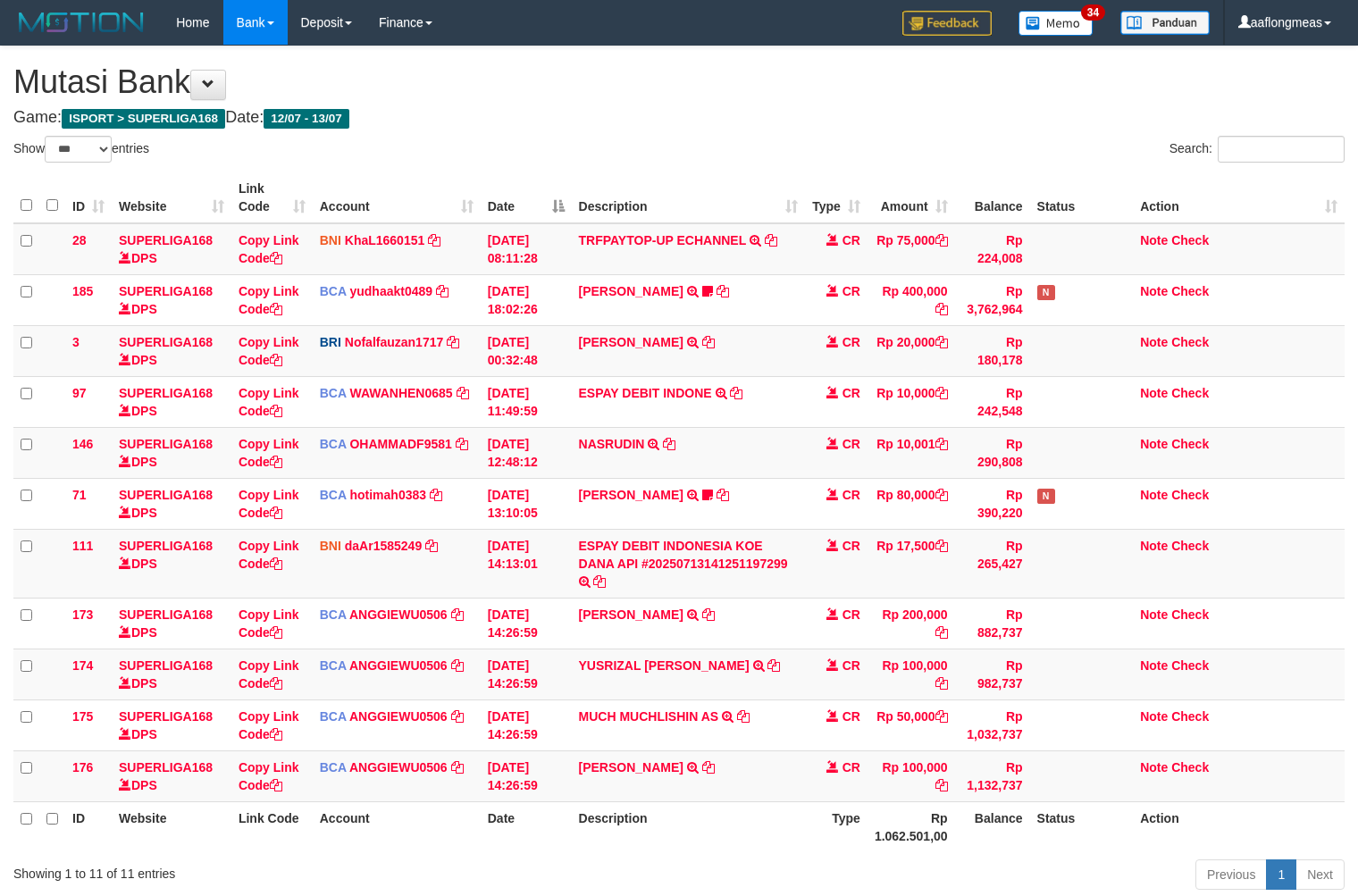 select on "***" 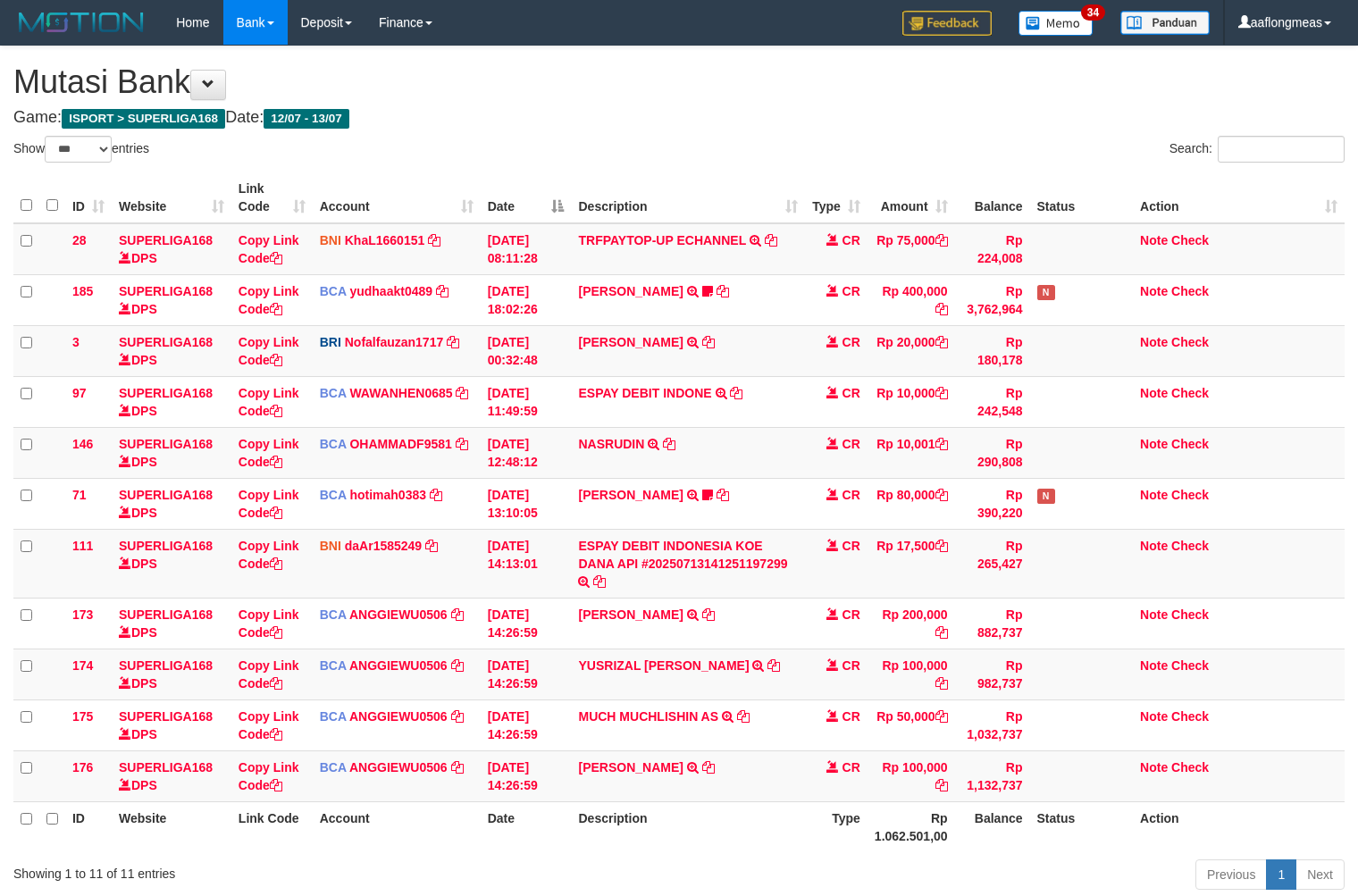 scroll, scrollTop: 0, scrollLeft: 0, axis: both 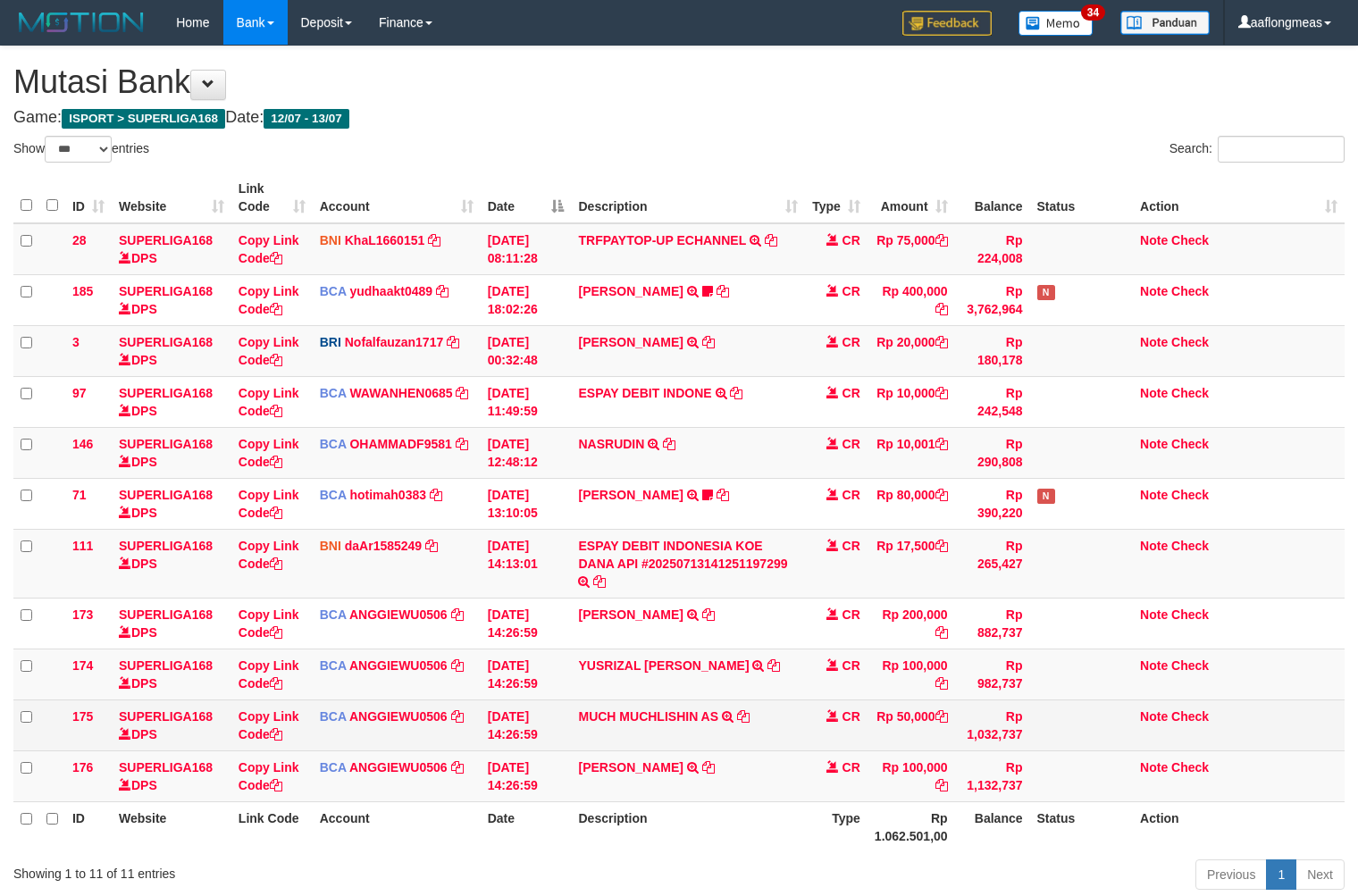 click on "MUCH MUCHLISHIN AS         TRSF E-BANKING CR 1307/FTSCY/WS95031
50000.00MUCH MUCHLISHIN AS" at bounding box center (687, 724) 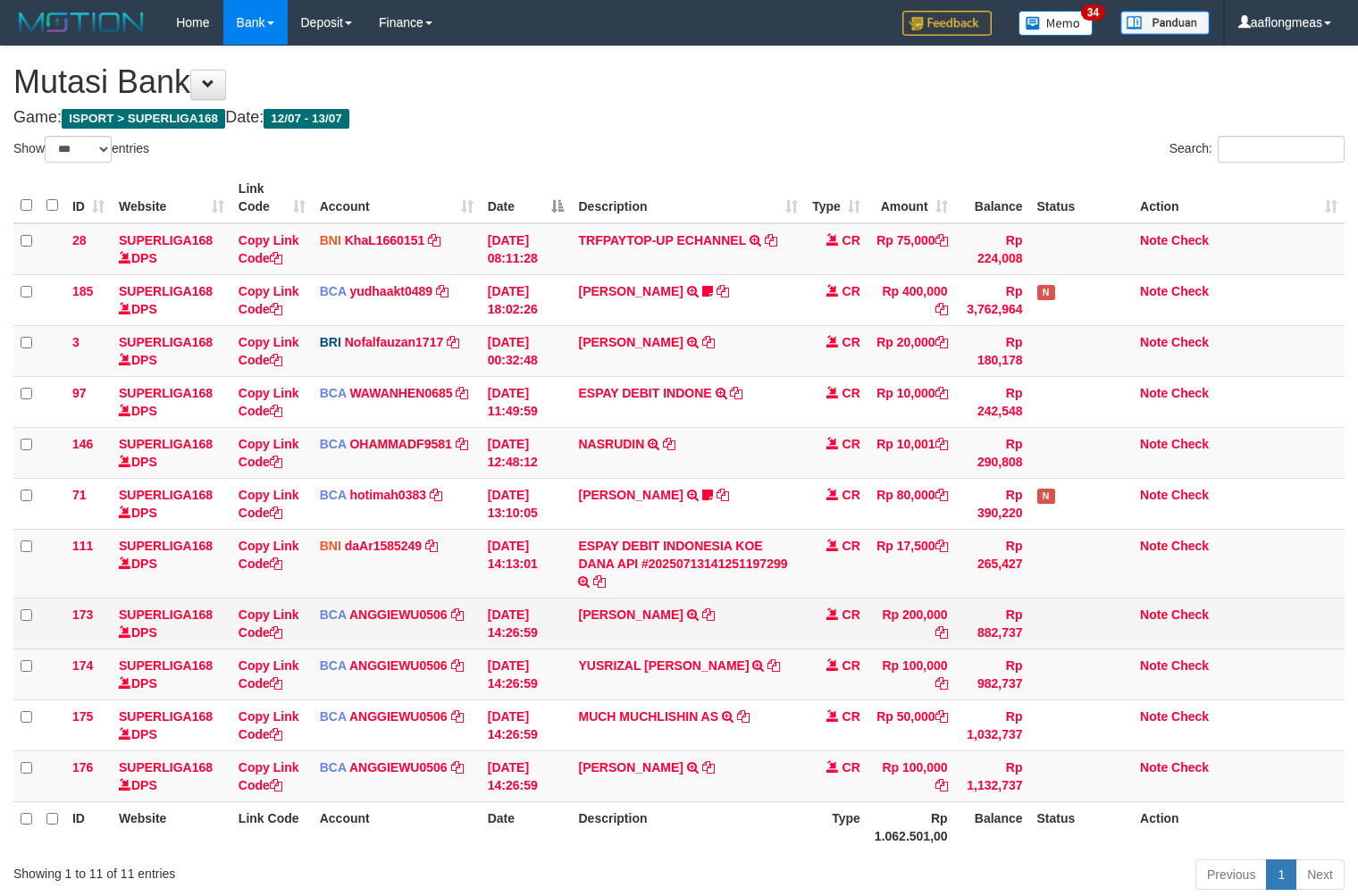 scroll, scrollTop: 86, scrollLeft: 0, axis: vertical 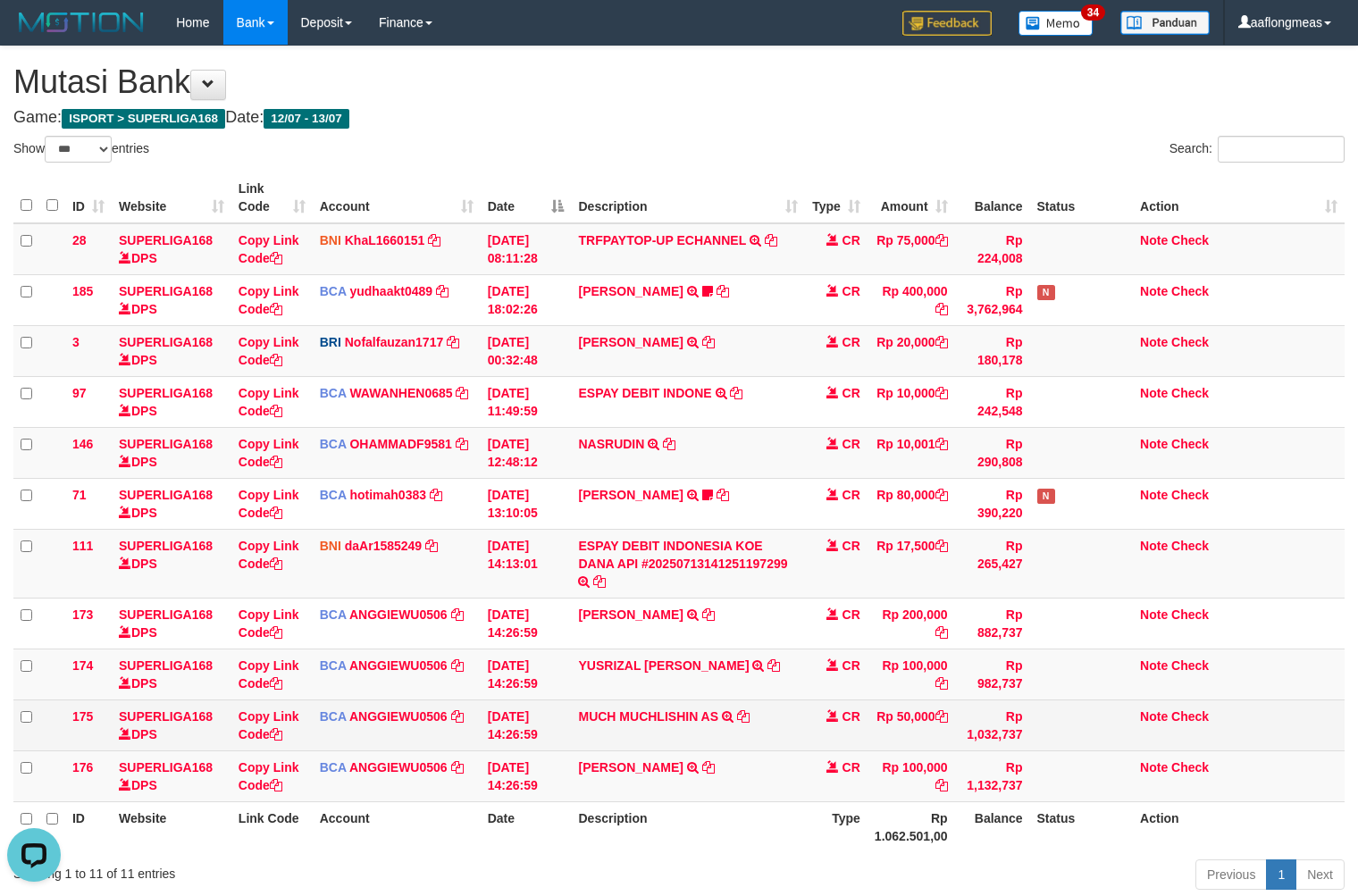 click on "MUCH MUCHLISHIN AS         TRSF E-BANKING CR 1307/FTSCY/WS95031
50000.00MUCH MUCHLISHIN AS" at bounding box center (687, 724) 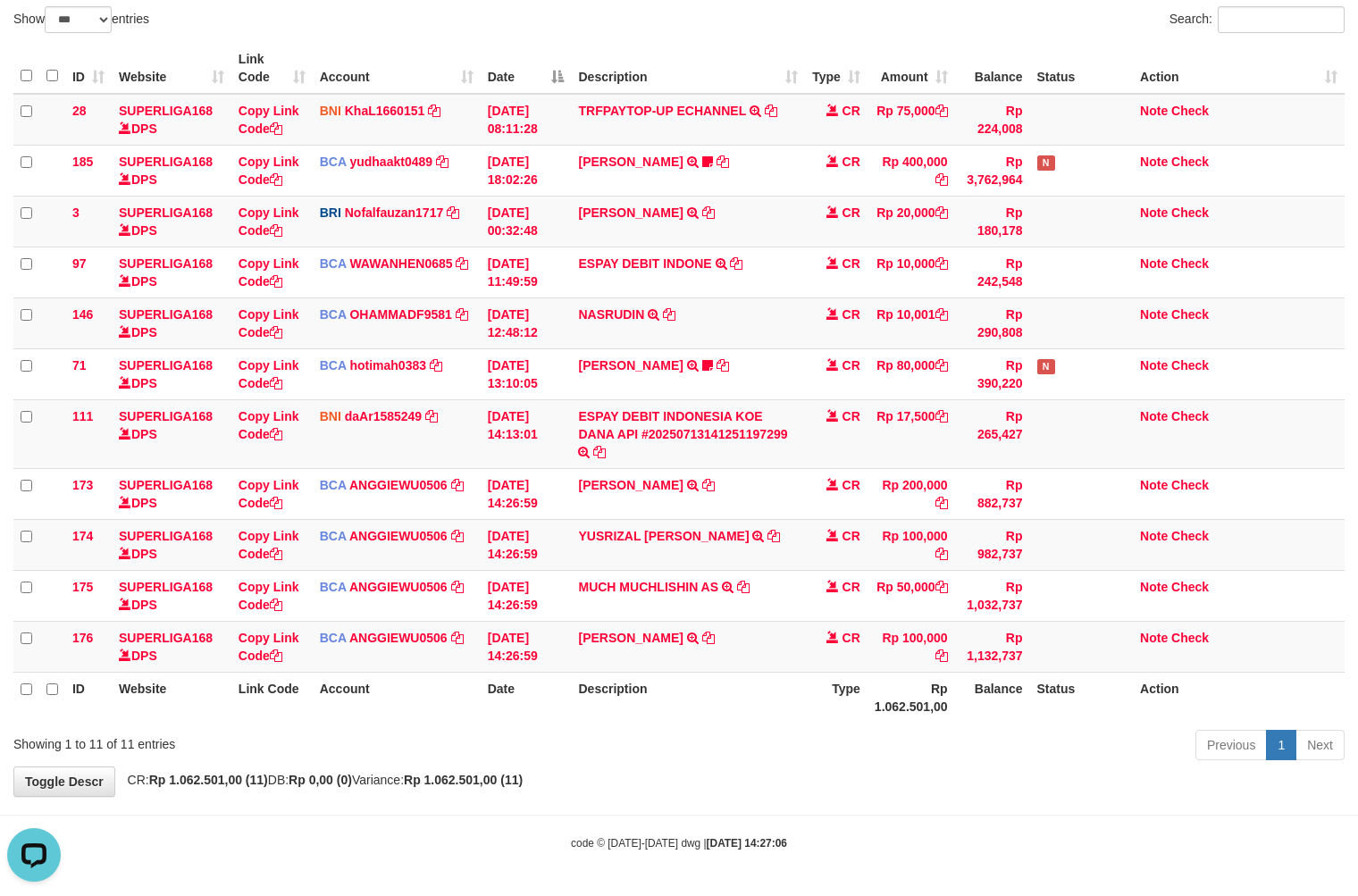 click on "Previous 1 Next" at bounding box center [961, 747] 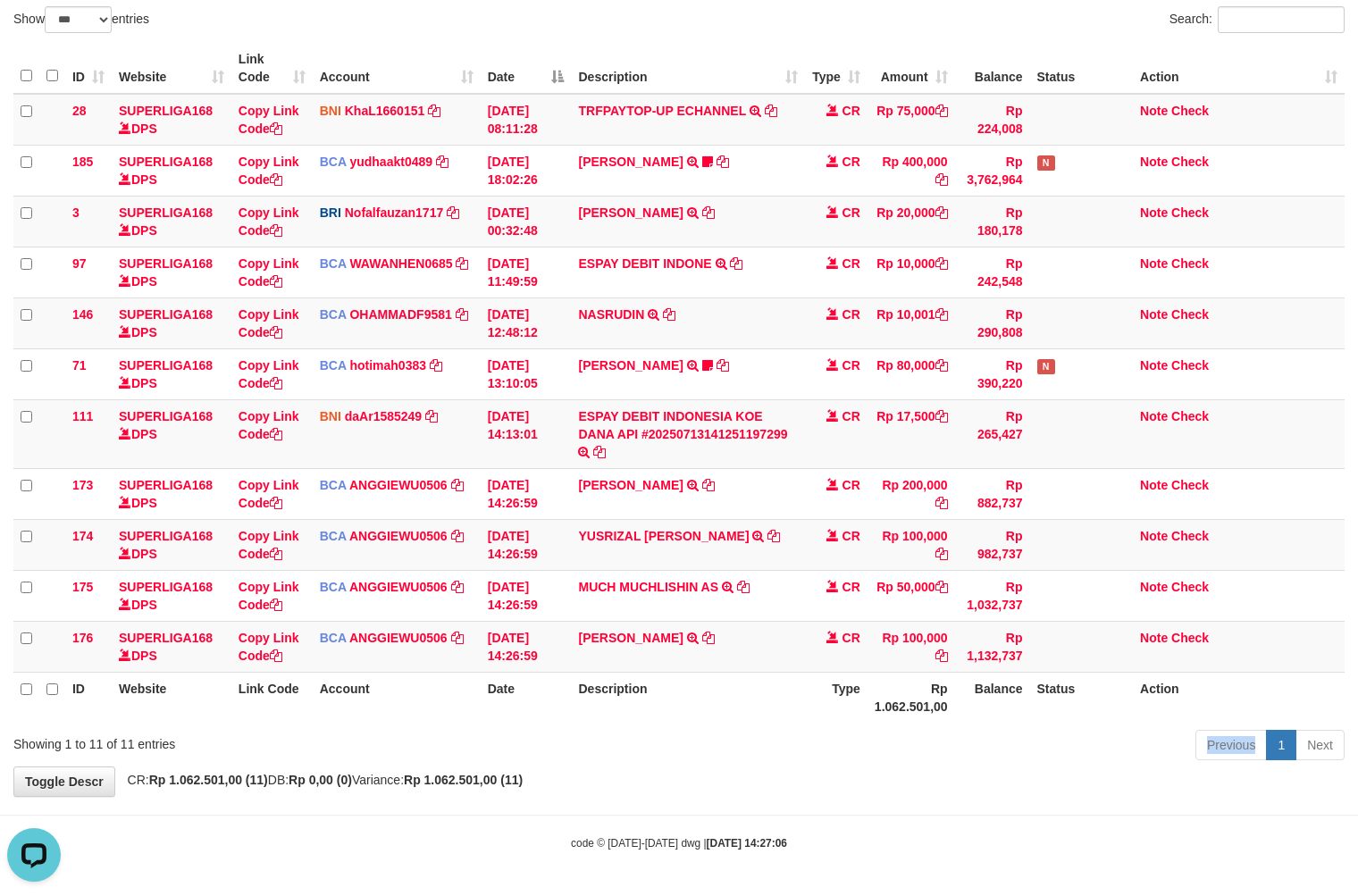 click on "Previous 1 Next" at bounding box center (961, 747) 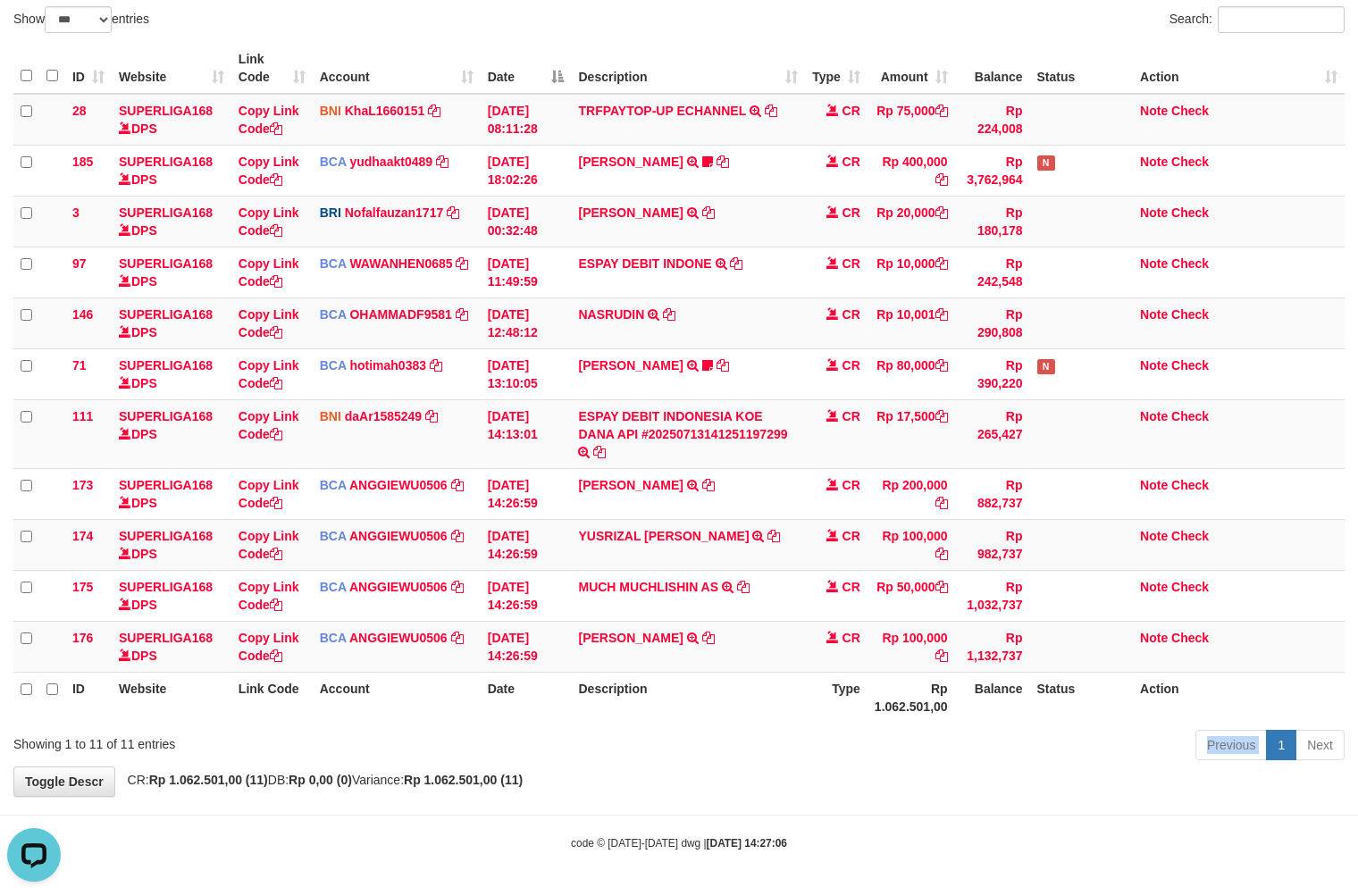 click on "Previous 1 Next" at bounding box center [961, 747] 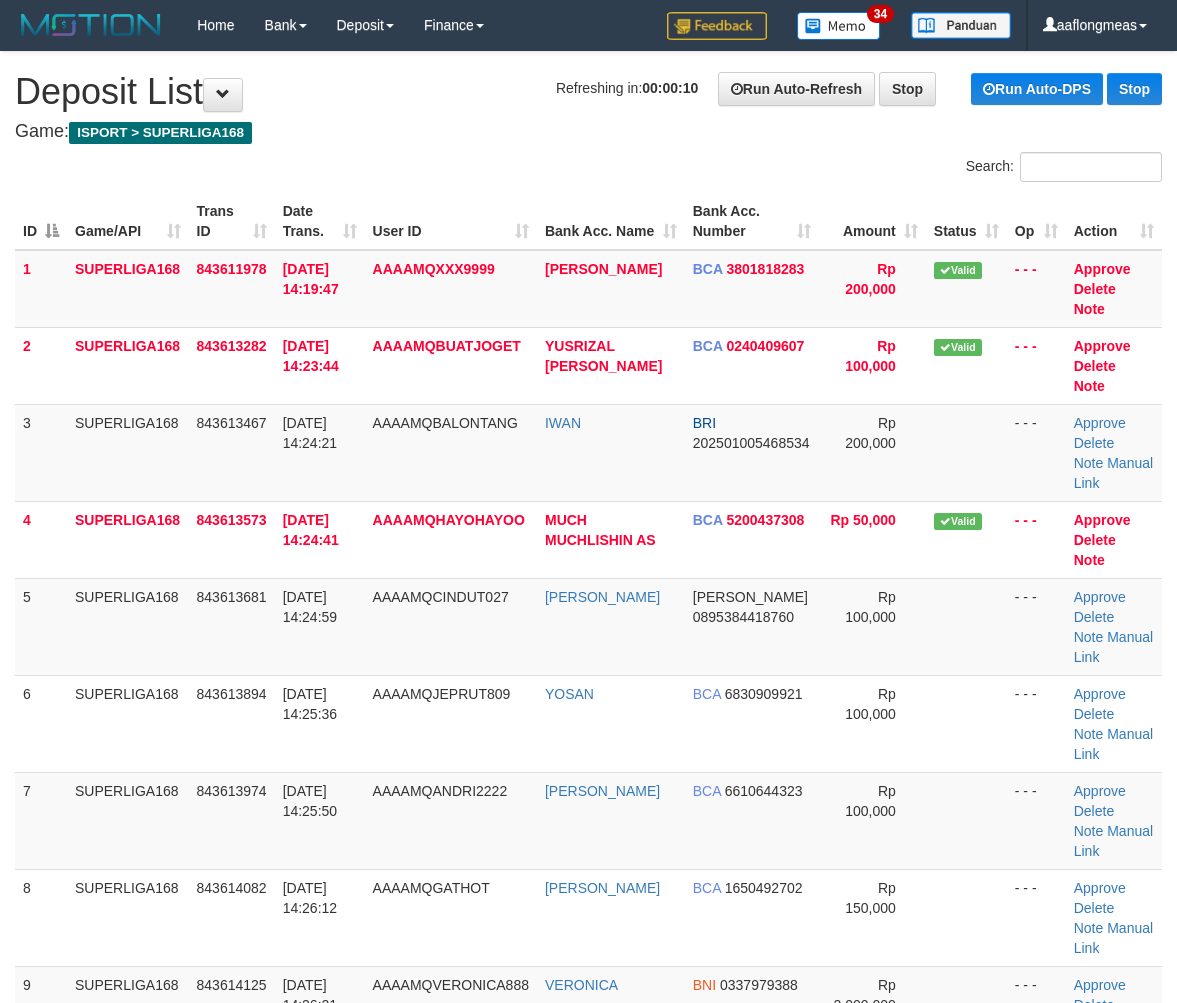 scroll, scrollTop: 0, scrollLeft: 0, axis: both 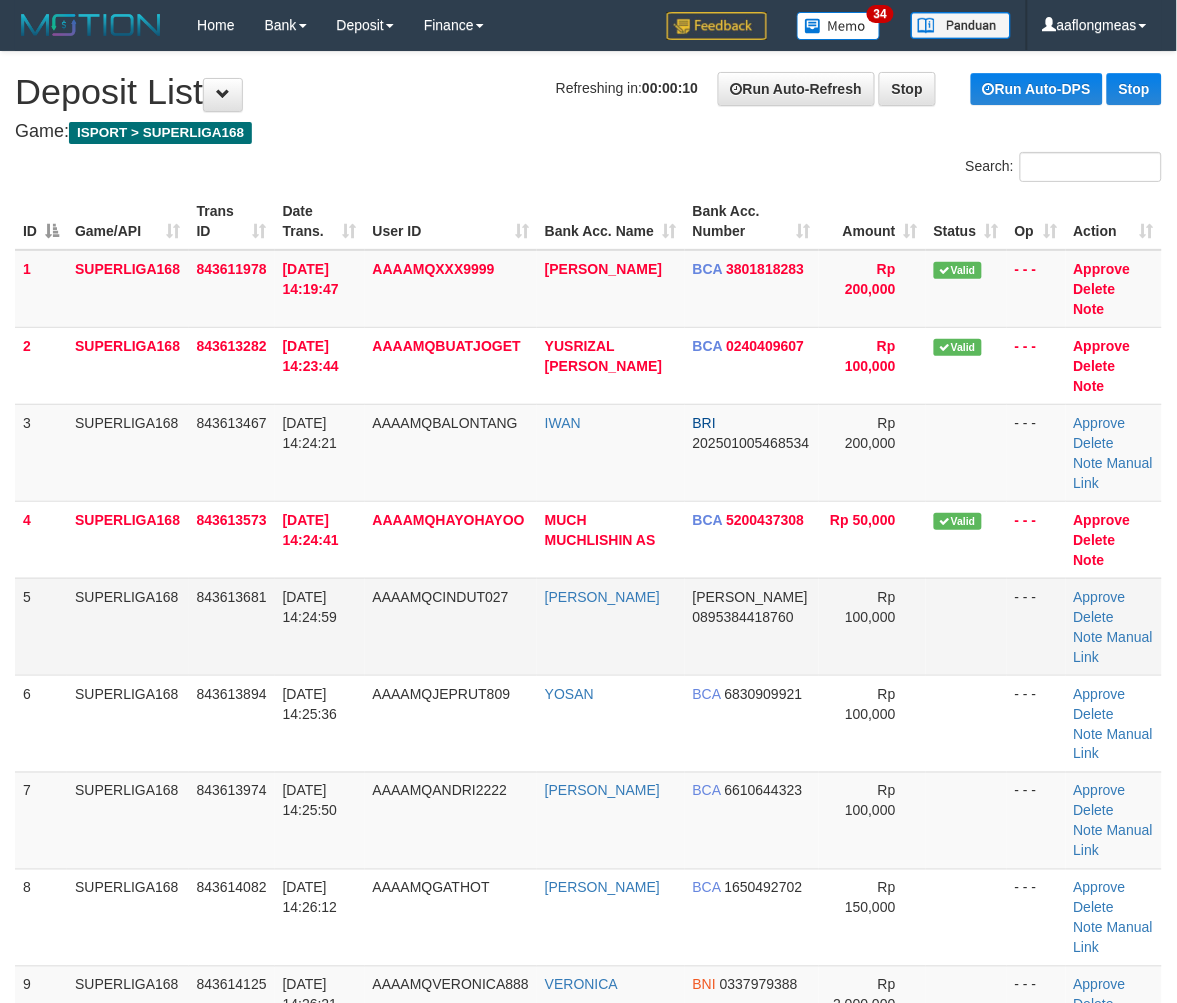 click on "0895384418760" at bounding box center [743, 617] 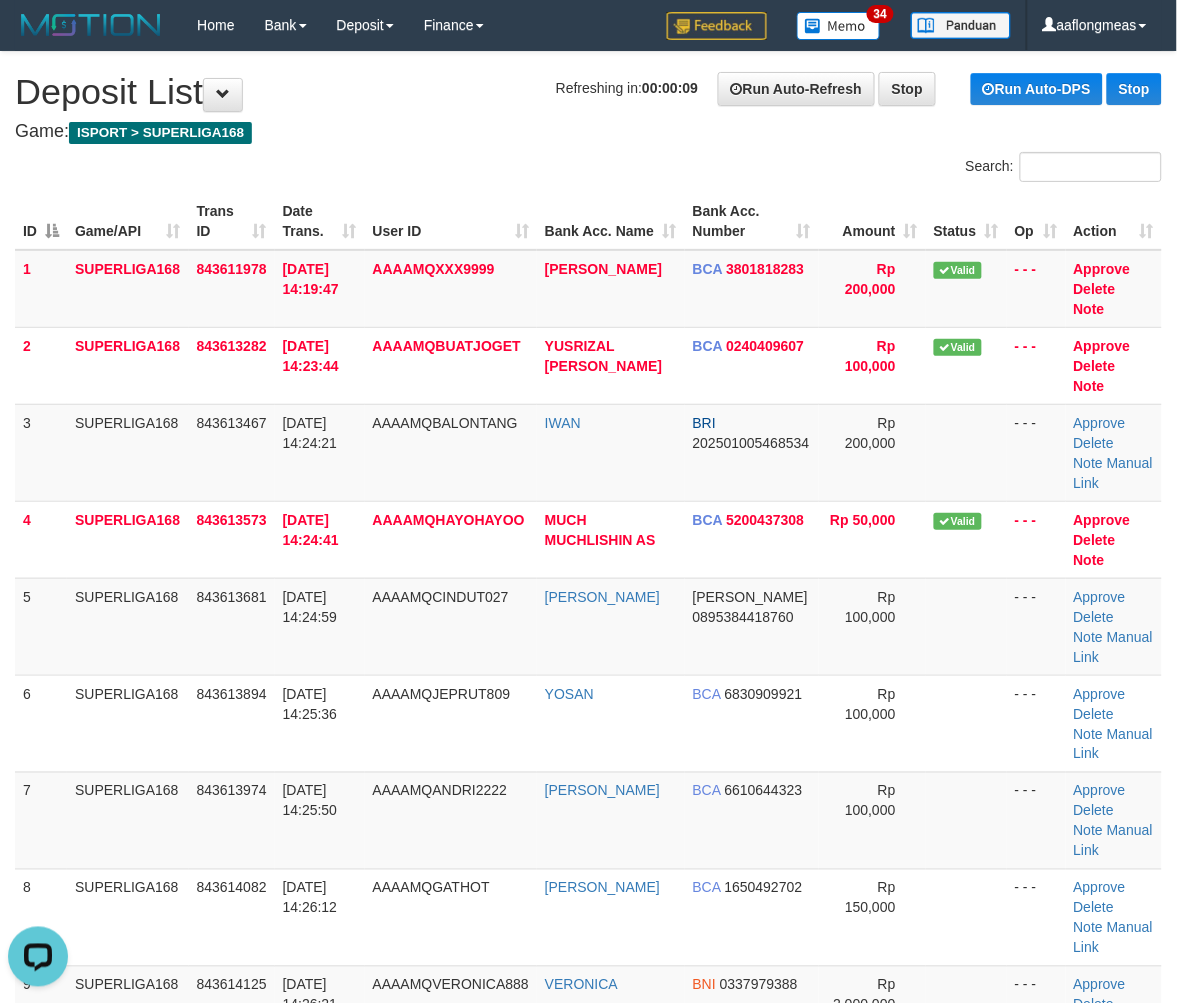 scroll, scrollTop: 0, scrollLeft: 0, axis: both 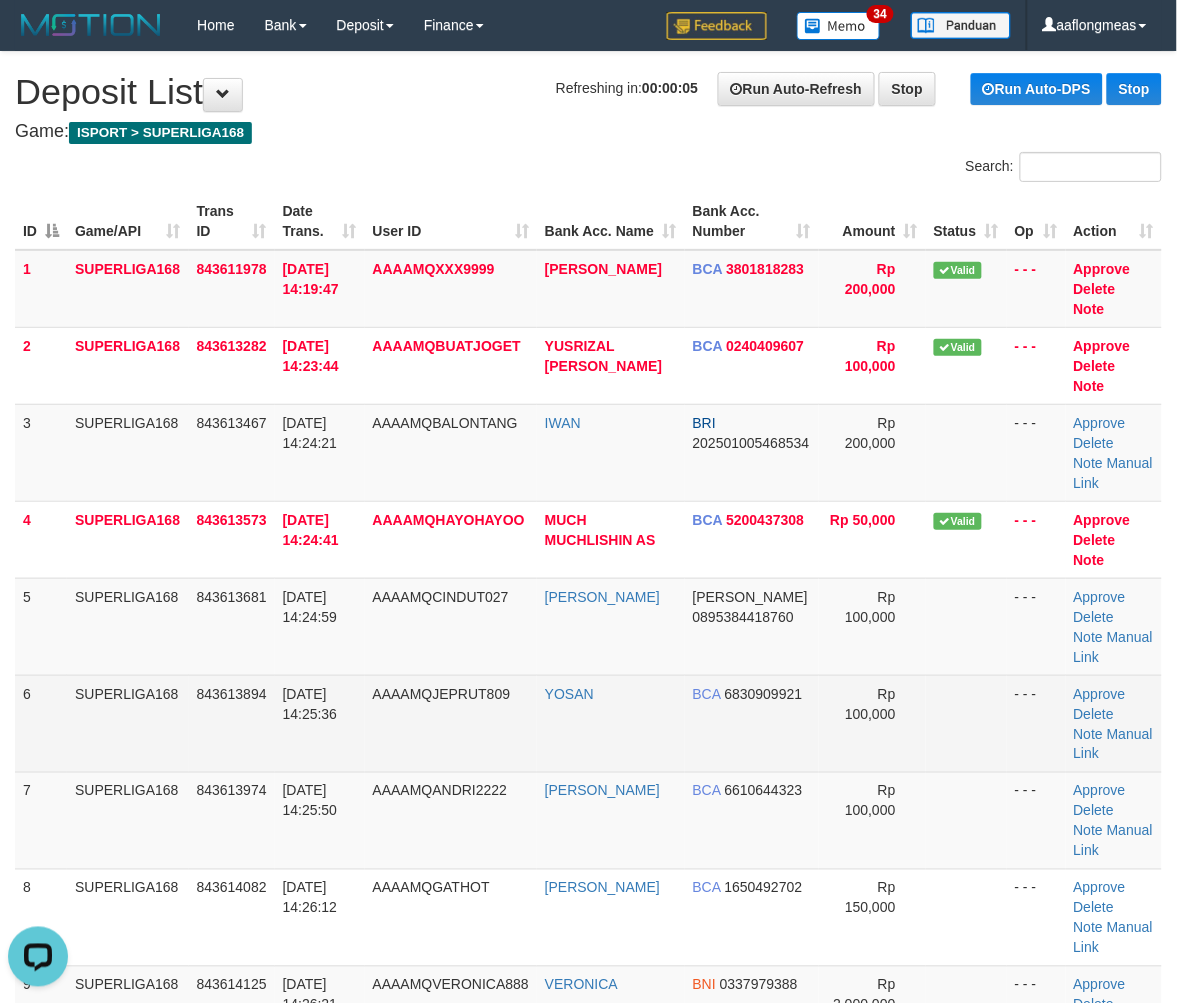 click at bounding box center (966, 723) 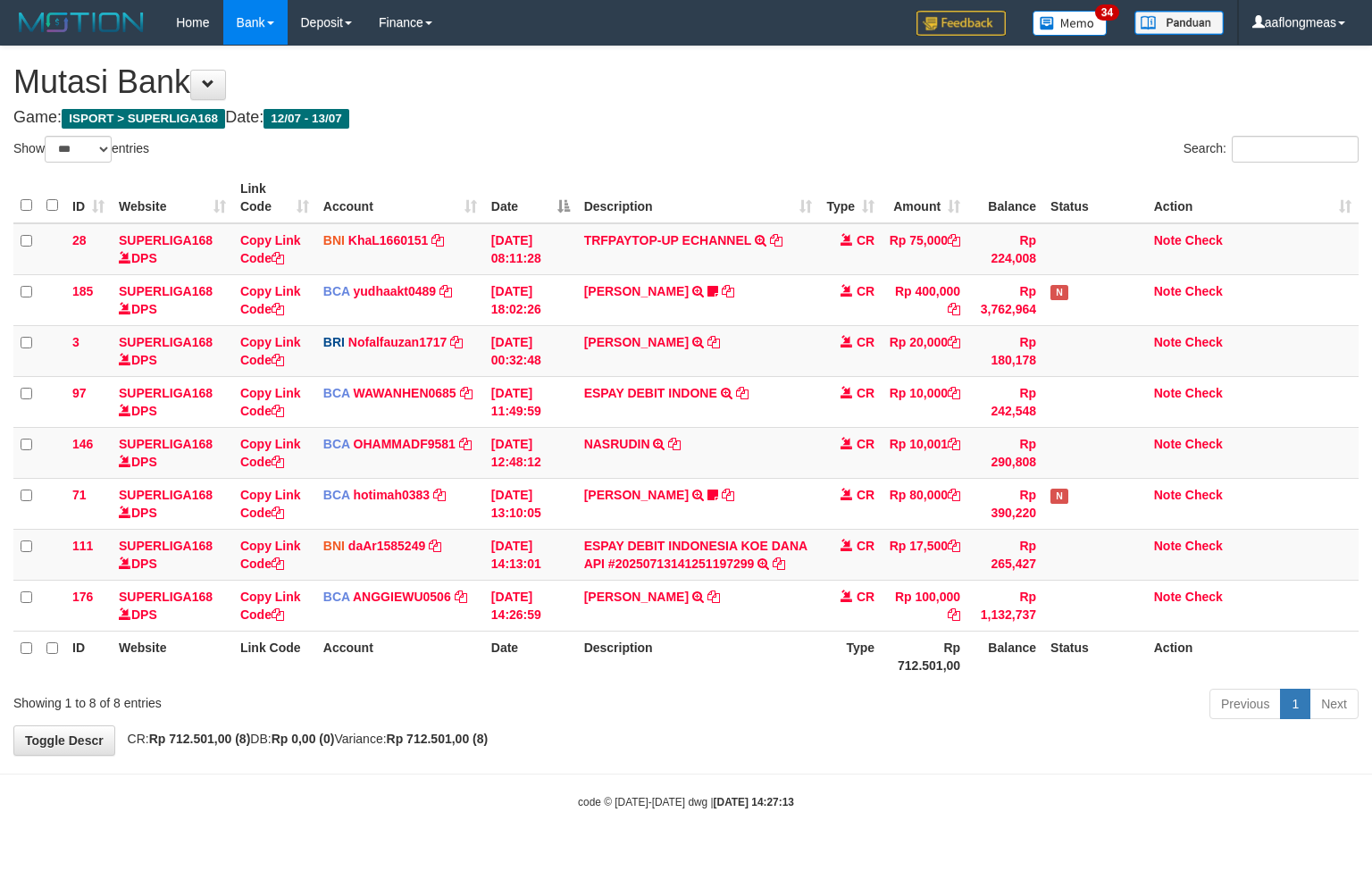 select on "***" 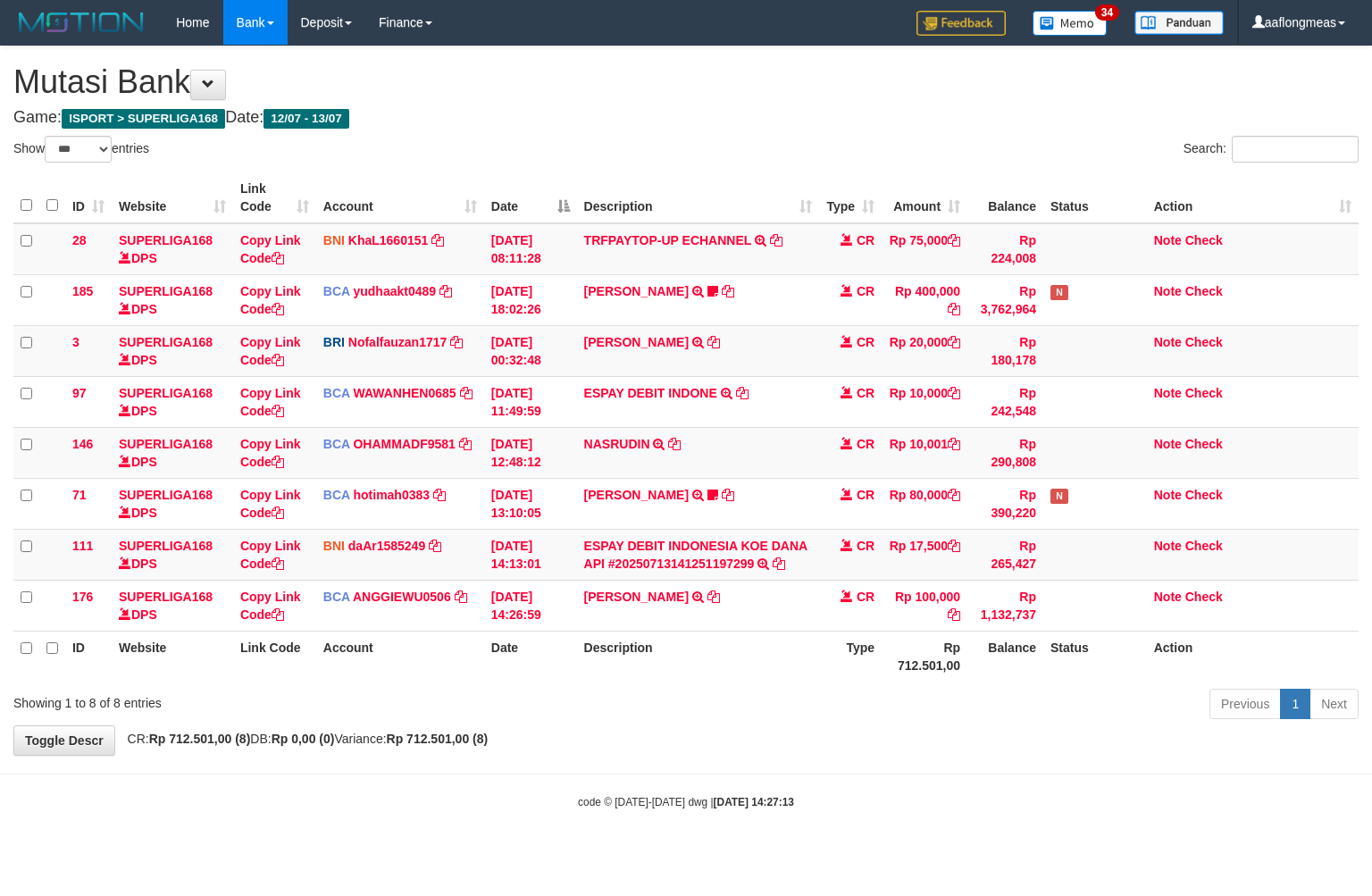 scroll, scrollTop: 0, scrollLeft: 0, axis: both 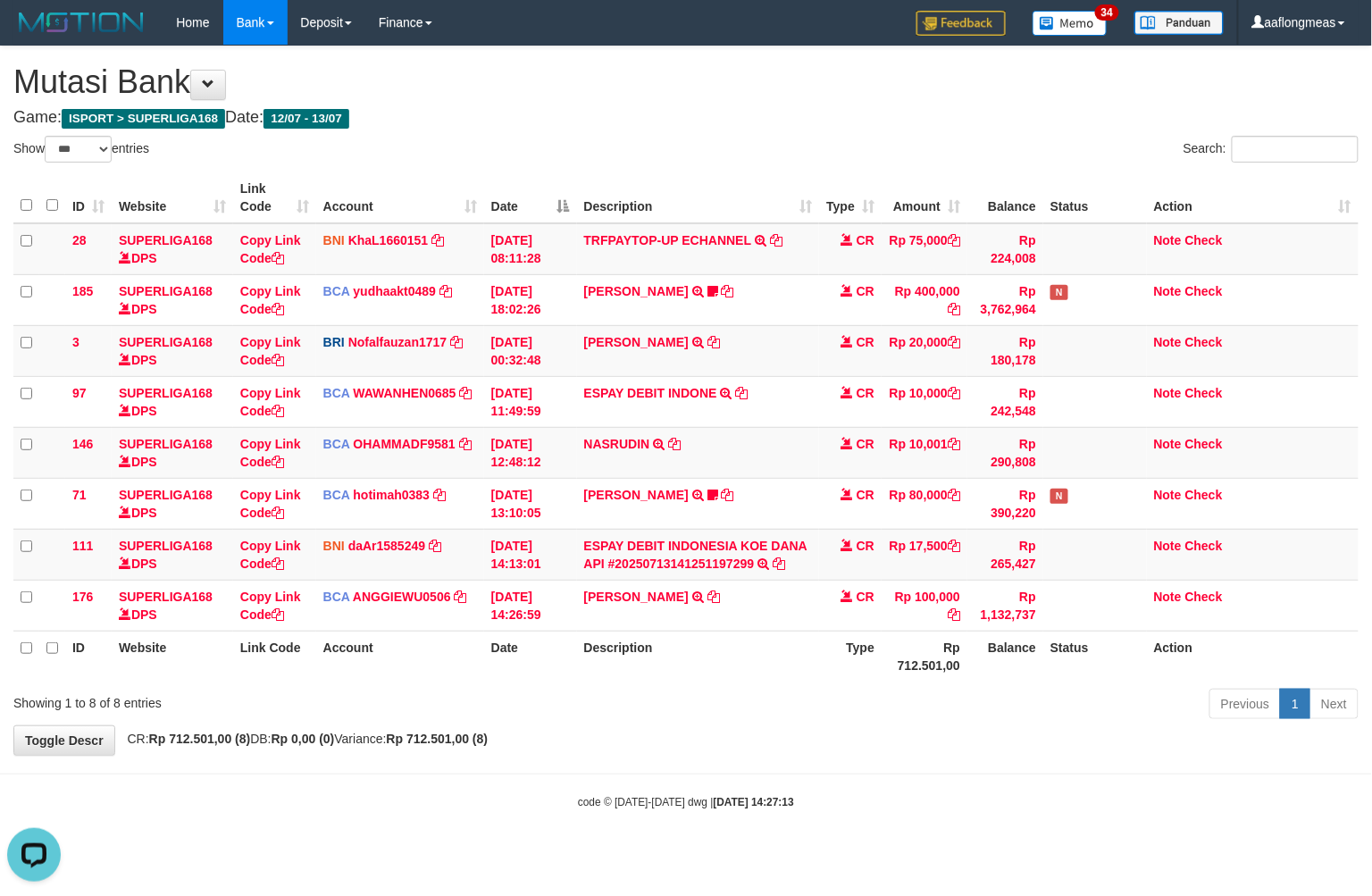click on "Previous 1 Next" at bounding box center (972, 706) 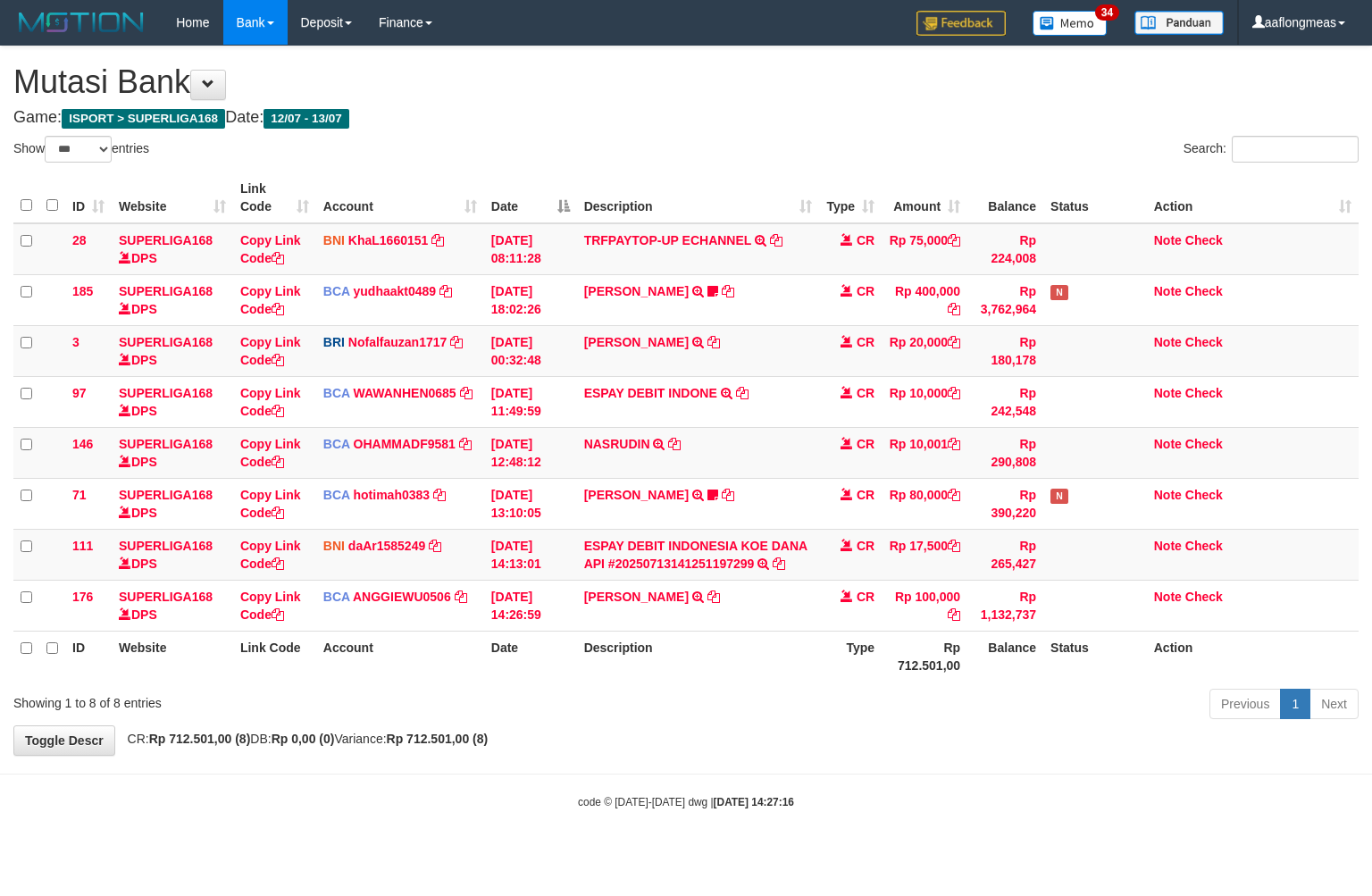 select on "***" 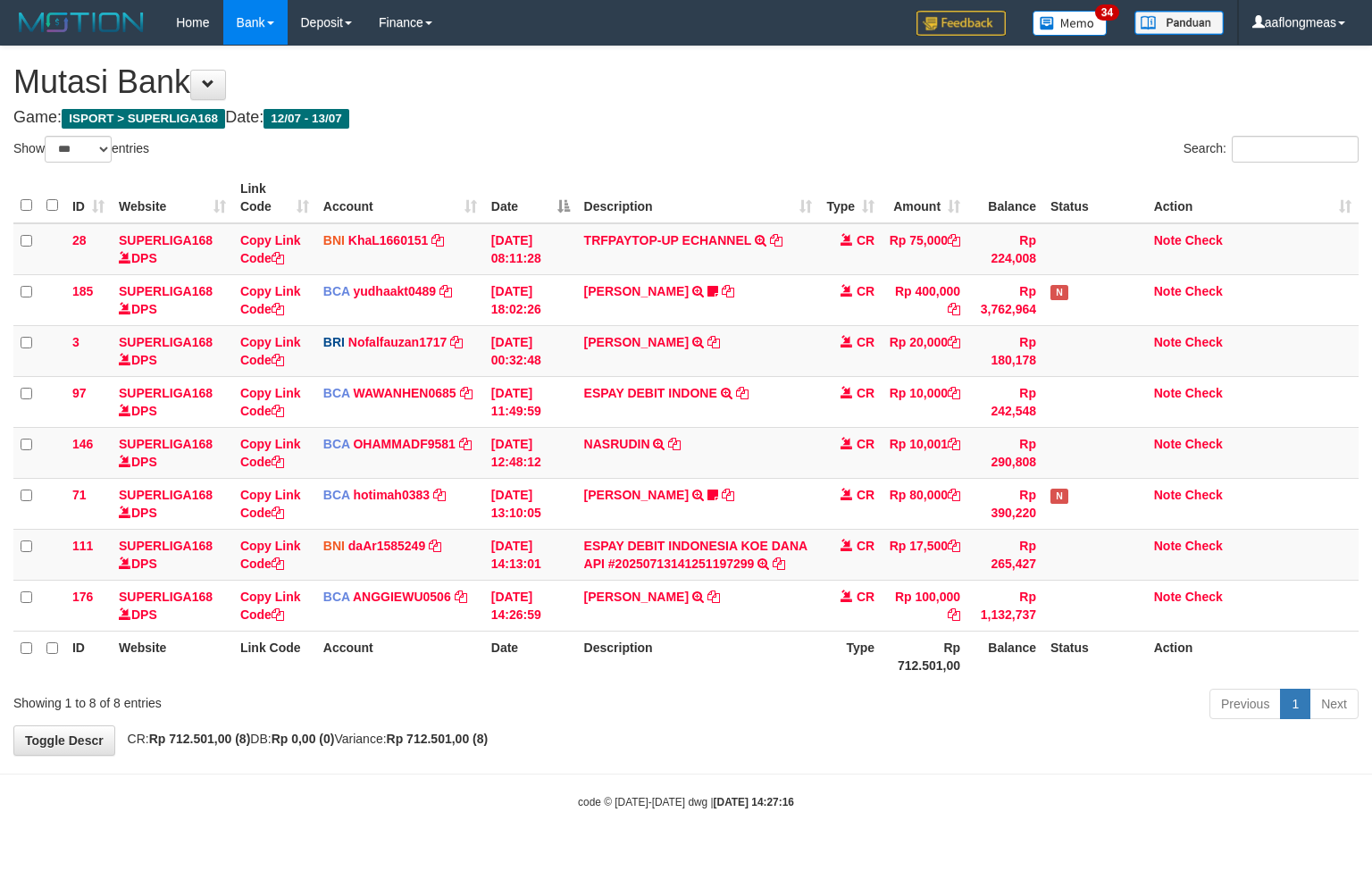 scroll, scrollTop: 0, scrollLeft: 0, axis: both 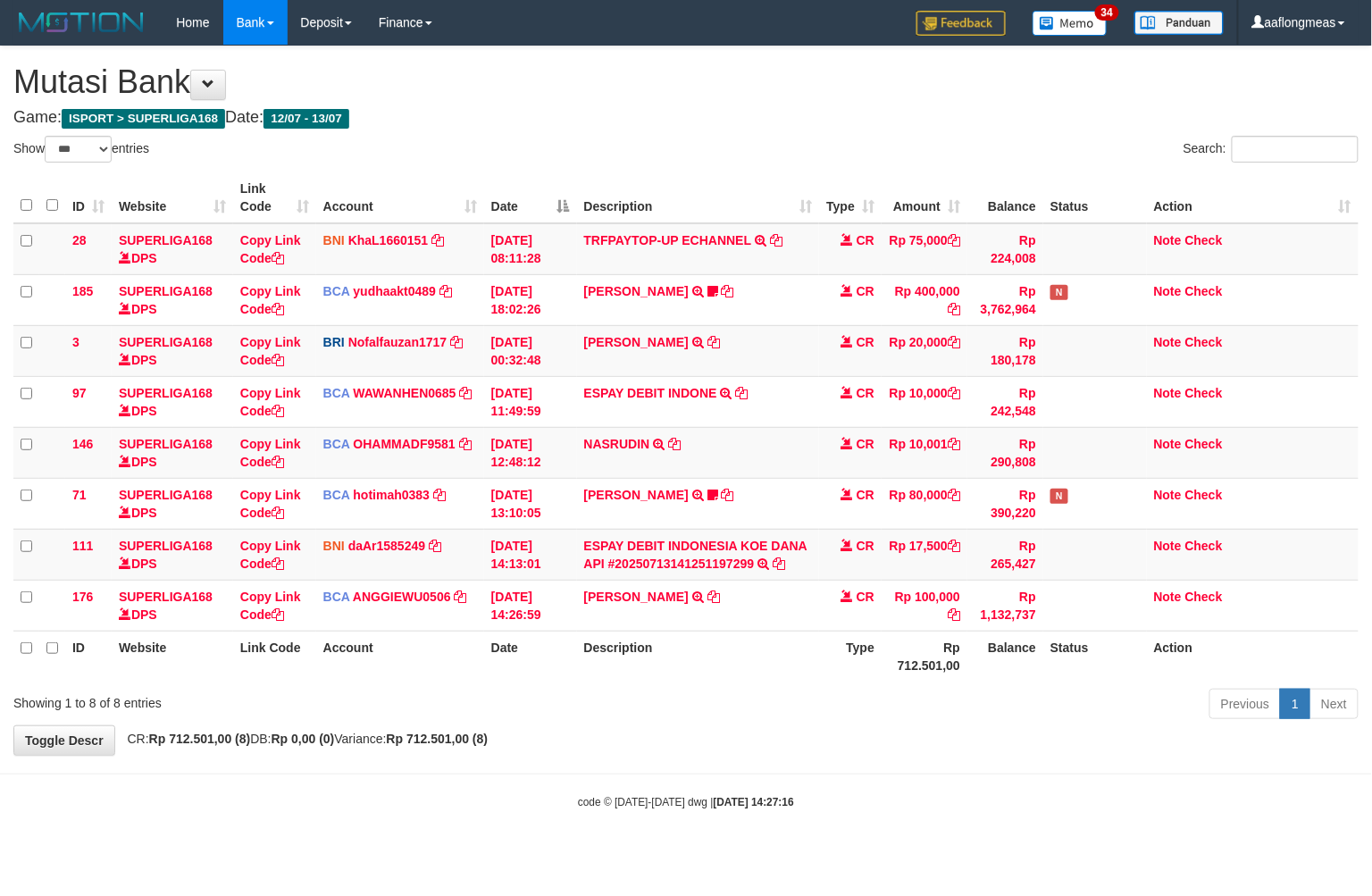 click on "**********" at bounding box center [686, 400] 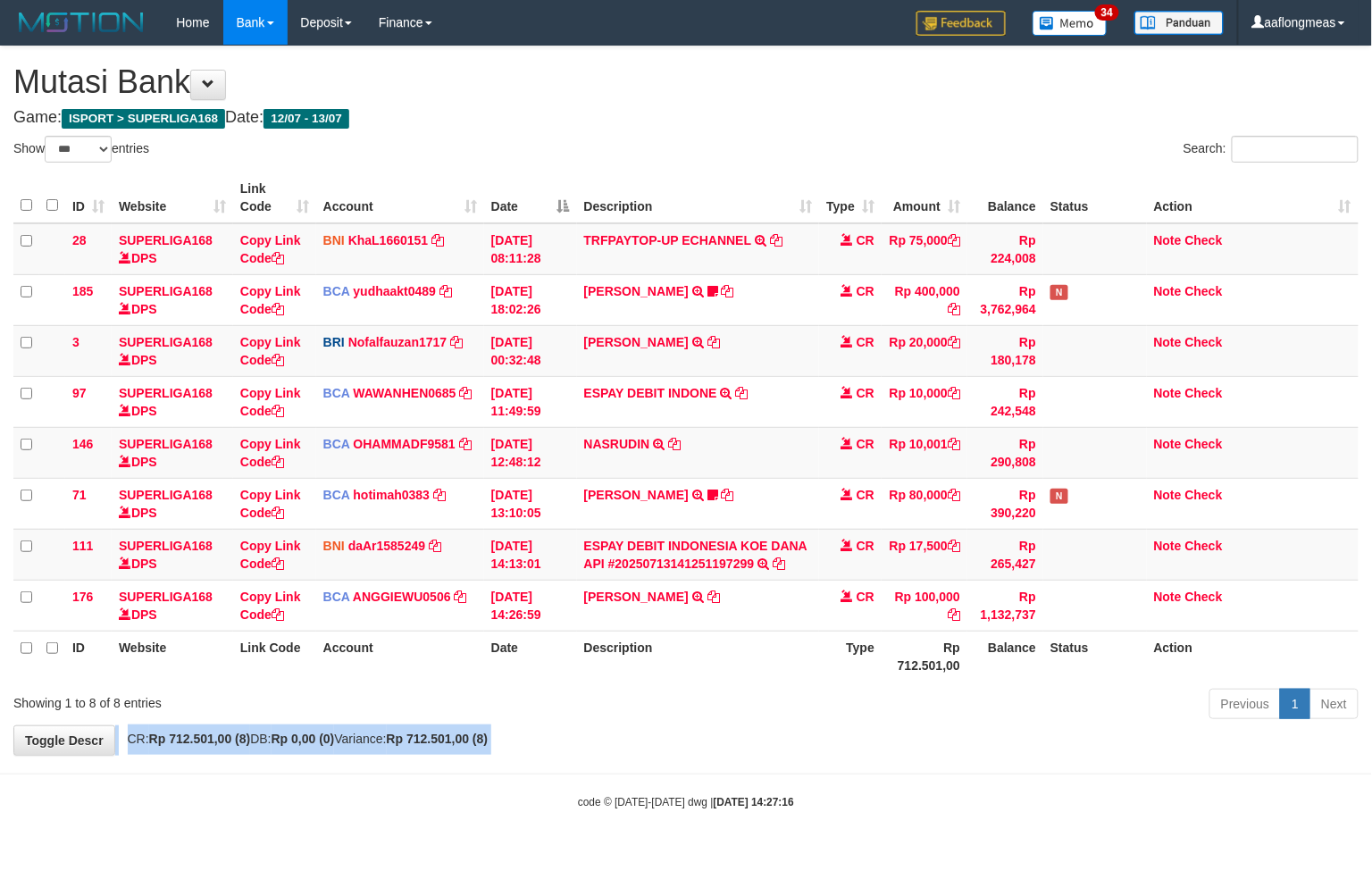 click on "**********" at bounding box center [686, 400] 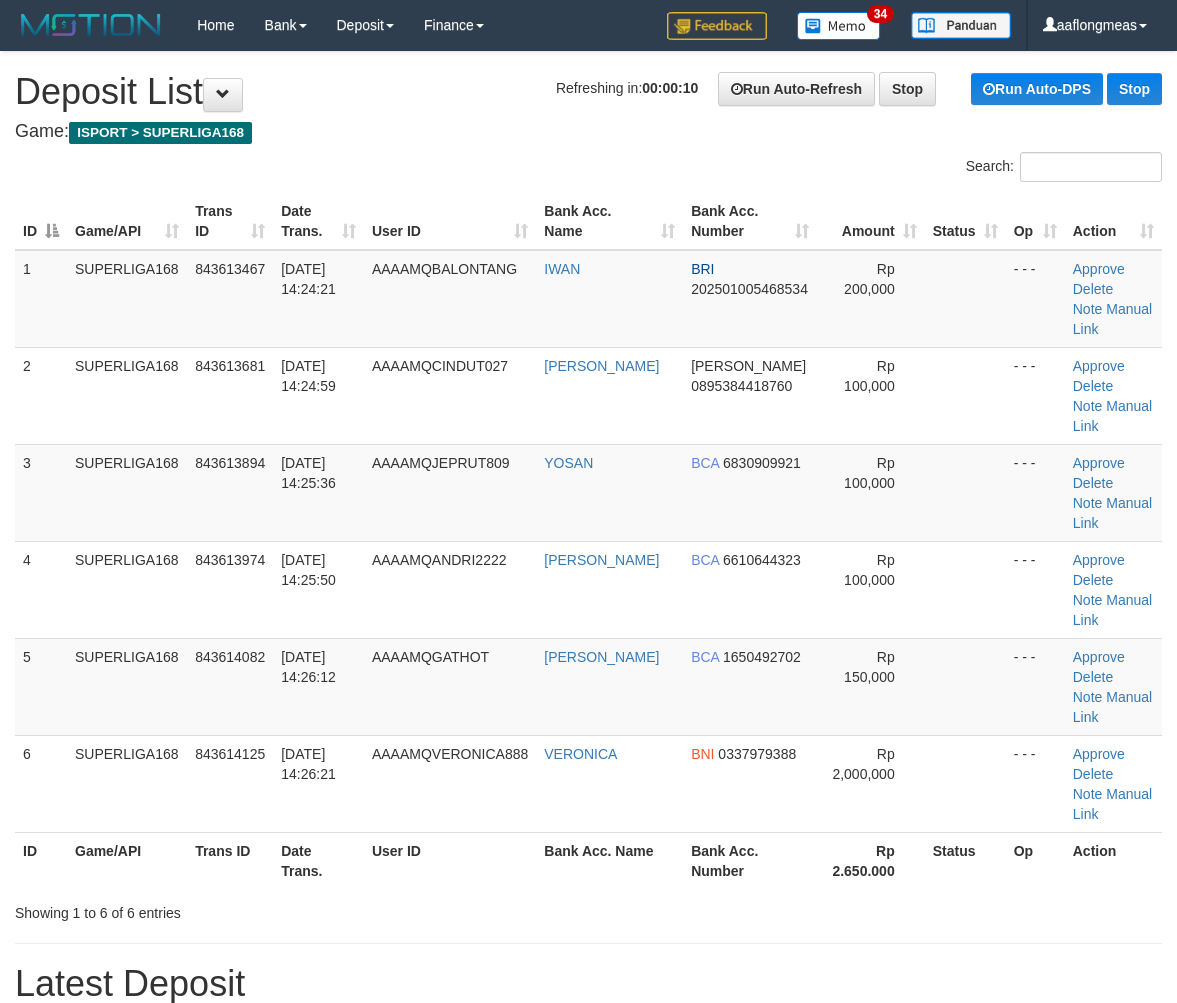 scroll, scrollTop: 0, scrollLeft: 0, axis: both 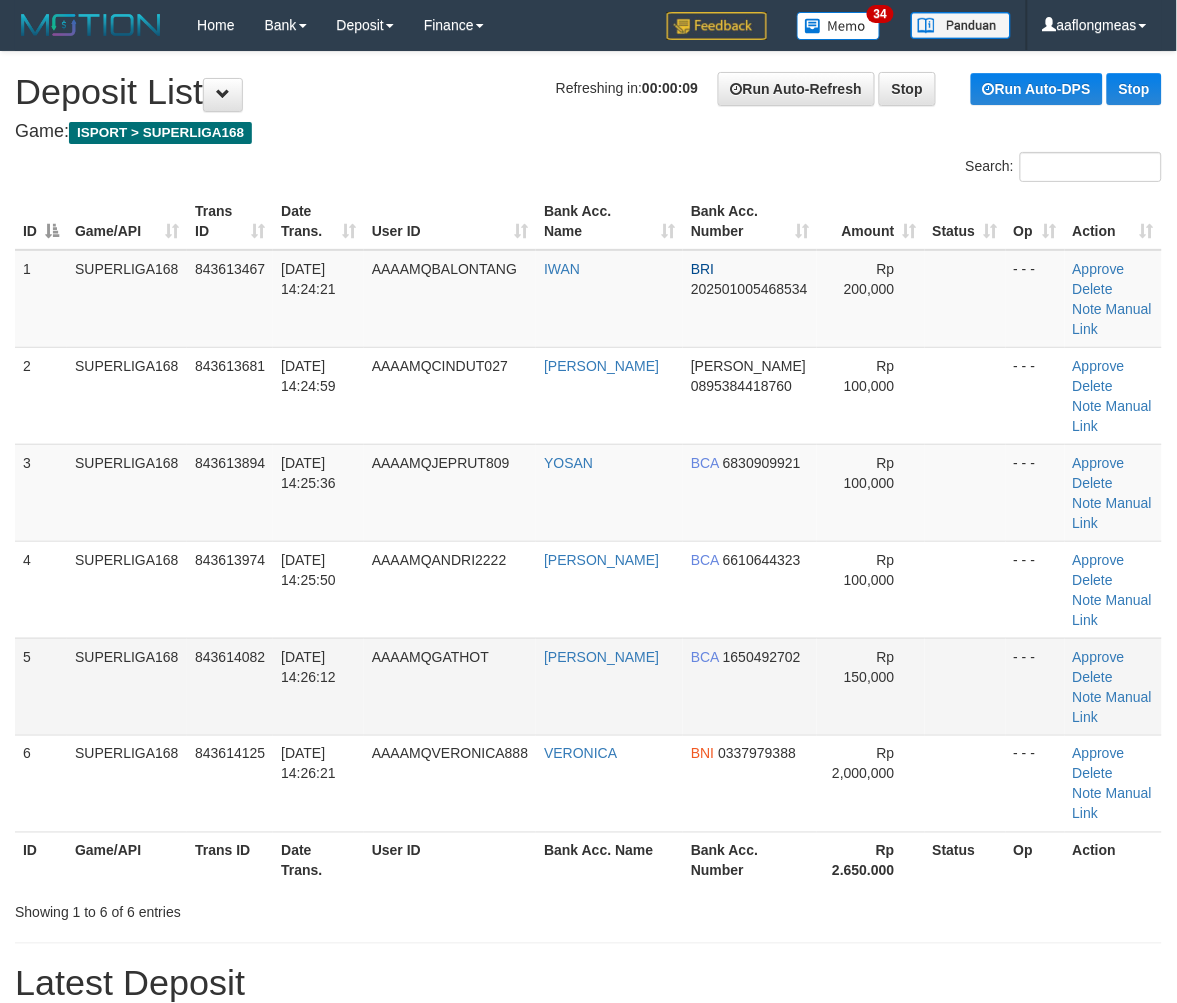 click at bounding box center (965, 686) 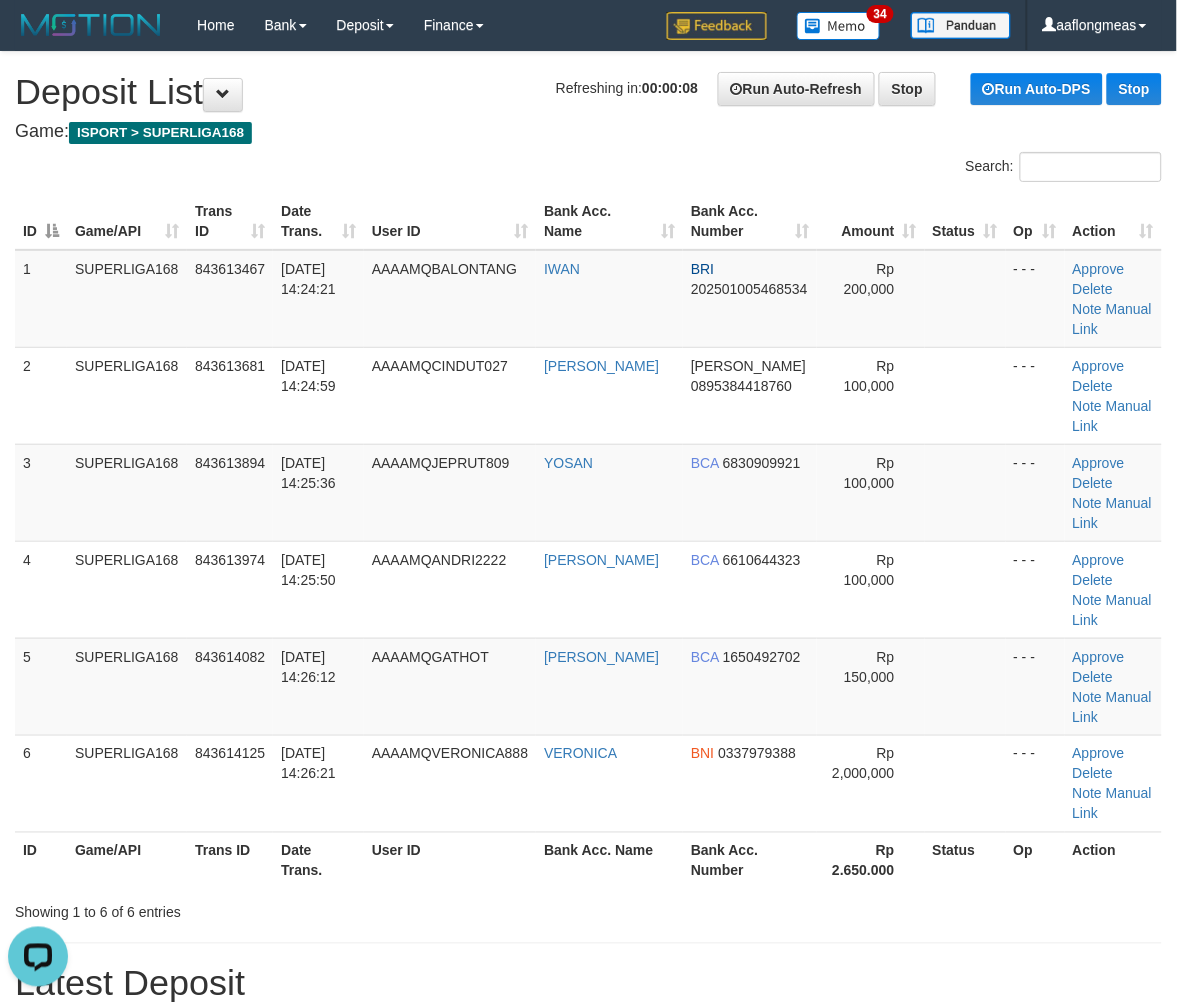 scroll, scrollTop: 0, scrollLeft: 0, axis: both 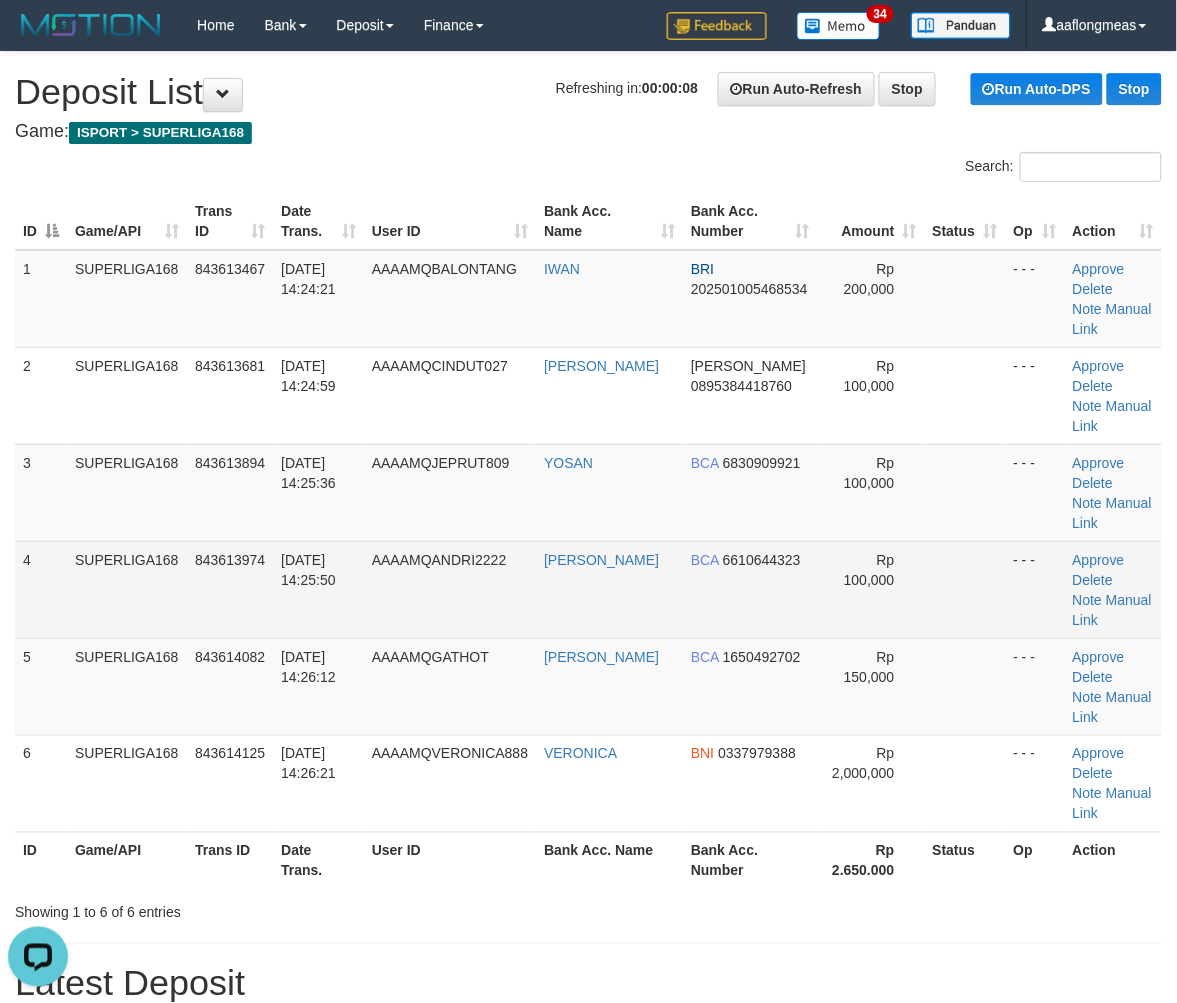 drag, startPoint x: 960, startPoint y: 586, endPoint x: 1086, endPoint y: 626, distance: 132.19682 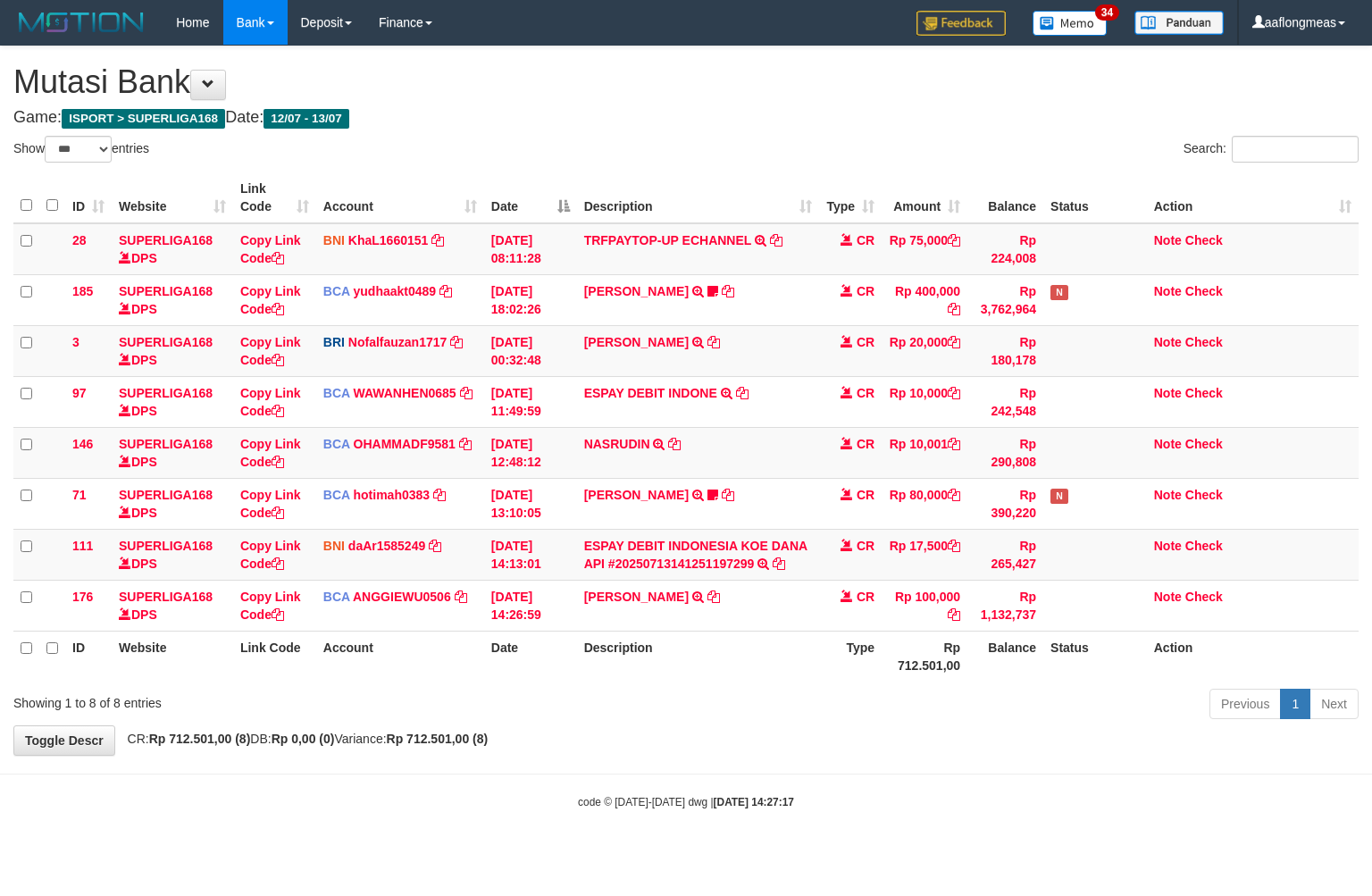select on "***" 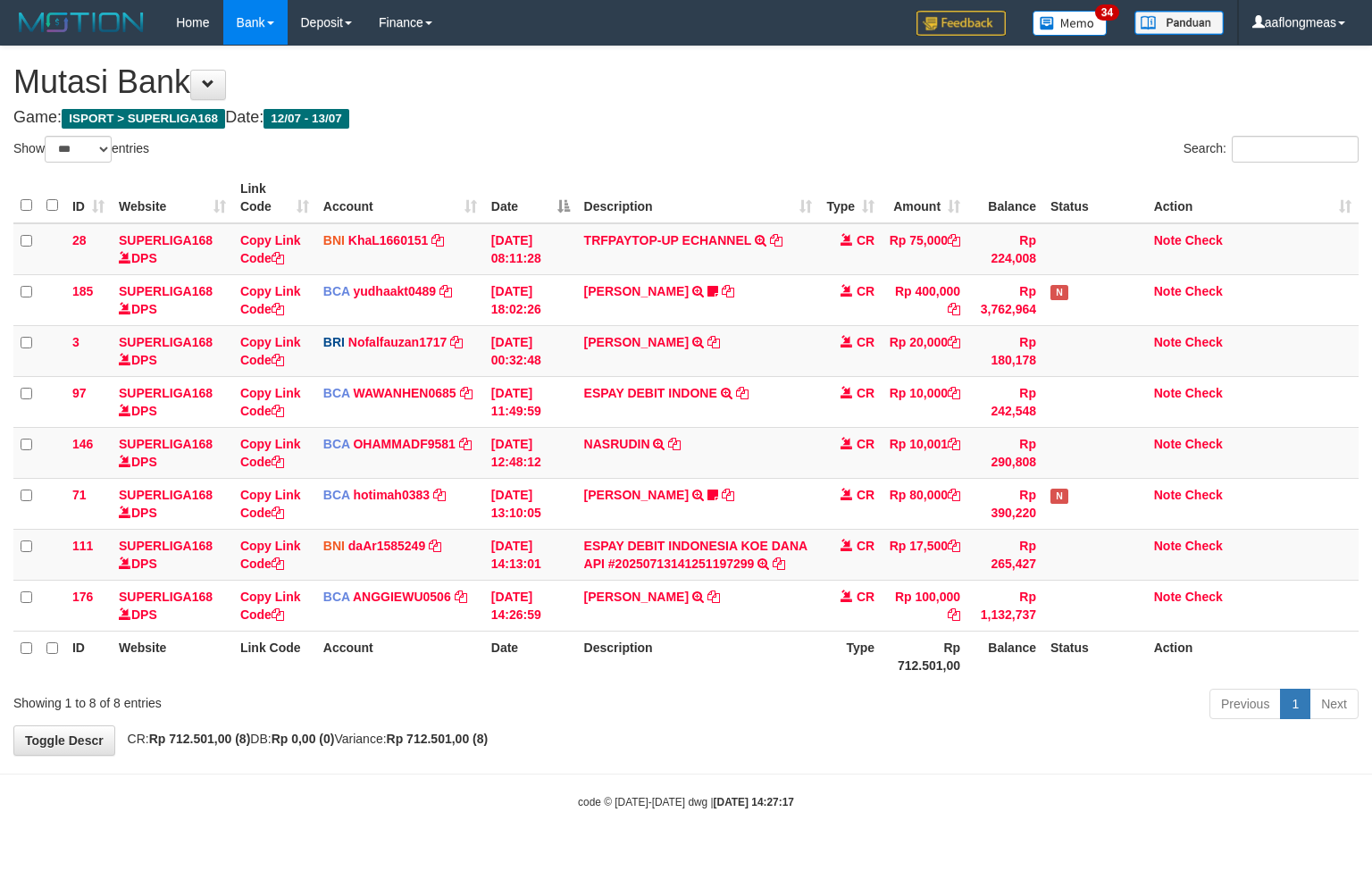 scroll, scrollTop: 0, scrollLeft: 0, axis: both 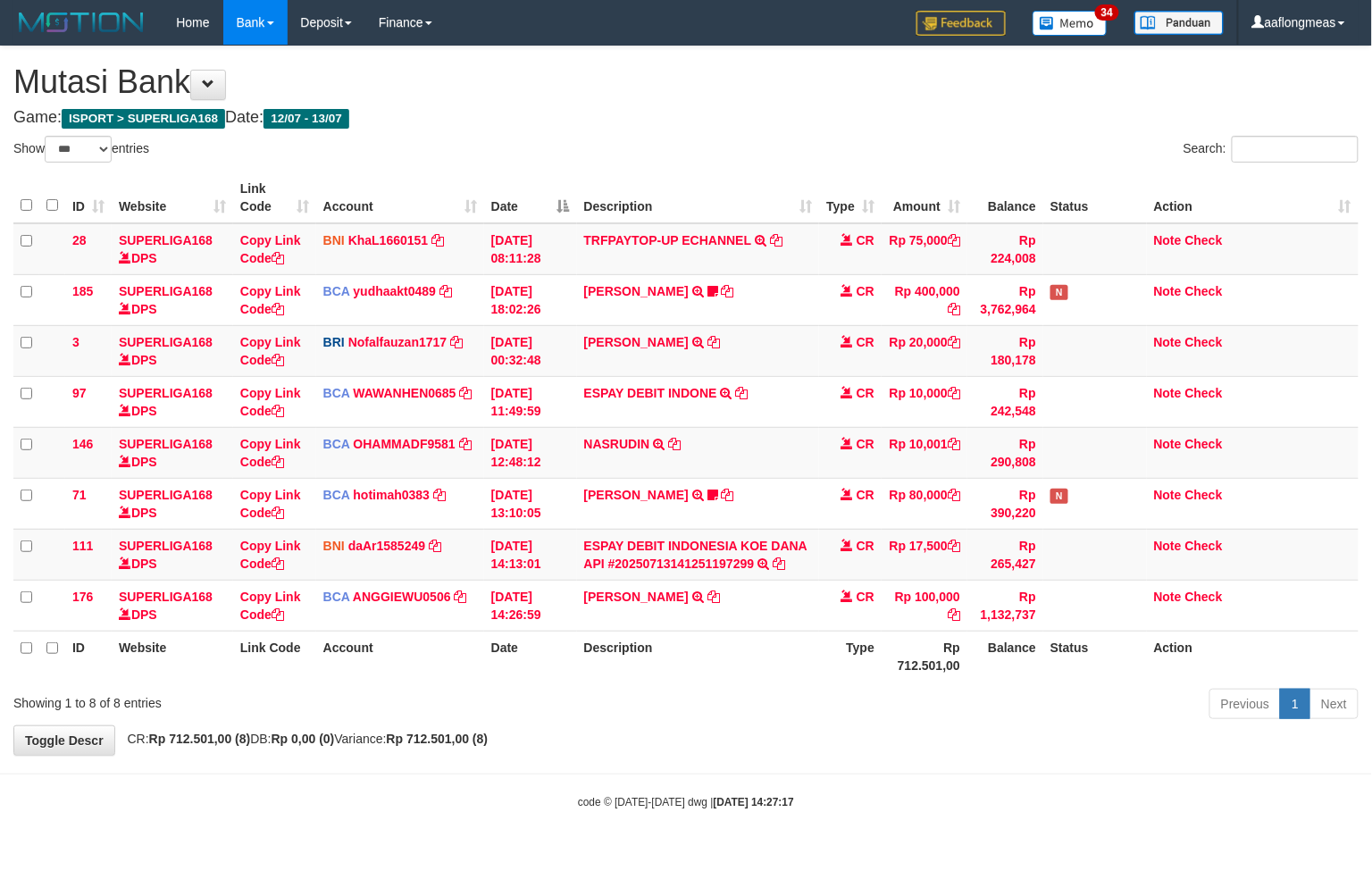 click on "**********" at bounding box center [686, 400] 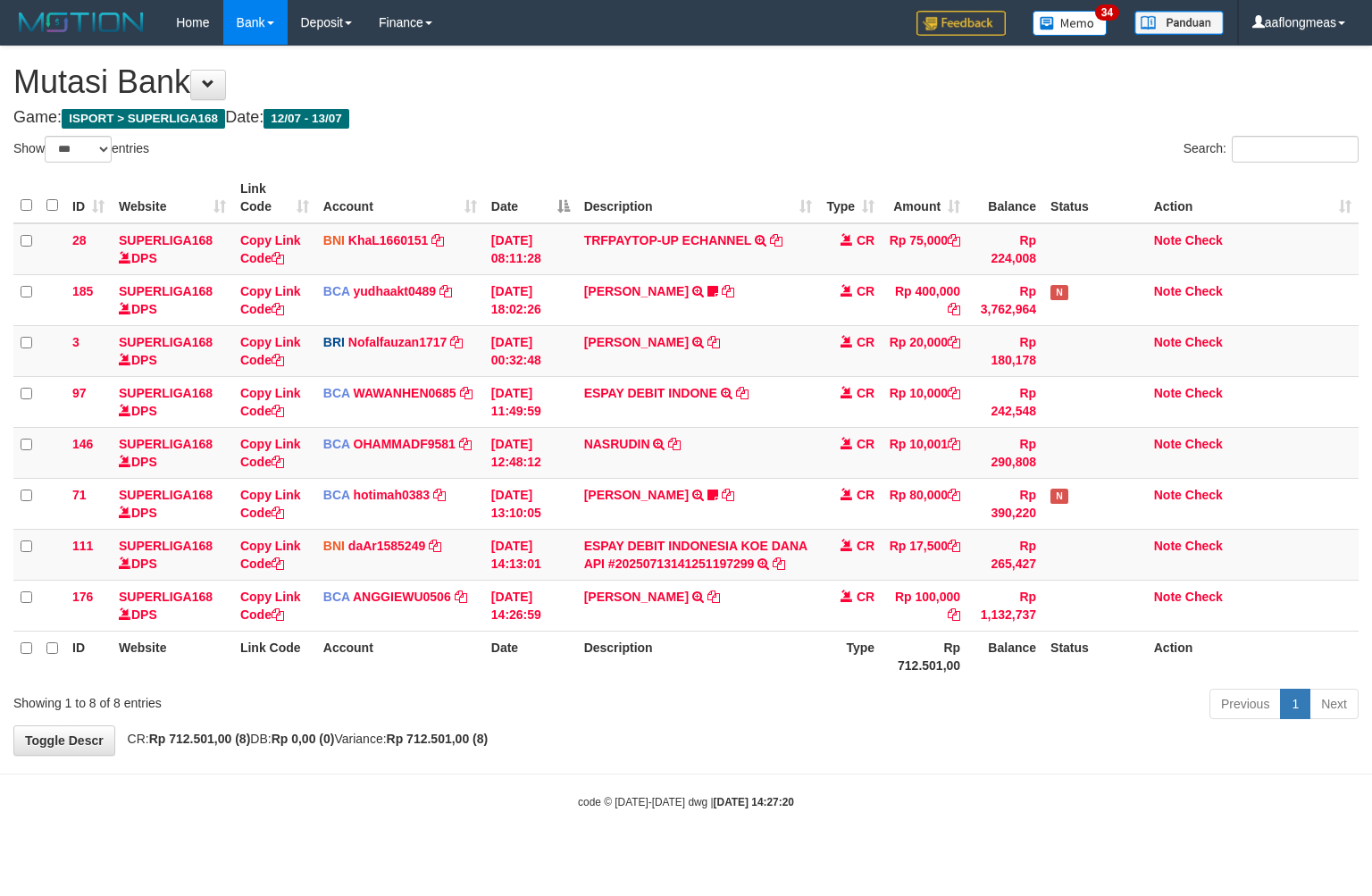 select on "***" 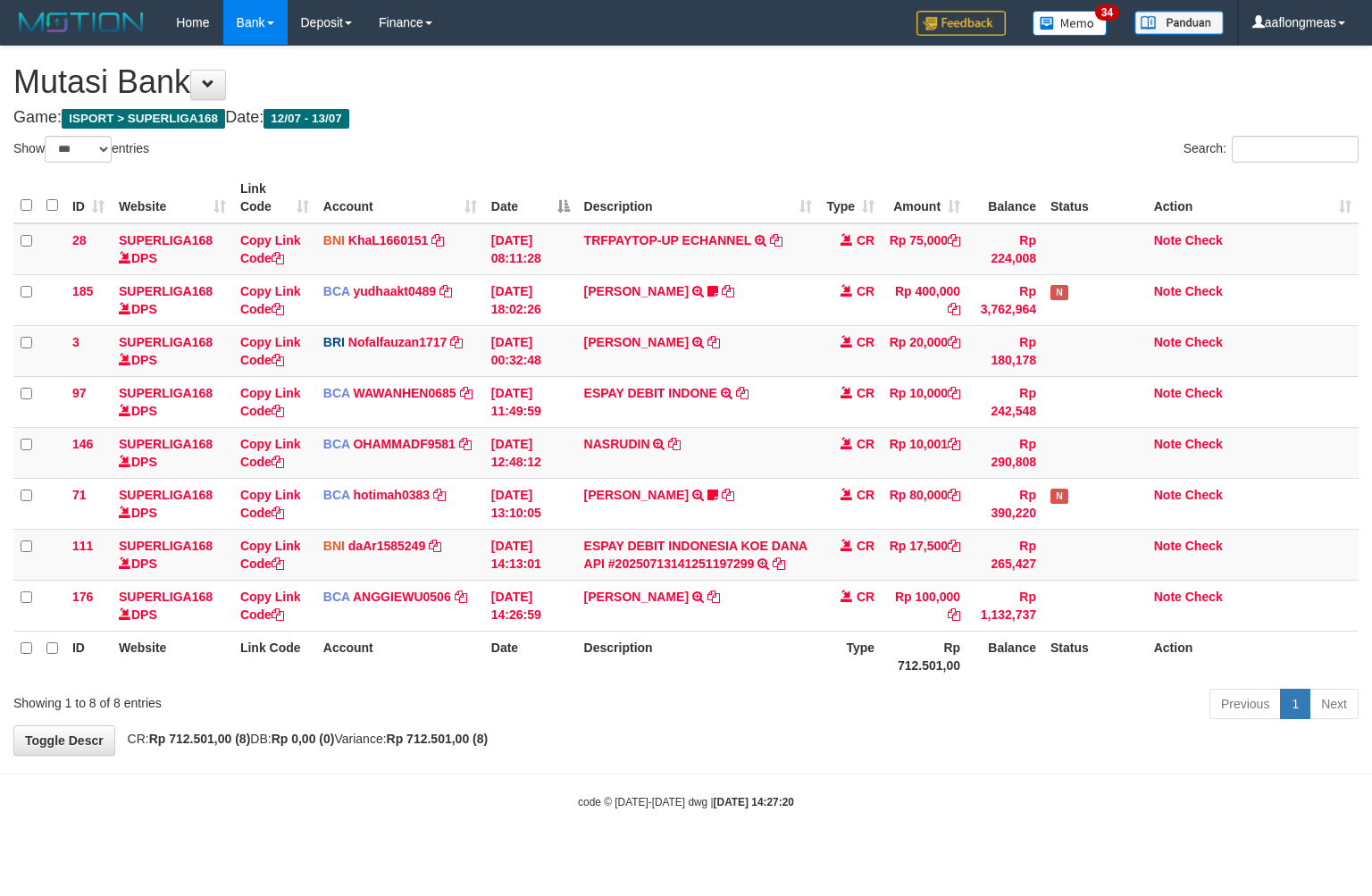 scroll, scrollTop: 0, scrollLeft: 0, axis: both 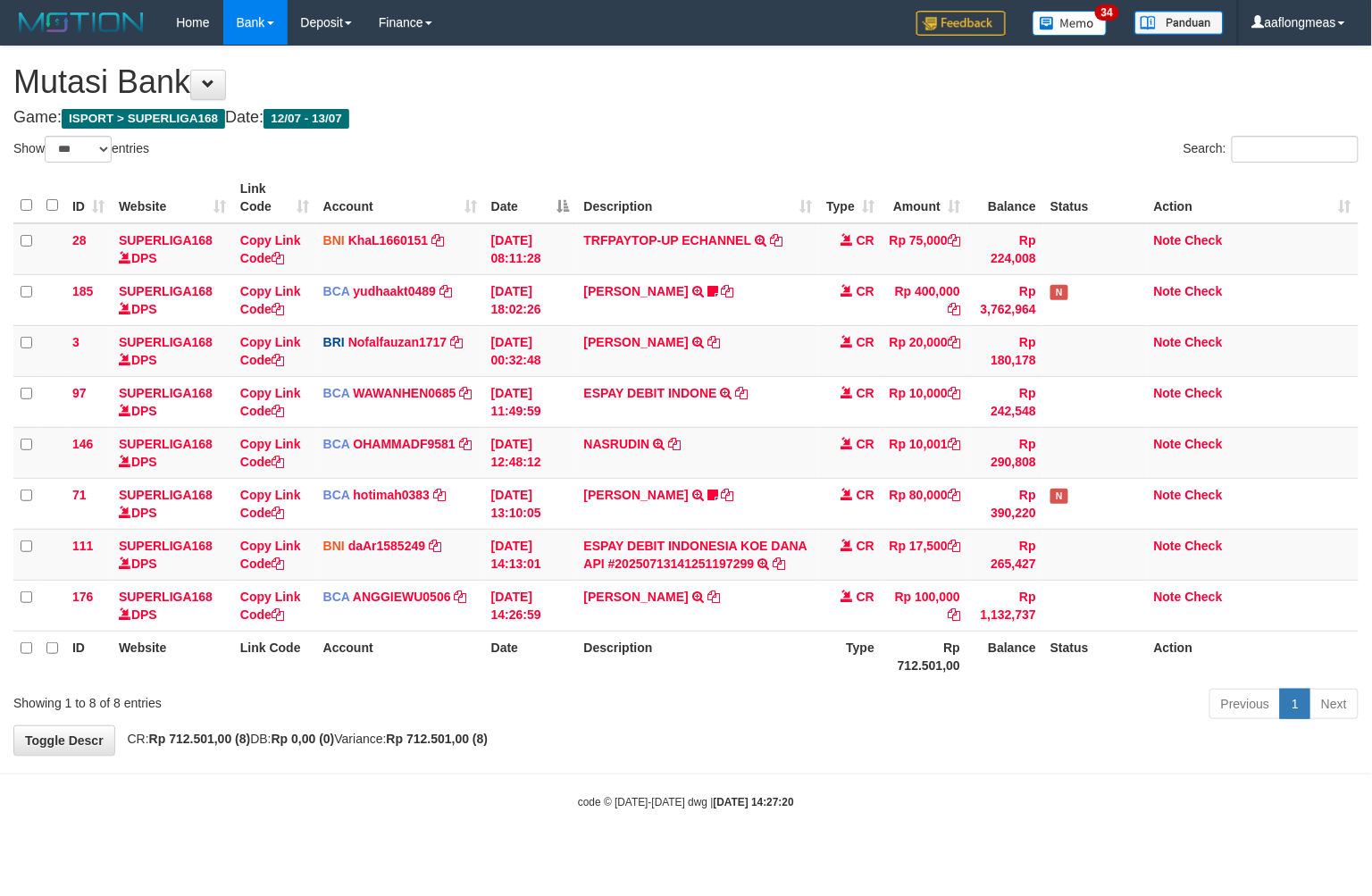 drag, startPoint x: 0, startPoint y: 0, endPoint x: 726, endPoint y: 728, distance: 1028.1342 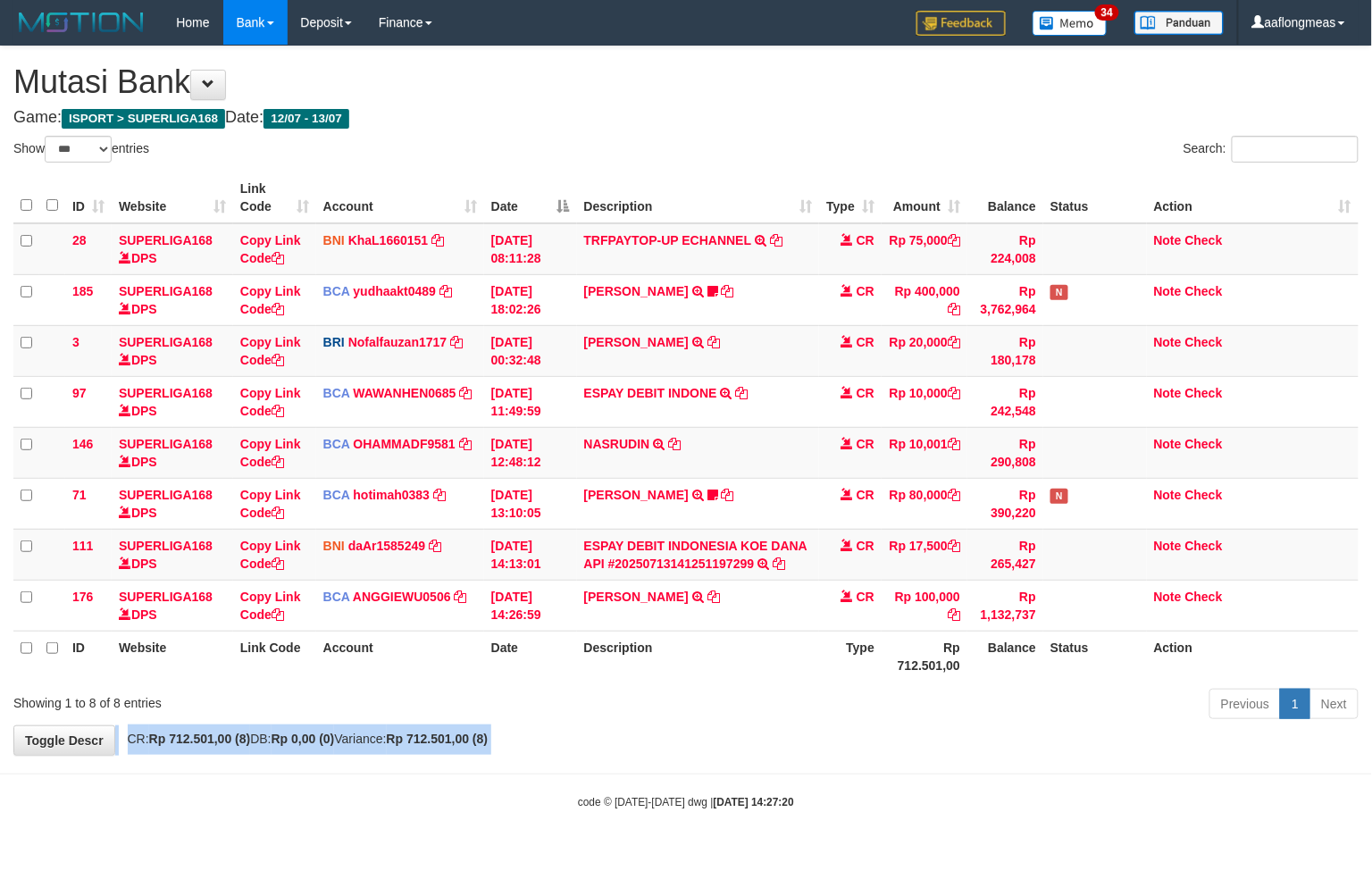 click on "**********" at bounding box center [686, 400] 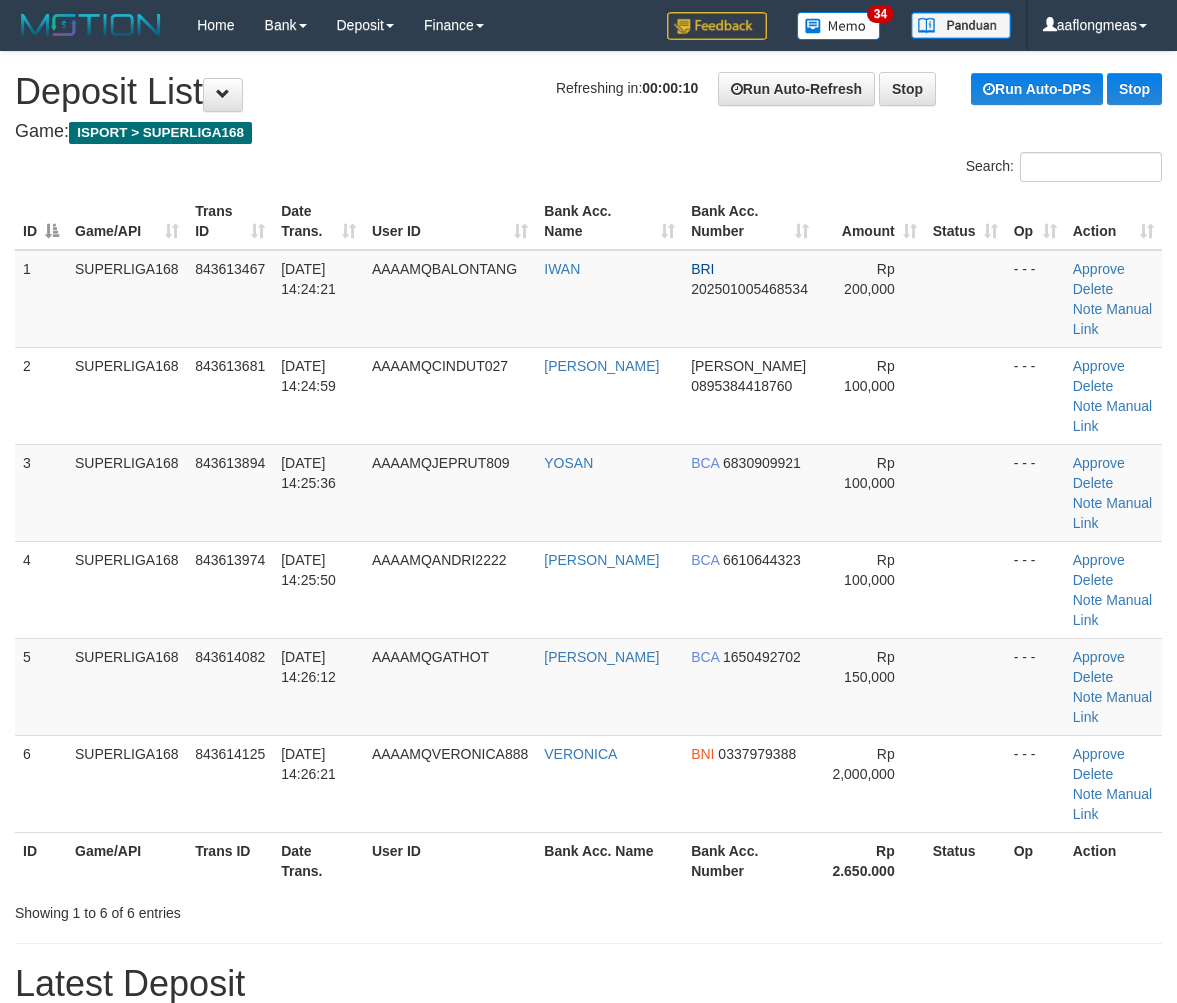 scroll, scrollTop: 0, scrollLeft: 0, axis: both 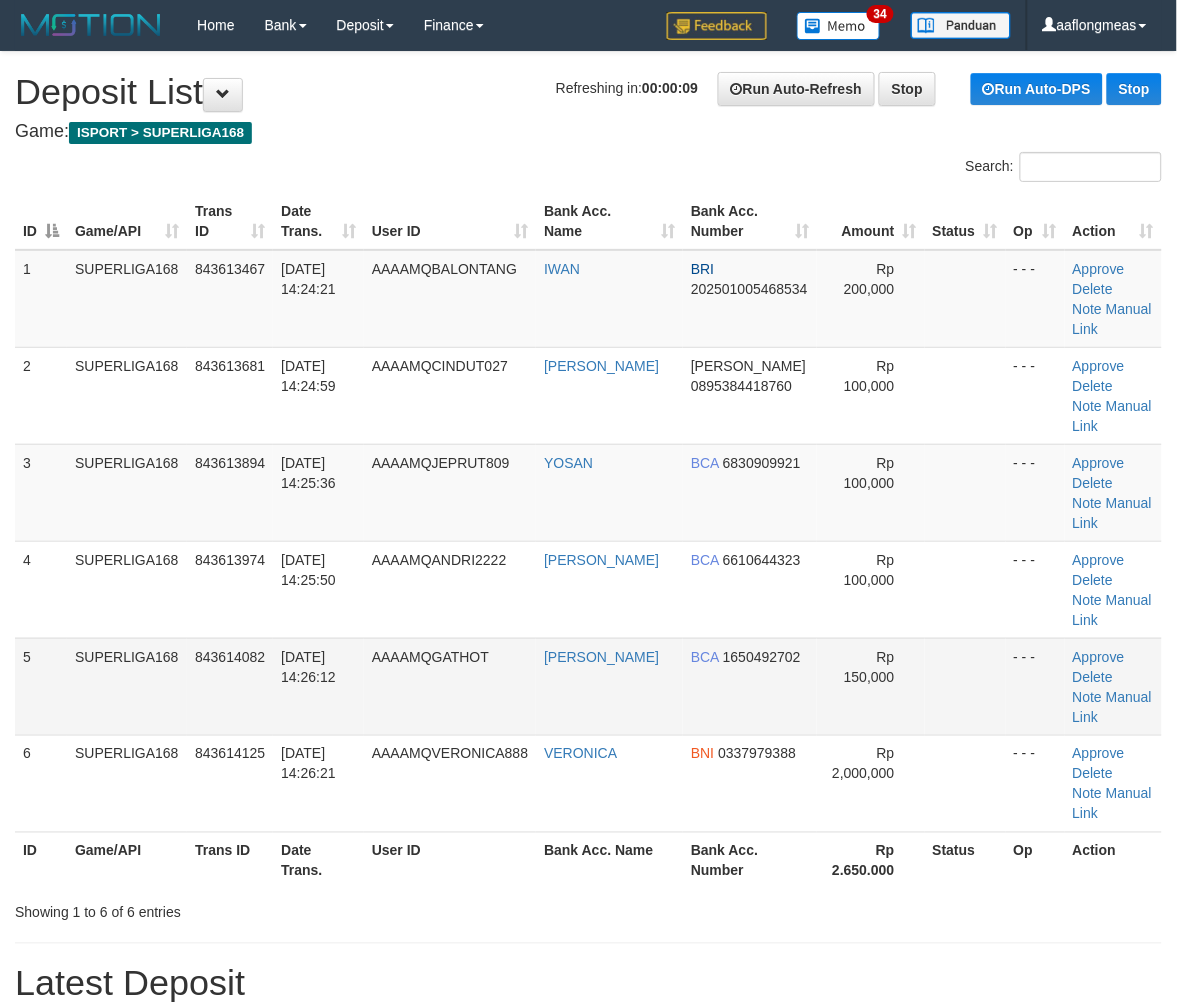 click at bounding box center [965, 686] 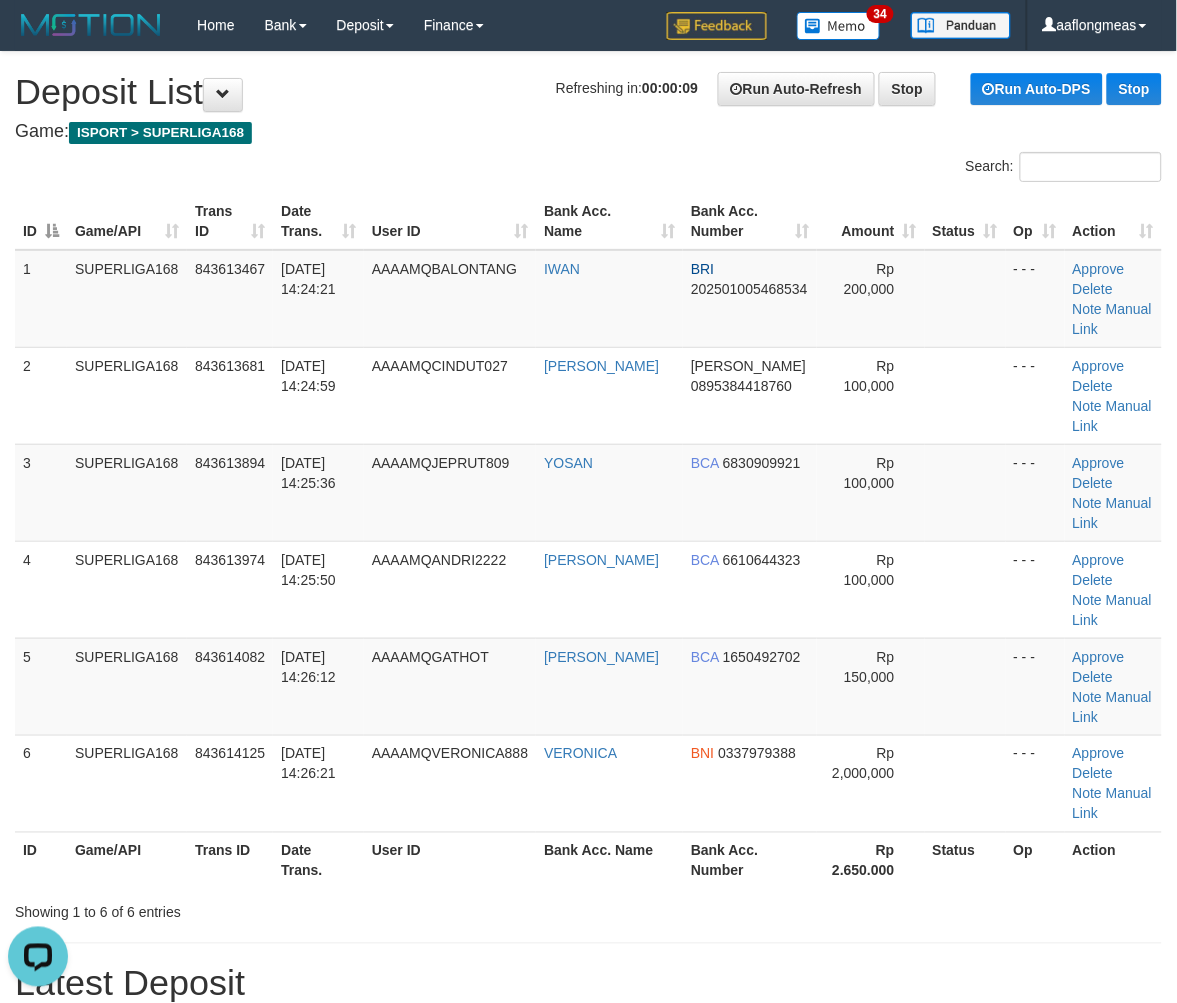 scroll, scrollTop: 0, scrollLeft: 0, axis: both 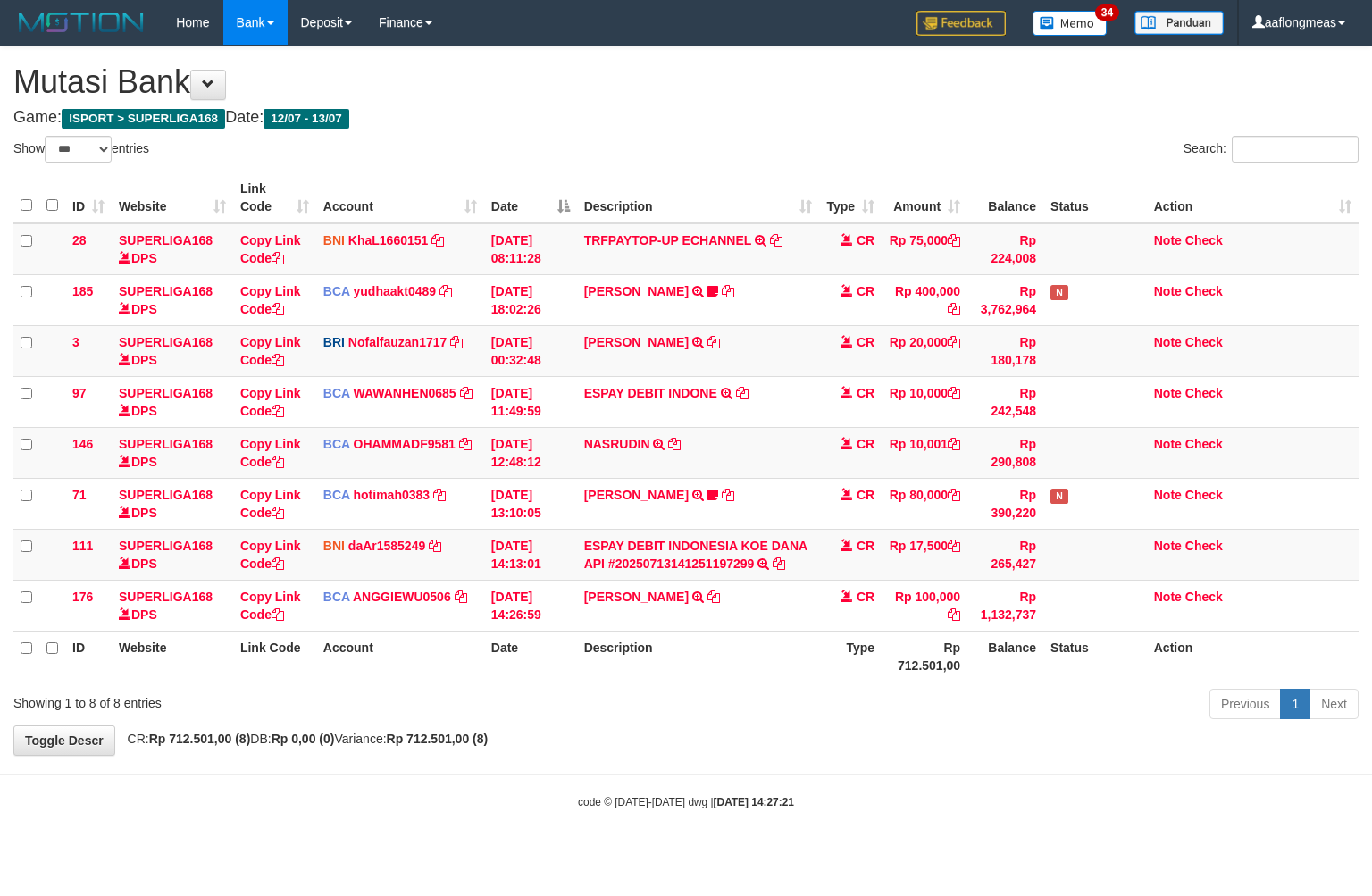 select on "***" 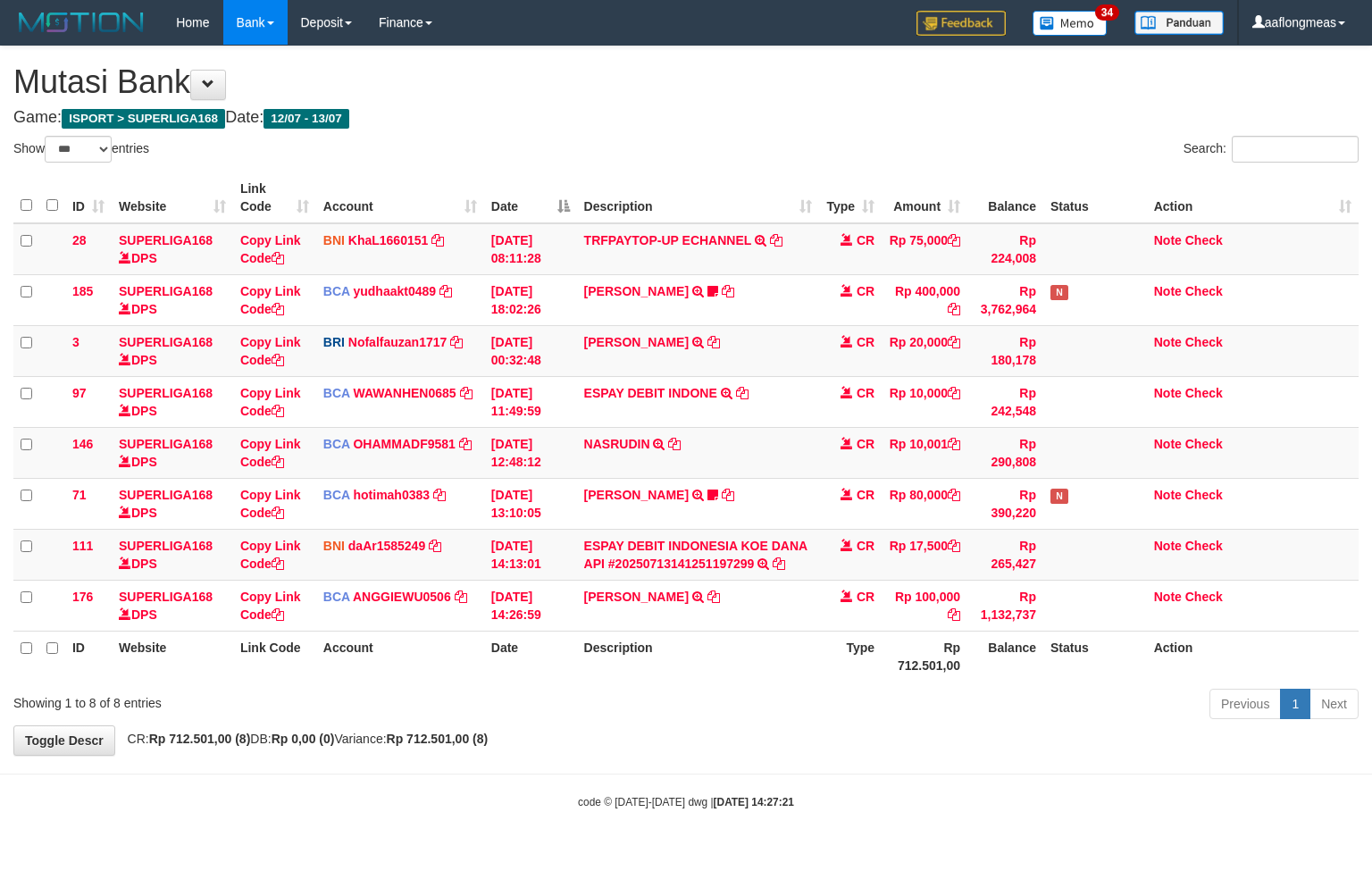 scroll, scrollTop: 0, scrollLeft: 0, axis: both 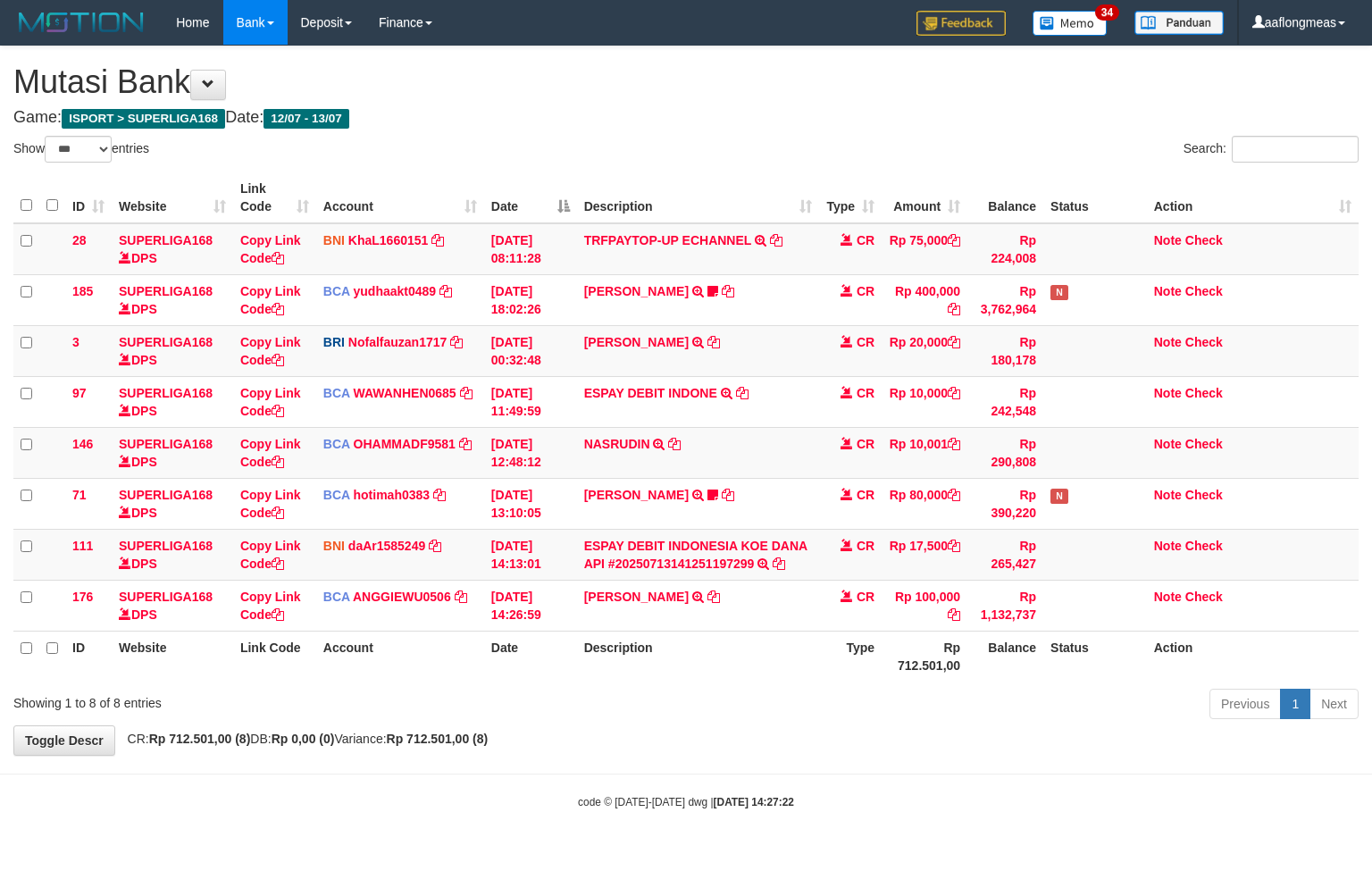 select on "***" 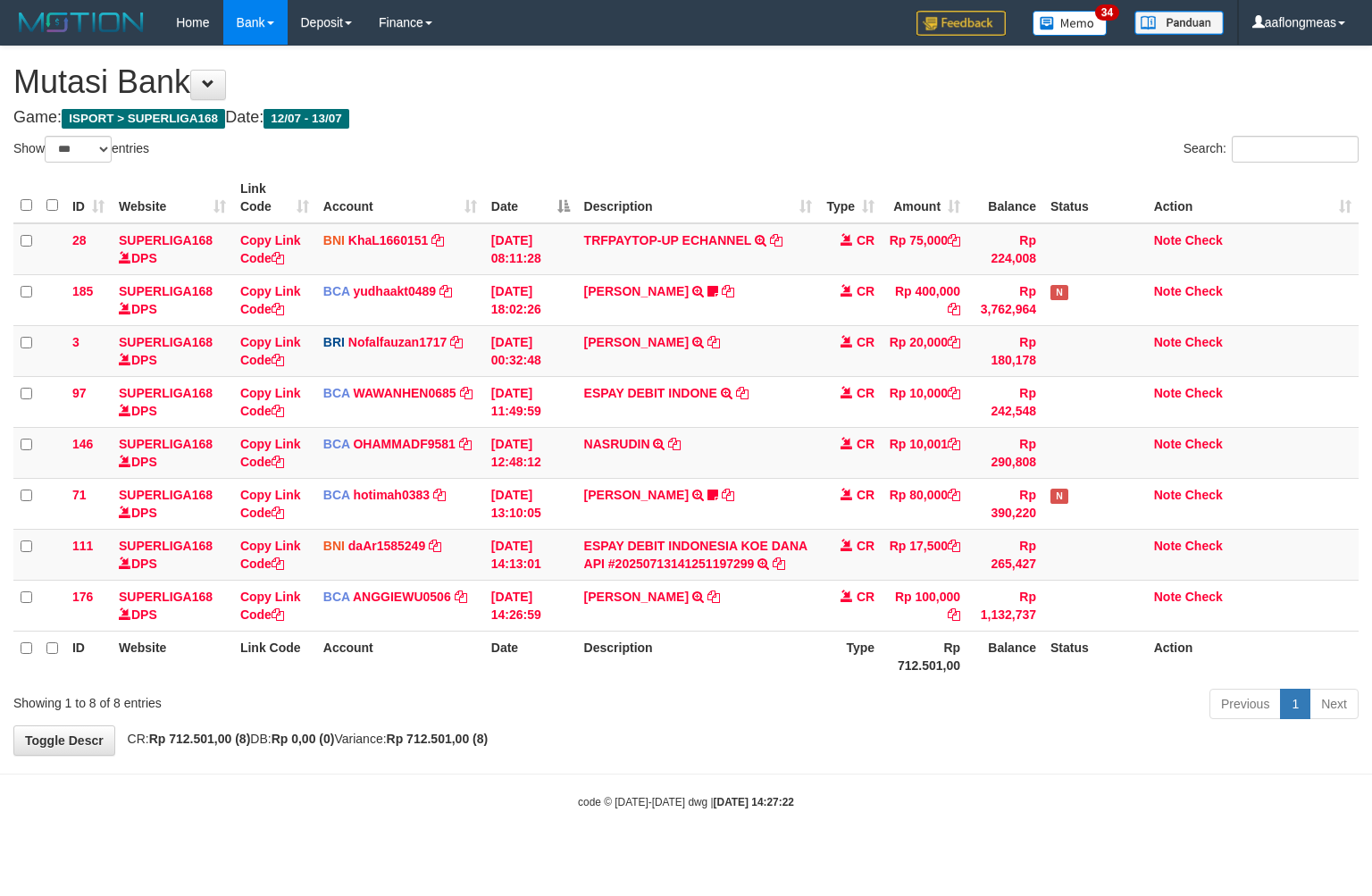 scroll, scrollTop: 0, scrollLeft: 0, axis: both 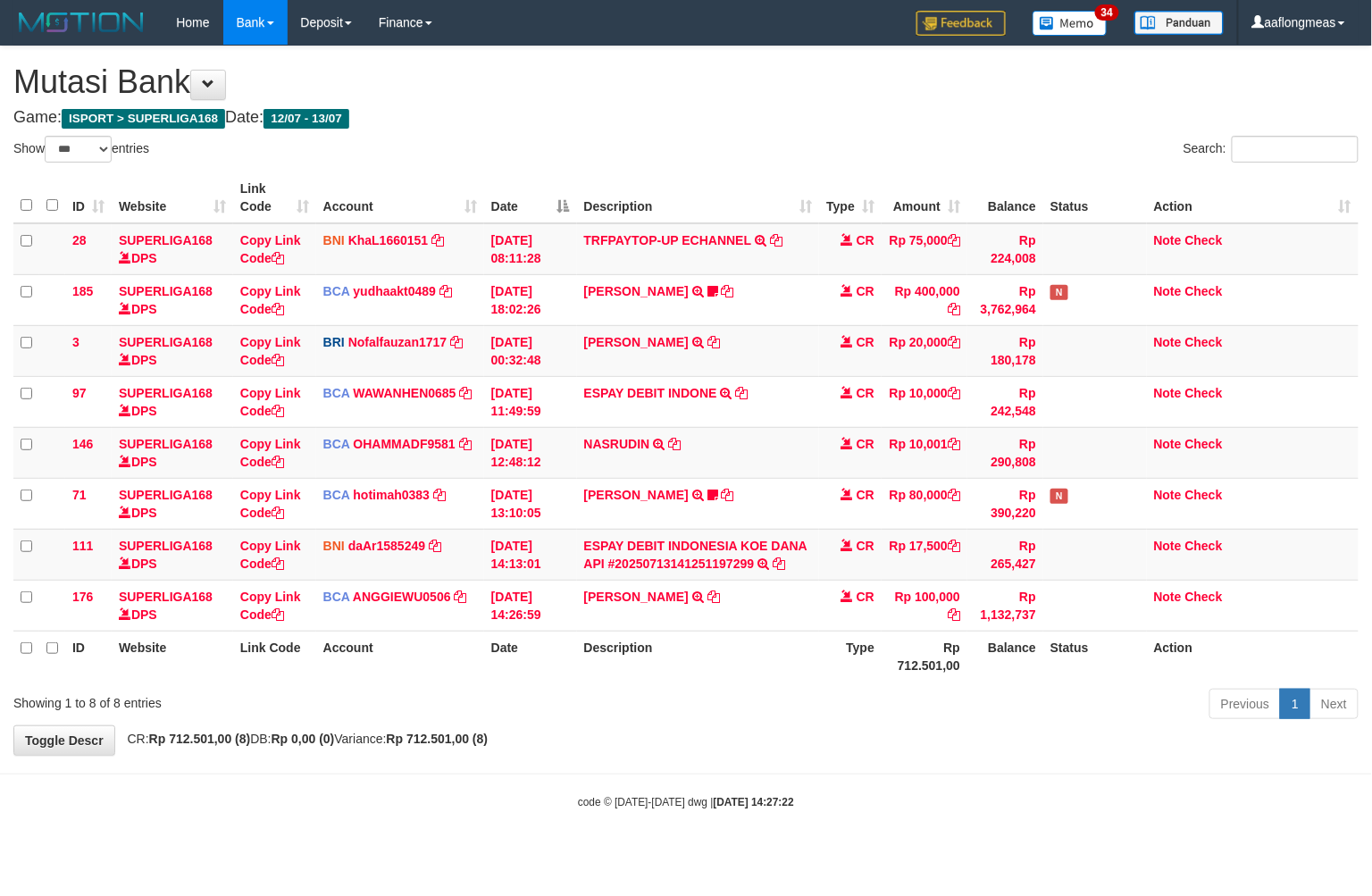 click on "Previous 1 Next" at bounding box center [972, 706] 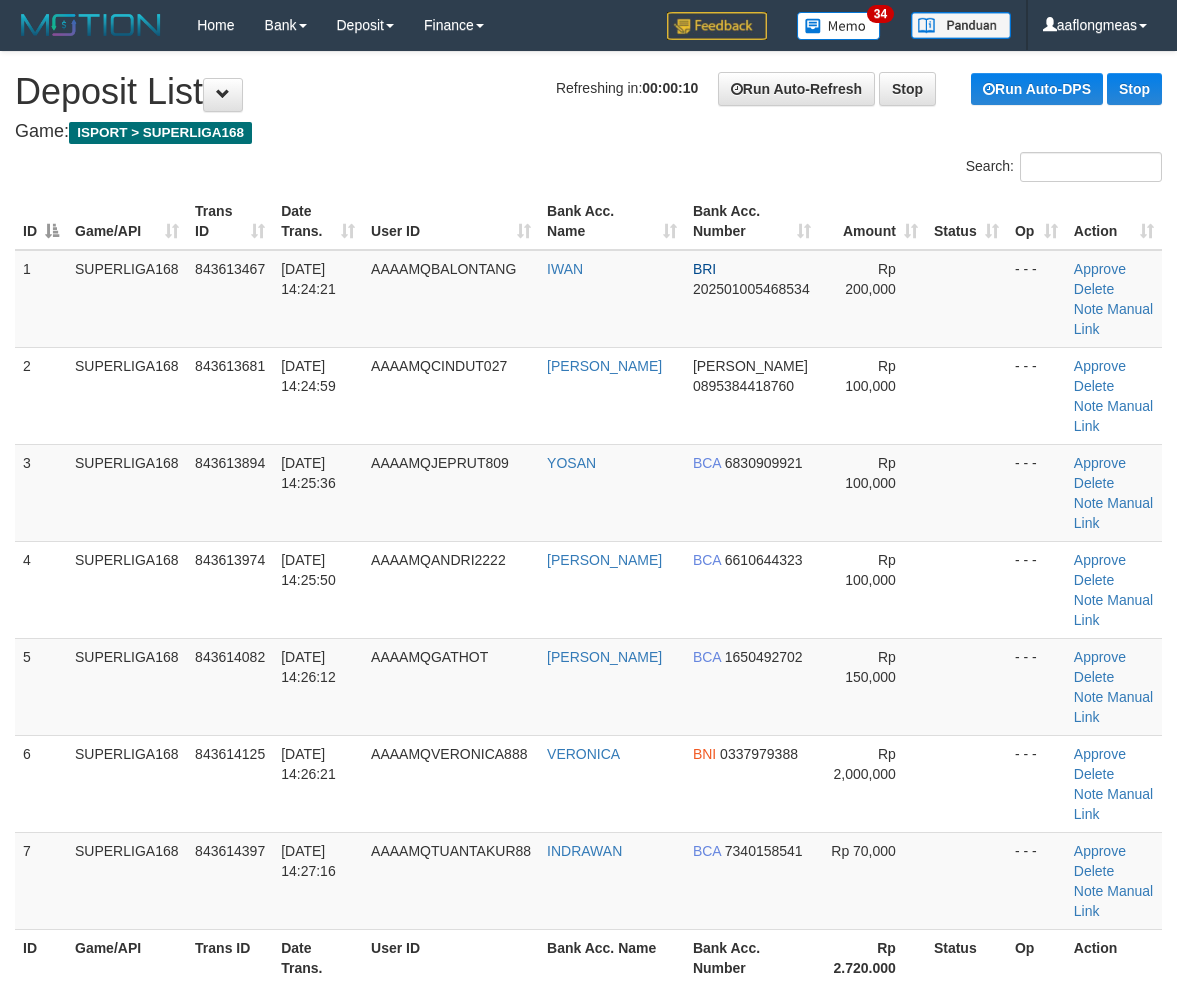 scroll, scrollTop: 0, scrollLeft: 0, axis: both 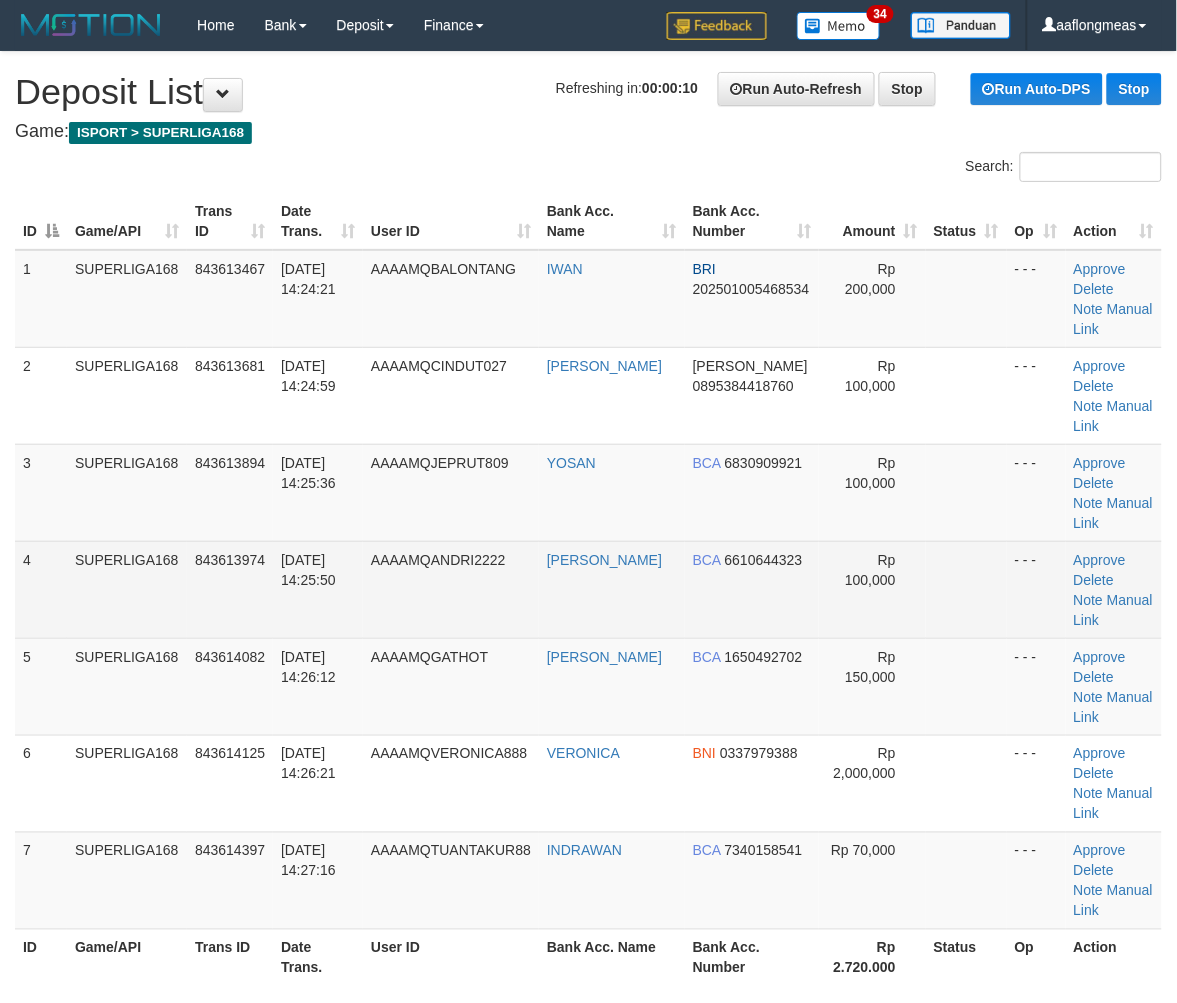 click on "Rp 100,000" at bounding box center (872, 589) 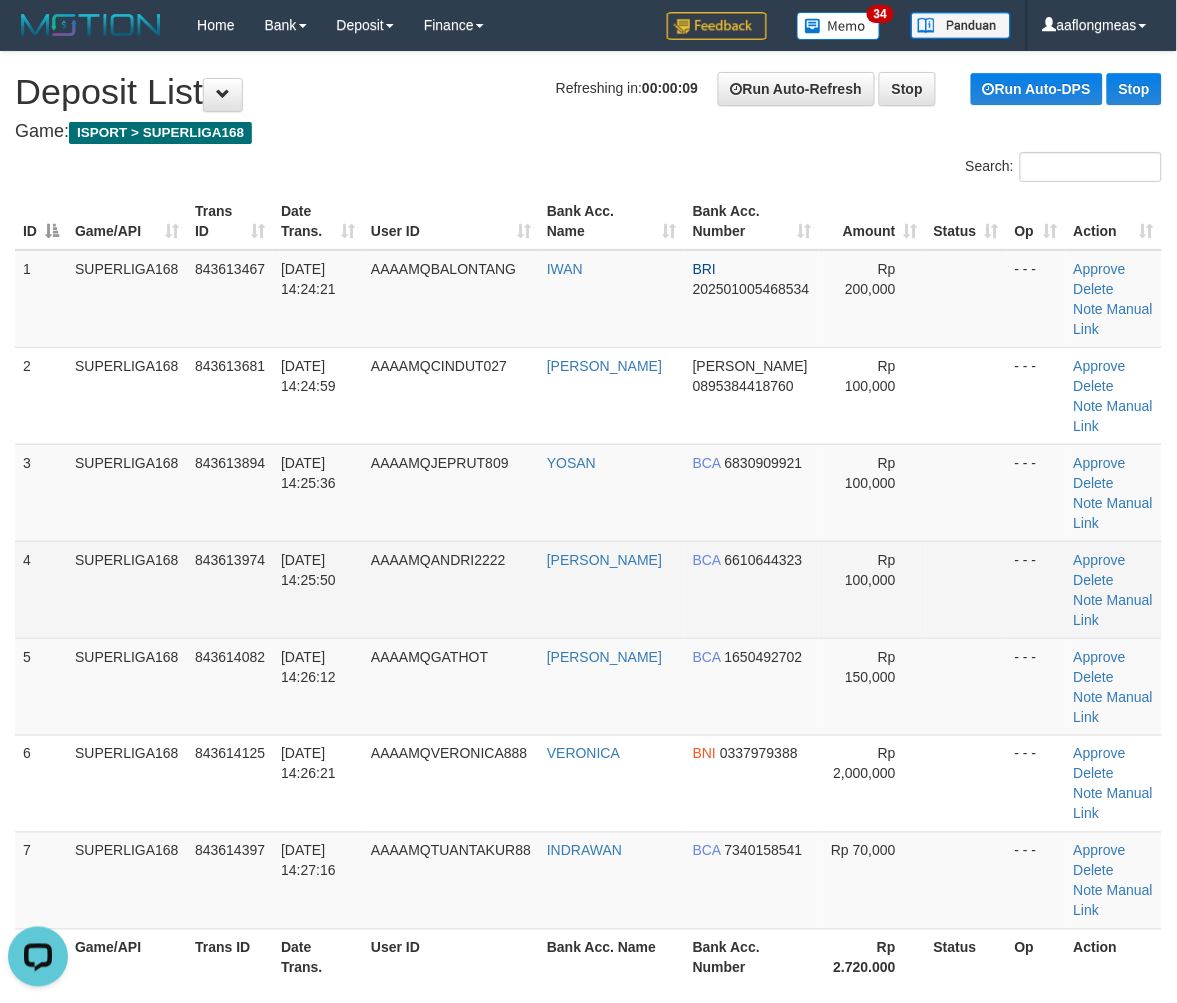 scroll, scrollTop: 0, scrollLeft: 0, axis: both 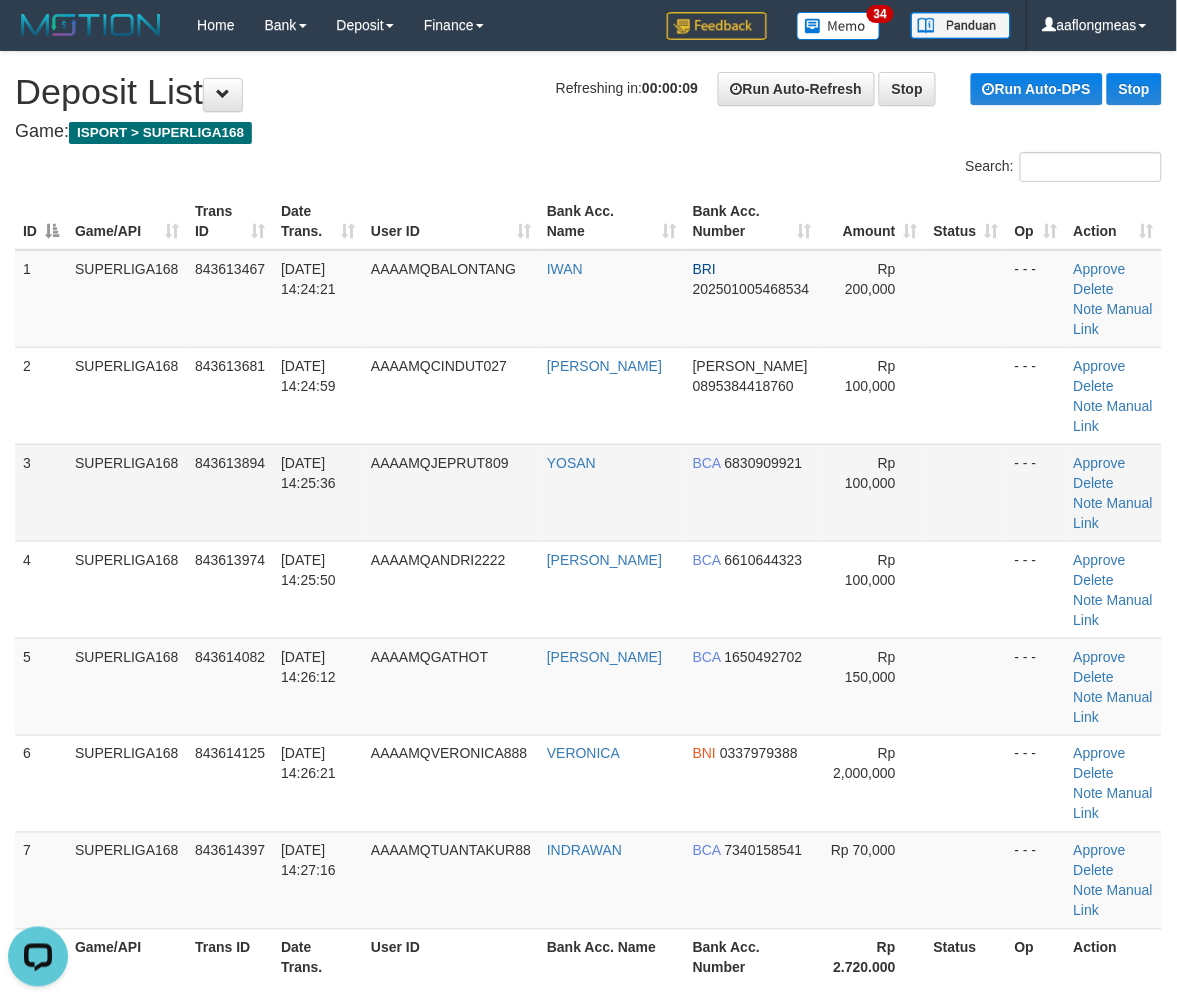 click on "Rp 100,000" at bounding box center (872, 492) 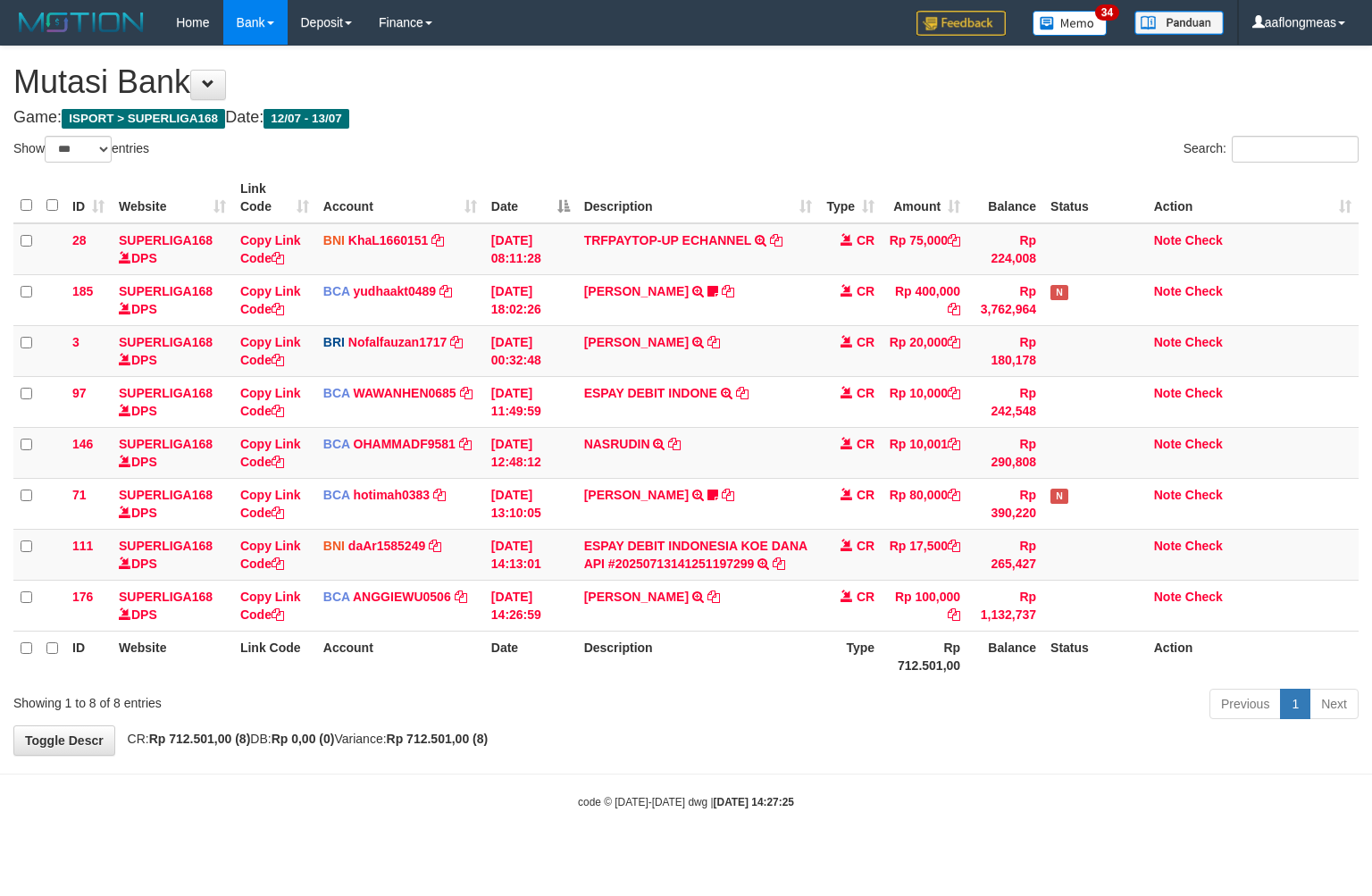 select on "***" 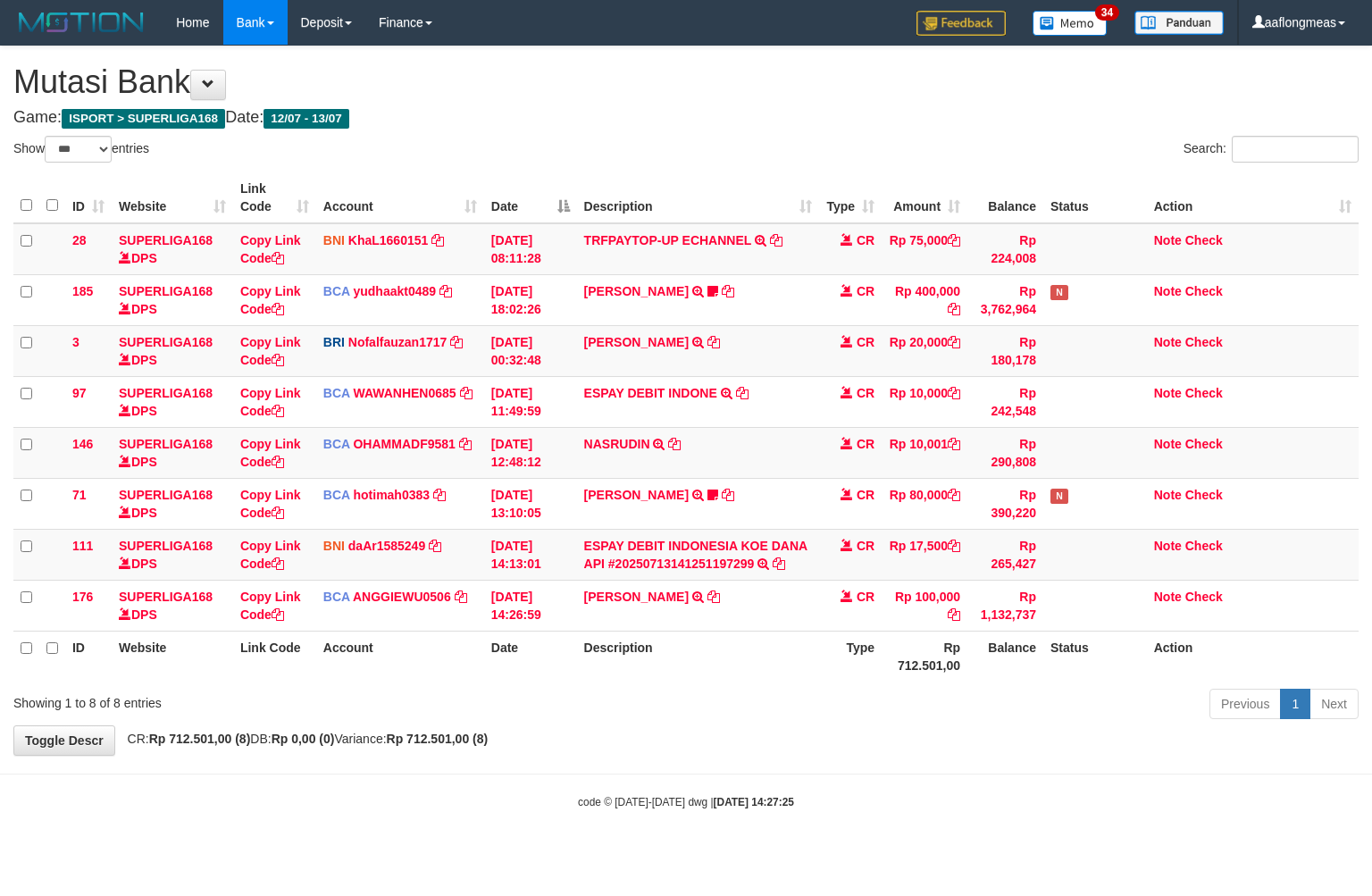 scroll, scrollTop: 0, scrollLeft: 0, axis: both 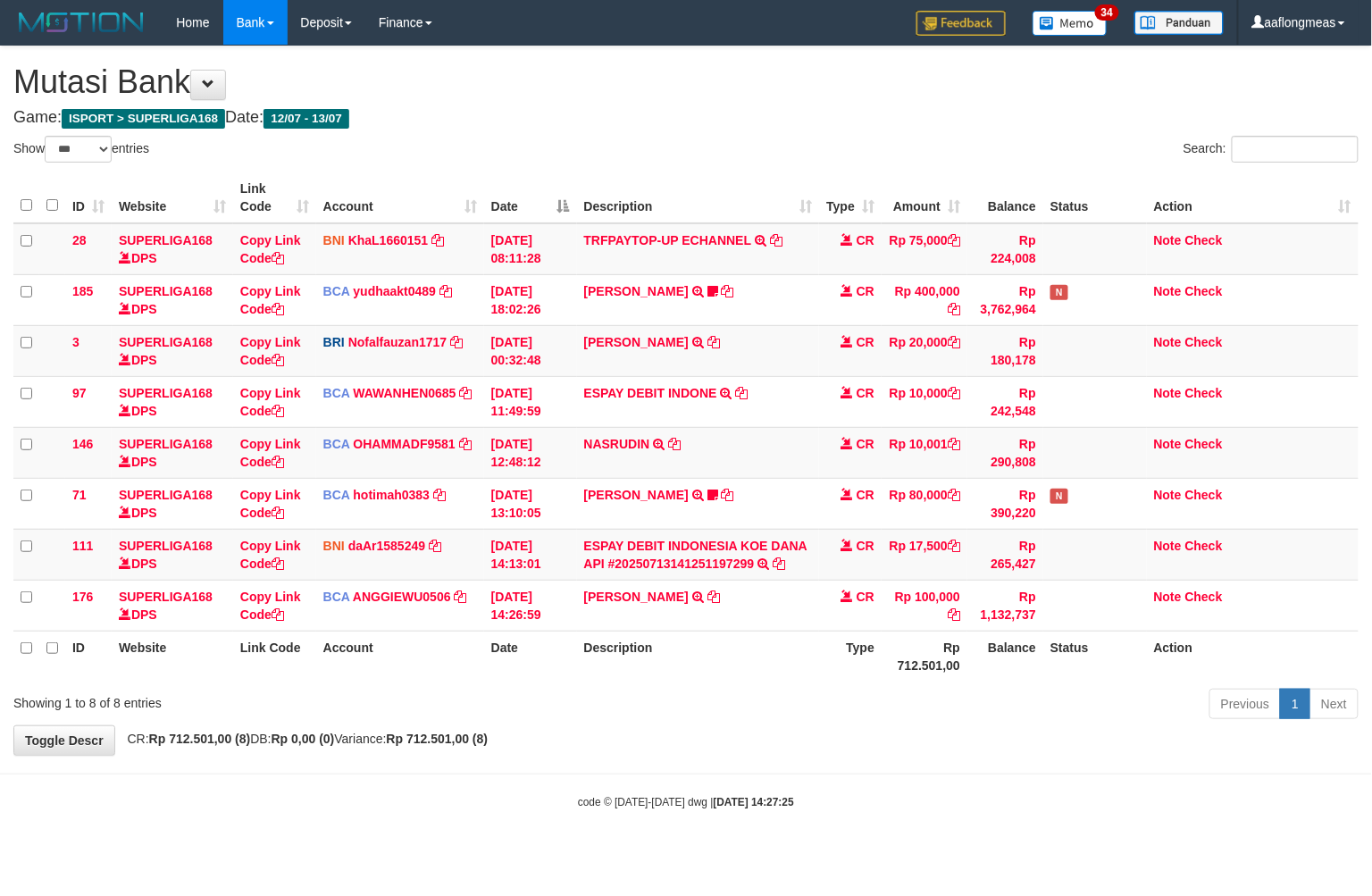 drag, startPoint x: 719, startPoint y: 676, endPoint x: 620, endPoint y: 699, distance: 101.63661 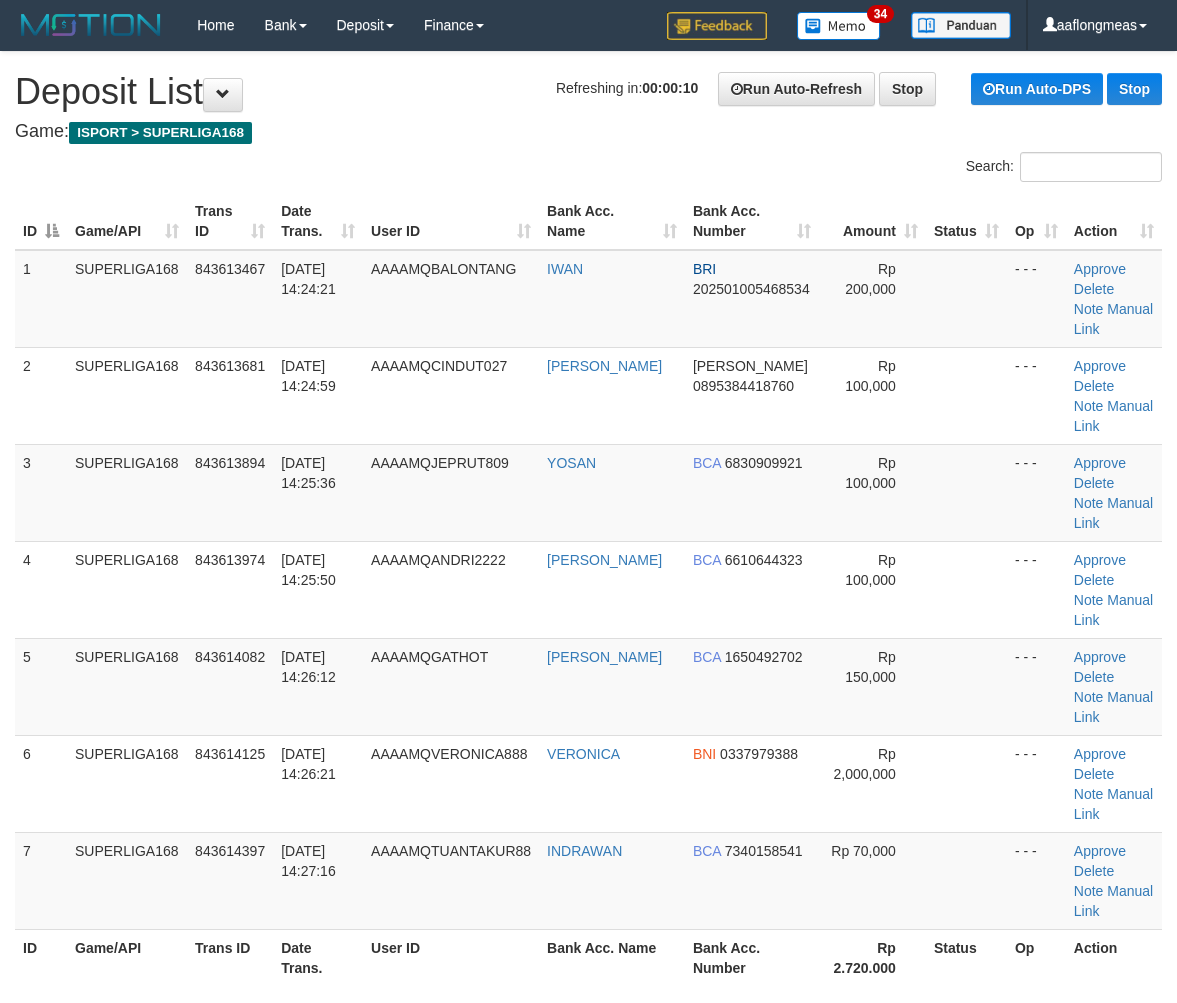 scroll, scrollTop: 0, scrollLeft: 0, axis: both 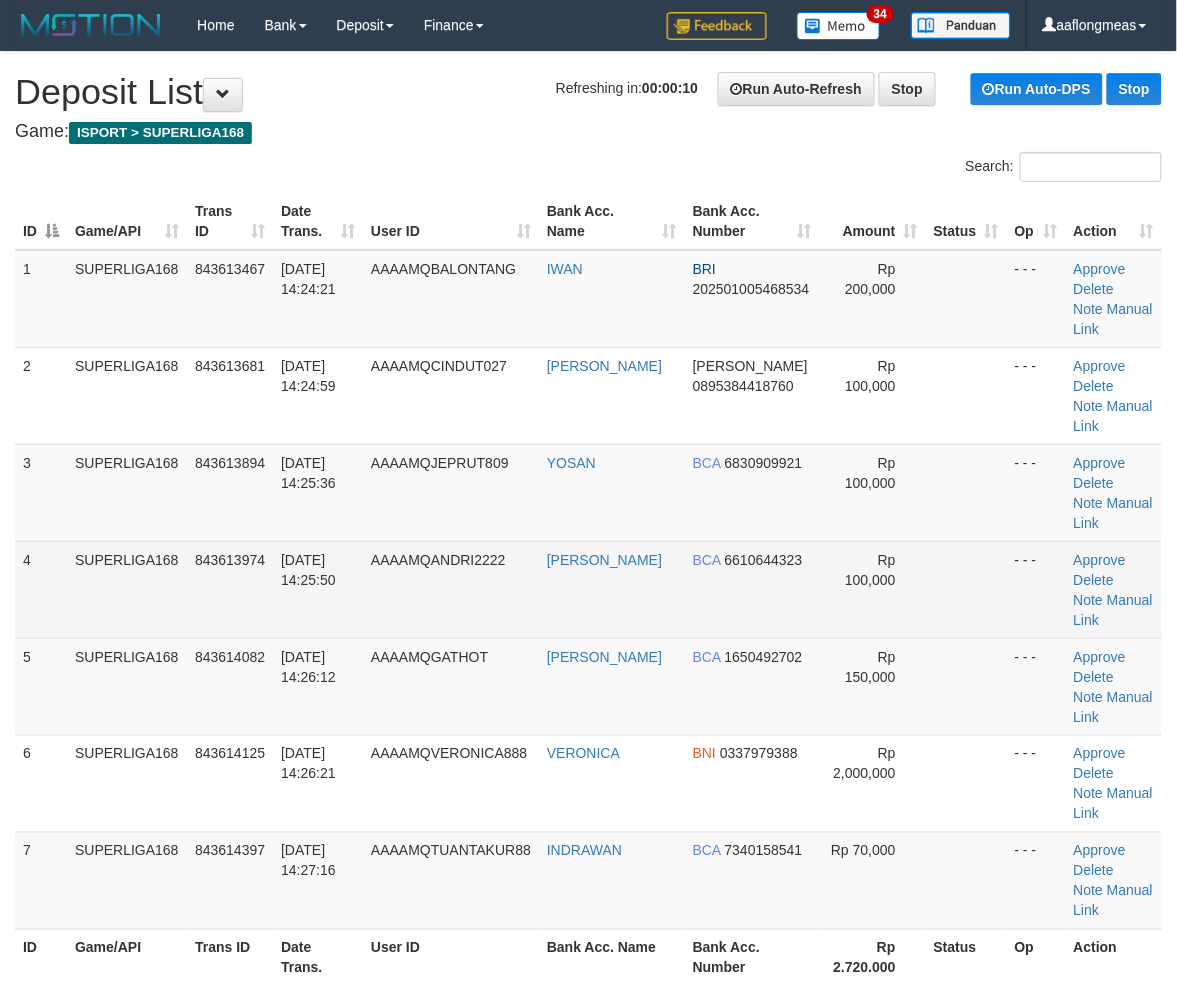 click on "Rp 100,000" at bounding box center (872, 589) 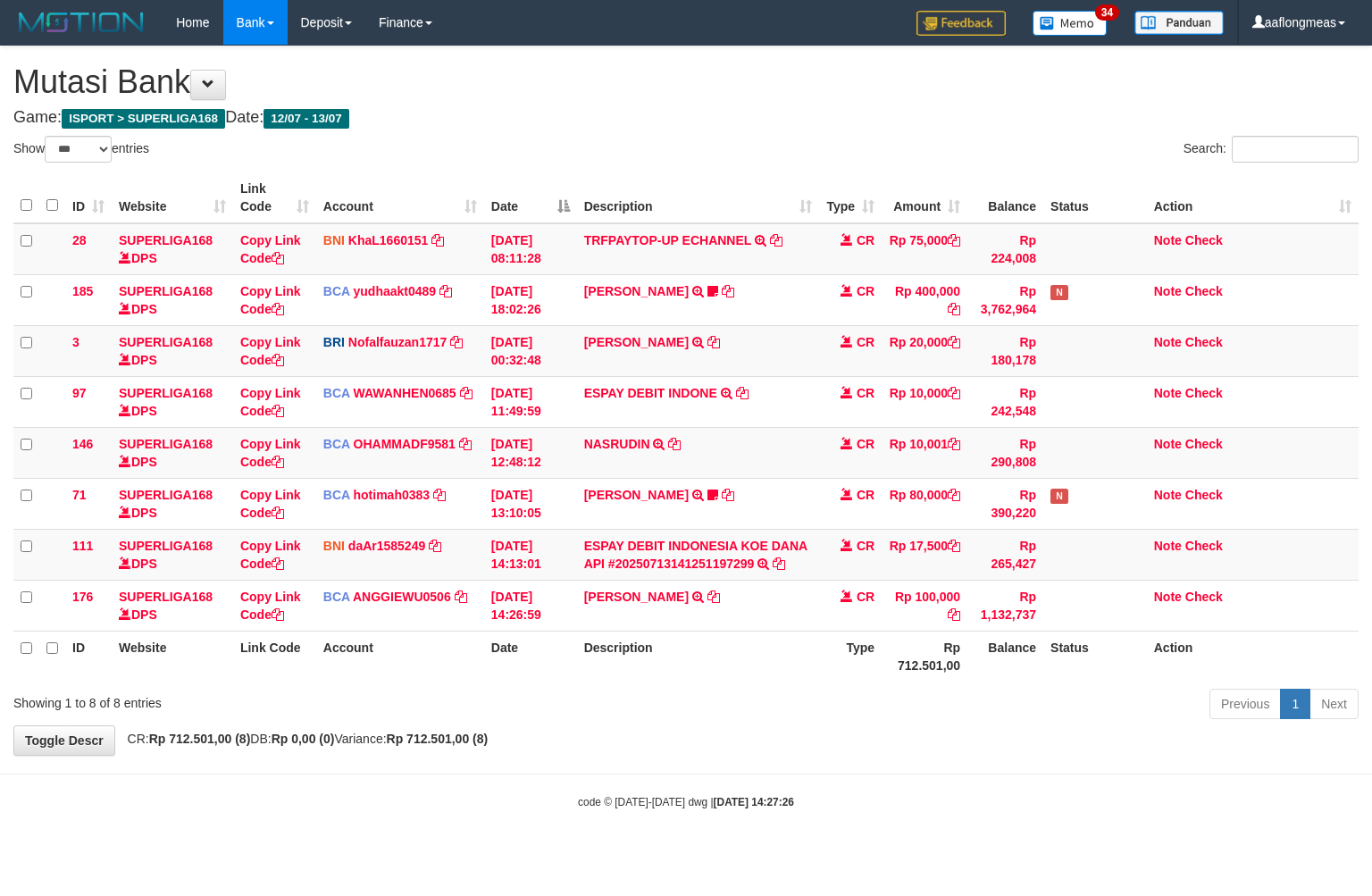 select on "***" 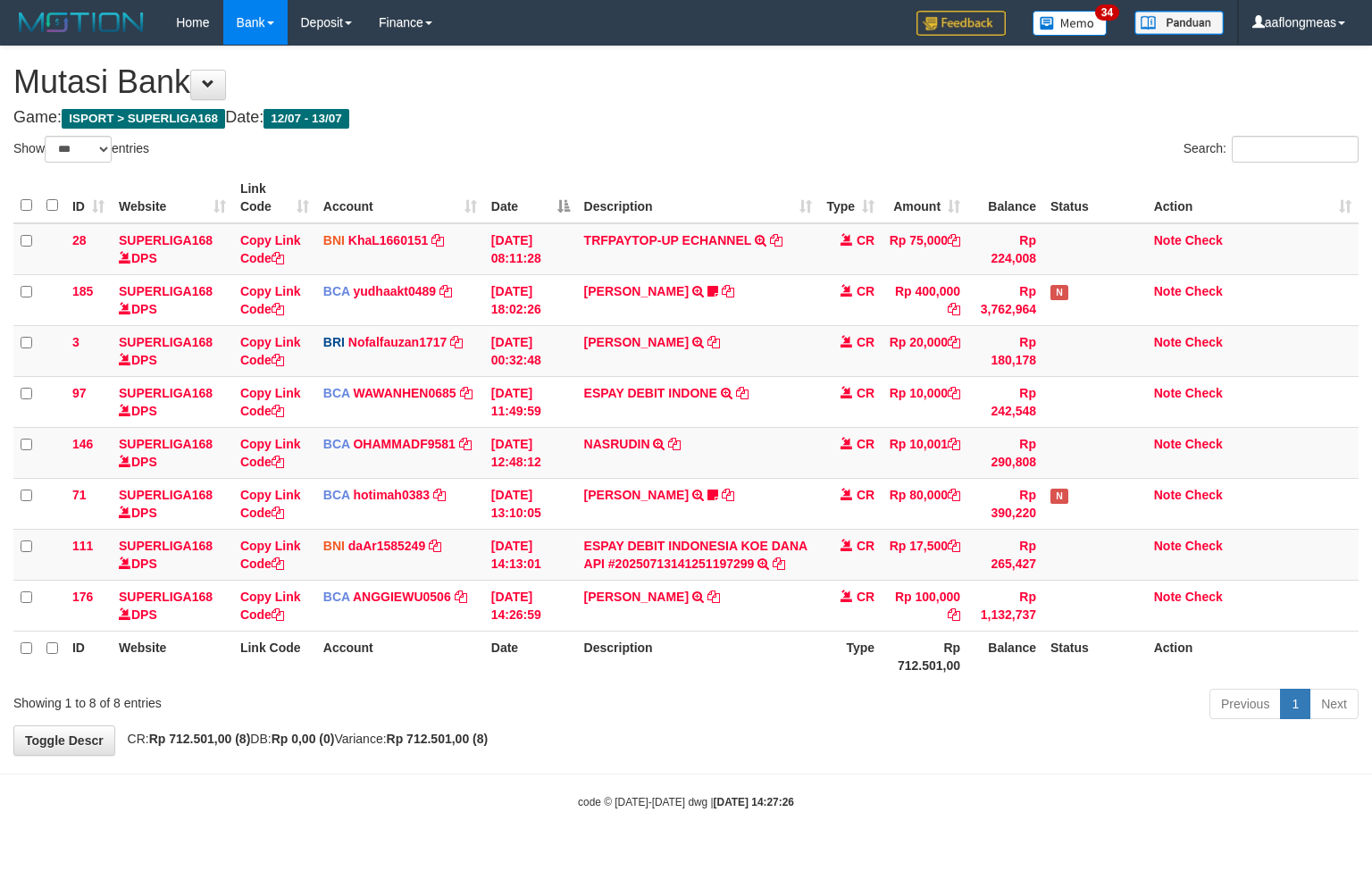 scroll, scrollTop: 0, scrollLeft: 0, axis: both 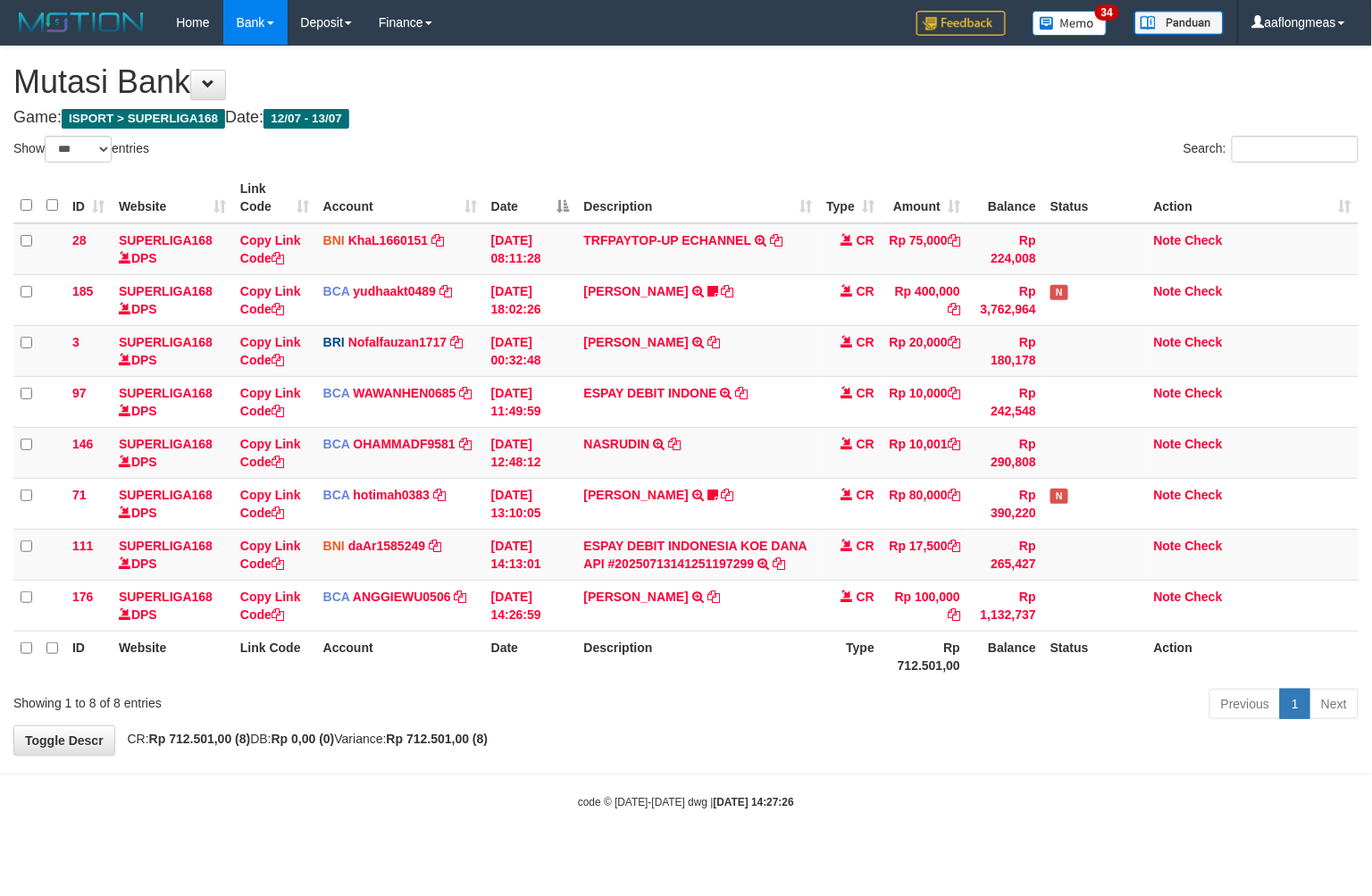 drag, startPoint x: 0, startPoint y: 0, endPoint x: 686, endPoint y: 700, distance: 980.1 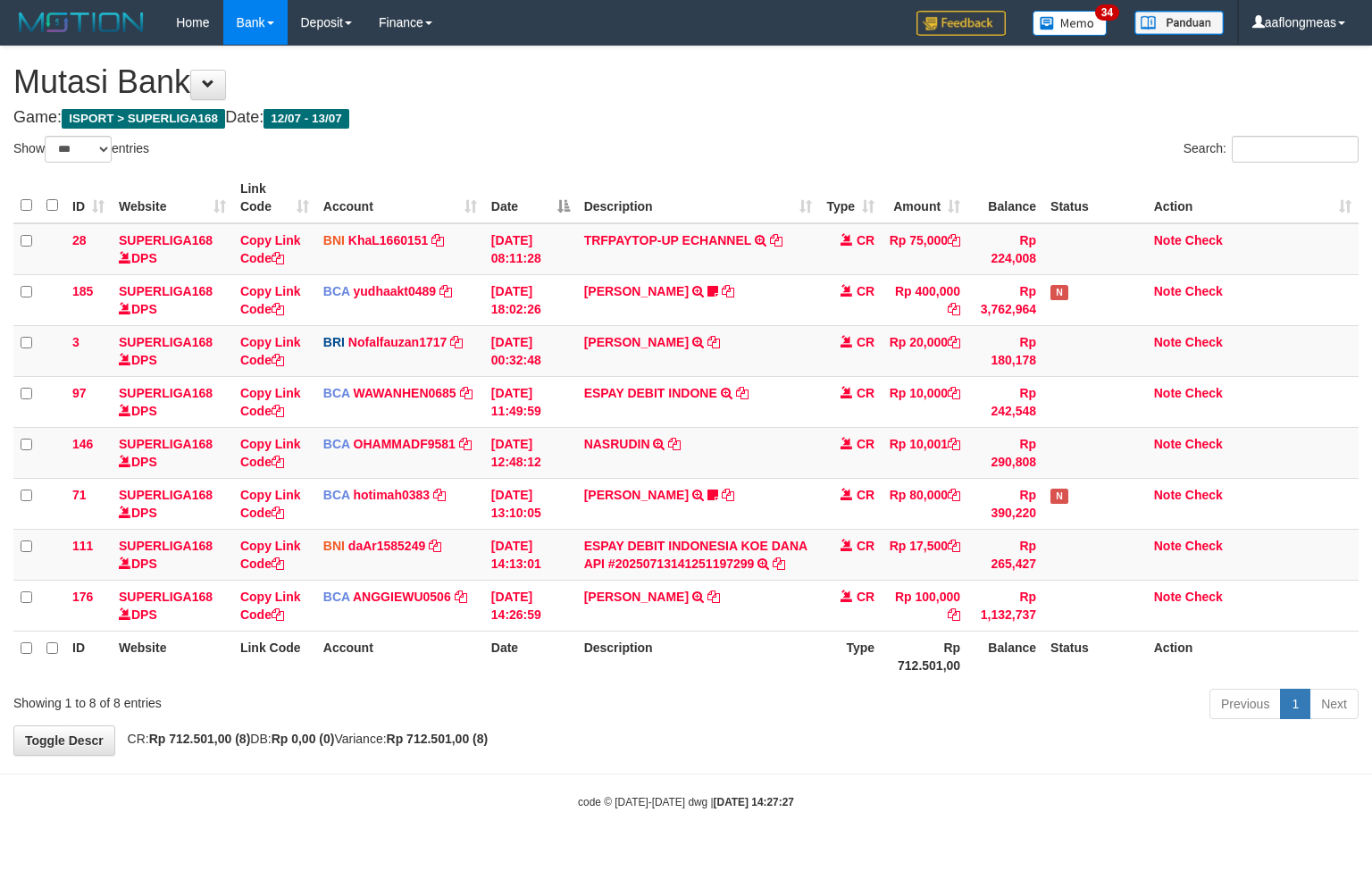 select on "***" 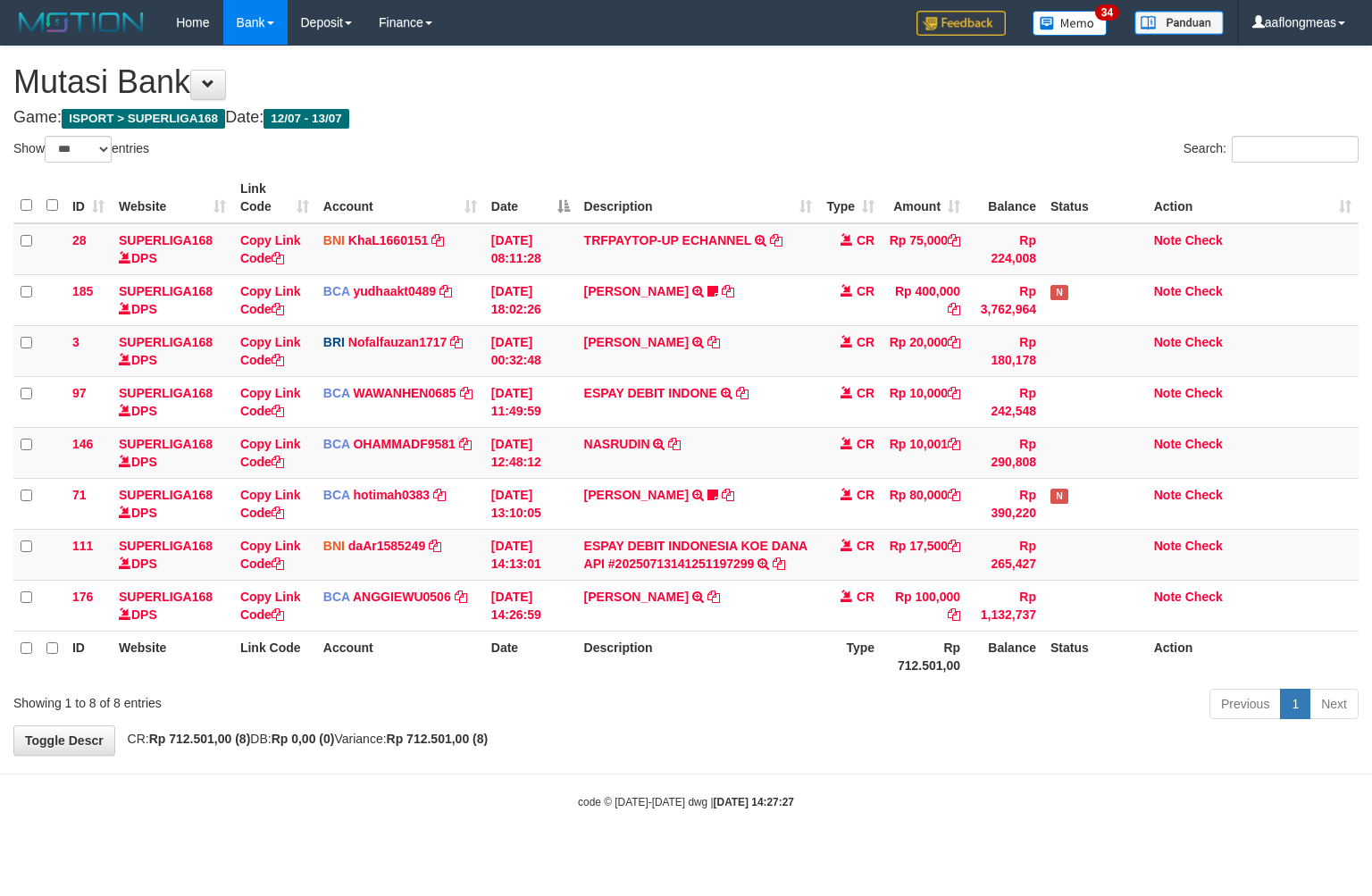 scroll, scrollTop: 0, scrollLeft: 0, axis: both 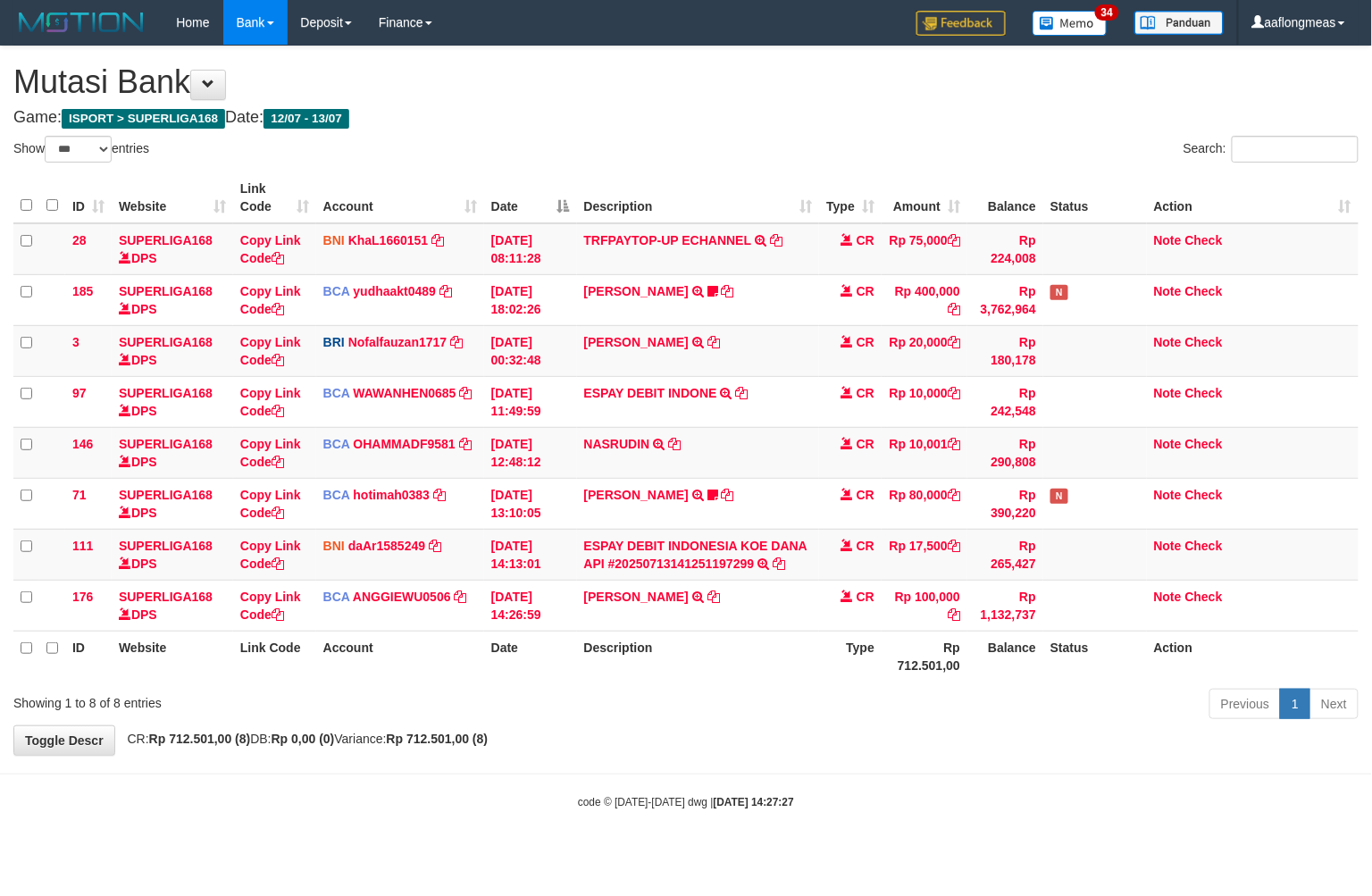 click on "Previous 1 Next" at bounding box center (972, 706) 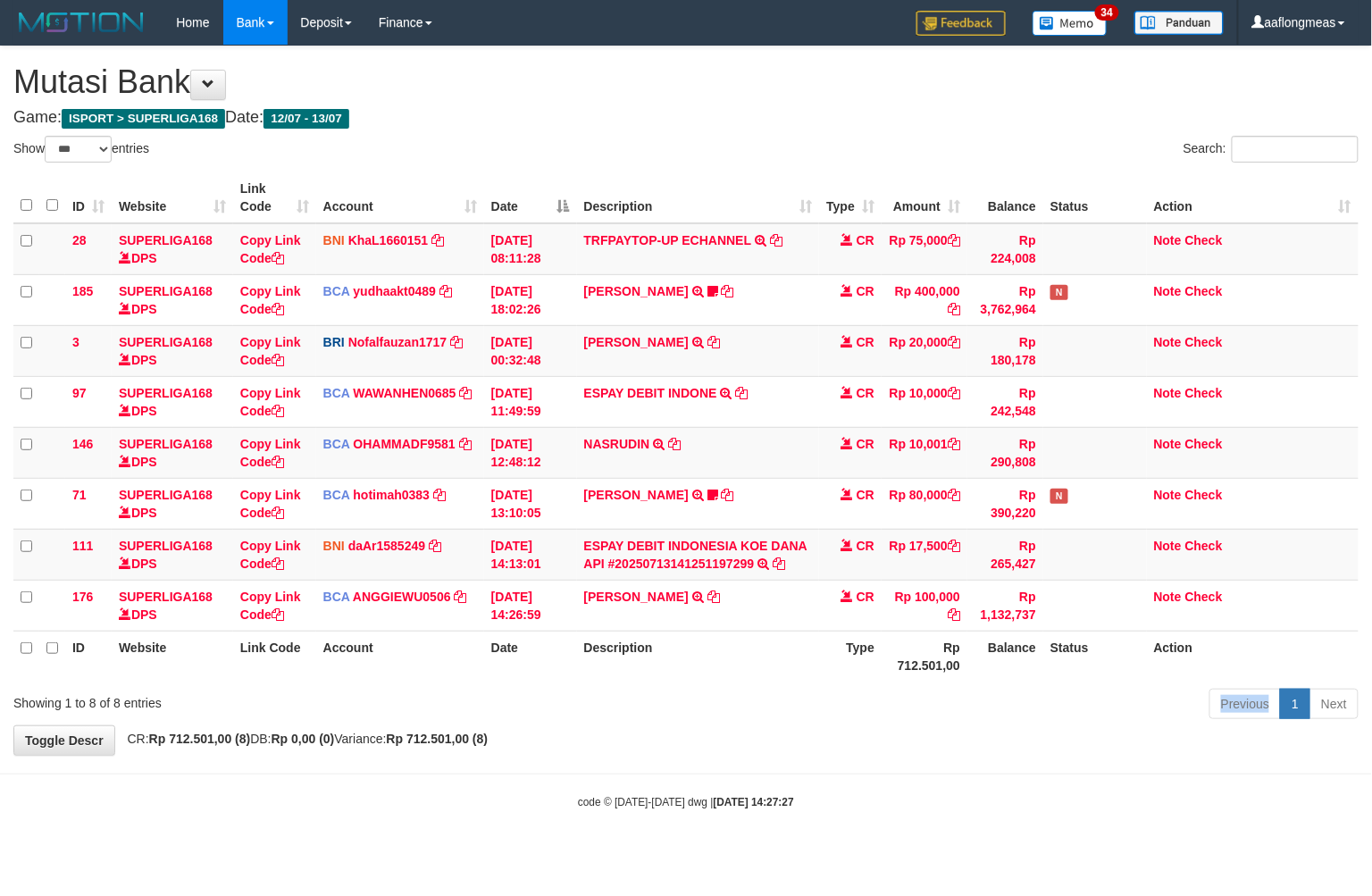 click on "Previous 1 Next" at bounding box center (972, 706) 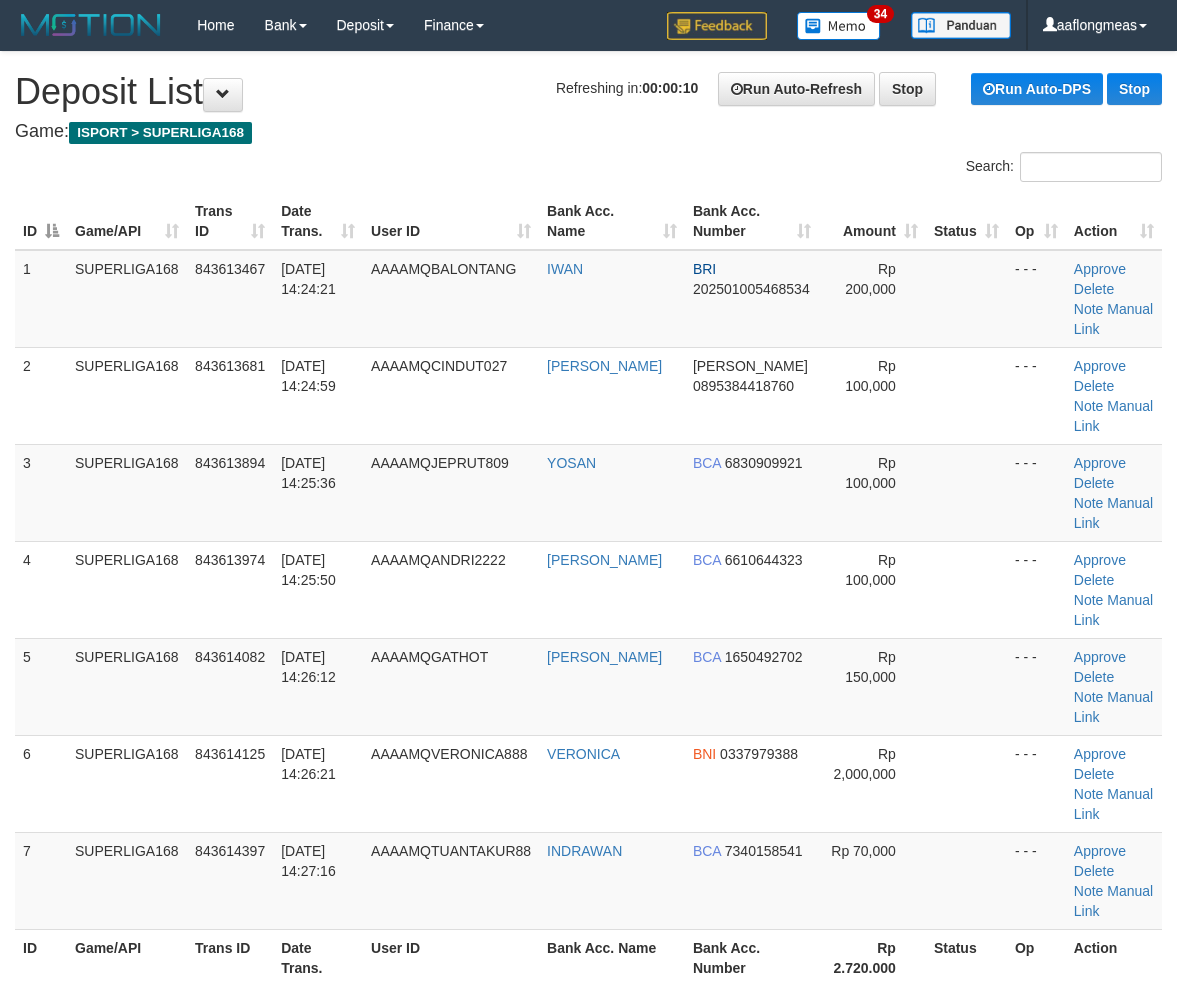 scroll, scrollTop: 0, scrollLeft: 0, axis: both 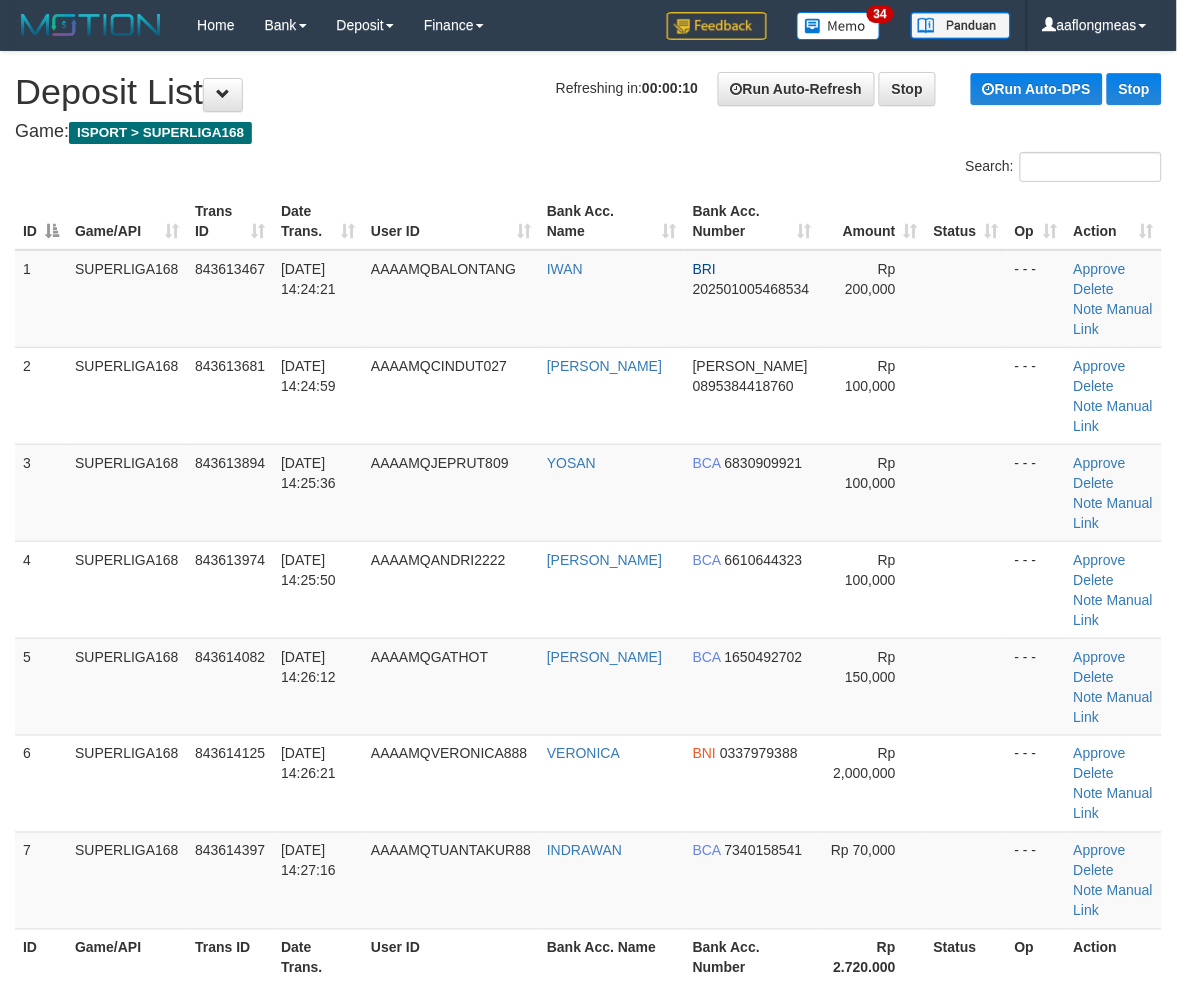 click on "Rp 100,000" at bounding box center [872, 589] 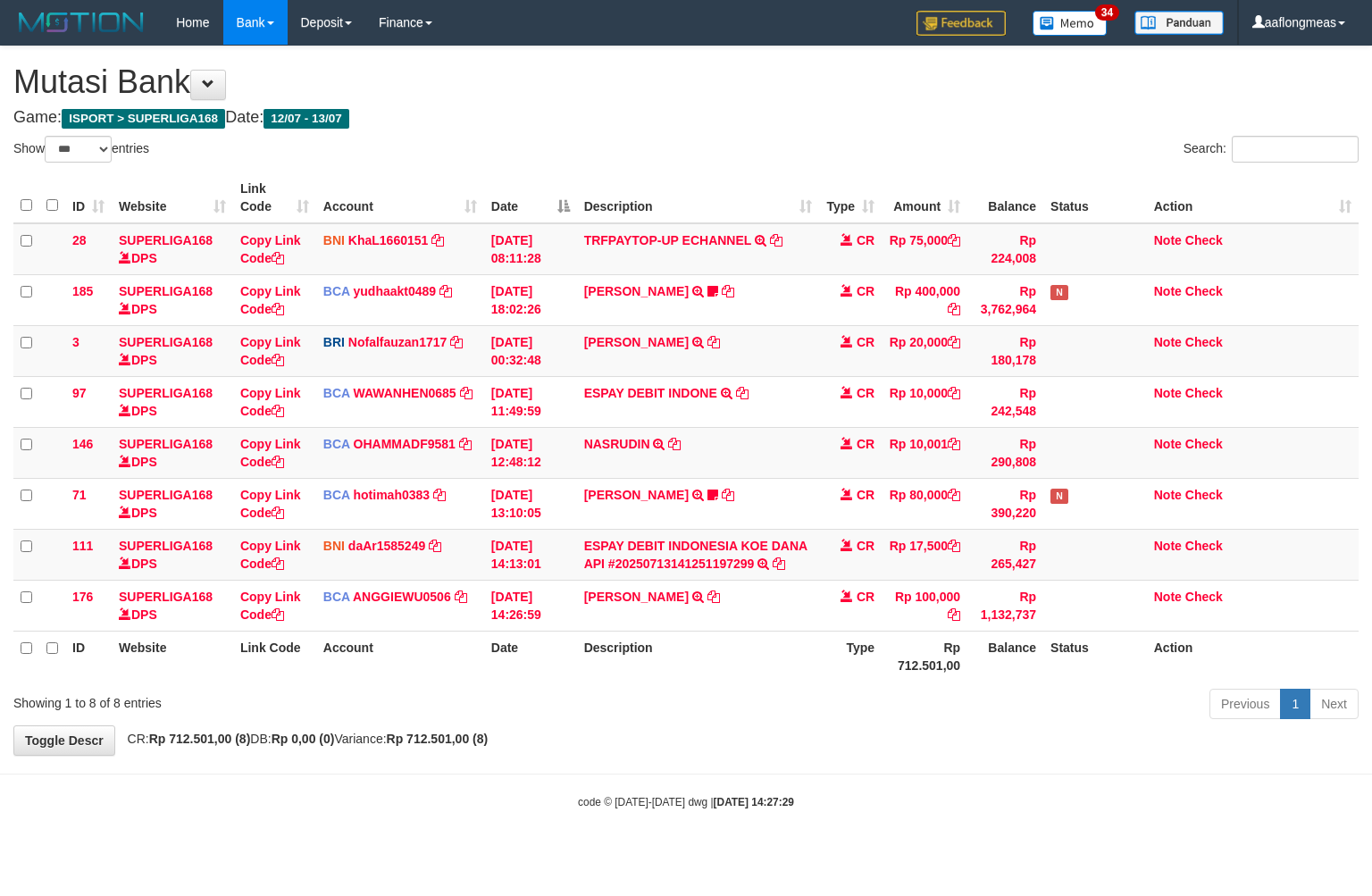 select on "***" 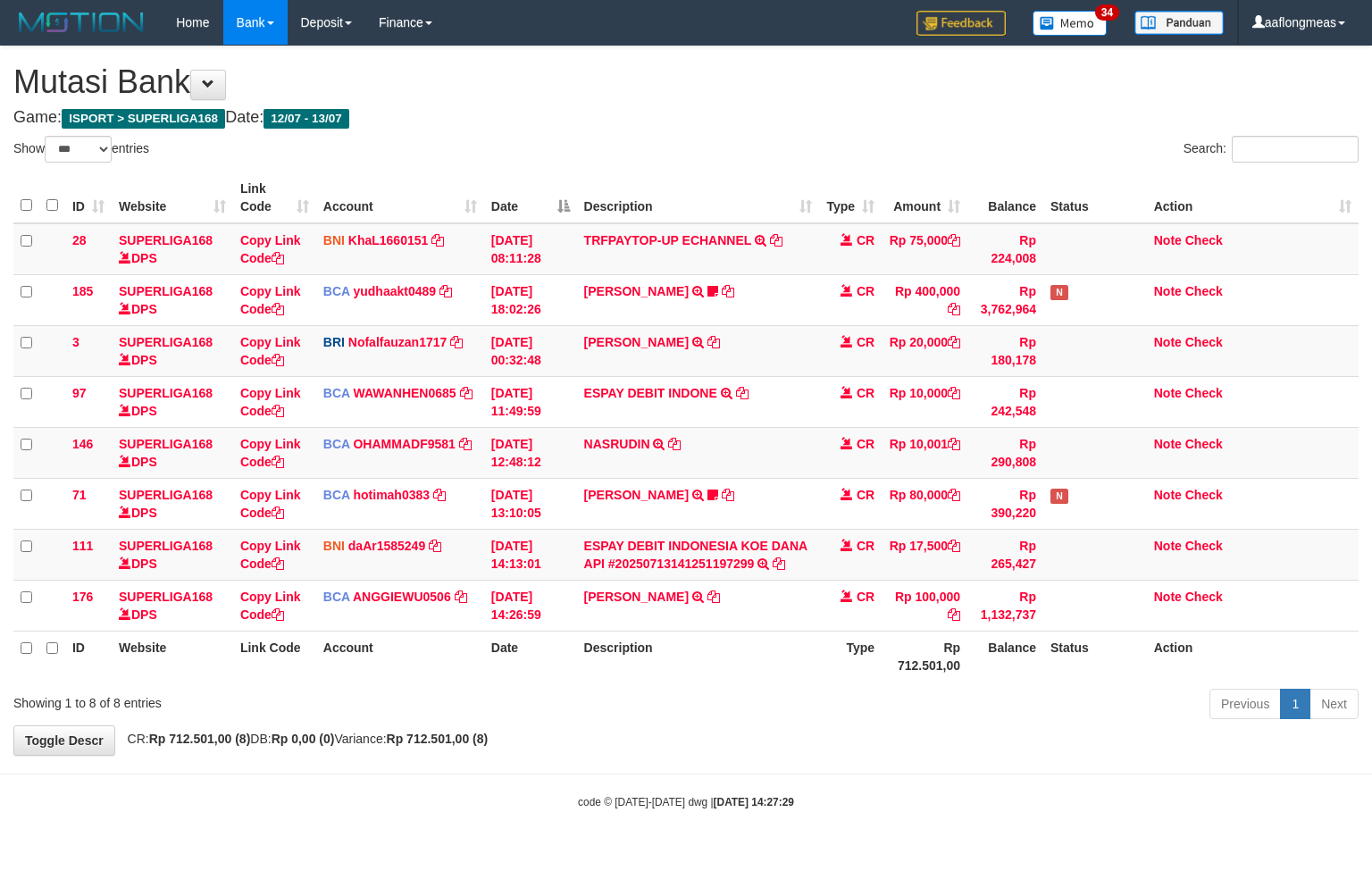 scroll, scrollTop: 0, scrollLeft: 0, axis: both 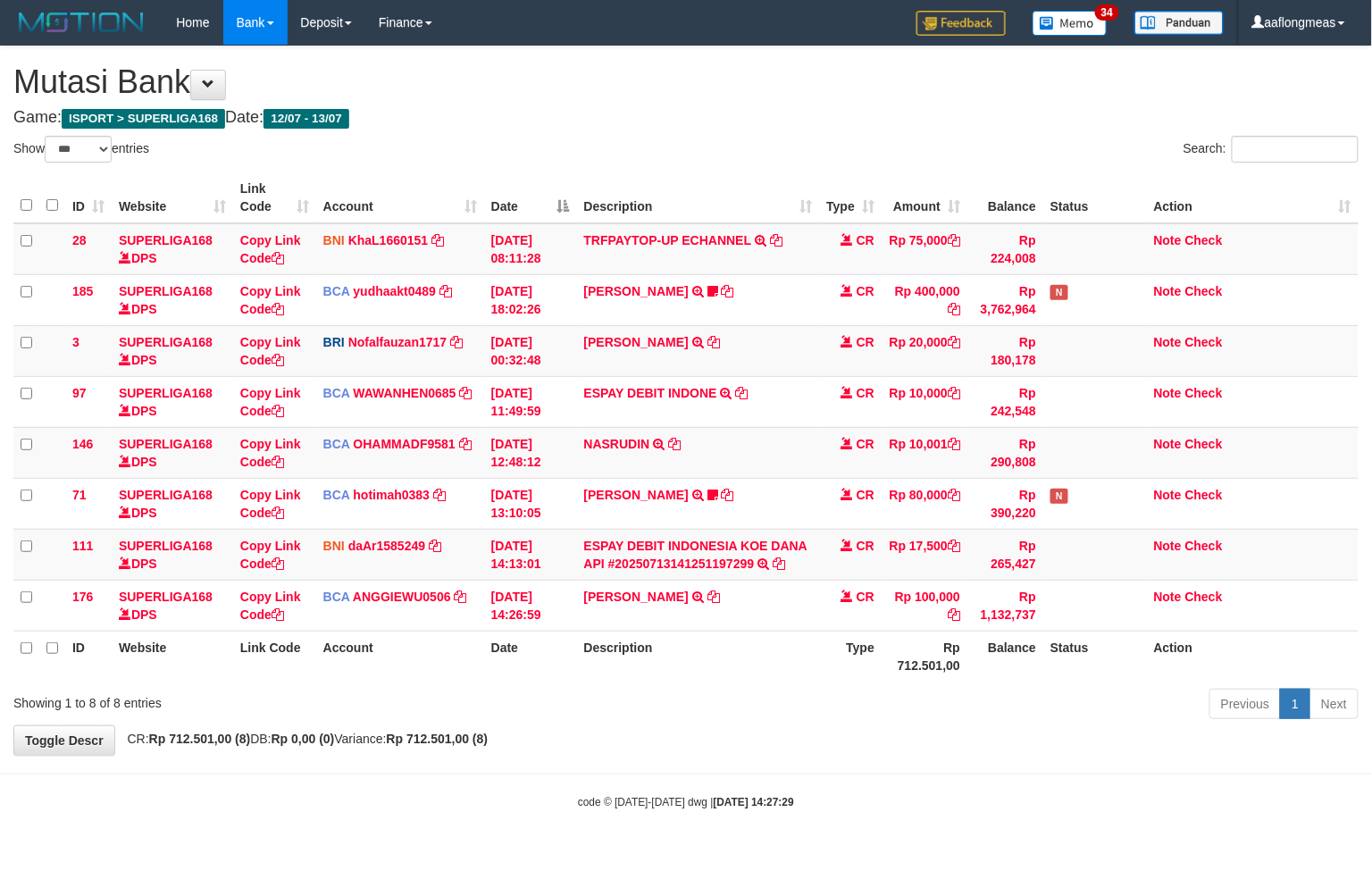 click on "Previous 1 Next" at bounding box center [972, 706] 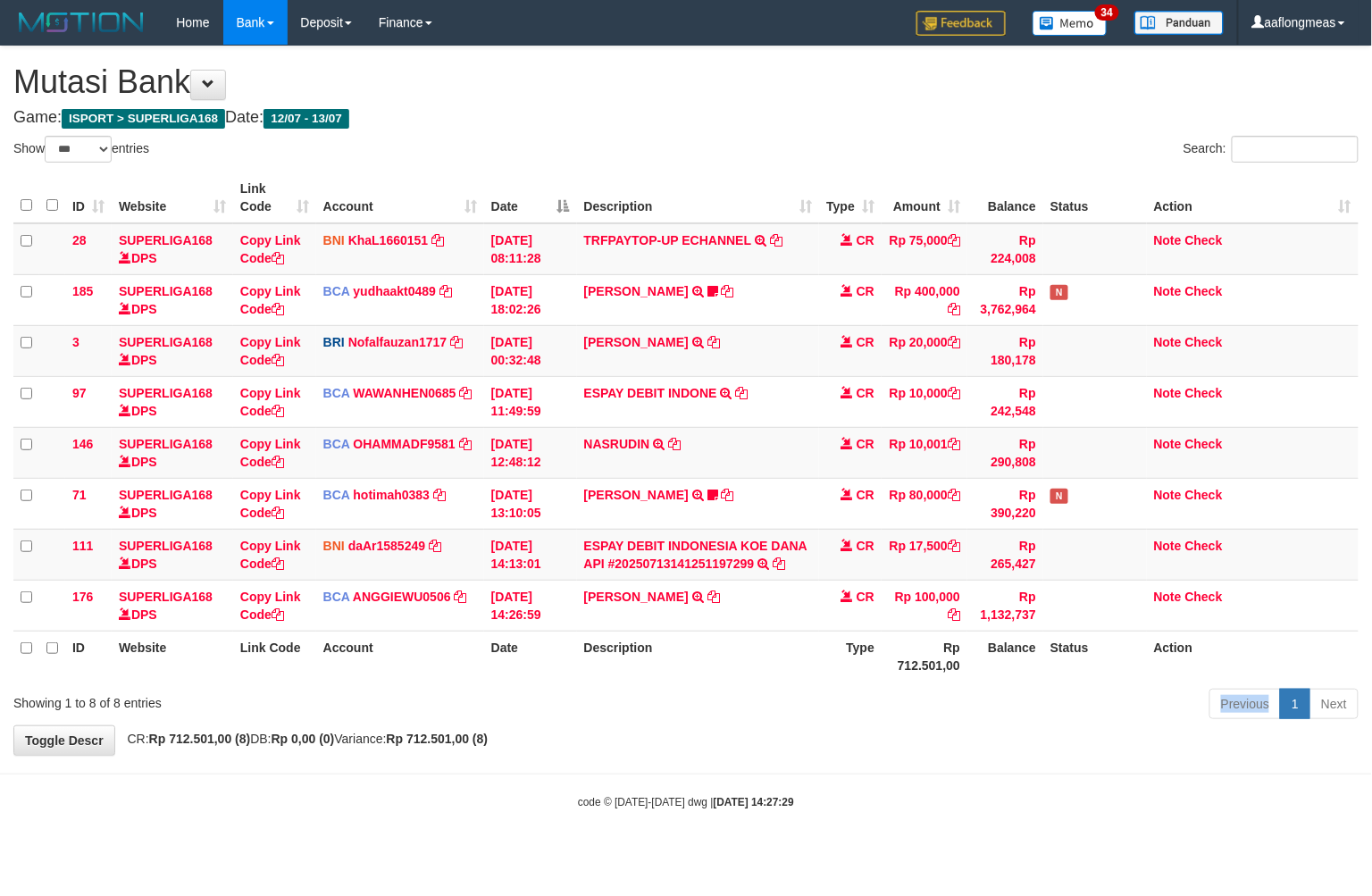 click on "Previous 1 Next" at bounding box center [972, 706] 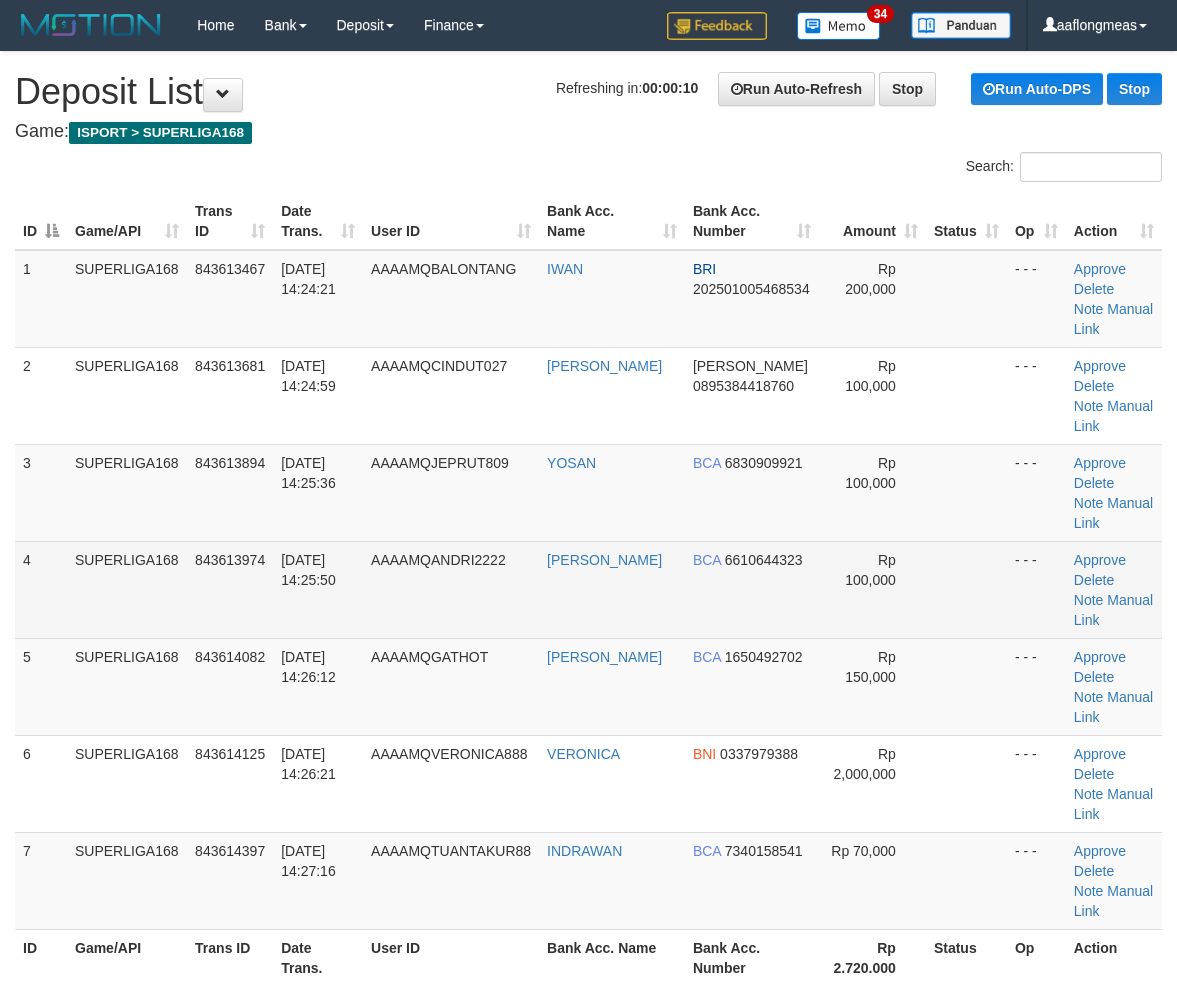 scroll, scrollTop: 0, scrollLeft: 0, axis: both 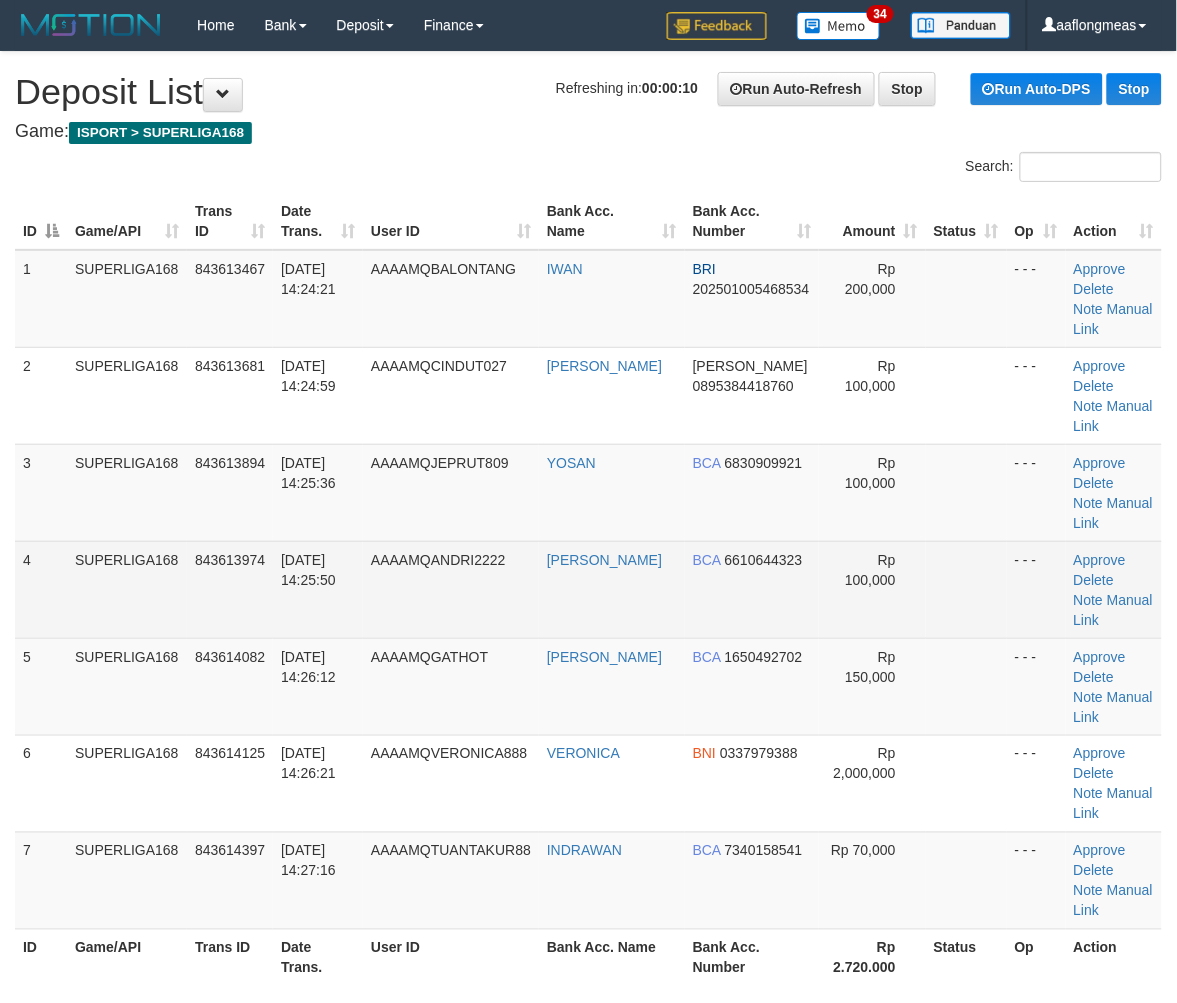 click on "Rp 100,000" at bounding box center [872, 589] 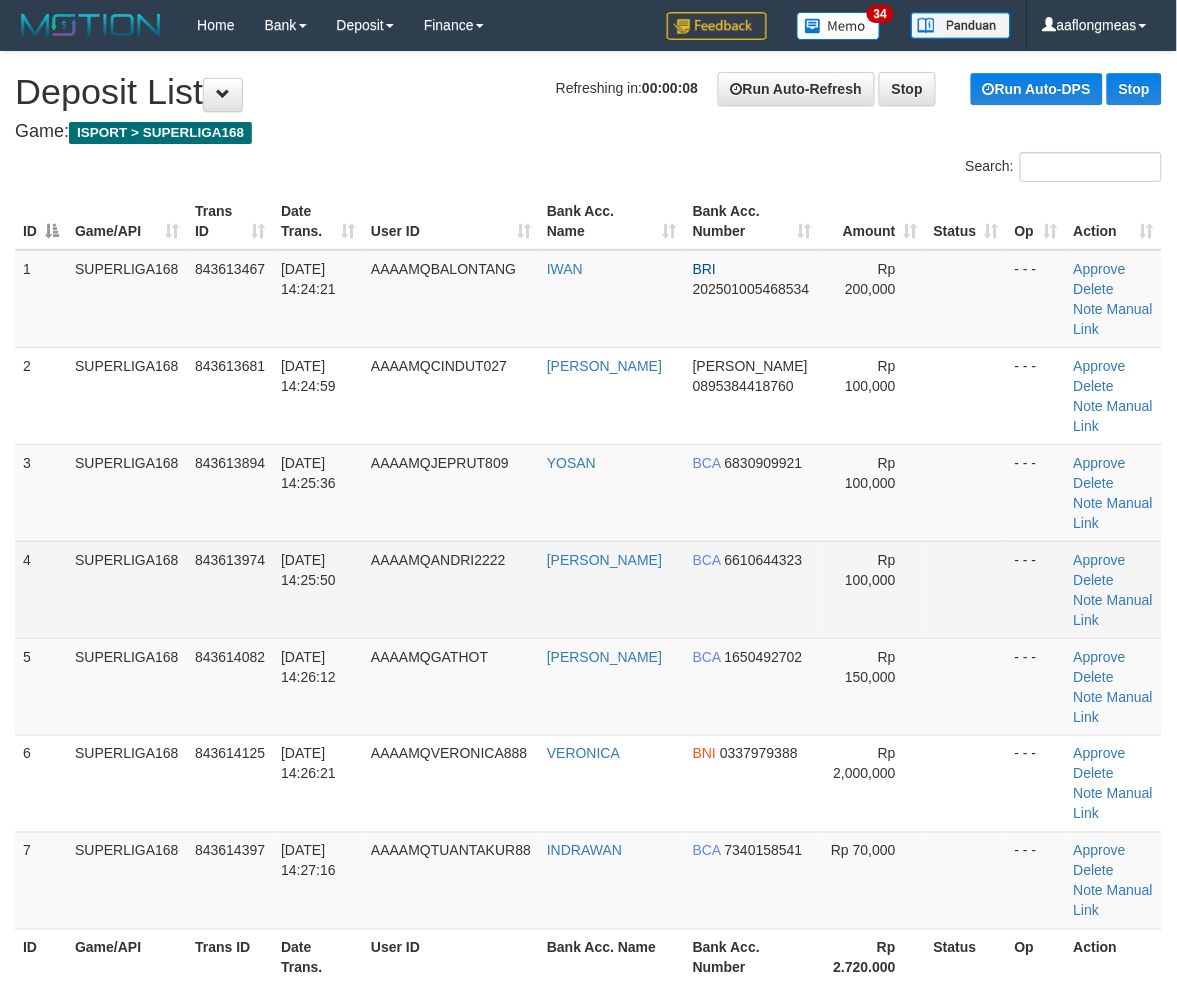 click on "Rp 100,000" at bounding box center (872, 589) 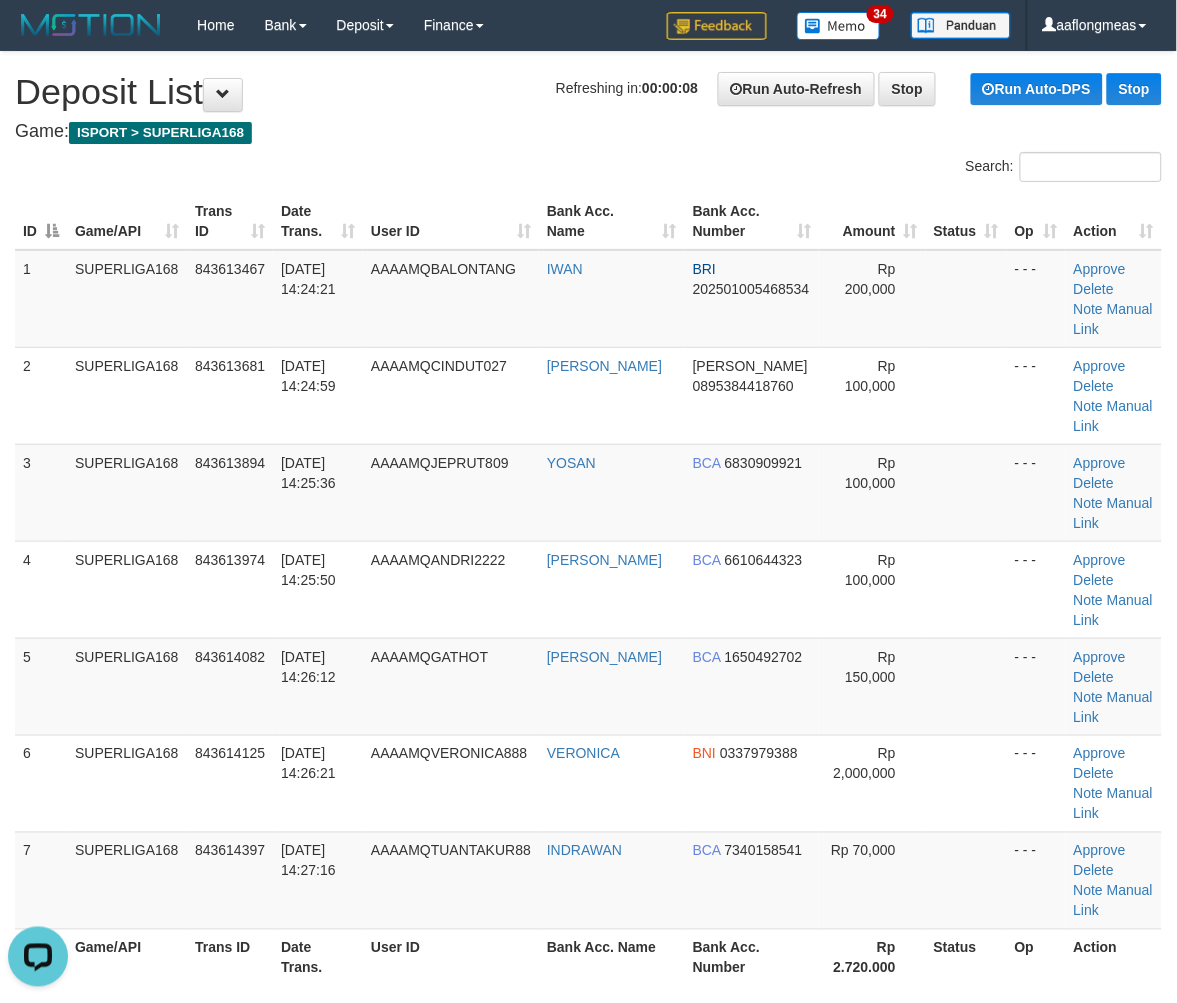 scroll, scrollTop: 0, scrollLeft: 0, axis: both 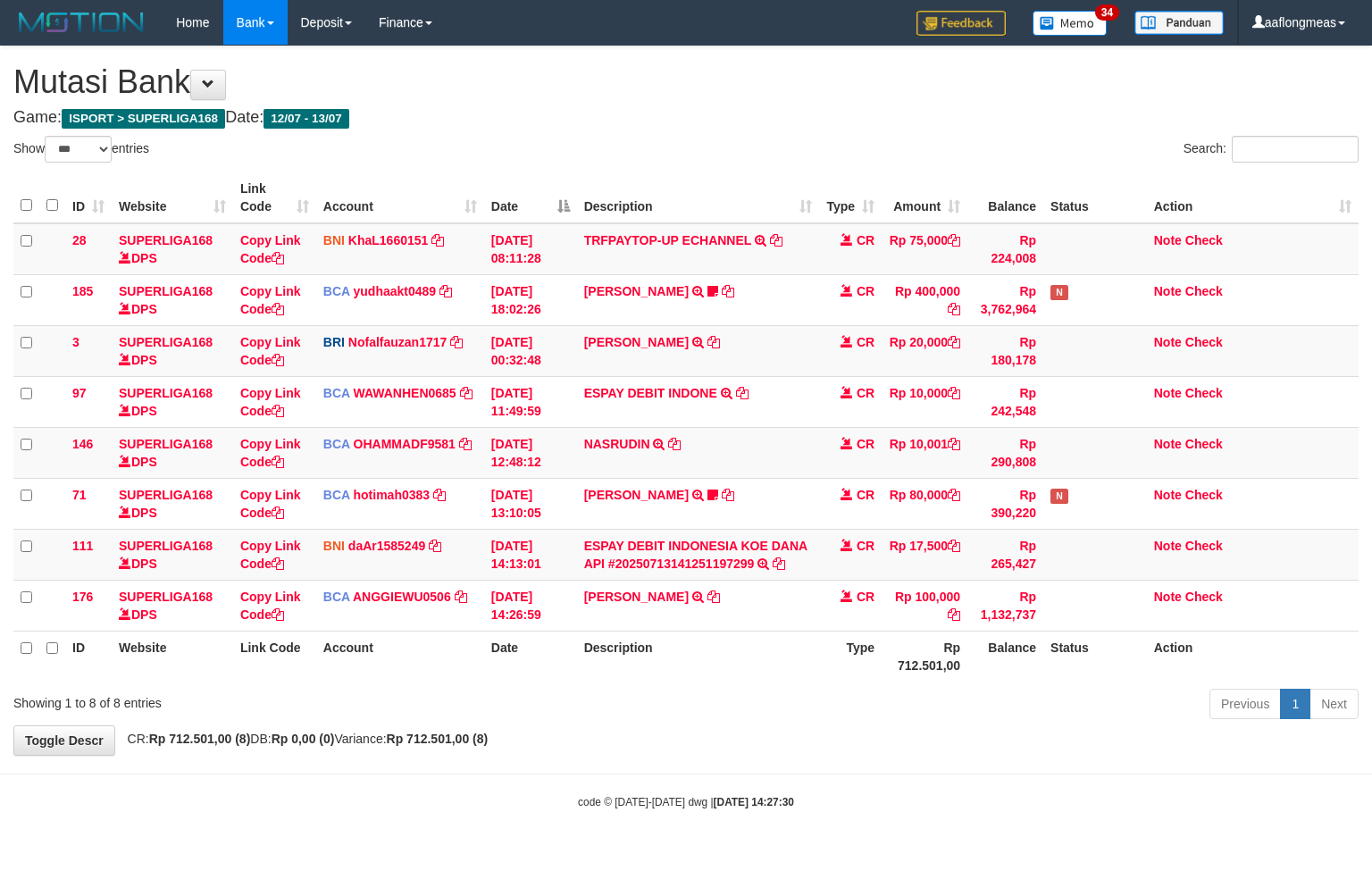 select on "***" 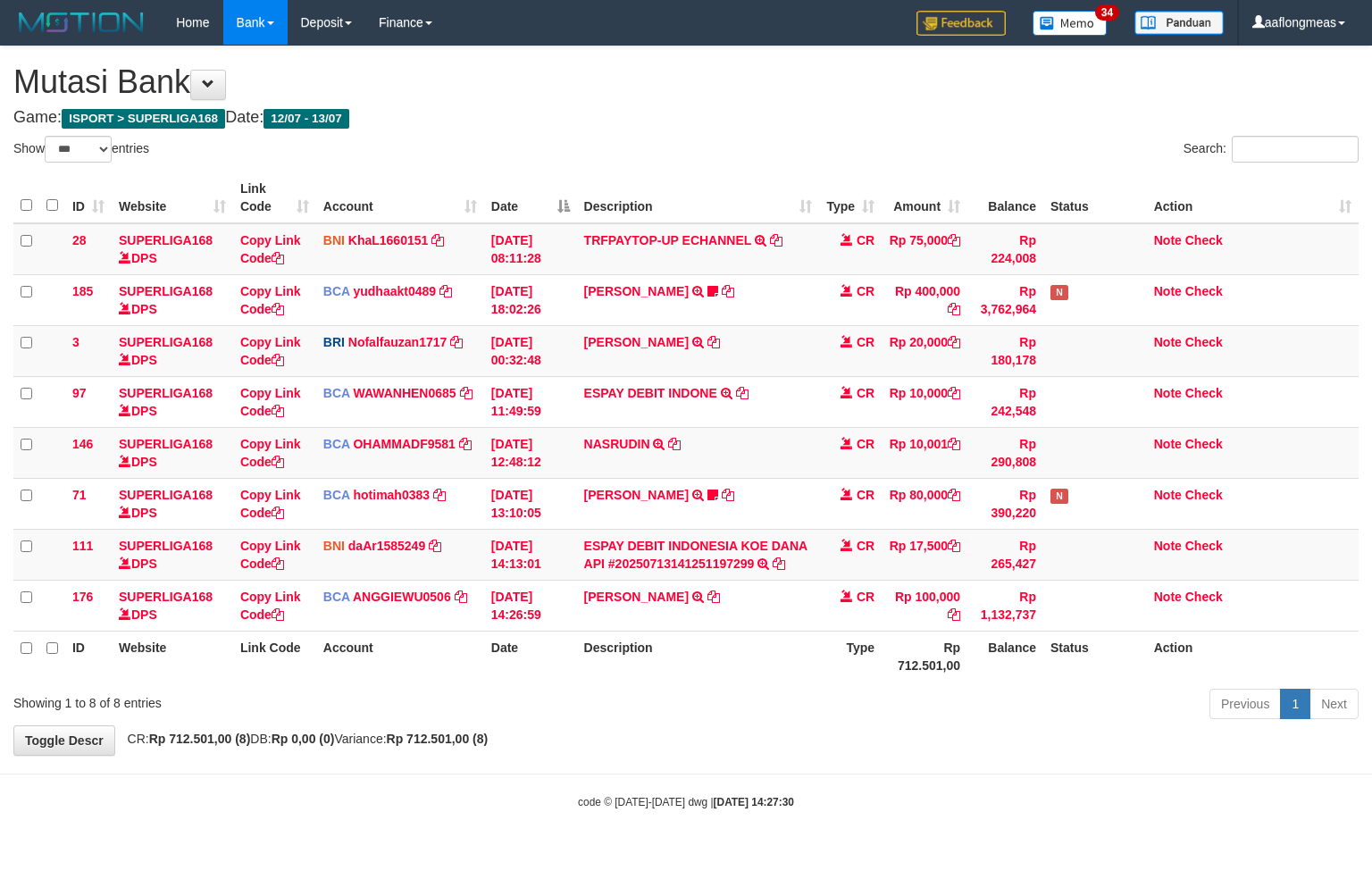 scroll, scrollTop: 0, scrollLeft: 0, axis: both 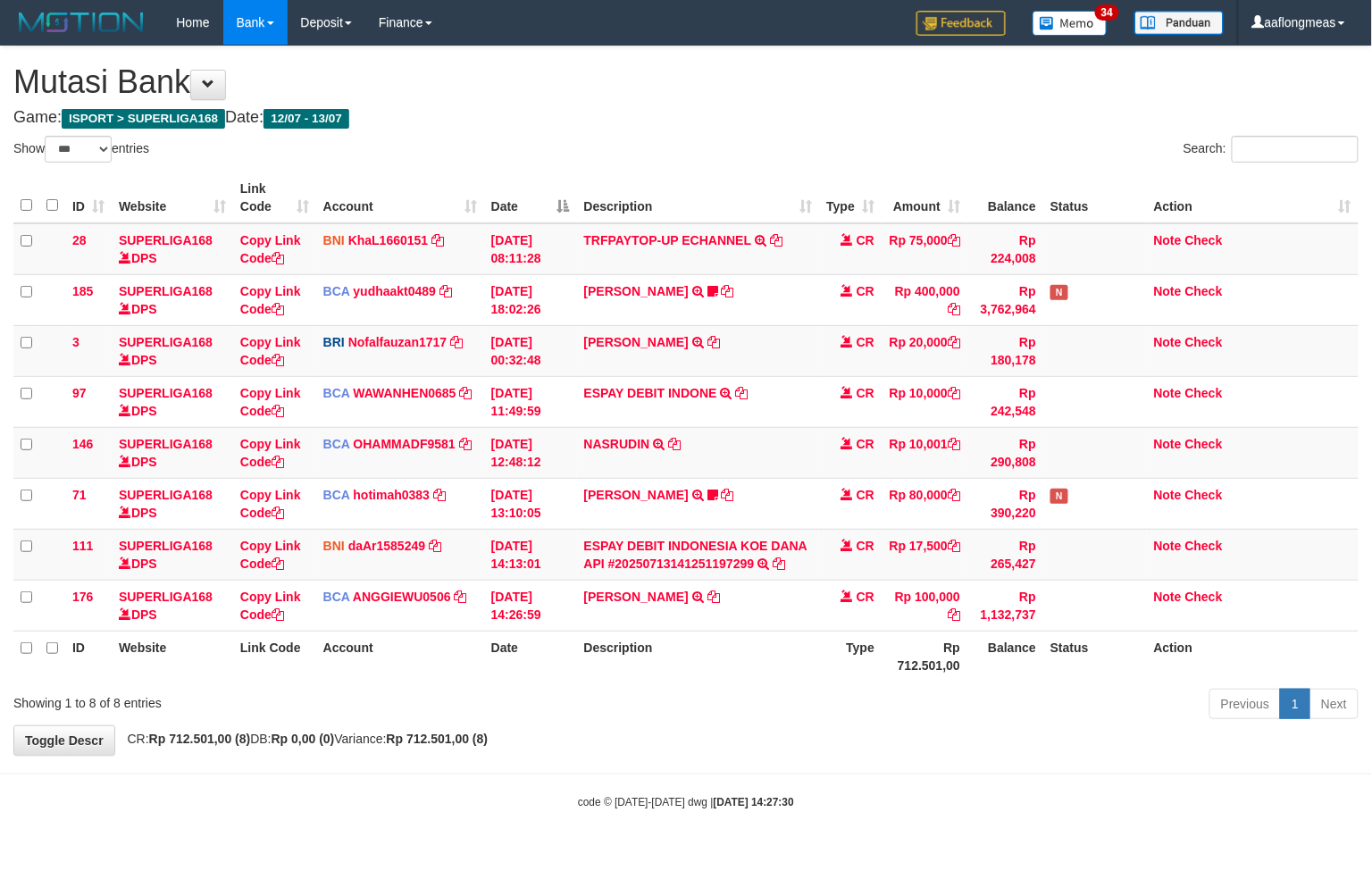 click on "Previous 1 Next" at bounding box center [972, 706] 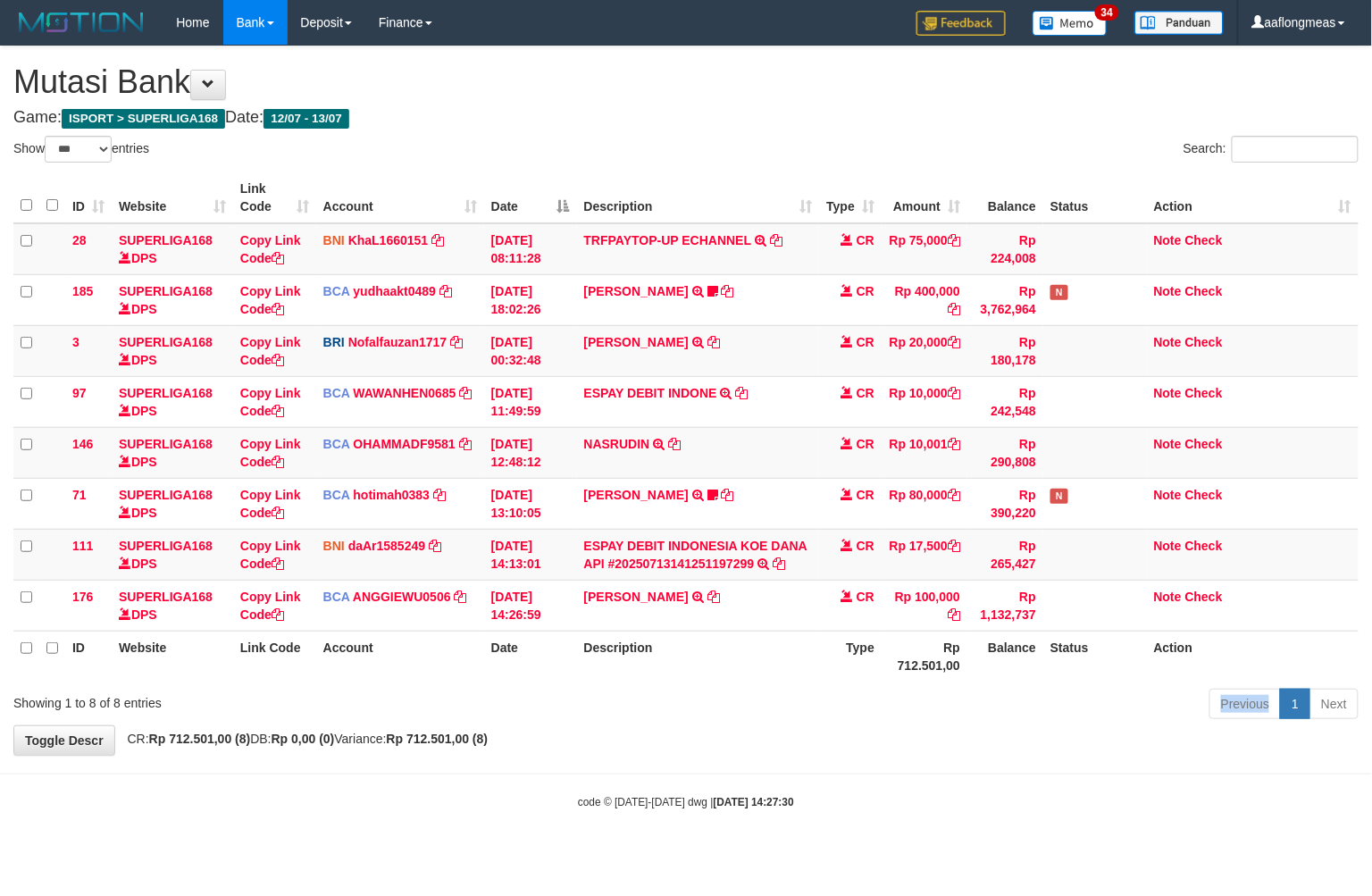 click on "Previous 1 Next" at bounding box center [972, 706] 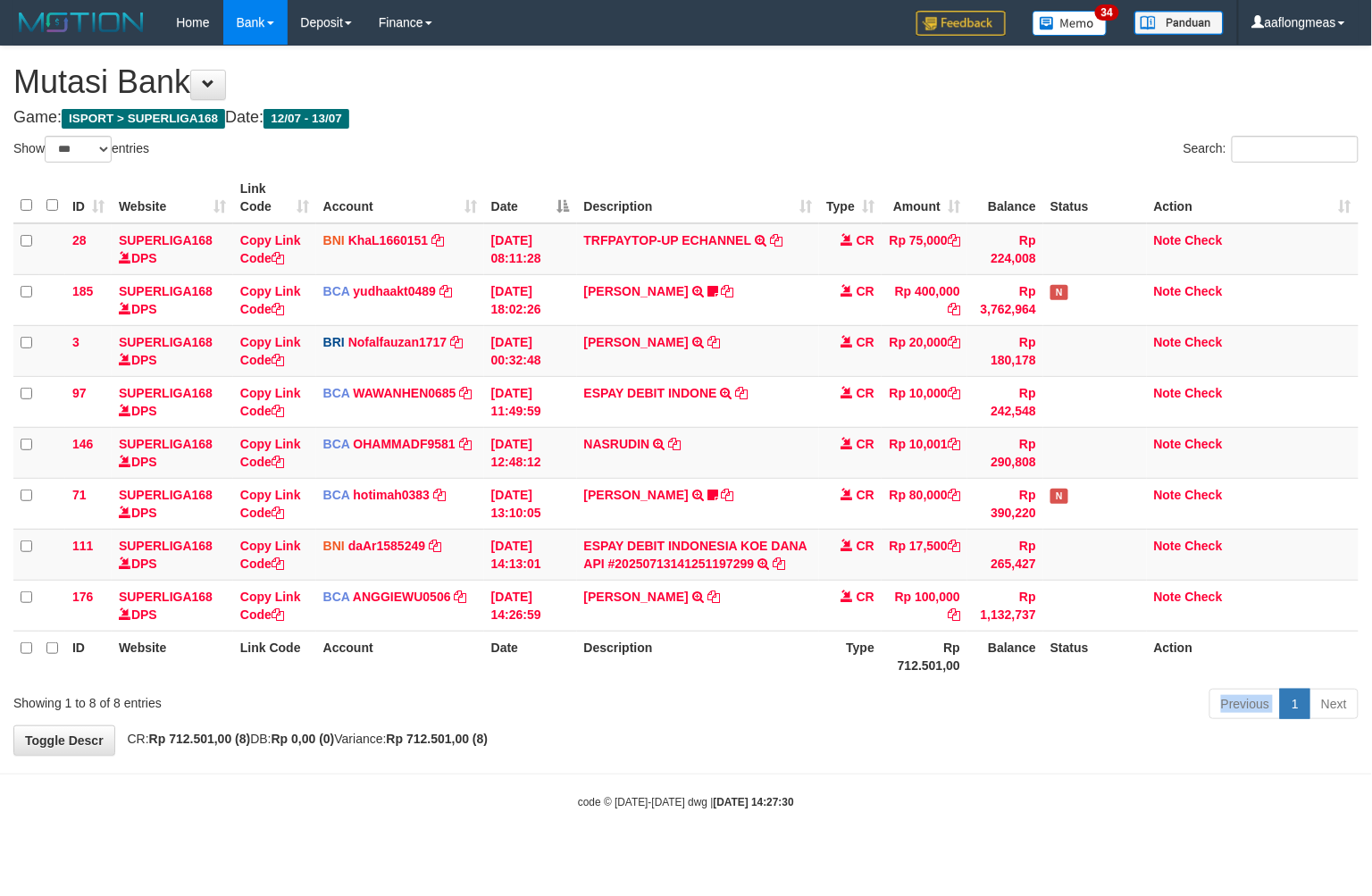 click on "Previous 1 Next" at bounding box center (972, 706) 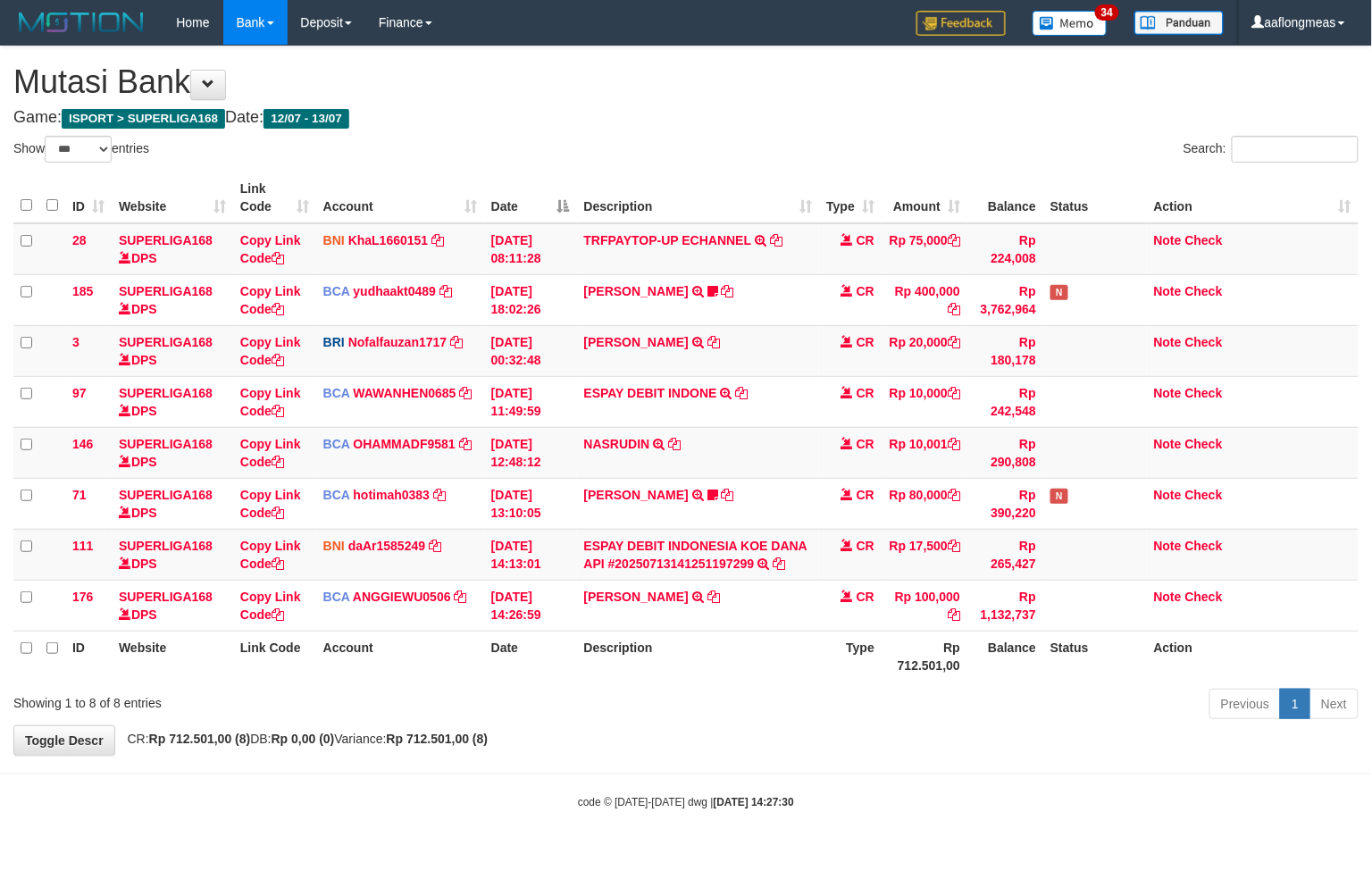 click on "Previous 1 Next" at bounding box center [972, 706] 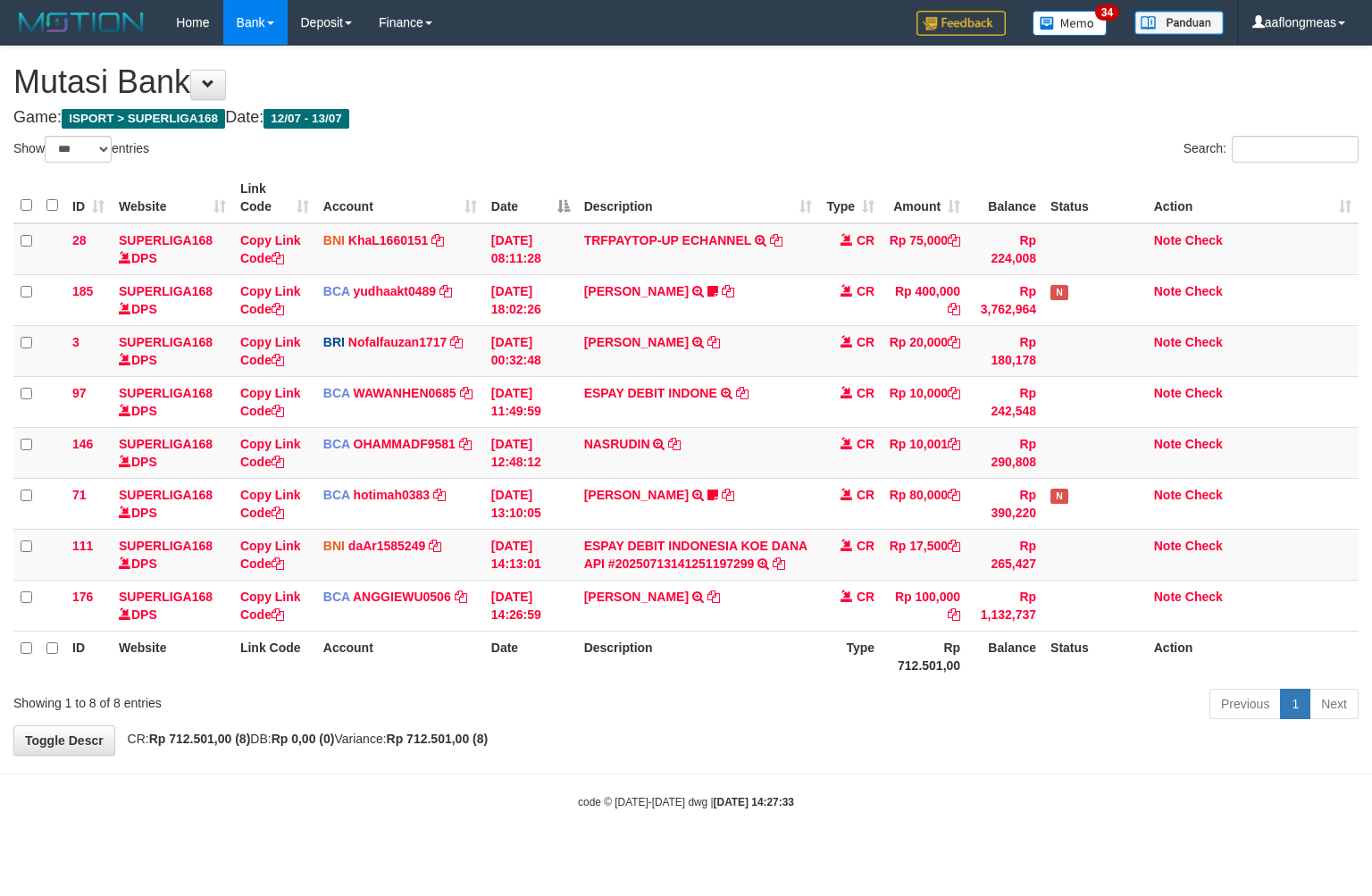 select on "***" 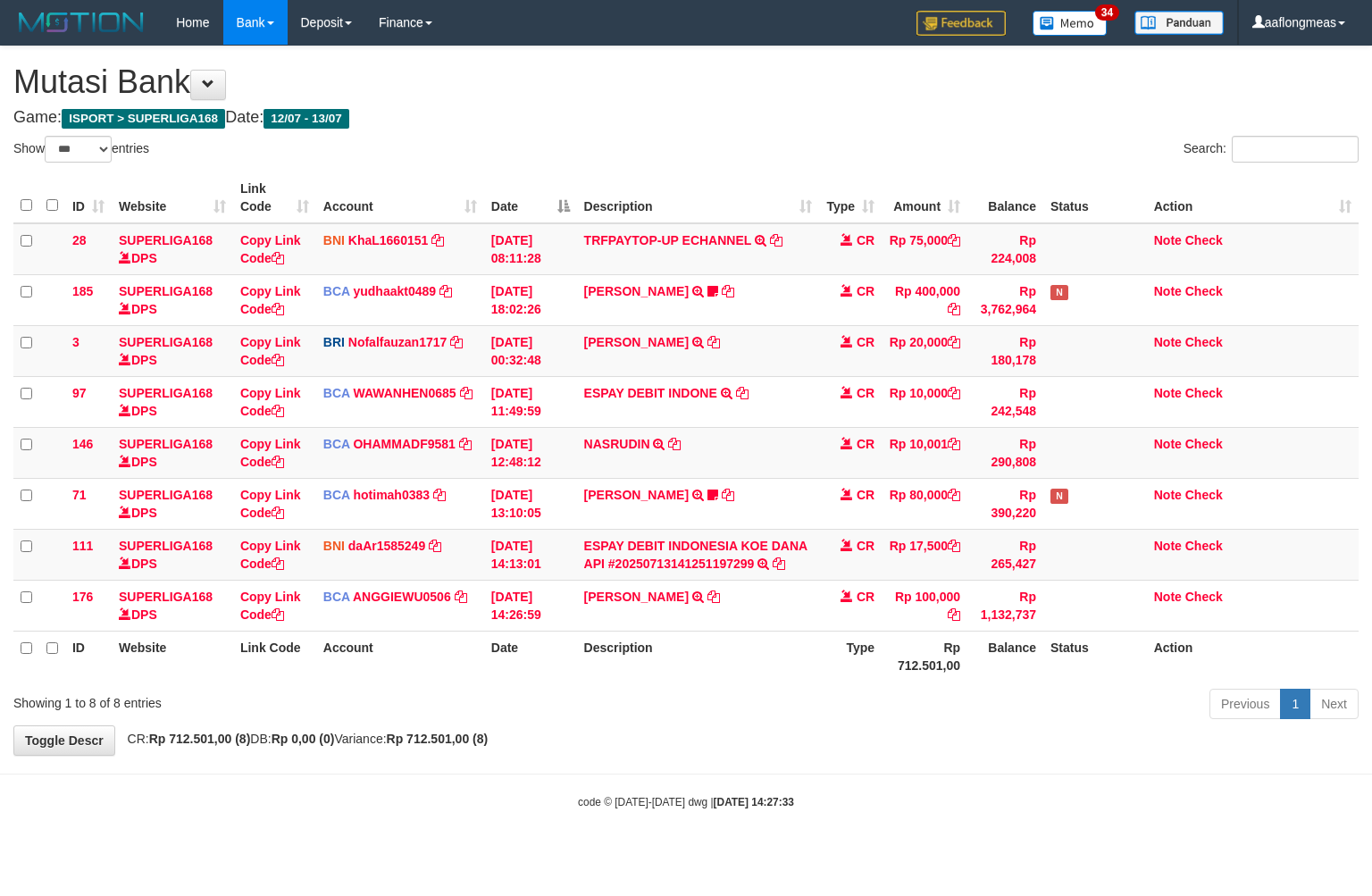 click on "Previous 1 Next" at bounding box center [972, 706] 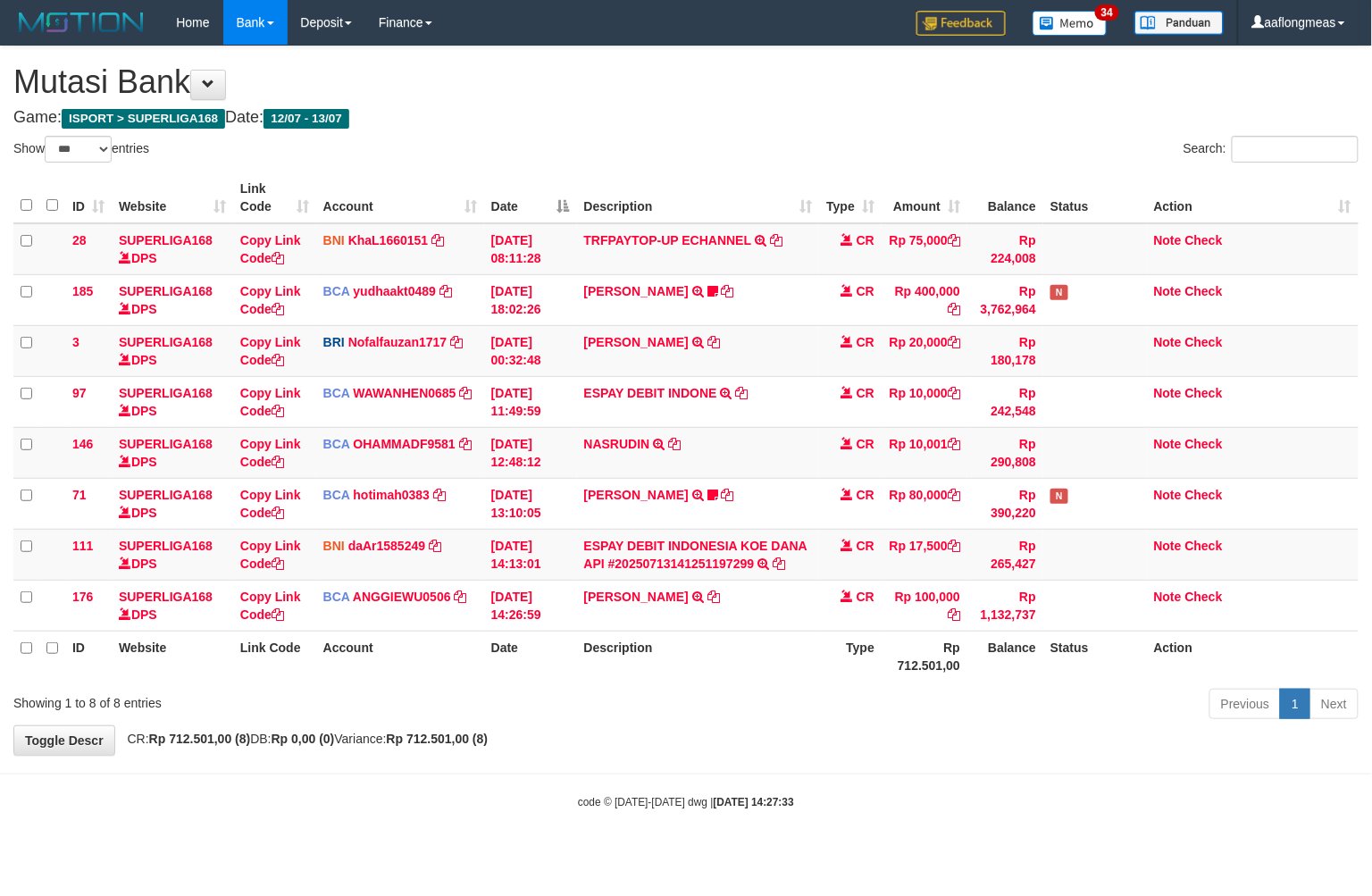 click on "Previous 1 Next" at bounding box center [972, 706] 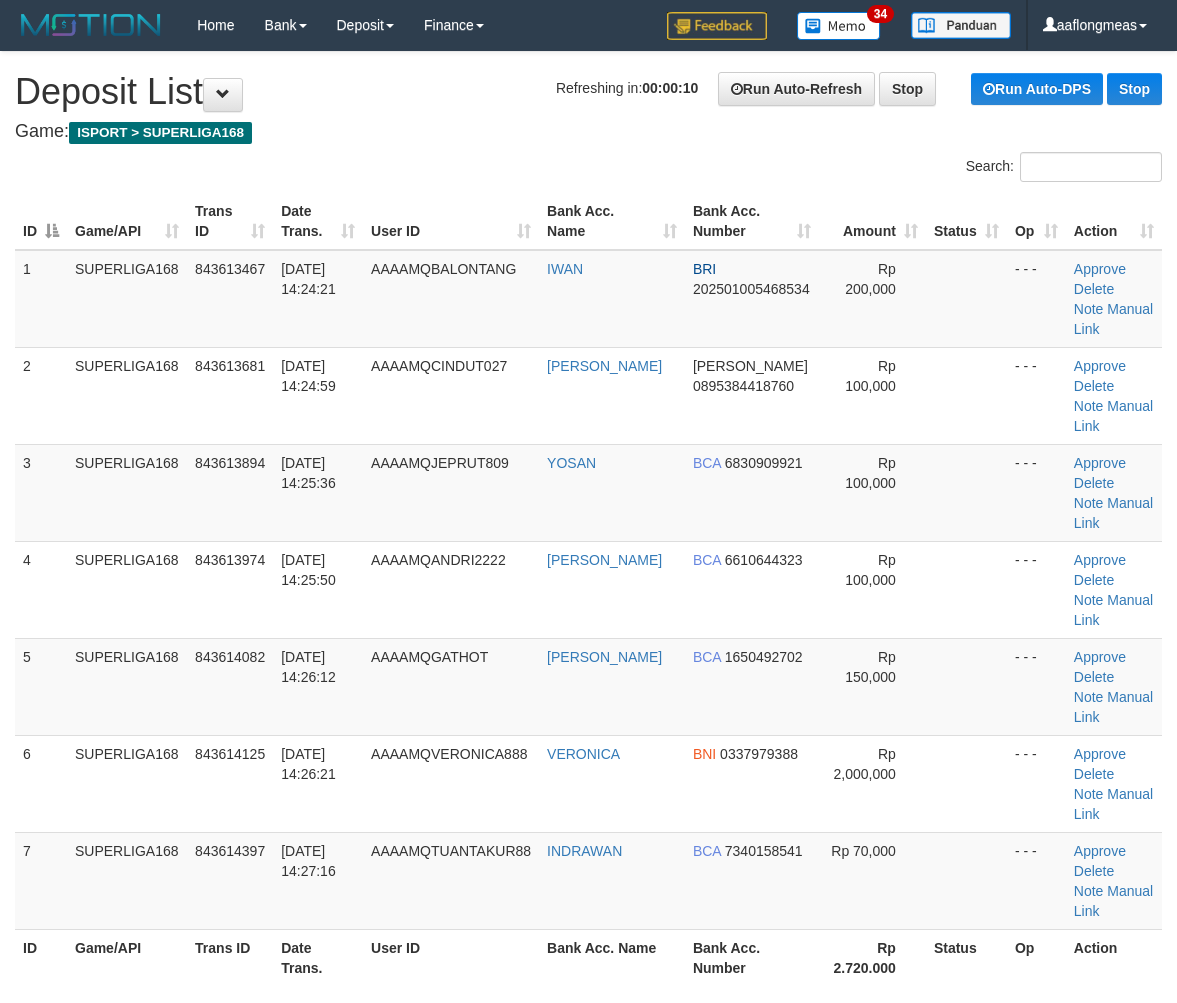scroll, scrollTop: 0, scrollLeft: 0, axis: both 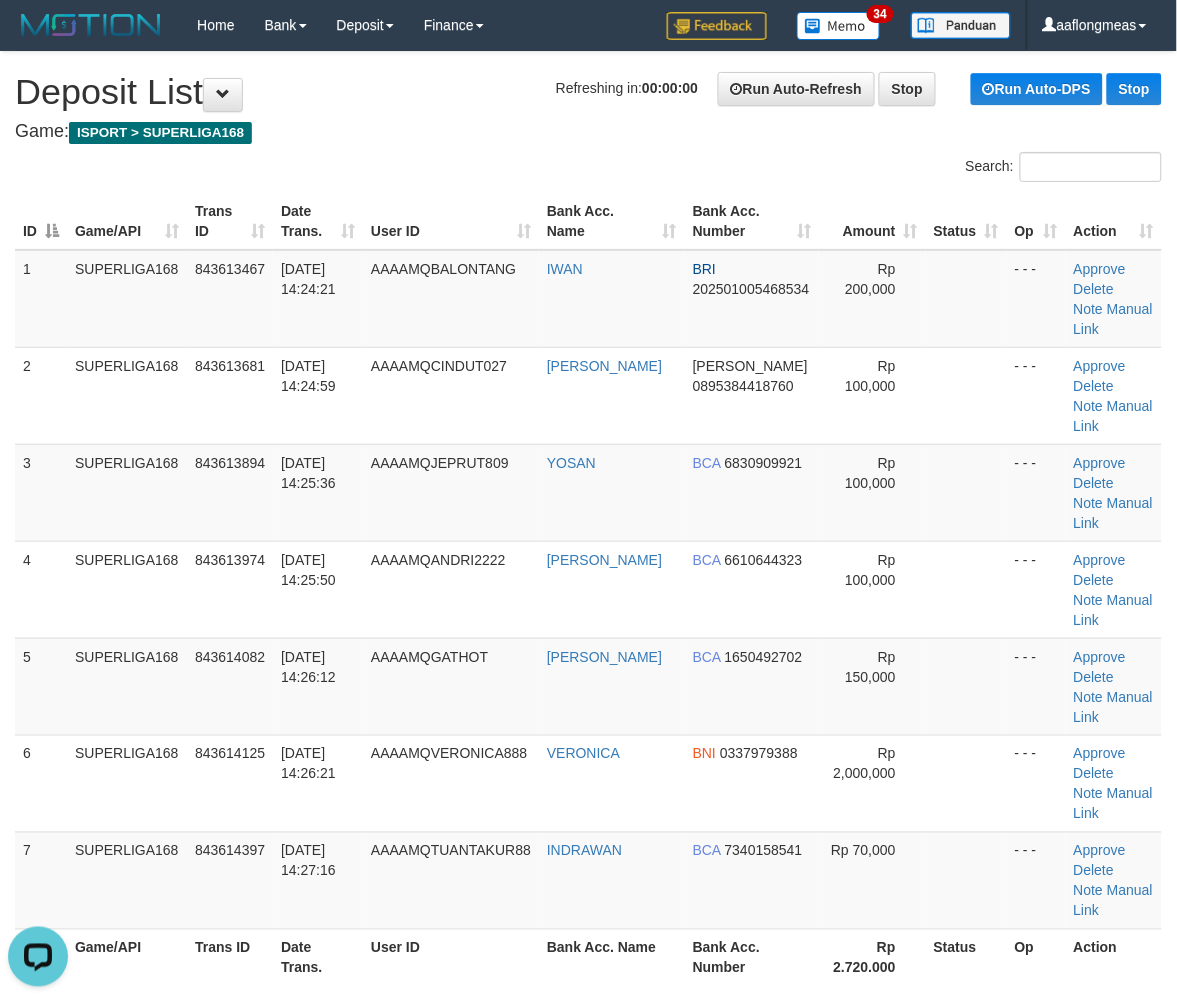drag, startPoint x: 847, startPoint y: 626, endPoint x: 1177, endPoint y: 661, distance: 331.85086 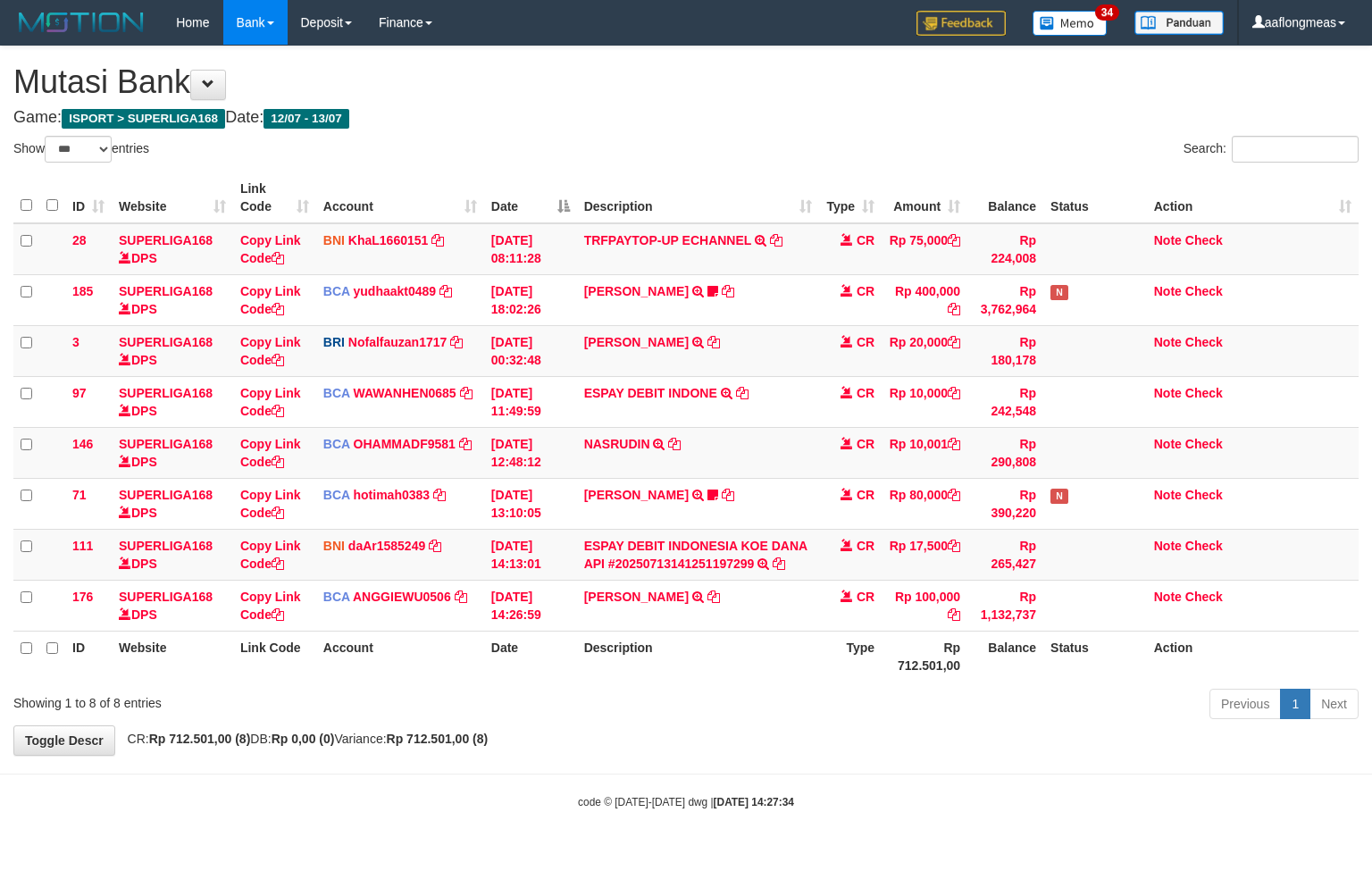 select on "***" 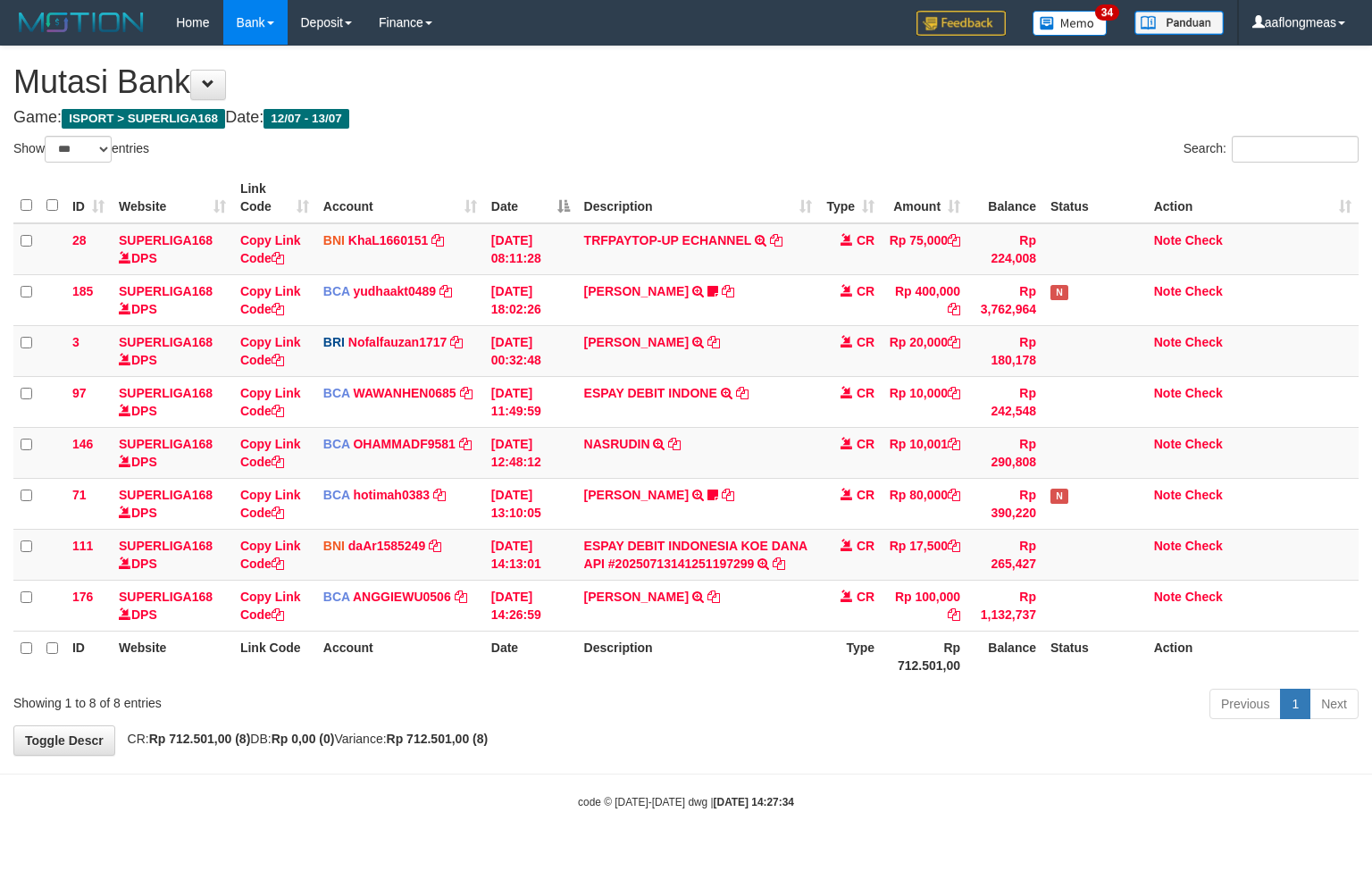 scroll, scrollTop: 0, scrollLeft: 0, axis: both 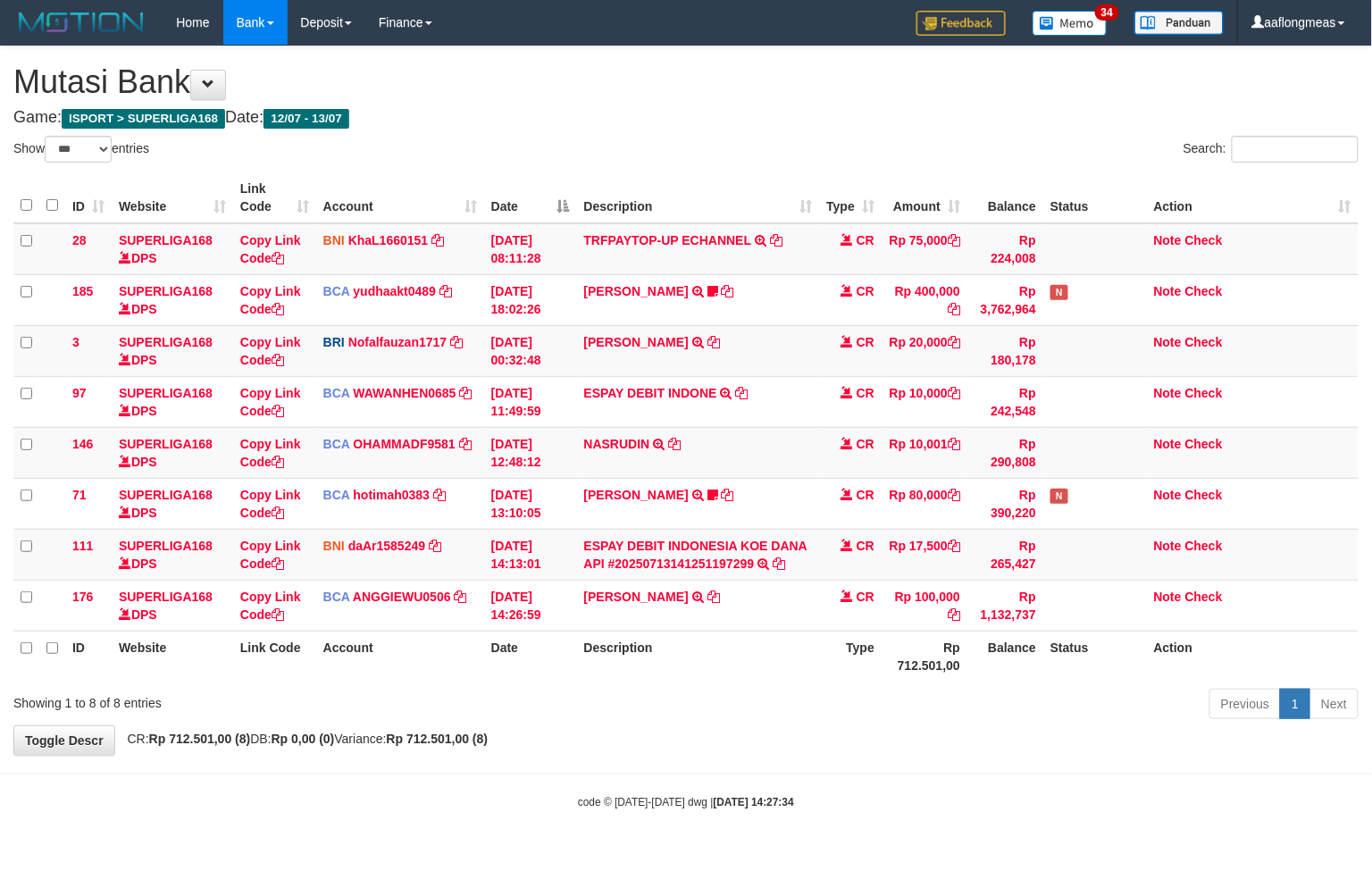 click on "Previous 1 Next" at bounding box center [972, 706] 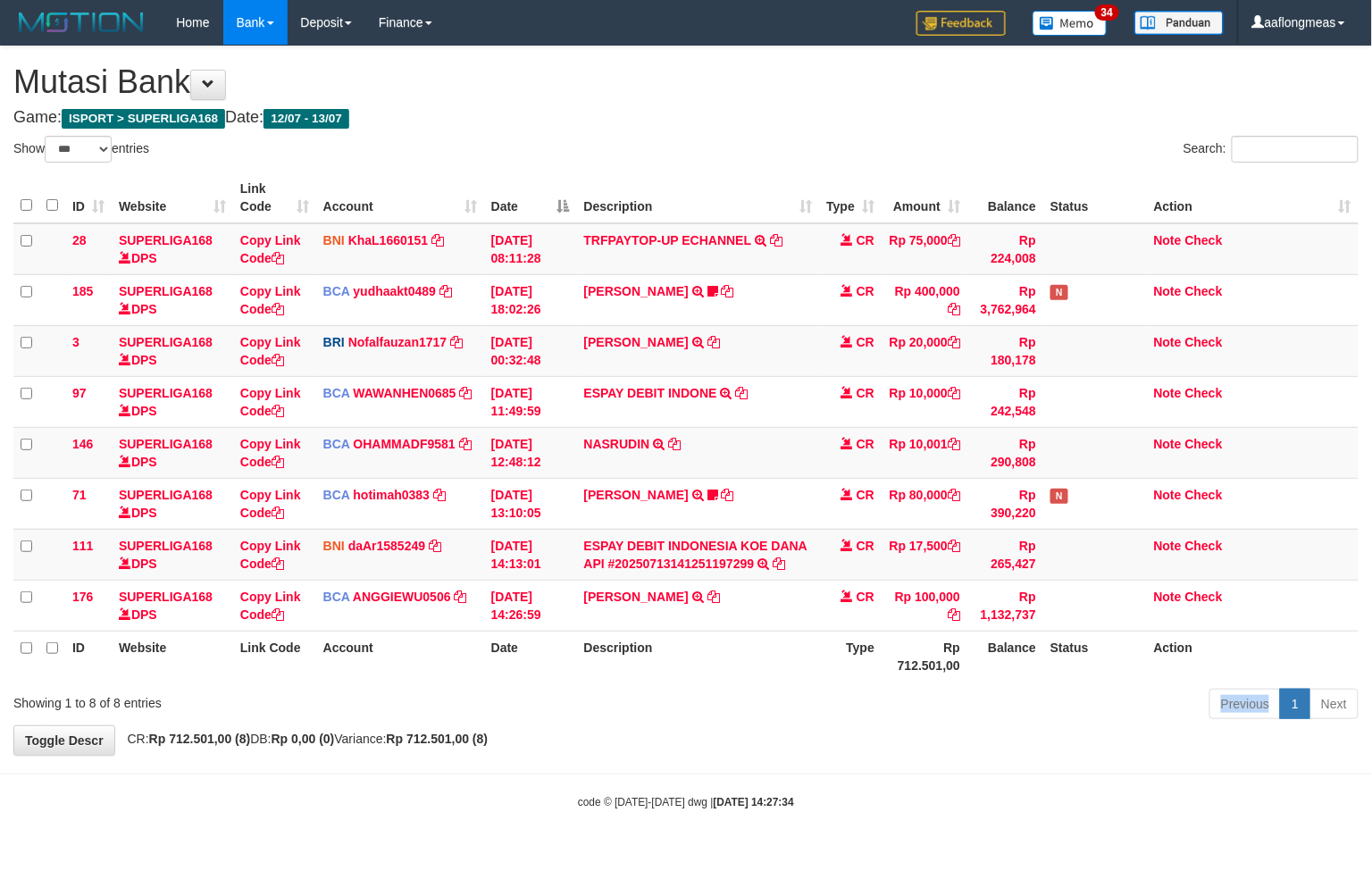 click on "Previous 1 Next" at bounding box center (972, 706) 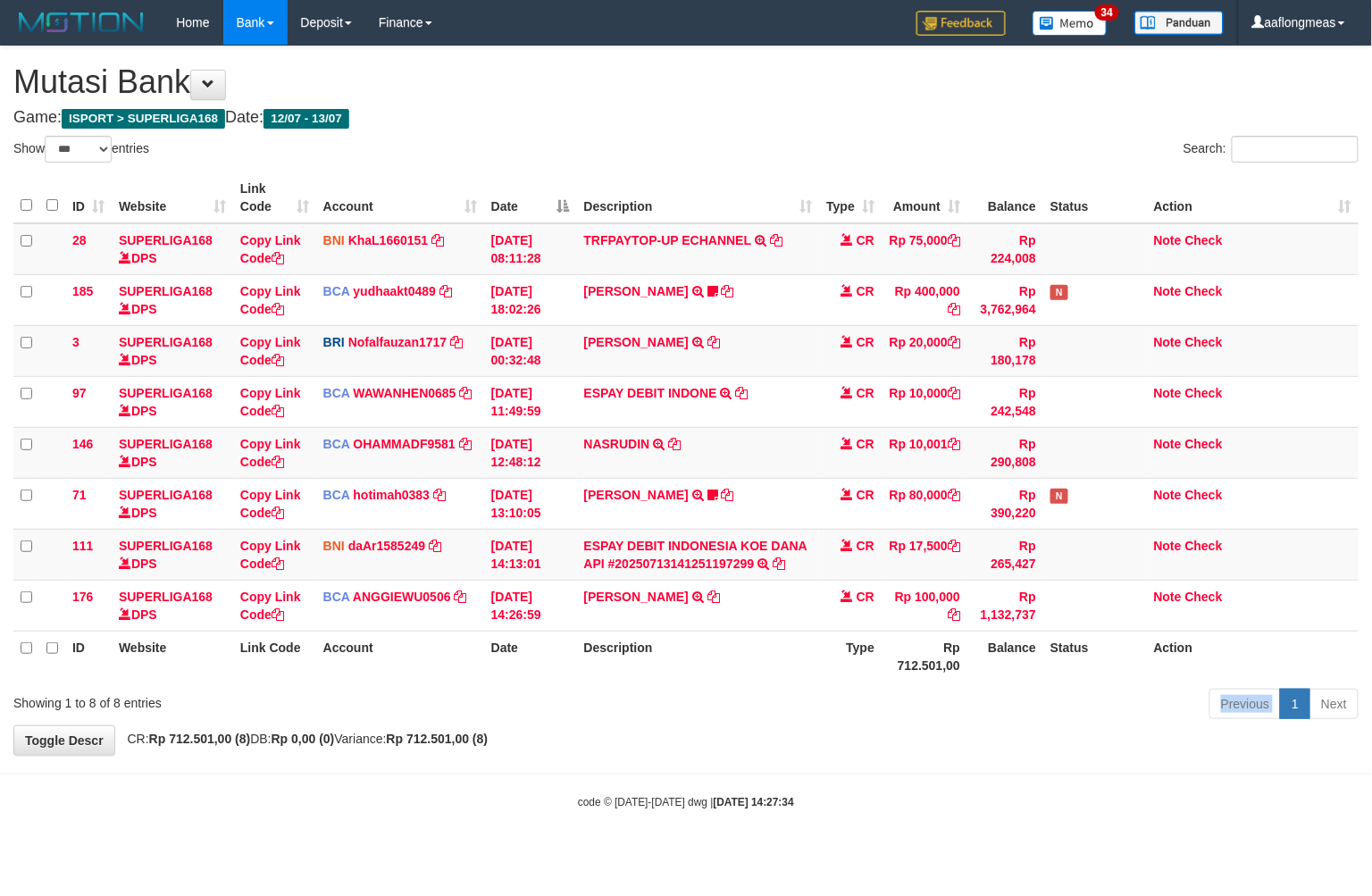 click on "Previous 1 Next" at bounding box center [972, 706] 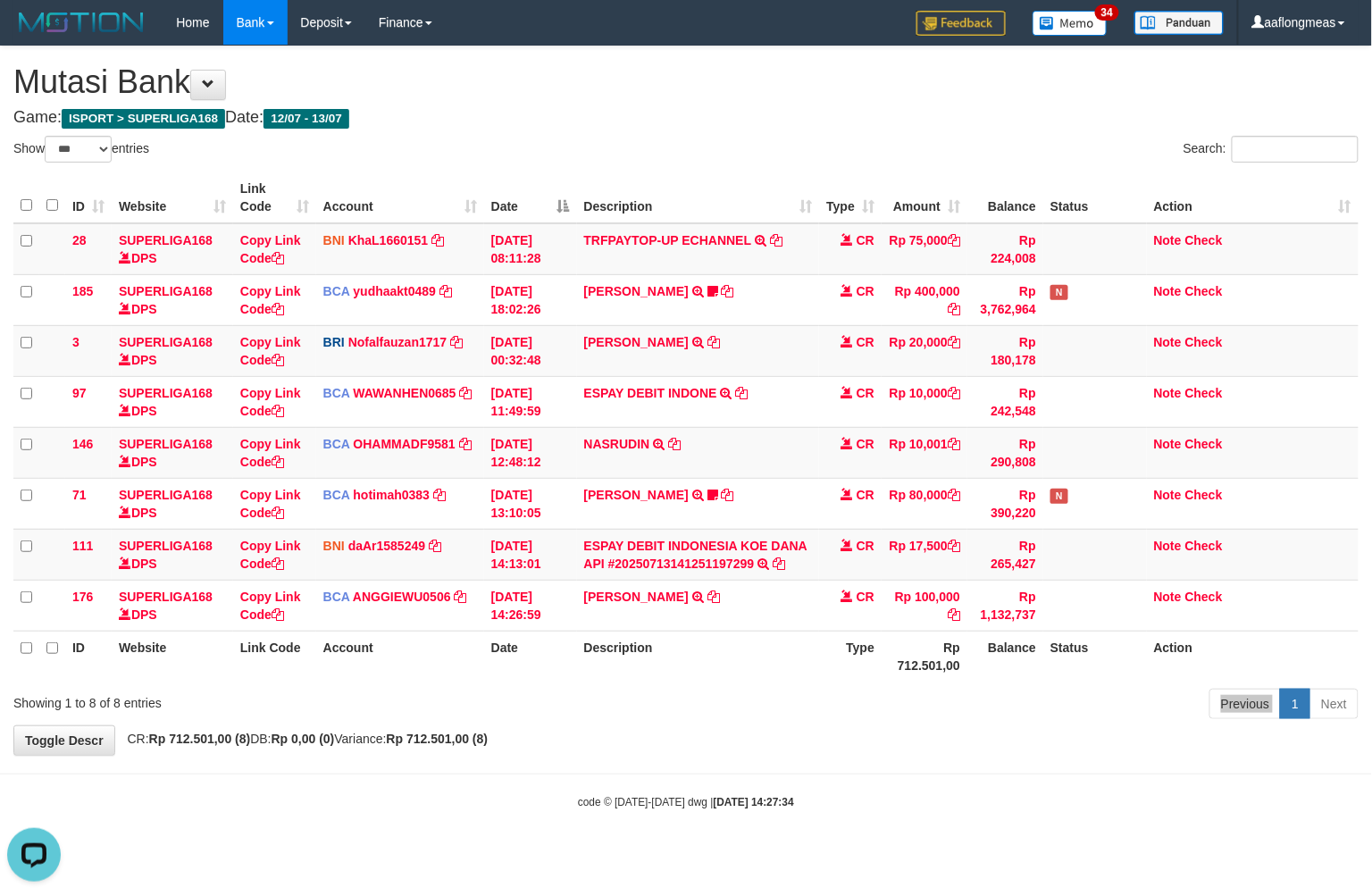 scroll, scrollTop: 0, scrollLeft: 0, axis: both 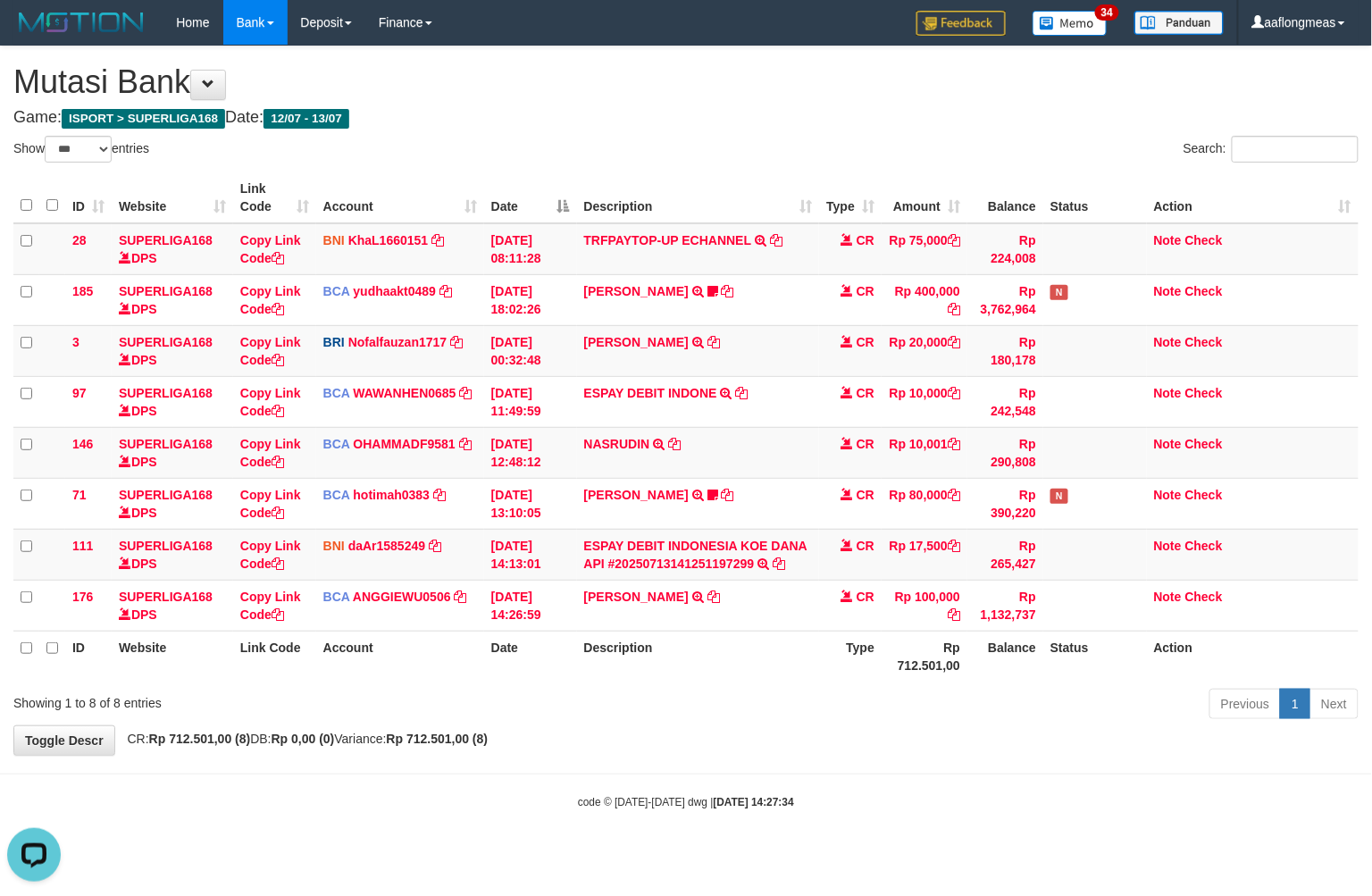 drag, startPoint x: 679, startPoint y: 713, endPoint x: 690, endPoint y: 706, distance: 13.038405 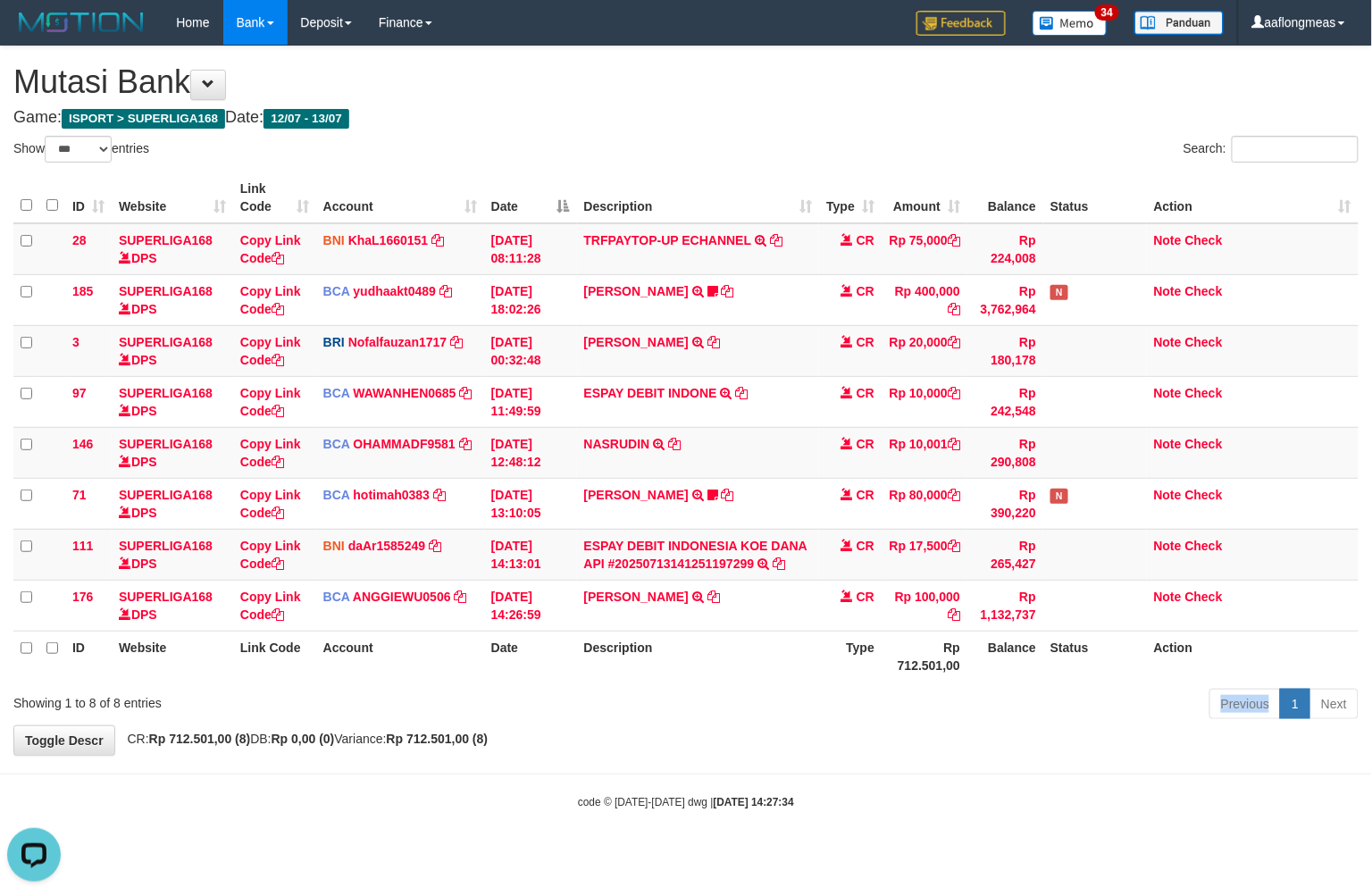 click on "Previous 1 Next" at bounding box center (972, 706) 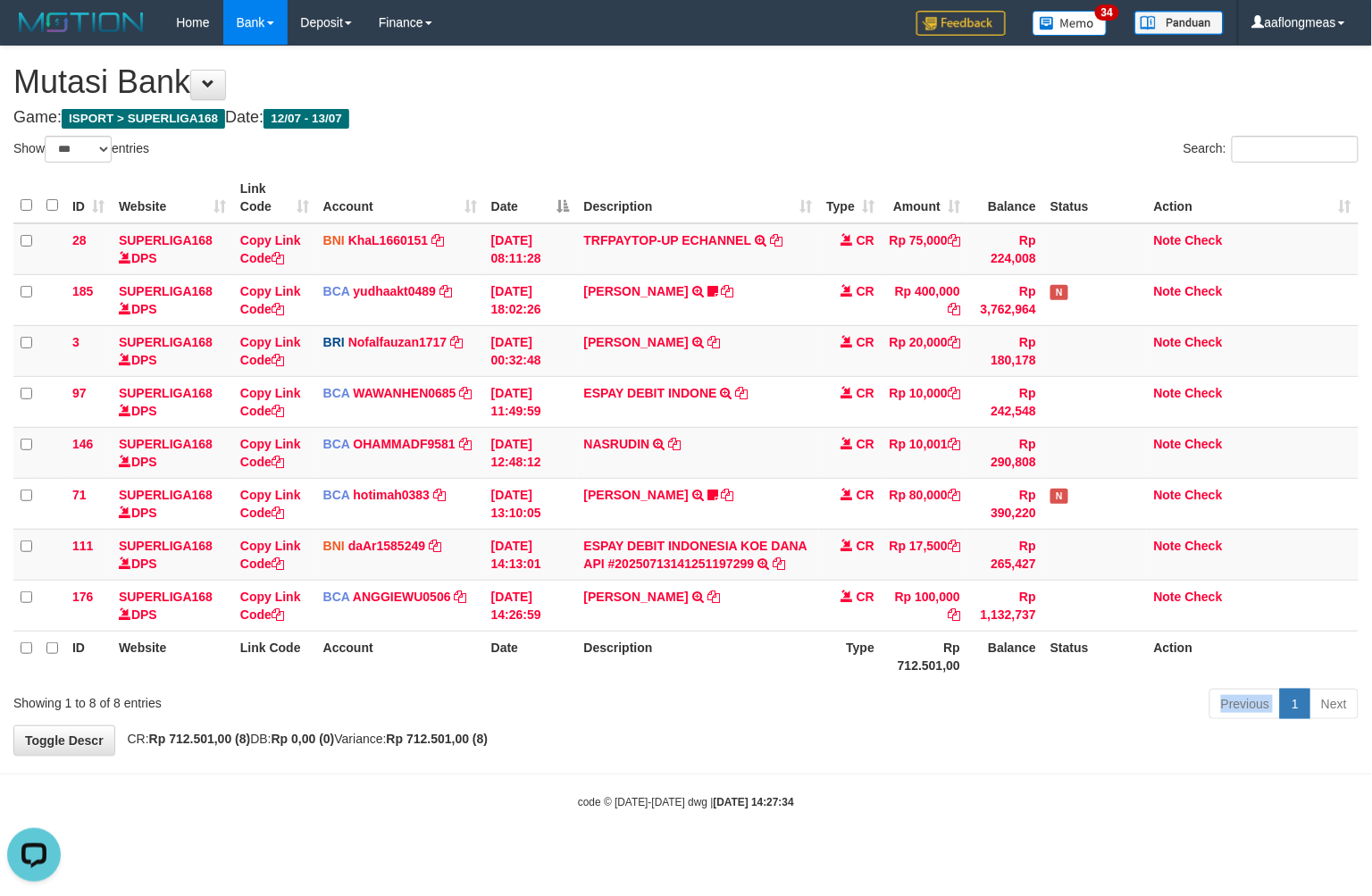 click on "Previous 1 Next" at bounding box center (972, 706) 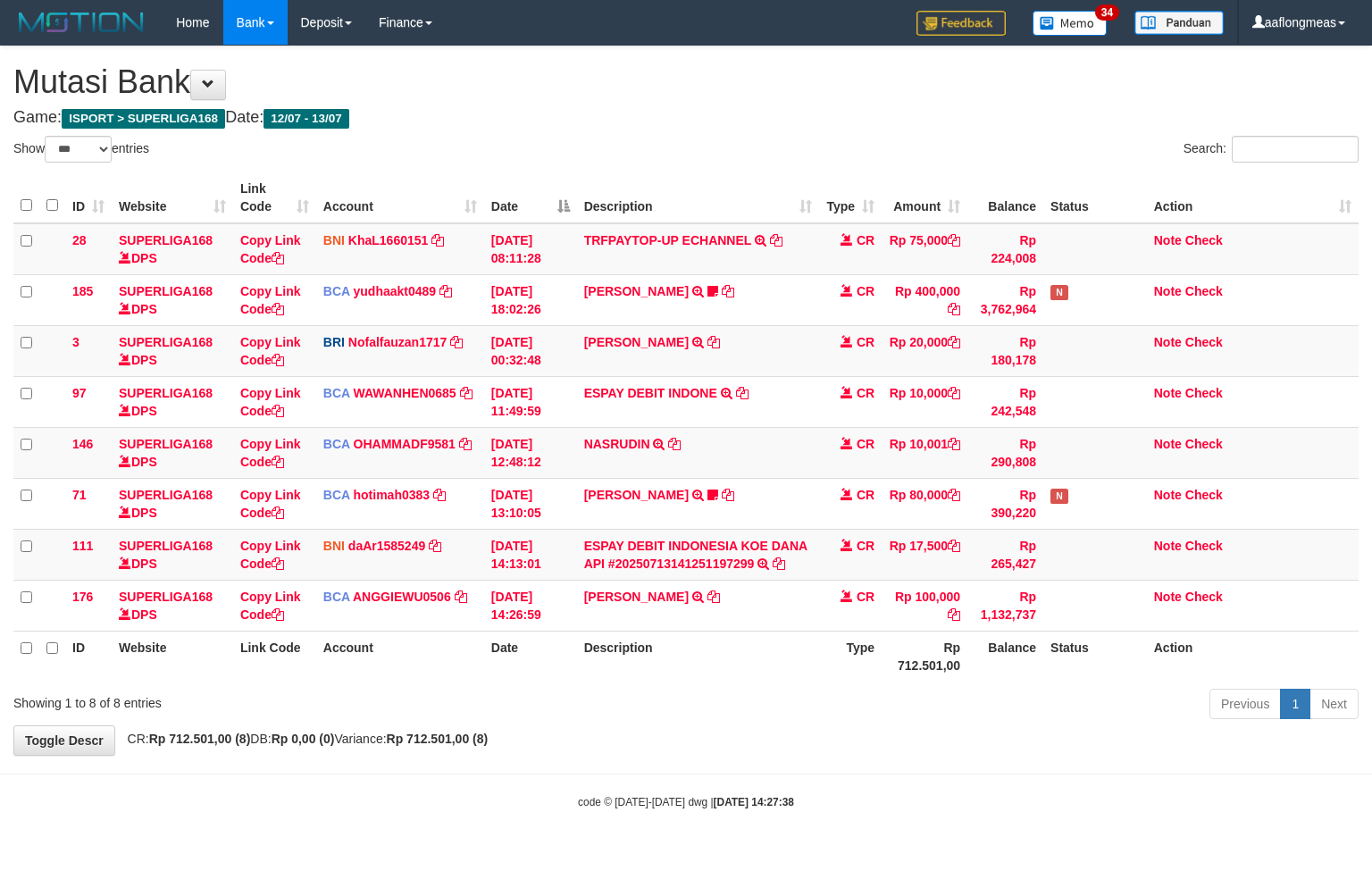 select on "***" 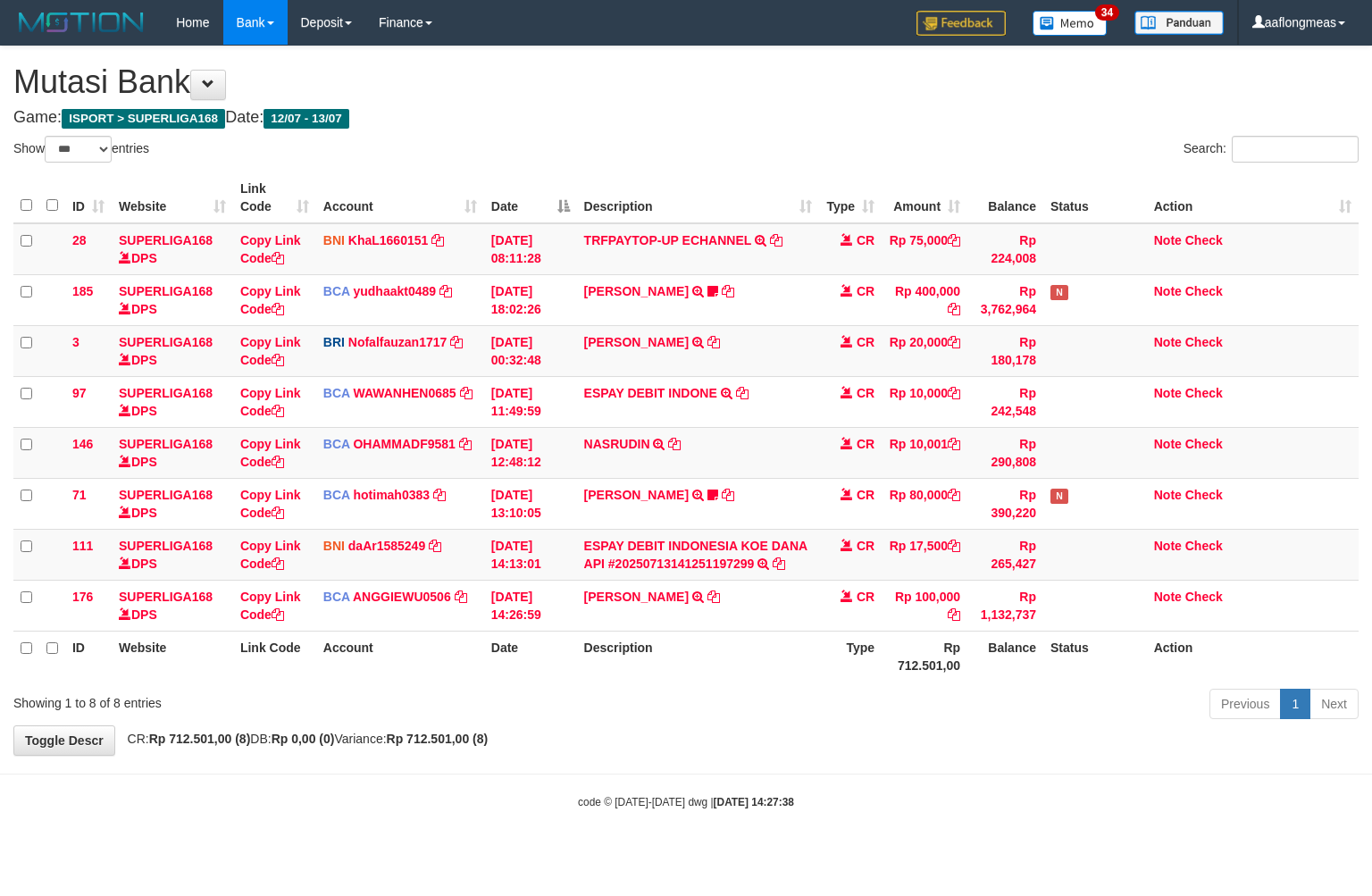scroll, scrollTop: 0, scrollLeft: 0, axis: both 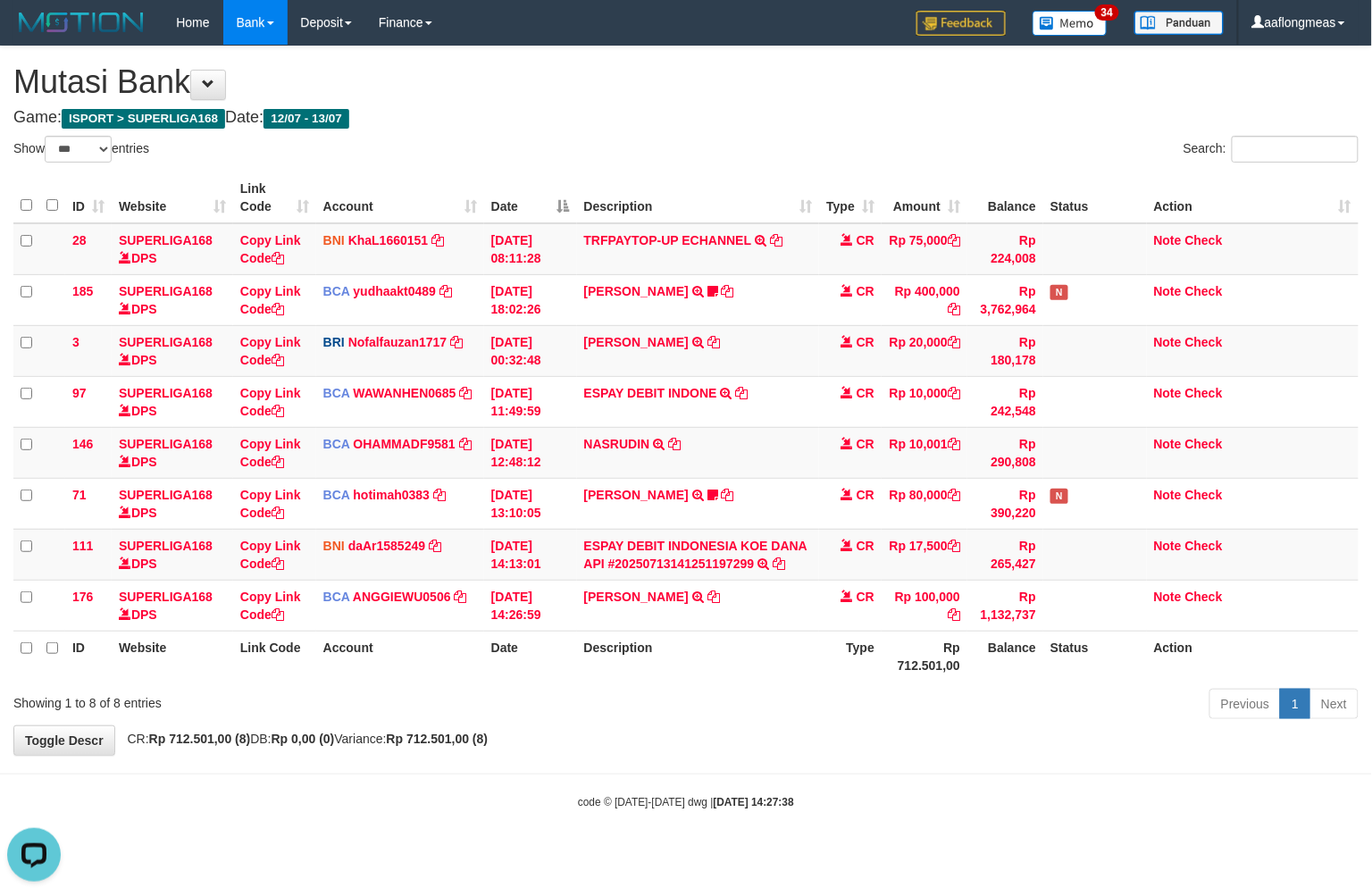 click on "**********" at bounding box center (686, 400) 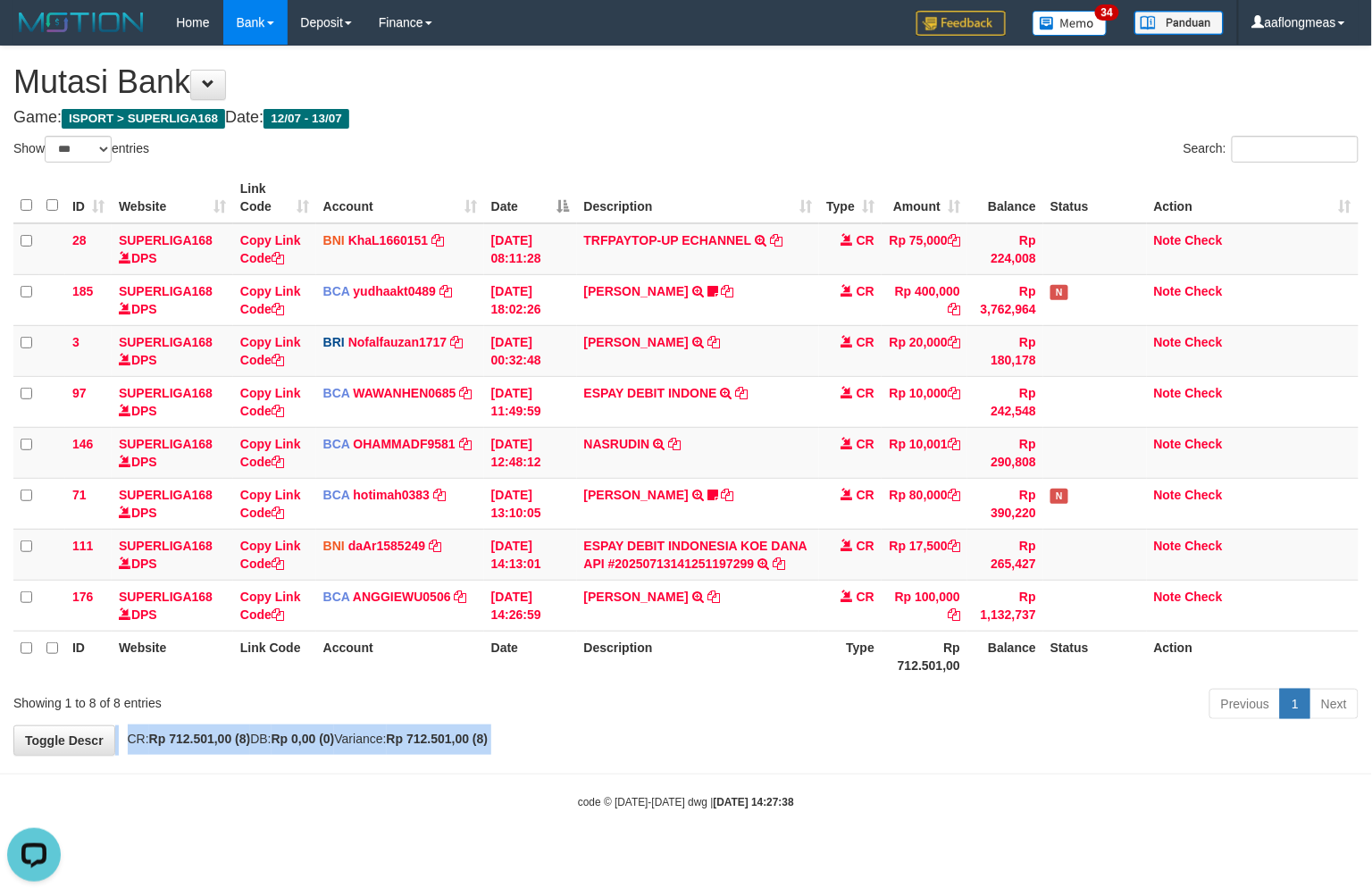 click on "**********" at bounding box center [686, 400] 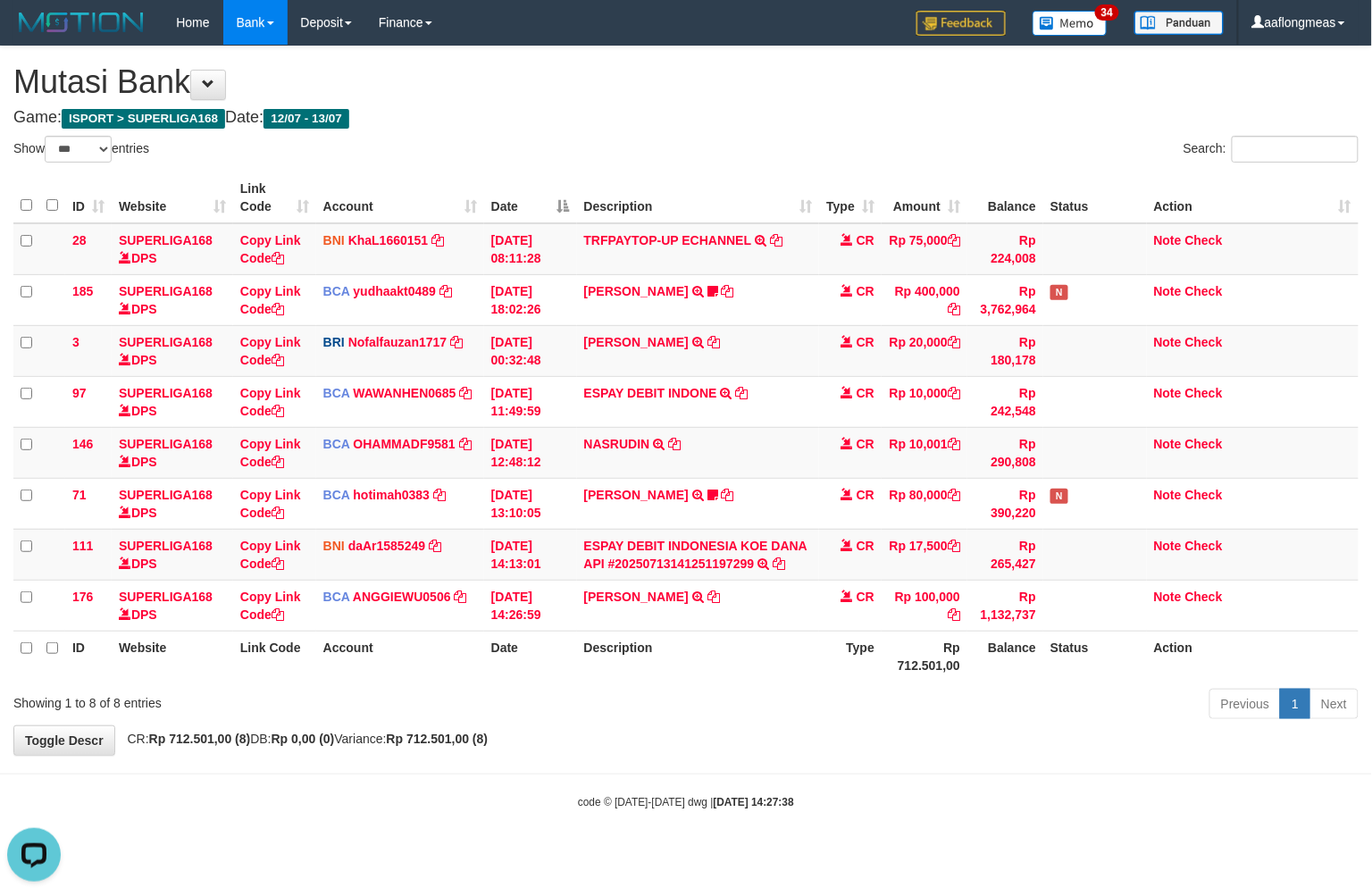 drag, startPoint x: 783, startPoint y: 691, endPoint x: 734, endPoint y: 704, distance: 50.69517 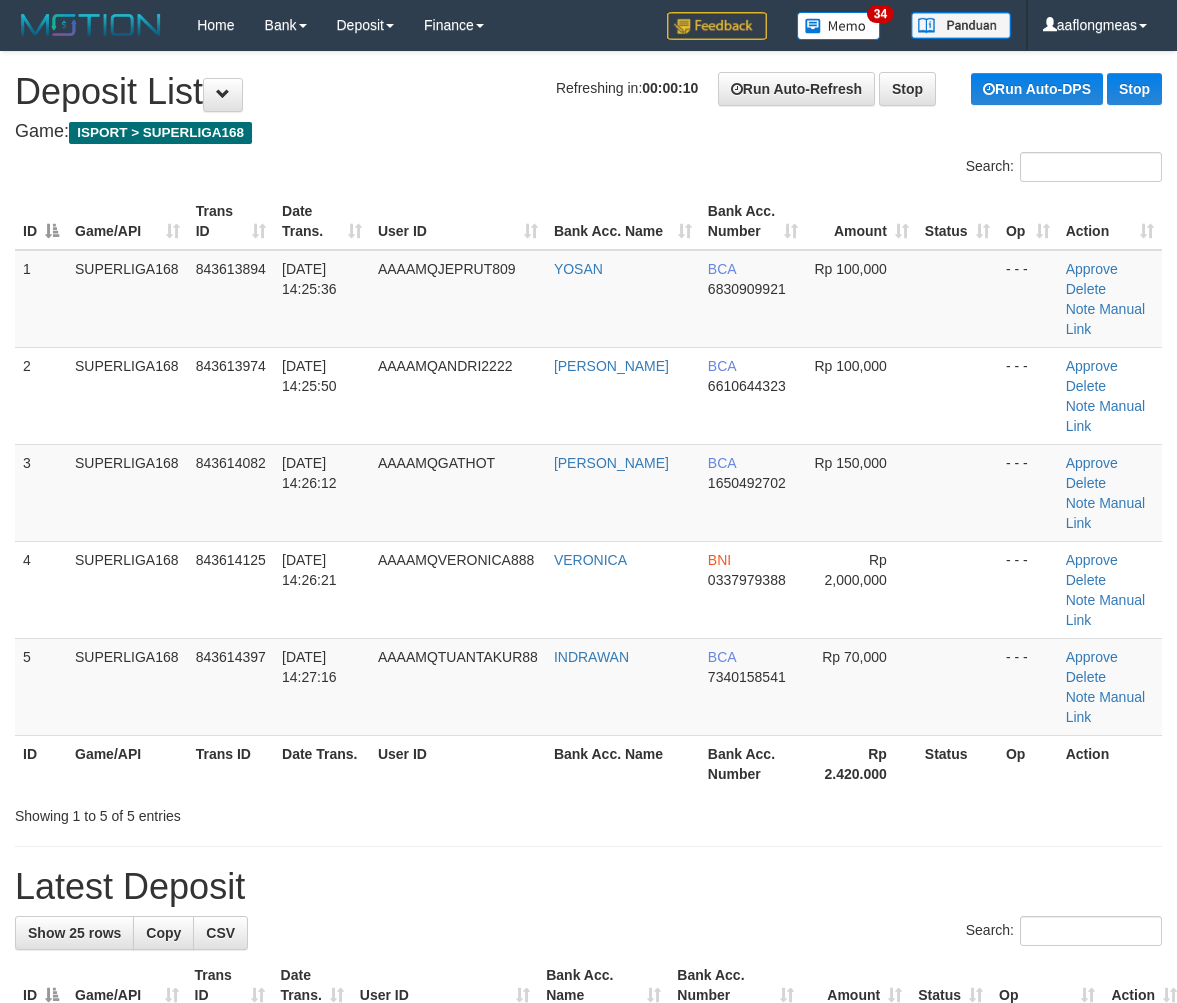 scroll, scrollTop: 0, scrollLeft: 0, axis: both 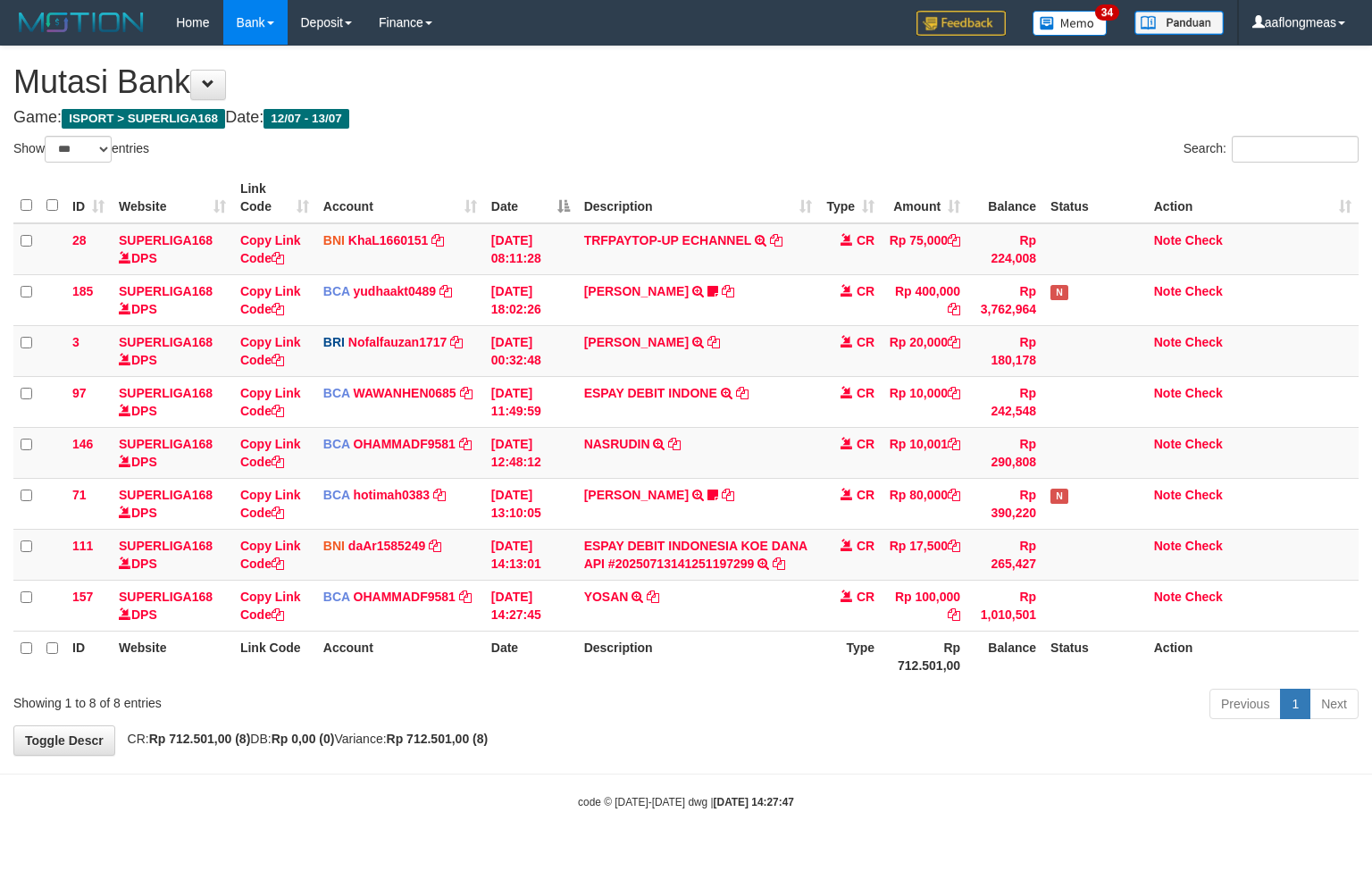 select on "***" 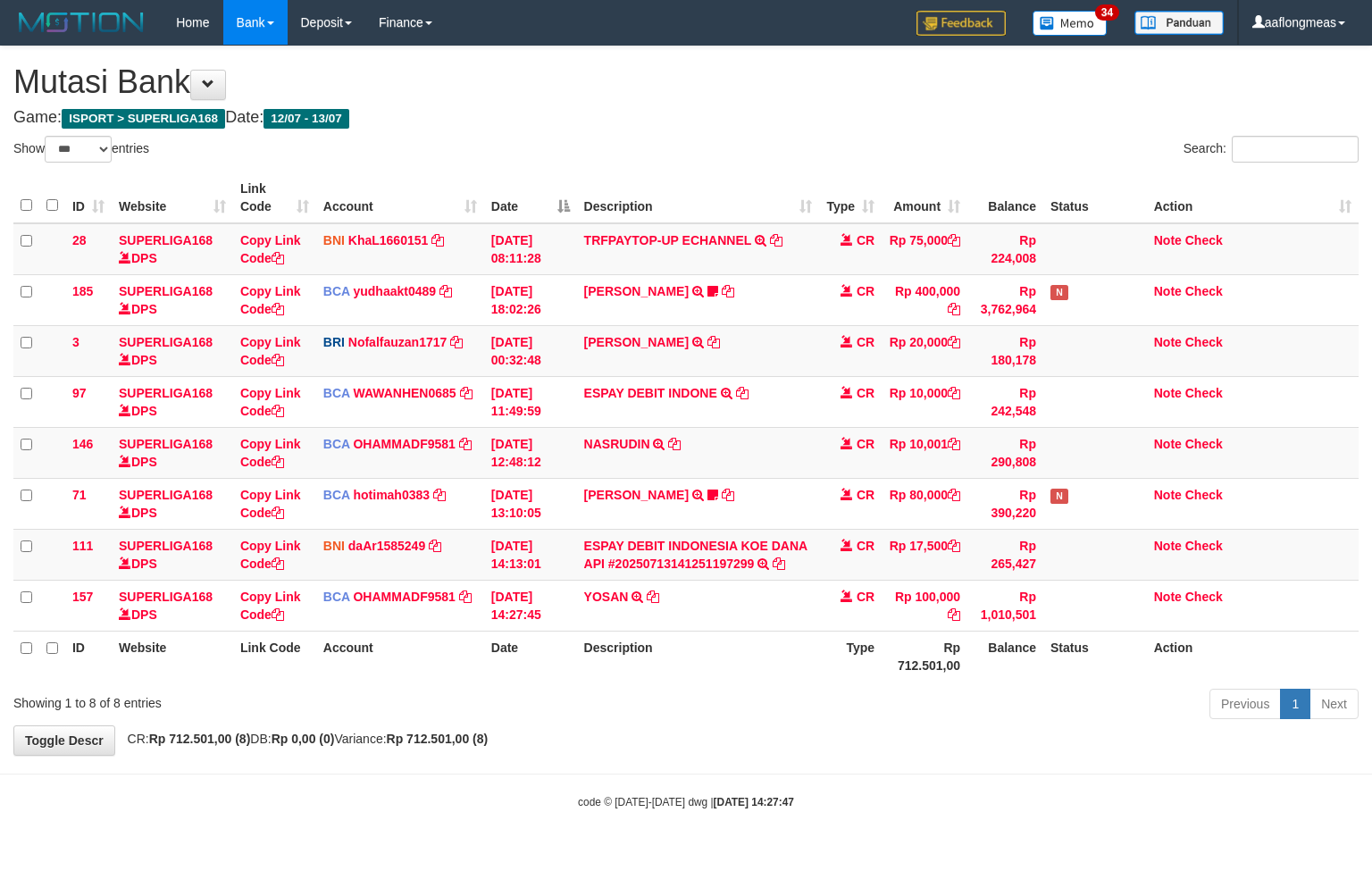 scroll, scrollTop: 0, scrollLeft: 0, axis: both 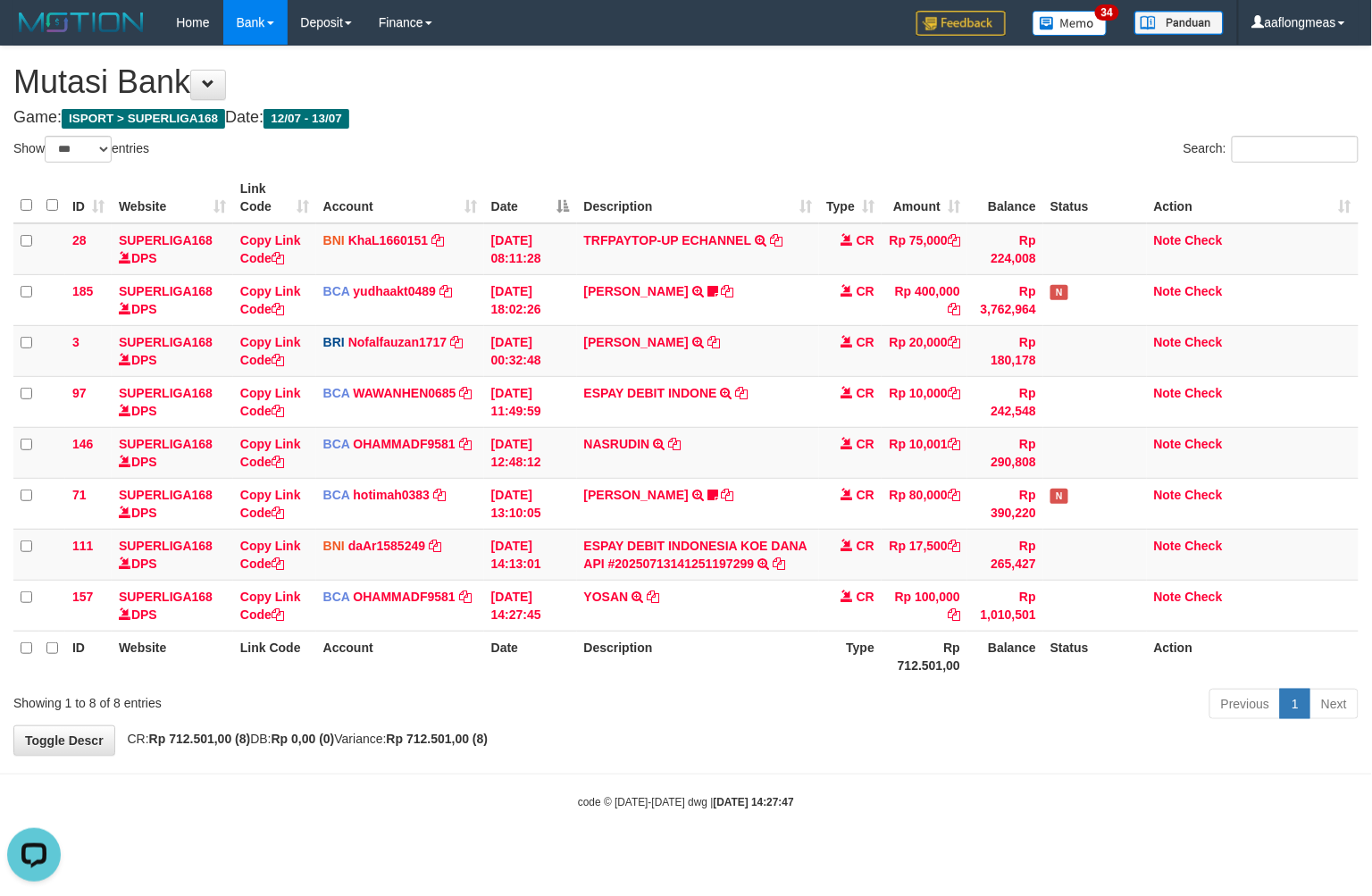 click on "ID Website Link Code Account Date Description Type Amount Balance Status Action
28
SUPERLIGA168    DPS
Copy Link Code
BNI
KhaL1660151
DPS
KHEIR TSAR [PERSON_NAME]
mutasi_20250712_4651 | 28
mutasi_20250712_4651 | 28
[DATE] 08:11:28
TRFPAYTOP-UP ECHANNEL         TRF/PAY/TOP-UP ECHANNEL
CR
Rp 75,000
Rp 224,008
Note
Check
185
SUPERLIGA168    DPS
Copy Link Code
BCA
yudhaakt0489
DPS" at bounding box center (686, 427) 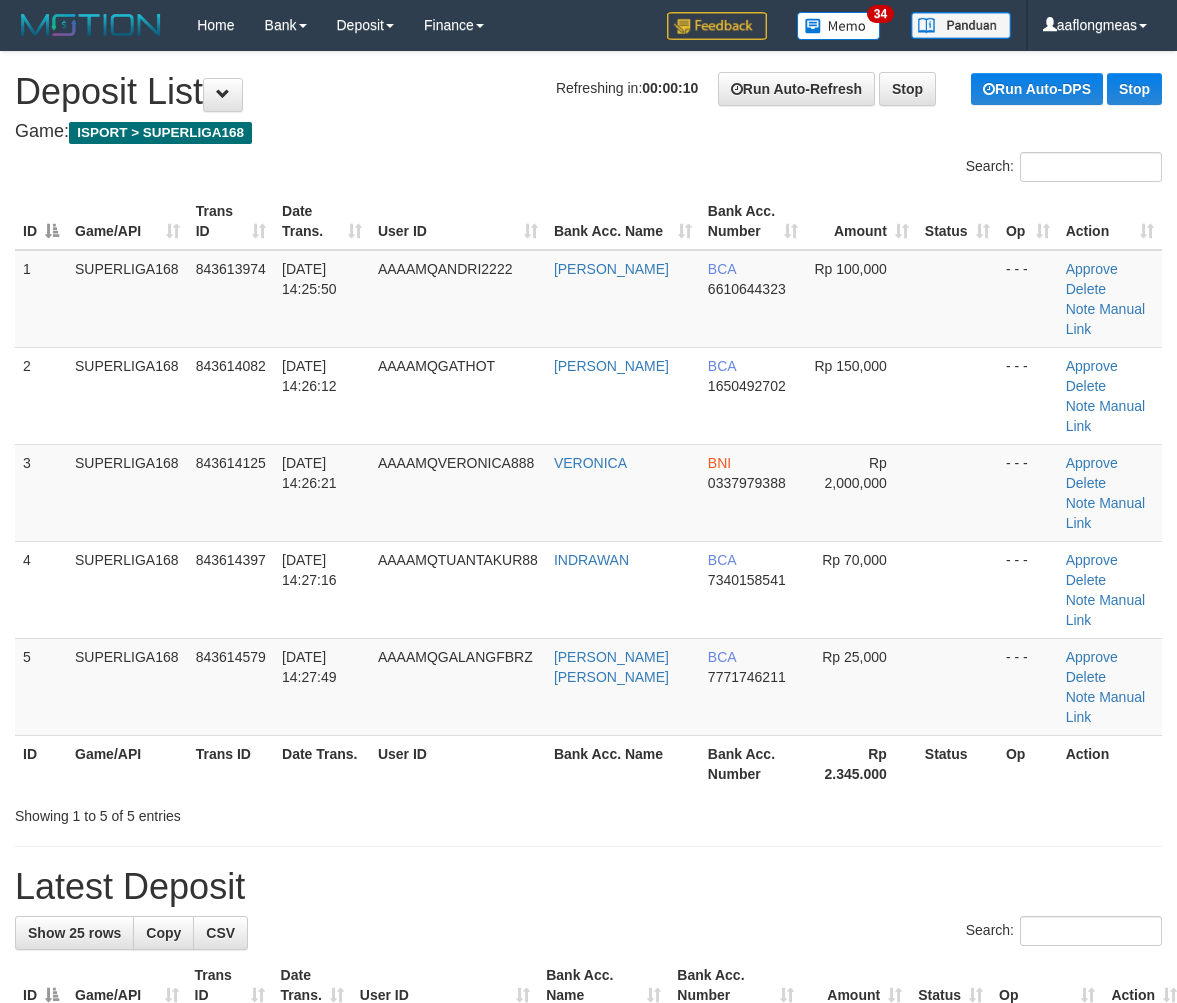 scroll, scrollTop: 0, scrollLeft: 0, axis: both 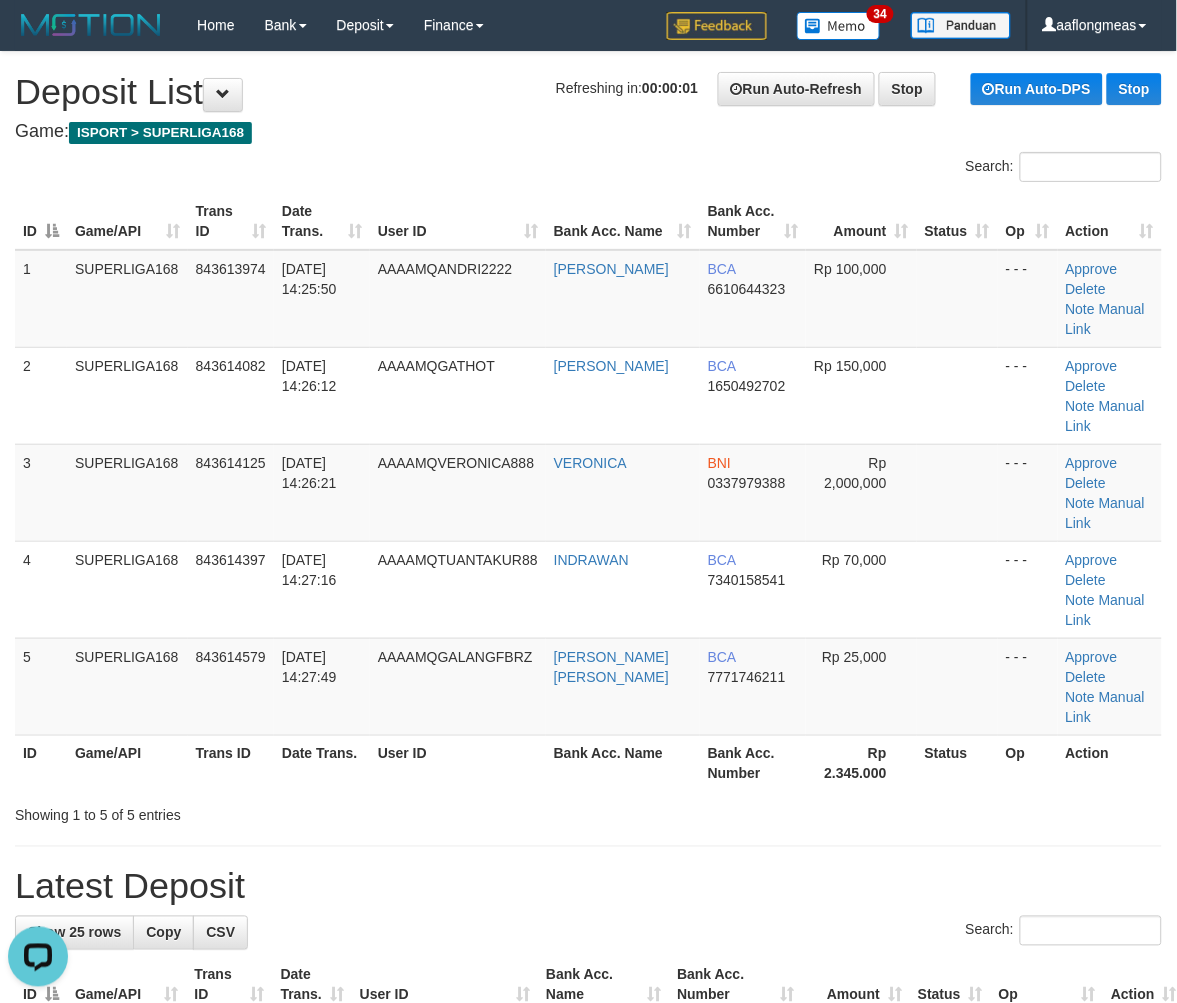 drag, startPoint x: 818, startPoint y: 740, endPoint x: 925, endPoint y: 736, distance: 107.07474 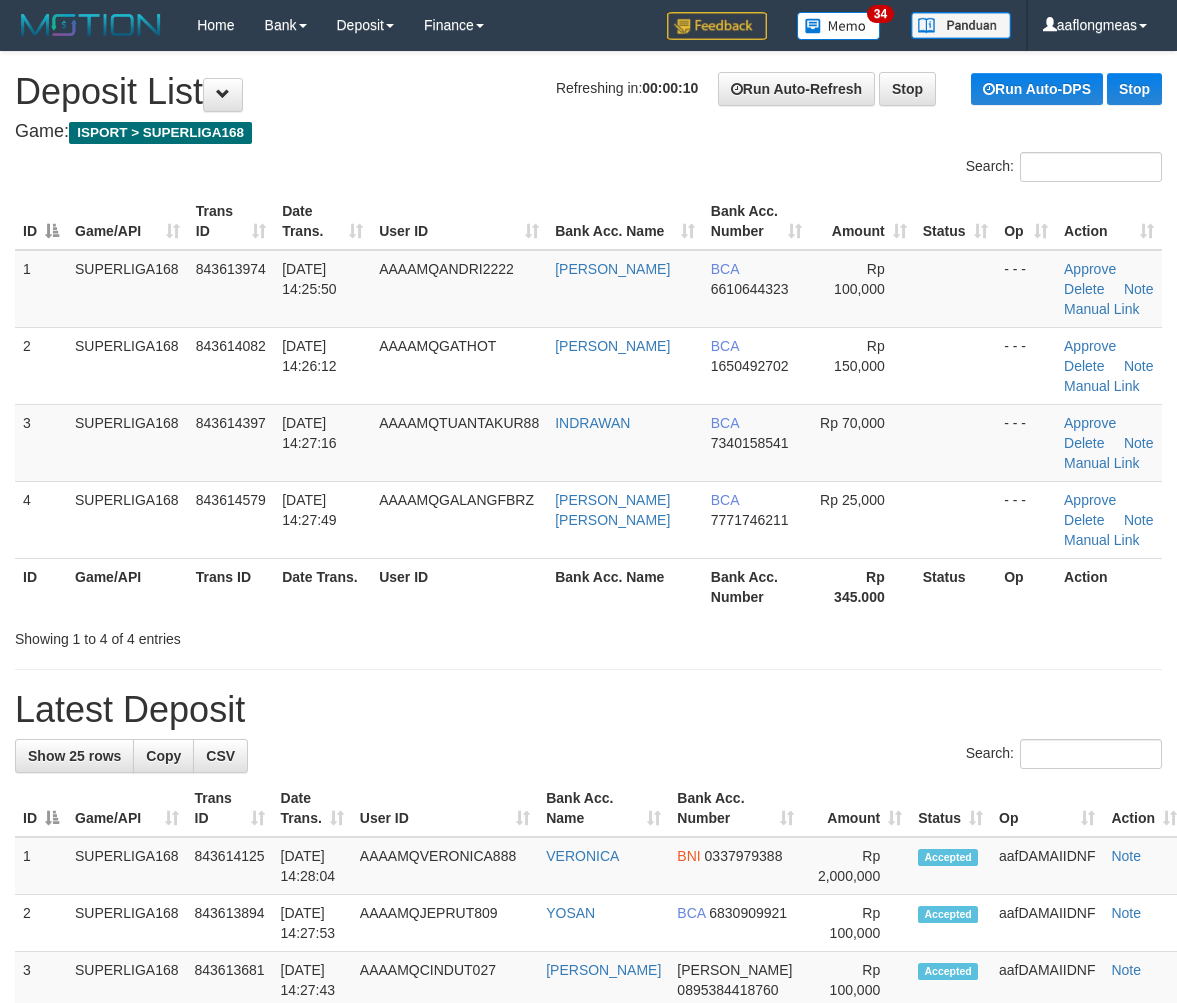 scroll, scrollTop: 0, scrollLeft: 0, axis: both 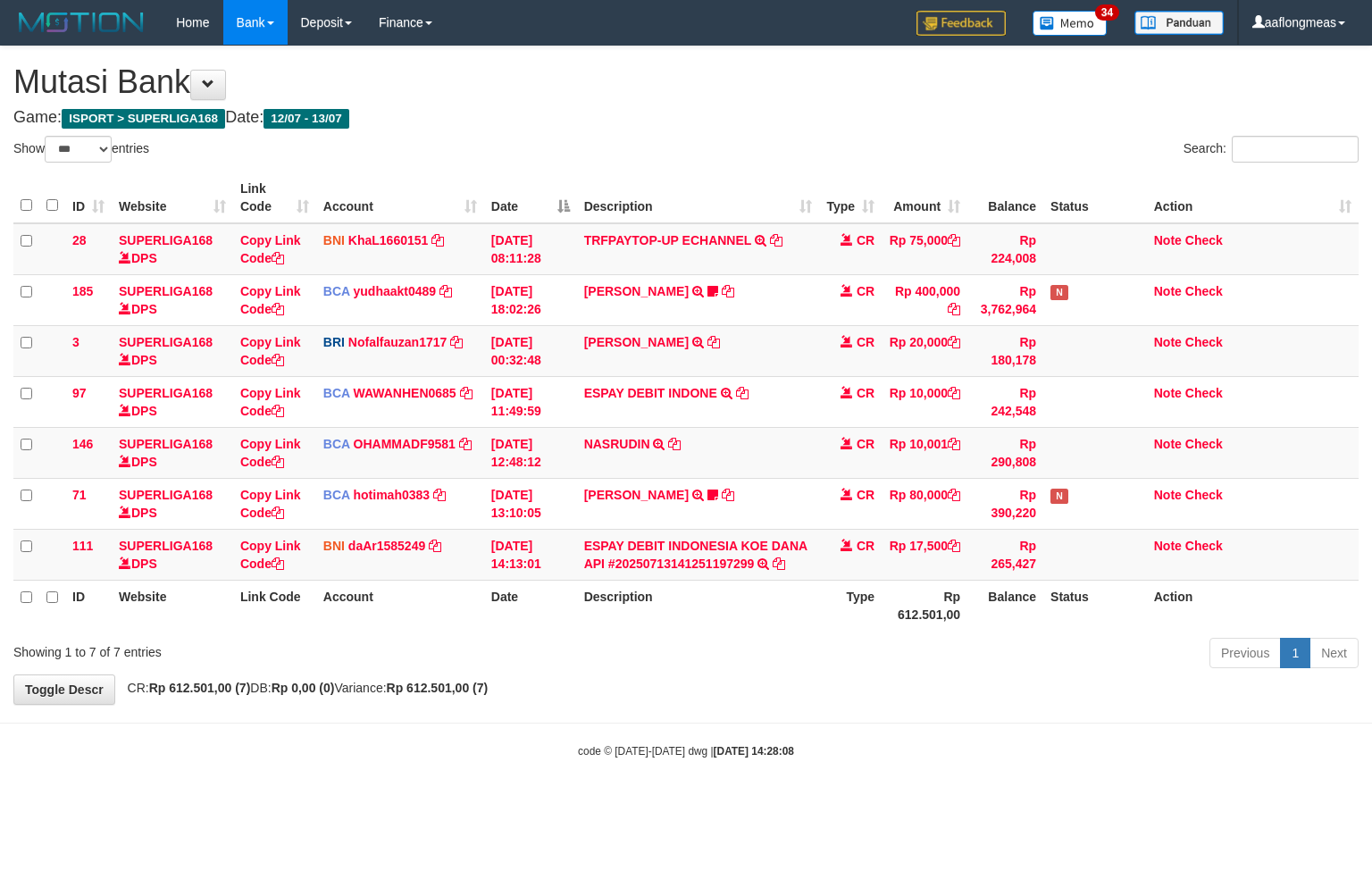 select on "***" 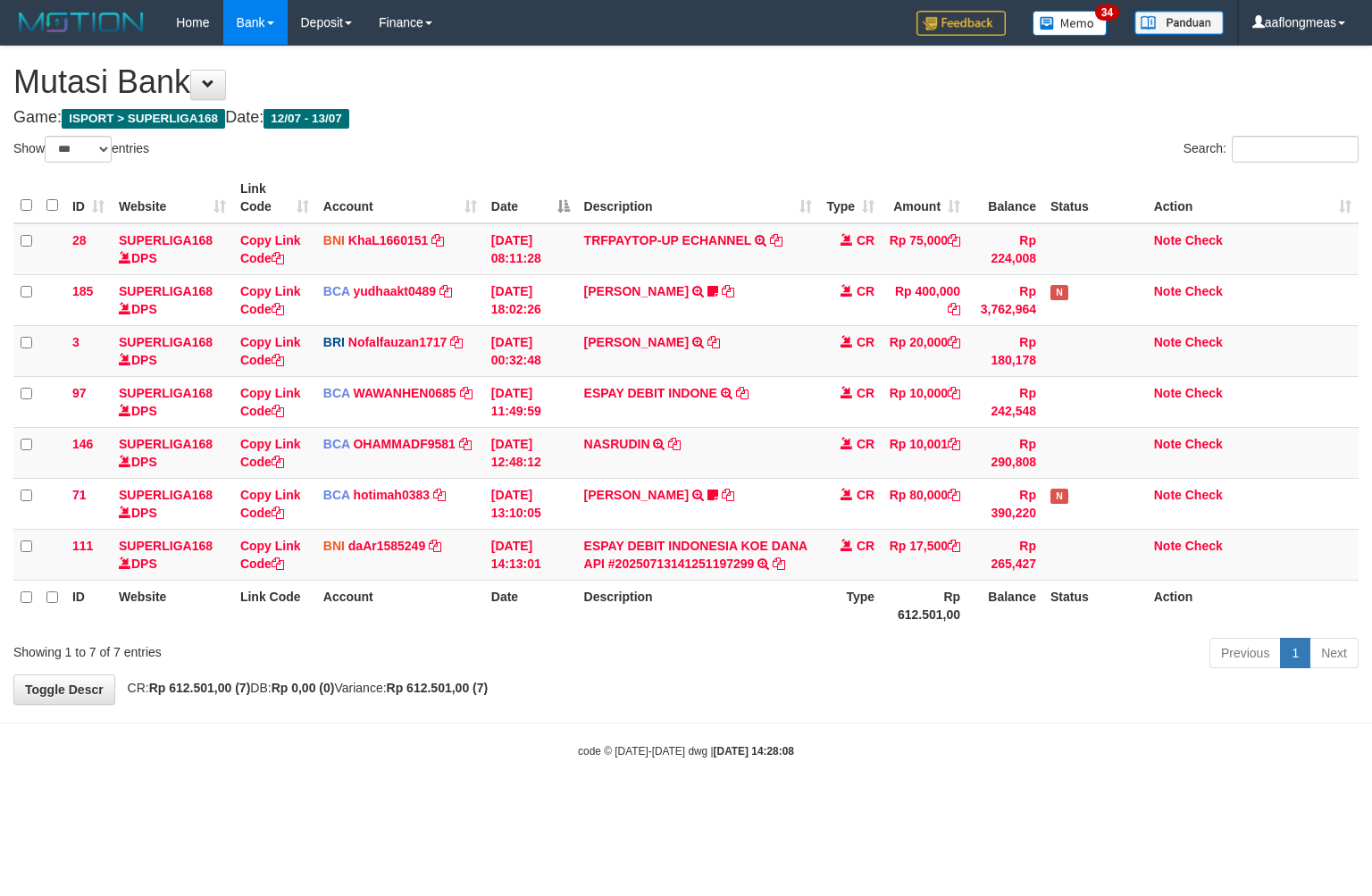 scroll, scrollTop: 0, scrollLeft: 0, axis: both 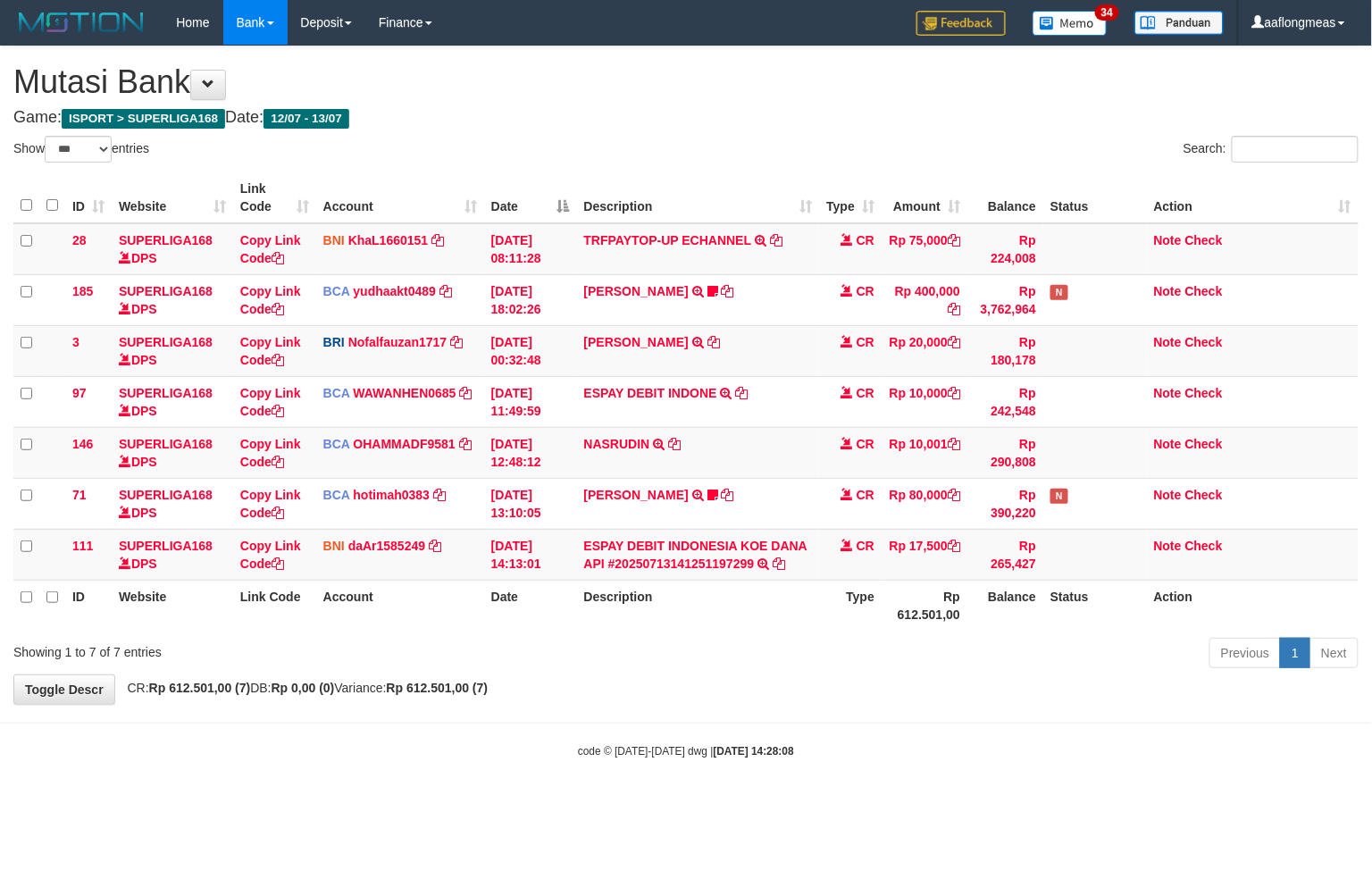 drag, startPoint x: 782, startPoint y: 681, endPoint x: 4, endPoint y: 644, distance: 778.8793 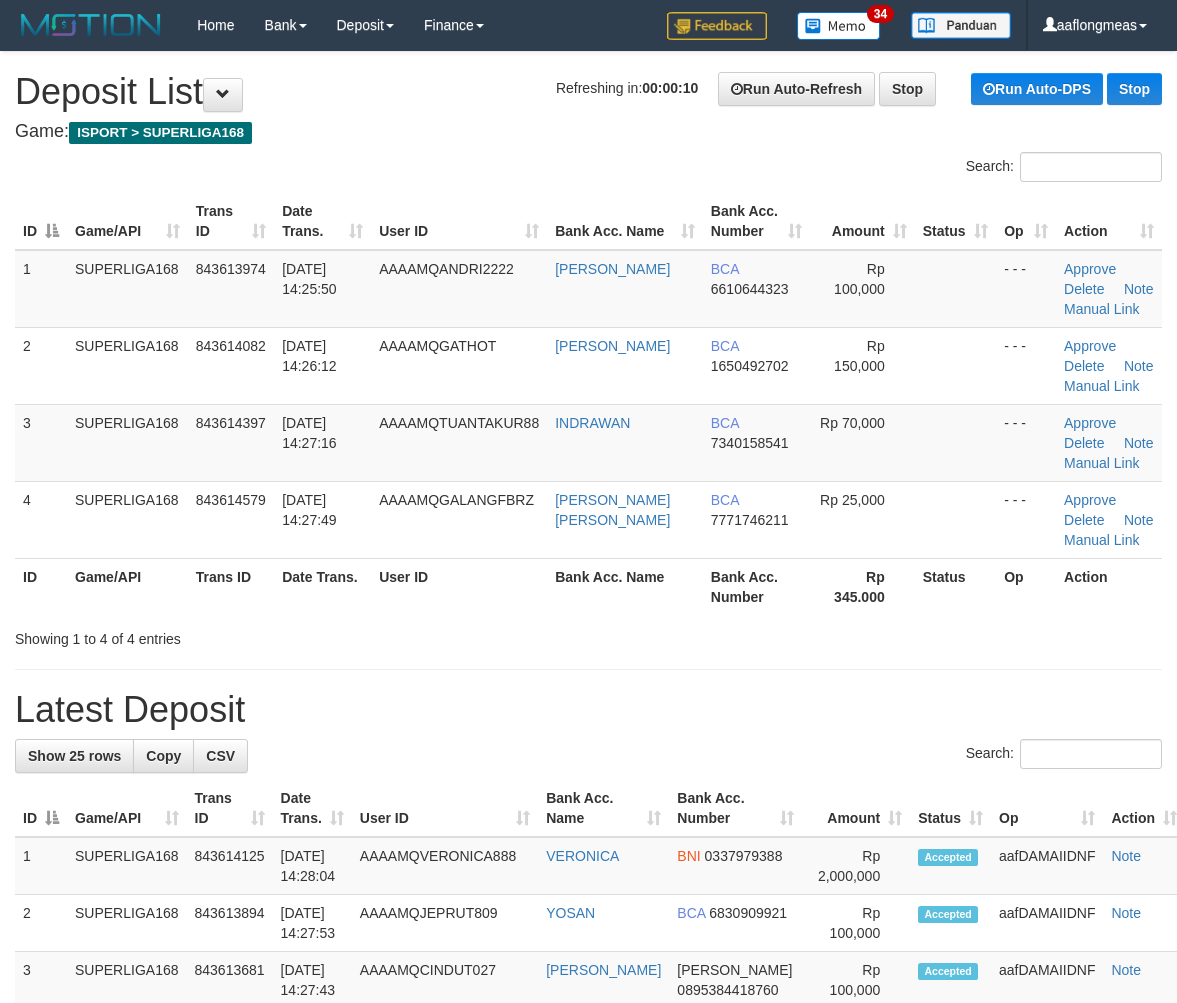 scroll, scrollTop: 0, scrollLeft: 0, axis: both 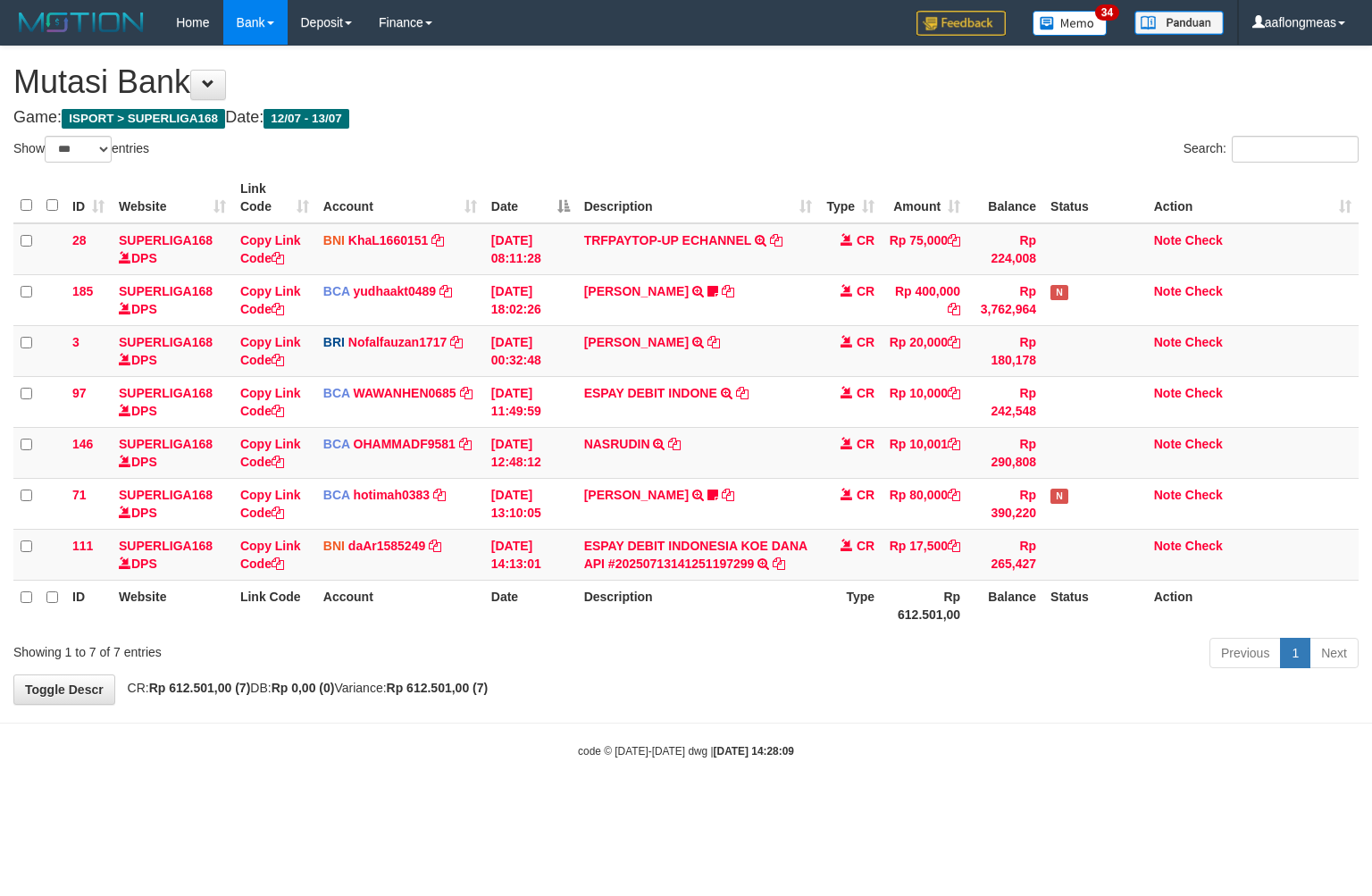 select on "***" 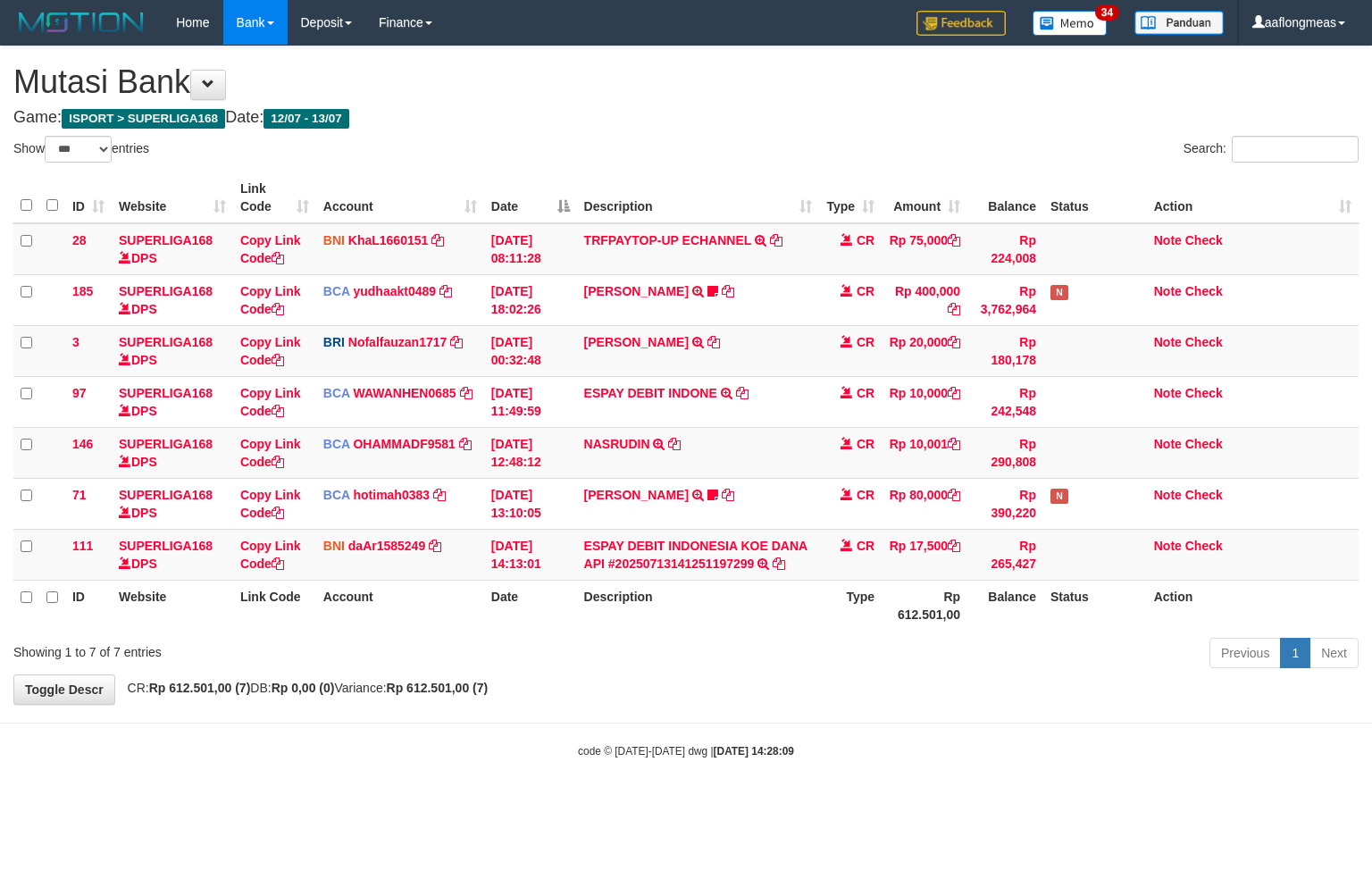 scroll, scrollTop: 0, scrollLeft: 0, axis: both 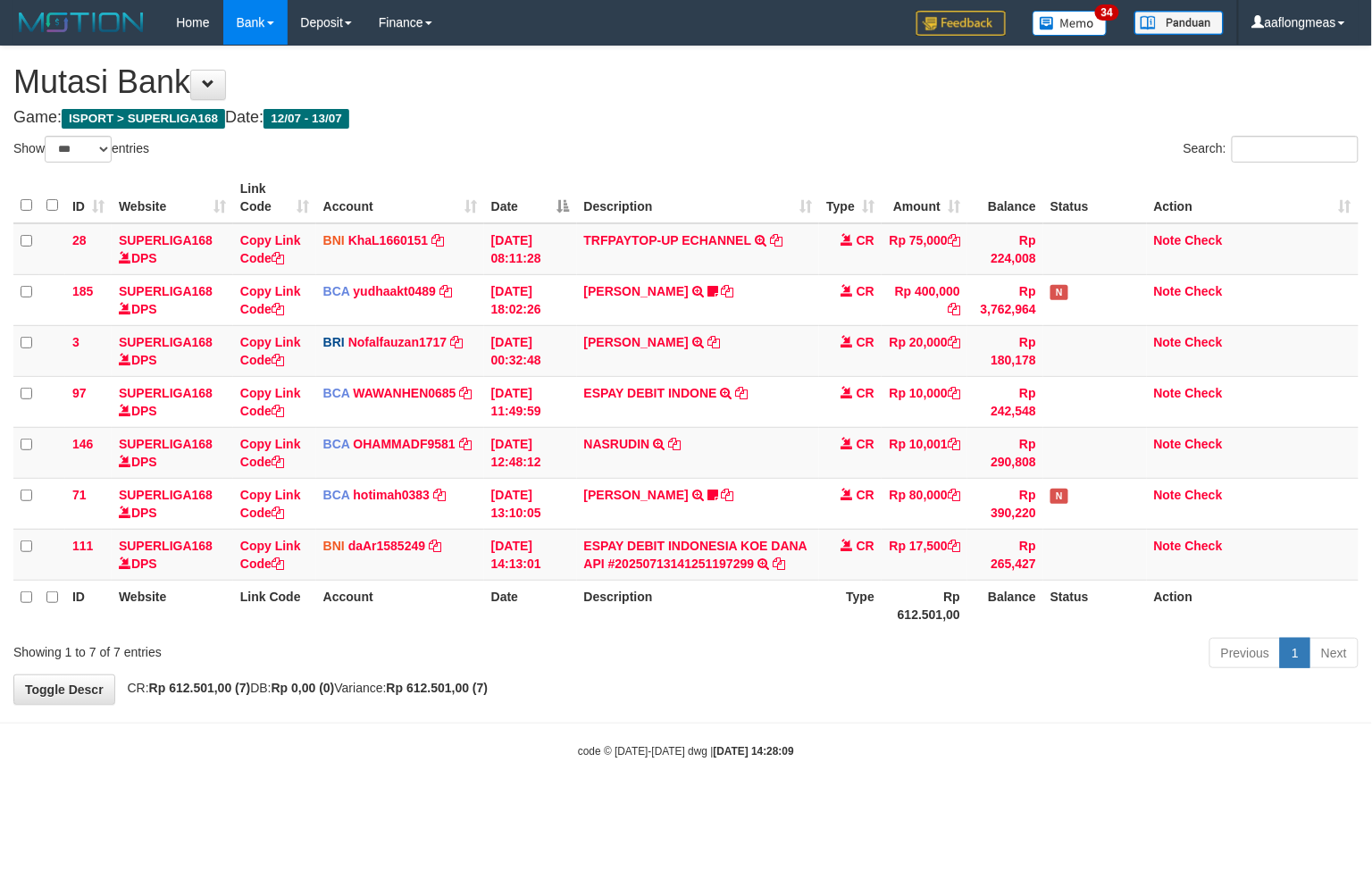 click on "Previous 1 Next" at bounding box center [972, 655] 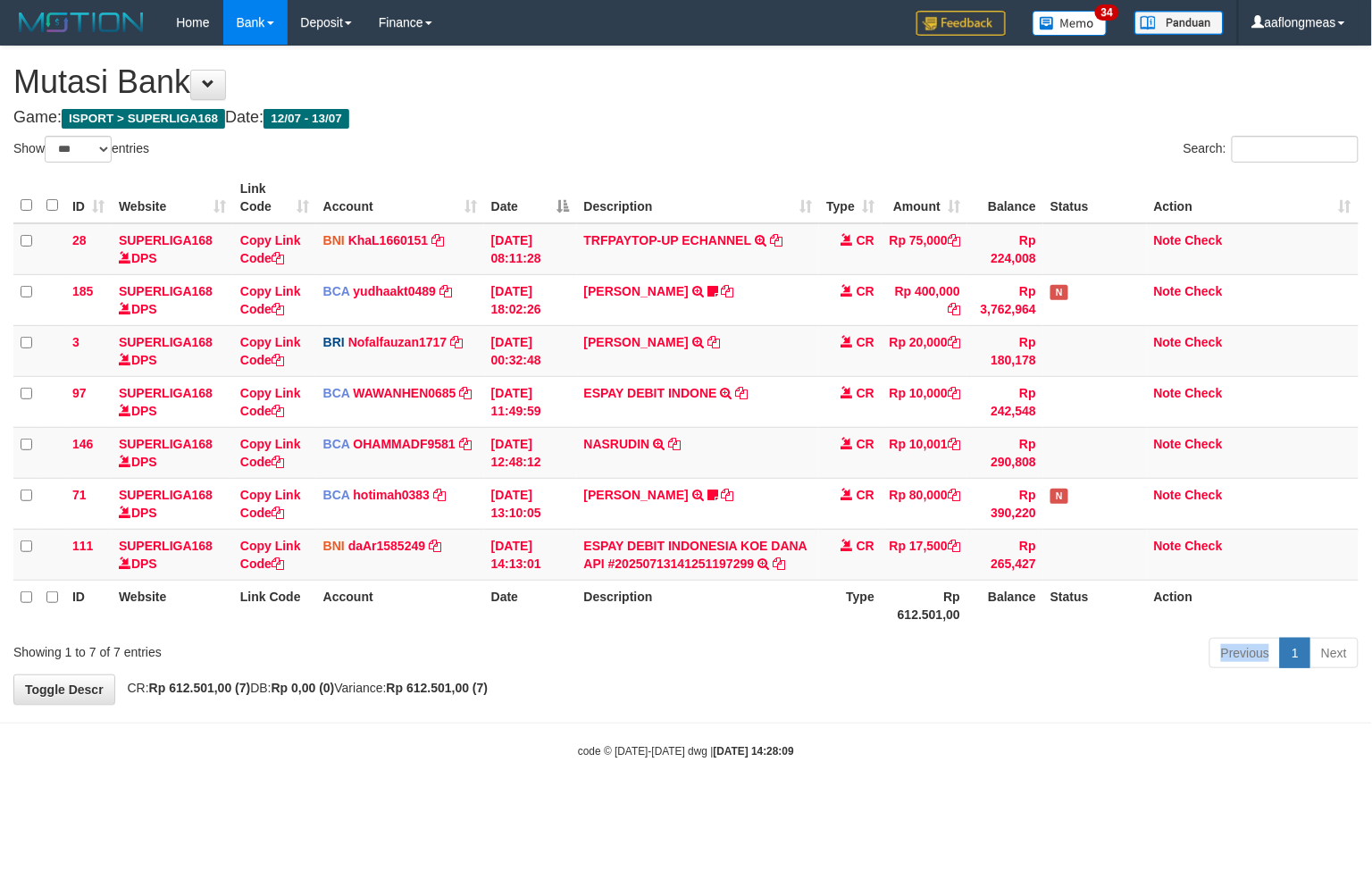 click on "Previous 1 Next" at bounding box center [972, 655] 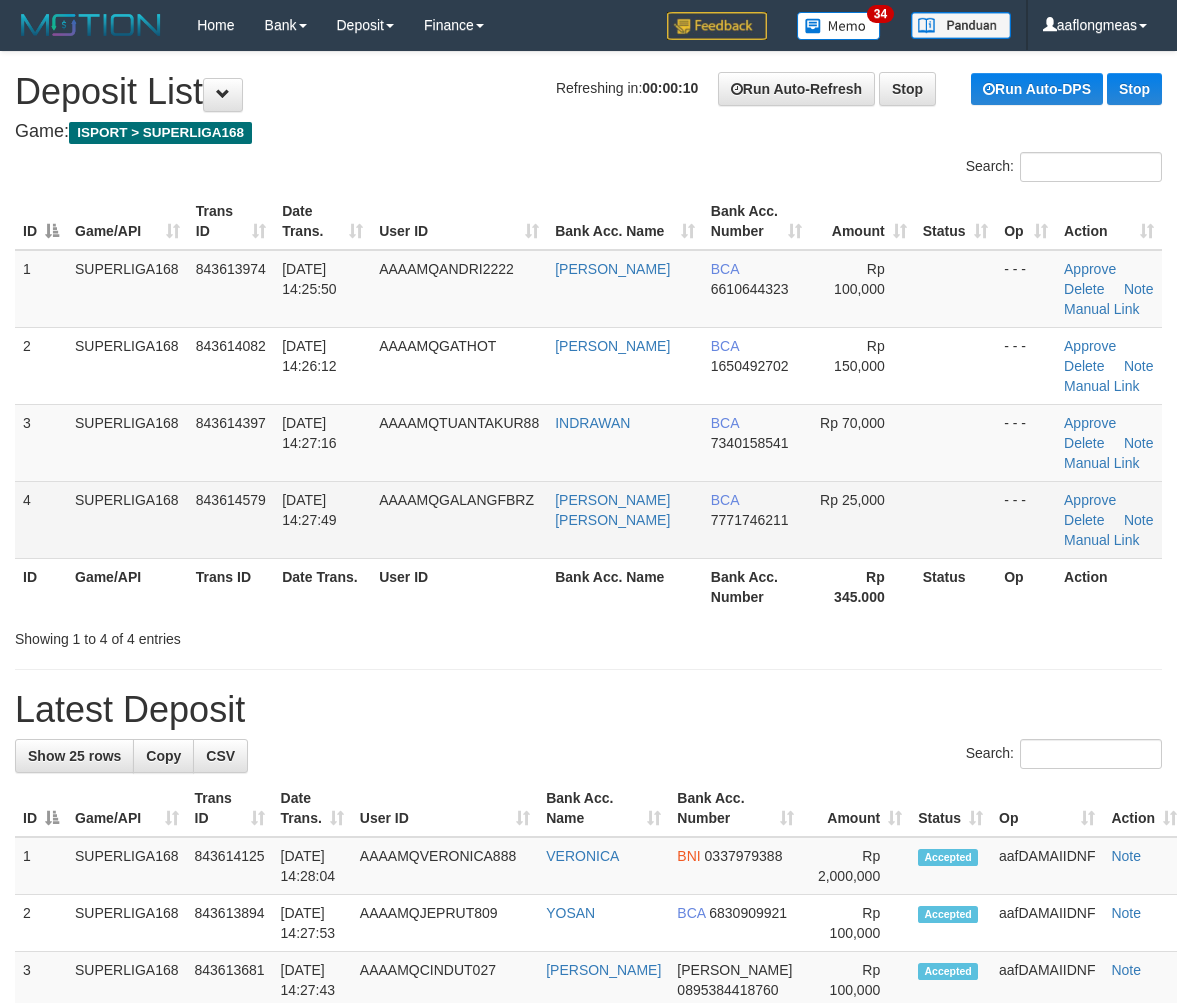 scroll, scrollTop: 0, scrollLeft: 0, axis: both 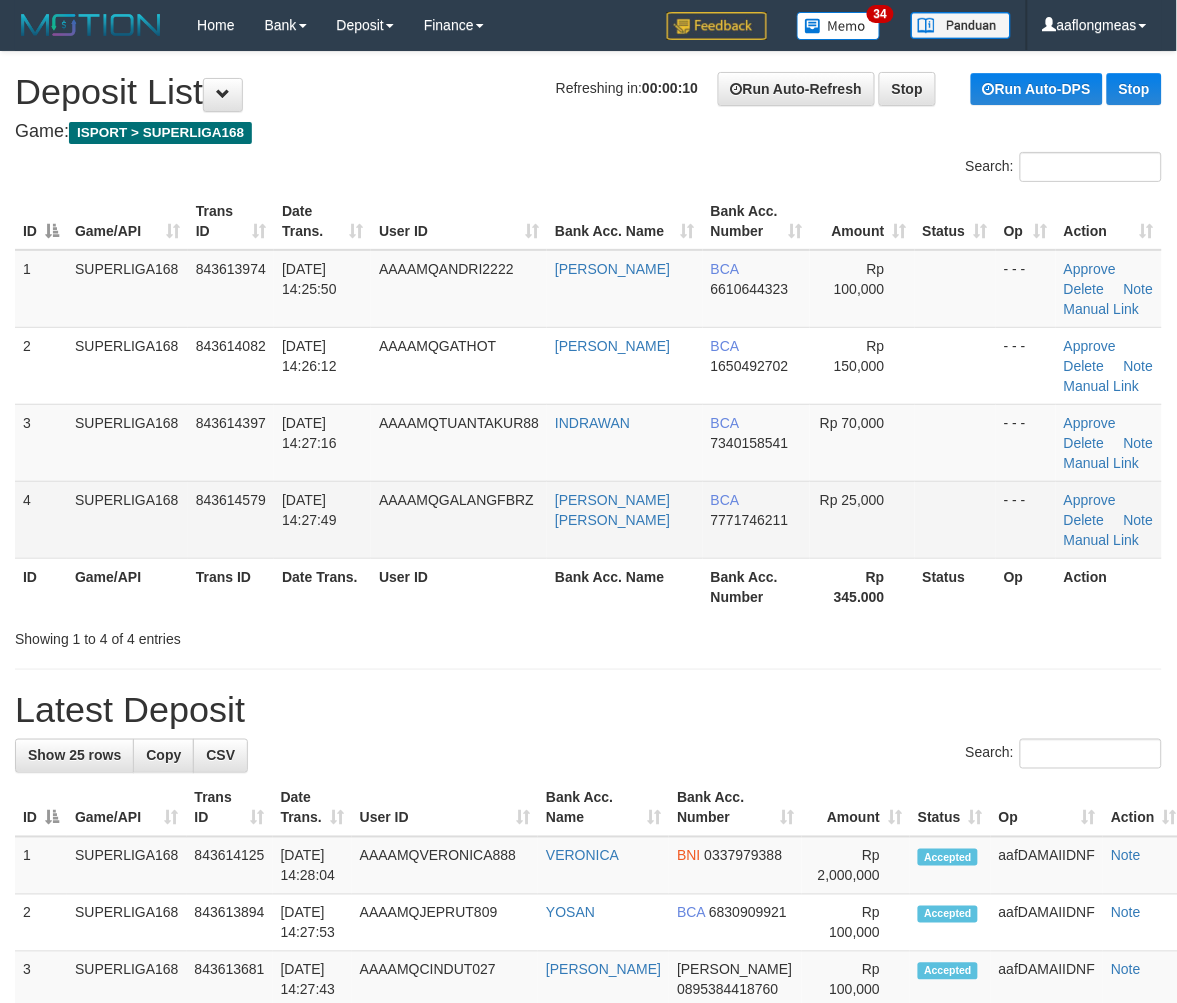 click at bounding box center [955, 519] 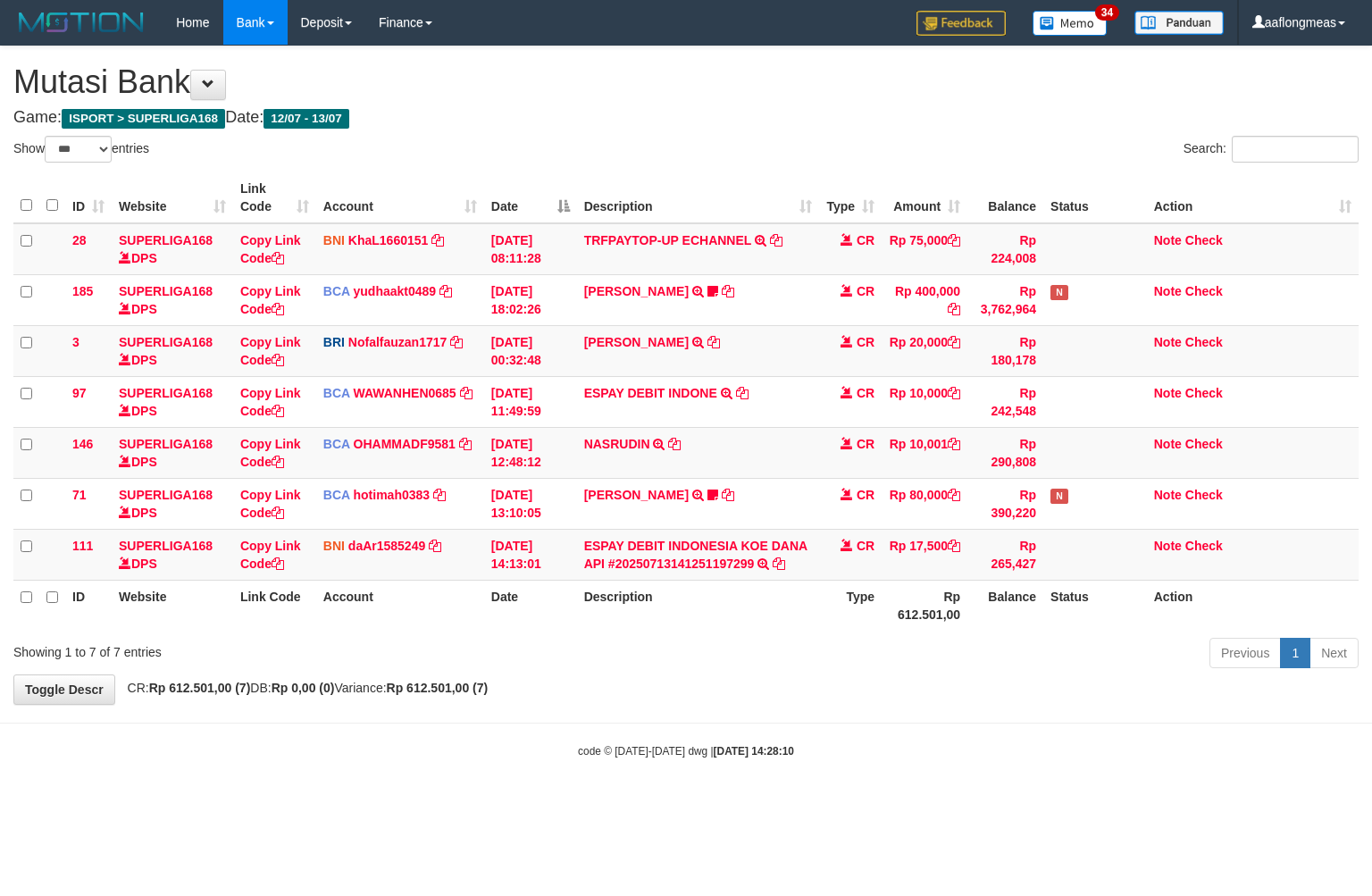 select on "***" 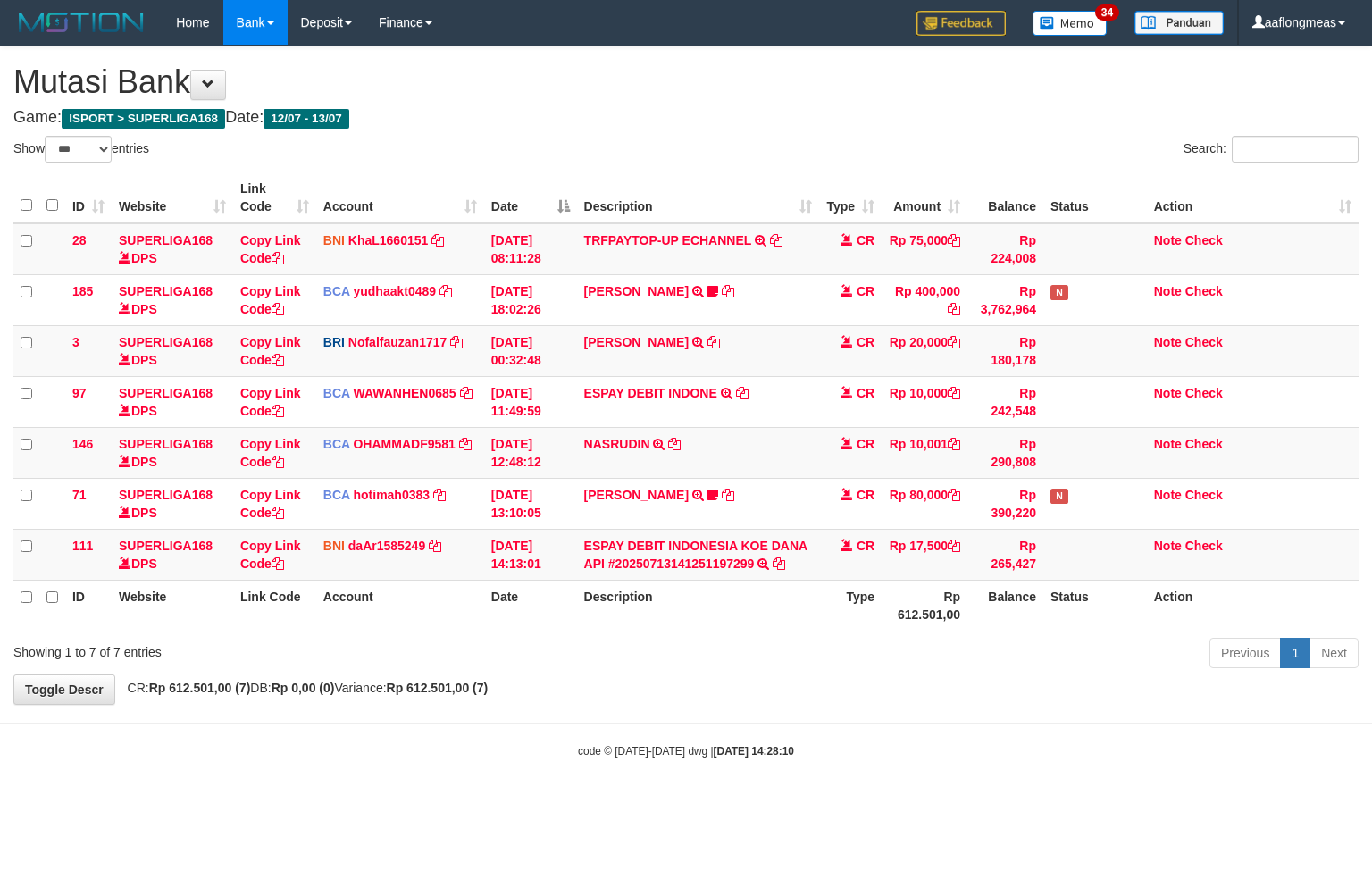 scroll, scrollTop: 0, scrollLeft: 0, axis: both 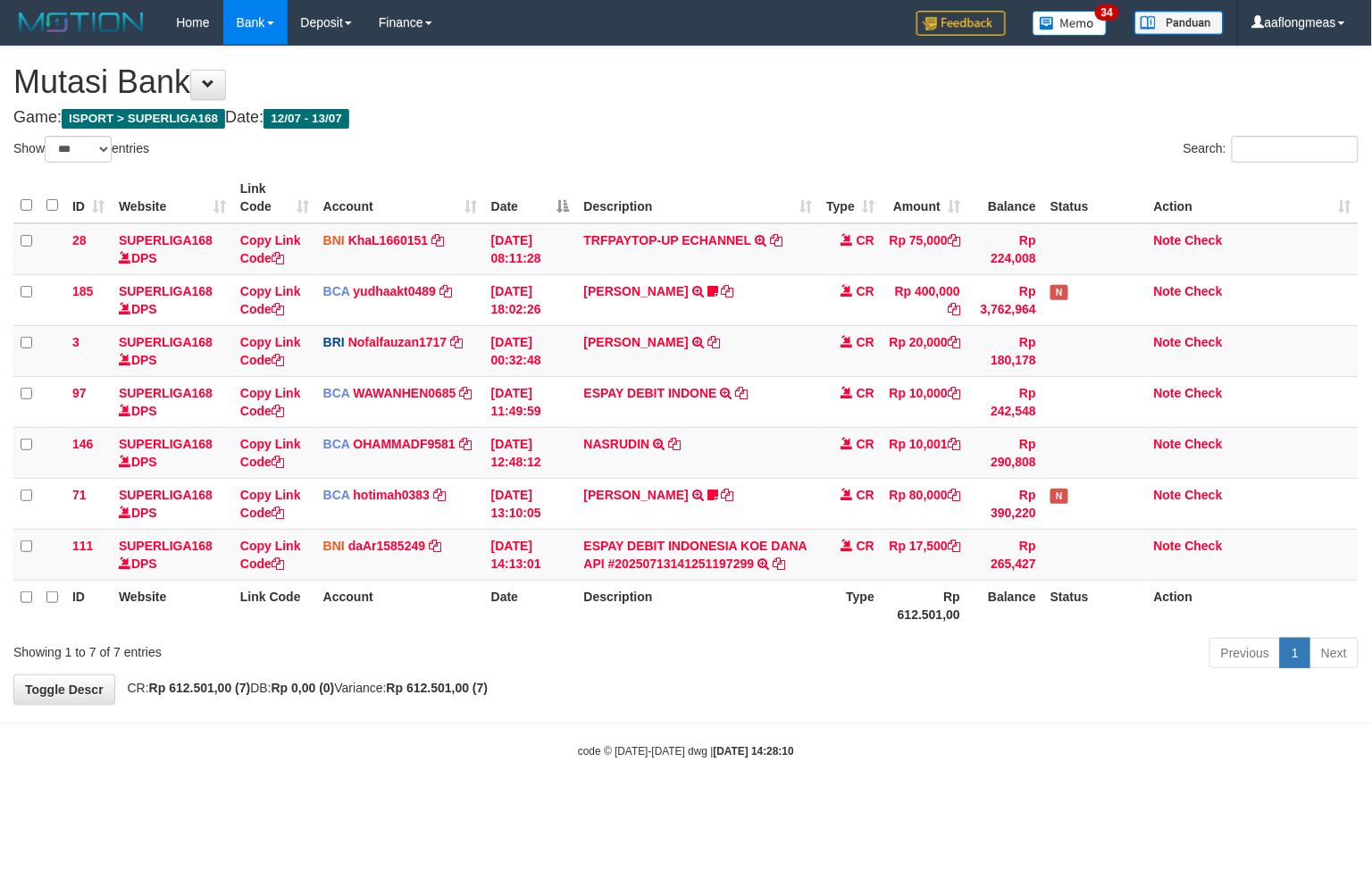 drag, startPoint x: 699, startPoint y: 677, endPoint x: 503, endPoint y: 700, distance: 197.34488 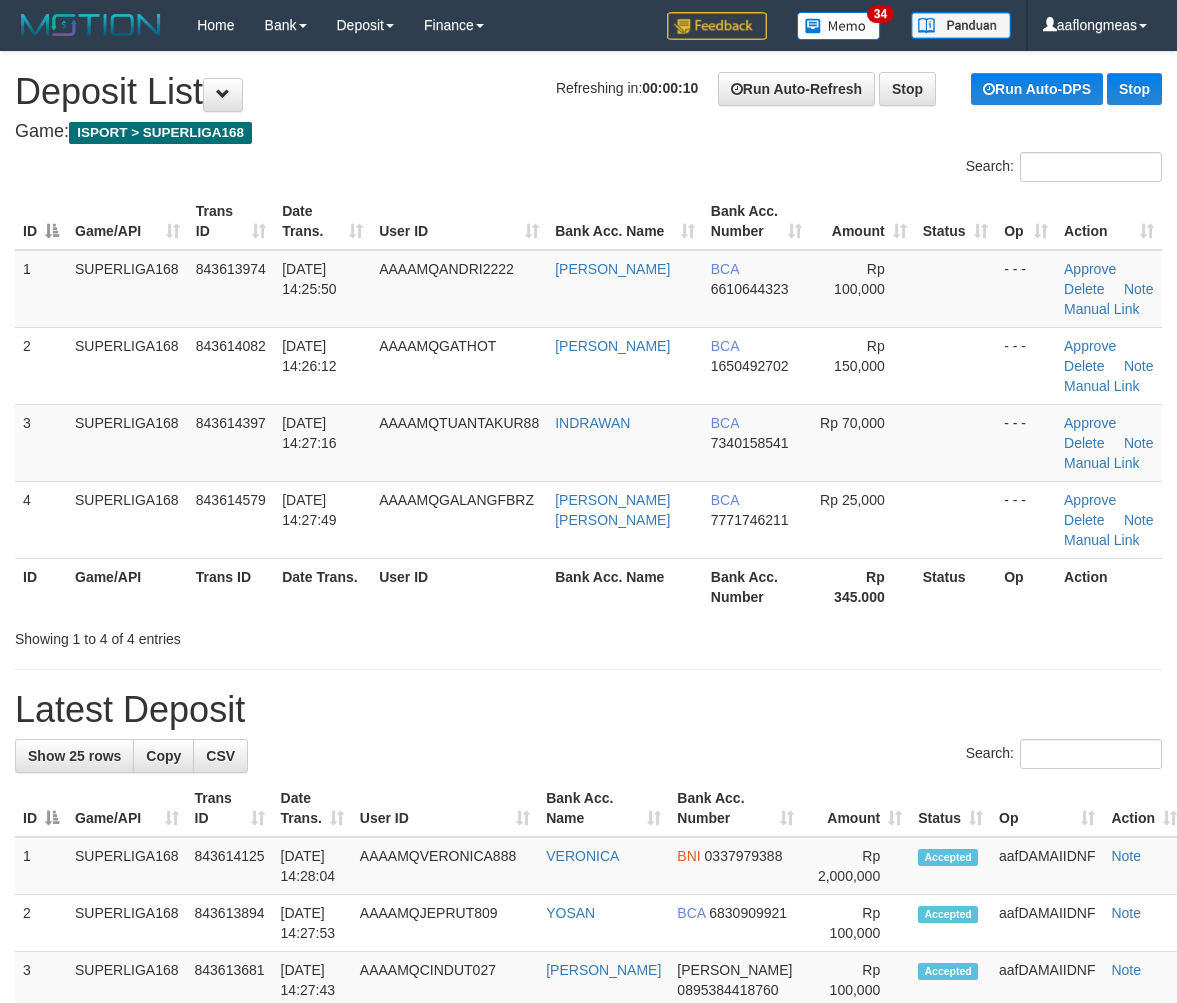 click at bounding box center [955, 519] 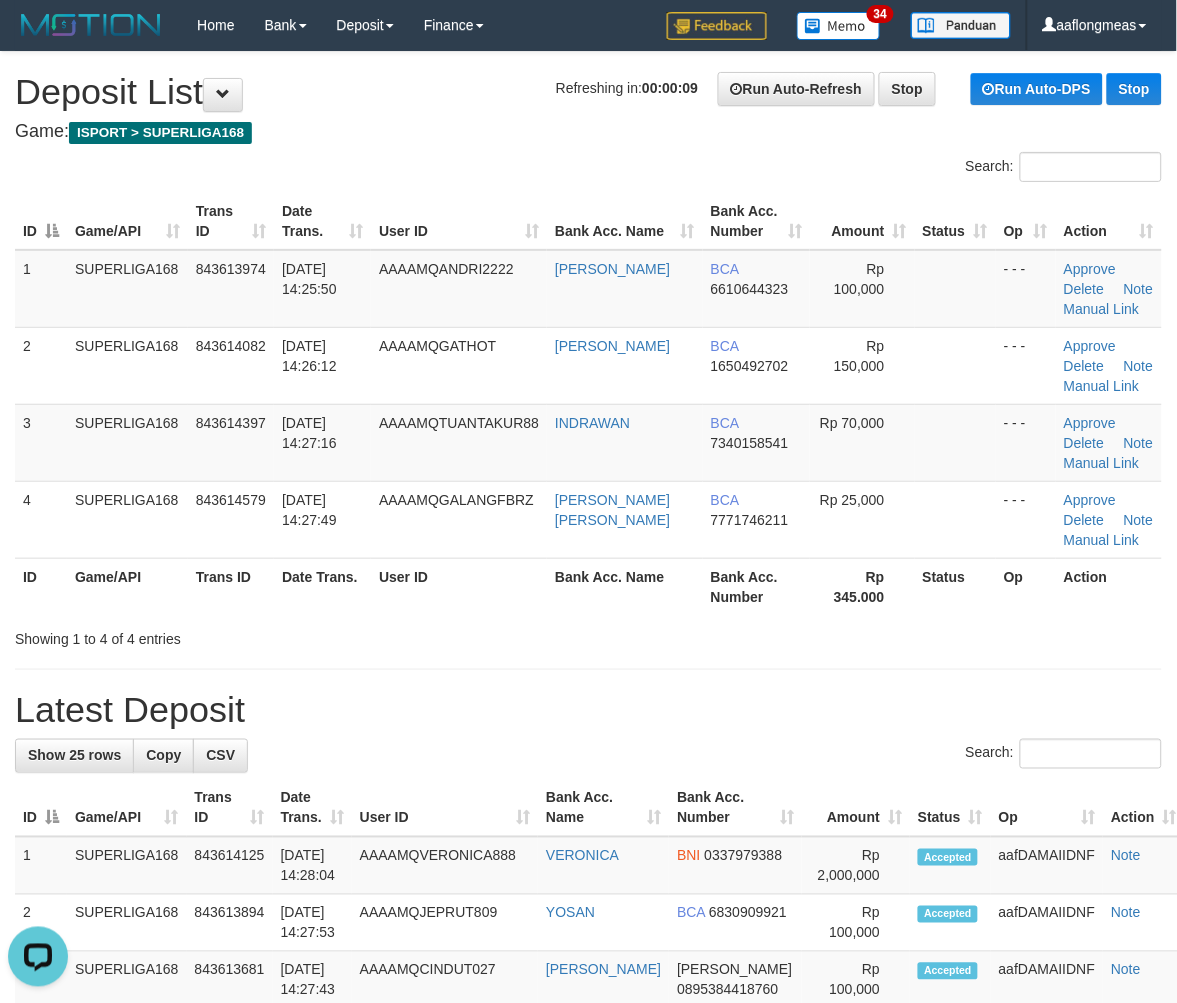 scroll, scrollTop: 0, scrollLeft: 0, axis: both 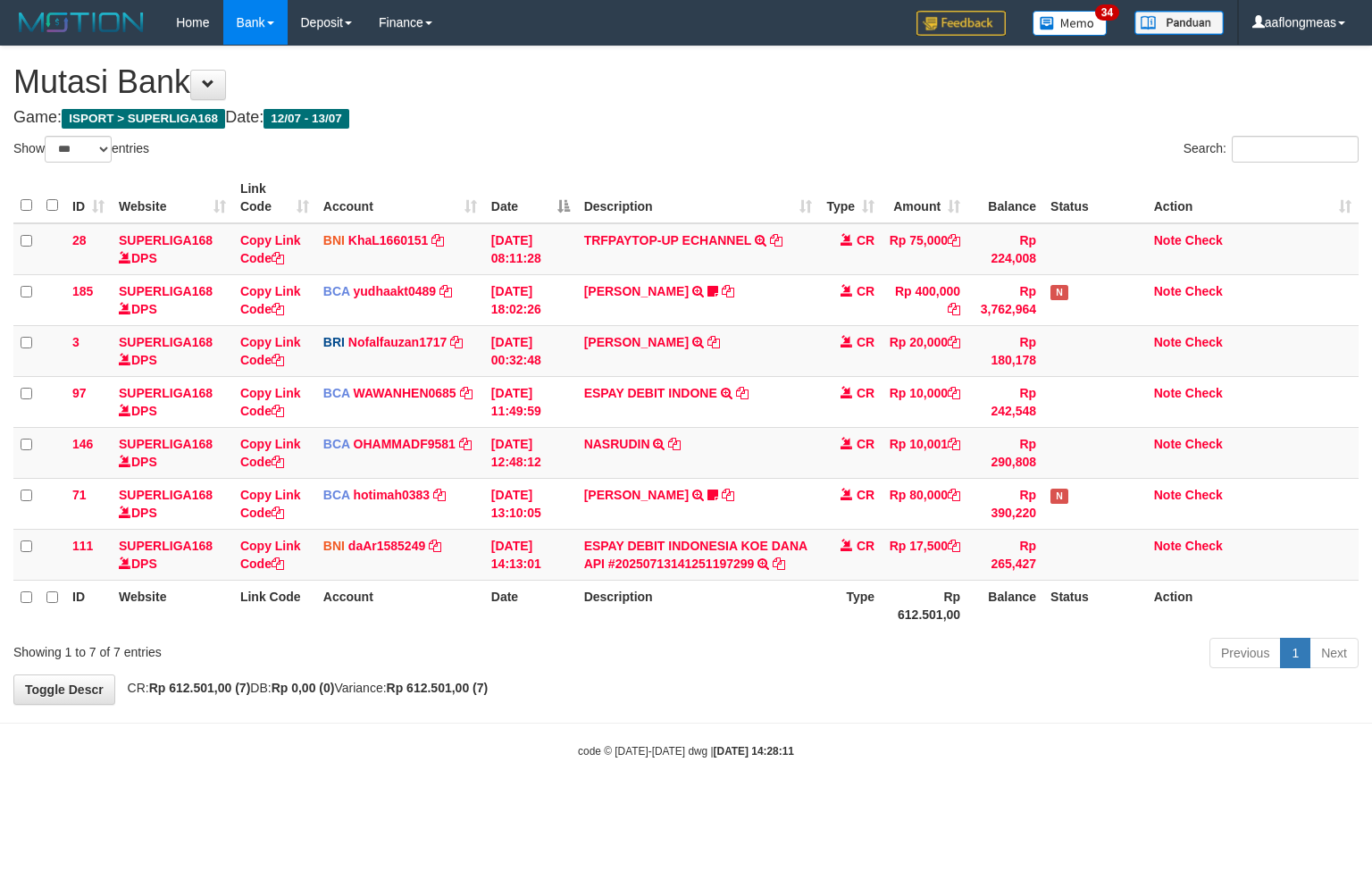 select on "***" 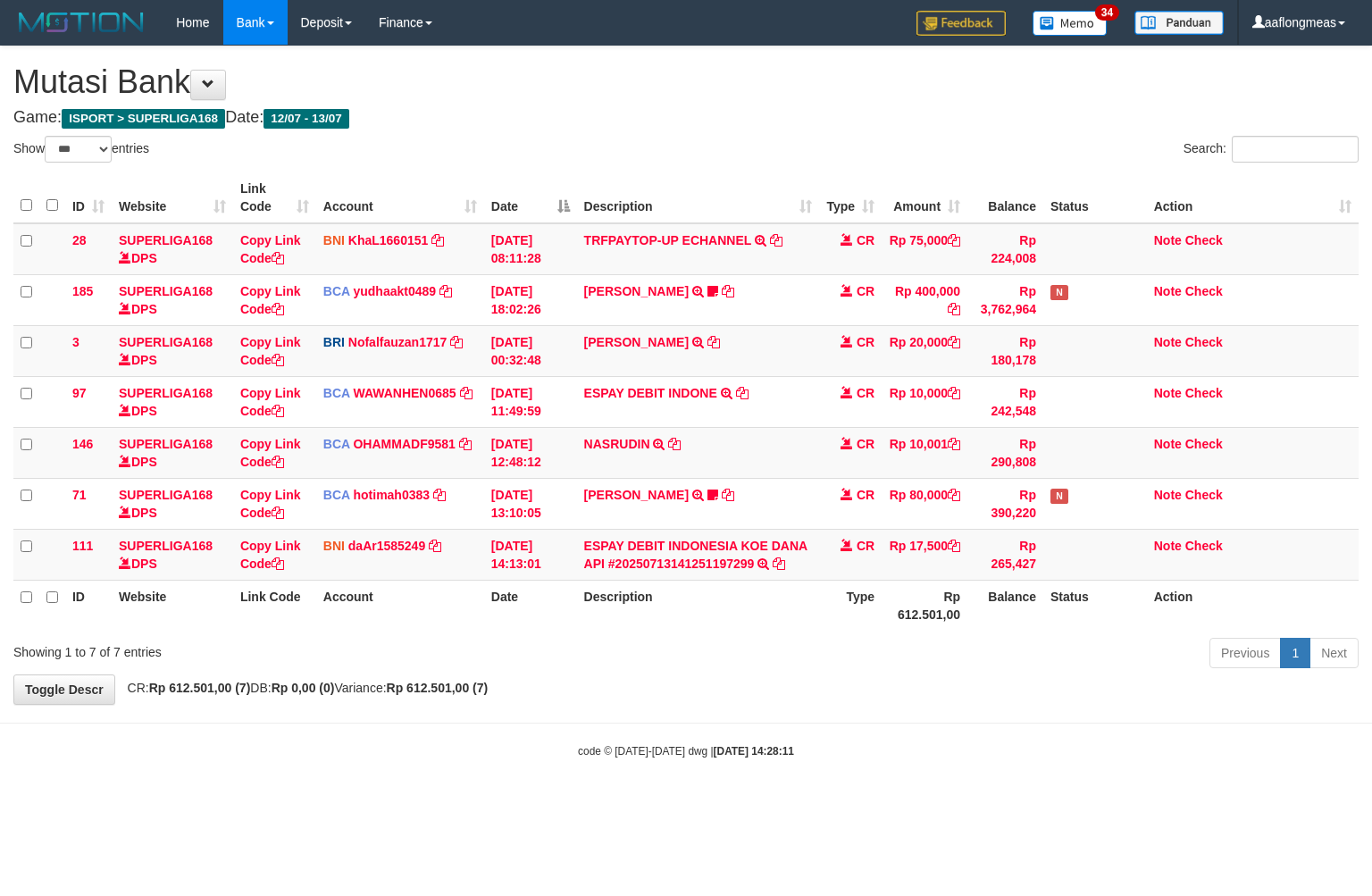 scroll, scrollTop: 0, scrollLeft: 0, axis: both 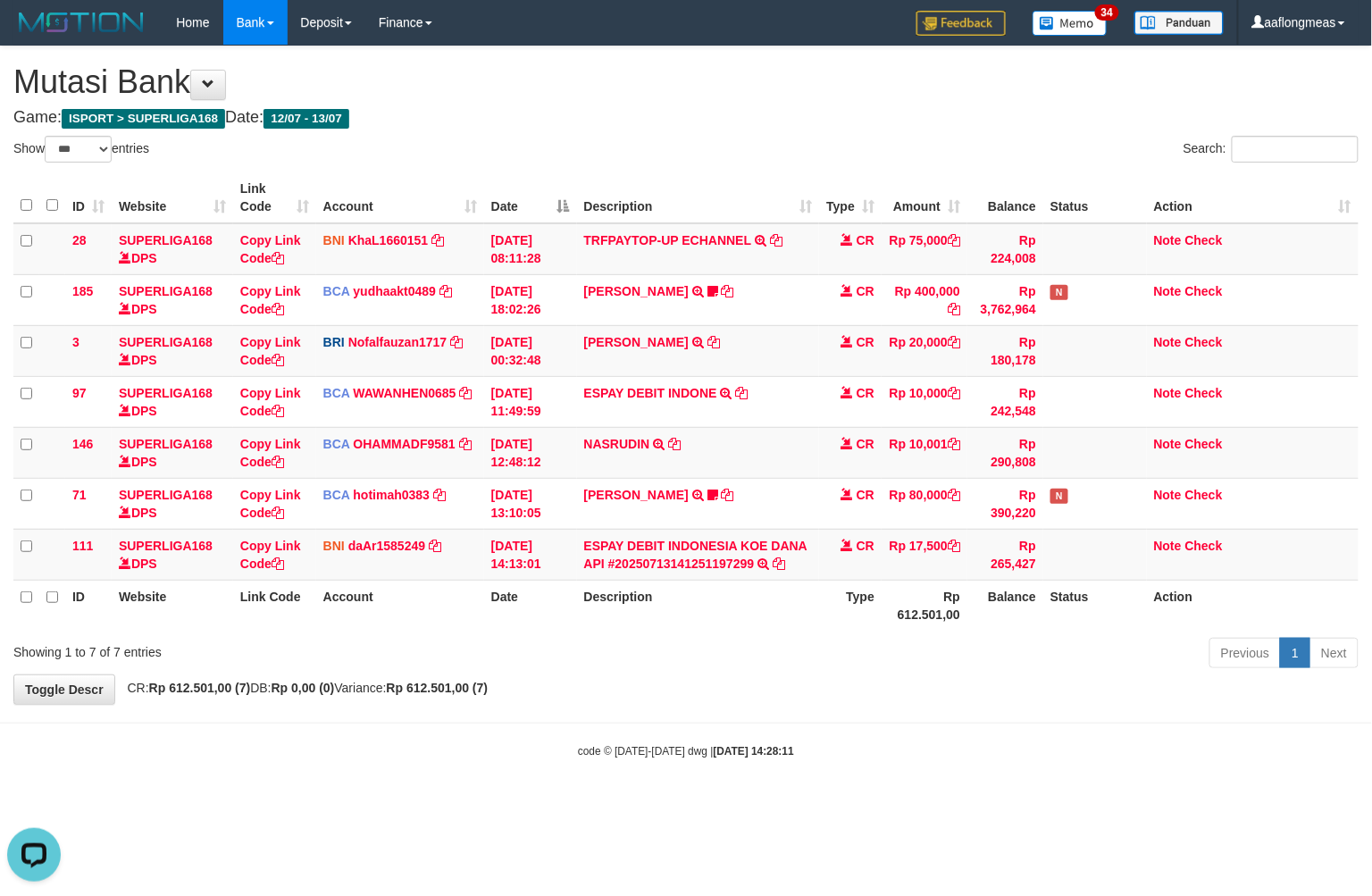 click on "Previous 1 Next" at bounding box center (972, 655) 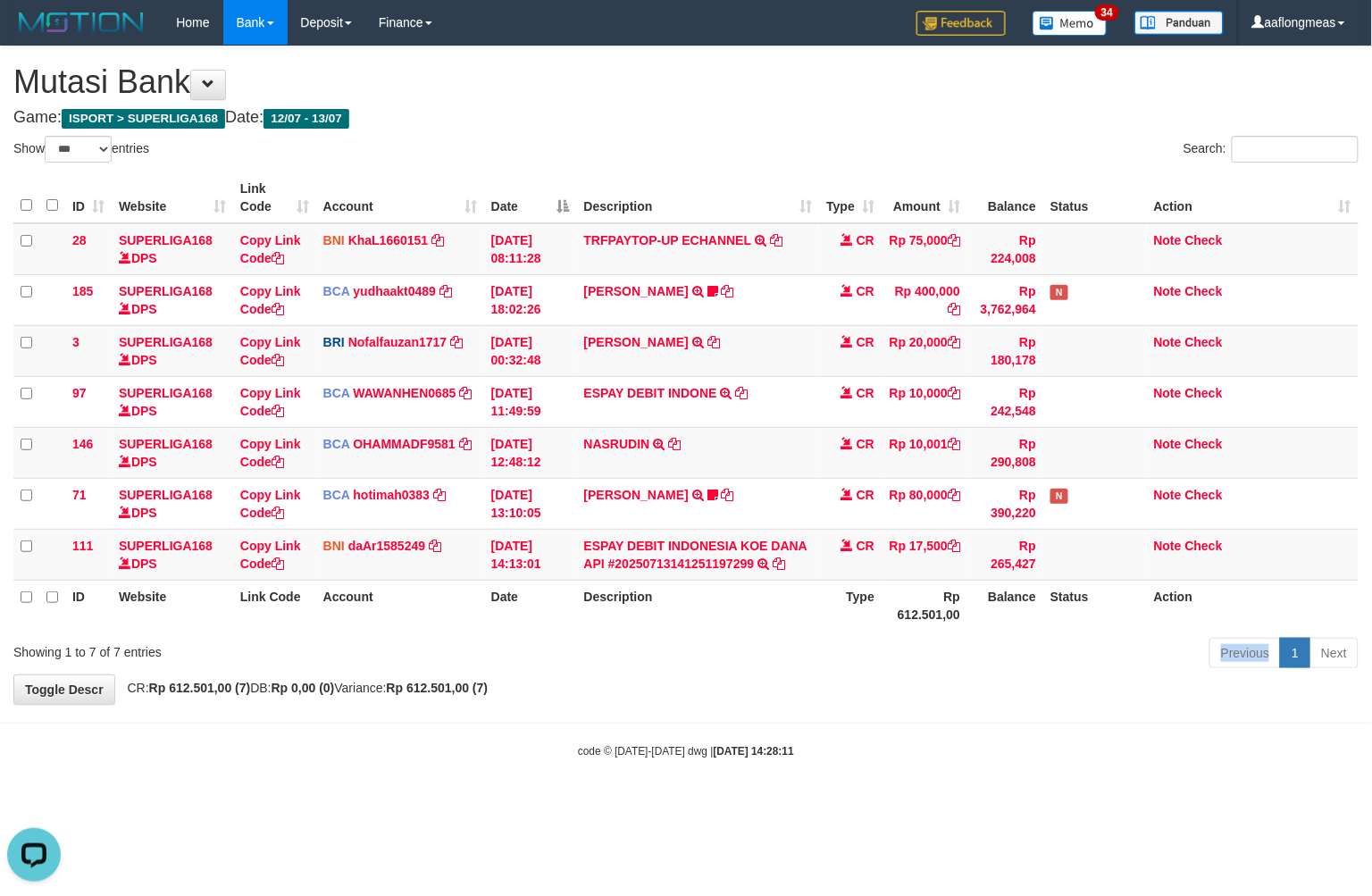 click on "Previous 1 Next" at bounding box center (972, 655) 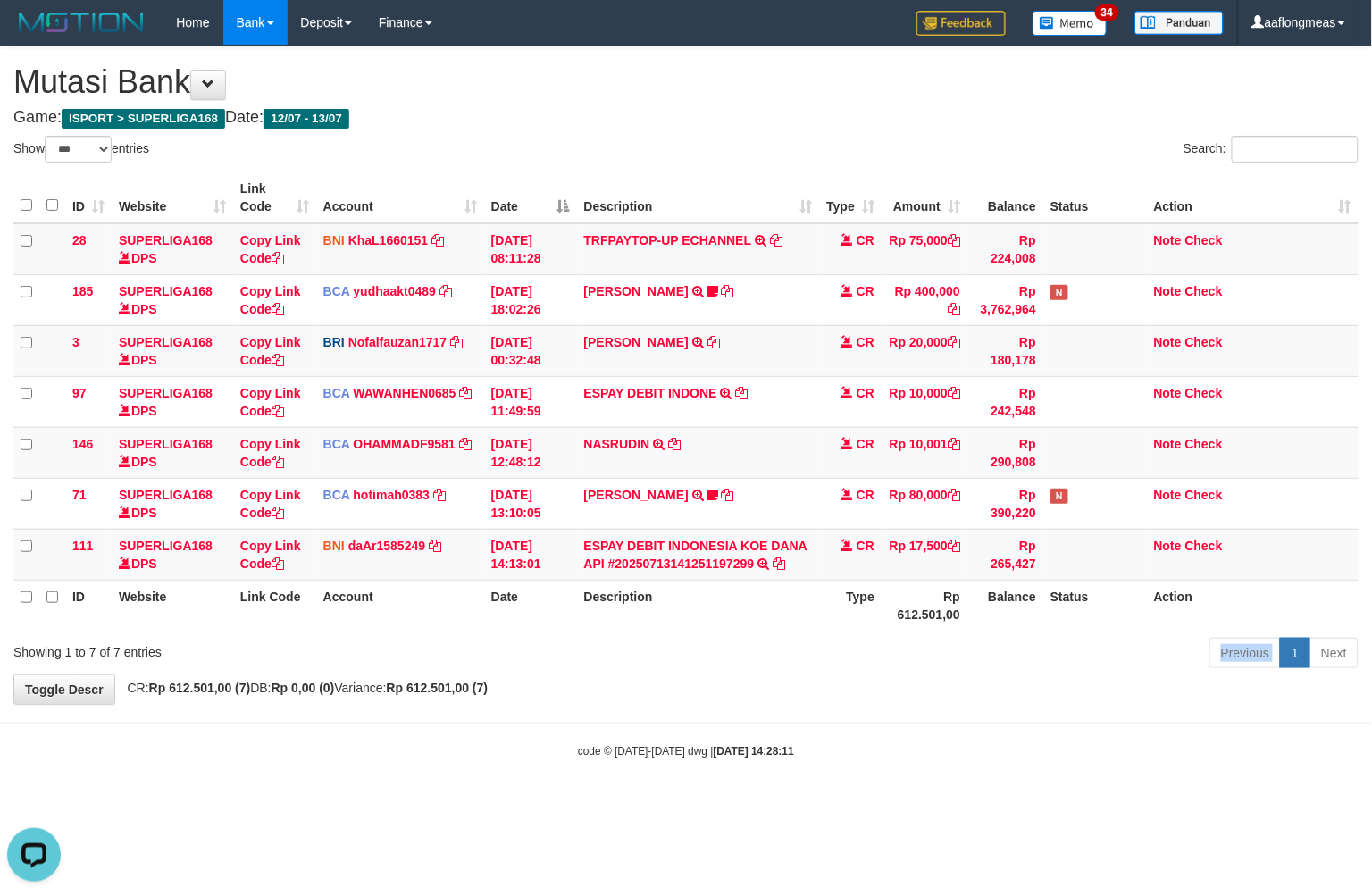 click on "Previous 1 Next" at bounding box center (972, 655) 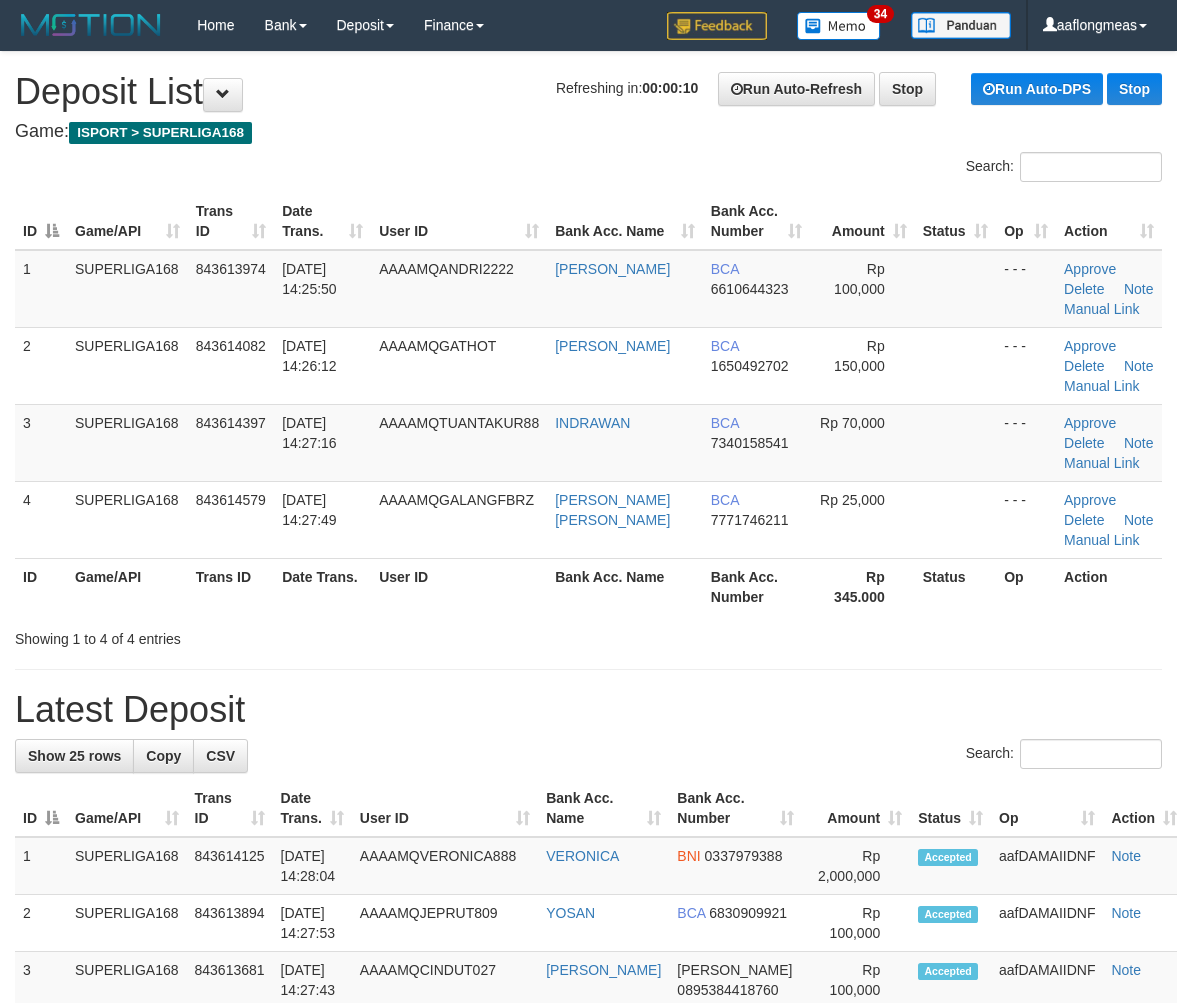 scroll, scrollTop: 0, scrollLeft: 0, axis: both 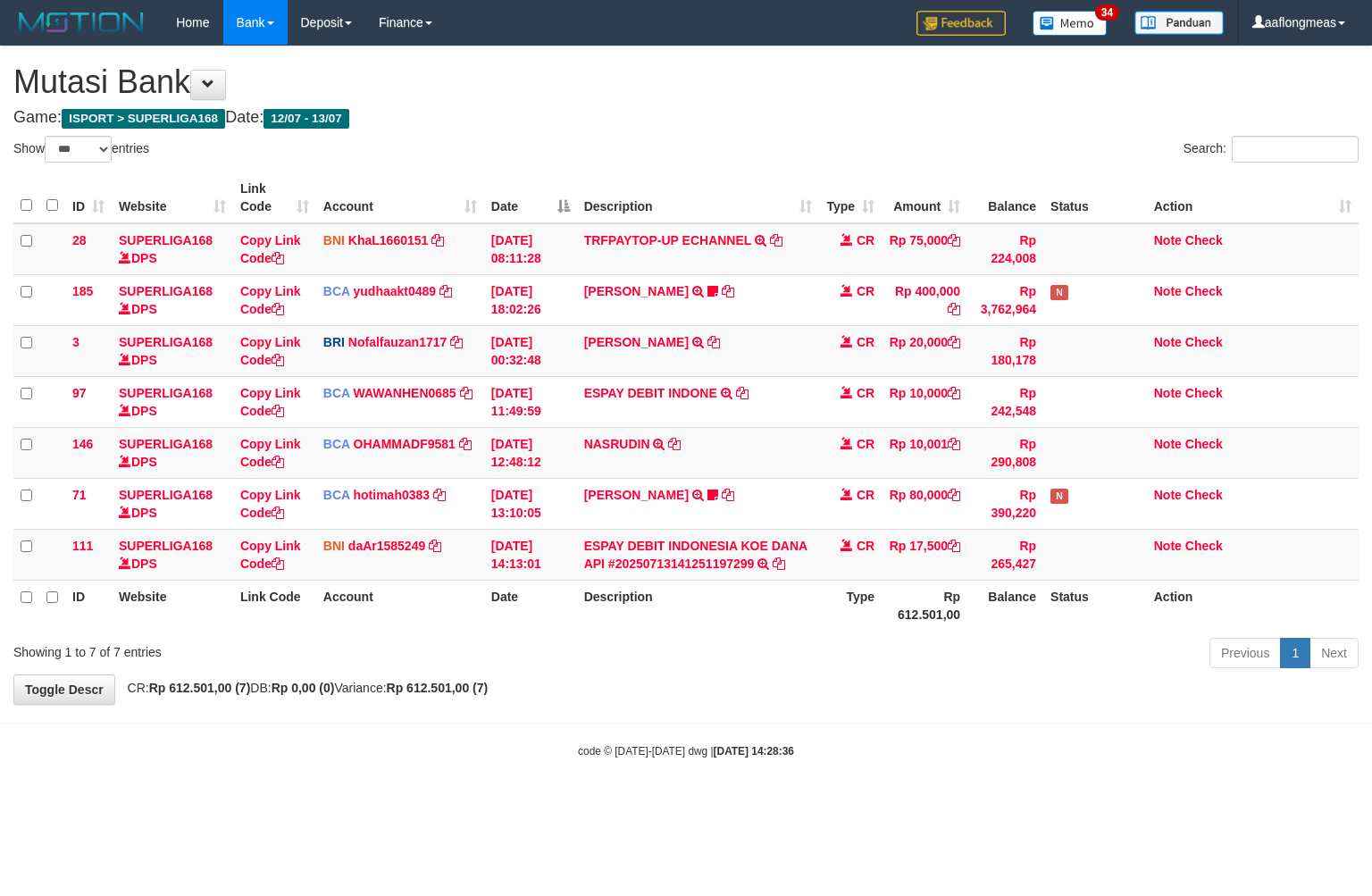 select on "***" 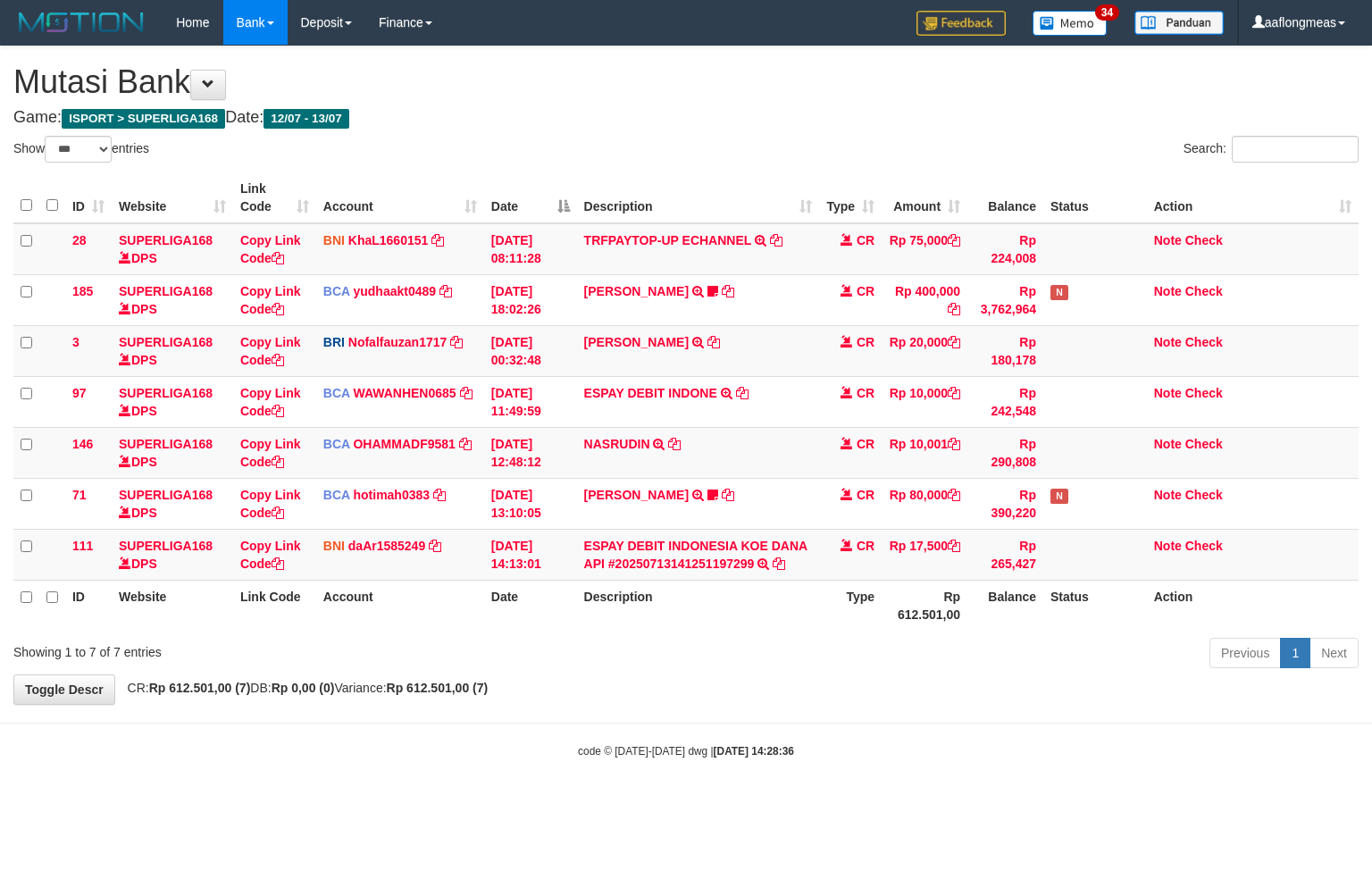 scroll, scrollTop: 0, scrollLeft: 0, axis: both 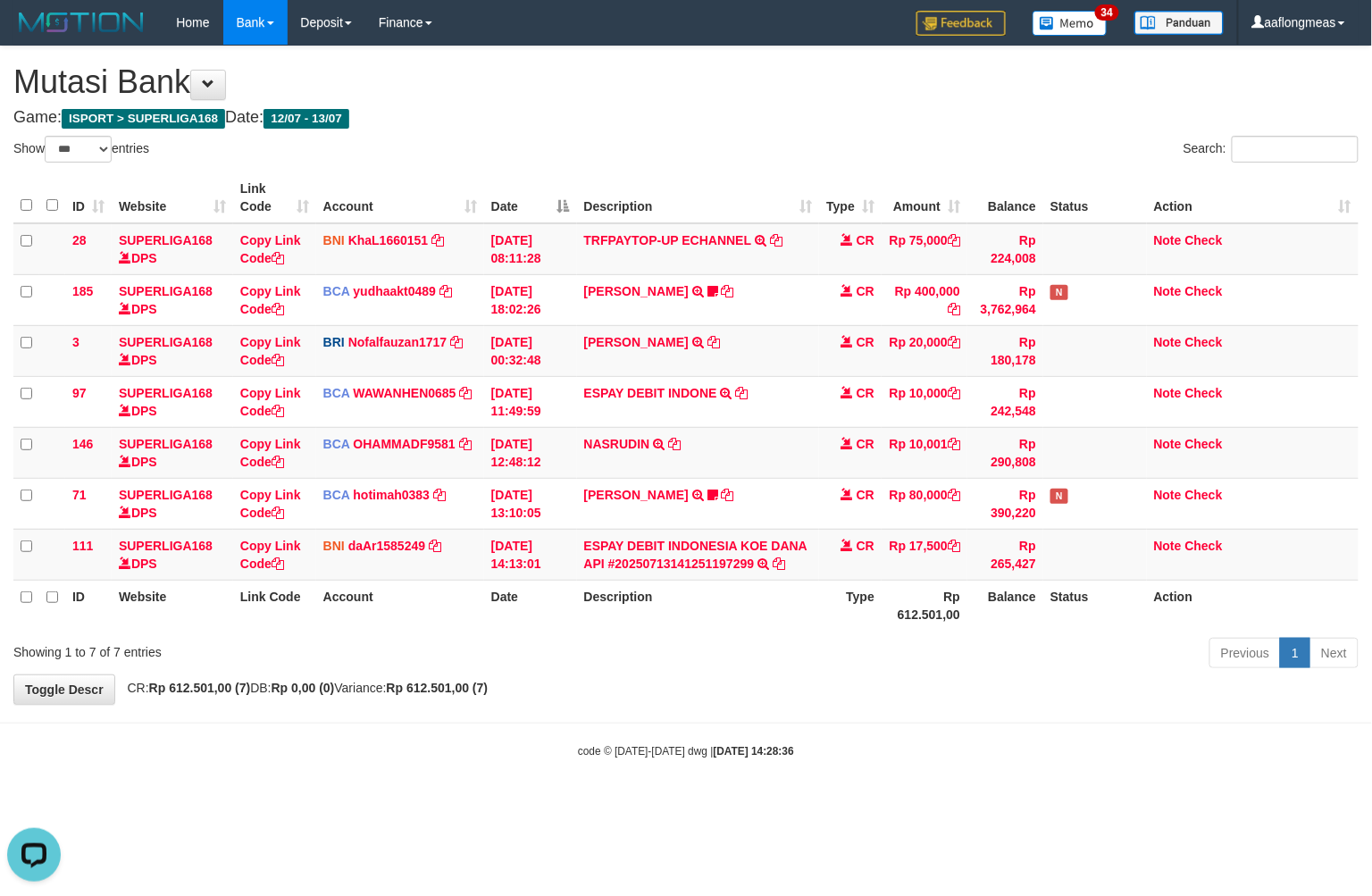 click on "Previous 1 Next" at bounding box center (972, 655) 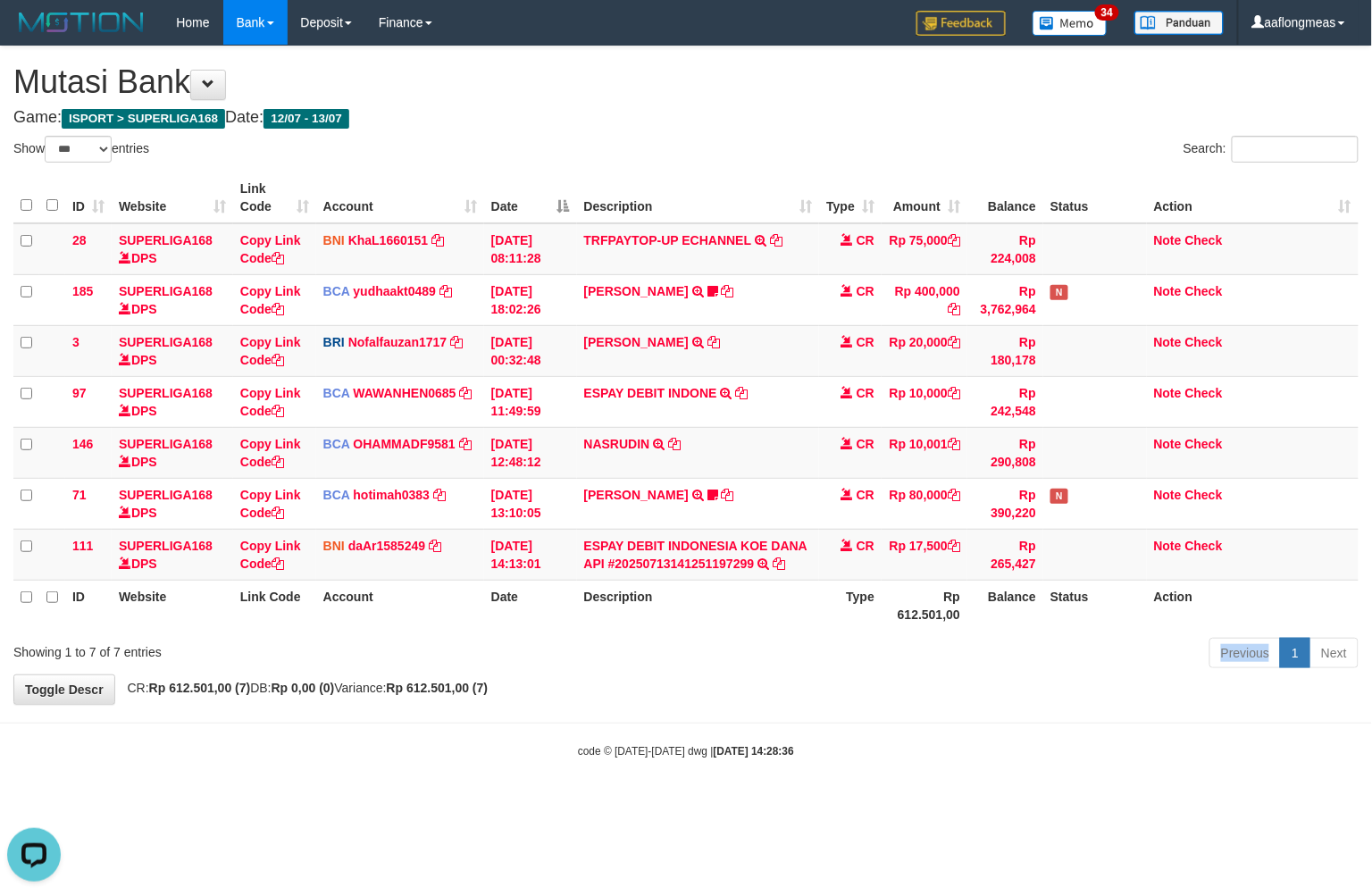 click on "Previous 1 Next" at bounding box center (972, 655) 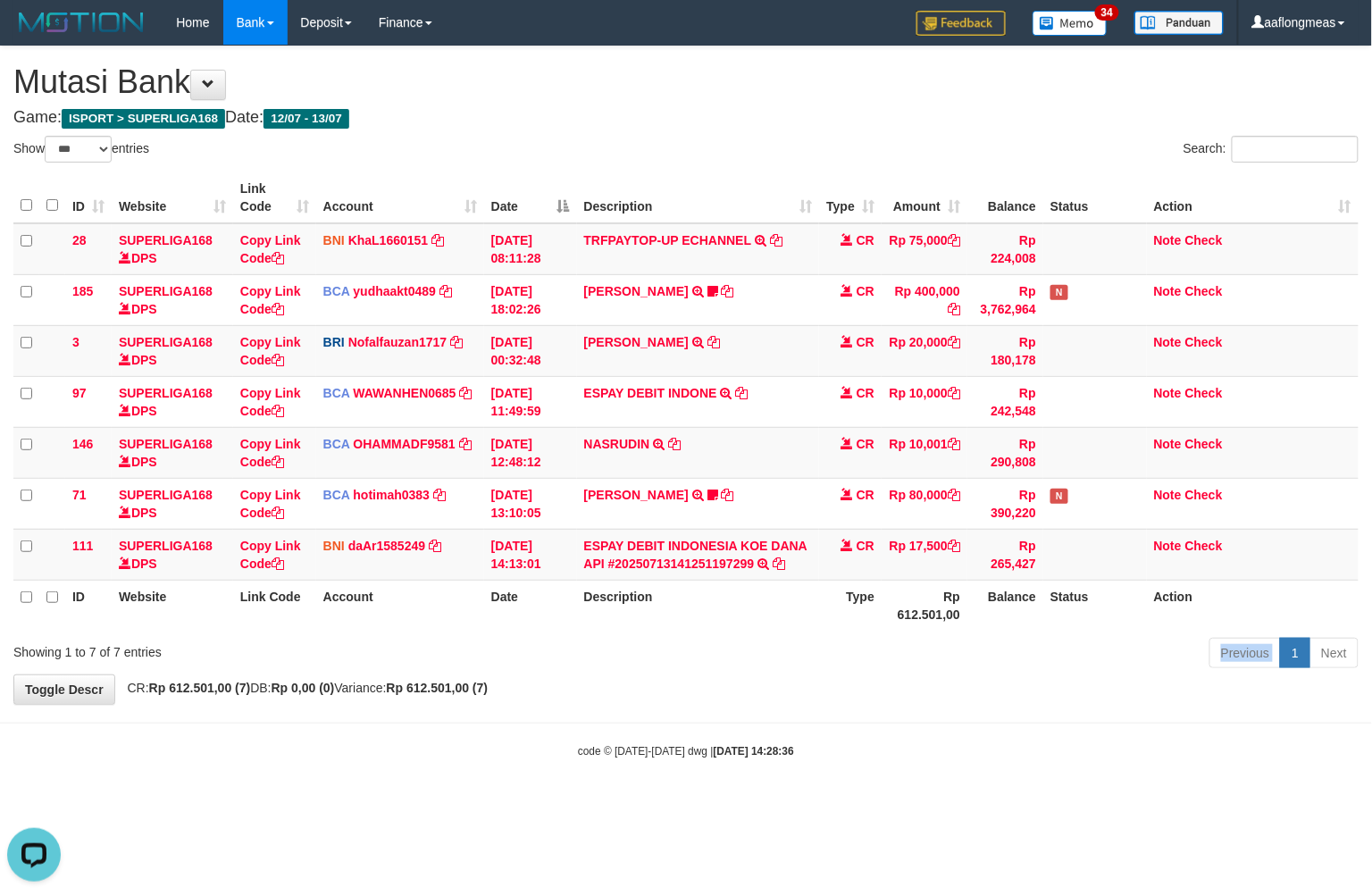 click on "Previous 1 Next" at bounding box center [972, 655] 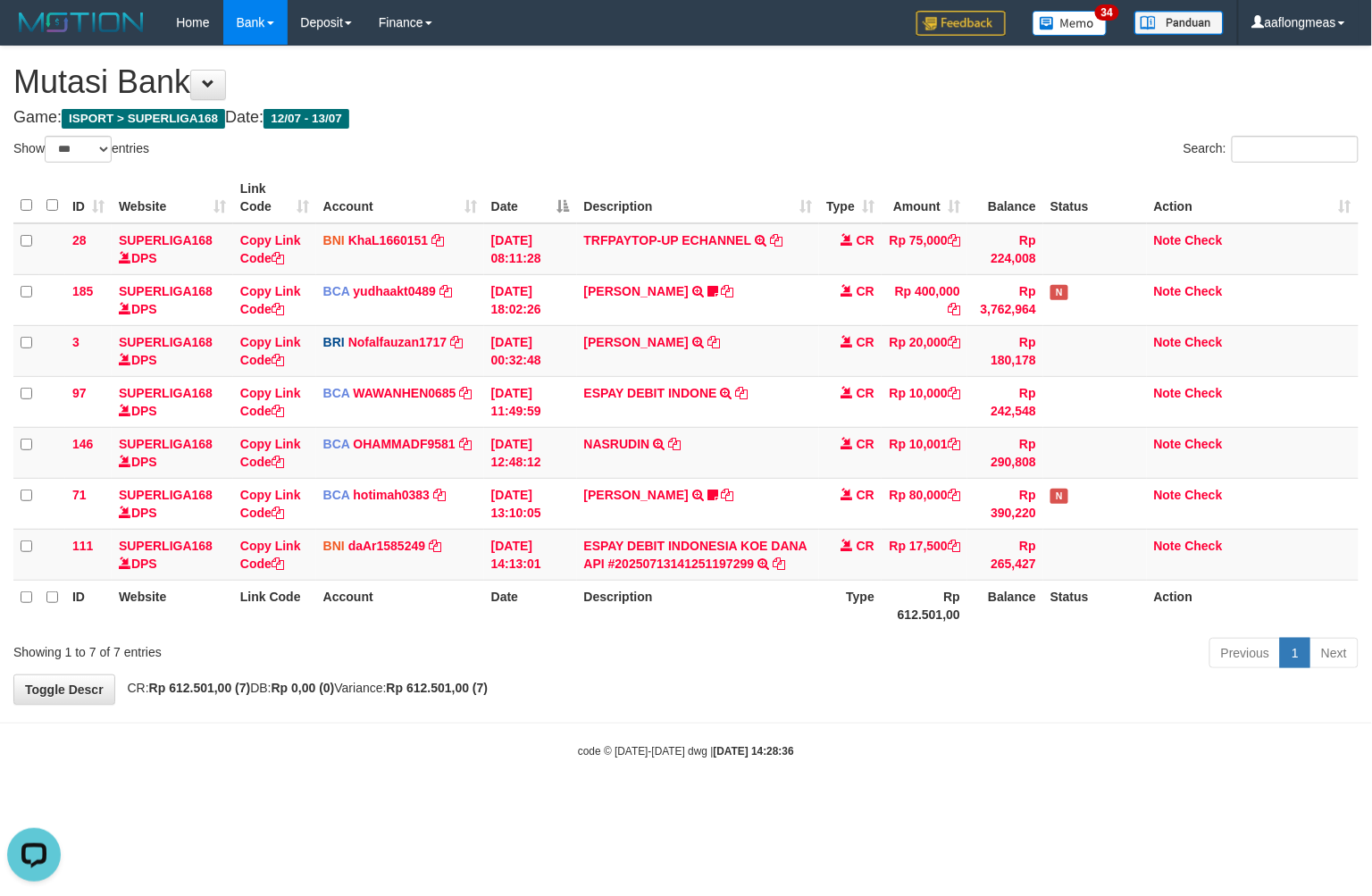 click on "Previous 1 Next" at bounding box center [972, 655] 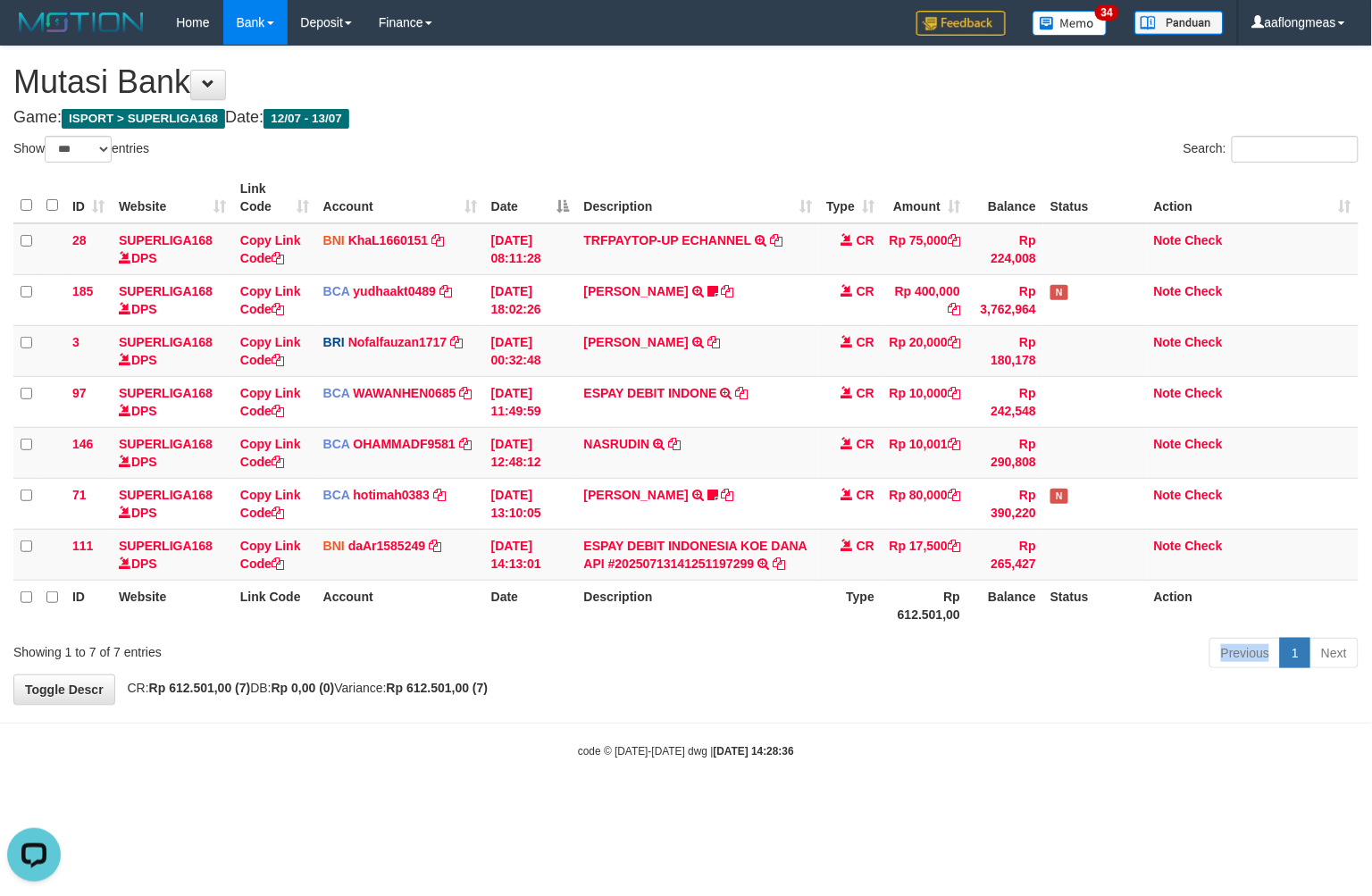 click on "Previous 1 Next" at bounding box center [972, 655] 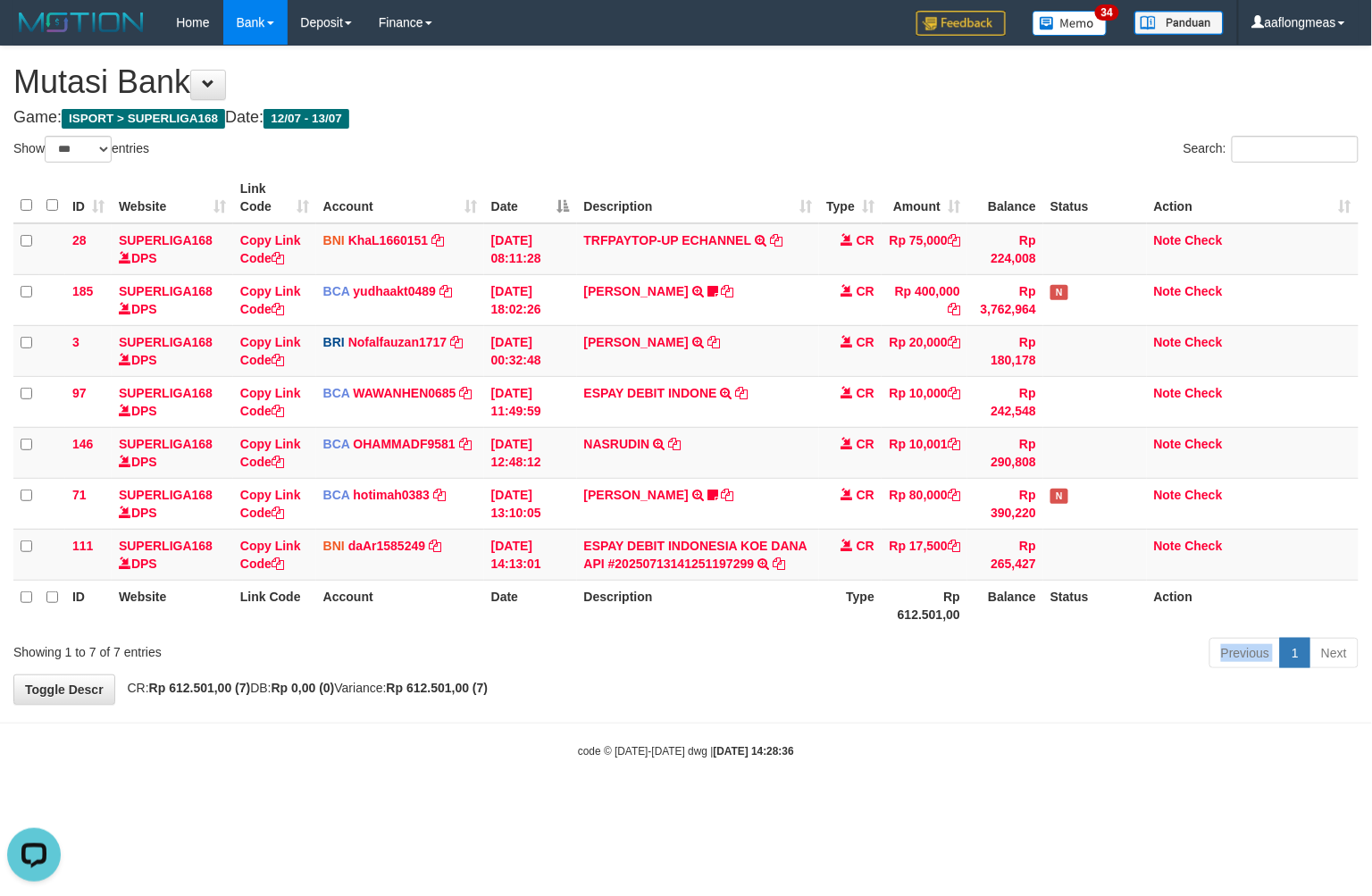 click on "Previous 1 Next" at bounding box center (972, 655) 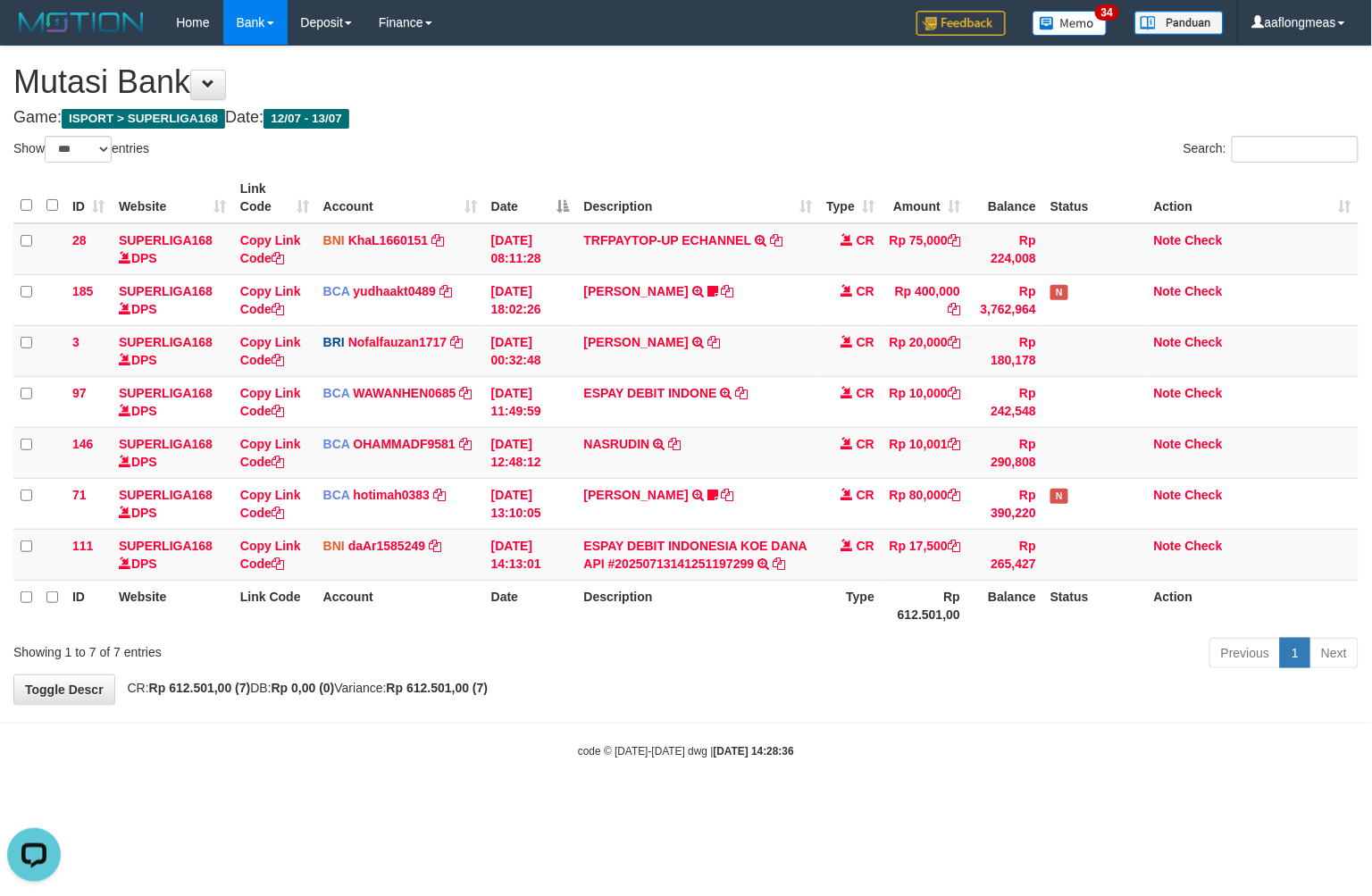 click on "Toggle navigation
Home
Bank
Account List
Load
By Website
Group
[ISPORT]													SUPERLIGA168
By Load Group (DPS)
34" at bounding box center [686, 402] 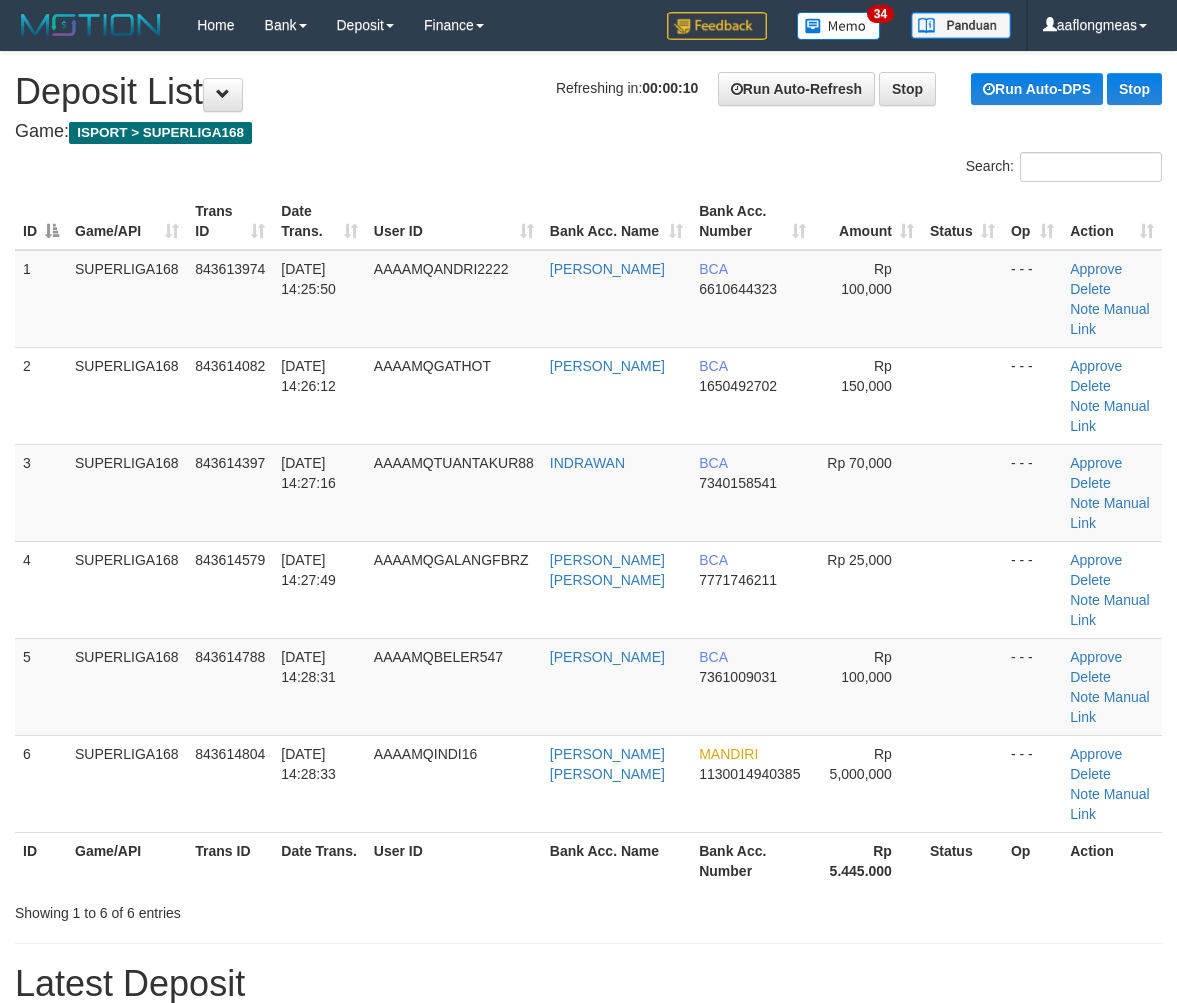 scroll, scrollTop: 0, scrollLeft: 0, axis: both 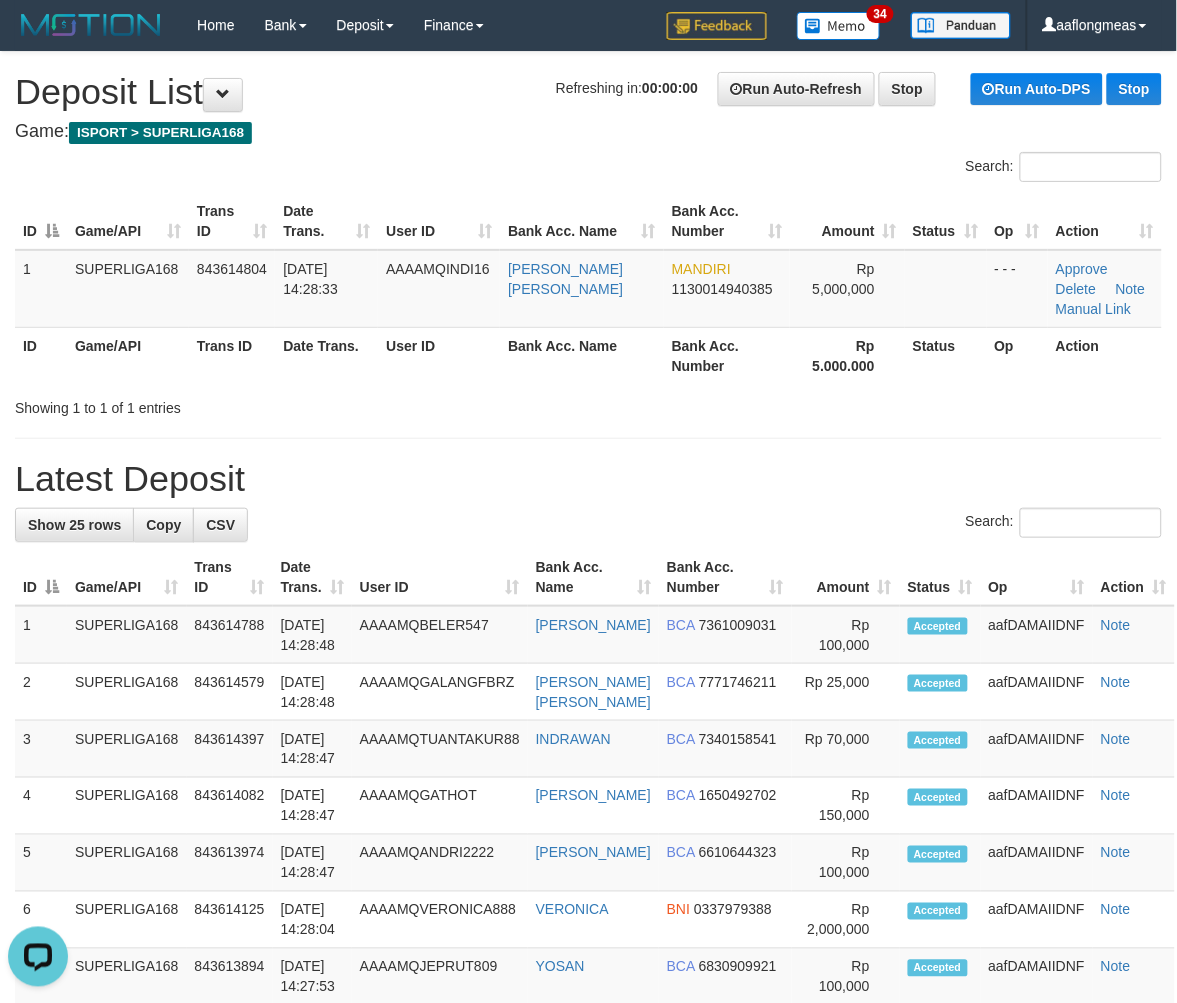 click on "**********" at bounding box center (588, 1108) 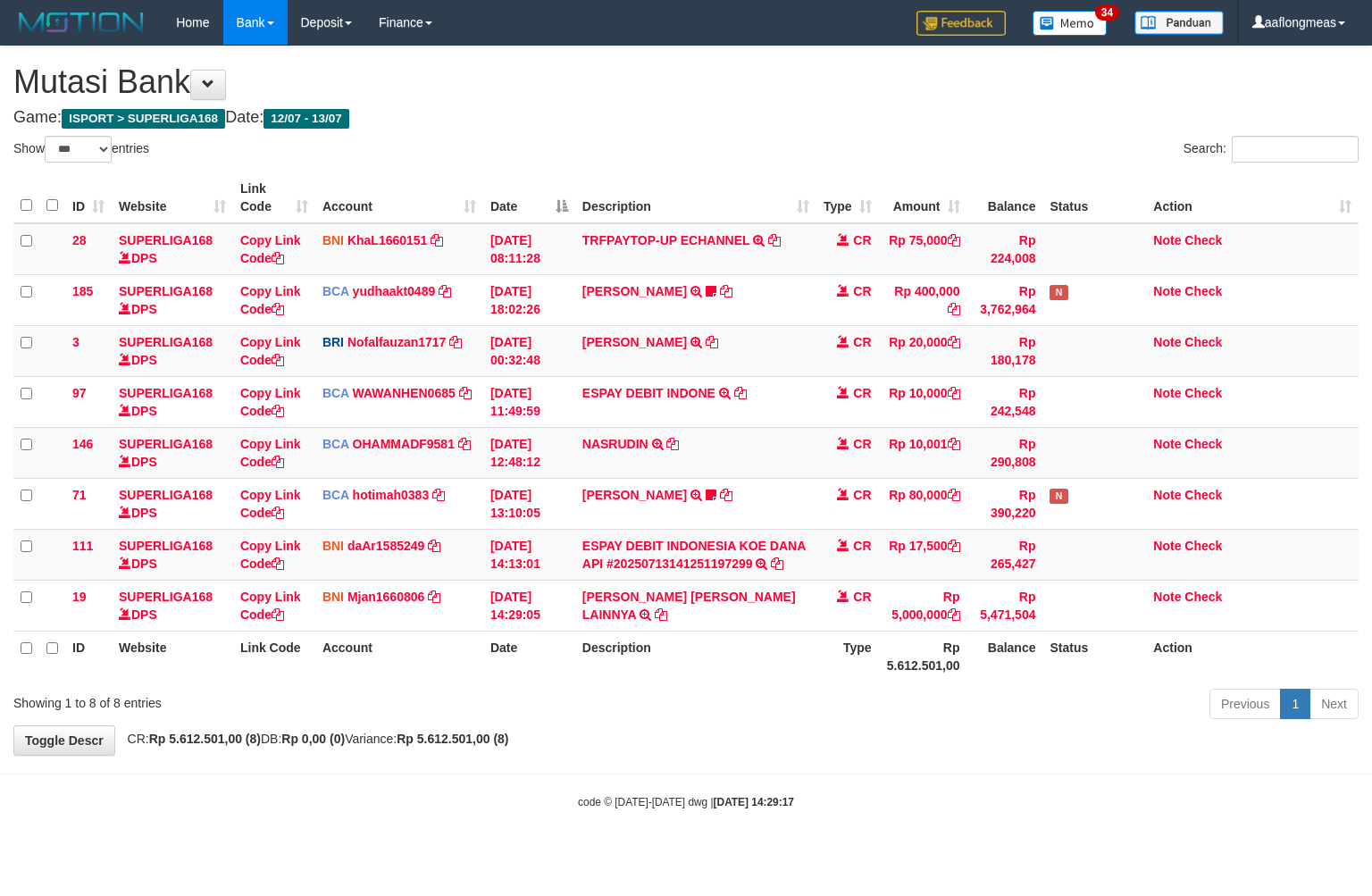 select on "***" 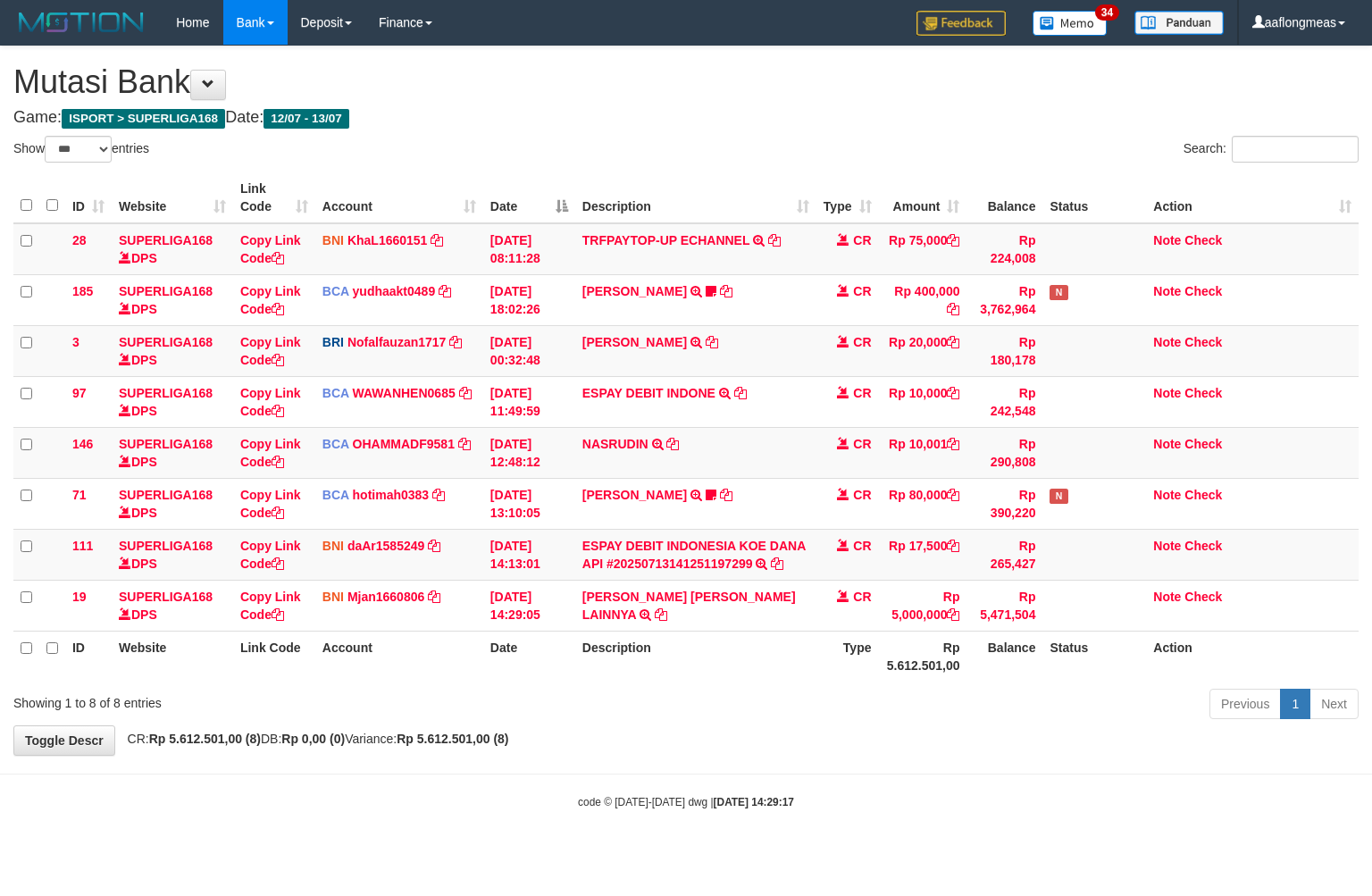 scroll, scrollTop: 0, scrollLeft: 0, axis: both 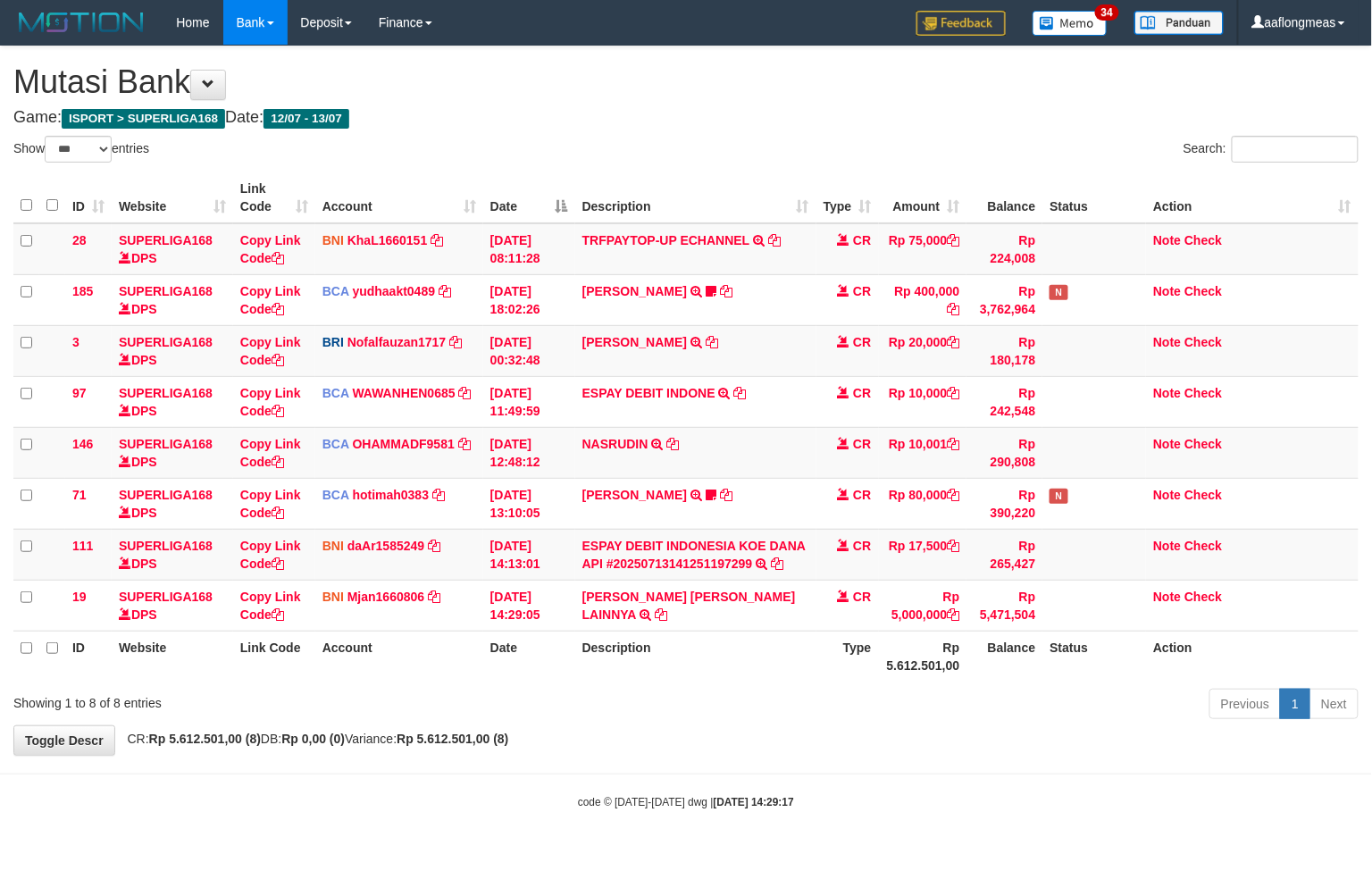 click on "Previous 1 Next" at bounding box center [972, 706] 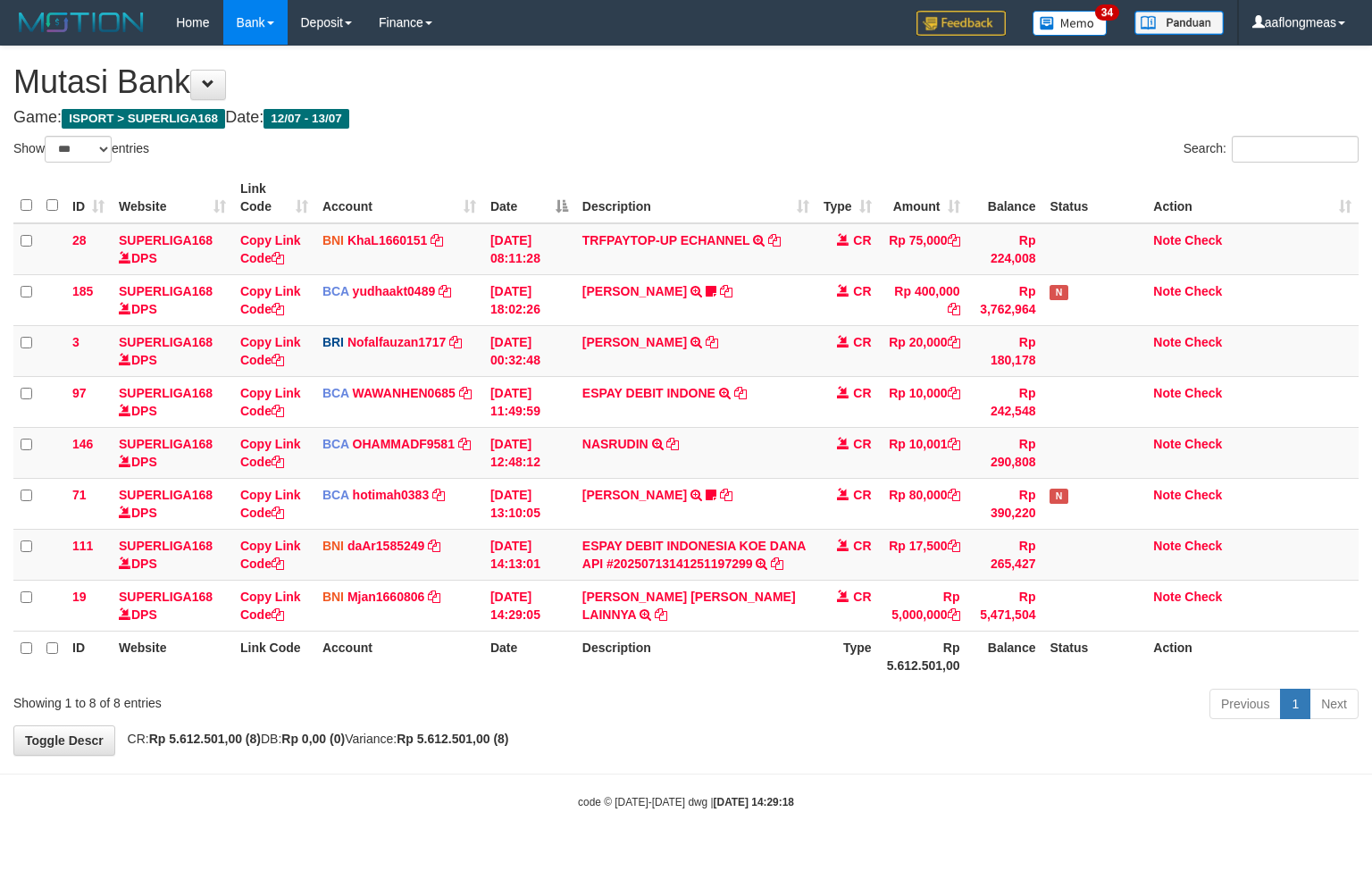 select on "***" 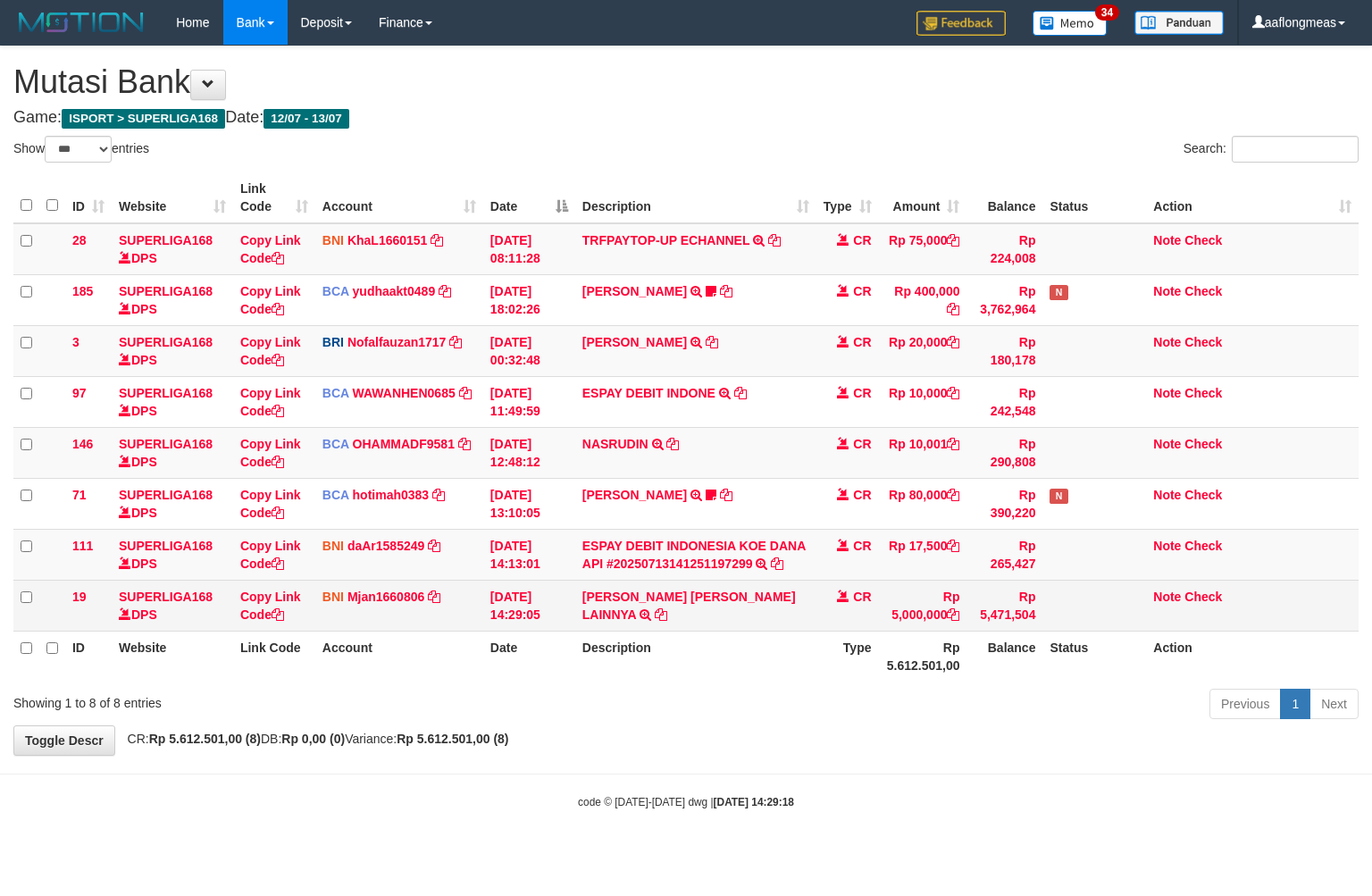 scroll, scrollTop: 0, scrollLeft: 0, axis: both 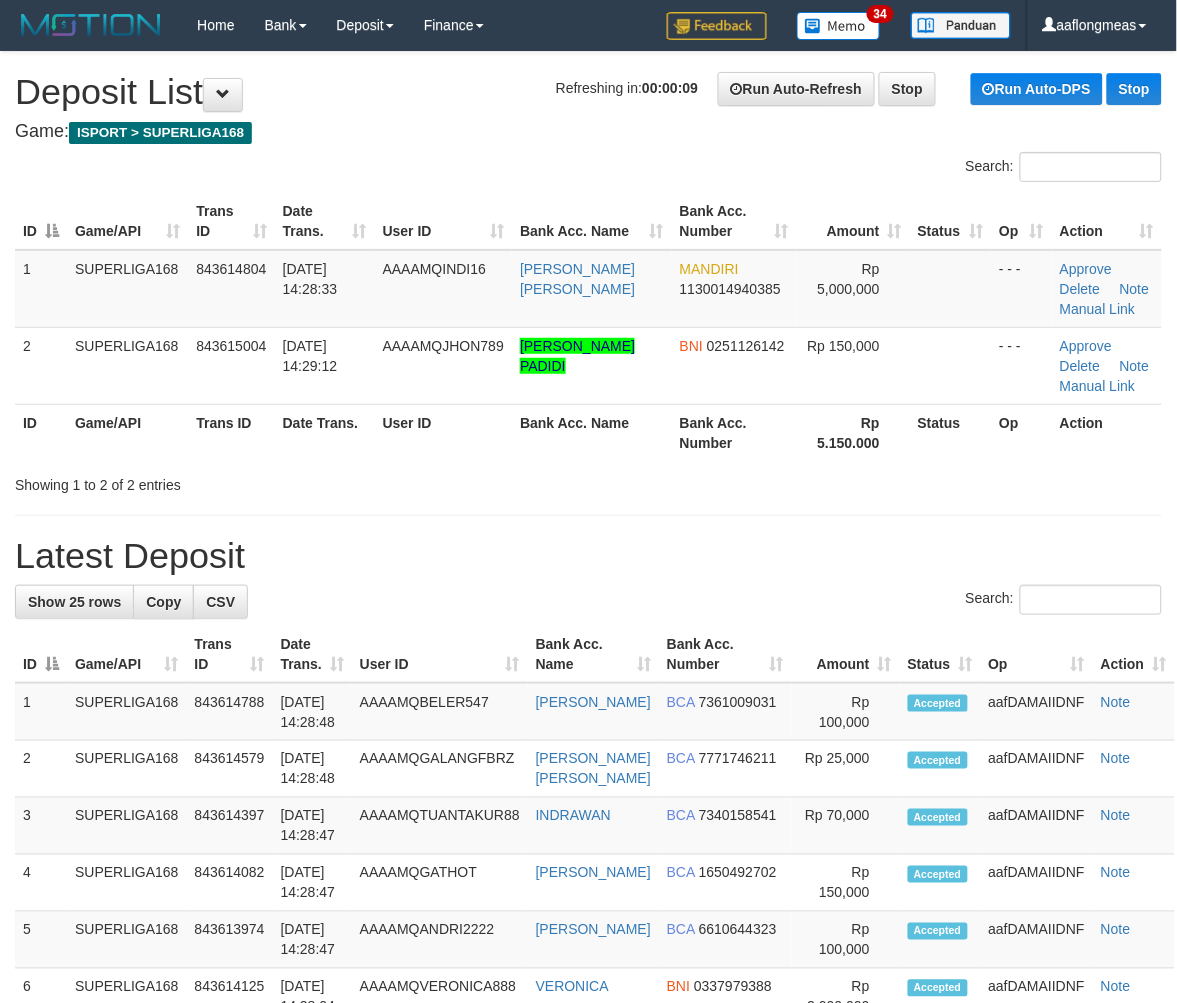 drag, startPoint x: 851, startPoint y: 516, endPoint x: 888, endPoint y: 490, distance: 45.221676 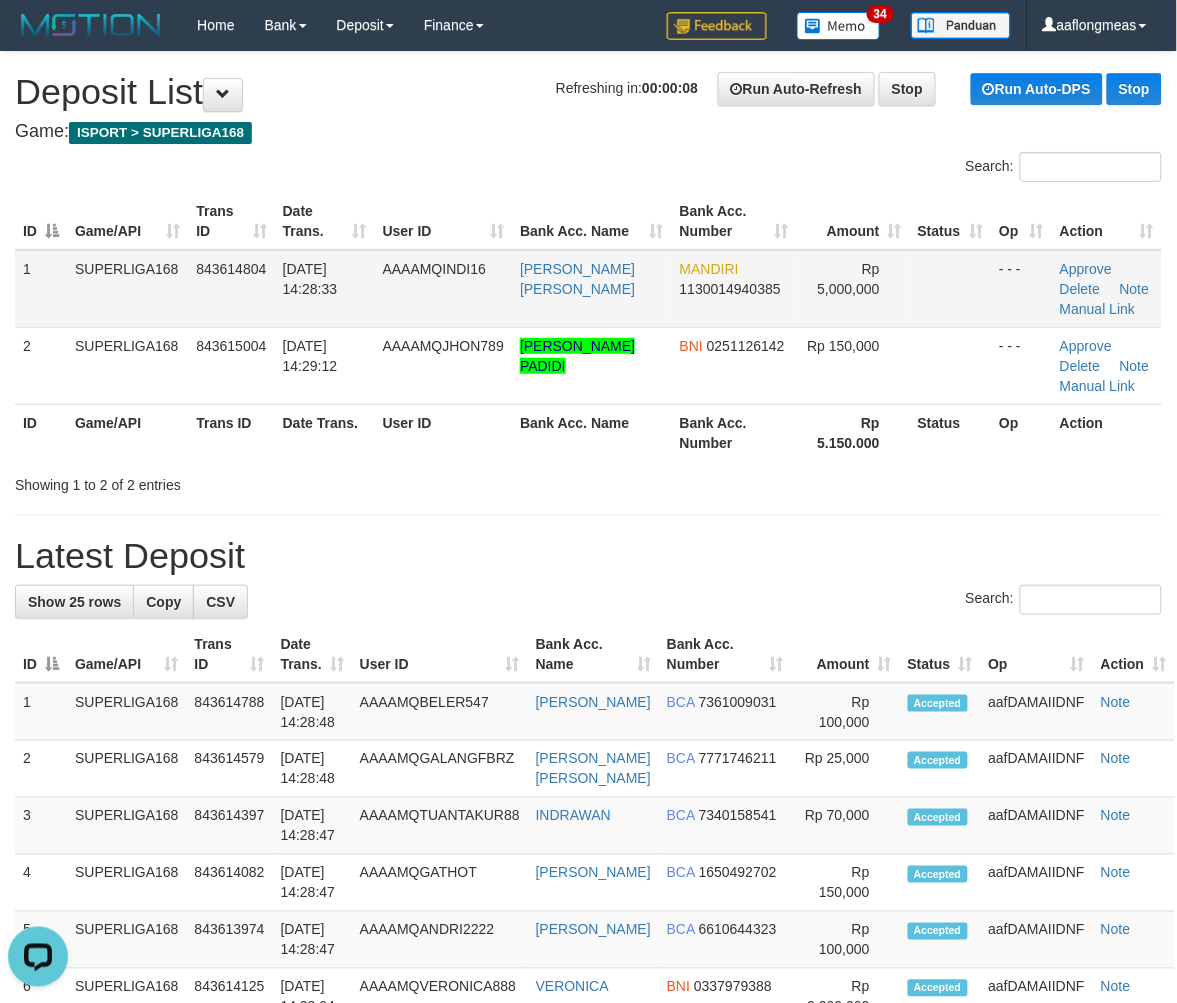 scroll, scrollTop: 0, scrollLeft: 0, axis: both 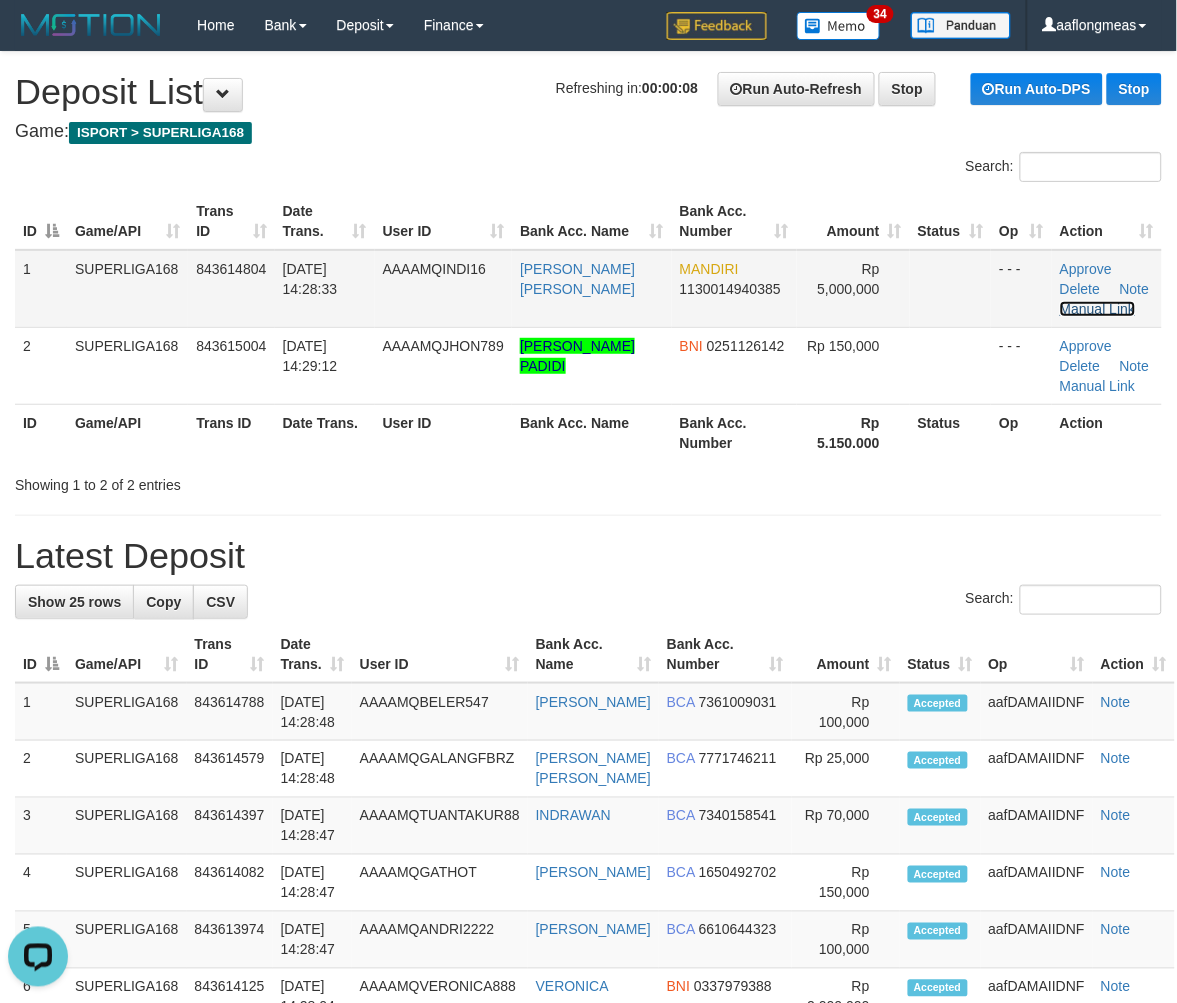 click on "Manual Link" at bounding box center [1098, 309] 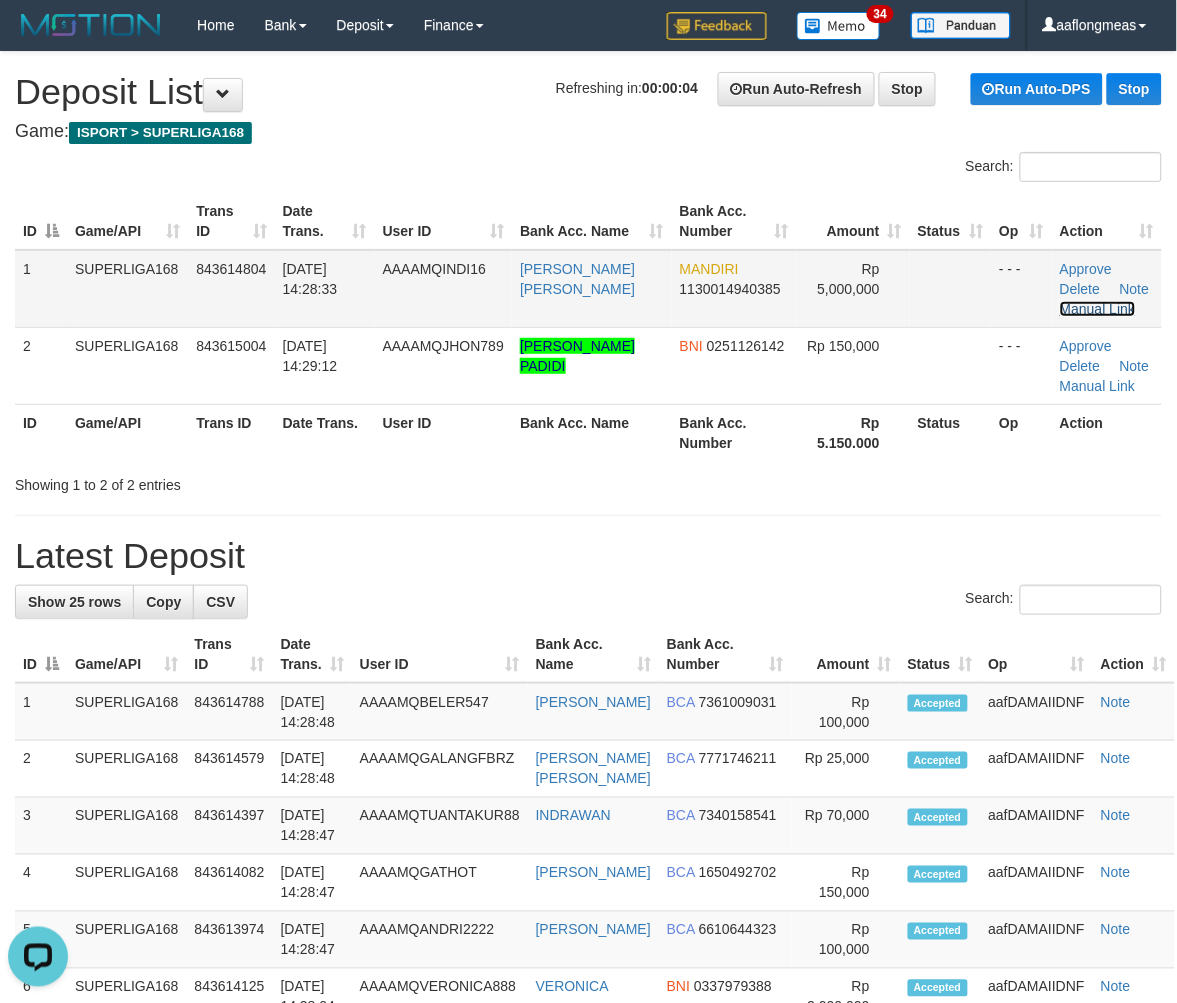 click on "Manual Link" at bounding box center [1098, 309] 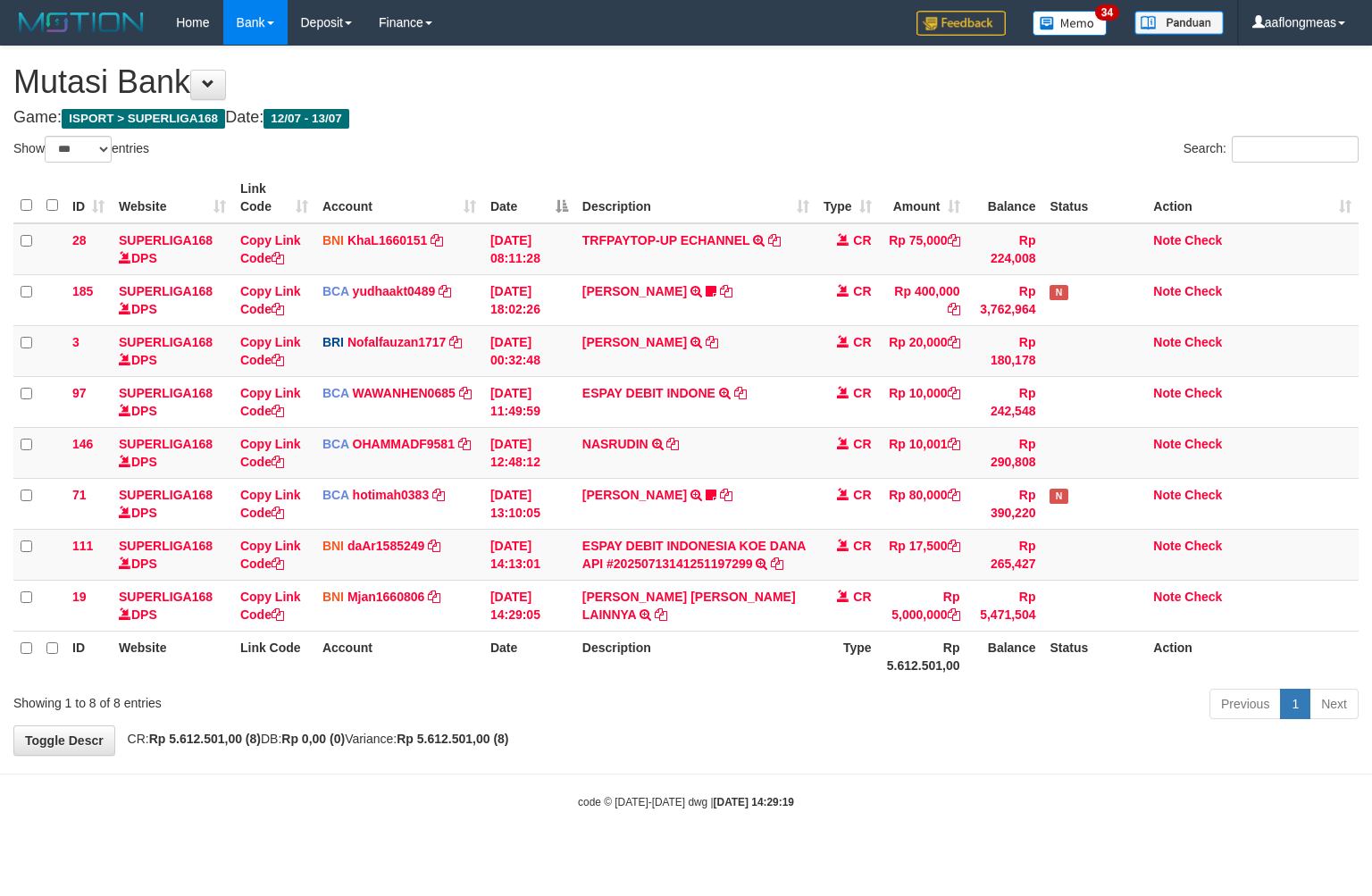 select on "***" 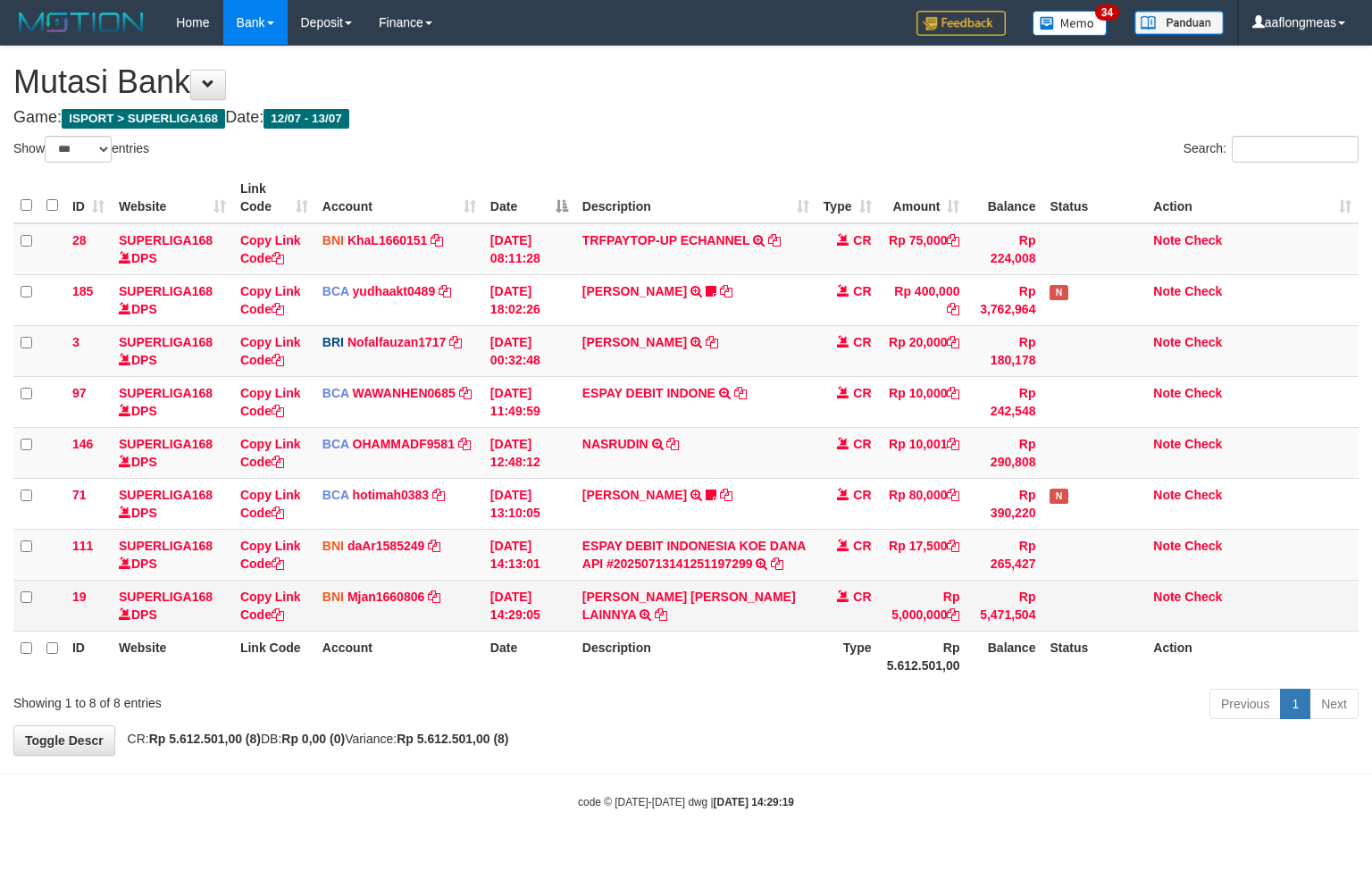 scroll, scrollTop: 0, scrollLeft: 0, axis: both 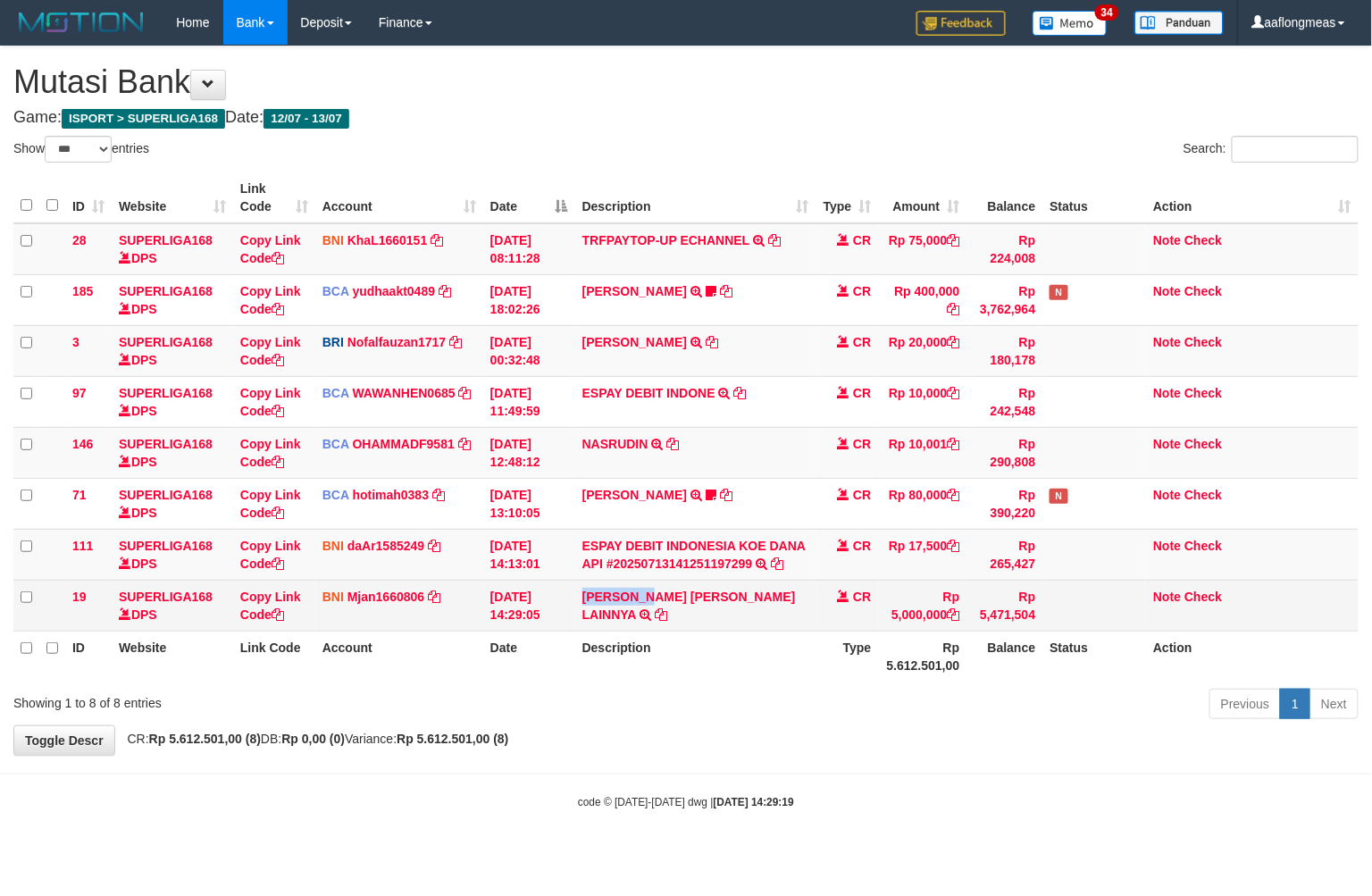 drag, startPoint x: 585, startPoint y: 608, endPoint x: 653, endPoint y: 607, distance: 68.00735 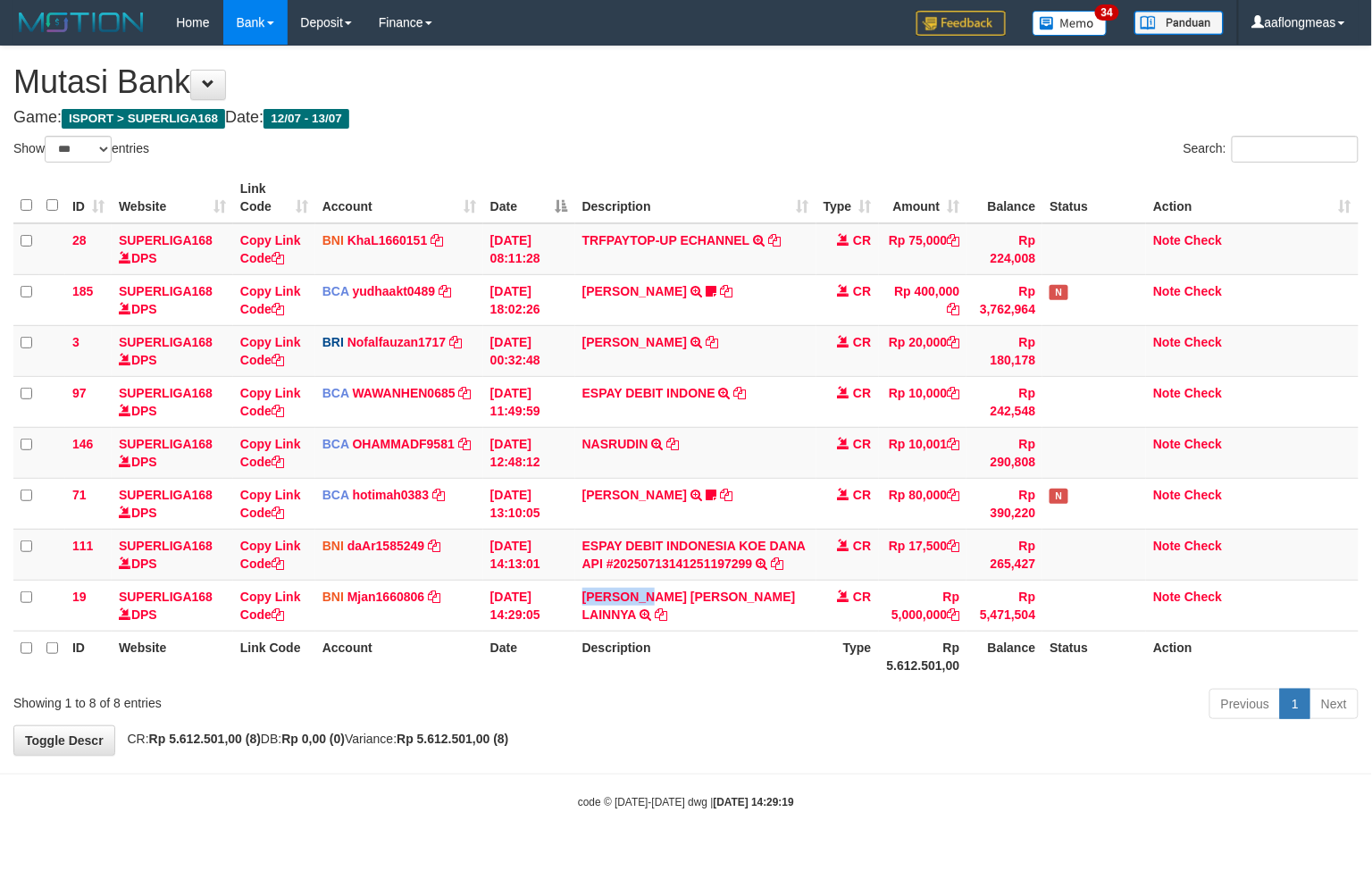 copy on "ANDY JAYA" 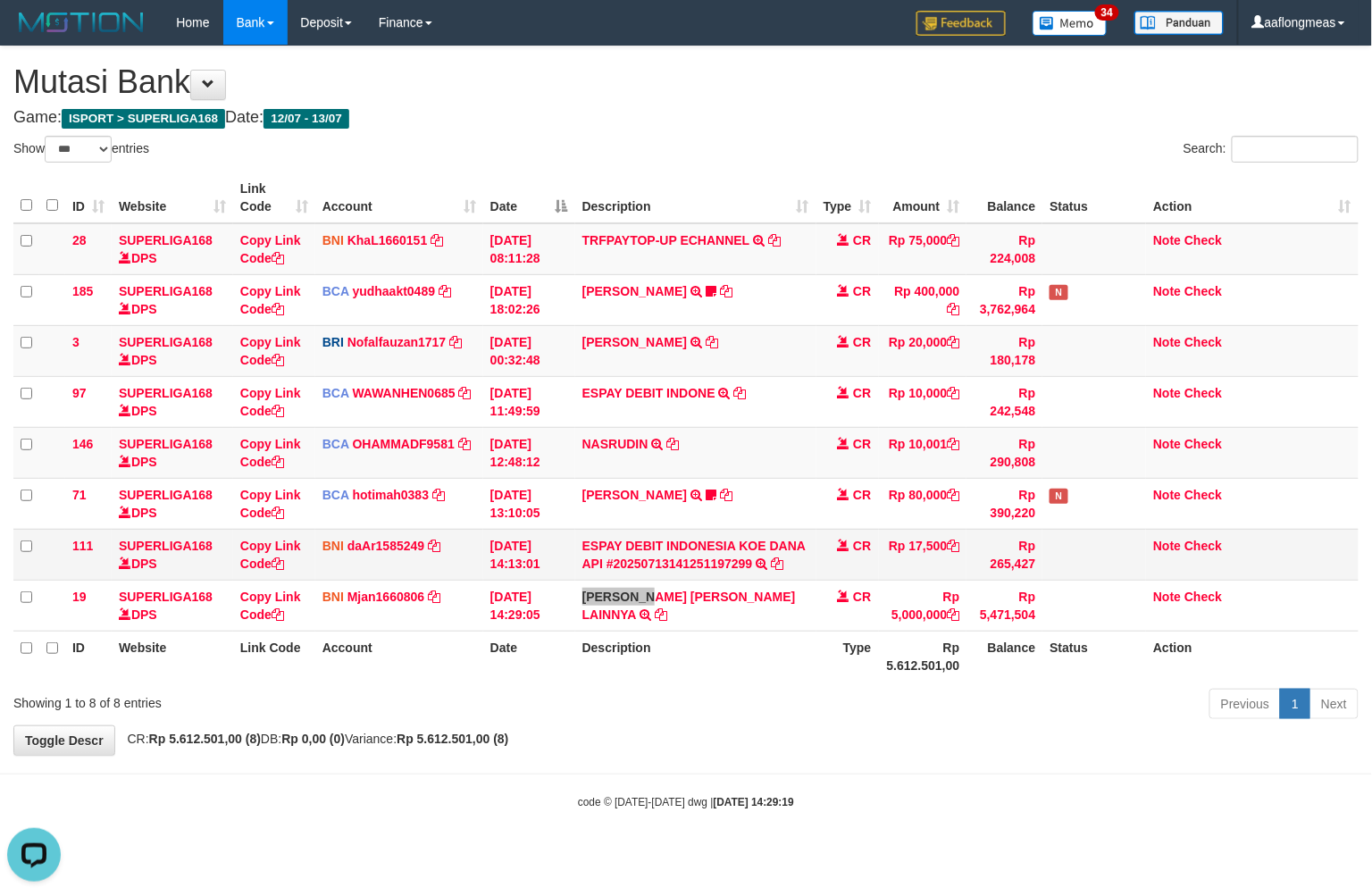 scroll, scrollTop: 0, scrollLeft: 0, axis: both 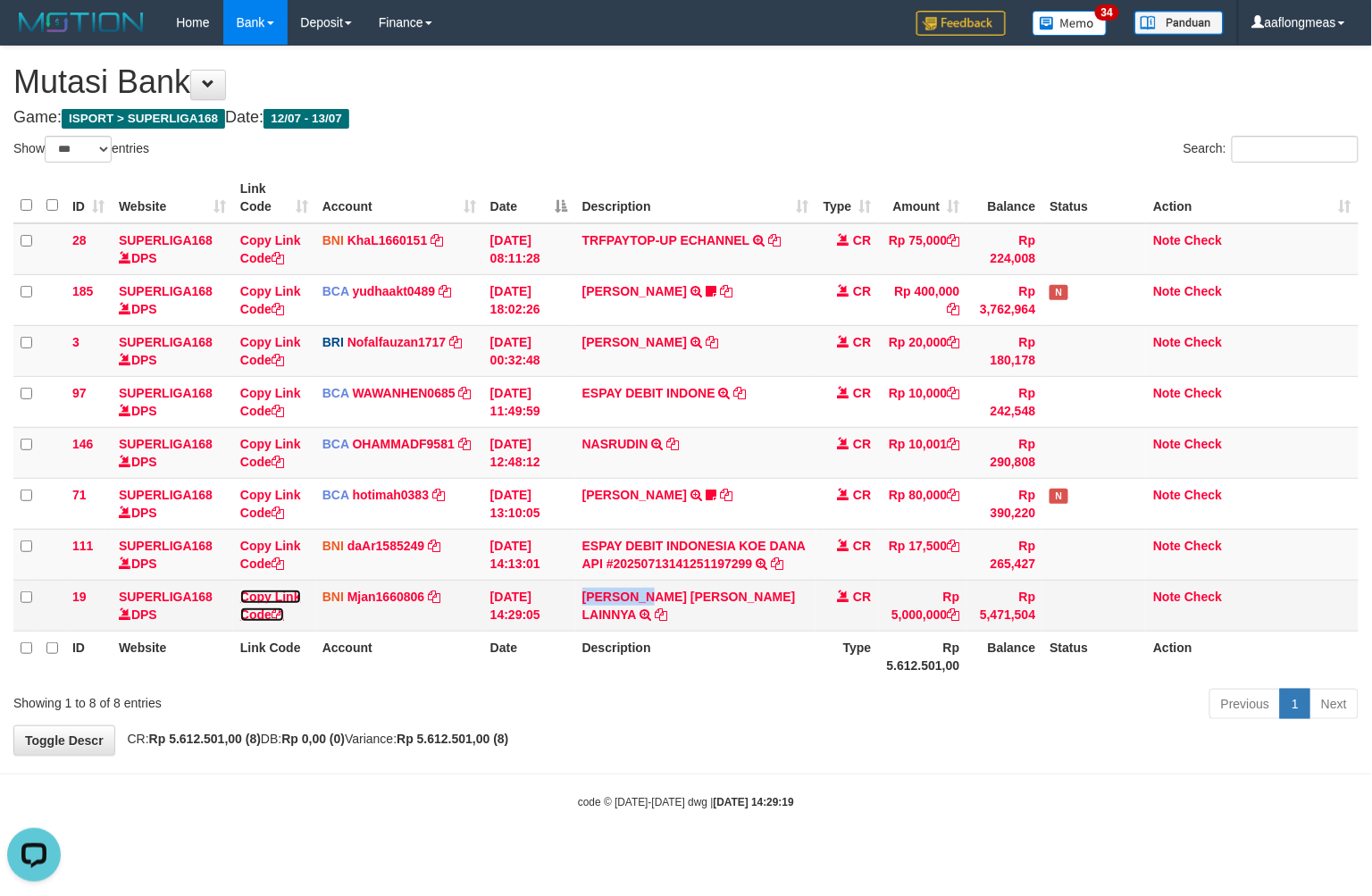 drag, startPoint x: 280, startPoint y: 590, endPoint x: 166, endPoint y: 583, distance: 114.21471 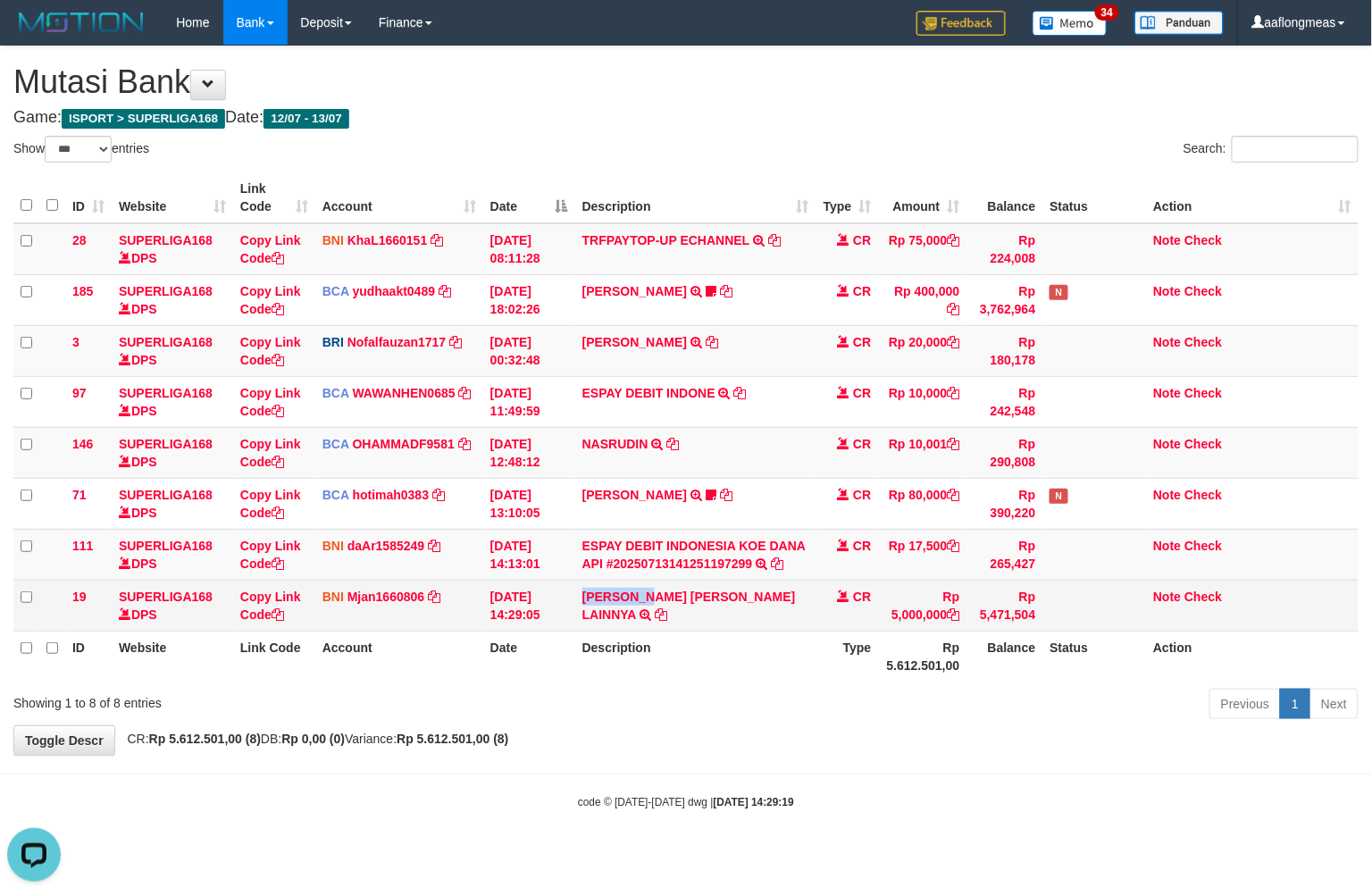 copy on "ANDY JAYA" 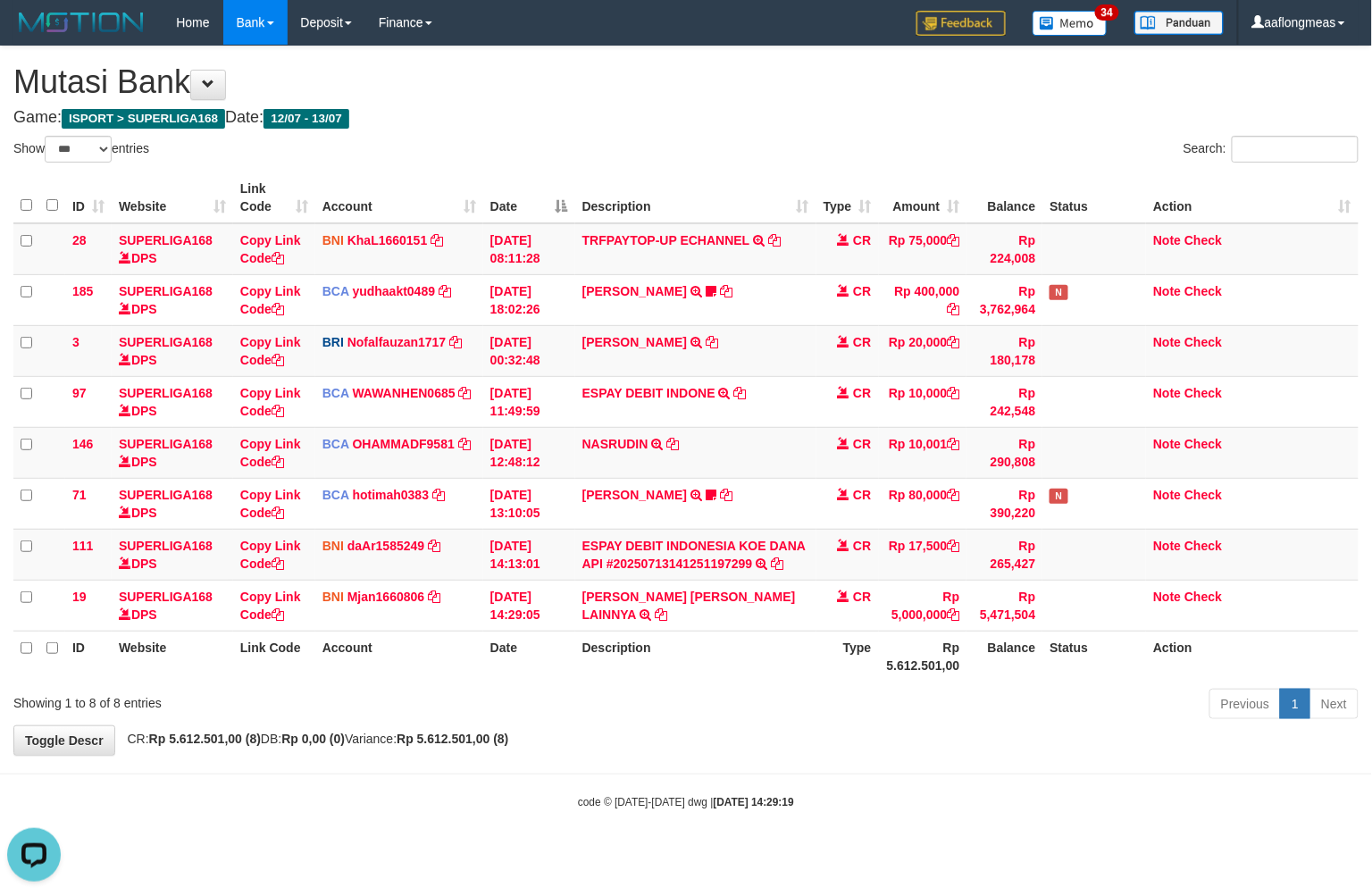 scroll, scrollTop: 245, scrollLeft: 0, axis: vertical 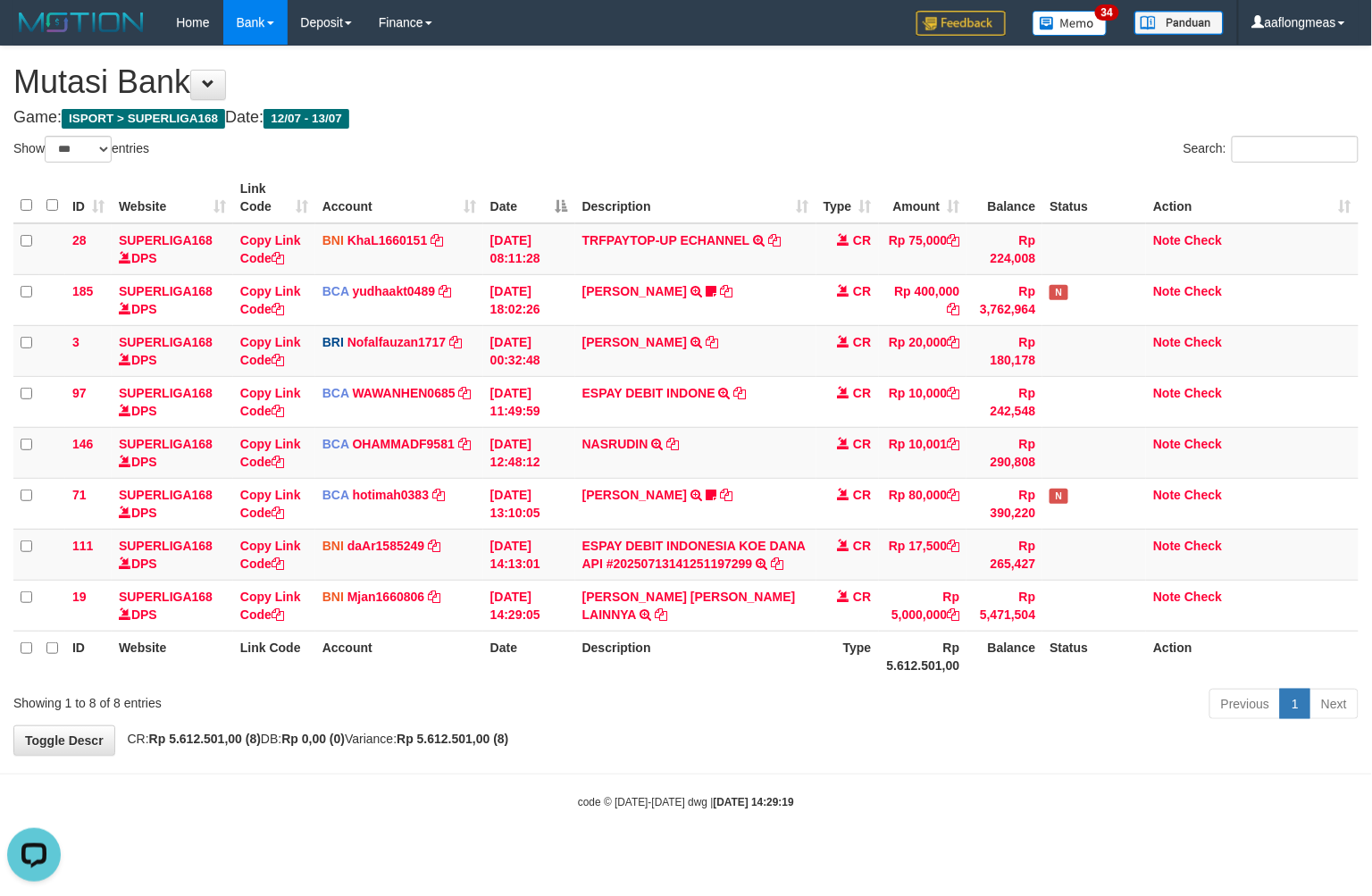 drag, startPoint x: 717, startPoint y: 765, endPoint x: 272, endPoint y: 710, distance: 448.38599 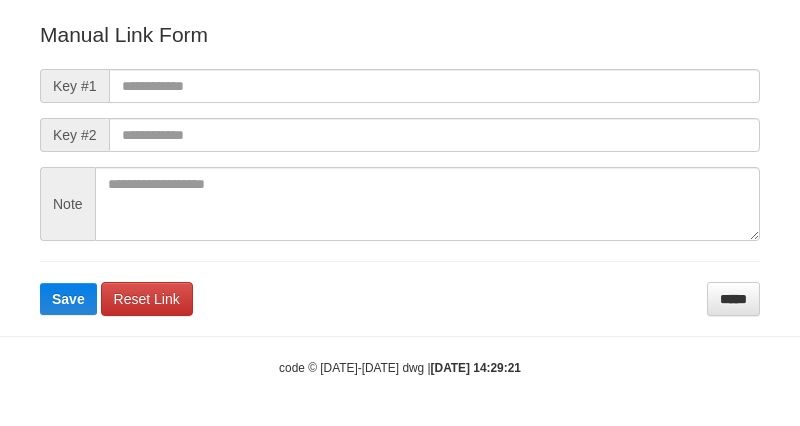 scroll, scrollTop: 222, scrollLeft: 0, axis: vertical 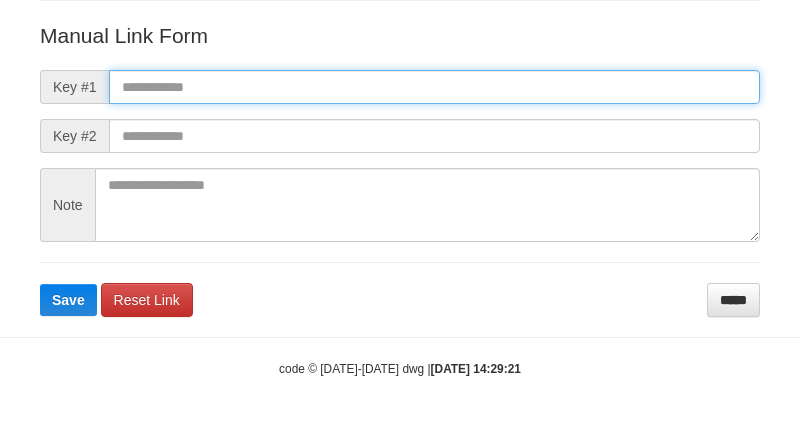 click at bounding box center [434, 87] 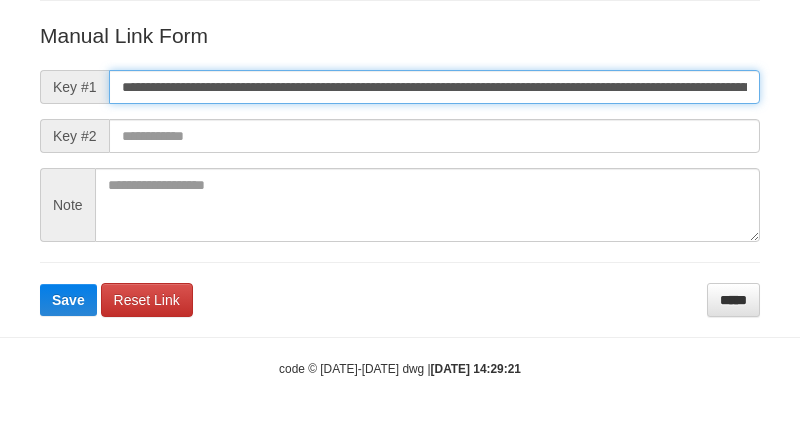 scroll, scrollTop: 0, scrollLeft: 1160, axis: horizontal 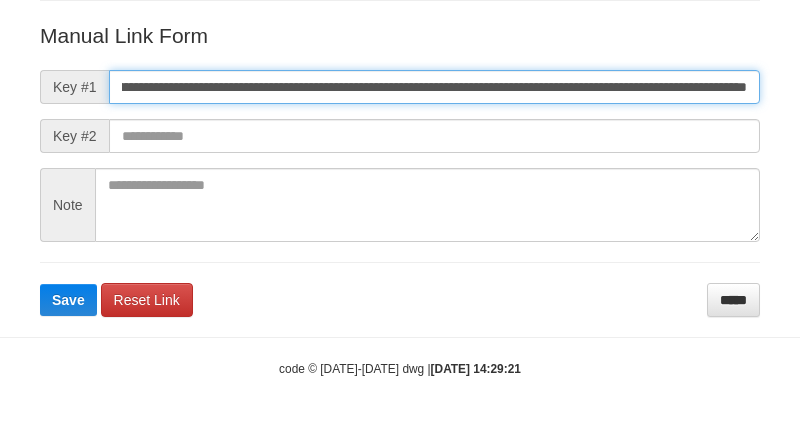 type on "**********" 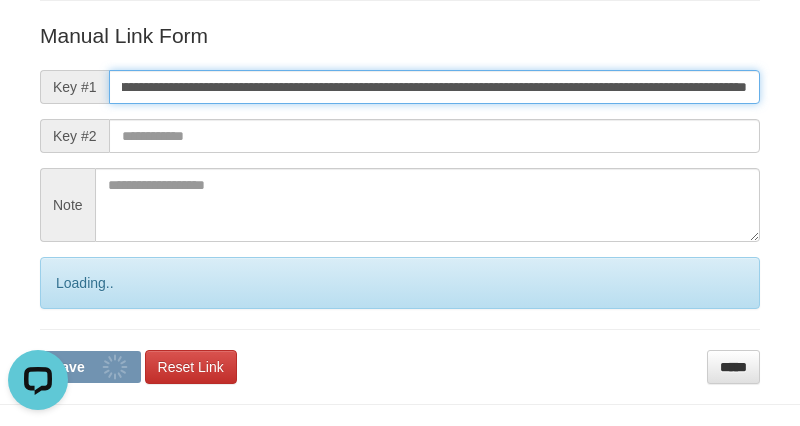 scroll, scrollTop: 0, scrollLeft: 0, axis: both 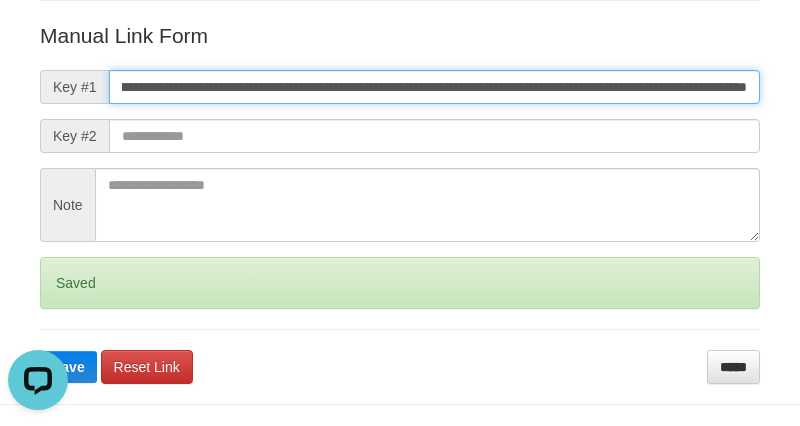click on "Save" at bounding box center (68, 367) 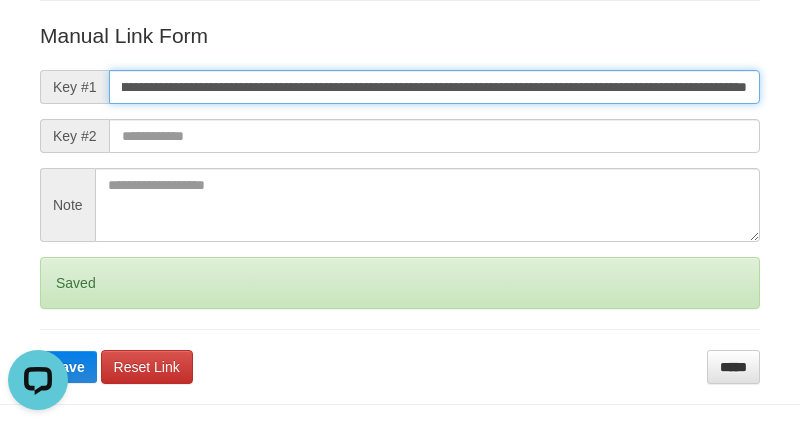 click on "Save" at bounding box center [68, 367] 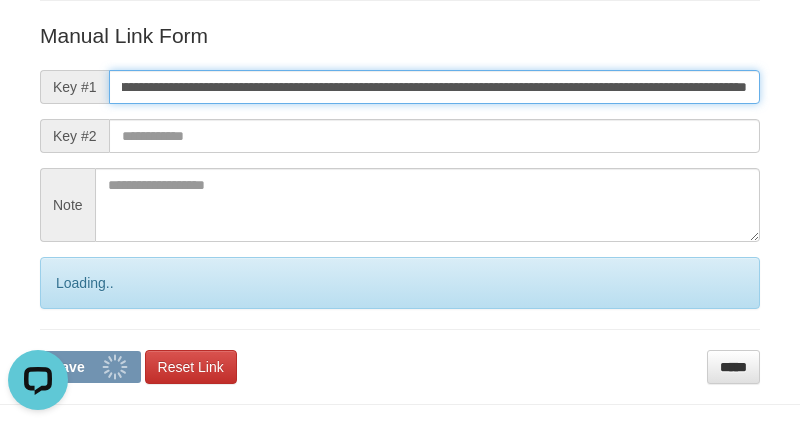 click on "Save" at bounding box center [90, 367] 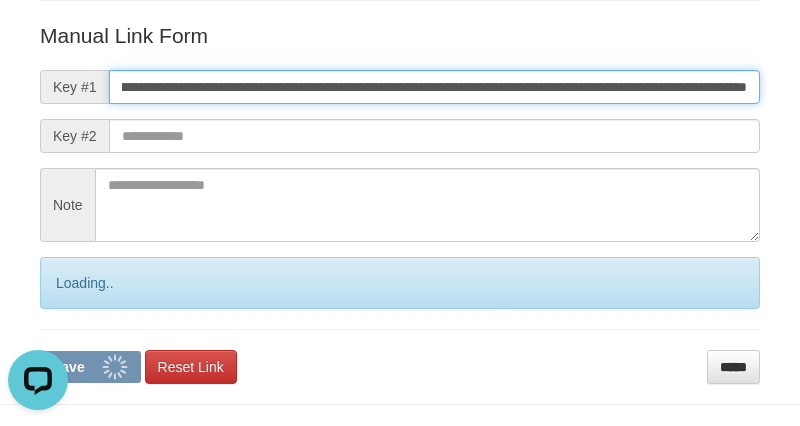 click on "Save" at bounding box center (90, 367) 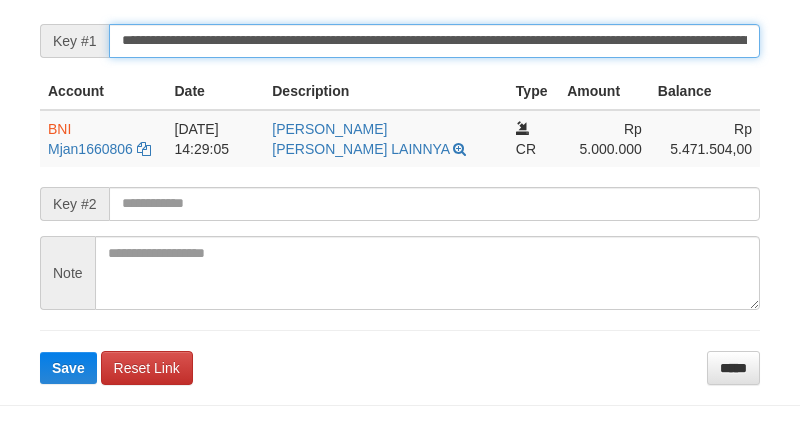 scroll, scrollTop: 432, scrollLeft: 0, axis: vertical 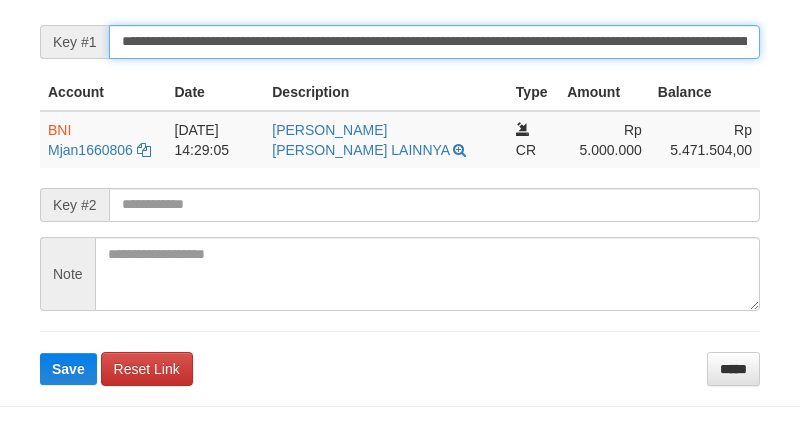 click on "**********" at bounding box center (434, 42) 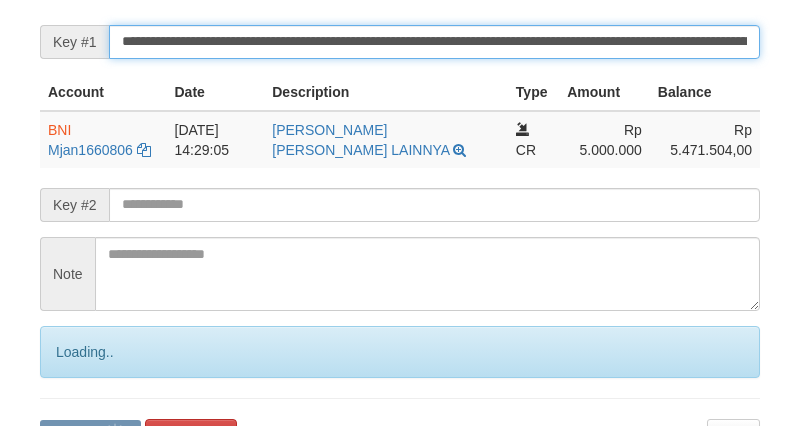 click on "**********" at bounding box center [434, 42] 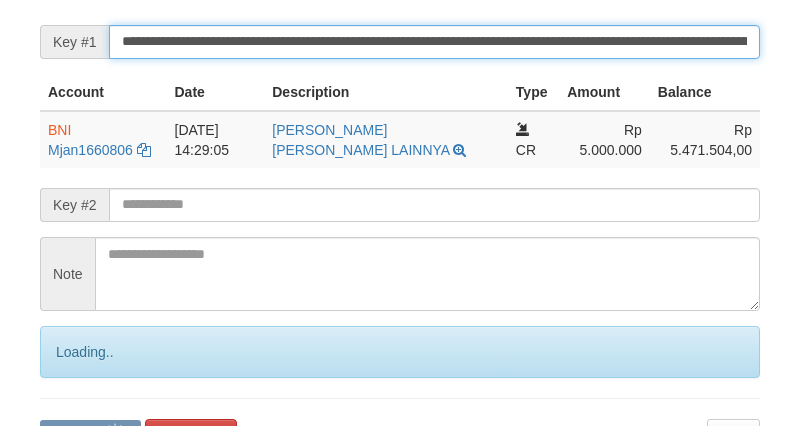 click on "Save" at bounding box center [90, 436] 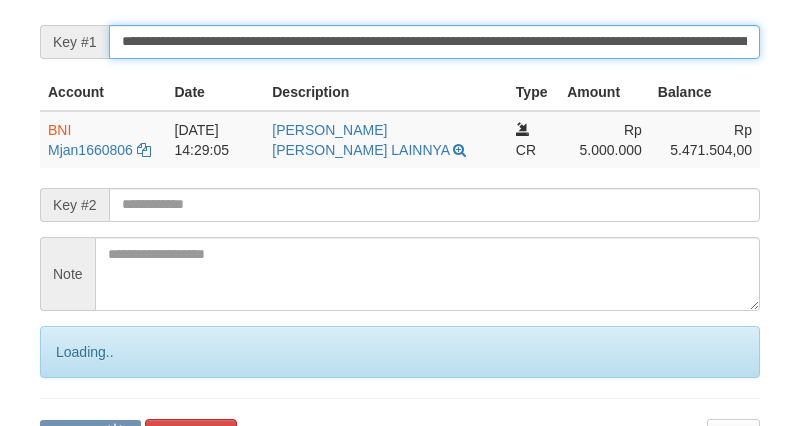 click on "**********" at bounding box center (434, 42) 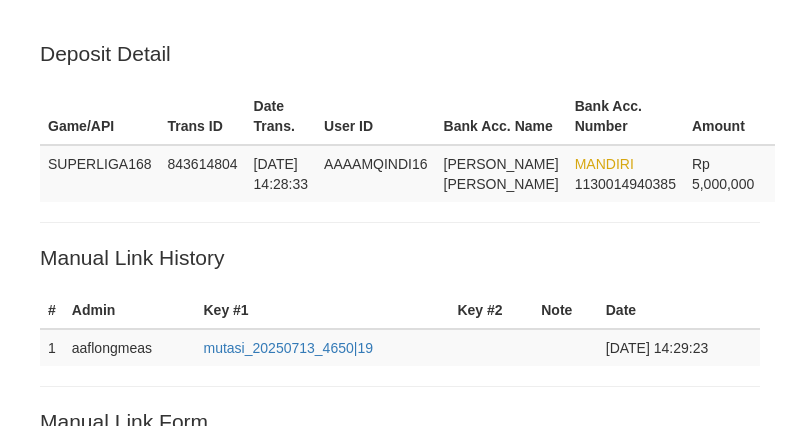 click on "**********" at bounding box center [434, 474] 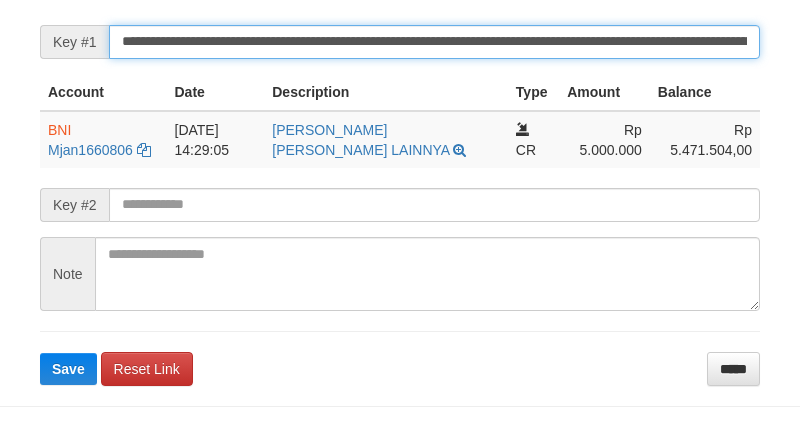click on "Save" at bounding box center (68, 369) 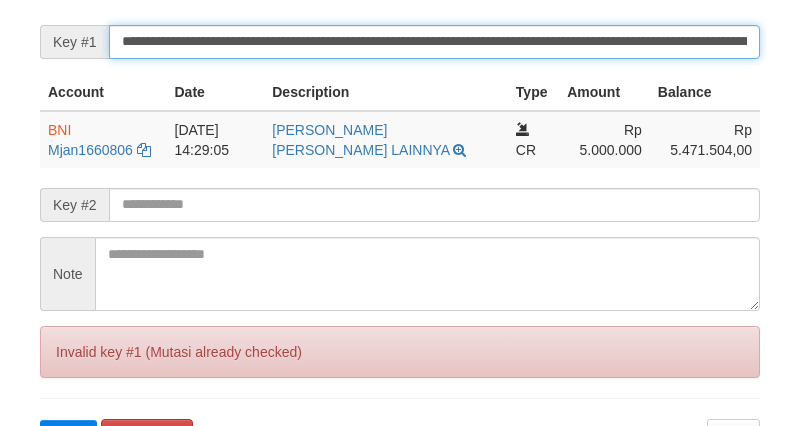 click on "Save" at bounding box center [68, 436] 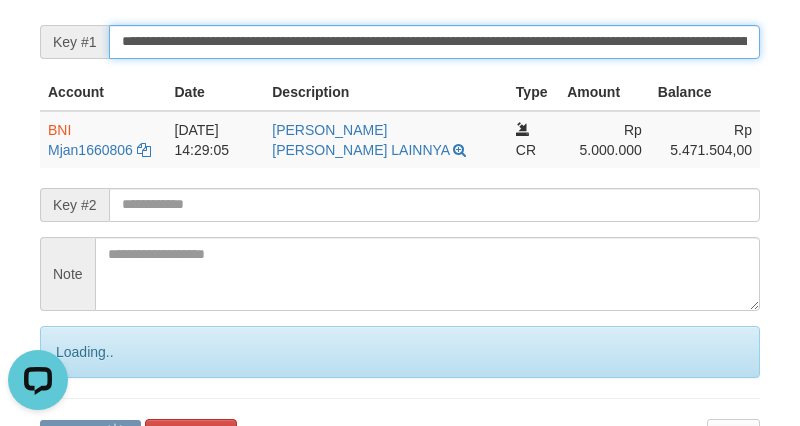 scroll, scrollTop: 0, scrollLeft: 0, axis: both 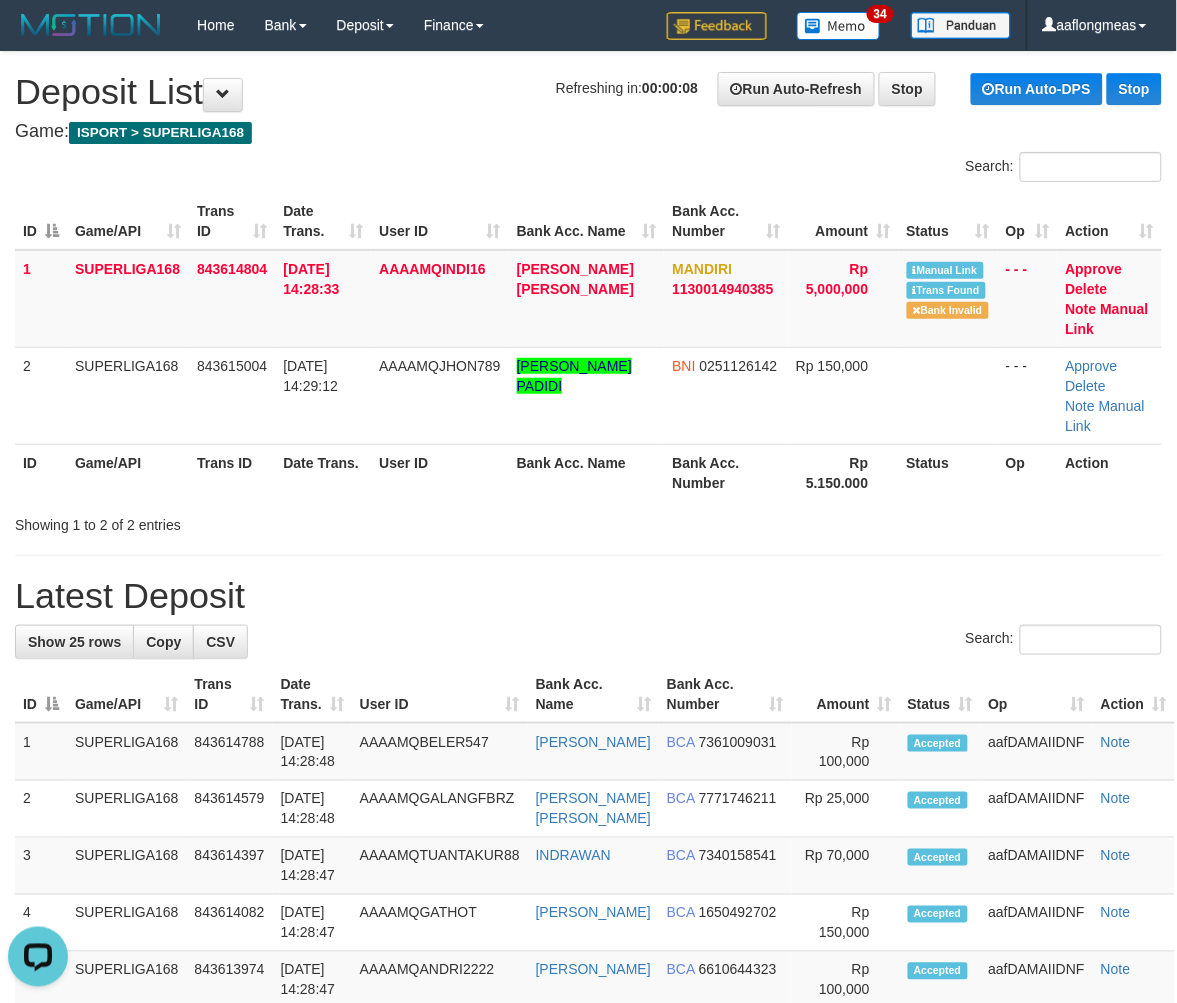 drag, startPoint x: 713, startPoint y: 522, endPoint x: 912, endPoint y: 576, distance: 206.1965 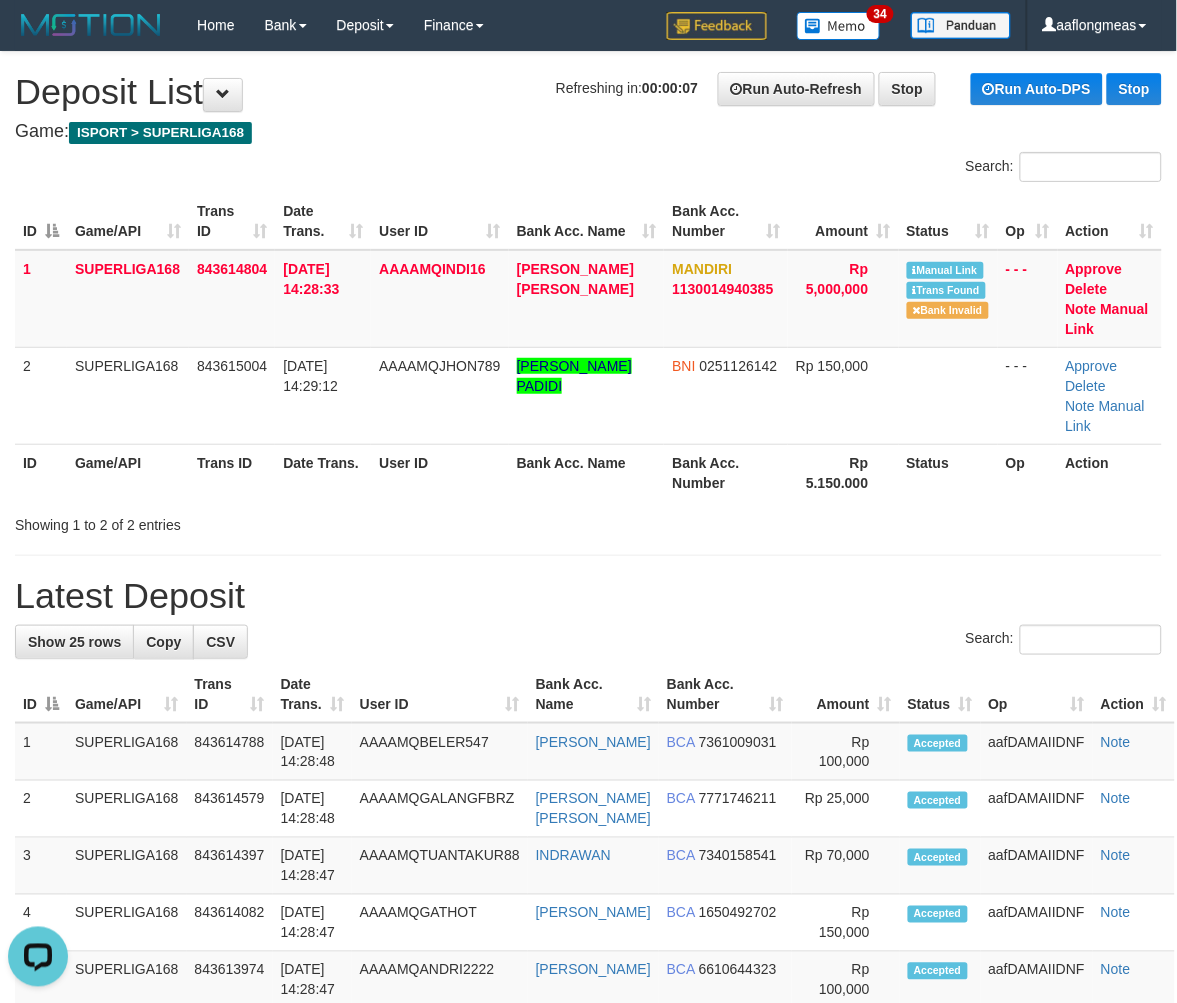 drag, startPoint x: 704, startPoint y: 566, endPoint x: 725, endPoint y: 562, distance: 21.377558 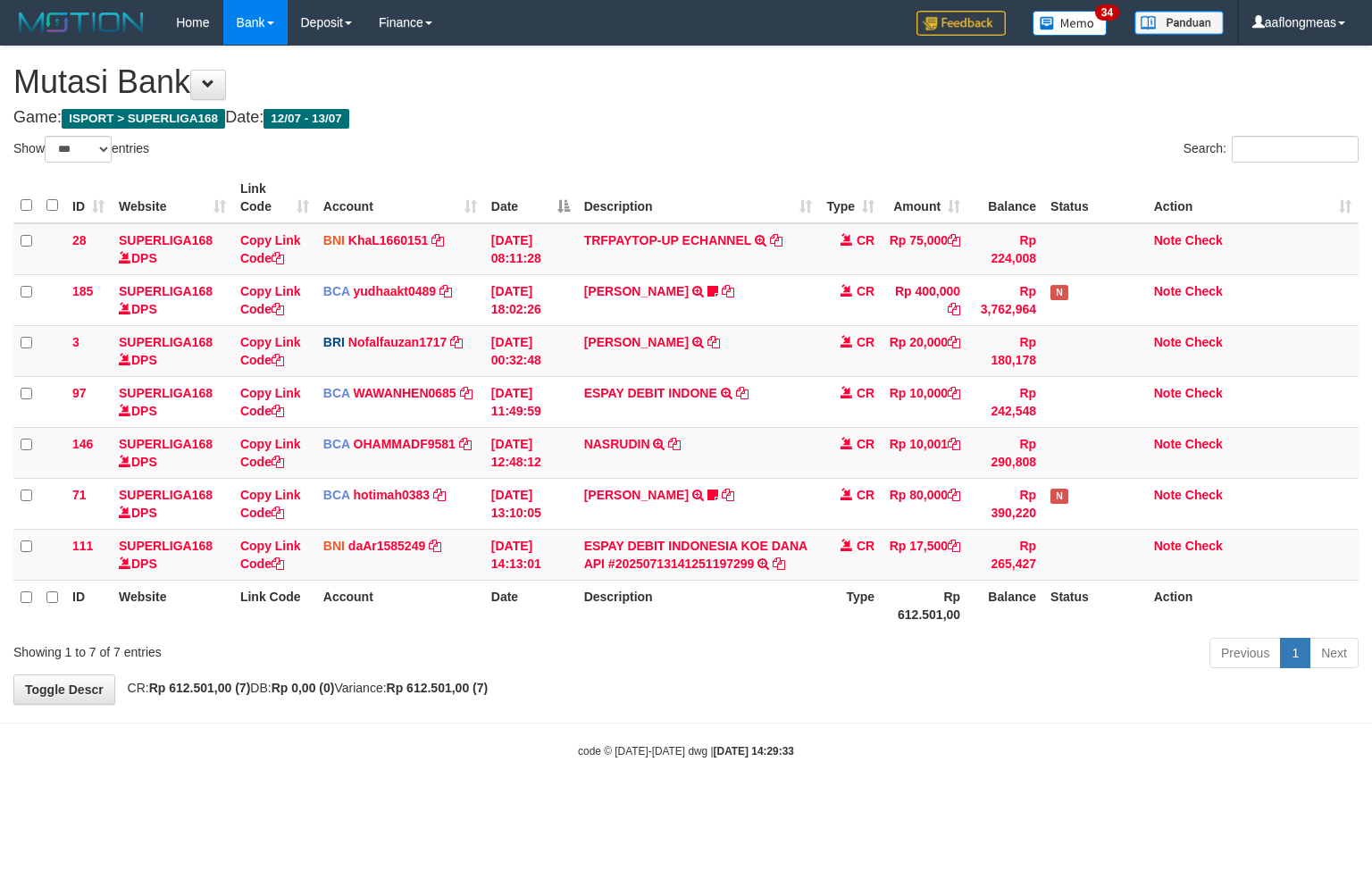select on "***" 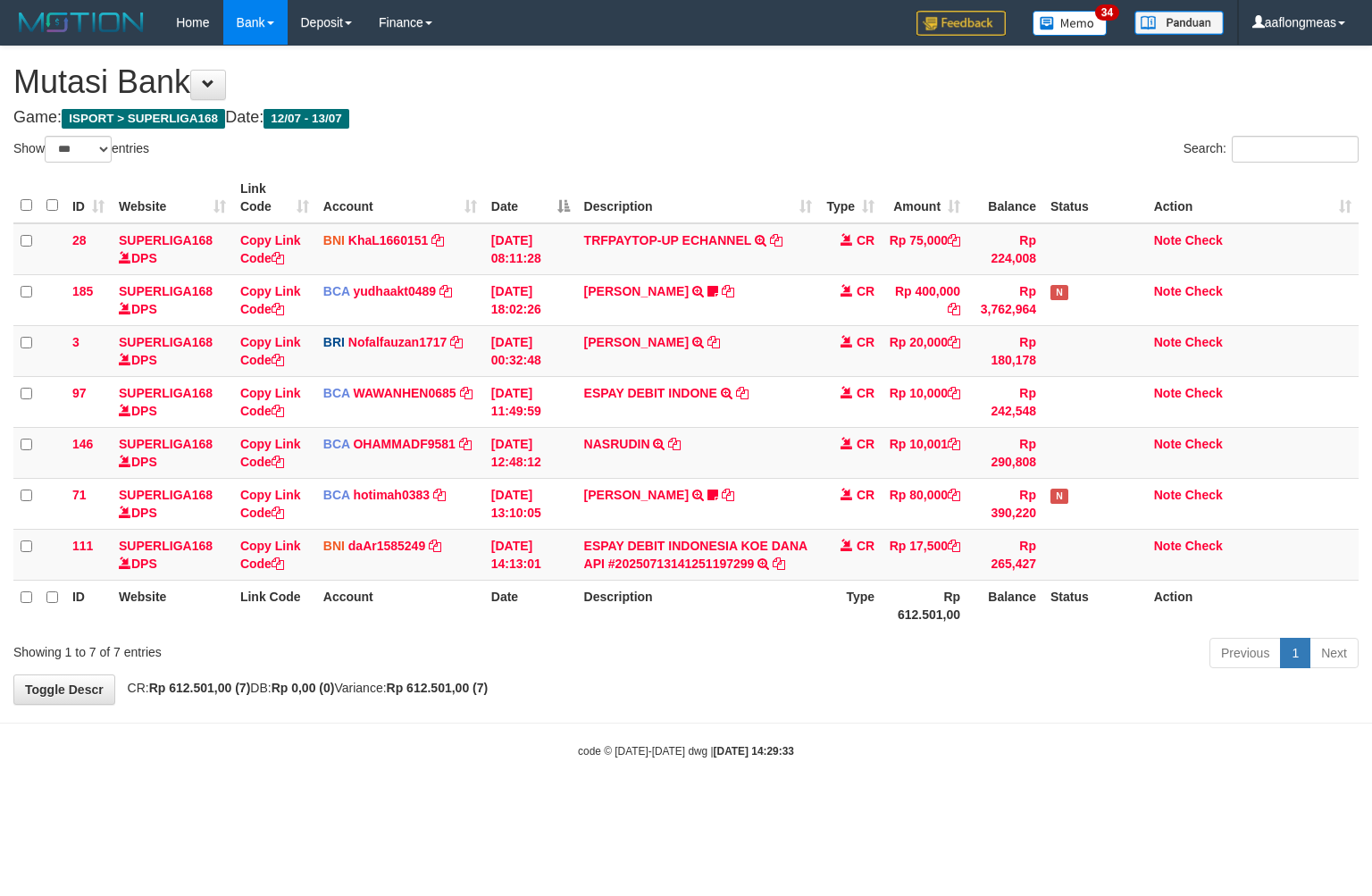 scroll, scrollTop: 0, scrollLeft: 0, axis: both 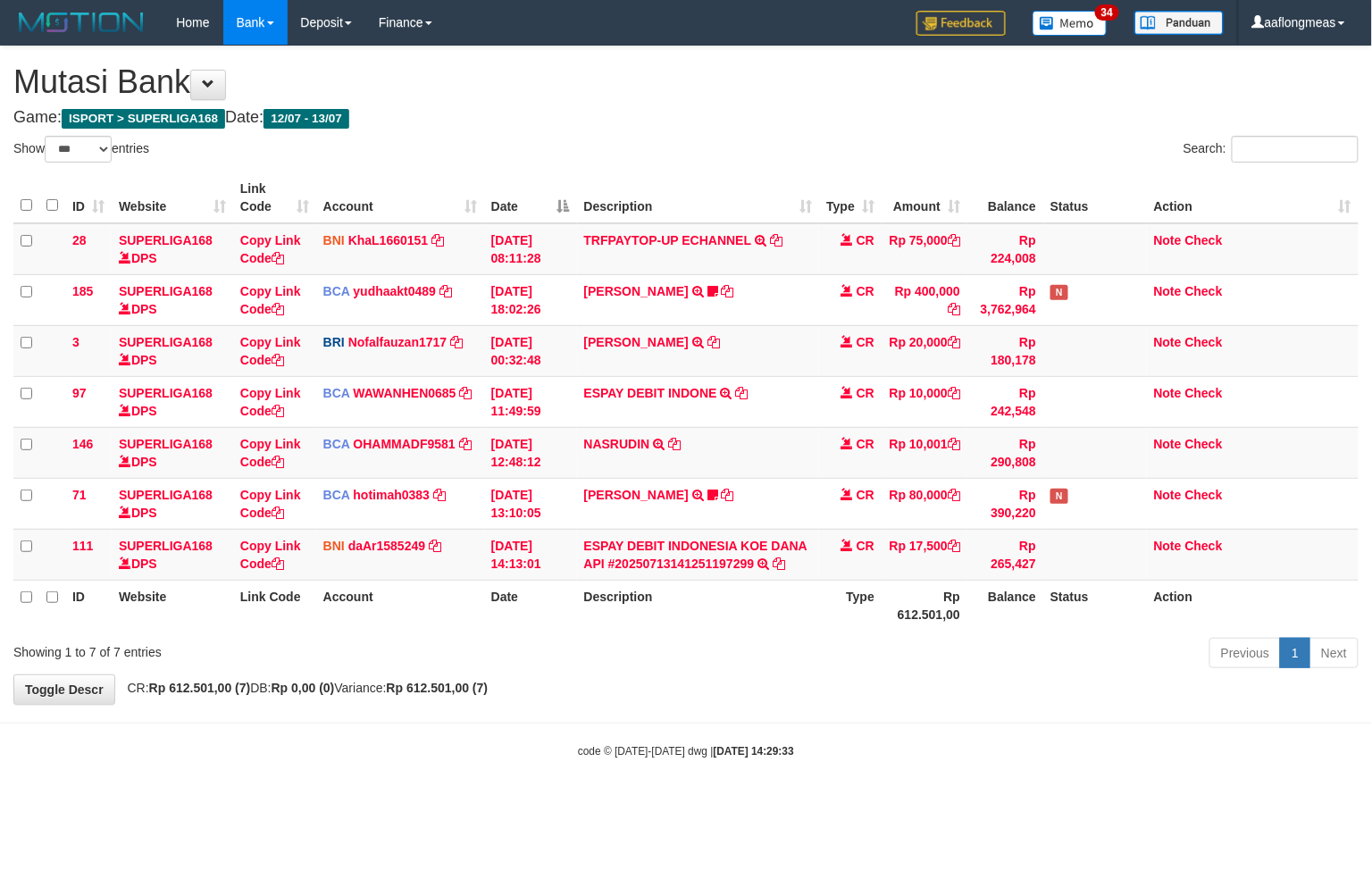 drag, startPoint x: 0, startPoint y: 0, endPoint x: 507, endPoint y: 684, distance: 851.4135 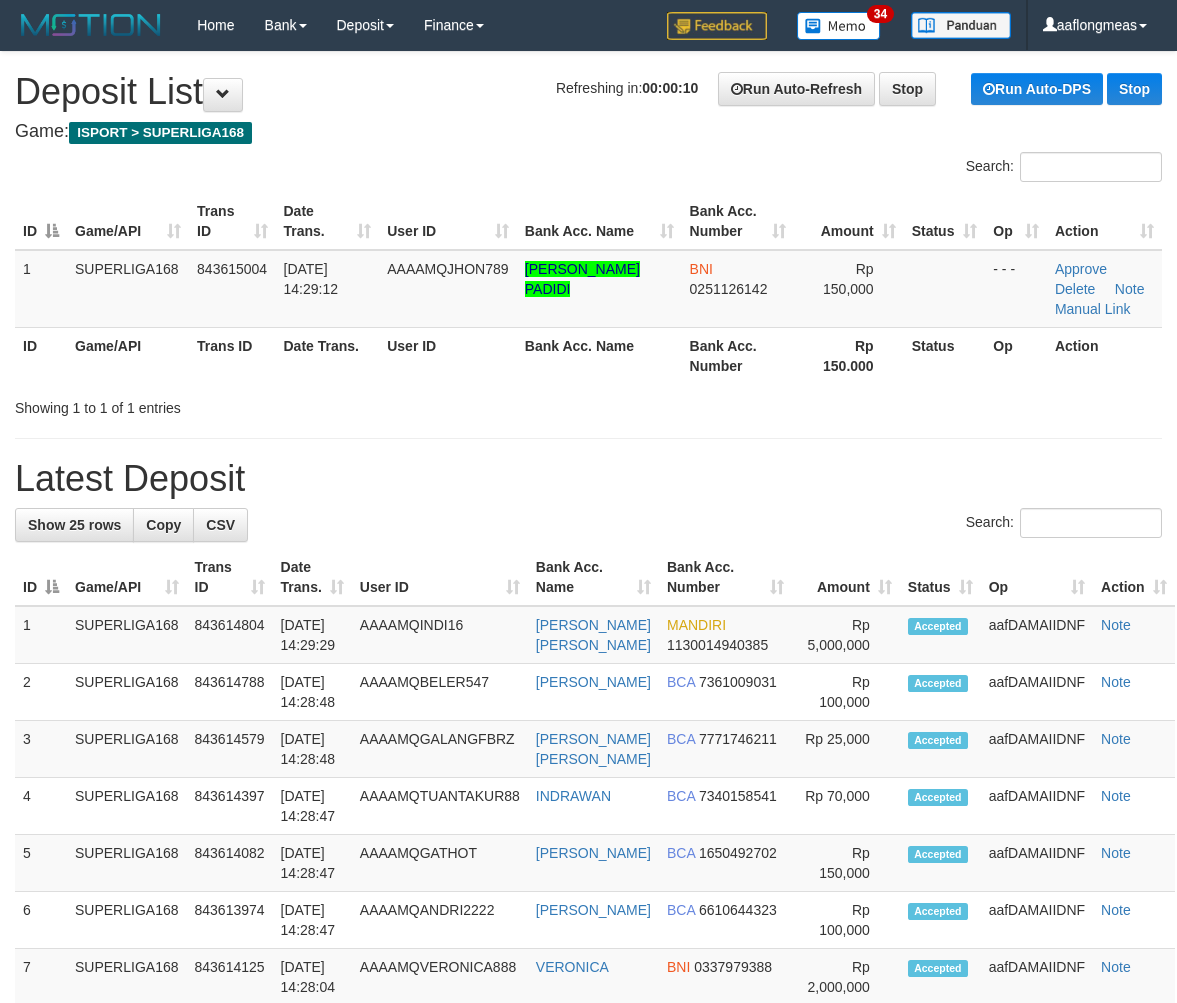 scroll, scrollTop: 0, scrollLeft: 0, axis: both 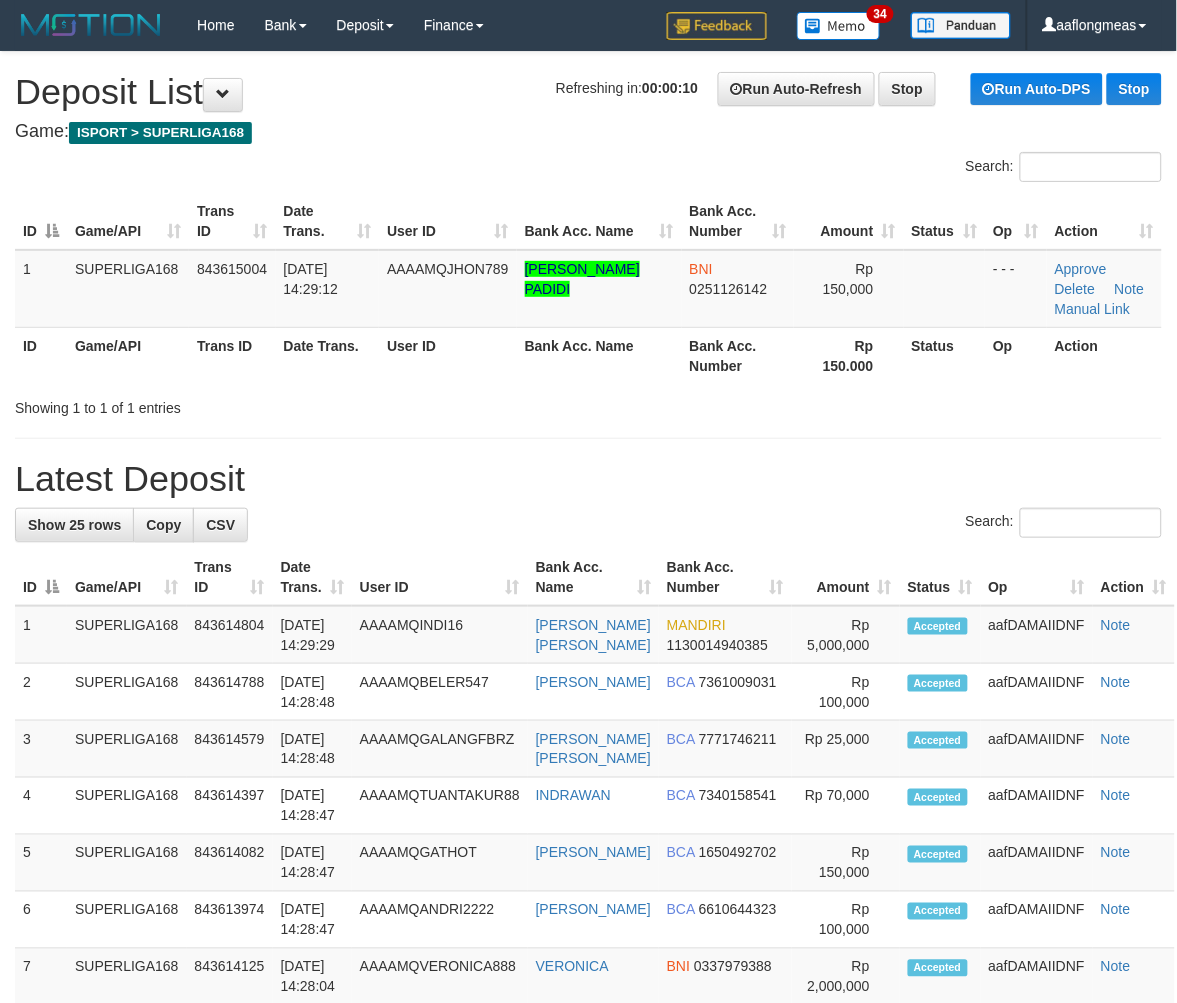 click on "Latest Deposit" at bounding box center [588, 479] 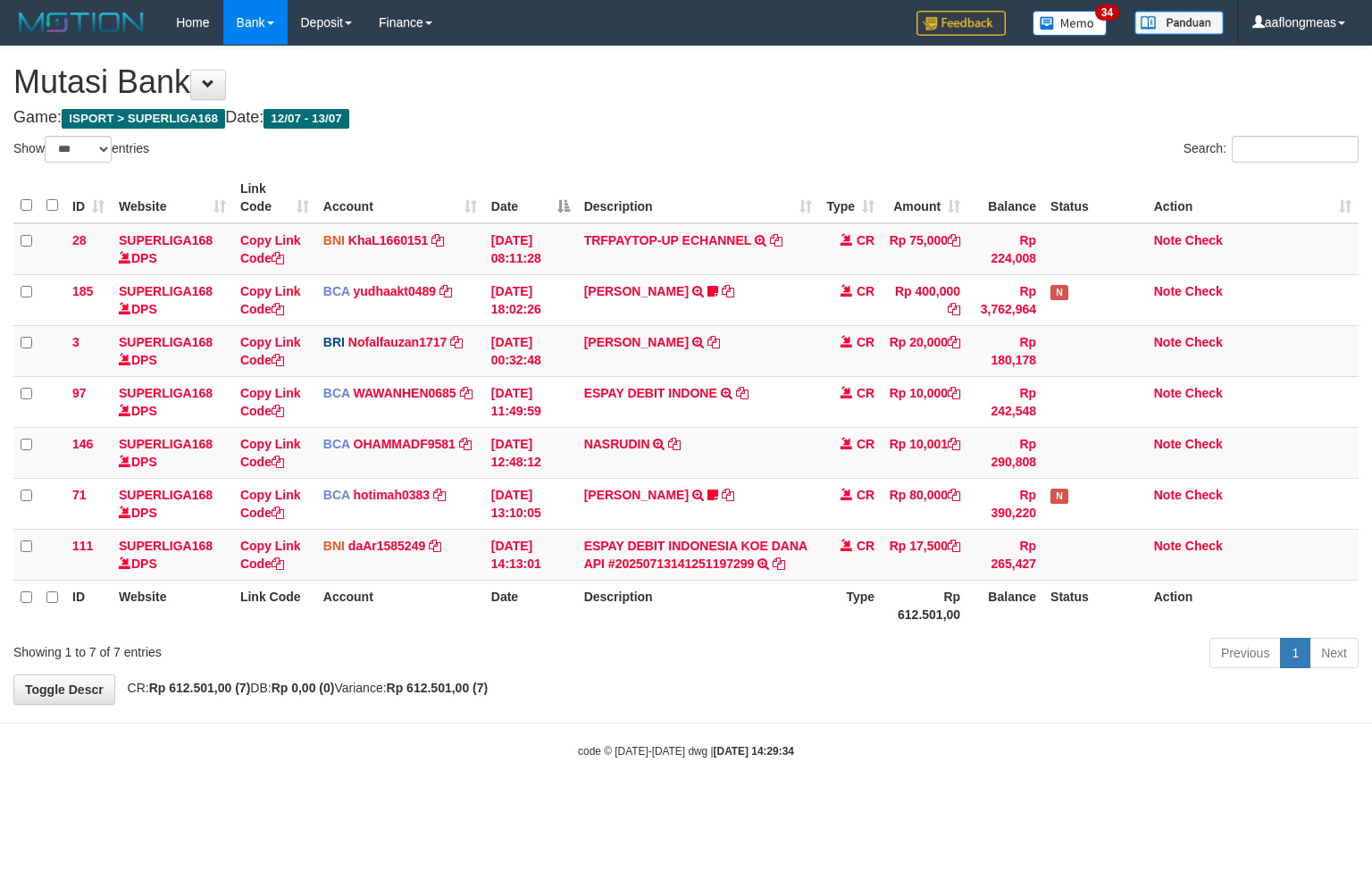 select on "***" 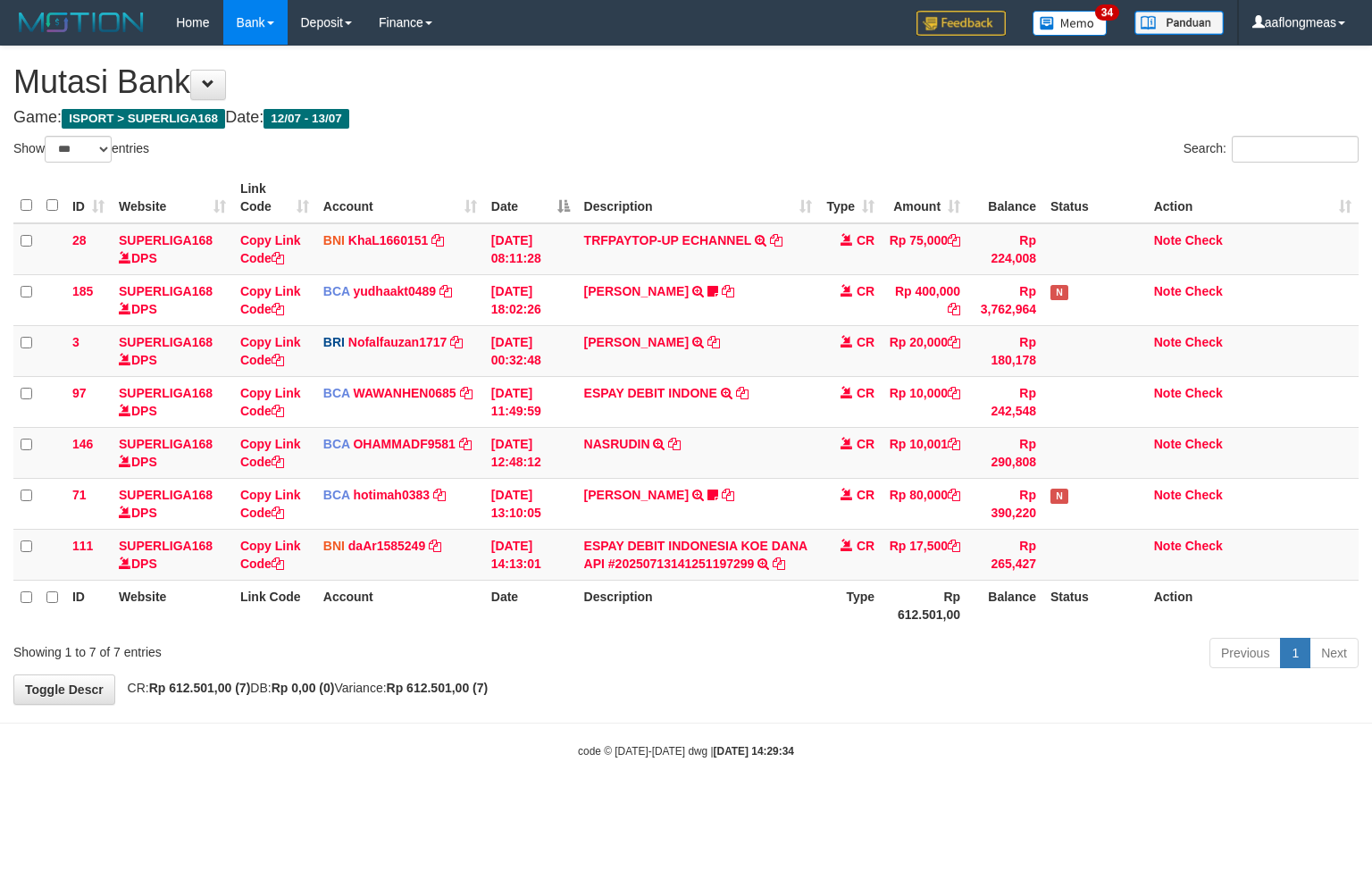 click on "Previous 1 Next" at bounding box center (972, 655) 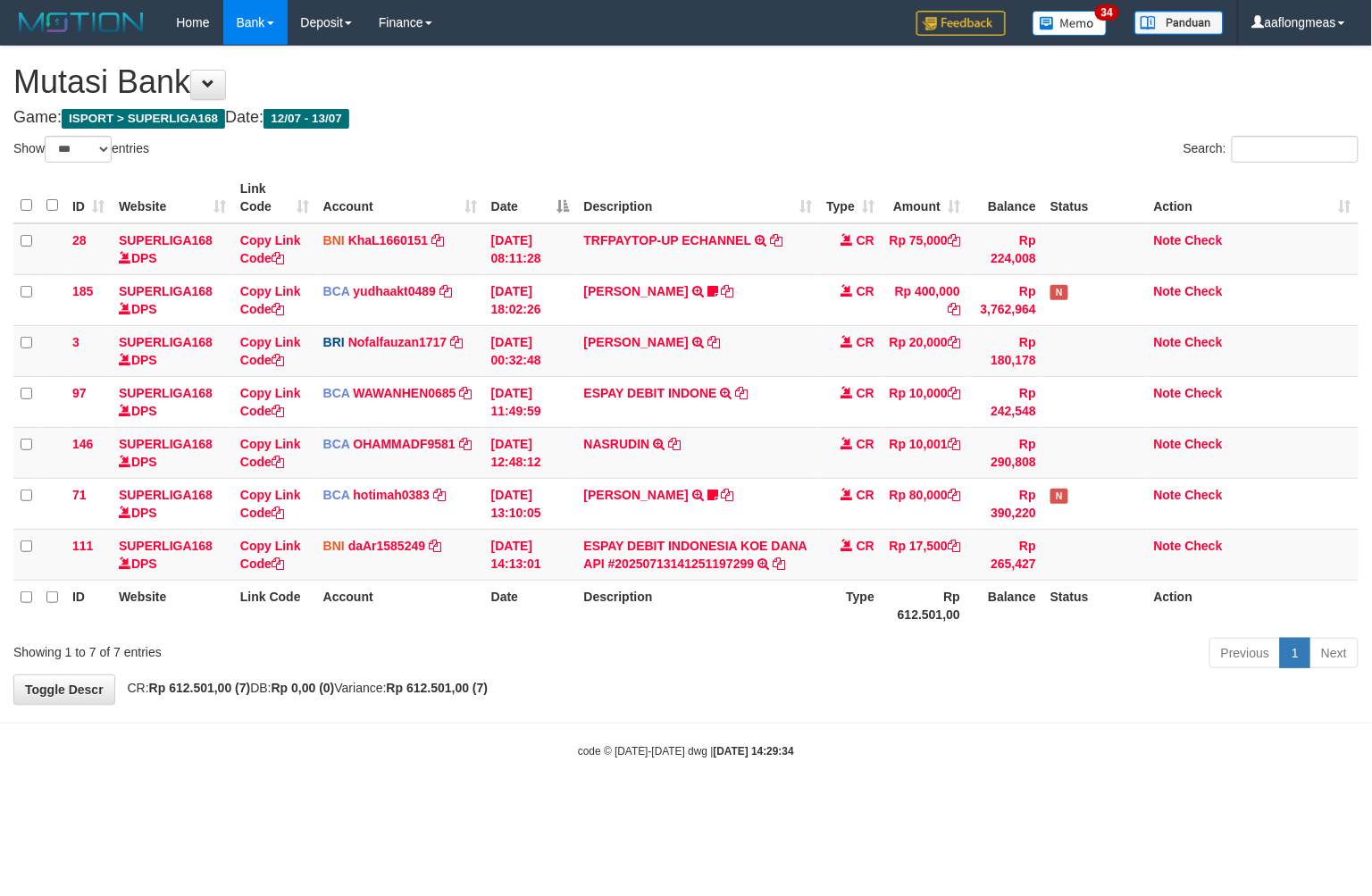 click on "**********" at bounding box center (686, 375) 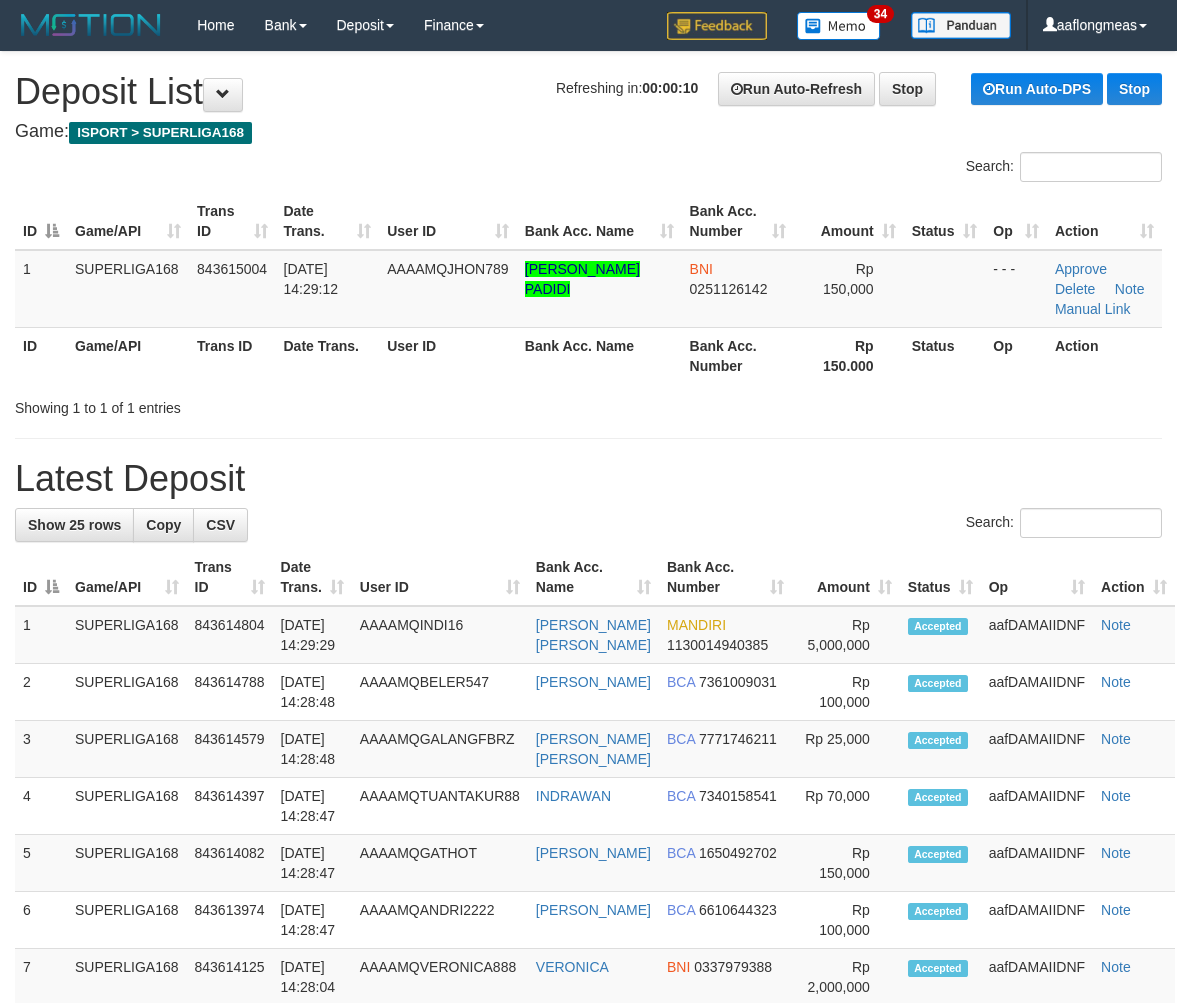 scroll, scrollTop: 0, scrollLeft: 0, axis: both 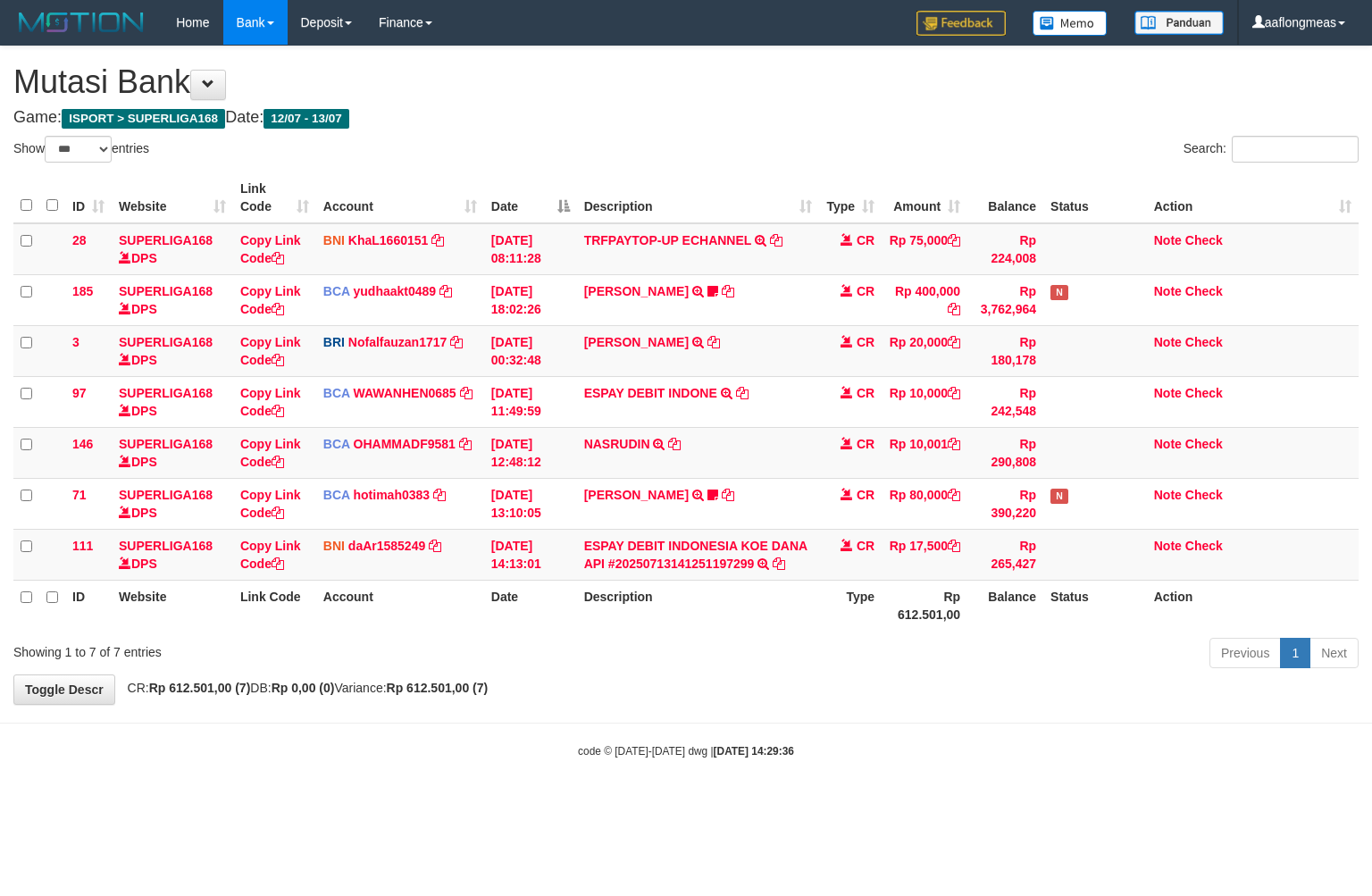 select on "***" 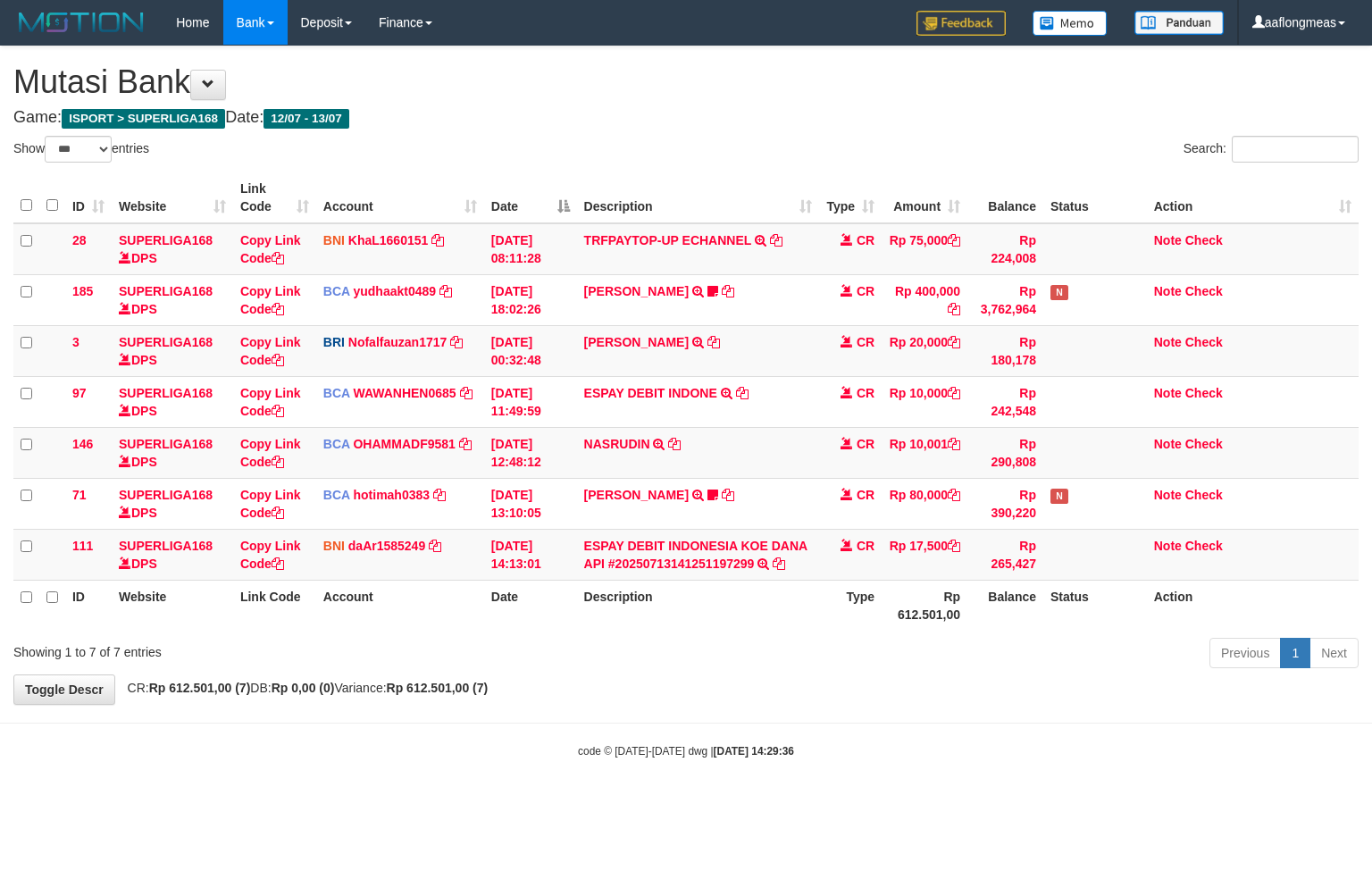 scroll, scrollTop: 0, scrollLeft: 0, axis: both 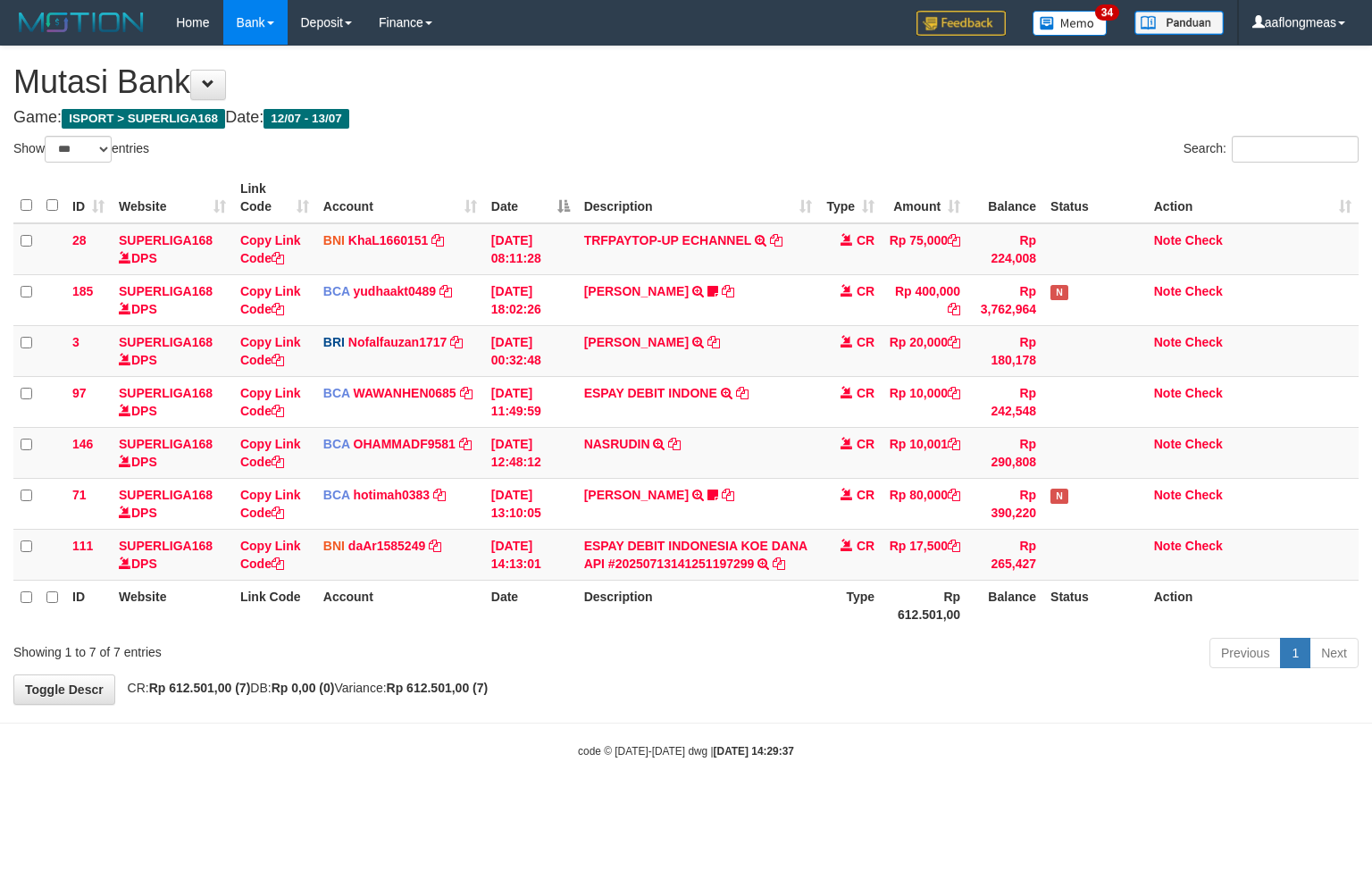 select on "***" 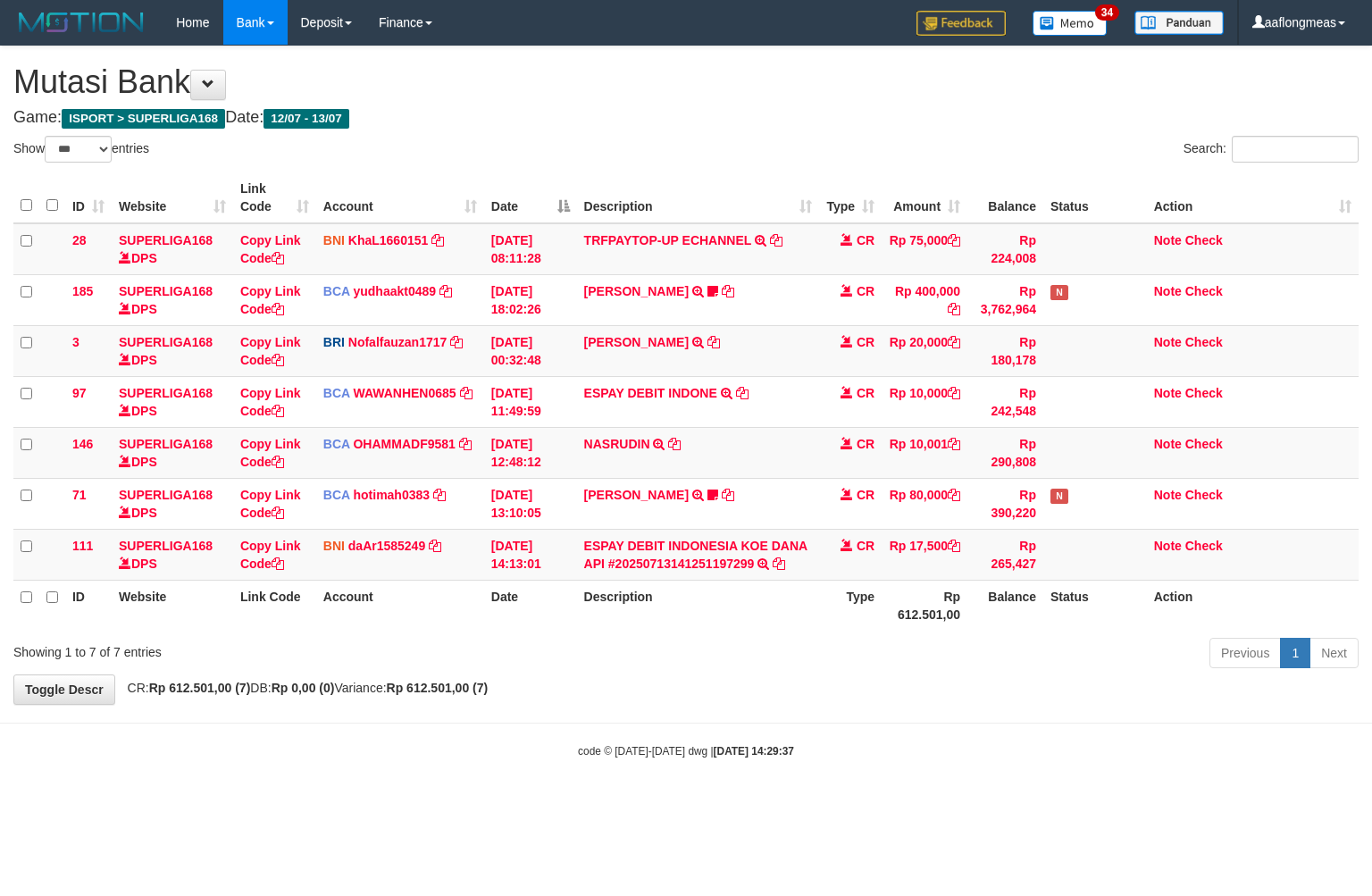 scroll, scrollTop: 0, scrollLeft: 0, axis: both 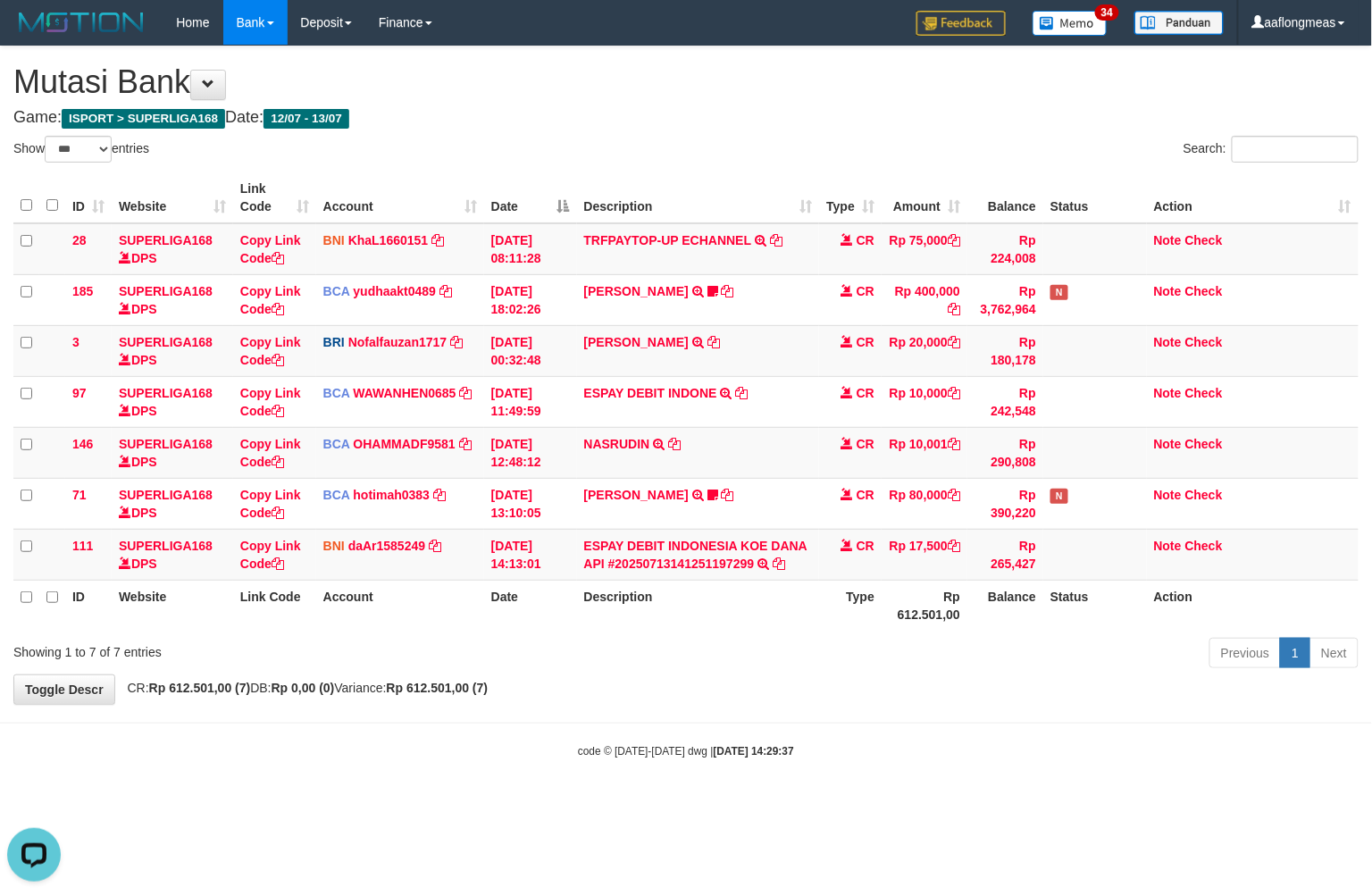 click on "**********" at bounding box center (686, 375) 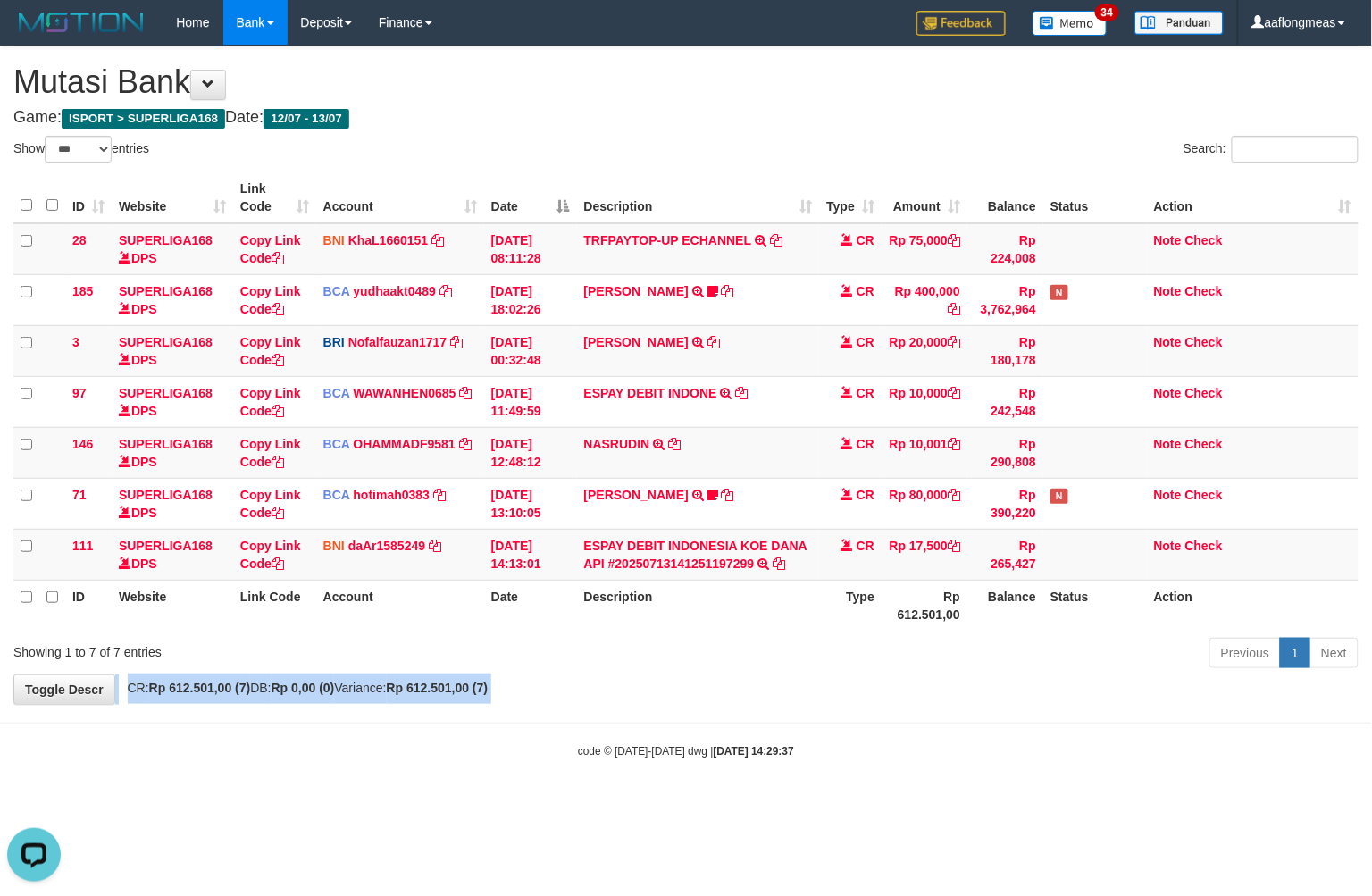 click on "**********" at bounding box center [686, 375] 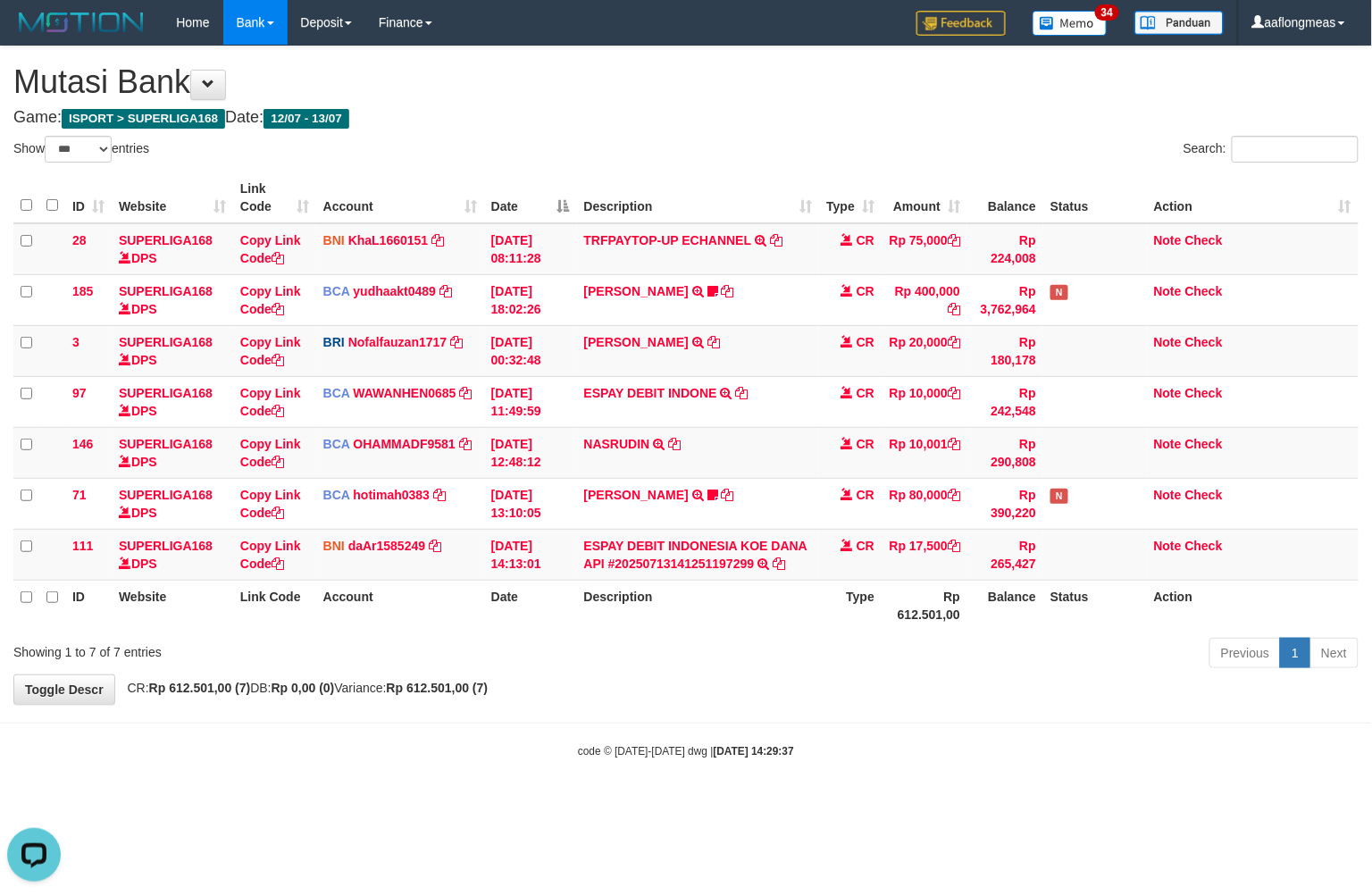 click on "Previous 1 Next" at bounding box center (972, 655) 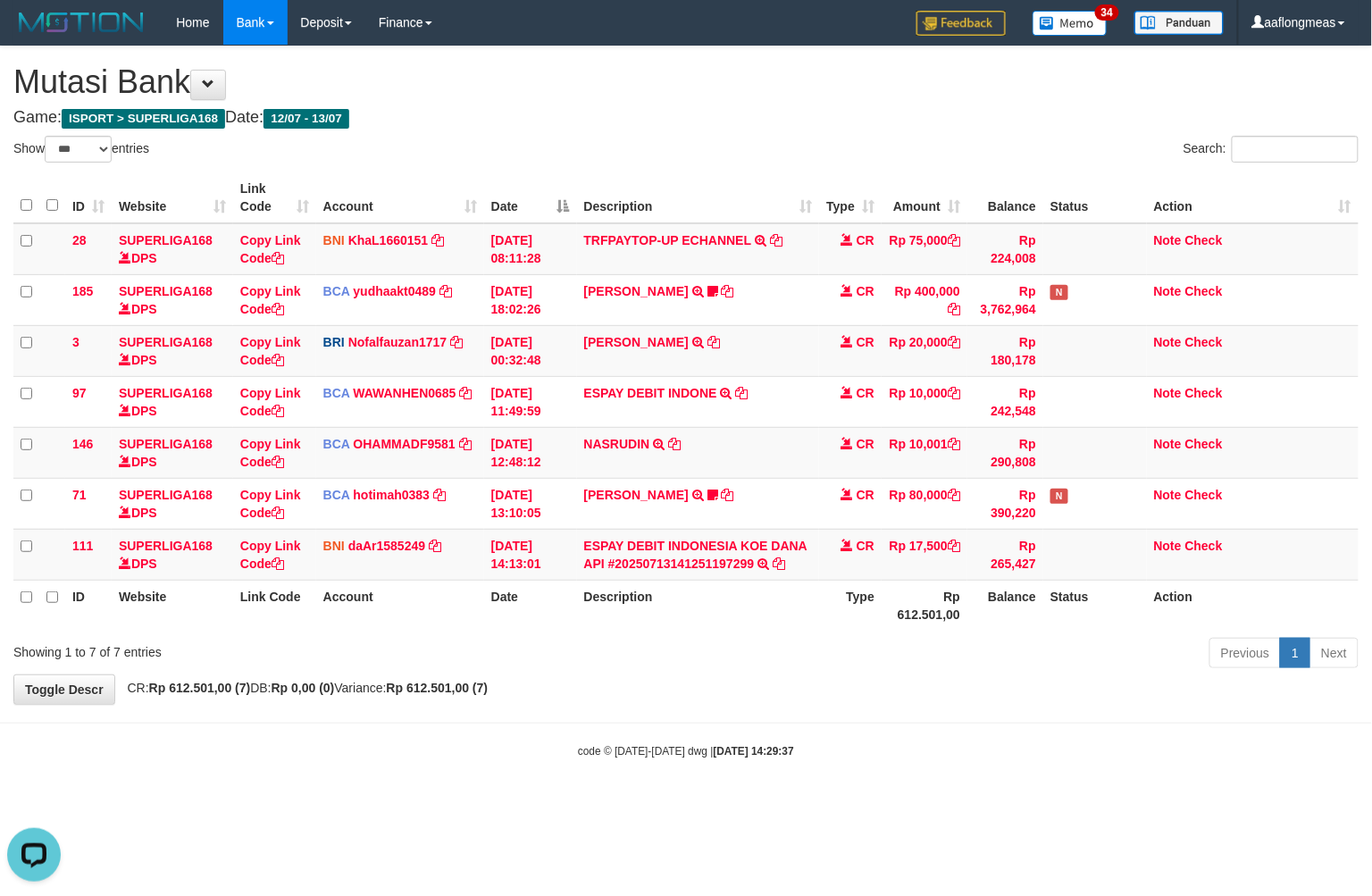 click on "Previous 1 Next" at bounding box center [972, 655] 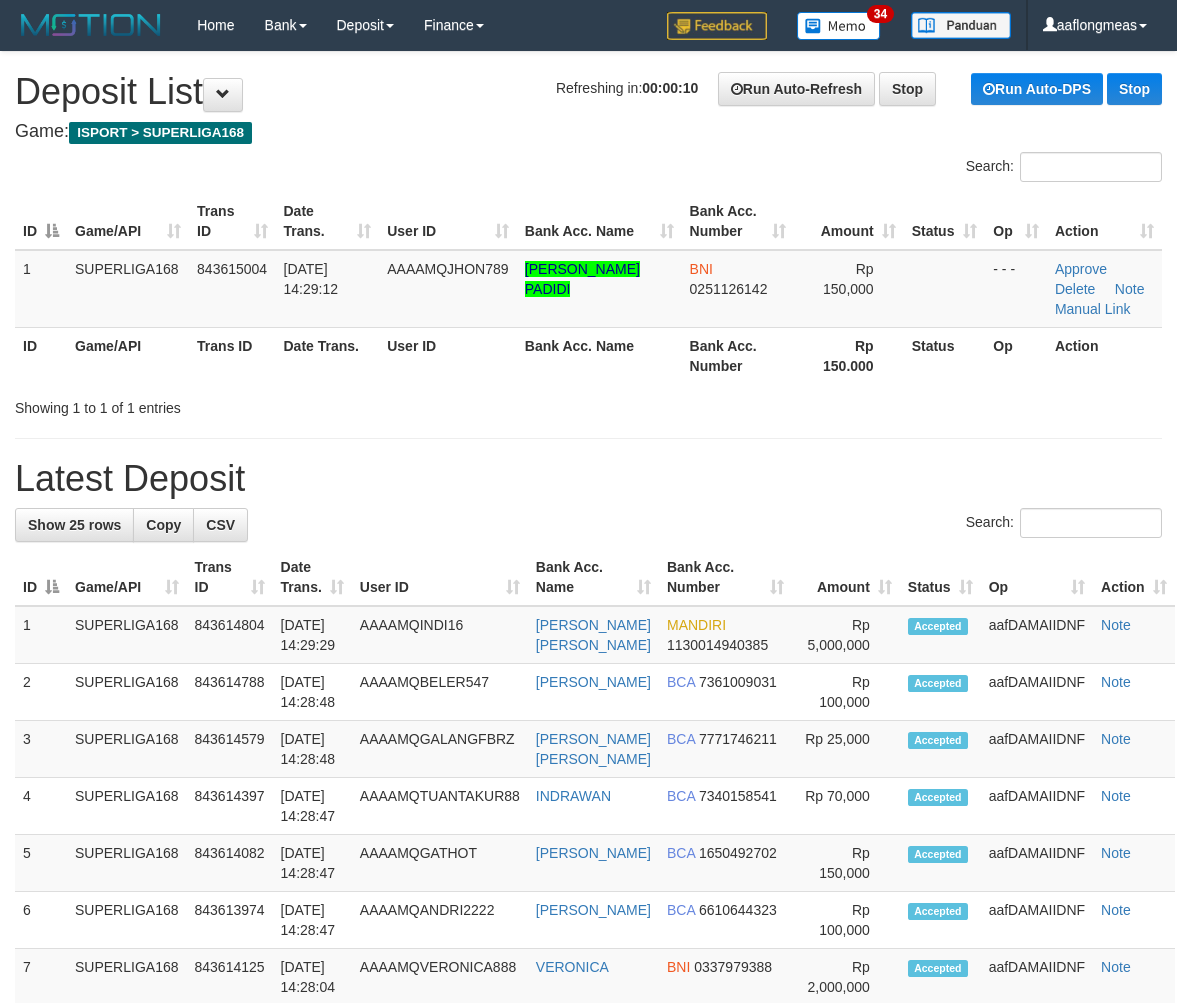 scroll, scrollTop: 0, scrollLeft: 0, axis: both 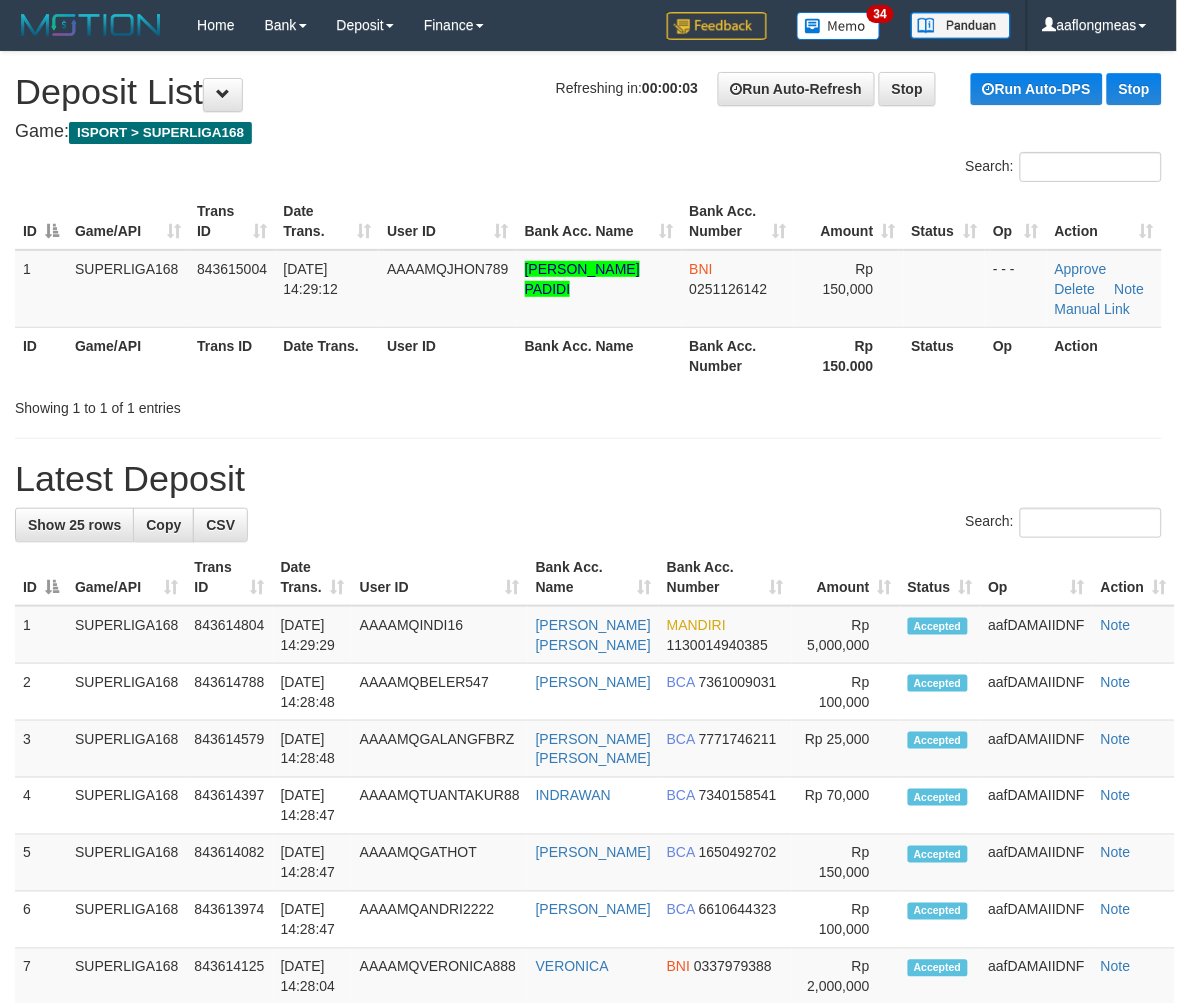 click on "Show 25 rows Copy CSV Search:
ID Game/API Trans ID Date Trans. User ID Bank Acc. Name Bank Acc. Number Amount Status Op Action
1
SUPERLIGA168
2" at bounding box center [588, 1336] 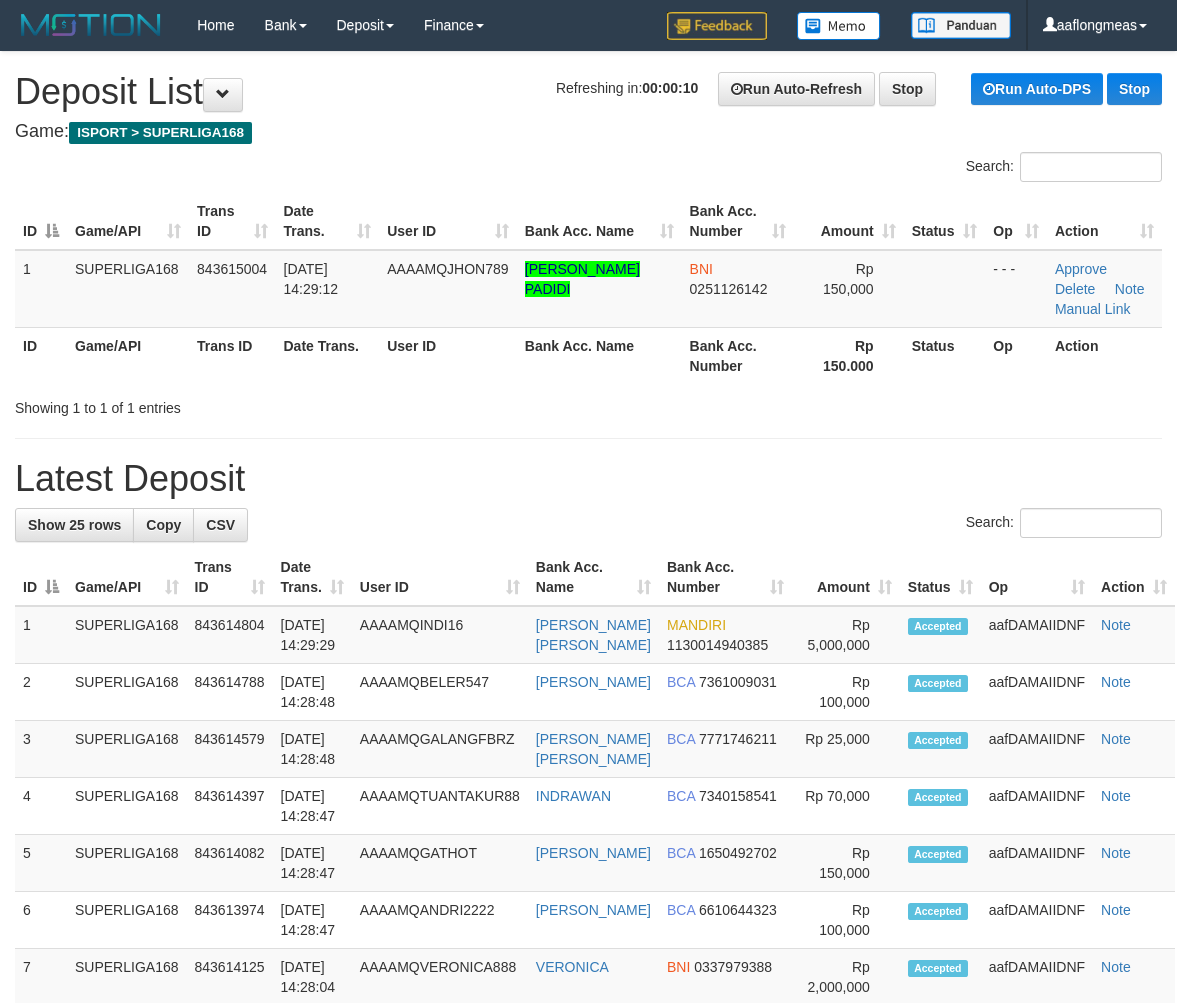 scroll, scrollTop: 0, scrollLeft: 0, axis: both 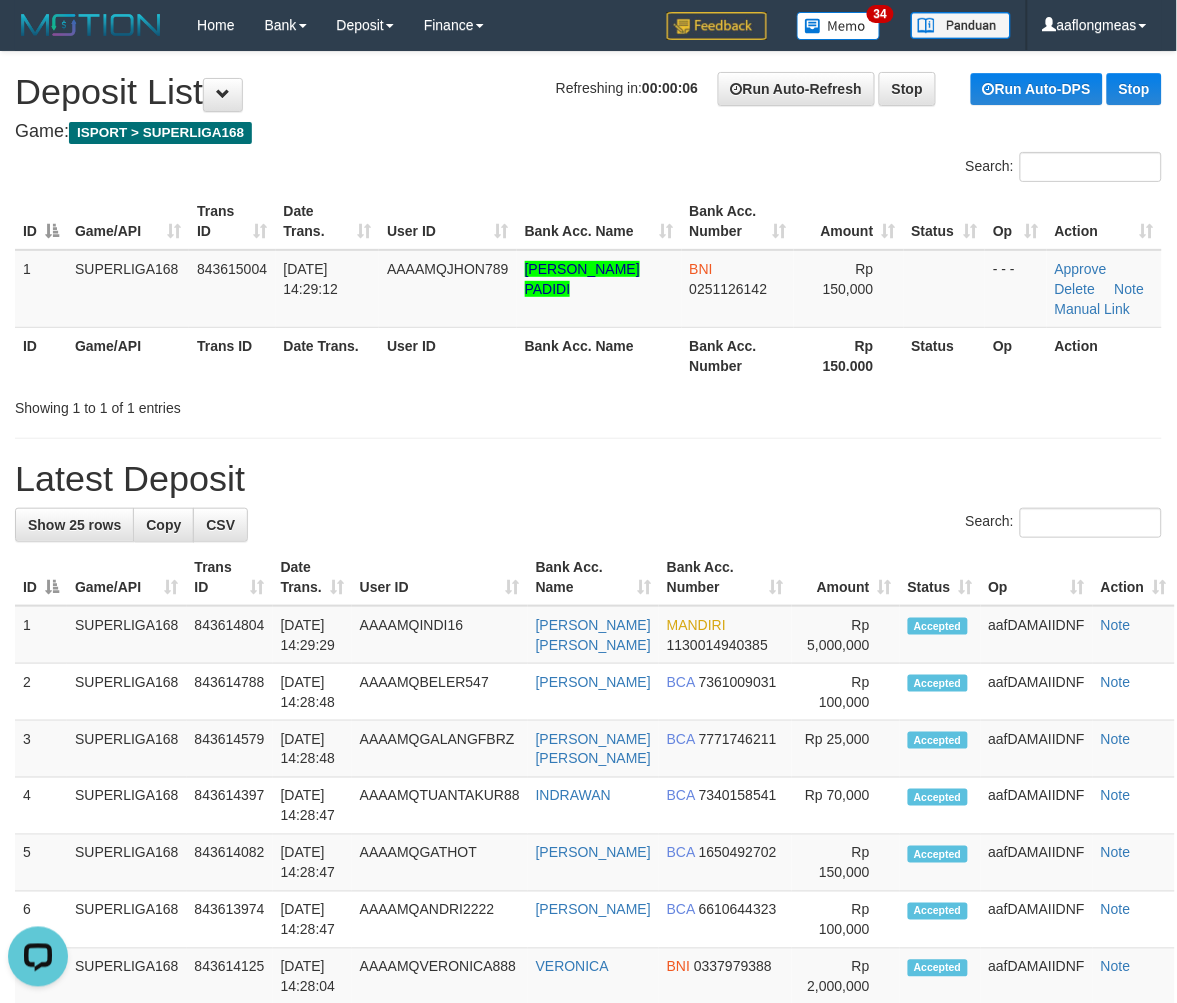 click on "Latest Deposit" at bounding box center [588, 479] 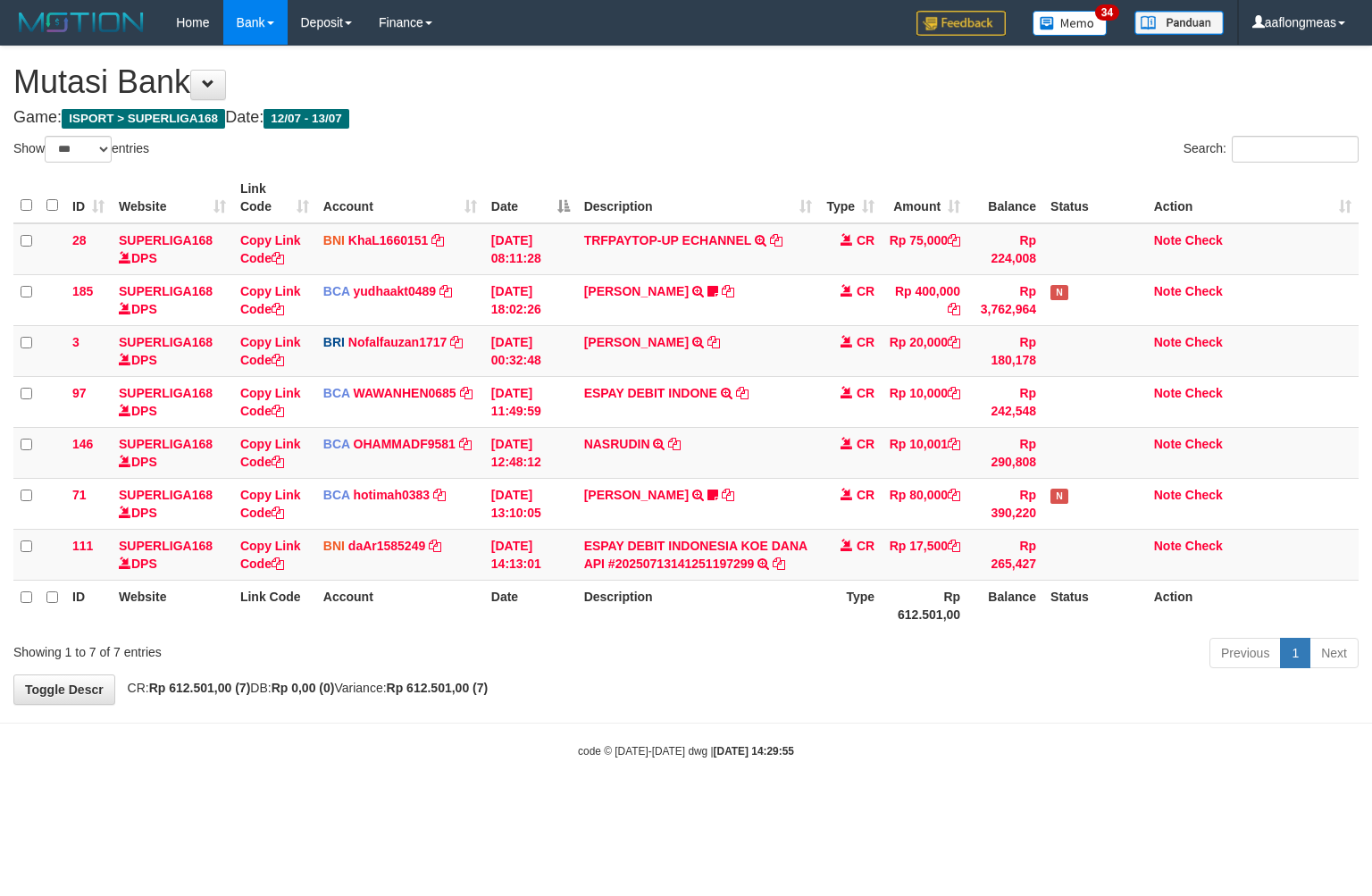 select on "***" 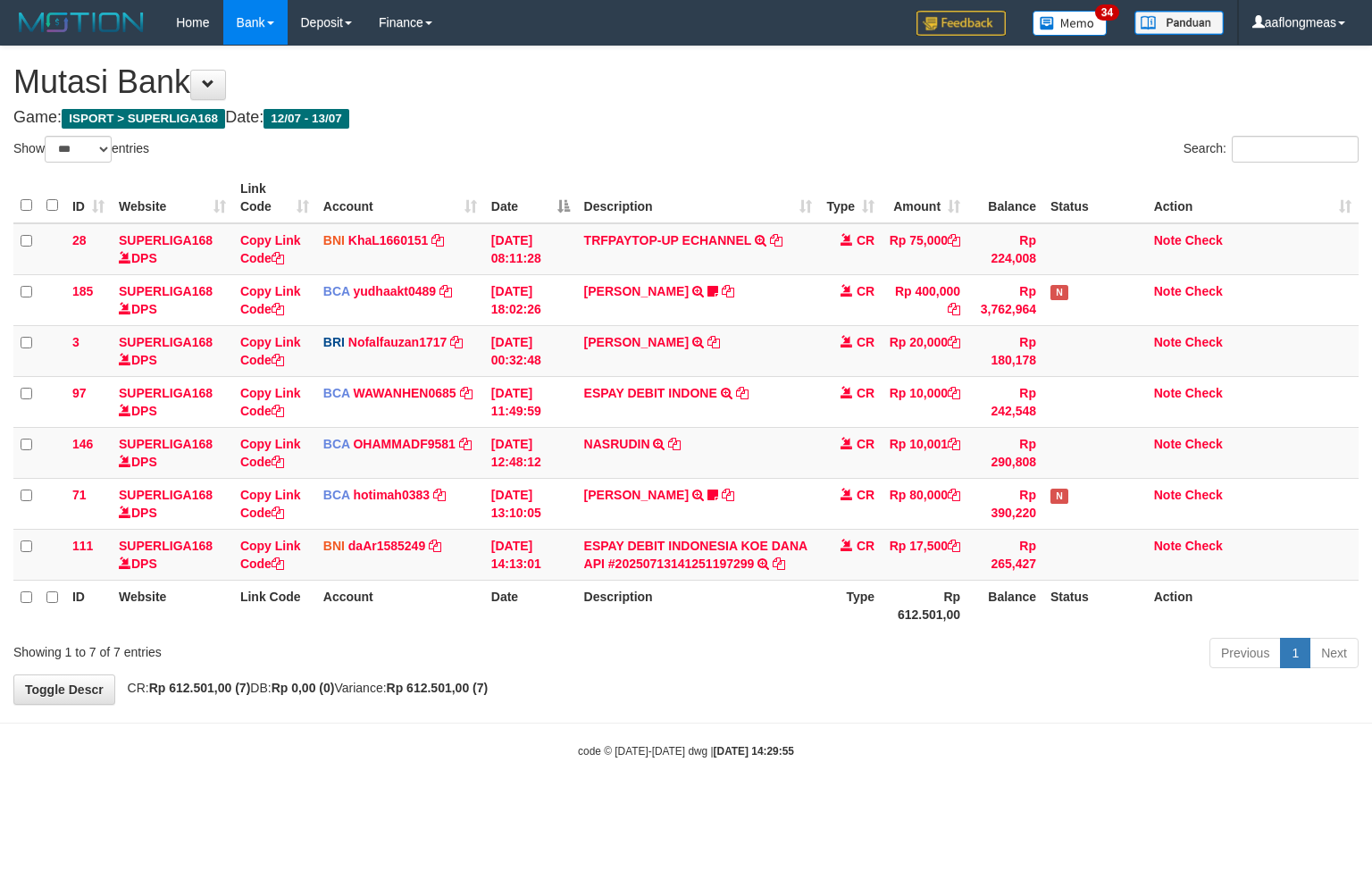 scroll, scrollTop: 0, scrollLeft: 0, axis: both 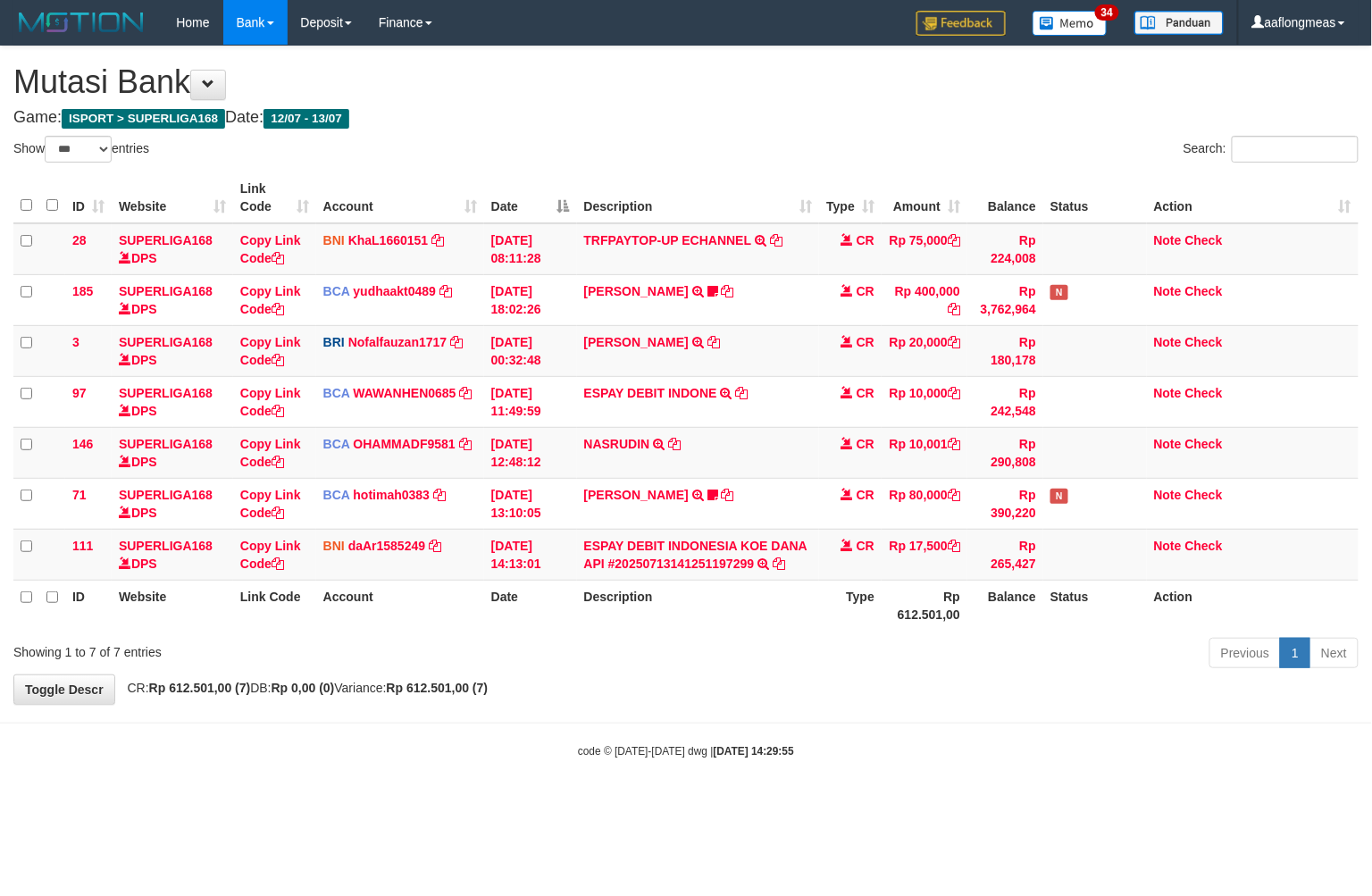 click on "**********" at bounding box center (686, 375) 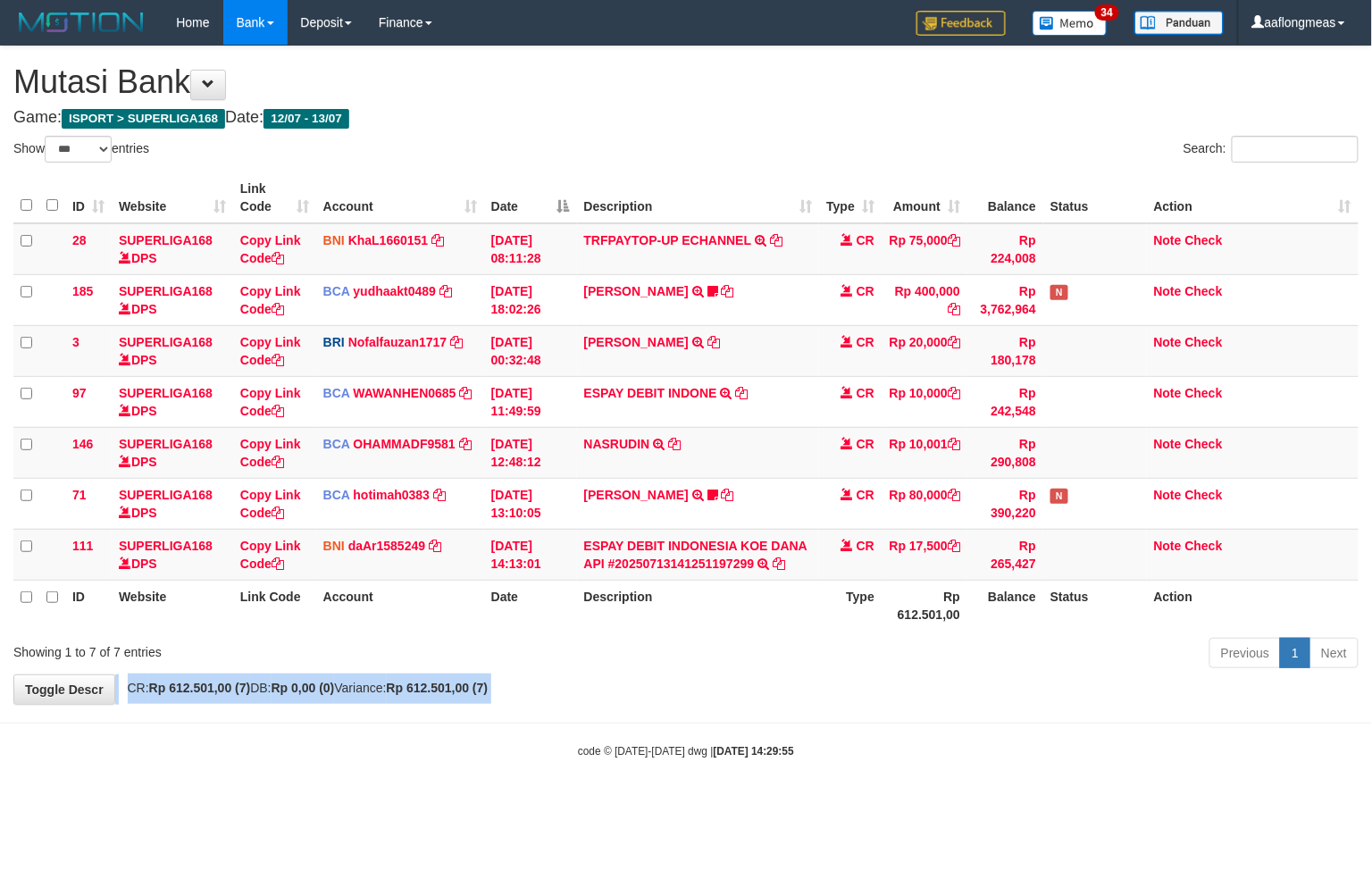 click on "**********" at bounding box center [686, 375] 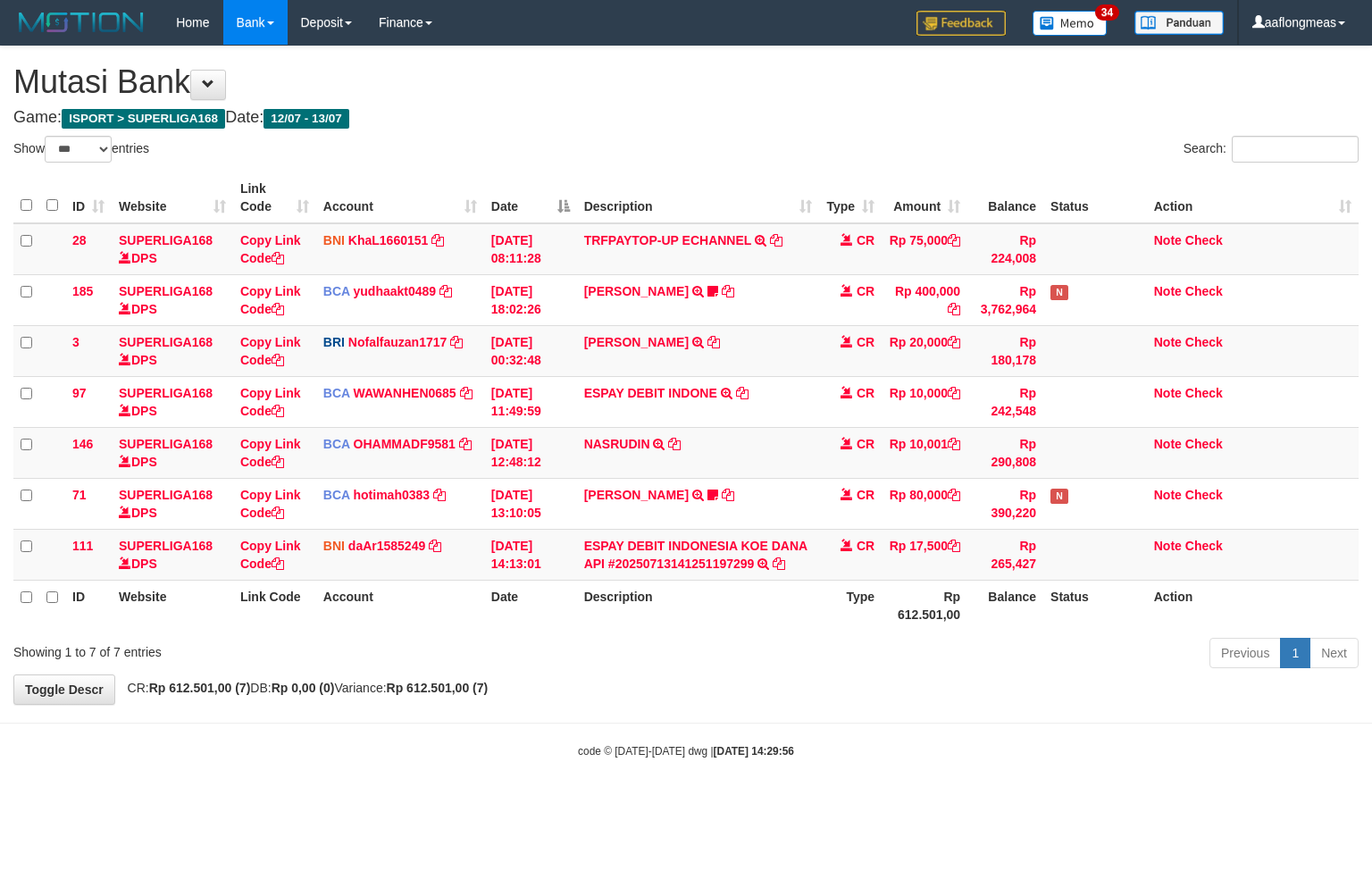 select on "***" 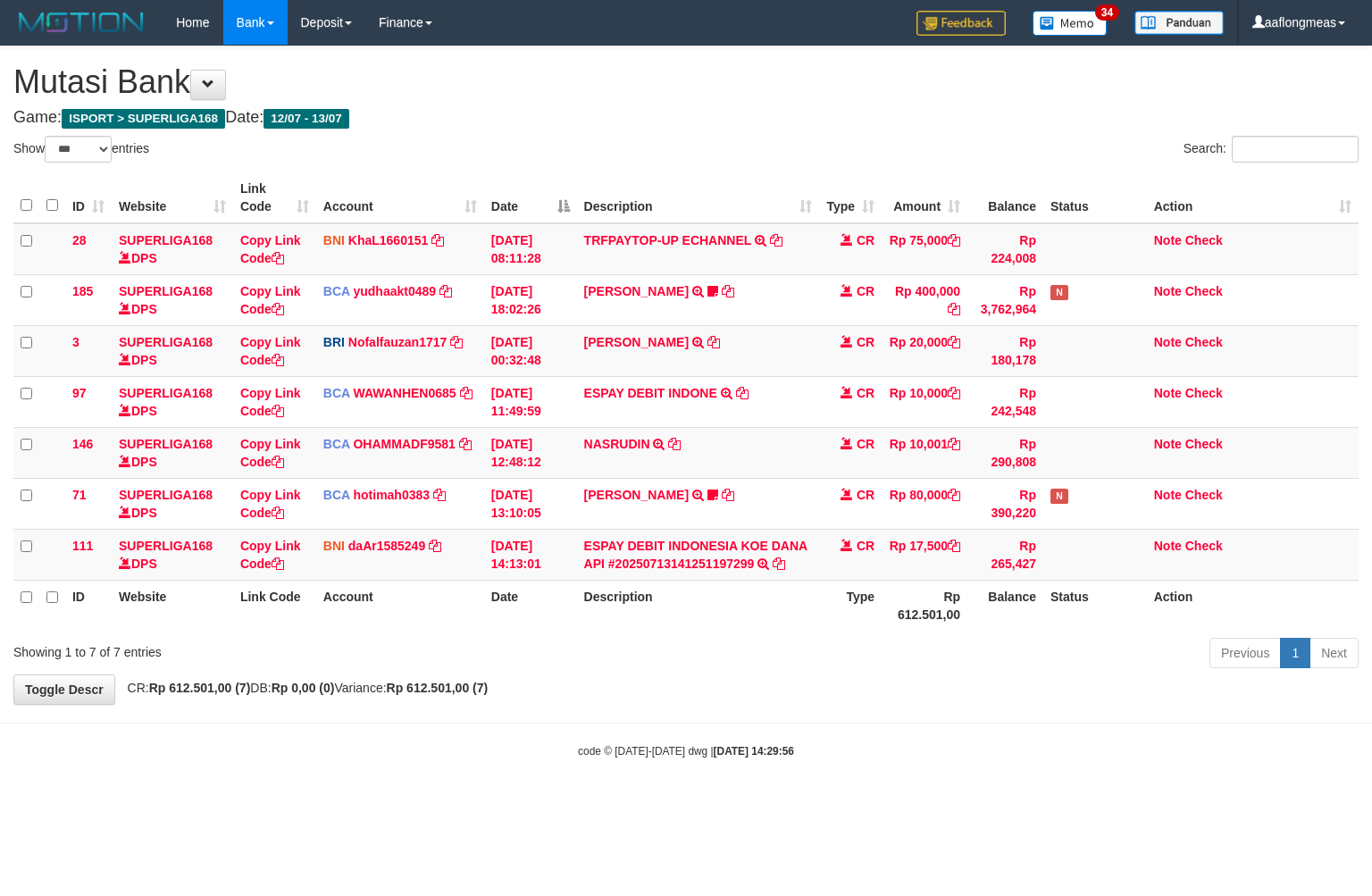 scroll, scrollTop: 0, scrollLeft: 0, axis: both 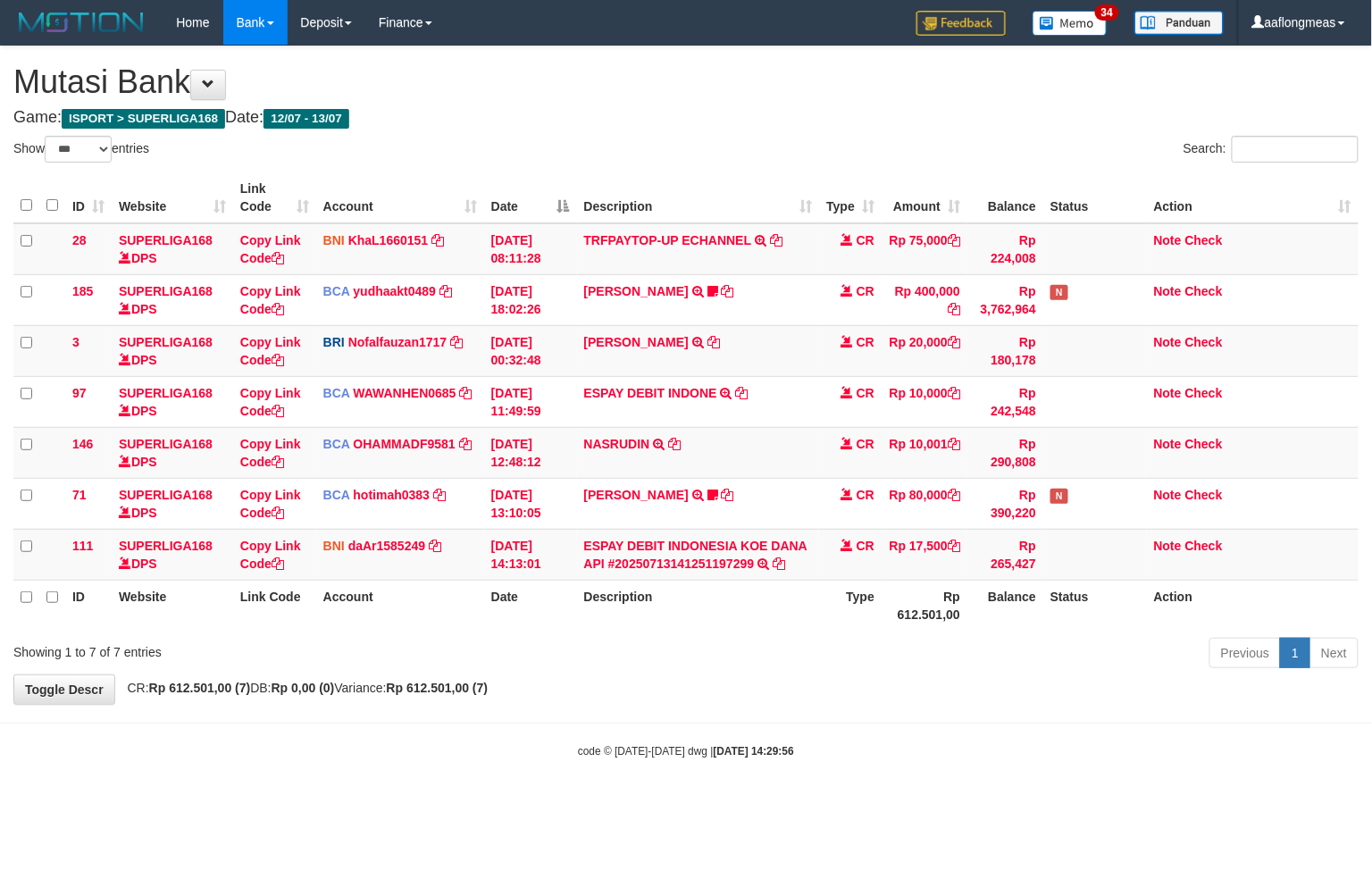 click on "**********" at bounding box center [686, 375] 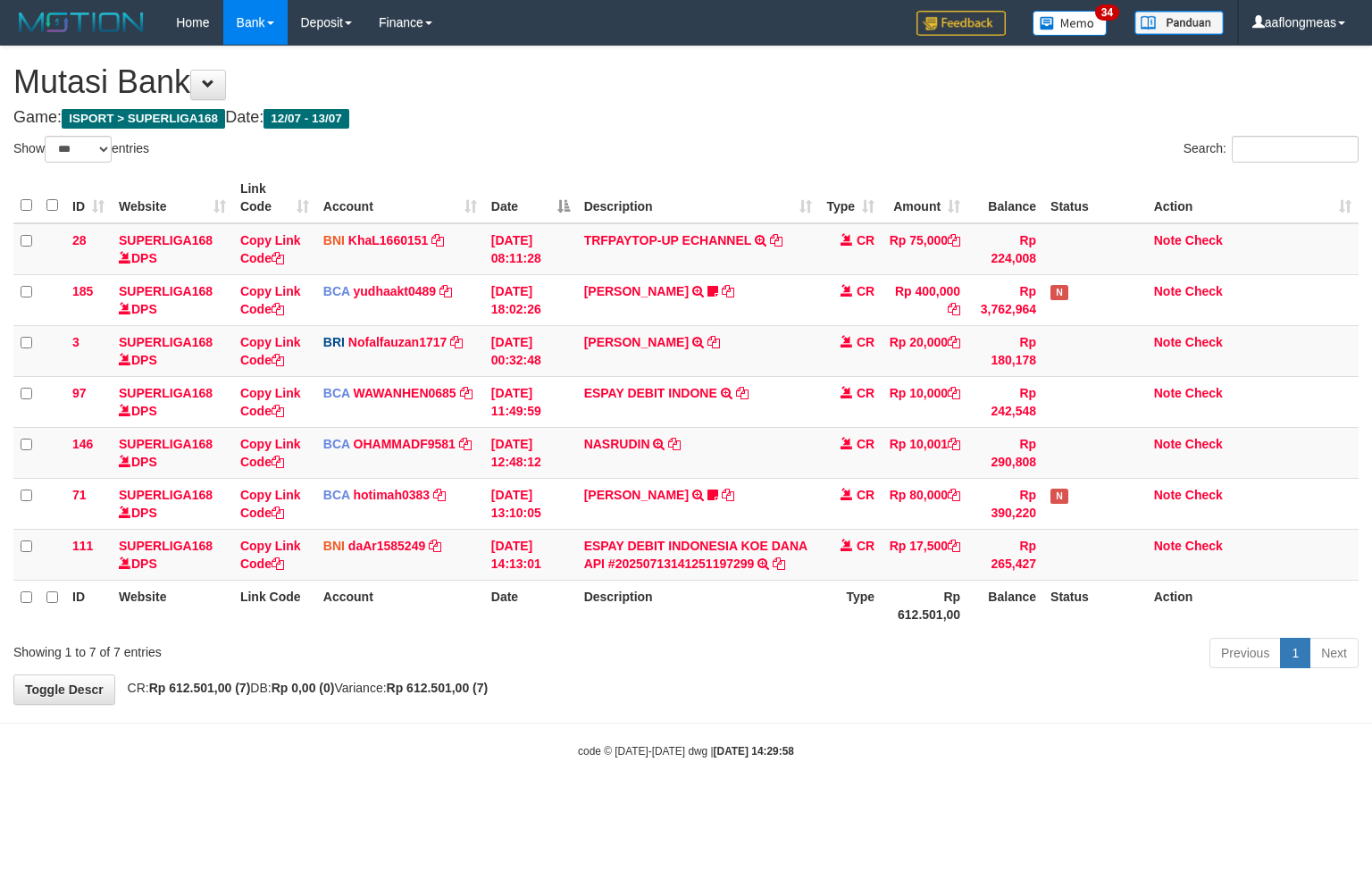 select on "***" 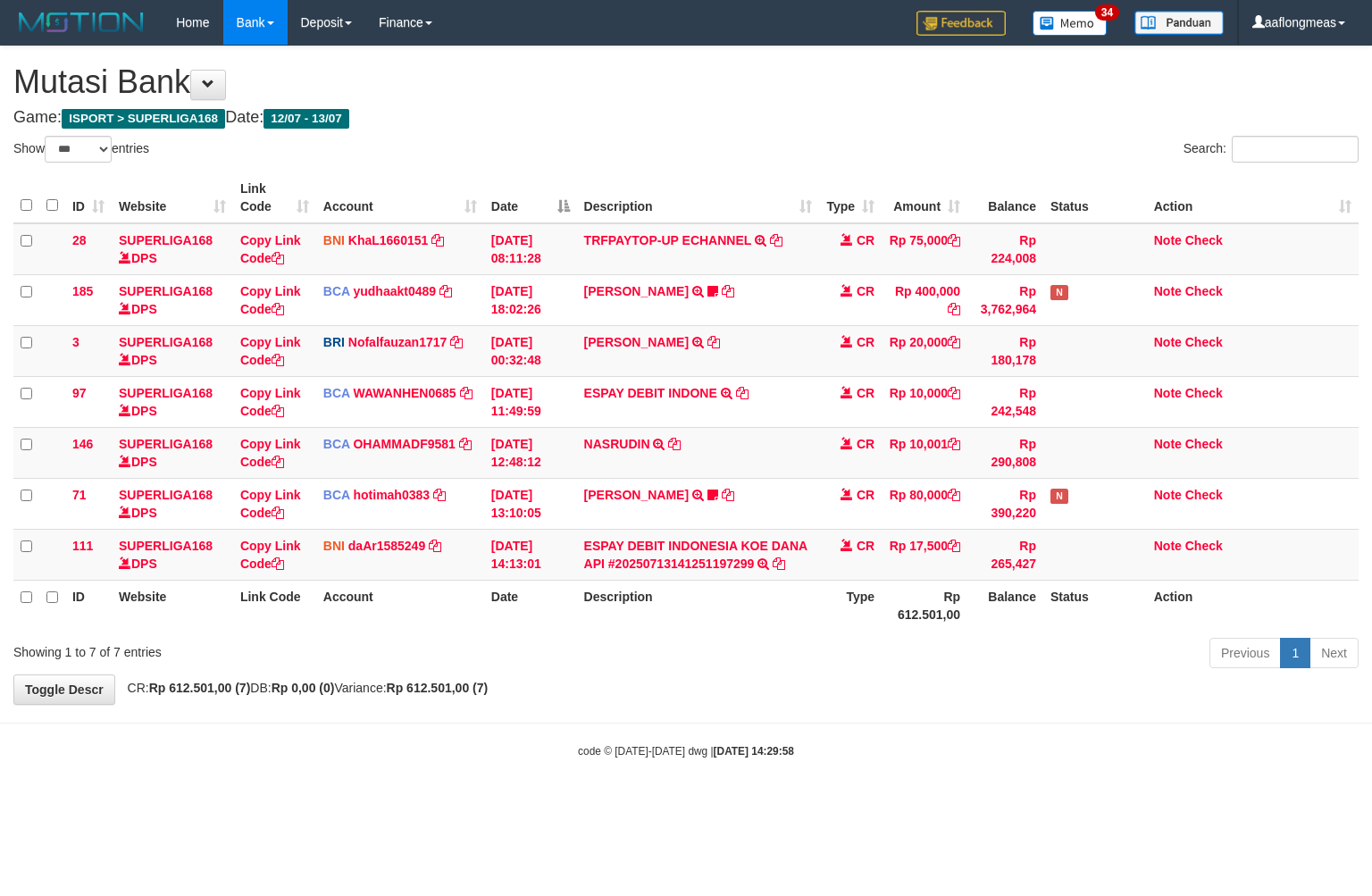 scroll, scrollTop: 0, scrollLeft: 0, axis: both 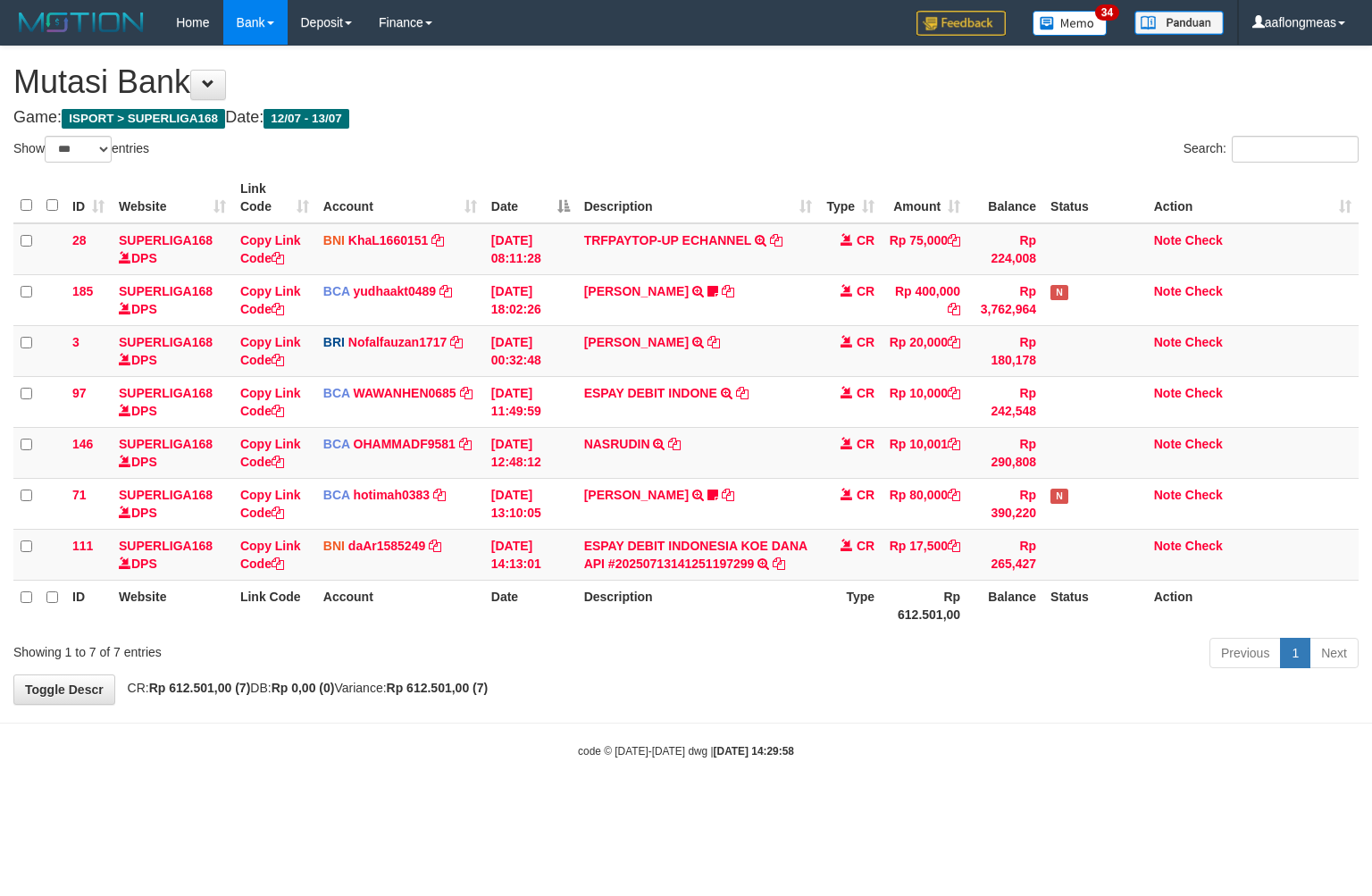 select on "***" 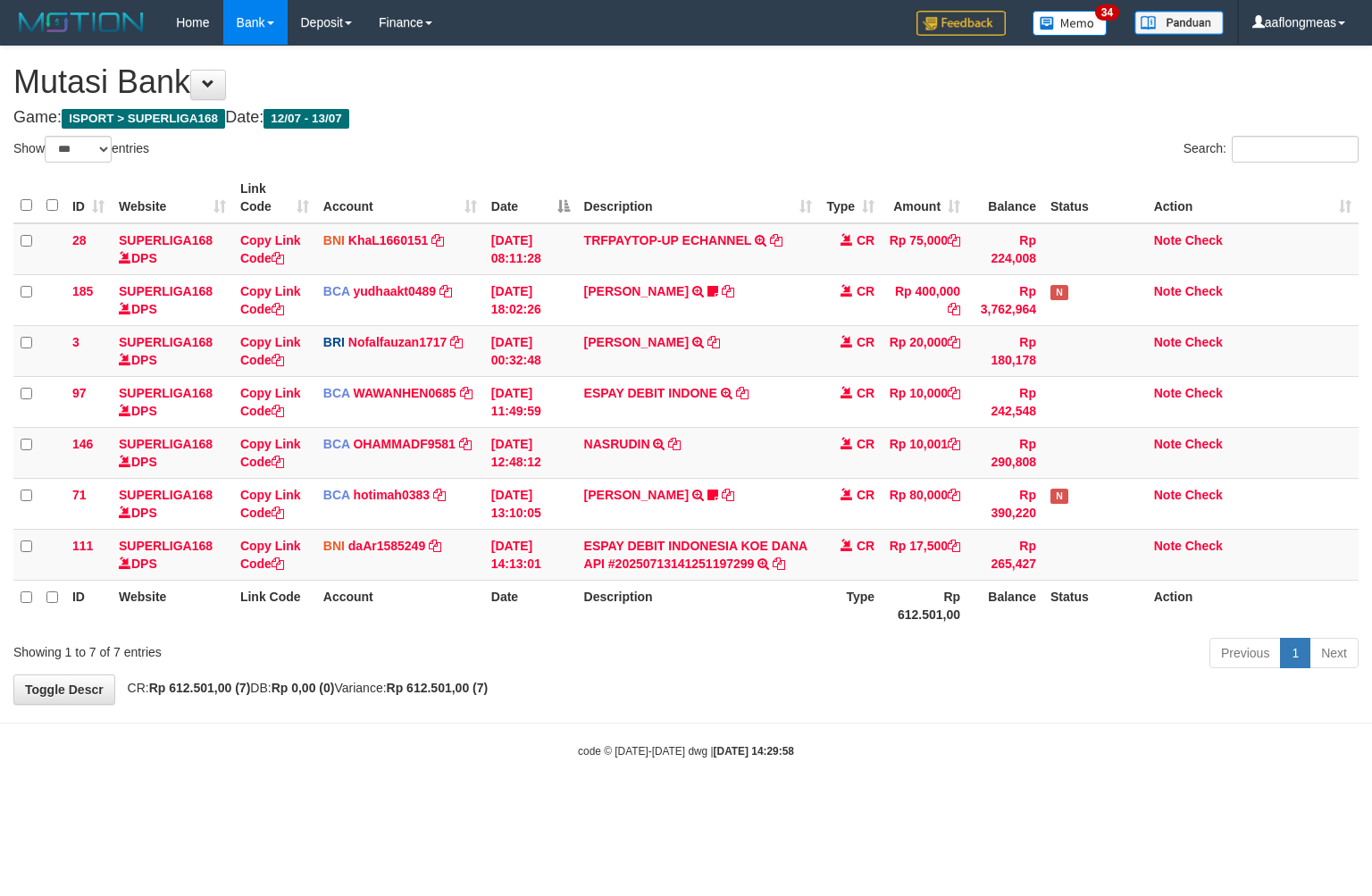 scroll, scrollTop: 0, scrollLeft: 0, axis: both 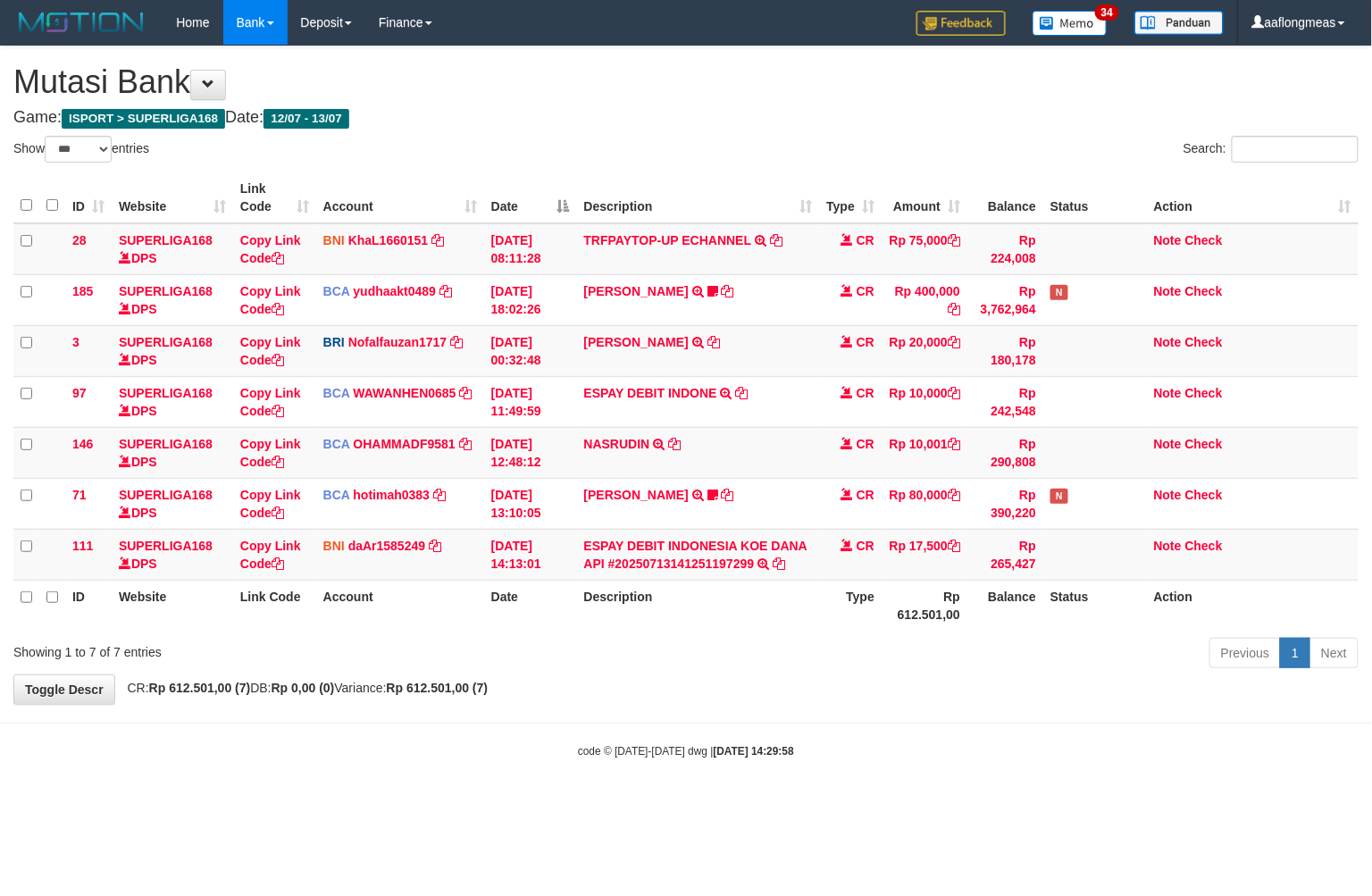 click on "**********" at bounding box center (686, 375) 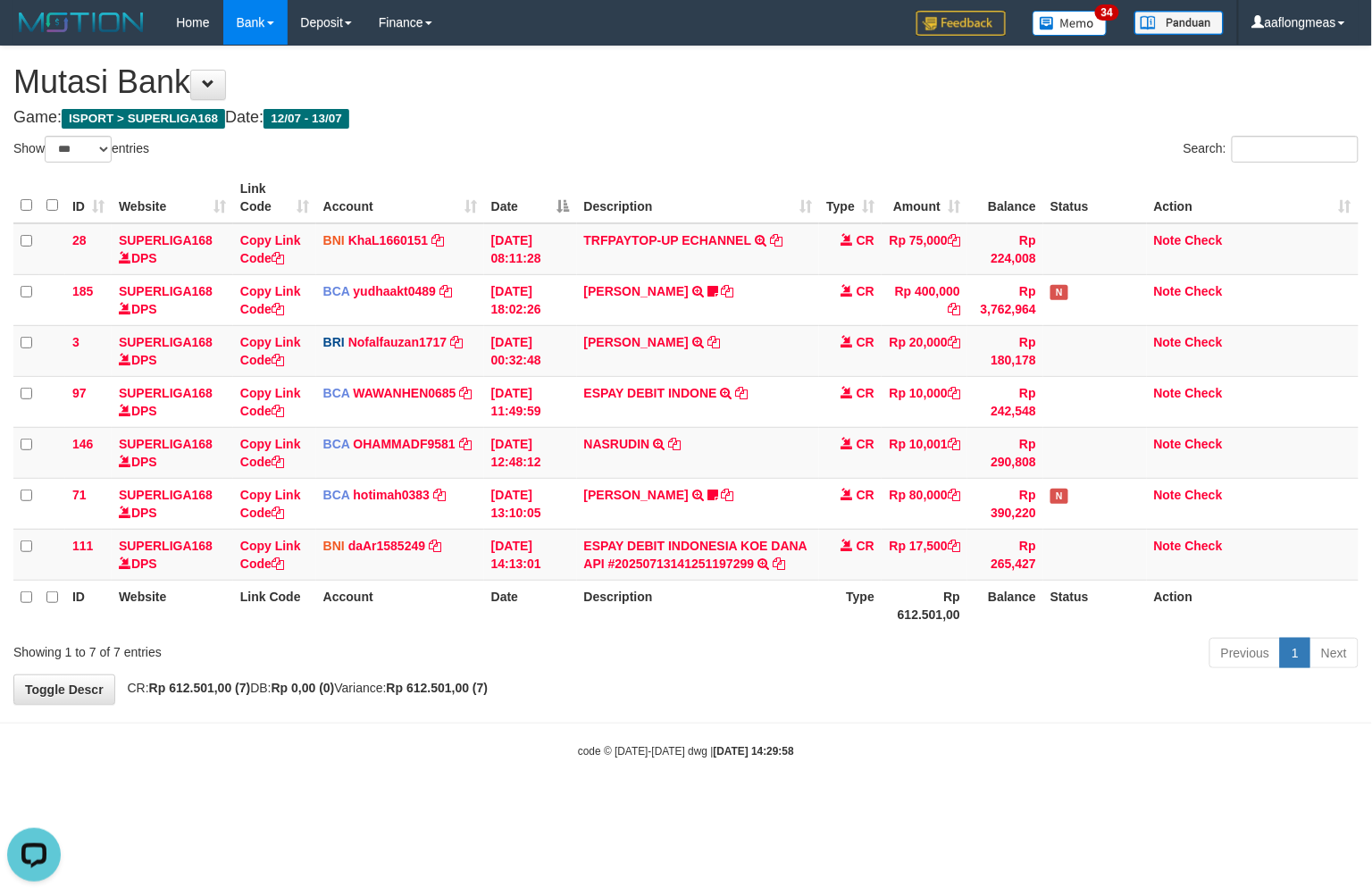 scroll, scrollTop: 0, scrollLeft: 0, axis: both 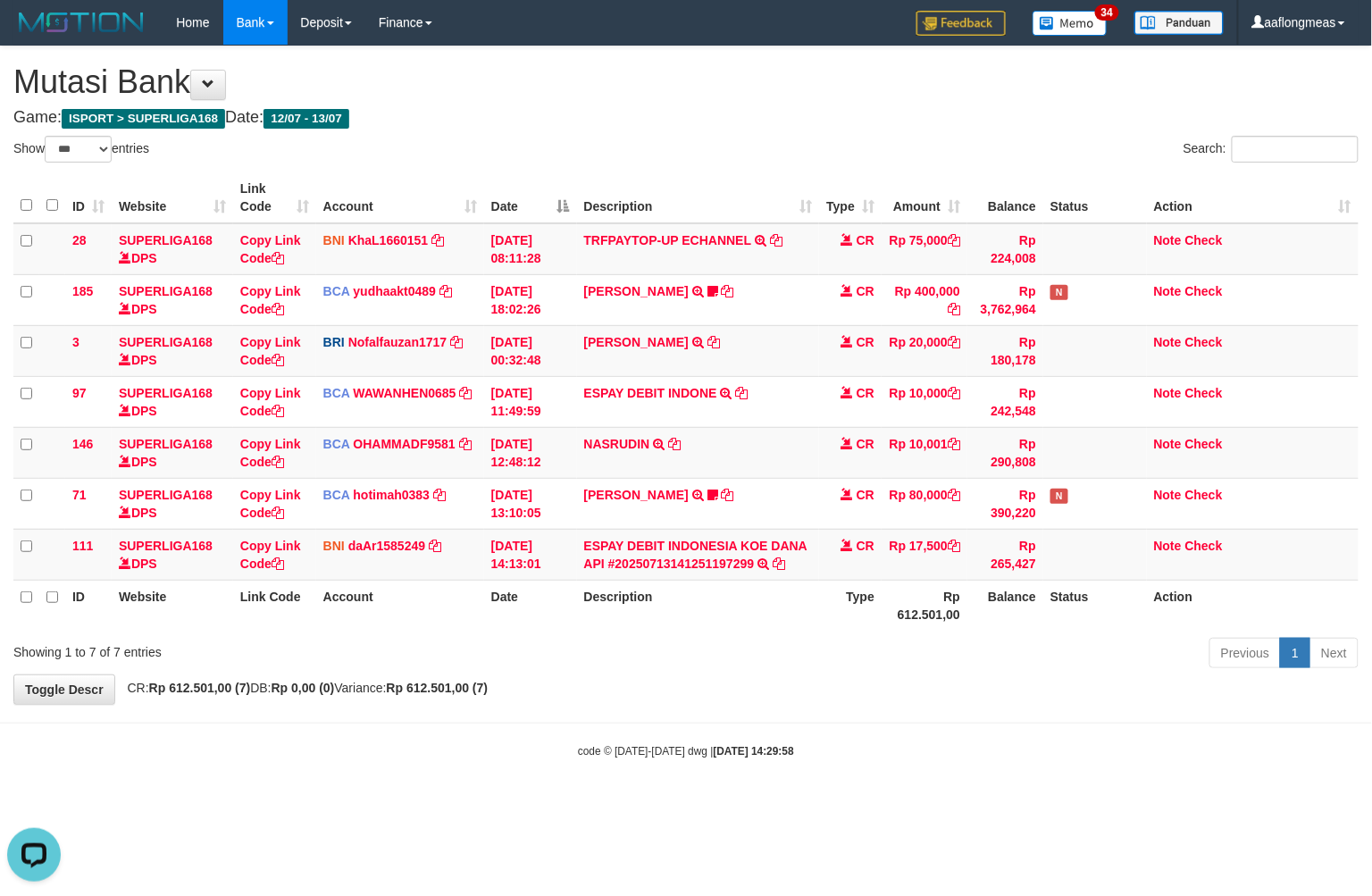click on "Toggle navigation
Home
Bank
Account List
Load
By Website
Group
[ISPORT]													SUPERLIGA168
By Load Group (DPS)
34" at bounding box center [686, 402] 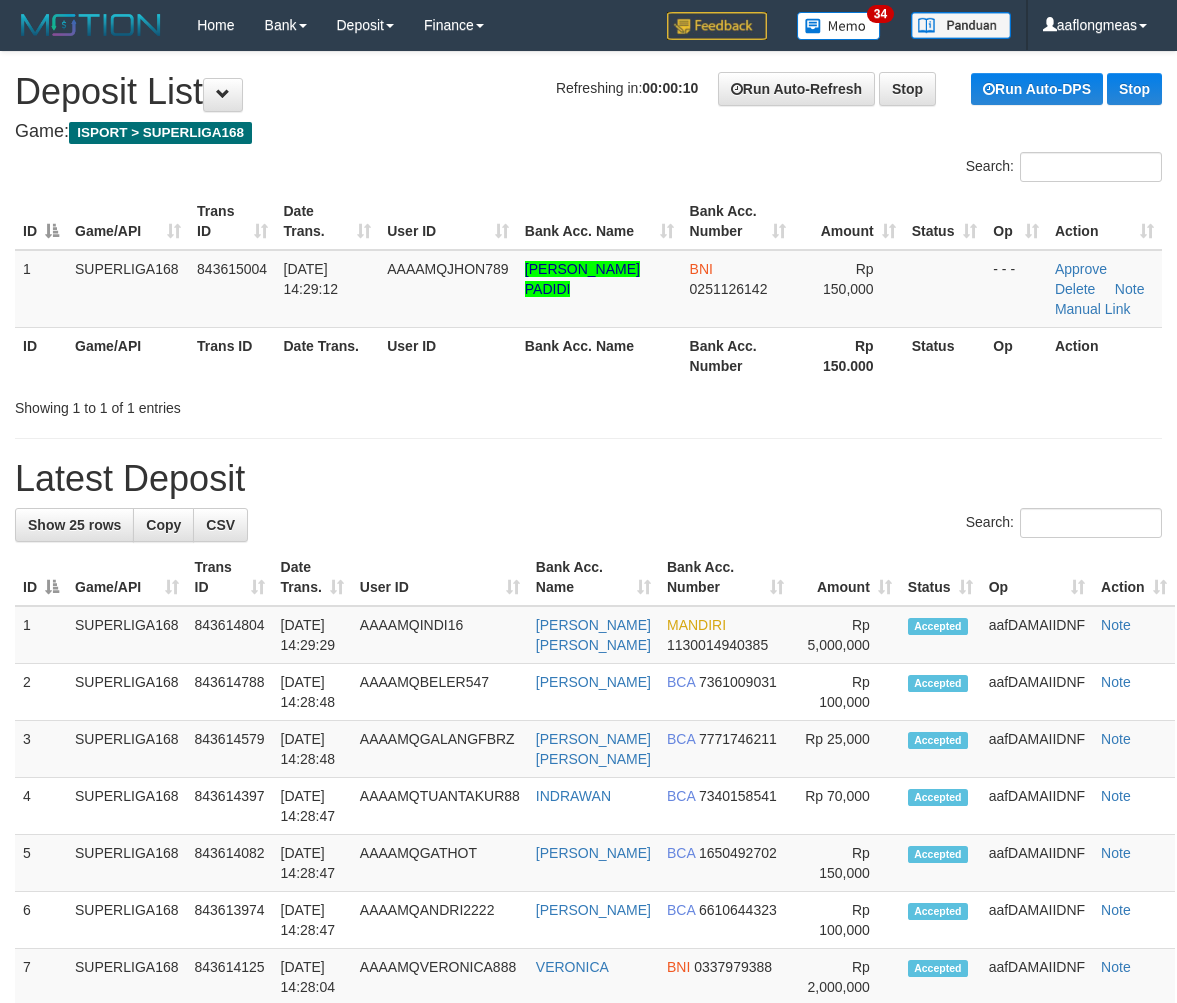 scroll, scrollTop: 0, scrollLeft: 0, axis: both 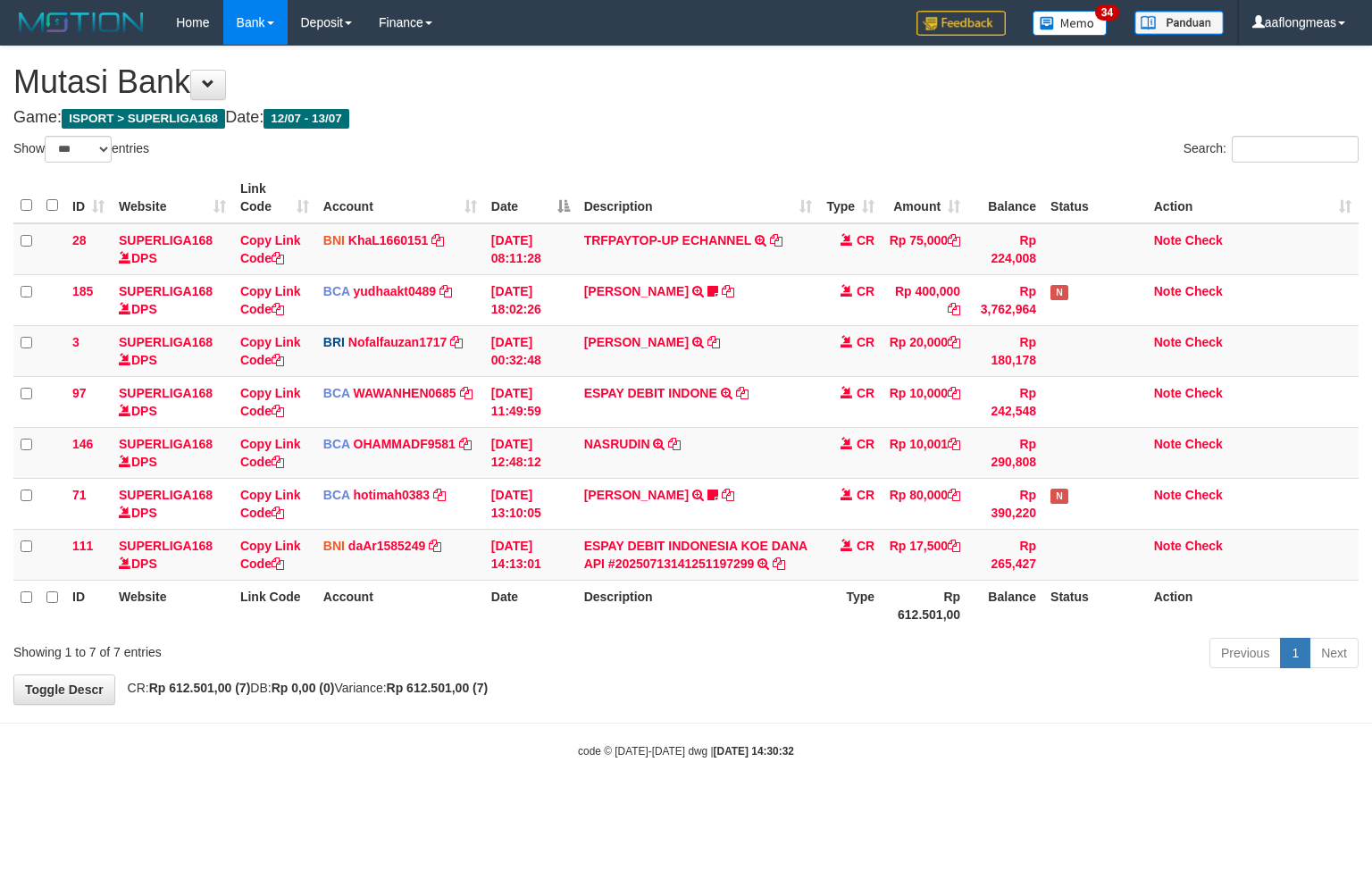 select on "***" 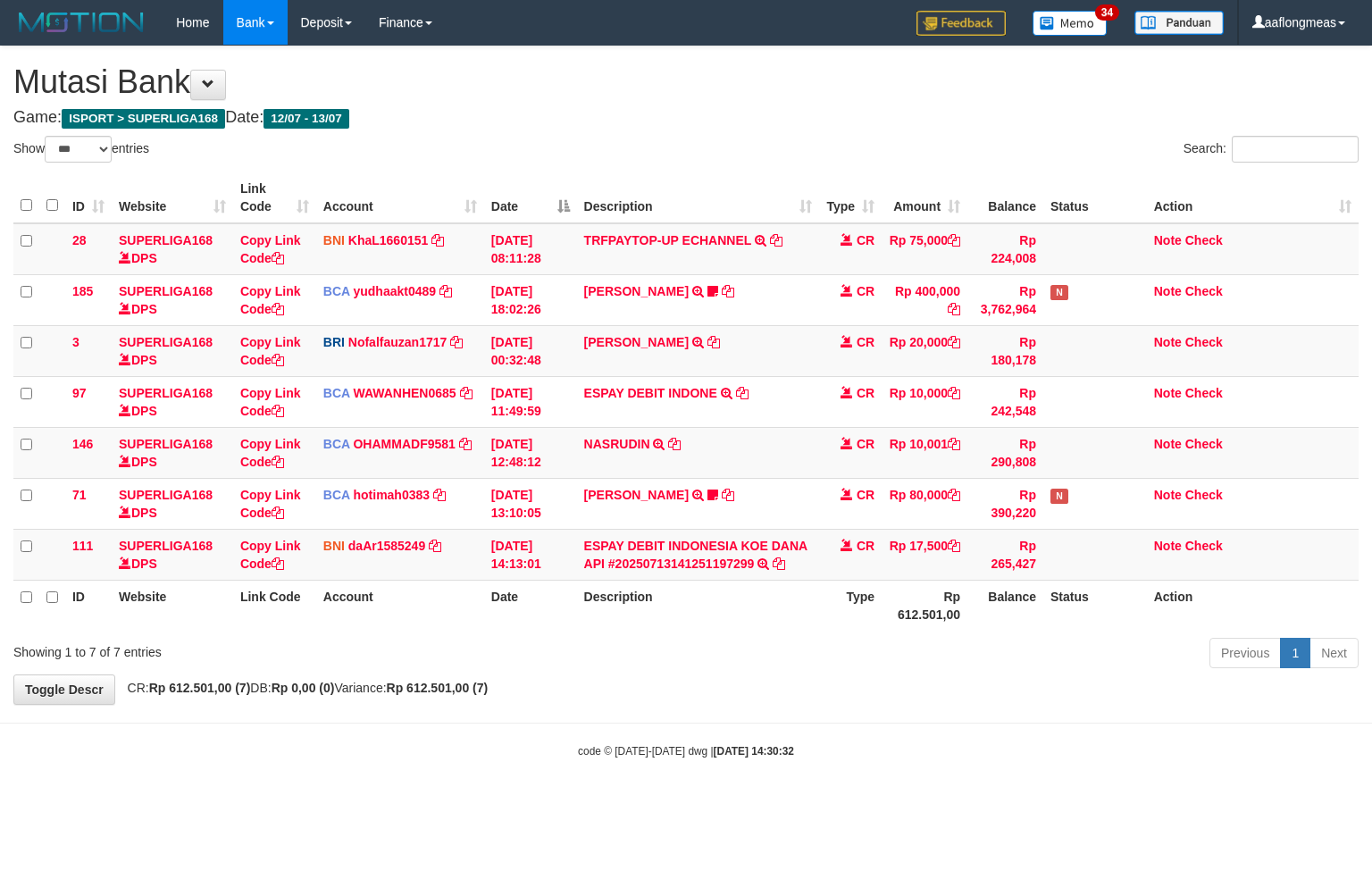 scroll, scrollTop: 0, scrollLeft: 0, axis: both 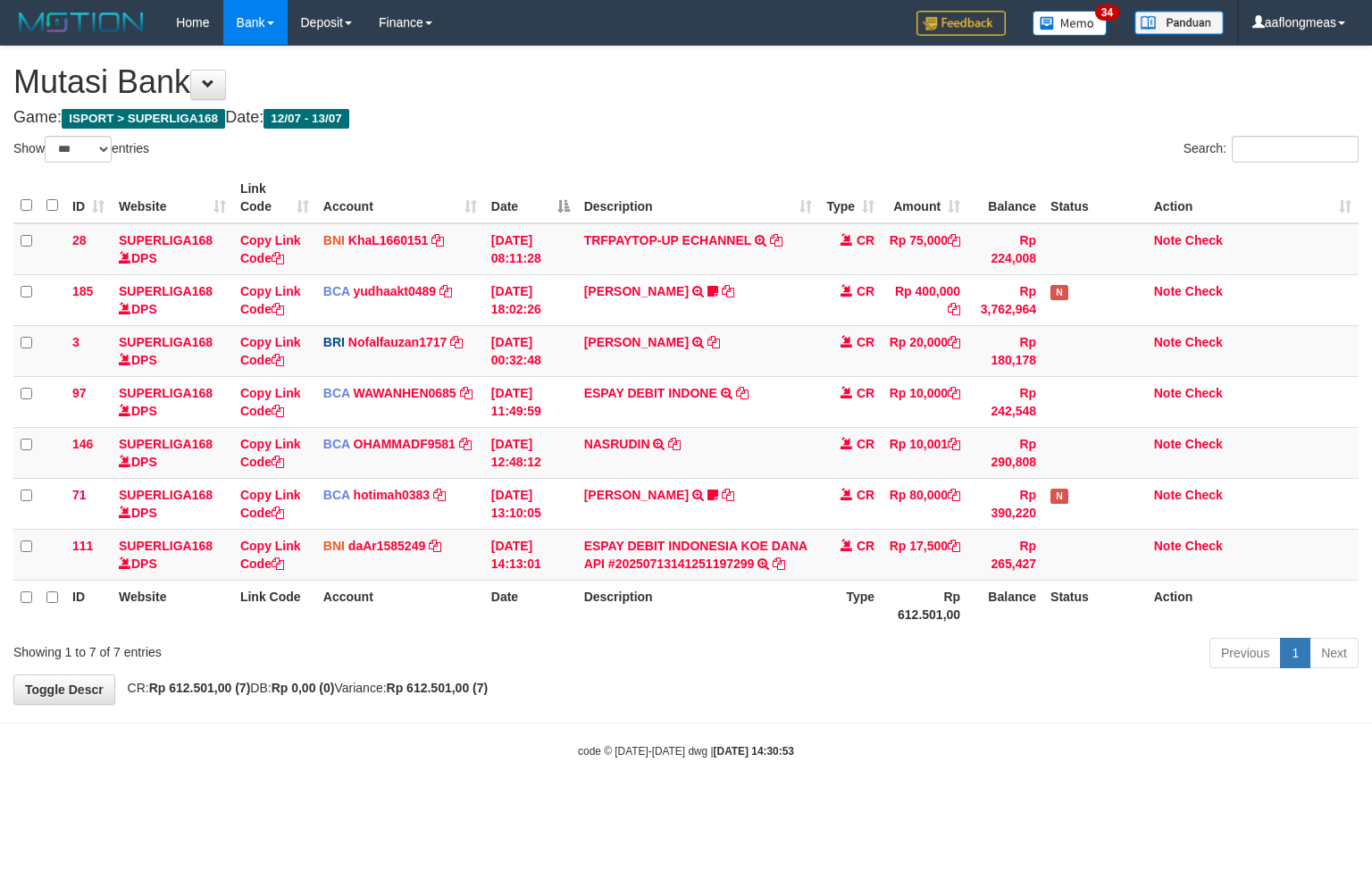select on "***" 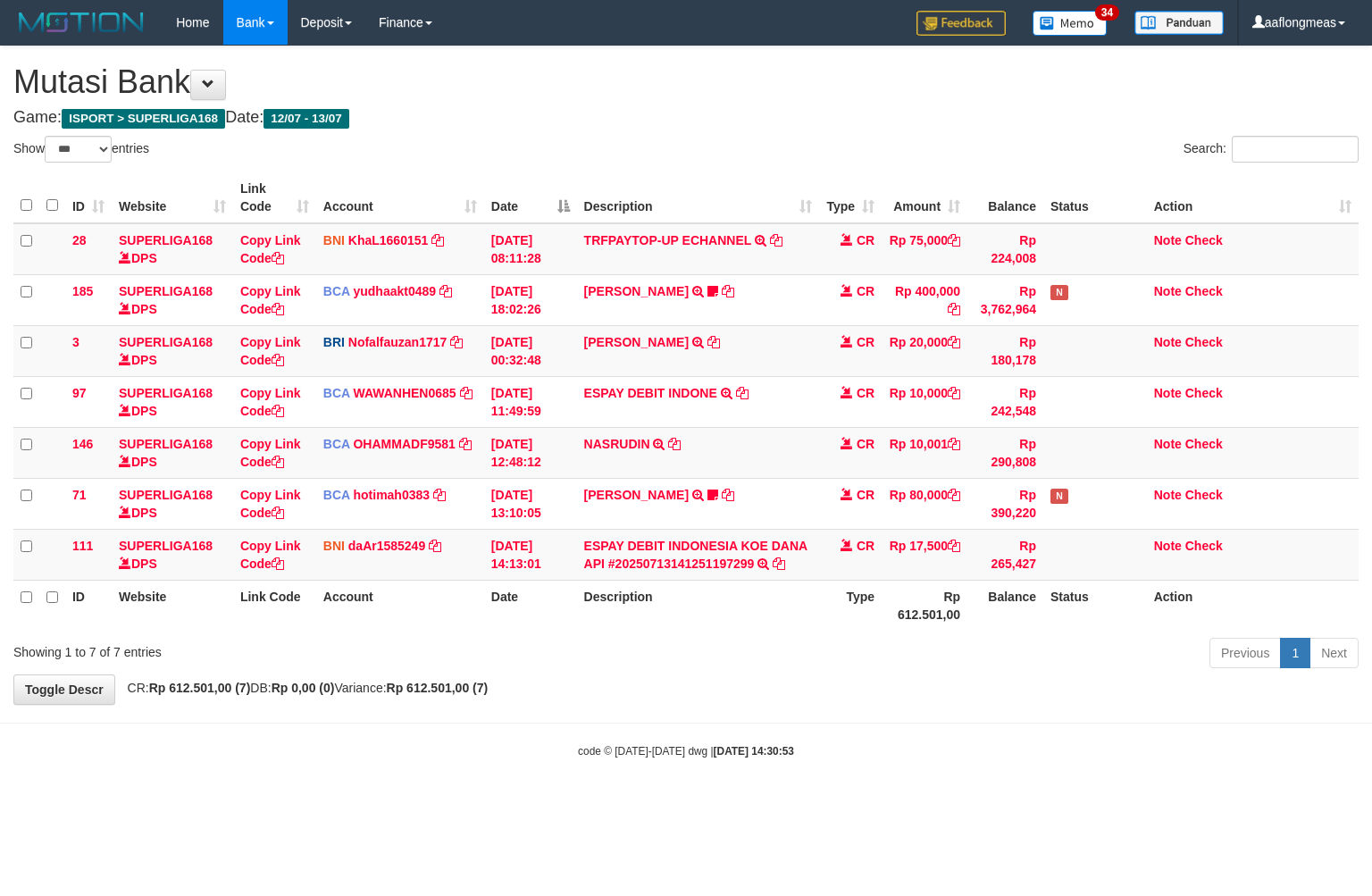 scroll, scrollTop: 0, scrollLeft: 0, axis: both 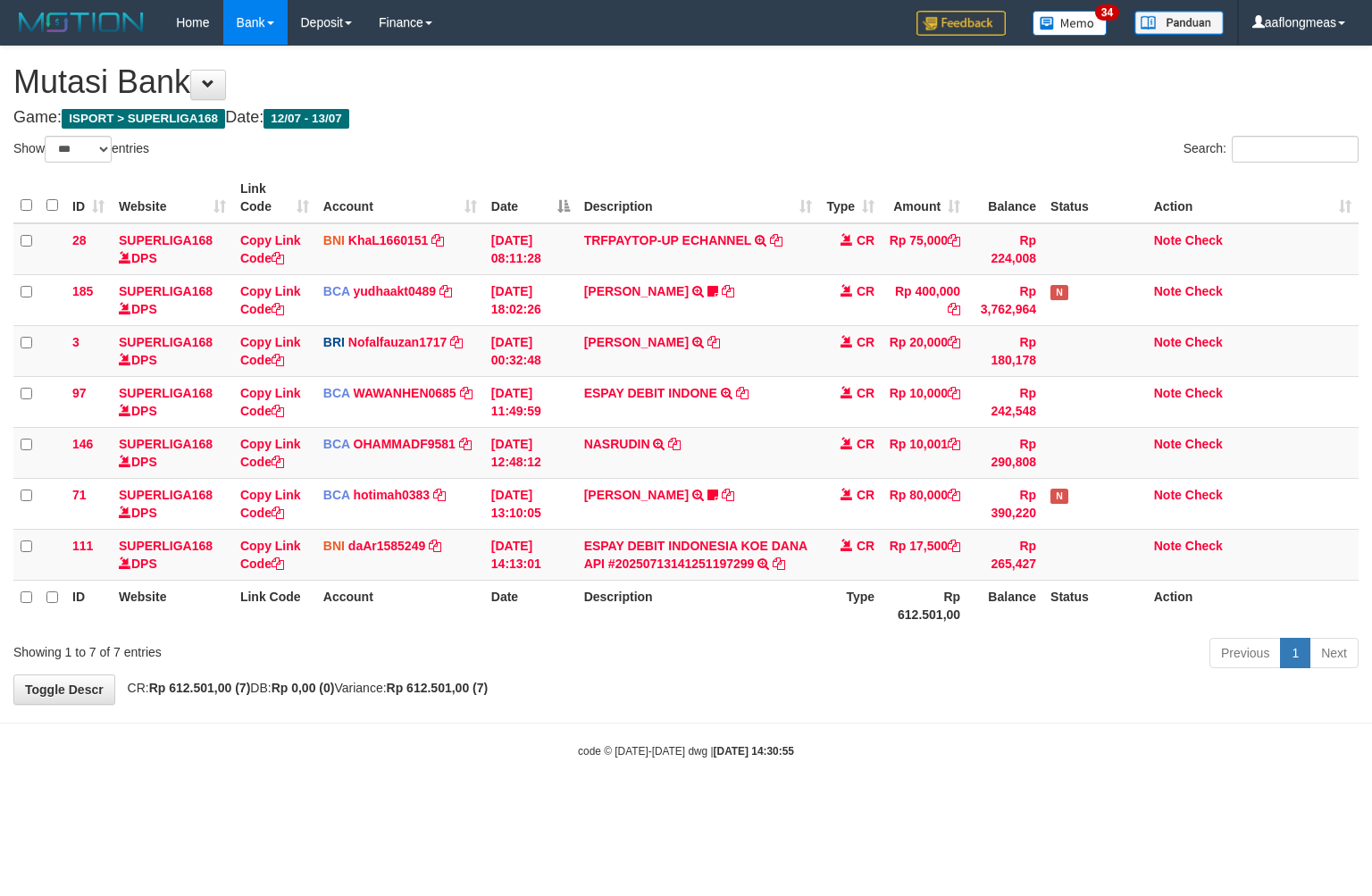 select on "***" 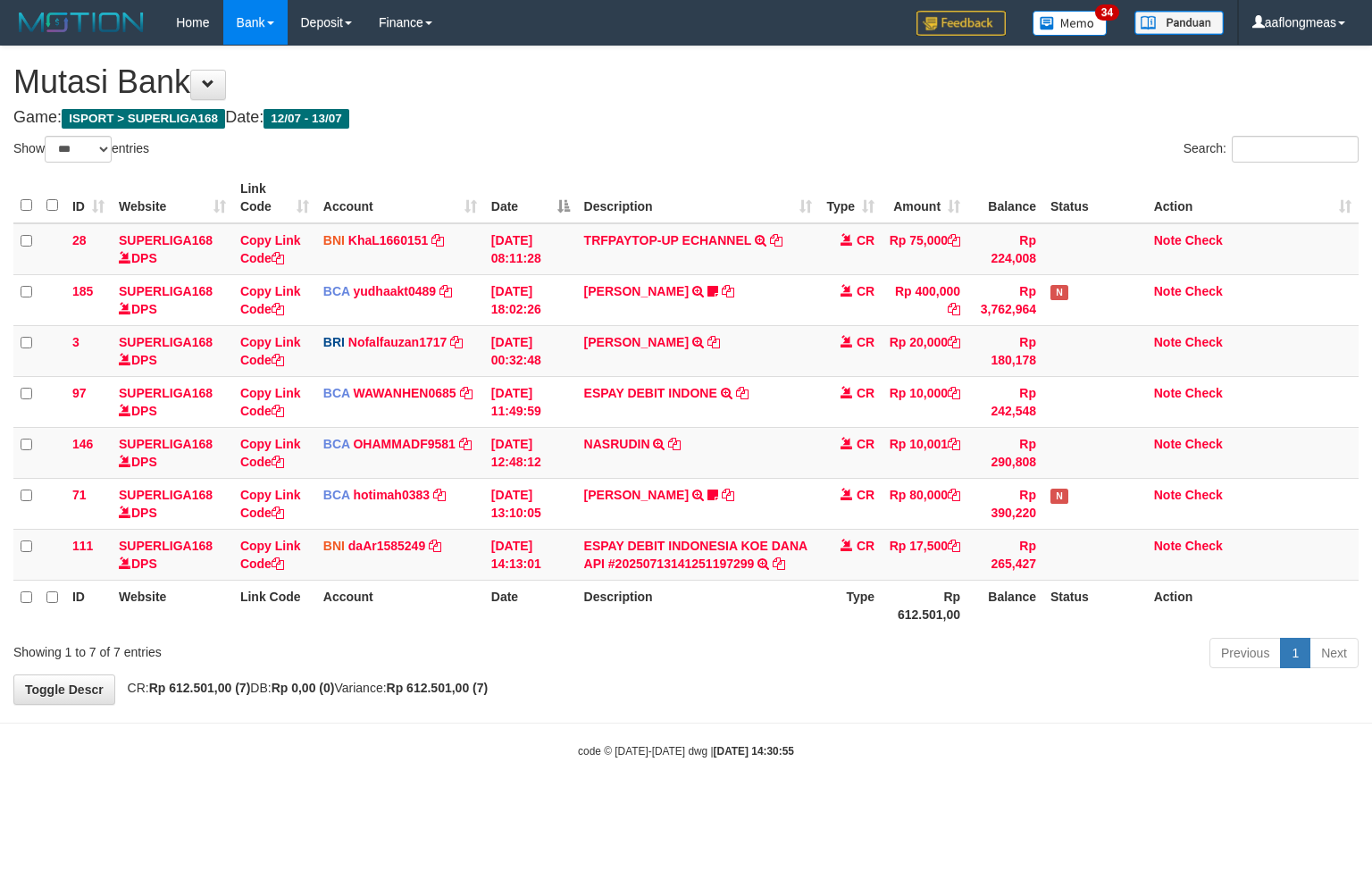 scroll, scrollTop: 0, scrollLeft: 0, axis: both 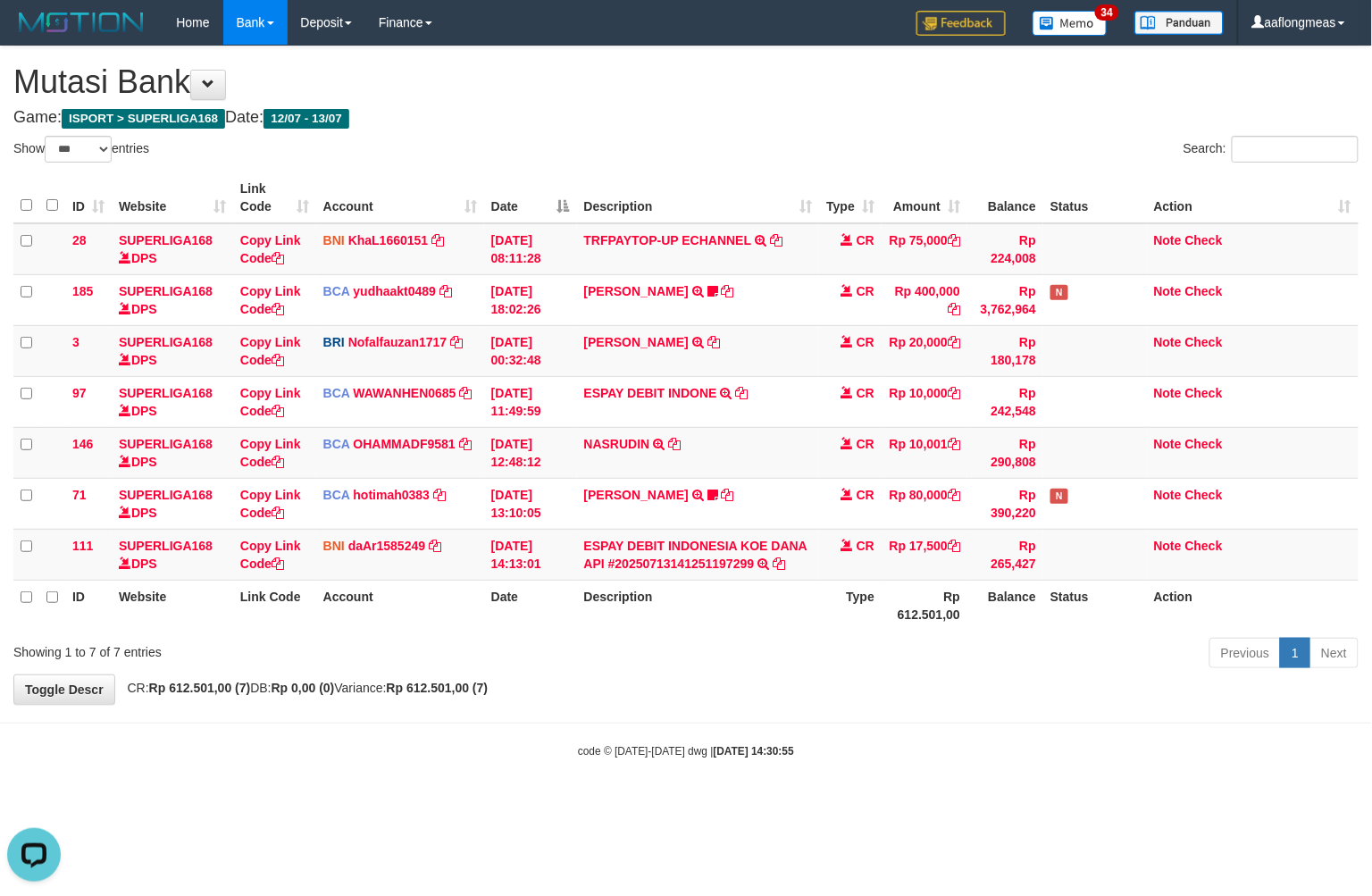 click on "**********" at bounding box center [686, 375] 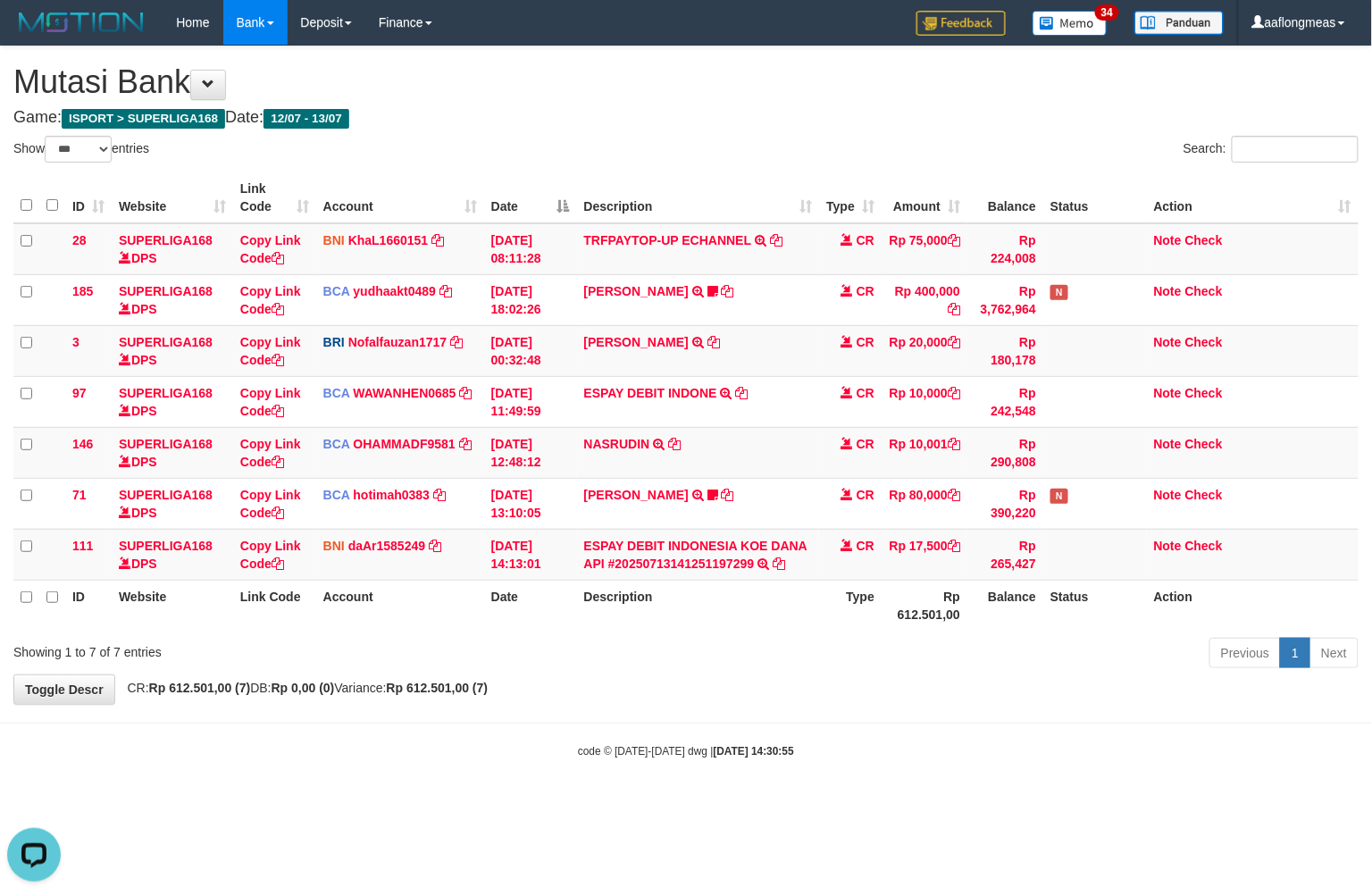 click on "Previous 1 Next" at bounding box center (972, 655) 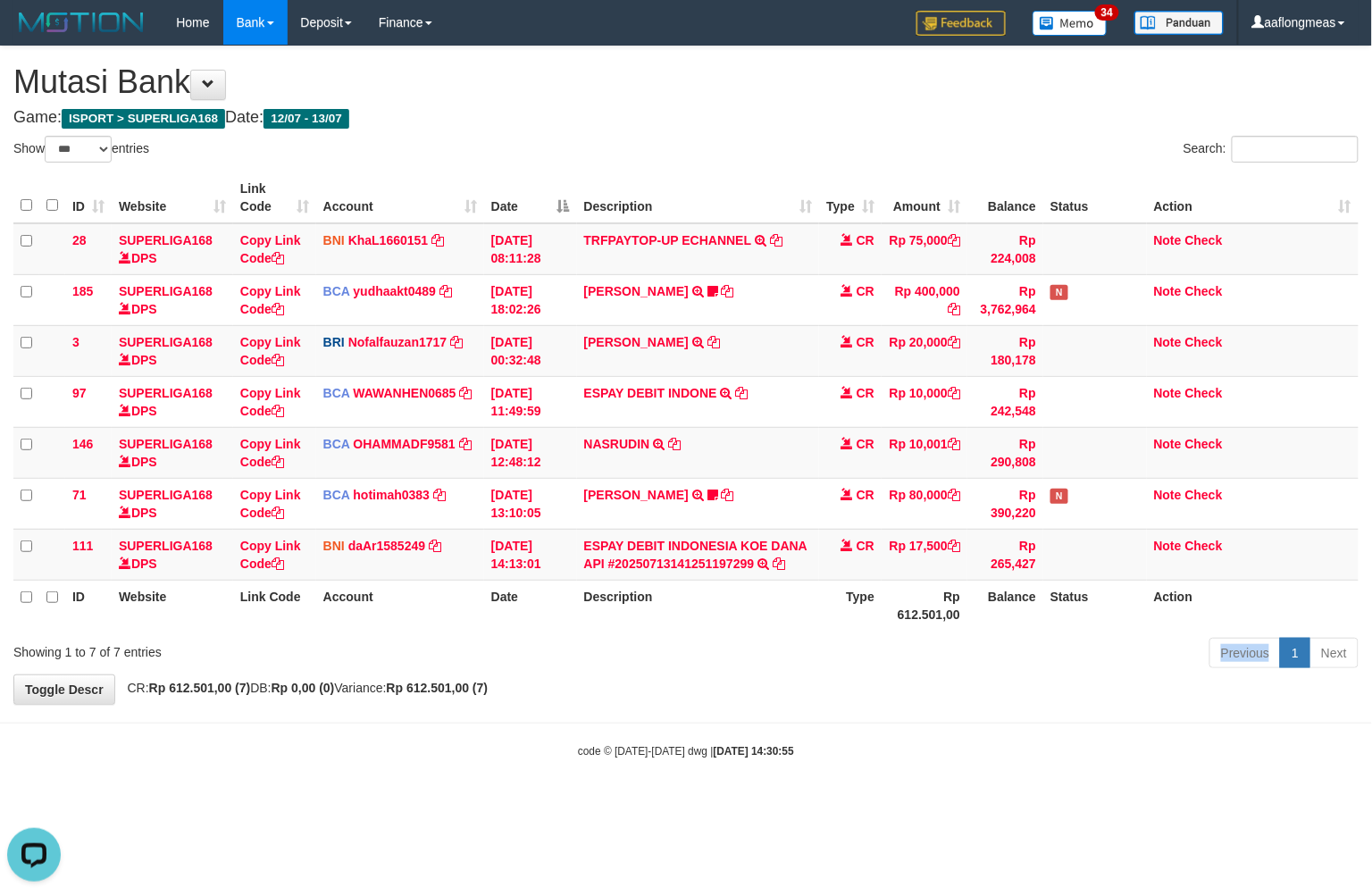 click on "Previous 1 Next" at bounding box center [972, 655] 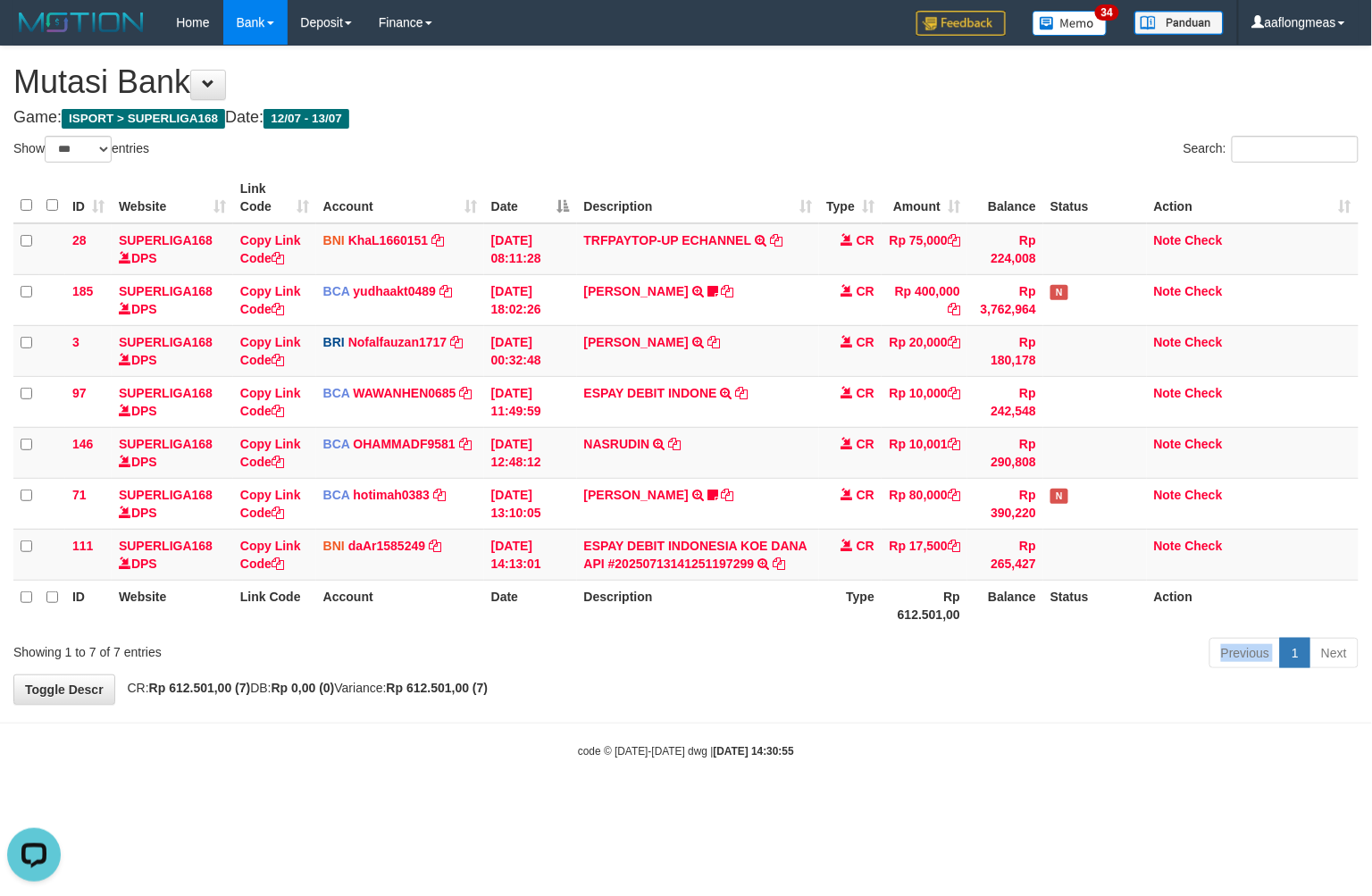 click on "Previous 1 Next" at bounding box center (972, 655) 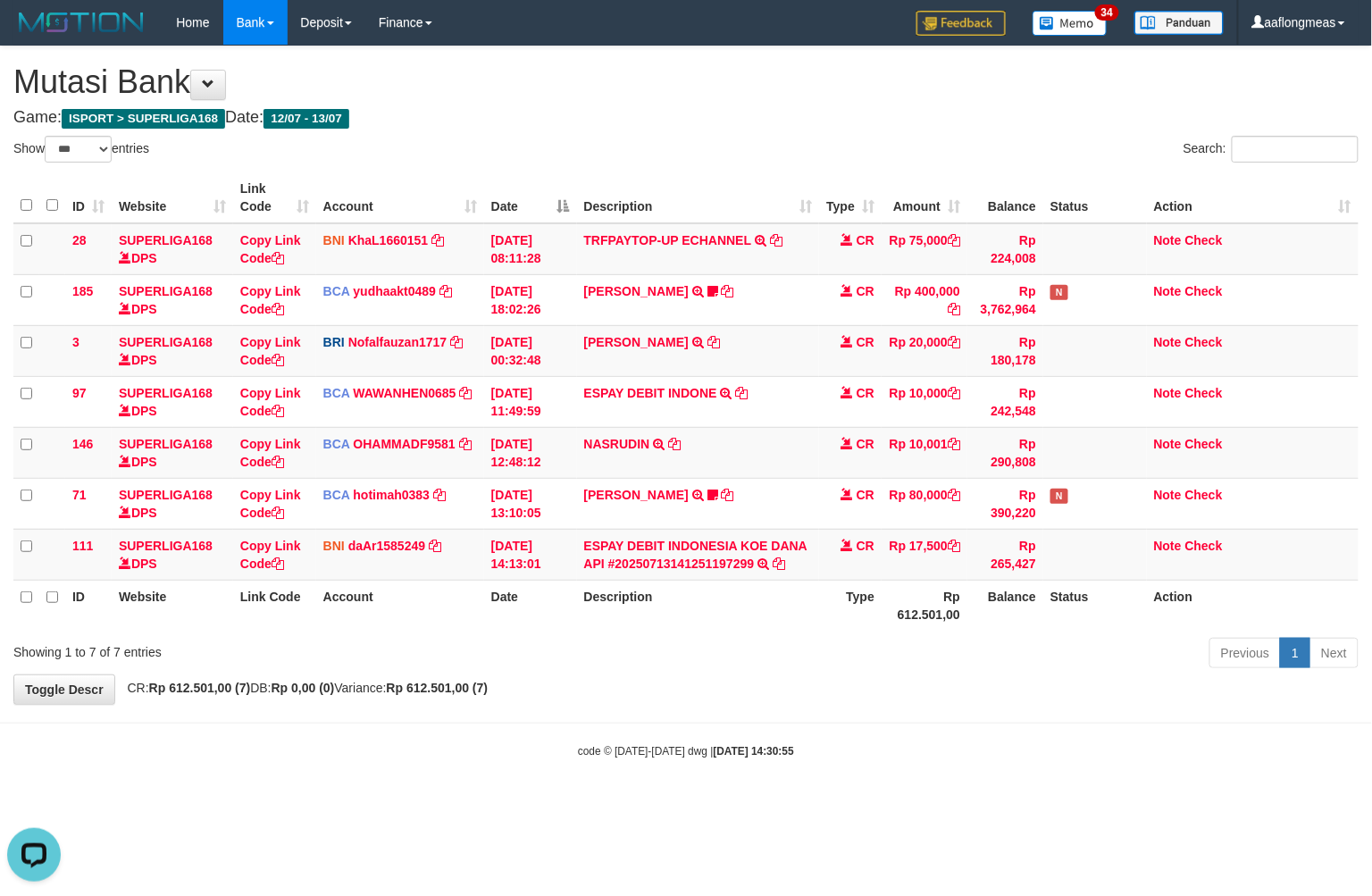 click on "**********" at bounding box center [686, 375] 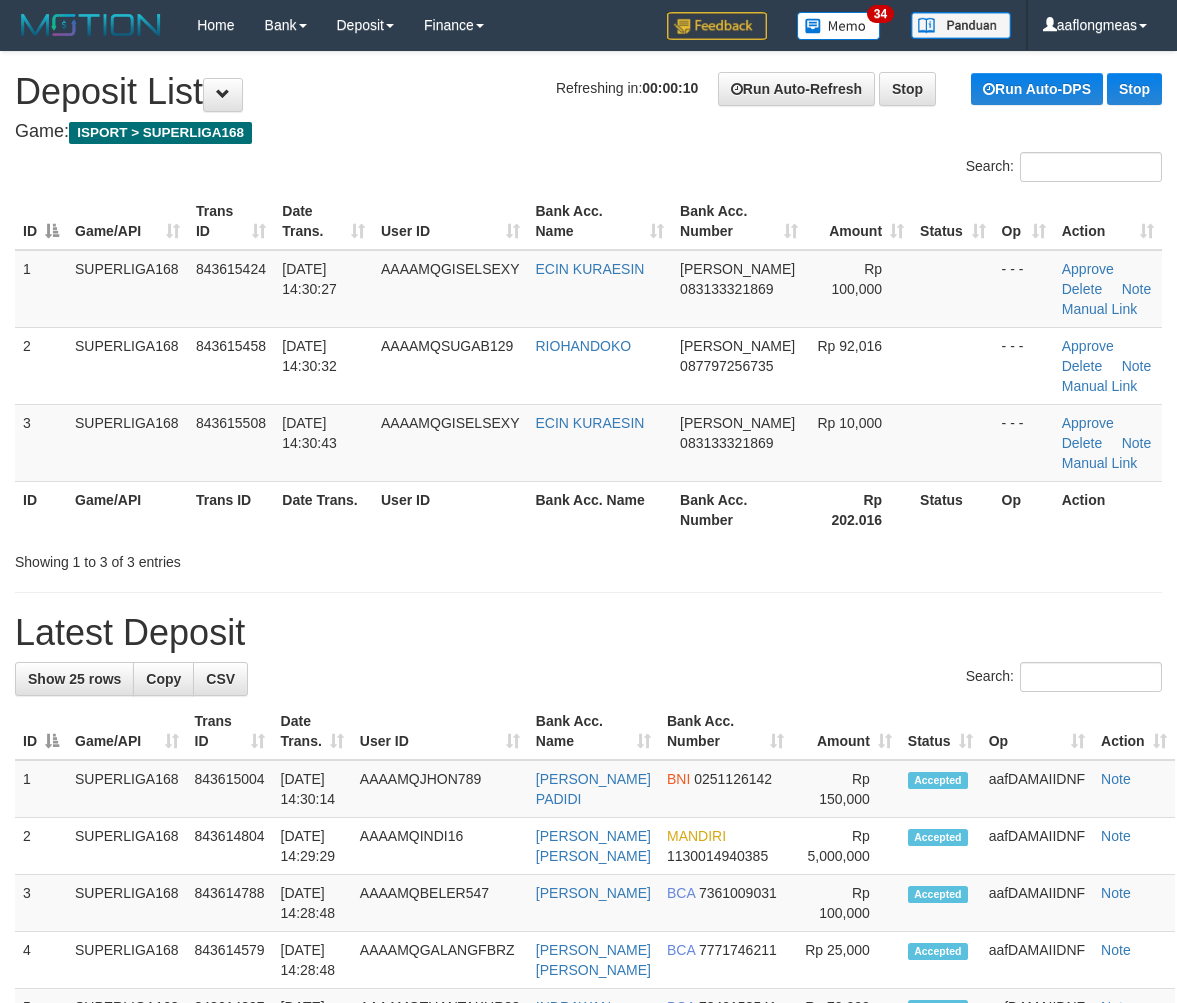 scroll, scrollTop: 0, scrollLeft: 0, axis: both 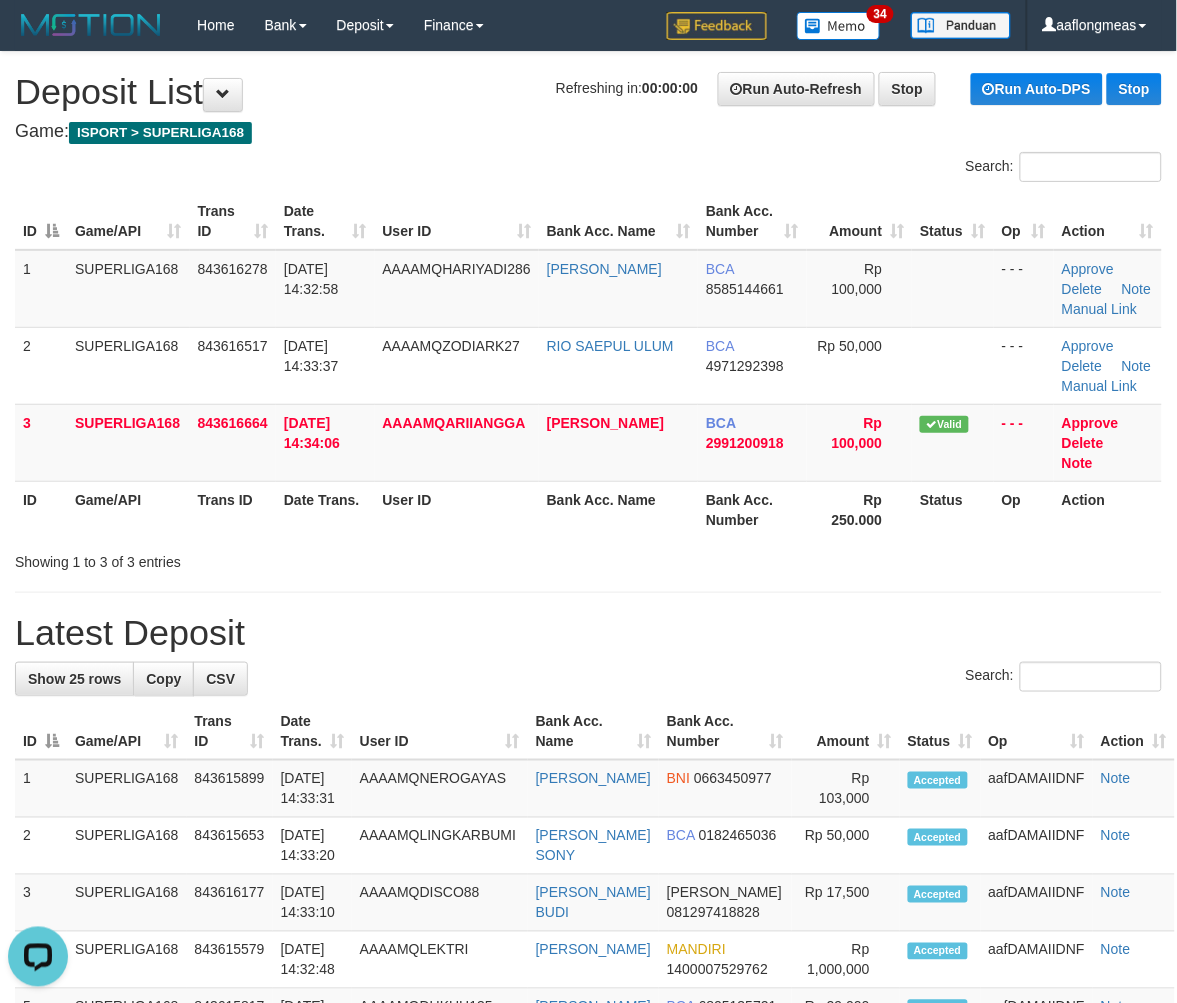 click on "Latest Deposit" at bounding box center (588, 633) 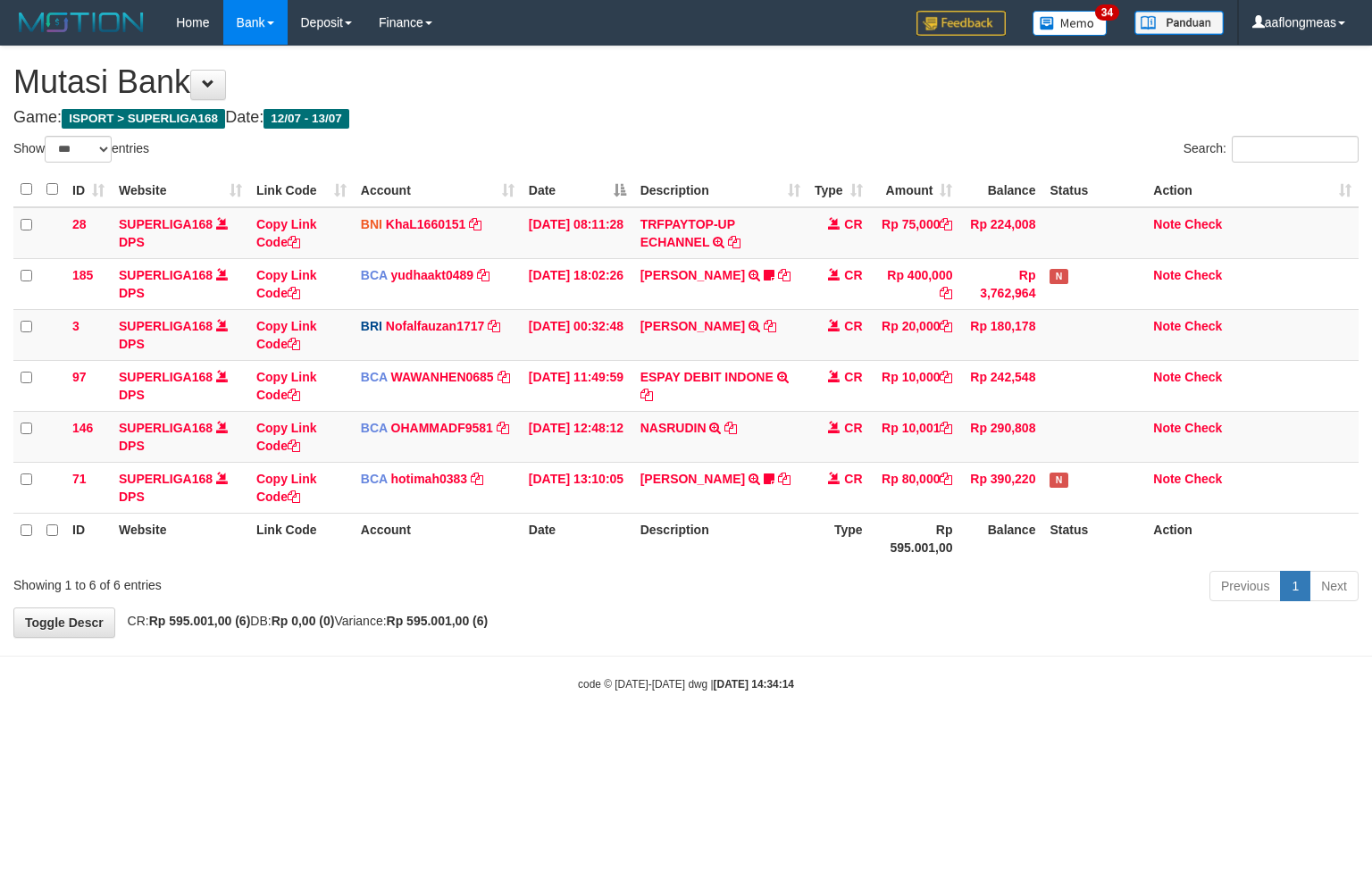 select on "***" 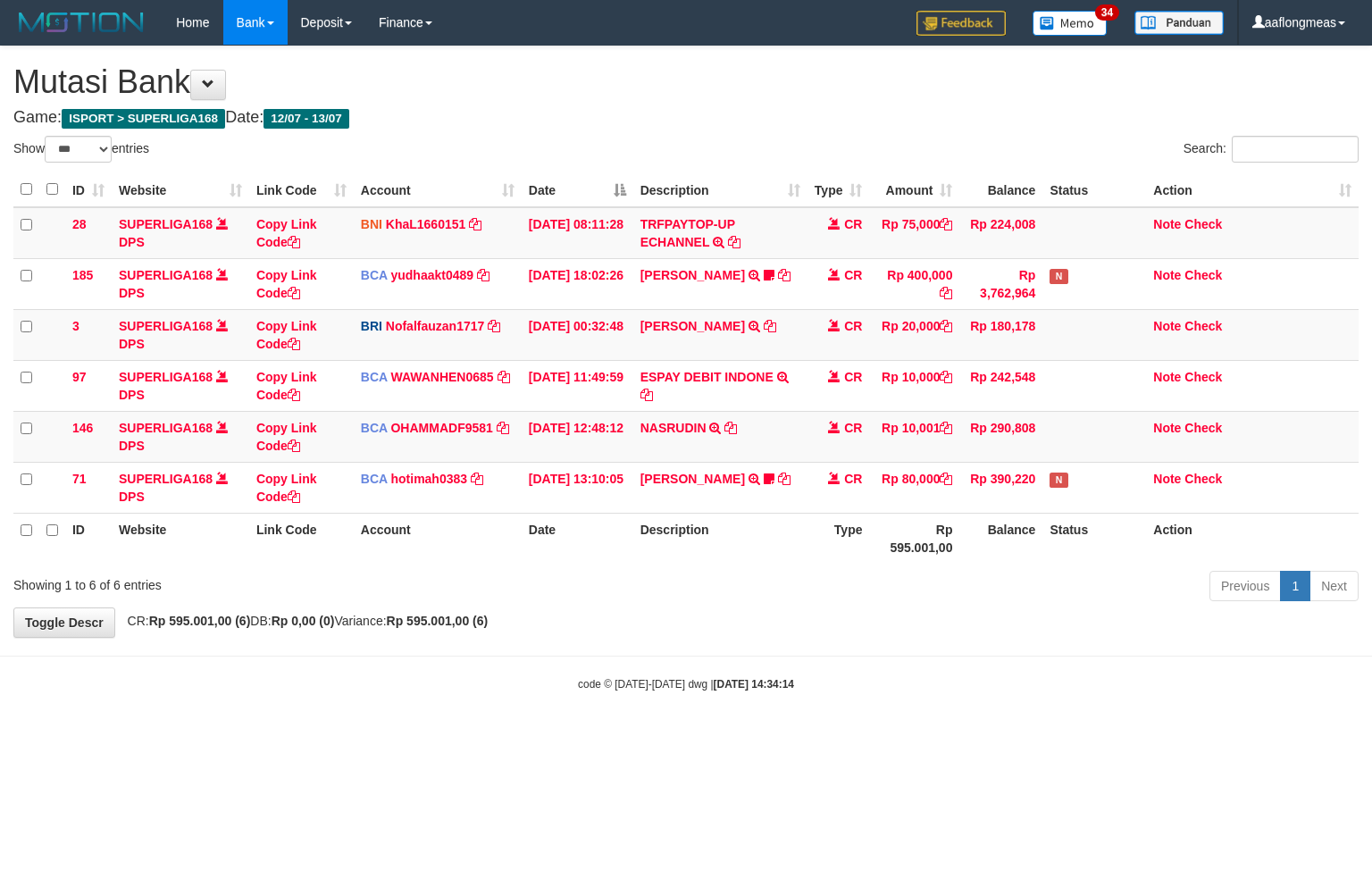 scroll, scrollTop: 0, scrollLeft: 0, axis: both 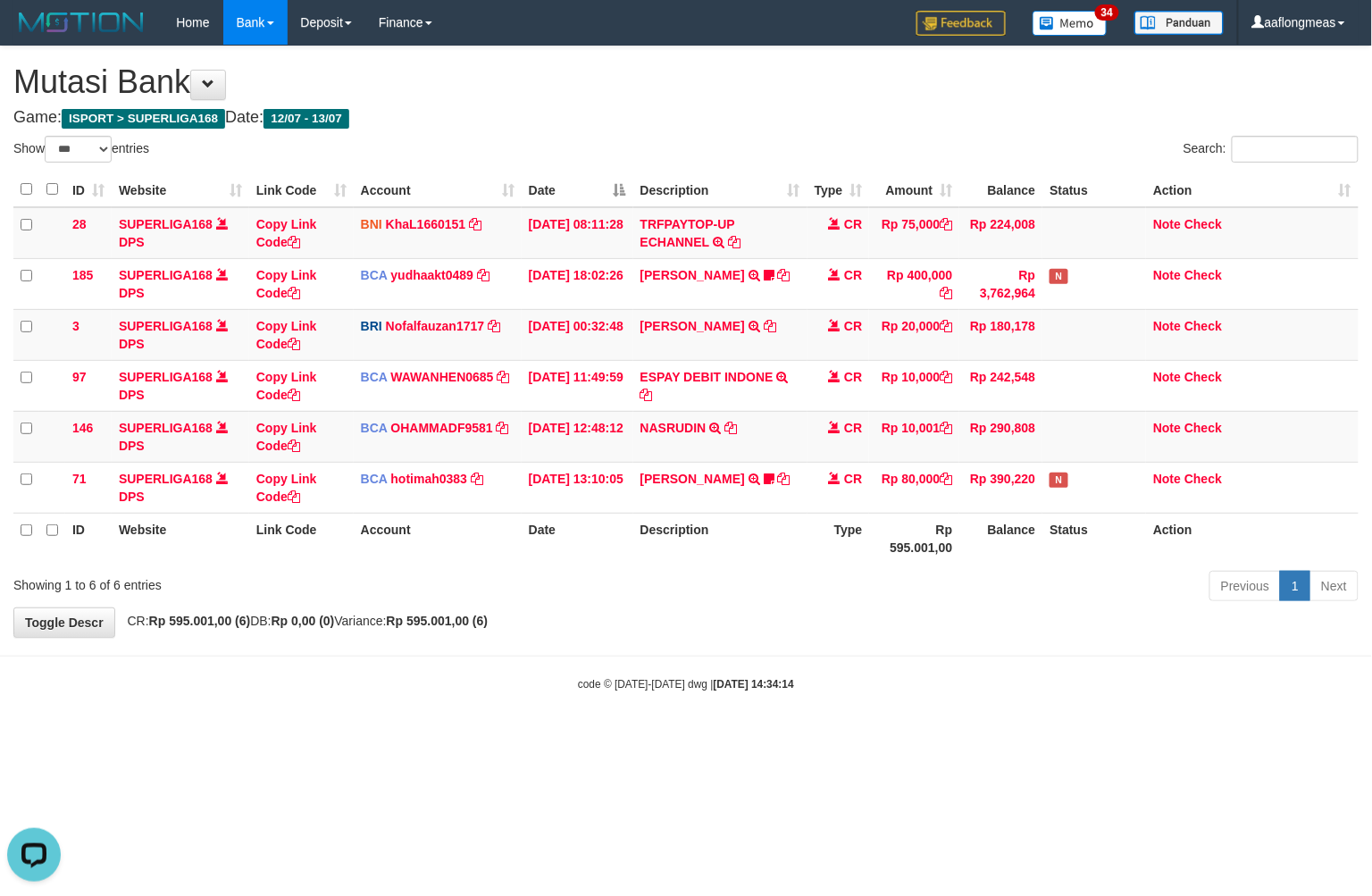 drag, startPoint x: 770, startPoint y: 597, endPoint x: 6, endPoint y: 667, distance: 767.2001 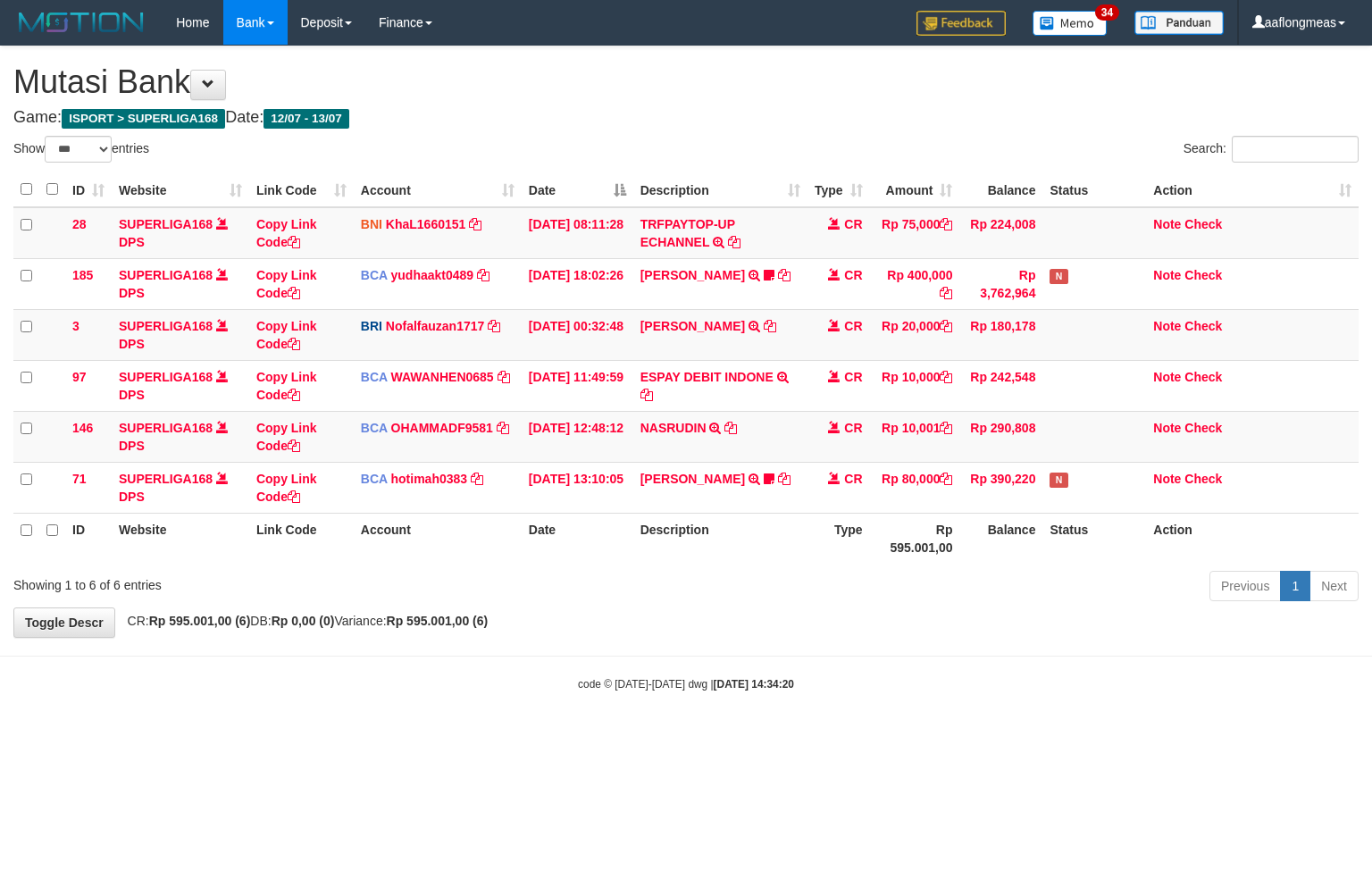 select on "***" 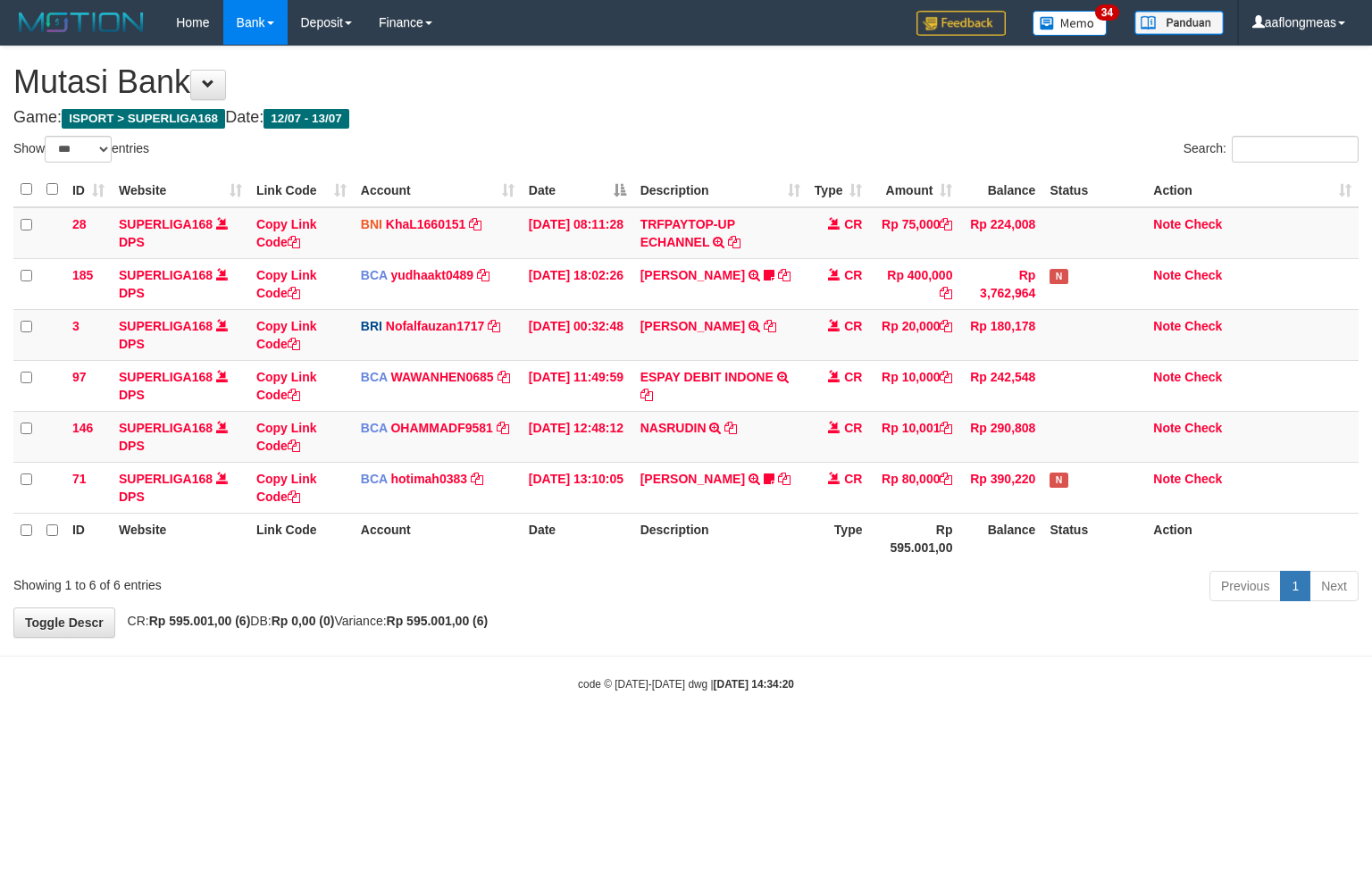 scroll, scrollTop: 0, scrollLeft: 0, axis: both 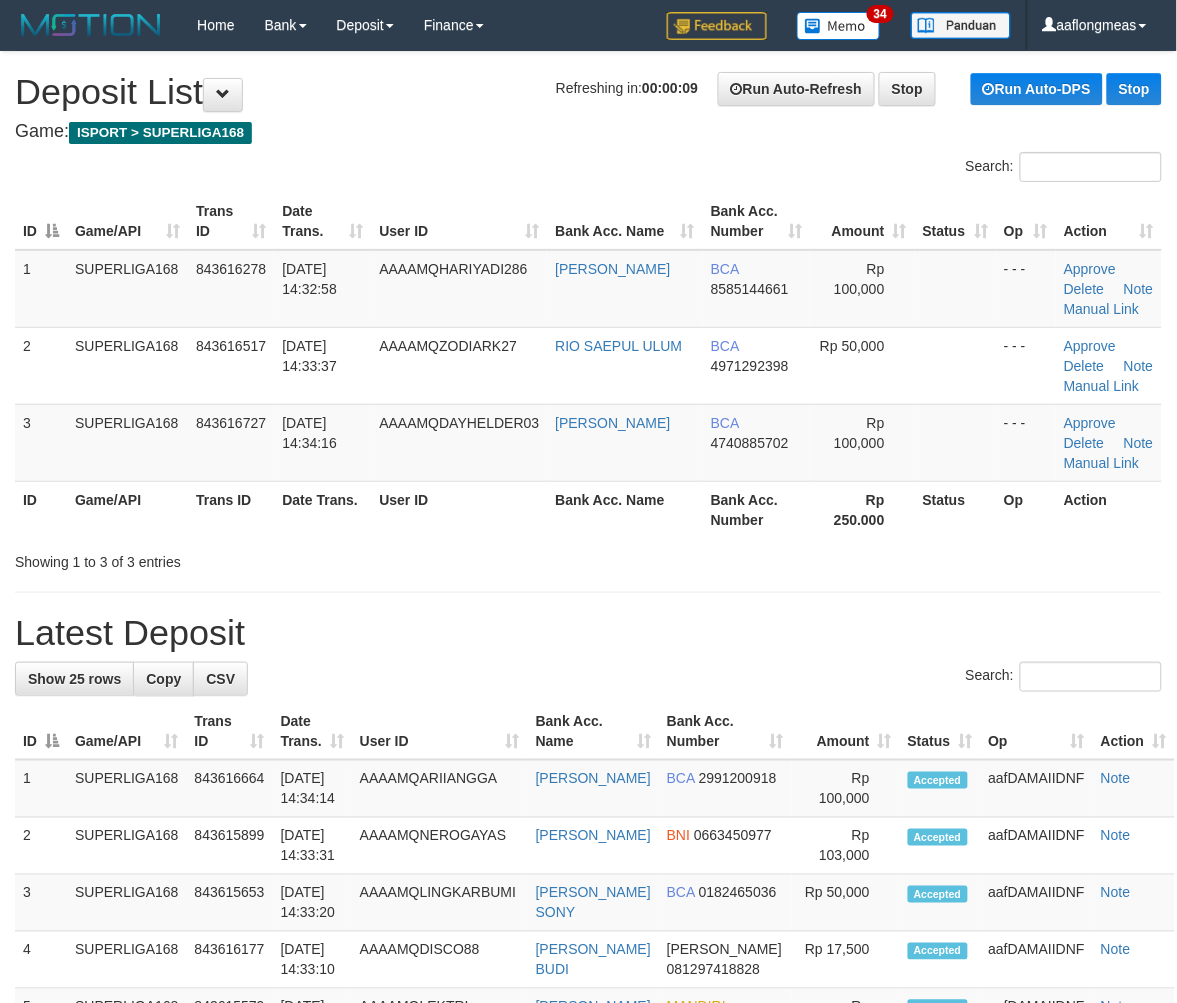 drag, startPoint x: 751, startPoint y: 645, endPoint x: 1184, endPoint y: 658, distance: 433.1951 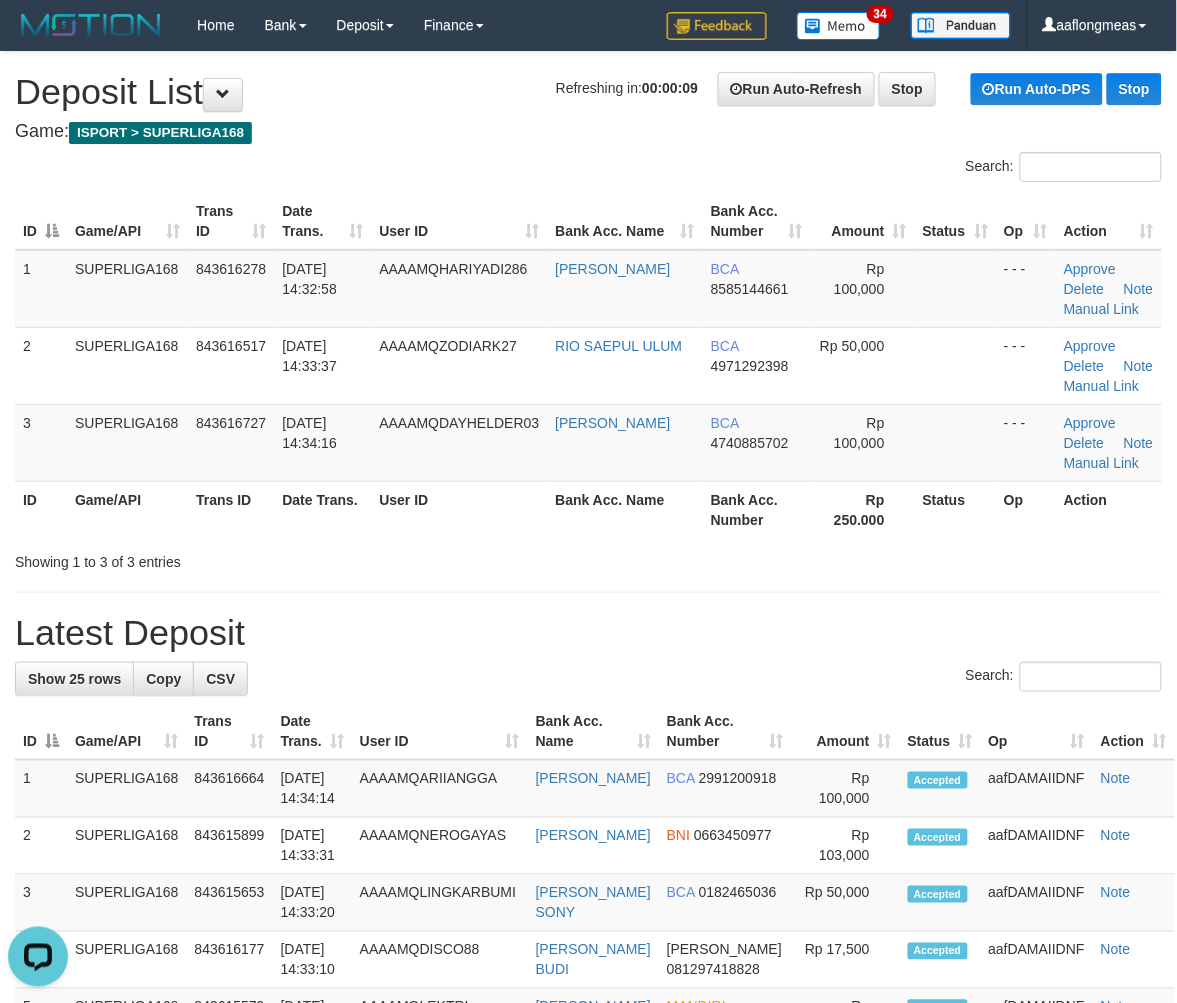 scroll, scrollTop: 0, scrollLeft: 0, axis: both 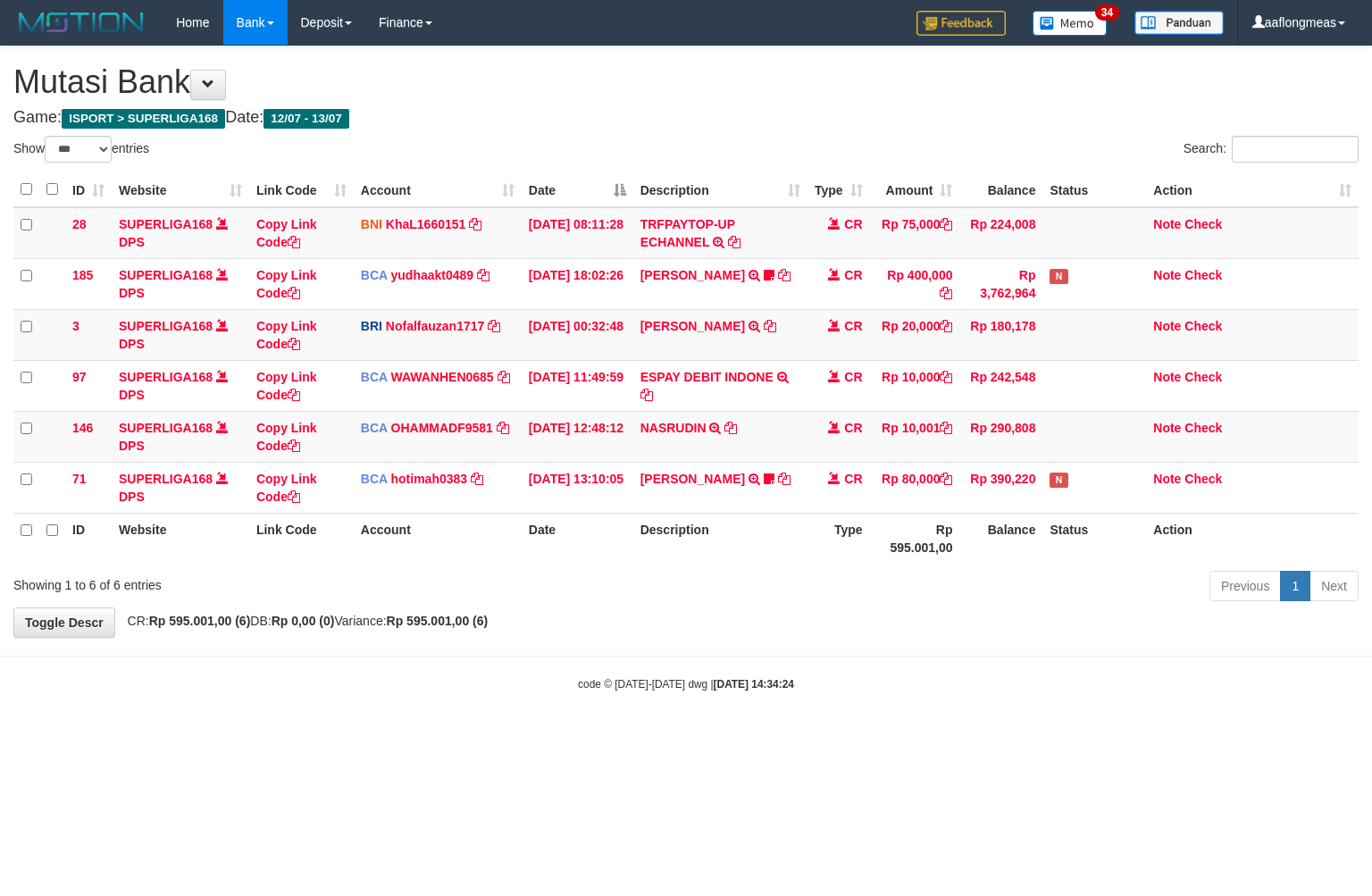 select on "***" 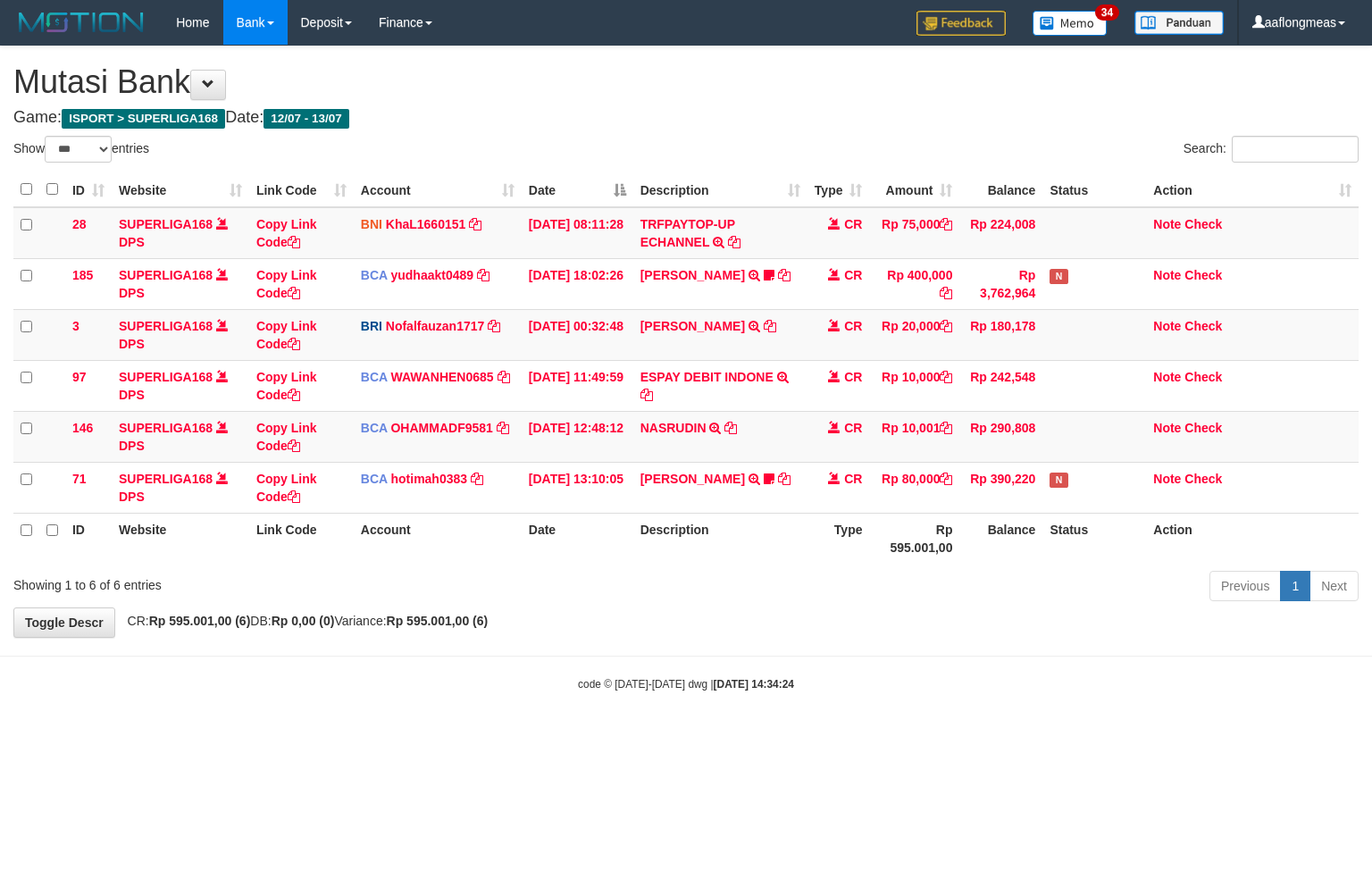 scroll, scrollTop: 0, scrollLeft: 0, axis: both 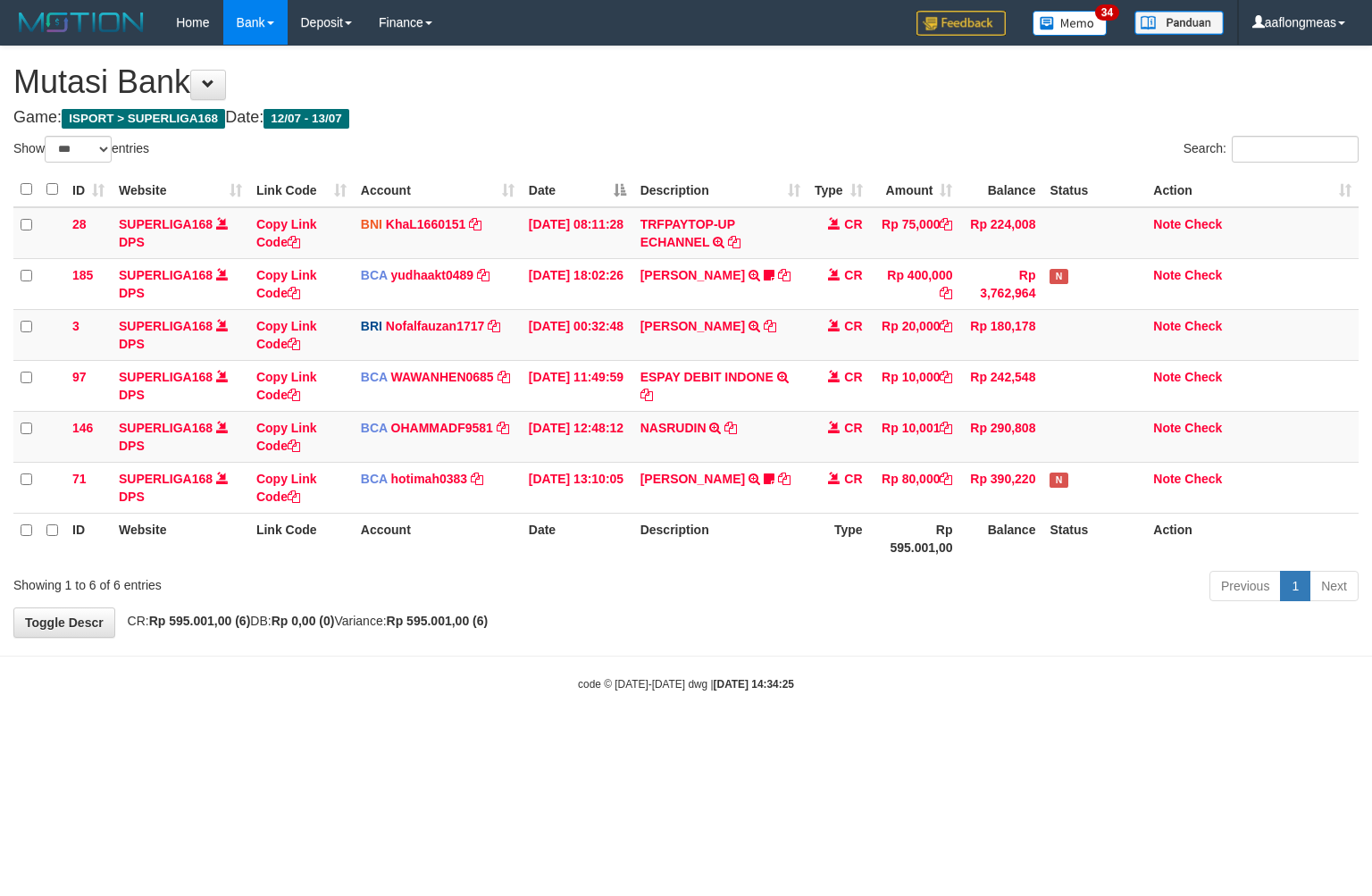 select on "***" 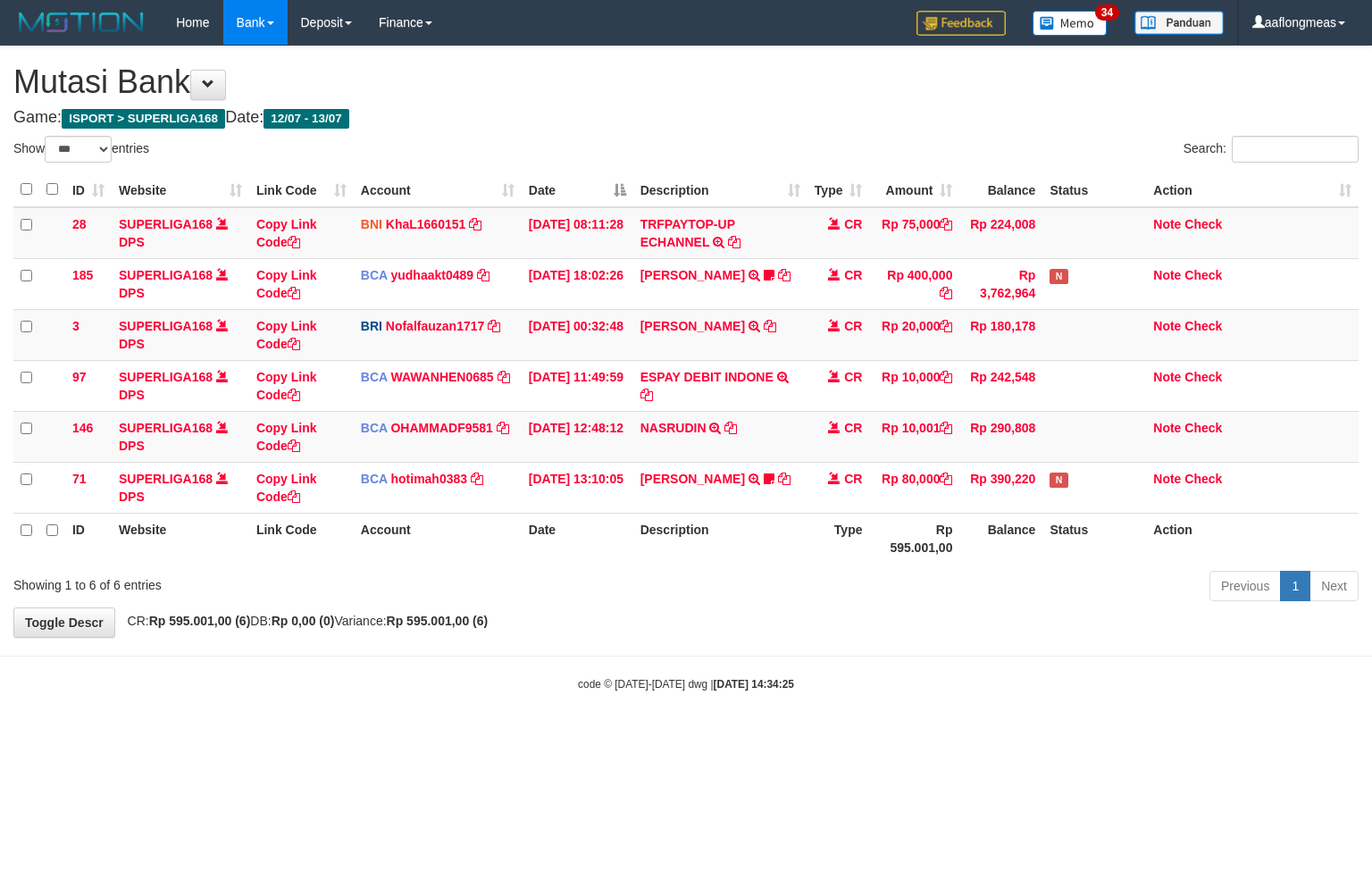 scroll, scrollTop: 0, scrollLeft: 0, axis: both 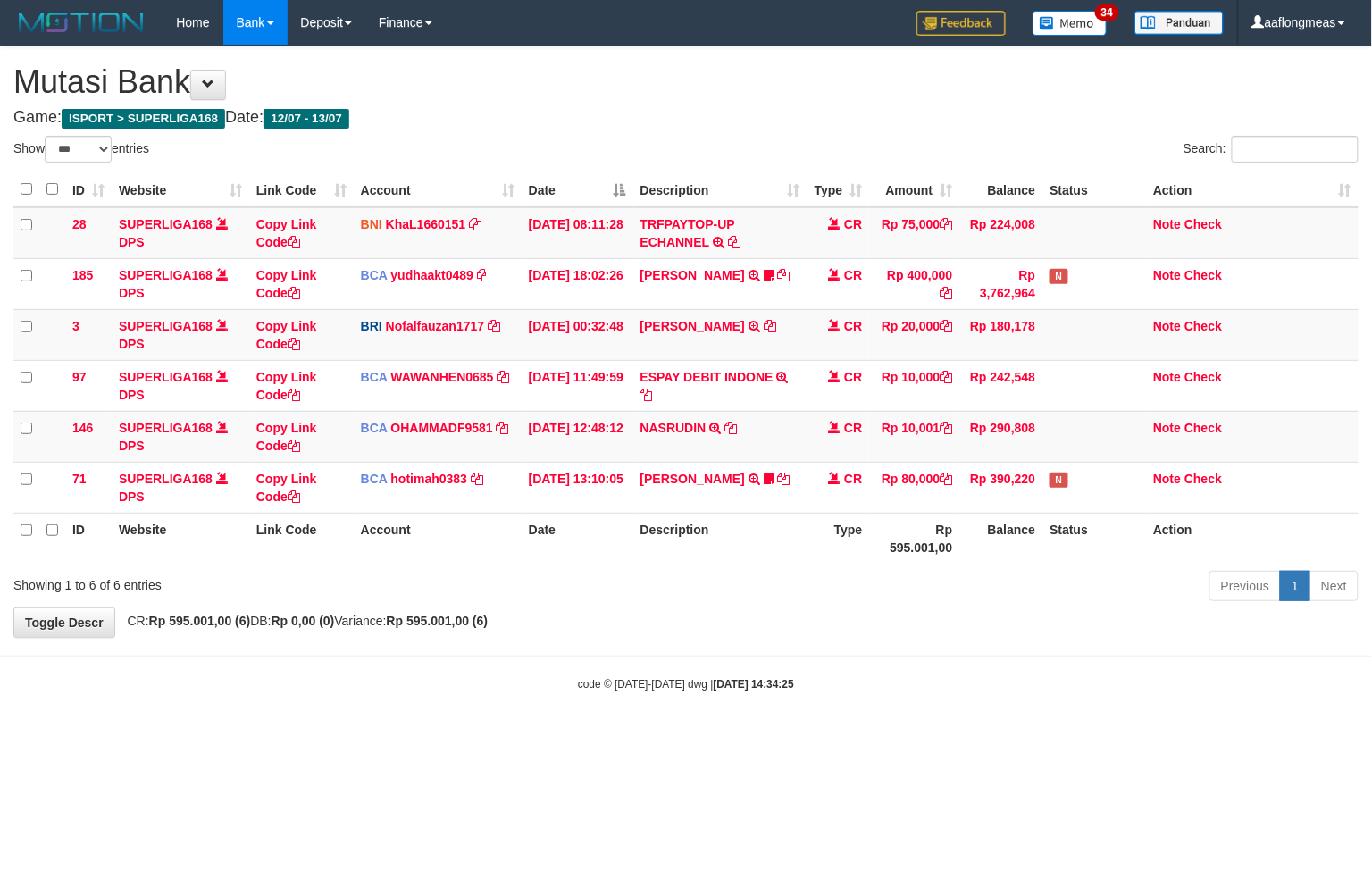 click on "**********" at bounding box center [686, 341] 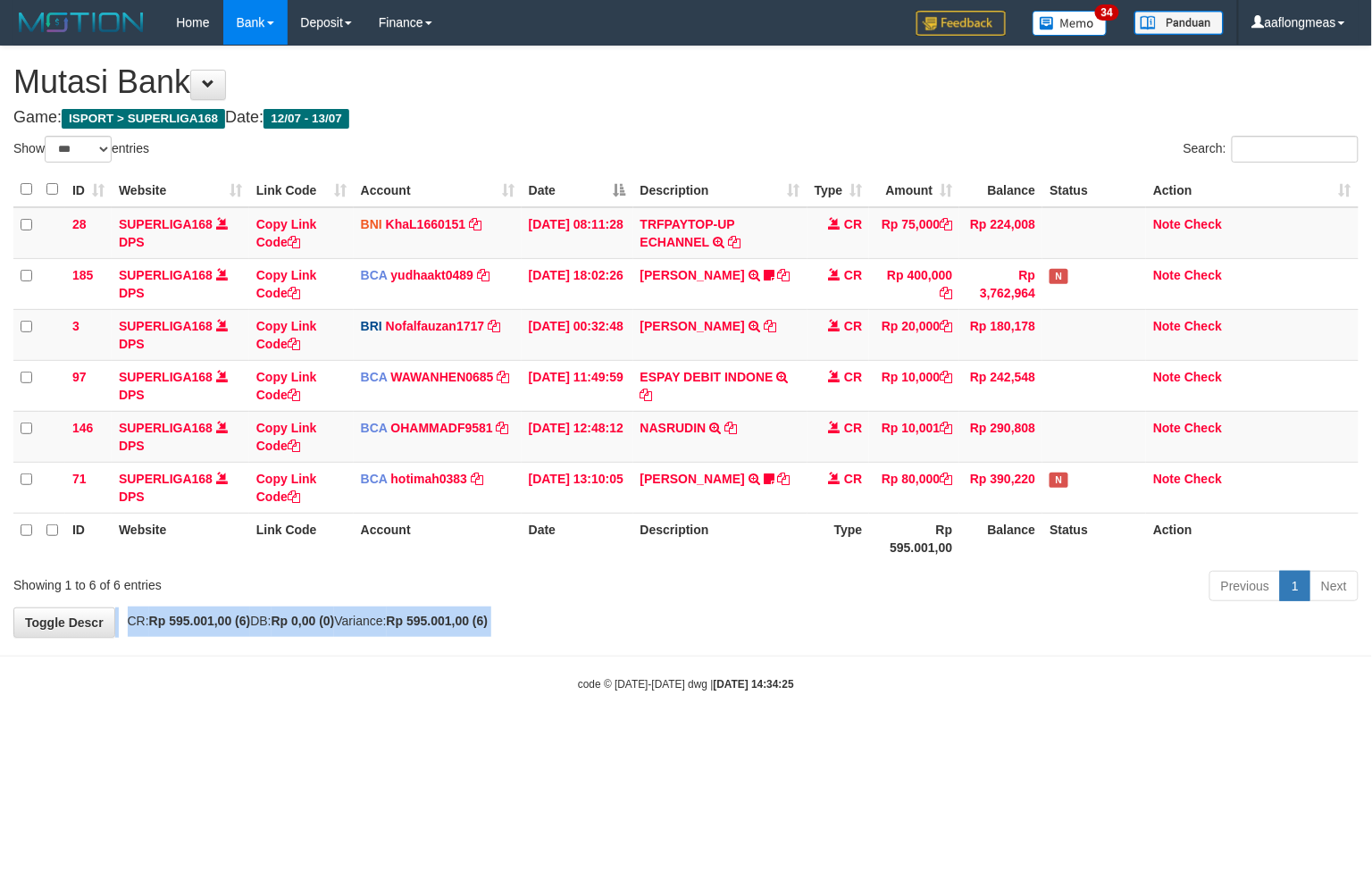 click on "**********" at bounding box center [686, 341] 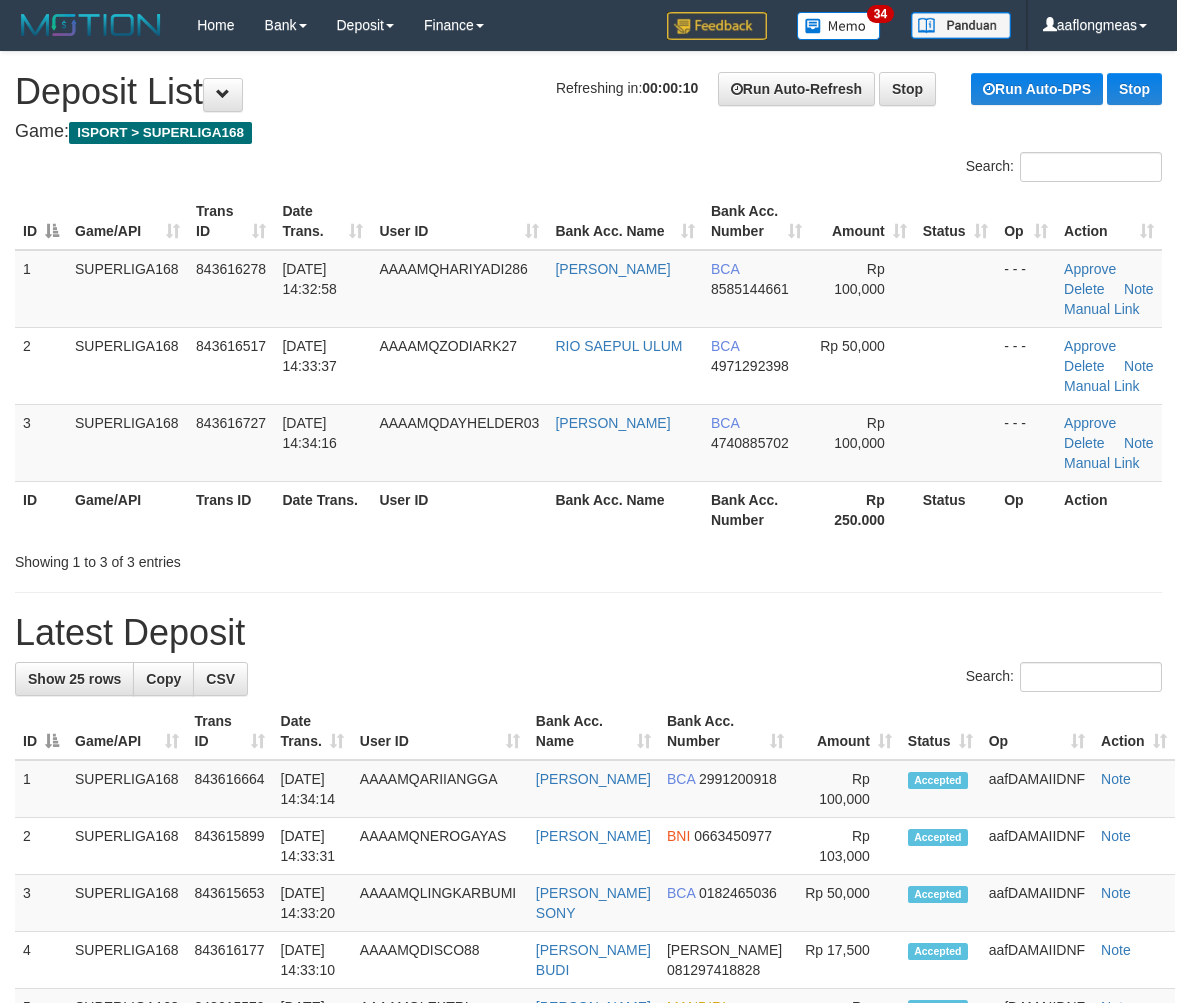 scroll, scrollTop: 0, scrollLeft: 0, axis: both 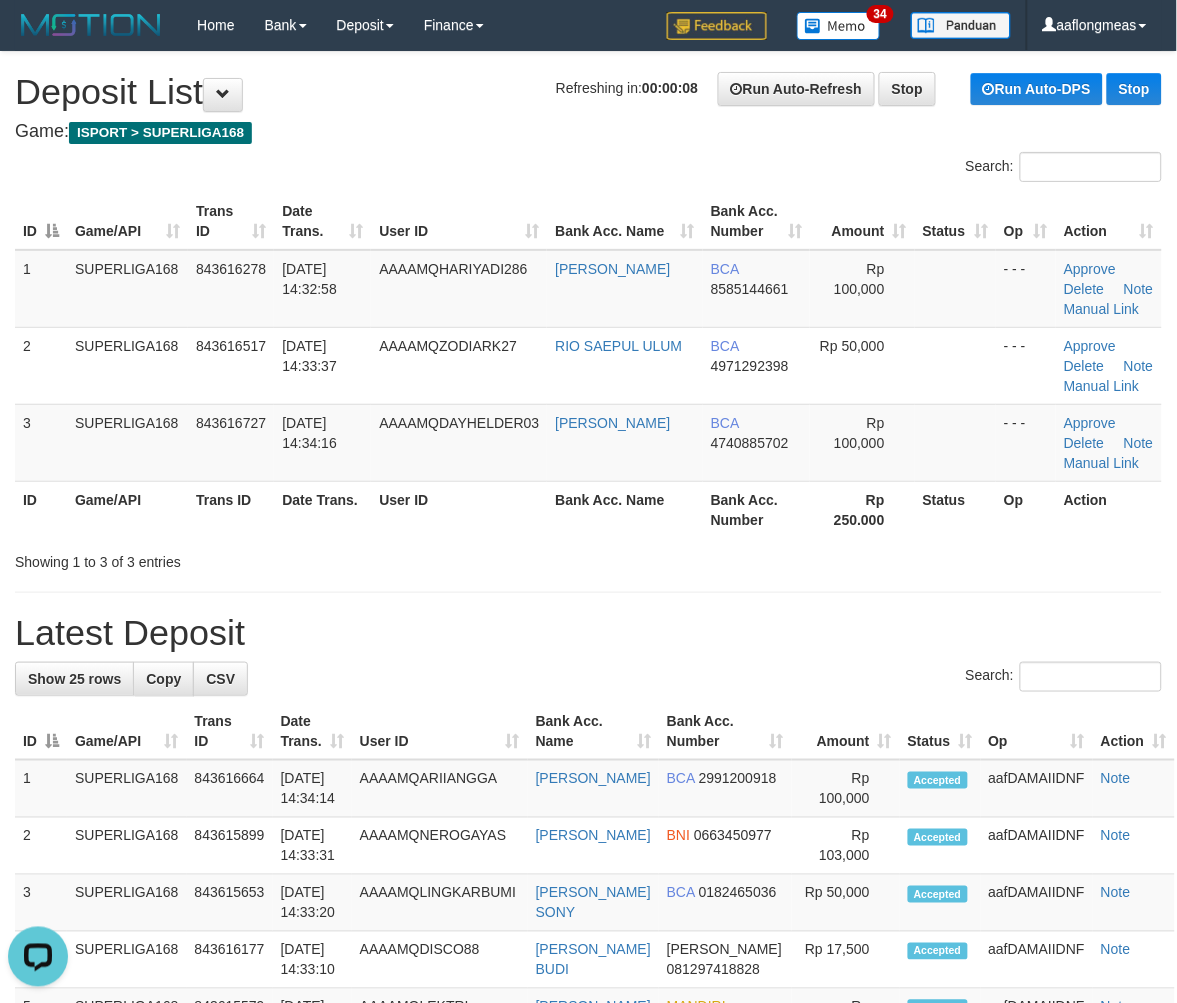 click on "Latest Deposit" at bounding box center (588, 633) 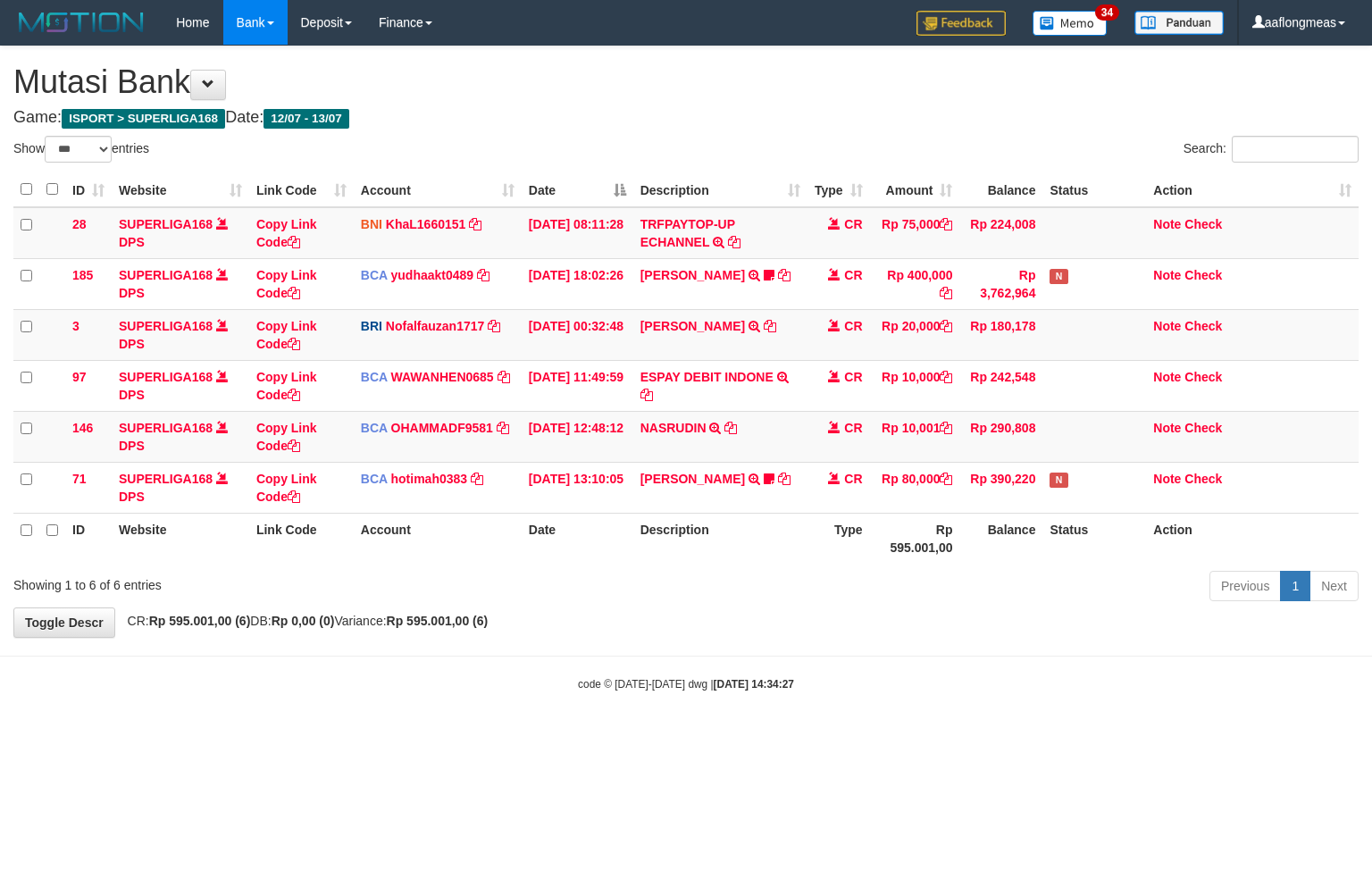 select on "***" 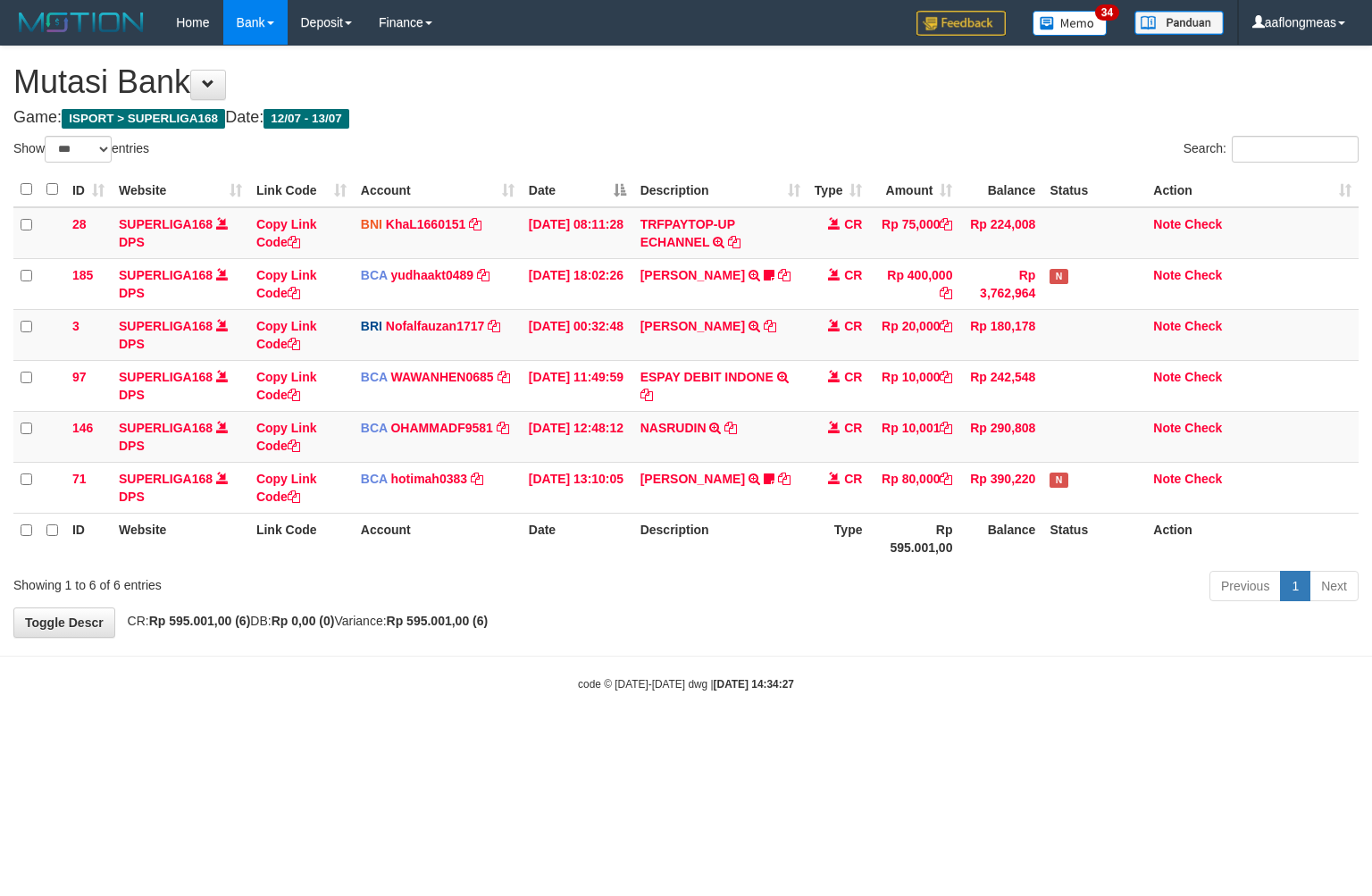 scroll, scrollTop: 0, scrollLeft: 0, axis: both 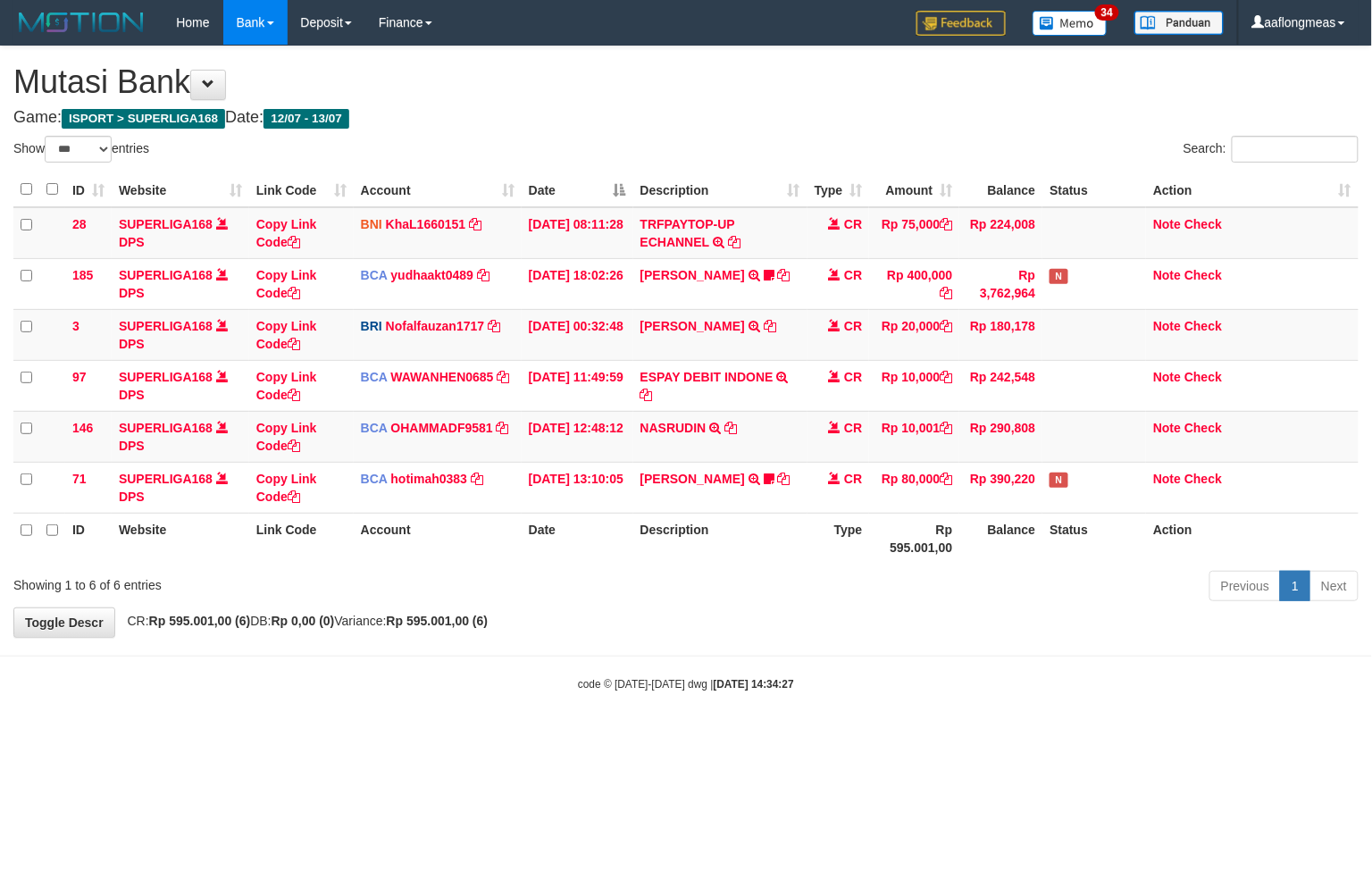 click on "**********" at bounding box center [686, 341] 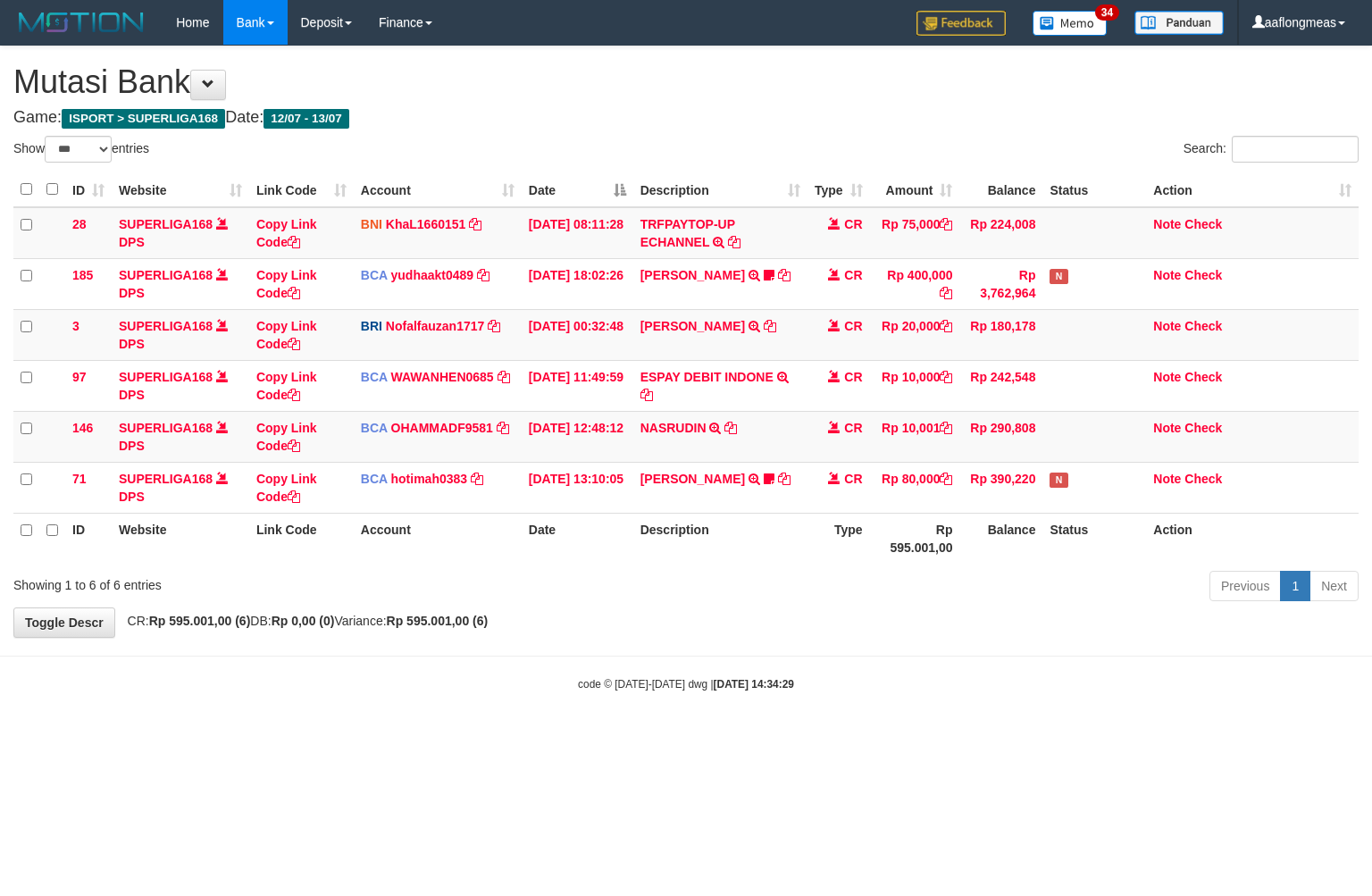 select on "***" 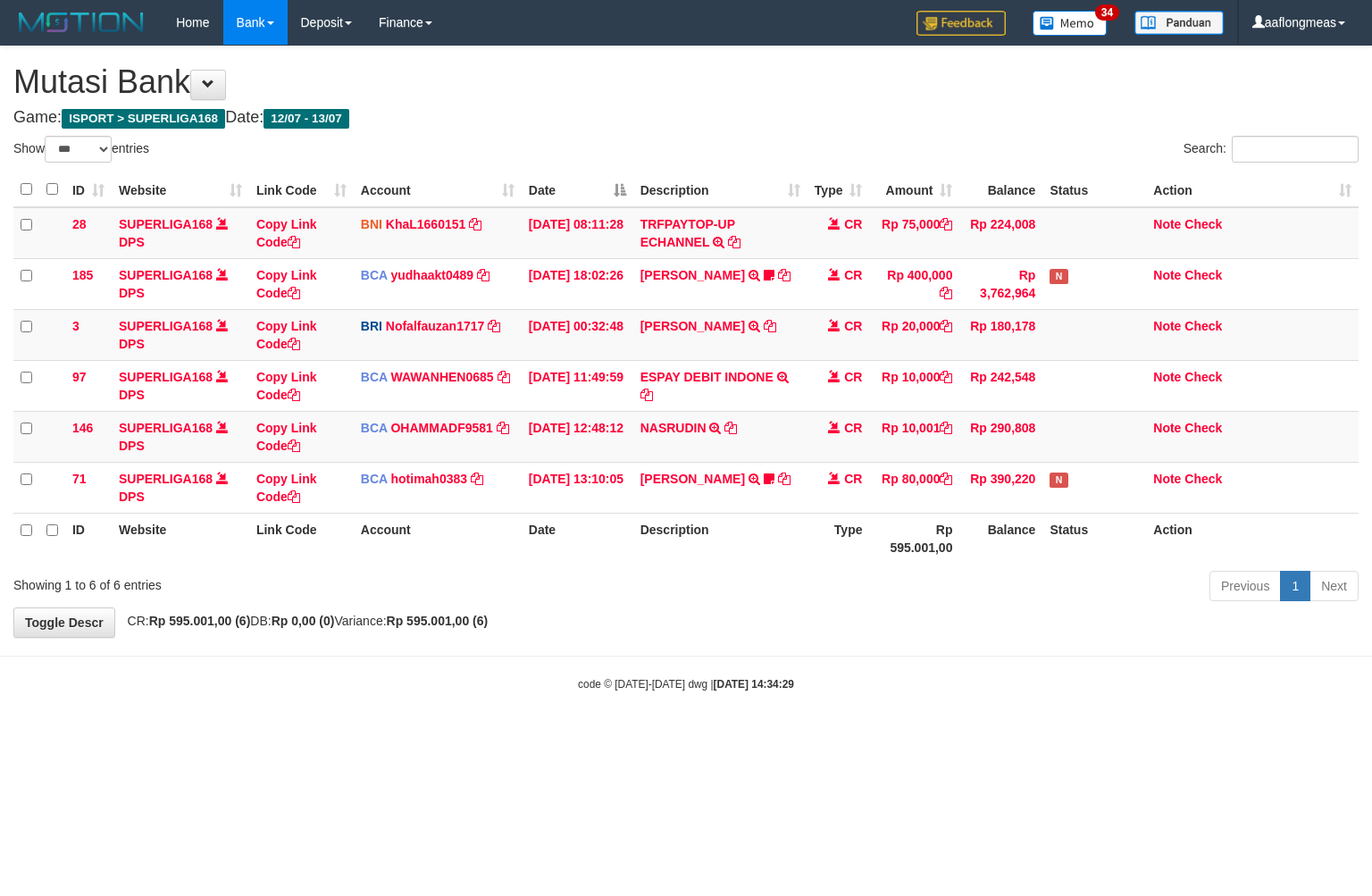 scroll, scrollTop: 0, scrollLeft: 0, axis: both 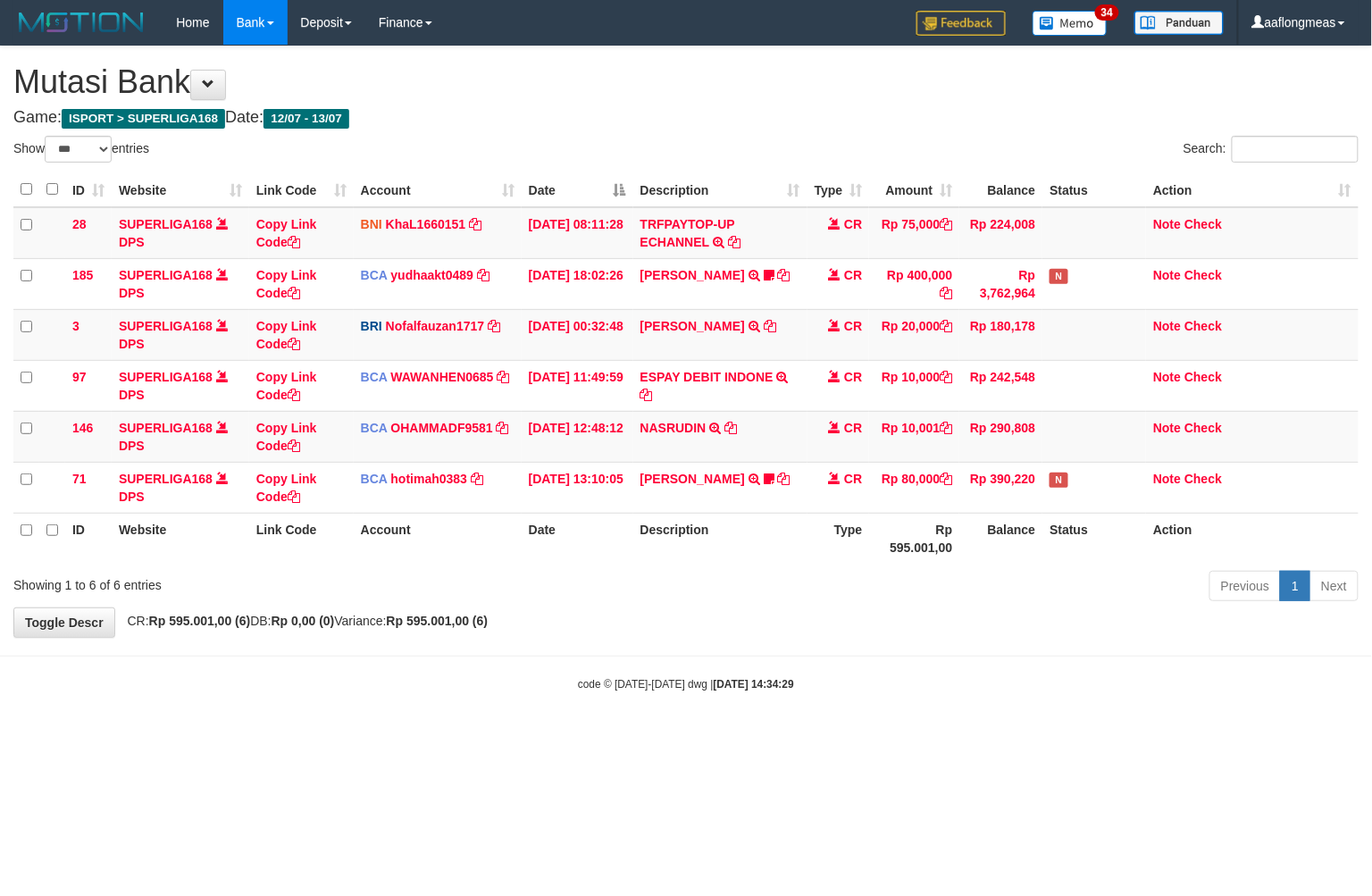 click on "Toggle navigation
Home
Bank
Account List
Load
By Website
Group
[ISPORT]													SUPERLIGA168
By Load Group (DPS)
34" at bounding box center (686, 368) 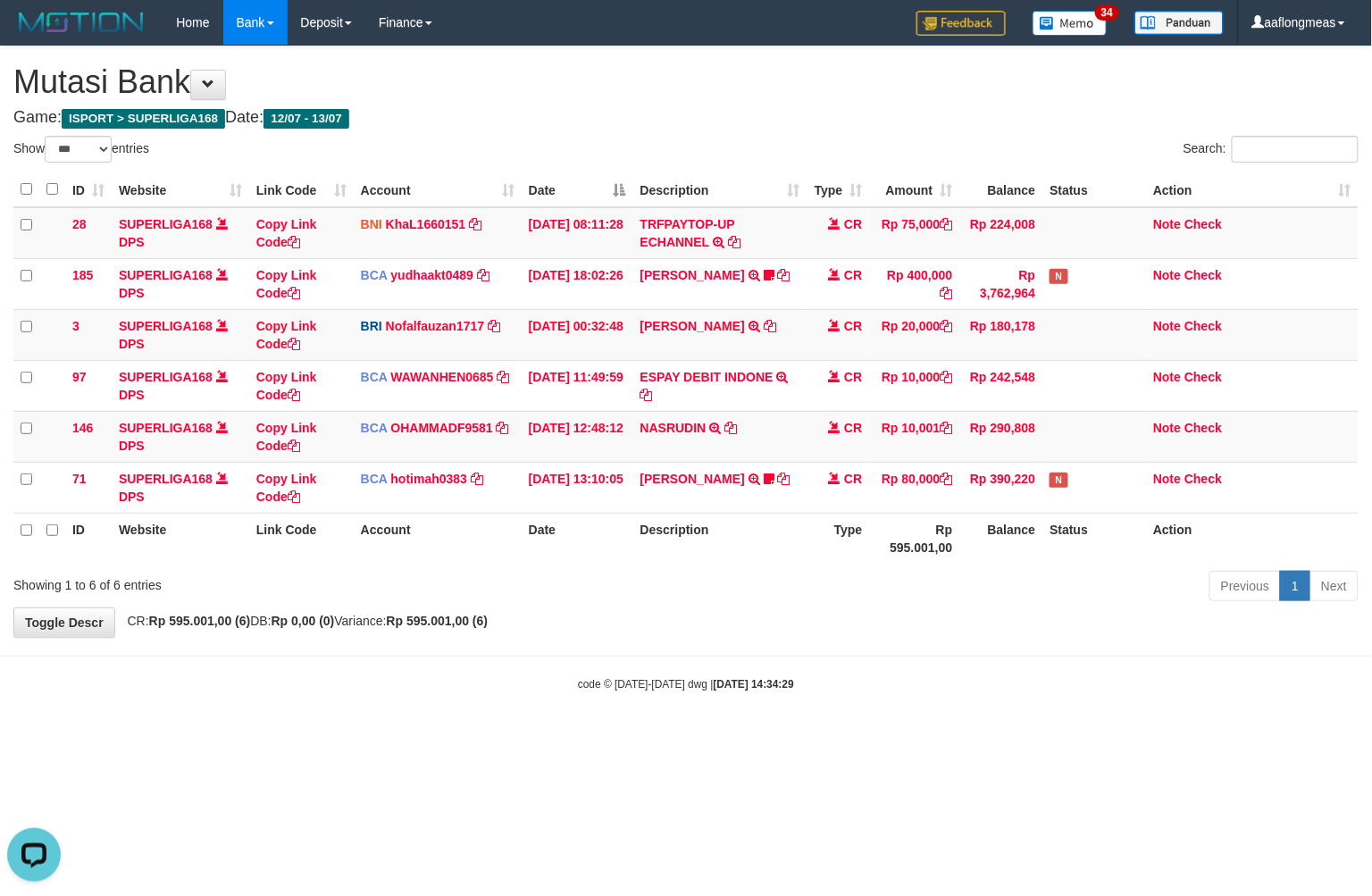 scroll, scrollTop: 0, scrollLeft: 0, axis: both 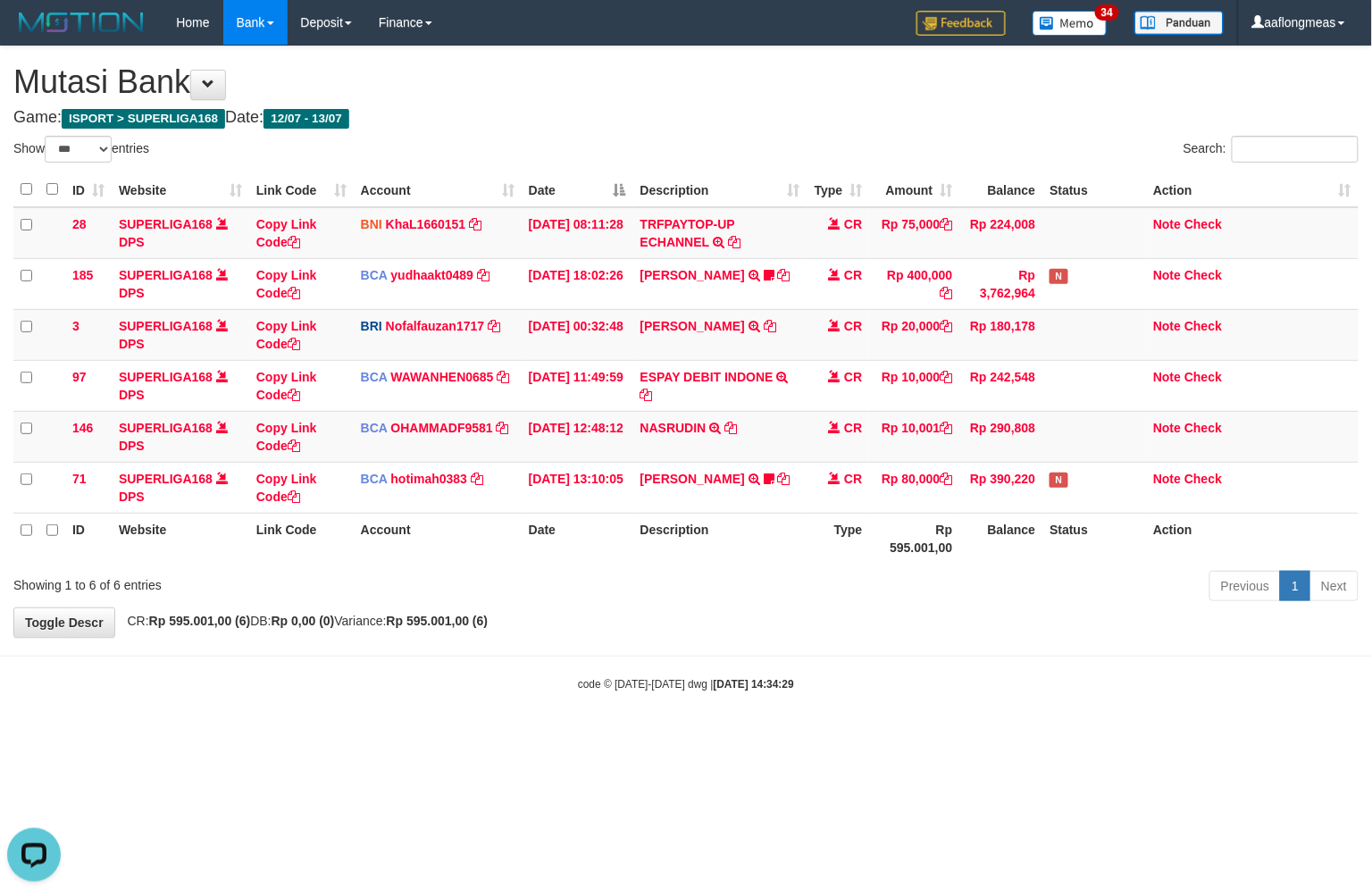 click on "**********" at bounding box center [686, 341] 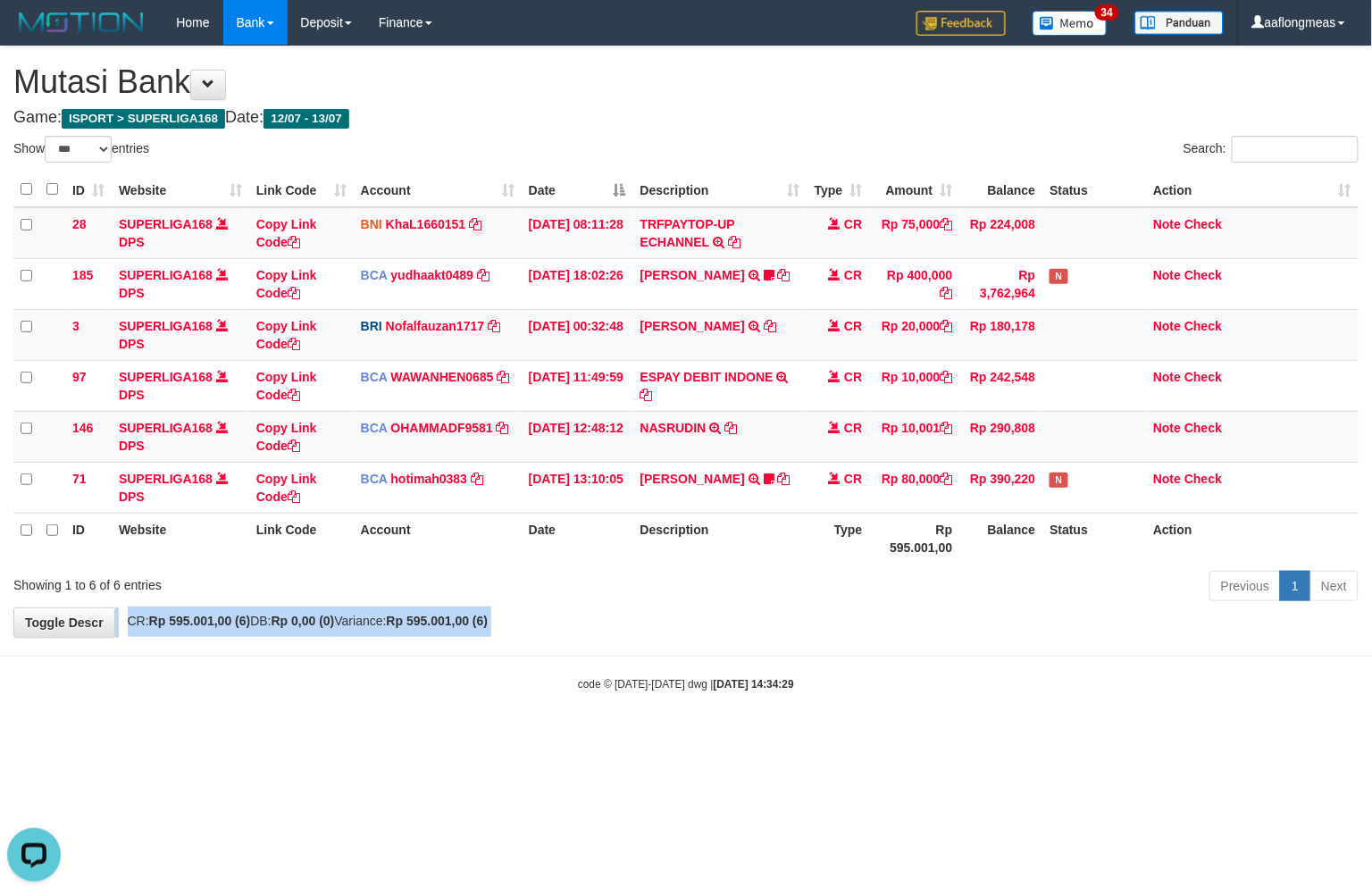 click on "**********" at bounding box center [686, 341] 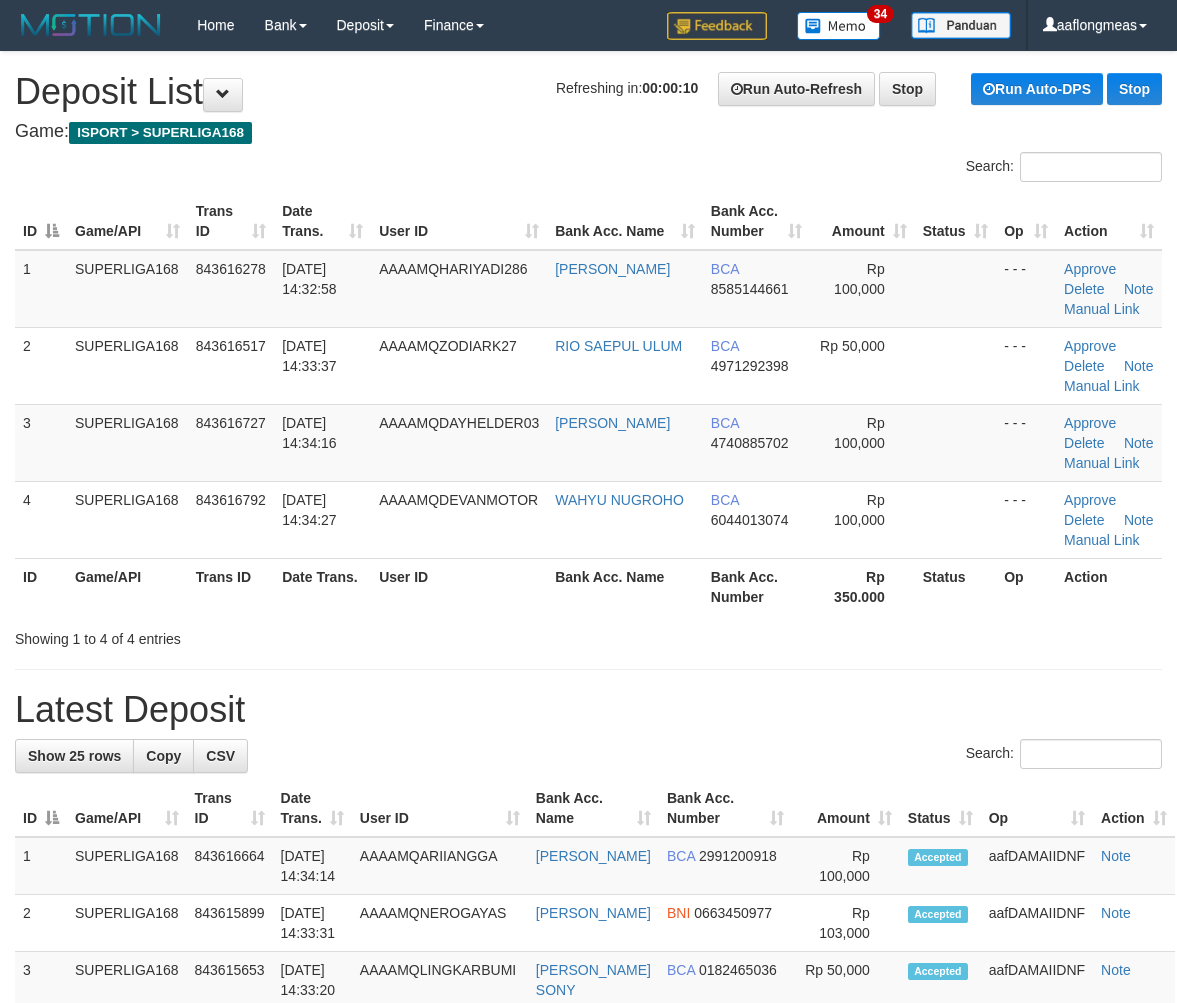 click on "ID Game/API Trans ID Date Trans. User ID Bank Acc. Name Bank Acc. Number Amount Status Op Action
1
SUPERLIGA168
843616278
[DATE] 14:32:58
AAAAMQHARIYADI286
HARIYADI
BCA
8585144661
Rp 100,000
- - -
Approve
[GEOGRAPHIC_DATA]
Note
Manual Link
2
SUPERLIGA168
843616517
[DATE] 14:33:37
AAAAMQZODIARK27
[GEOGRAPHIC_DATA]
BCA
4971292398
Rp 50,000
Note" at bounding box center [588, 404] 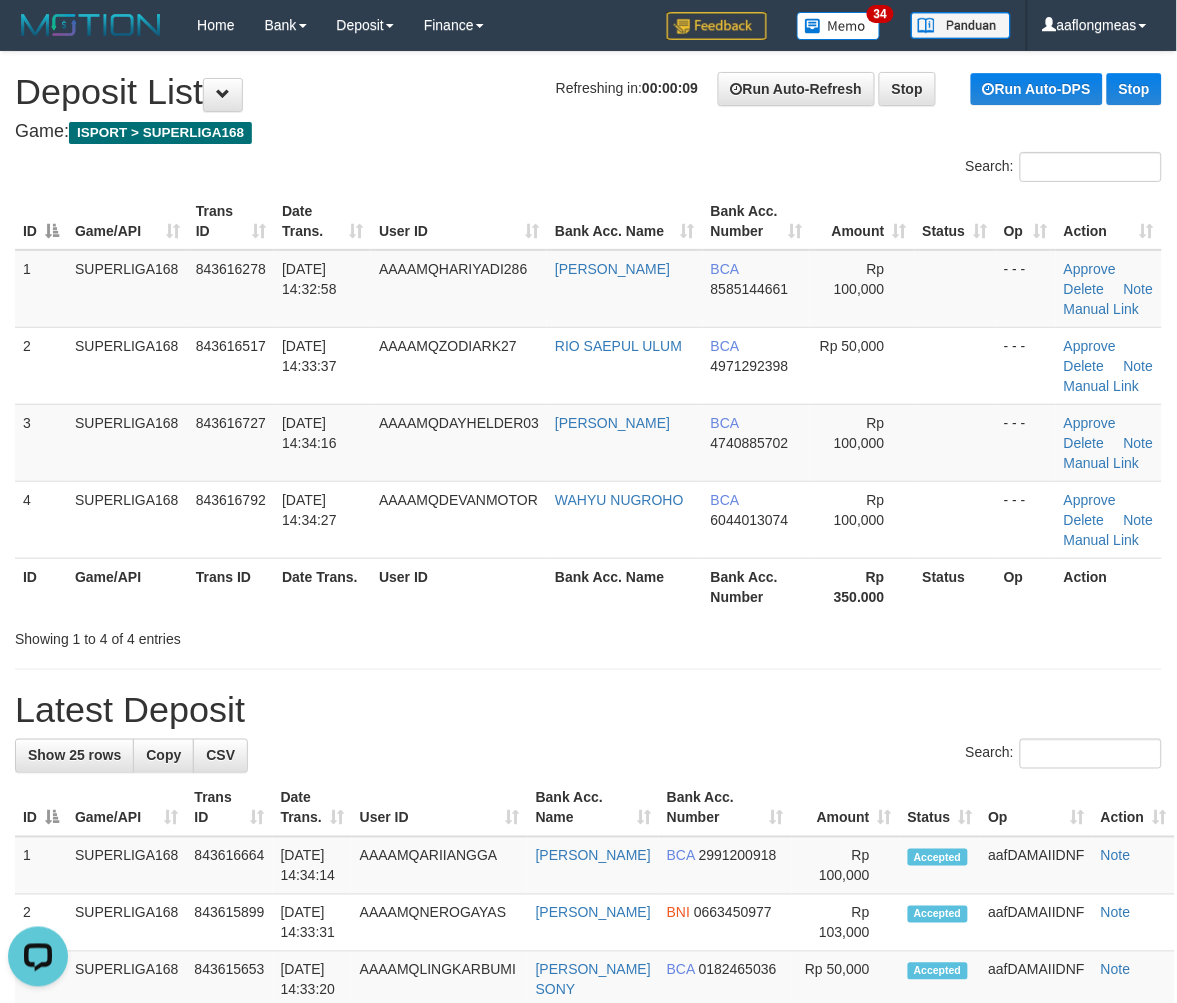 scroll, scrollTop: 0, scrollLeft: 0, axis: both 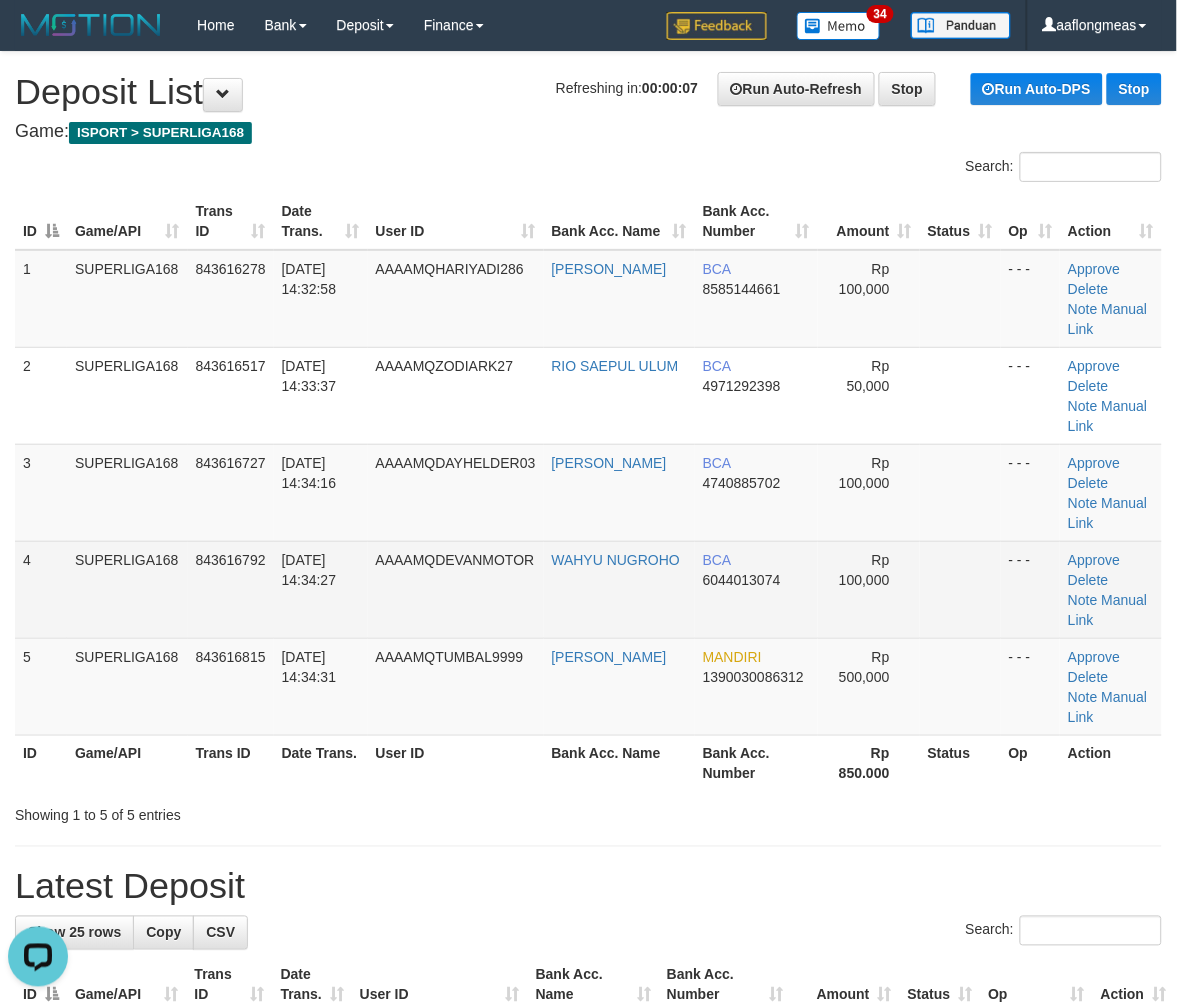 click at bounding box center [960, 589] 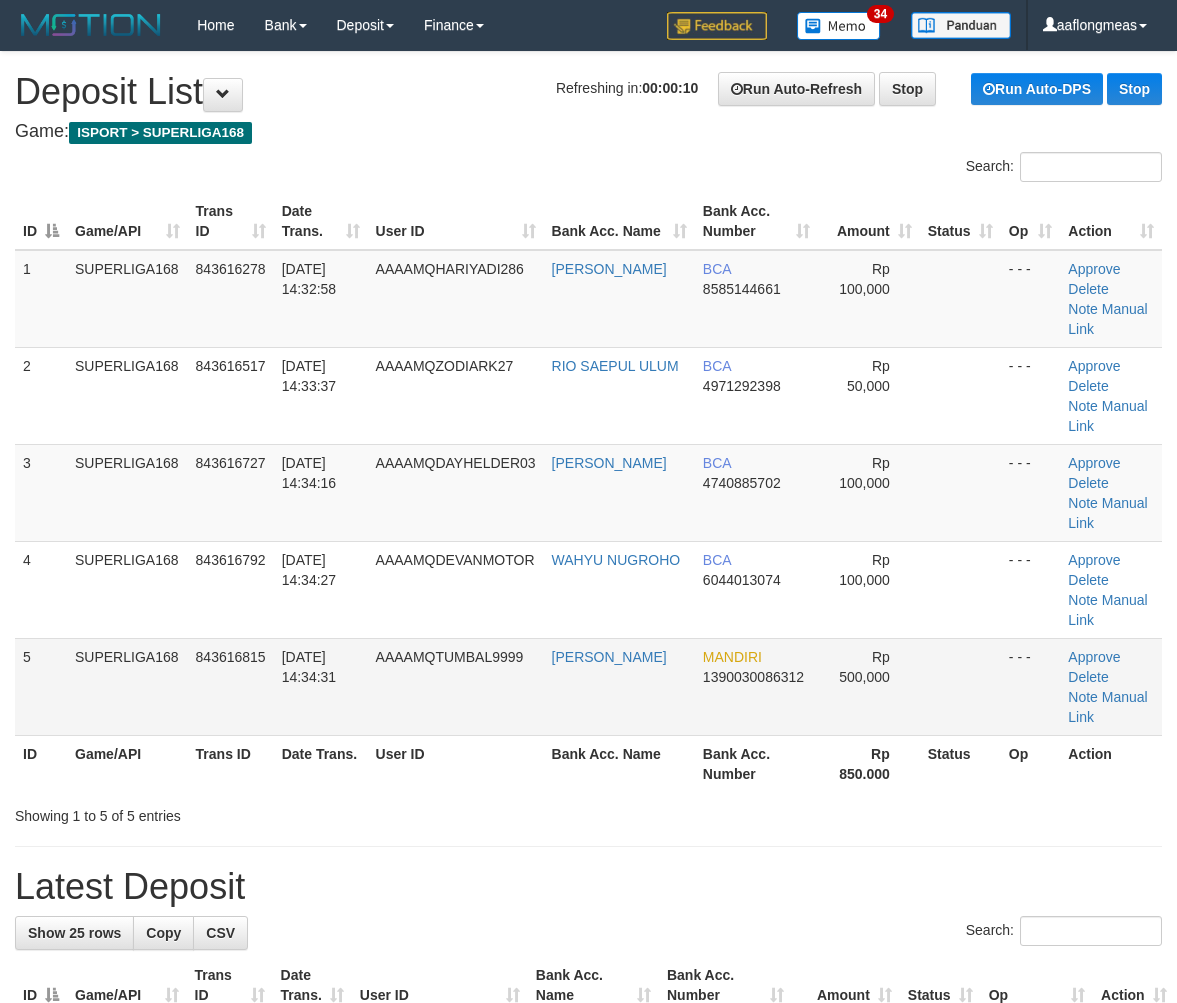 scroll, scrollTop: 0, scrollLeft: 0, axis: both 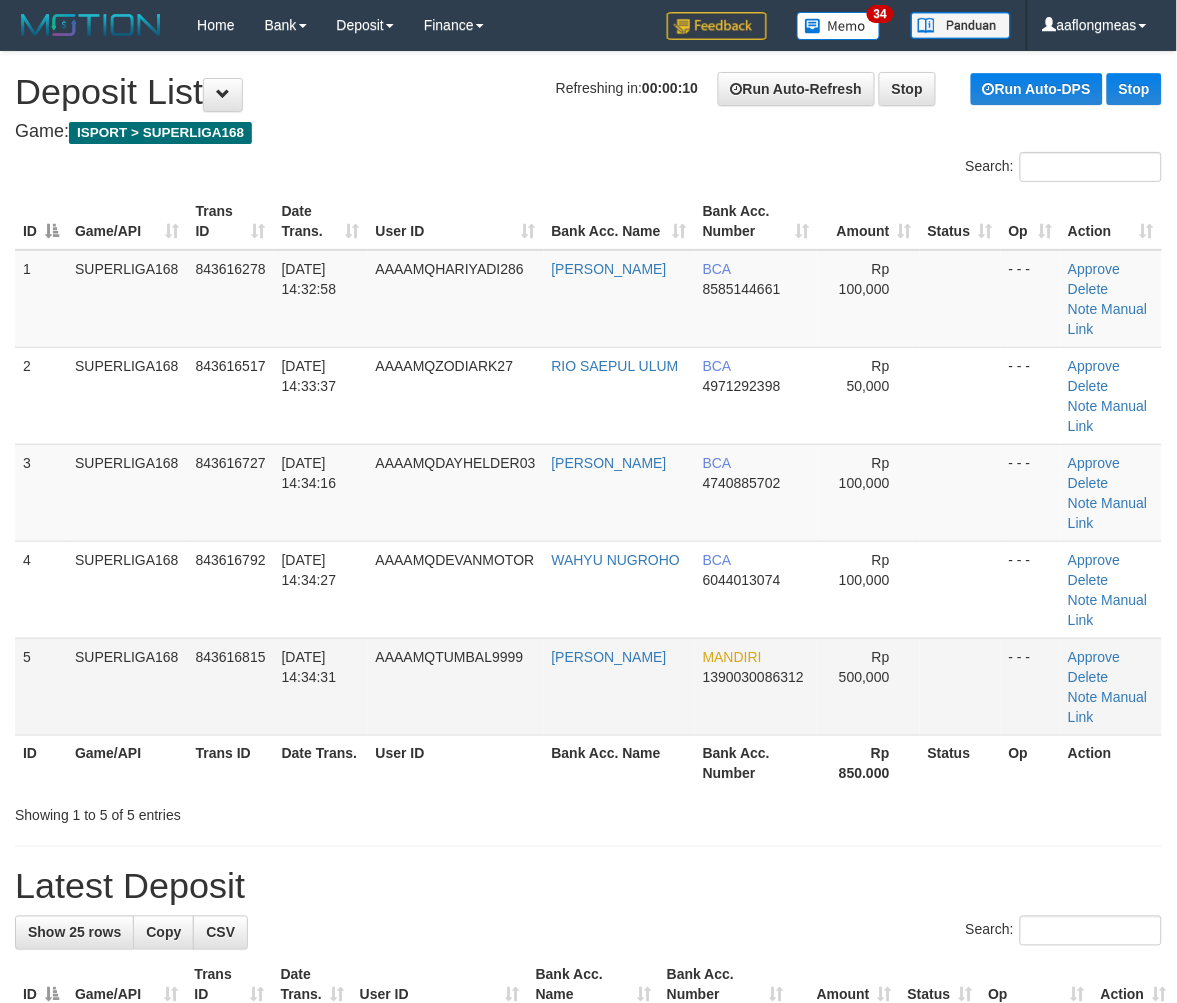 click at bounding box center (960, 686) 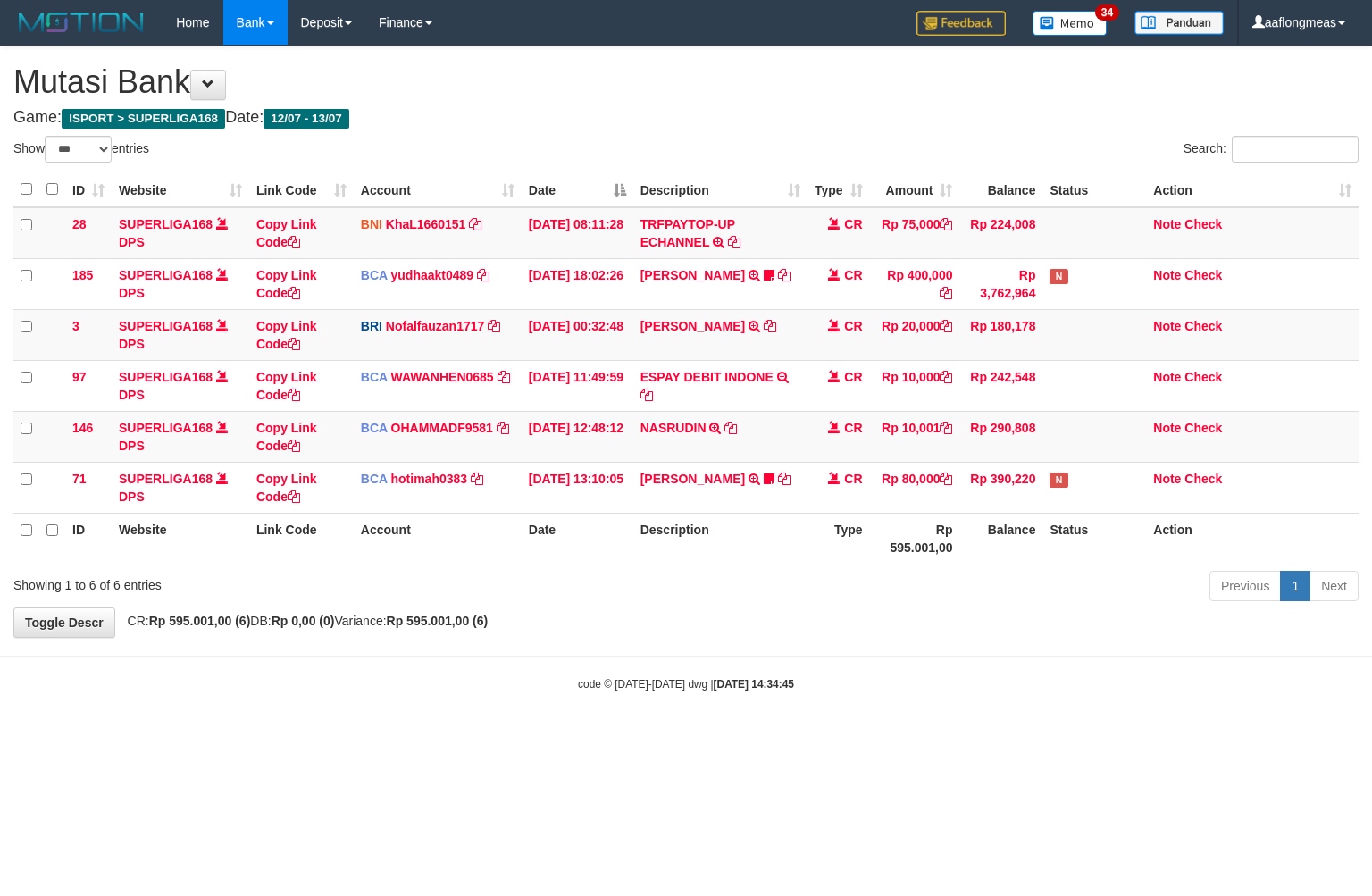 select on "***" 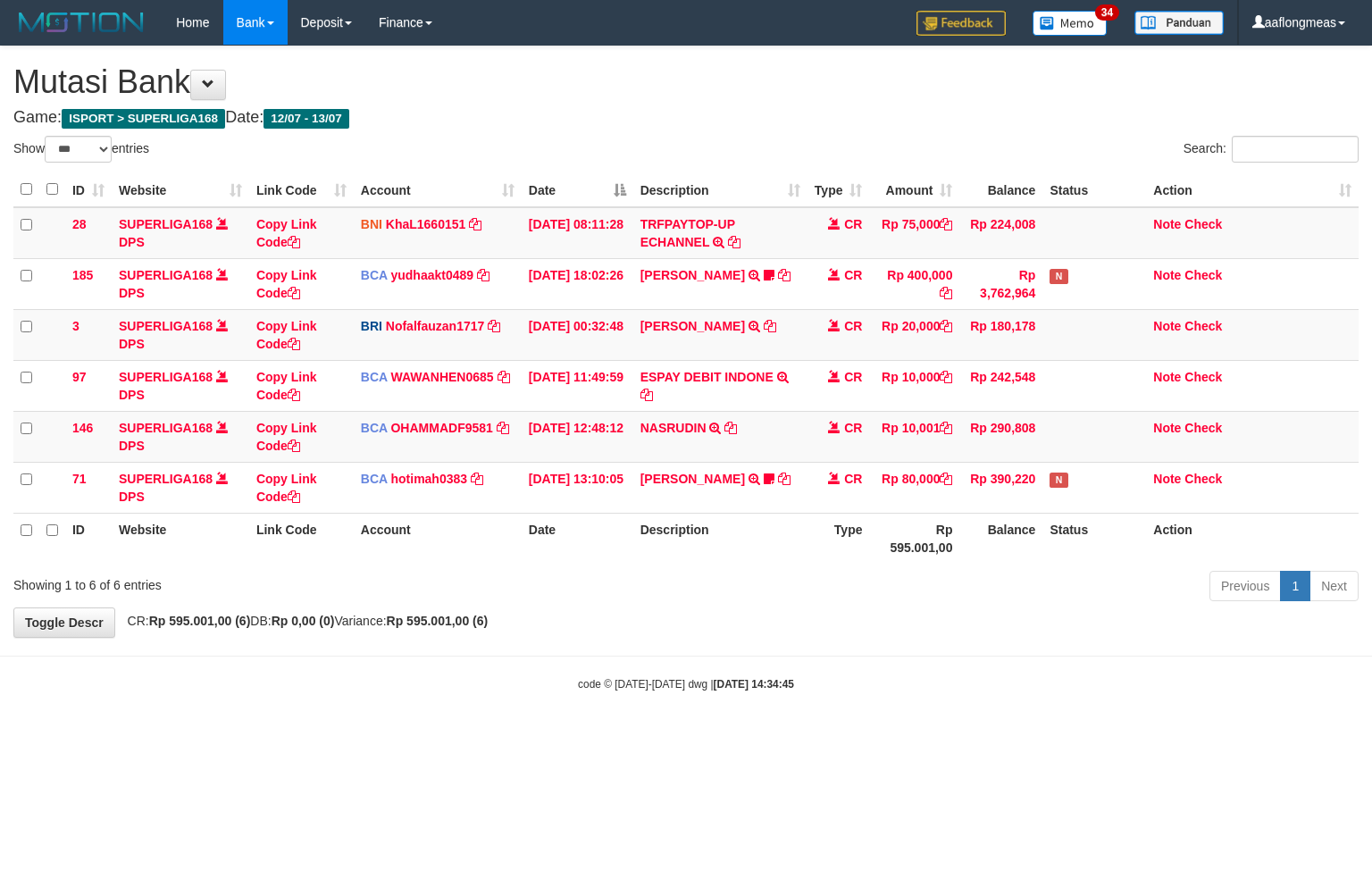 scroll, scrollTop: 0, scrollLeft: 0, axis: both 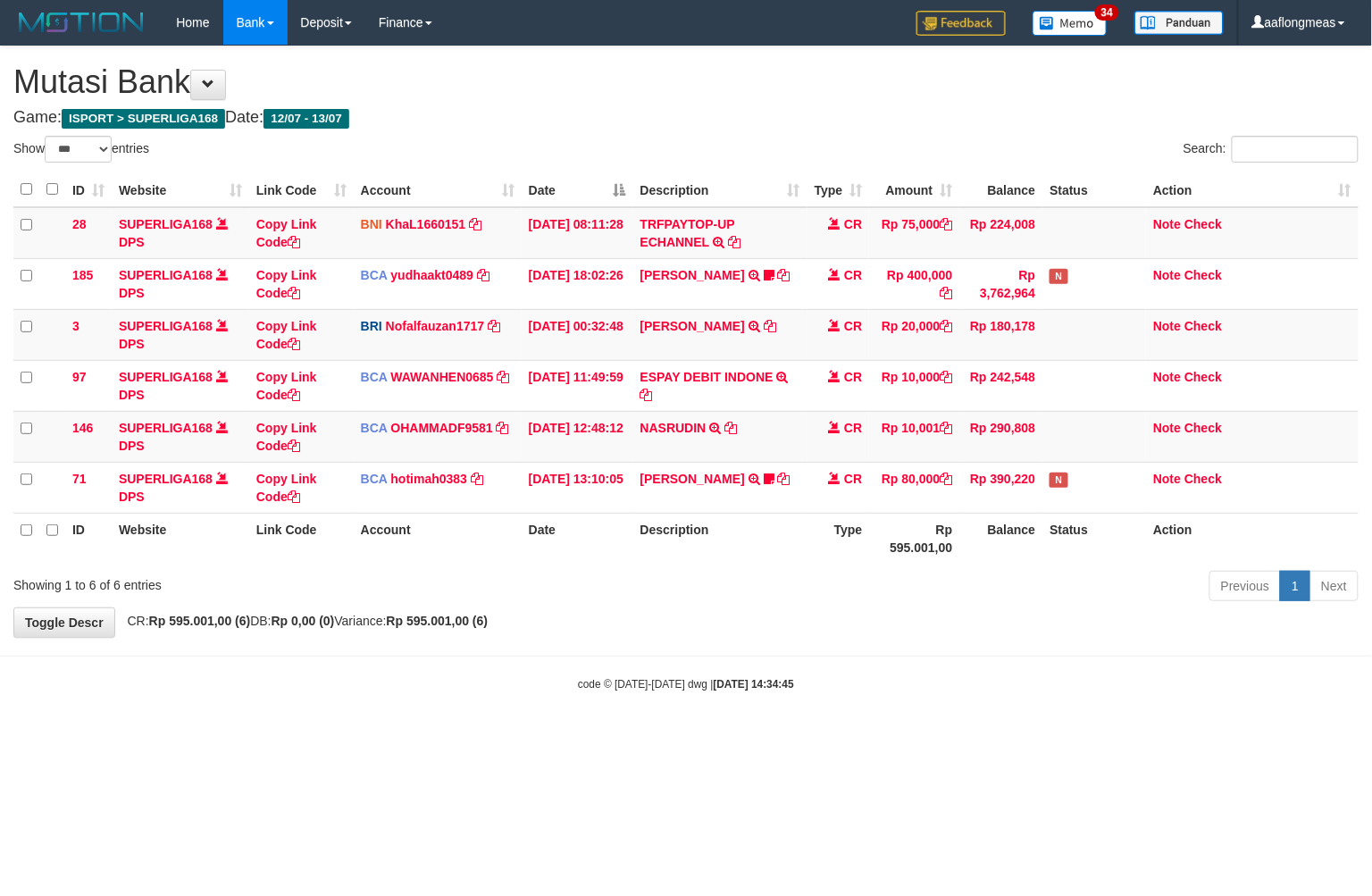 click on "Previous 1 Next" at bounding box center [972, 588] 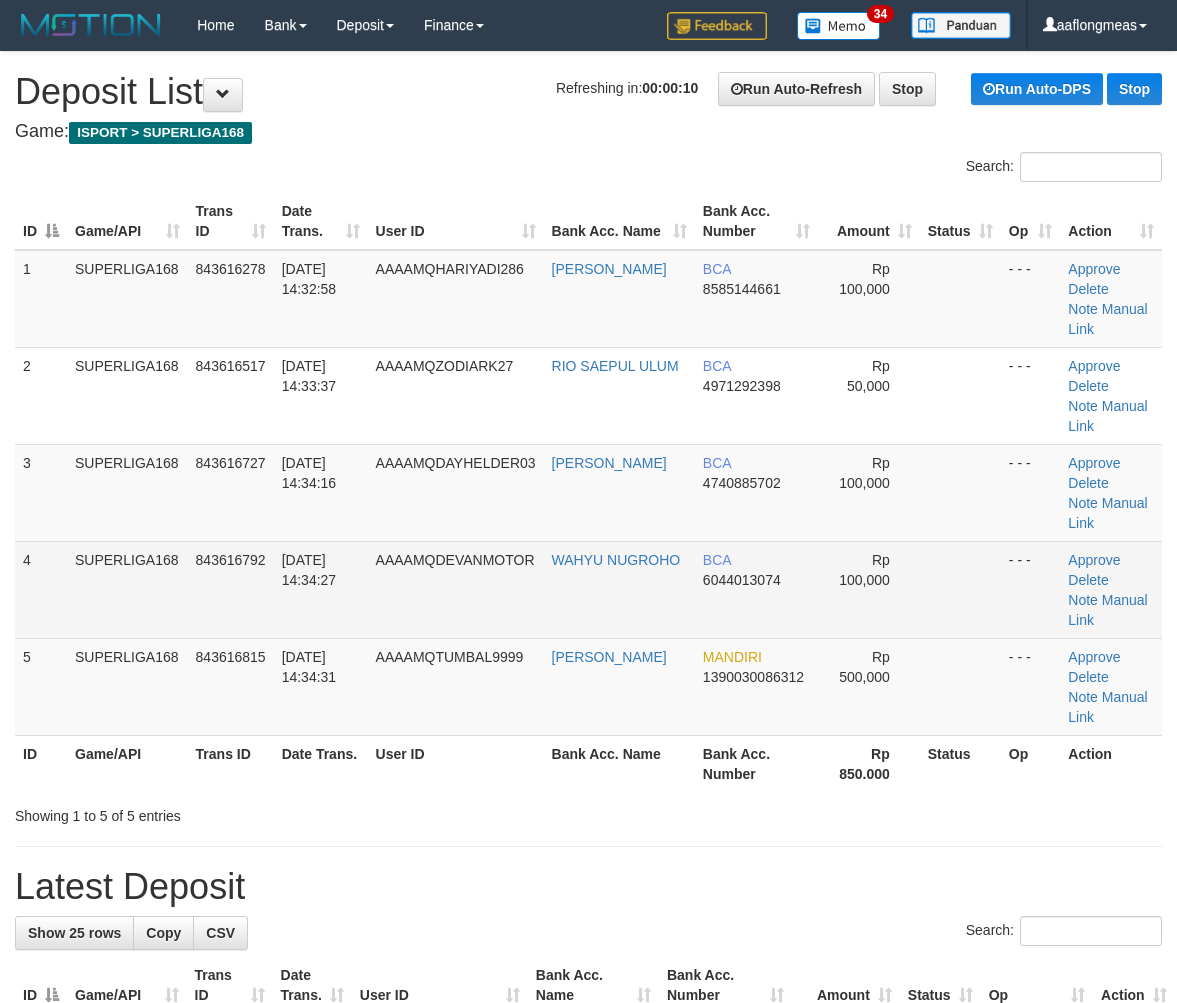 scroll, scrollTop: 0, scrollLeft: 0, axis: both 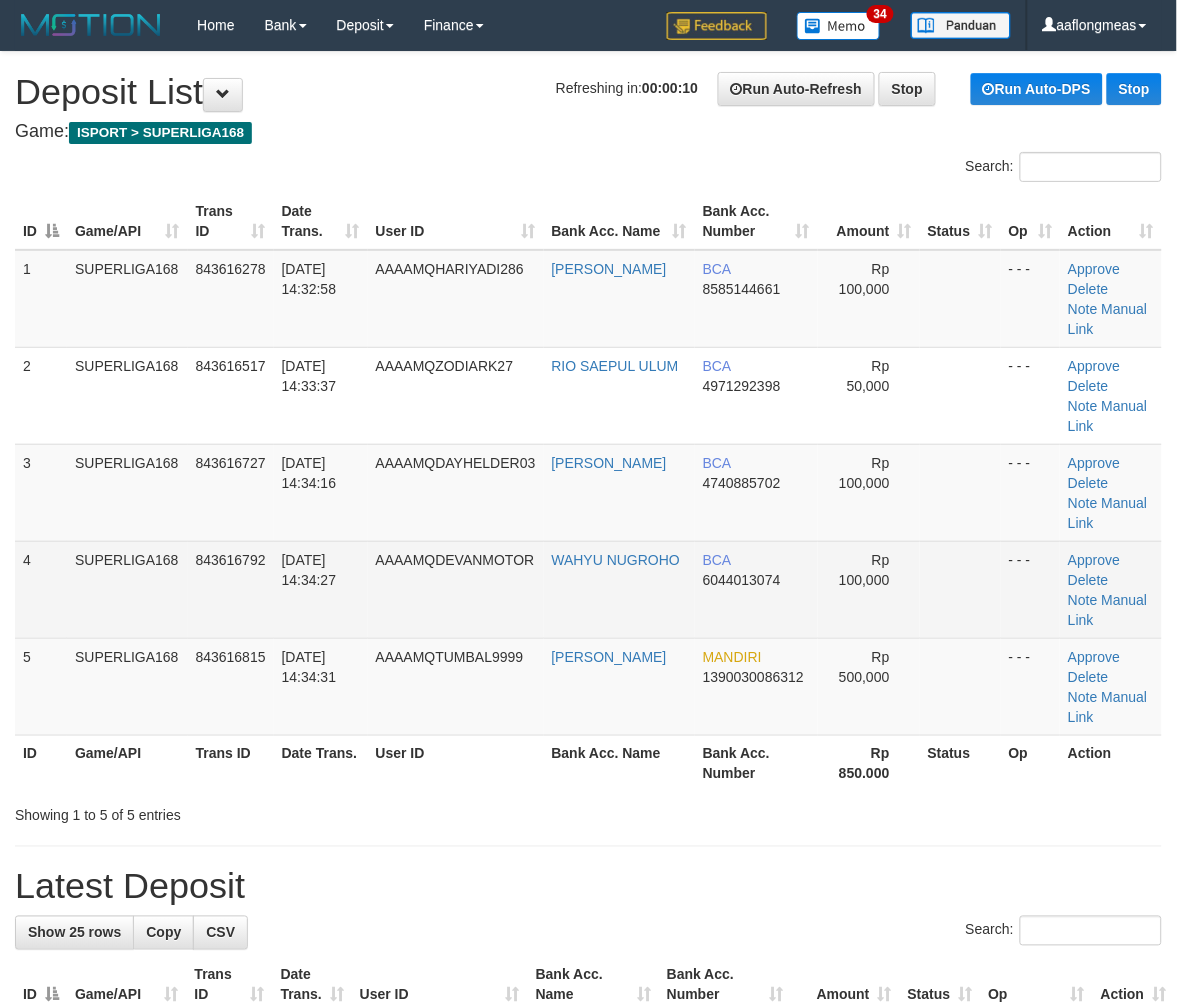 click on "Rp 100,000" at bounding box center (869, 589) 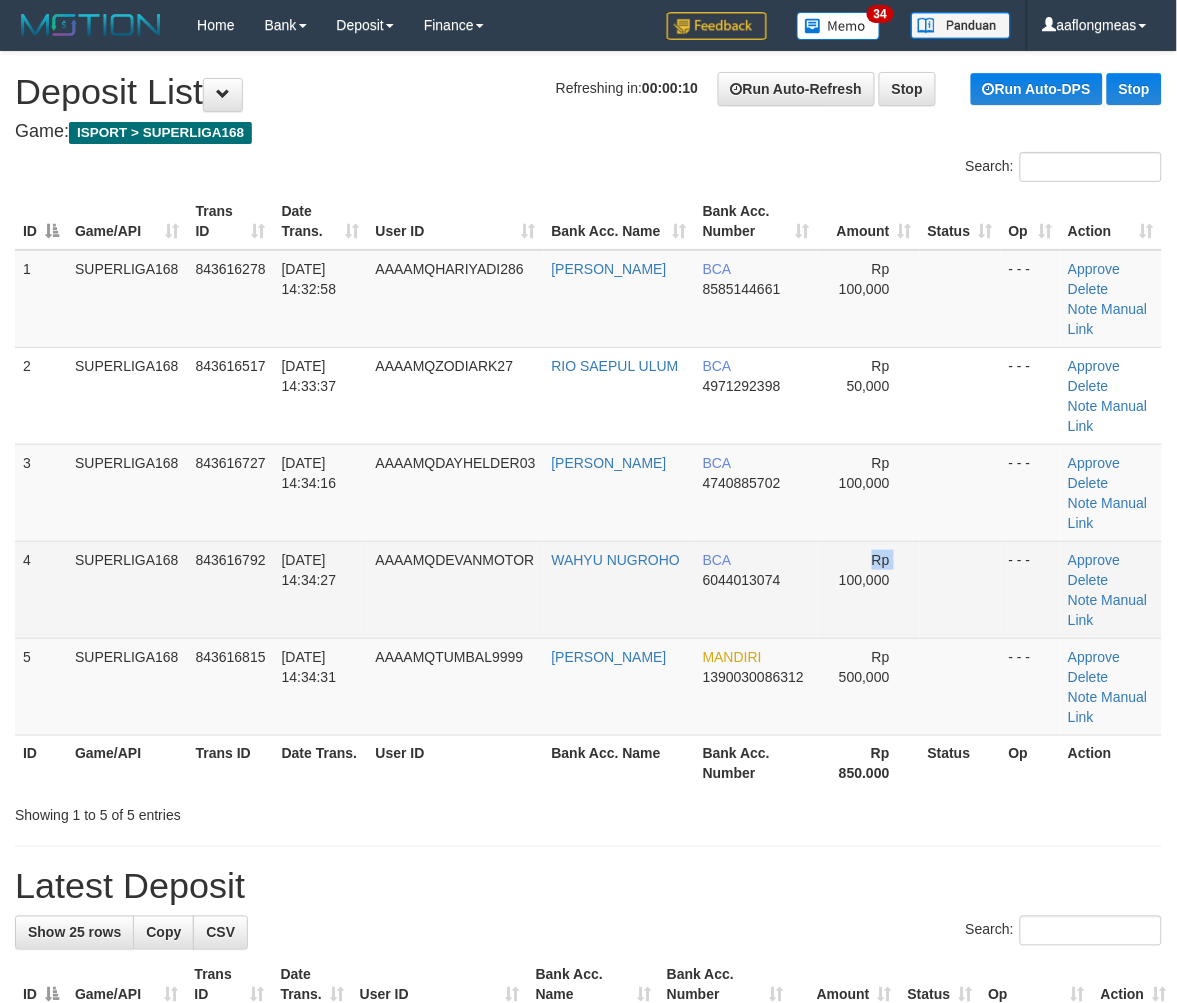 click on "Rp 100,000" at bounding box center (869, 589) 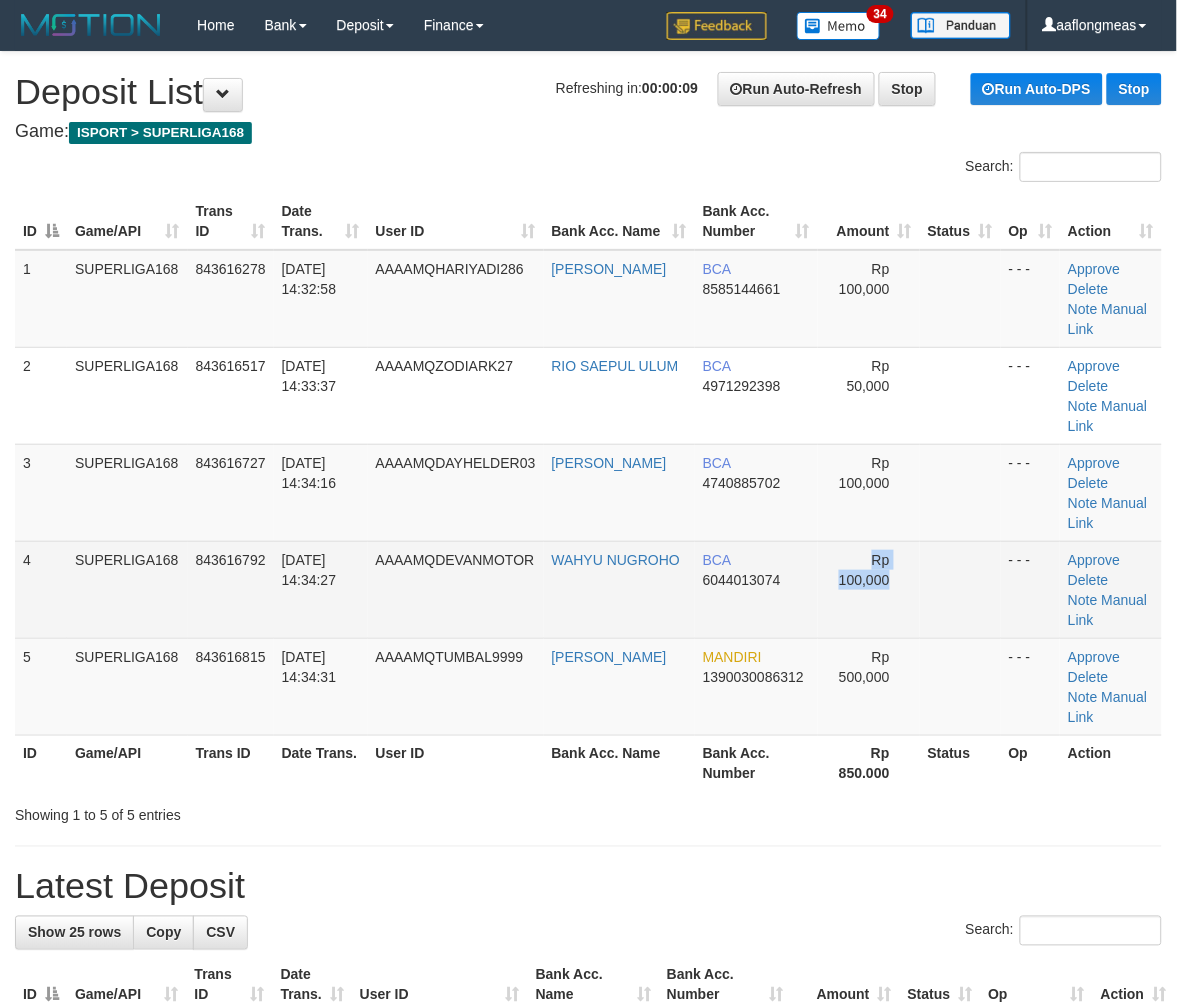 click on "Rp 100,000" at bounding box center [869, 589] 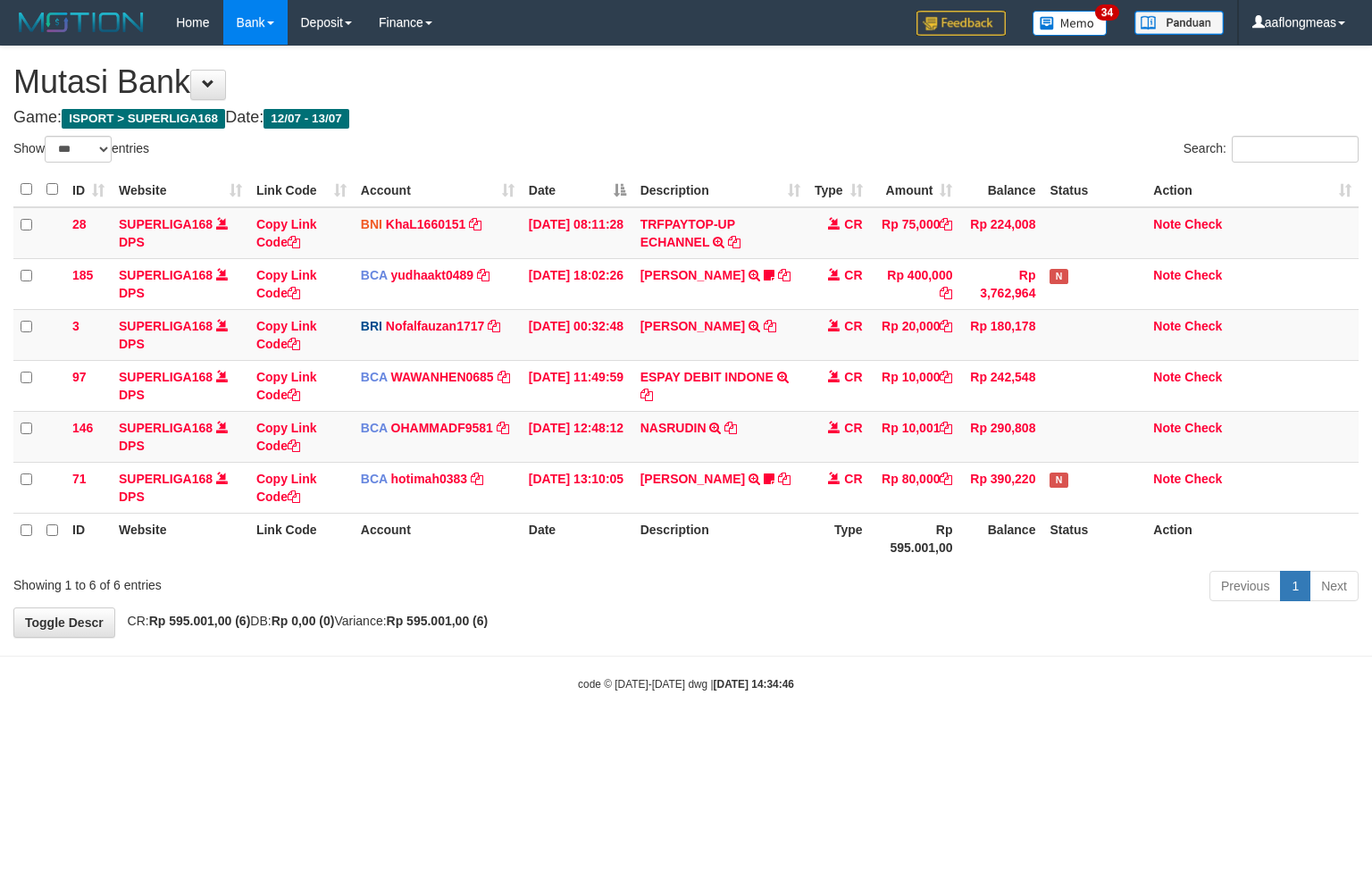select on "***" 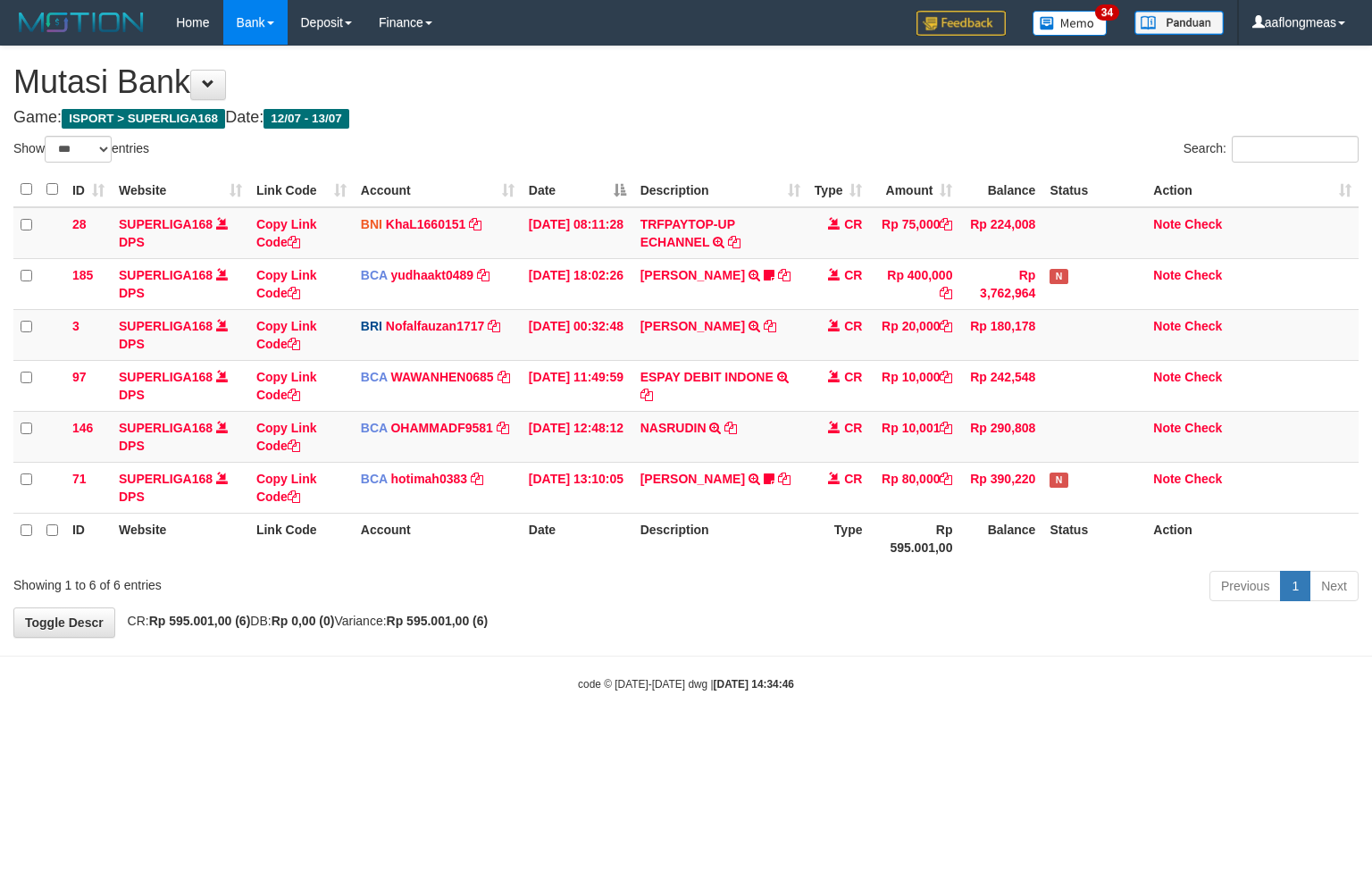 scroll, scrollTop: 0, scrollLeft: 0, axis: both 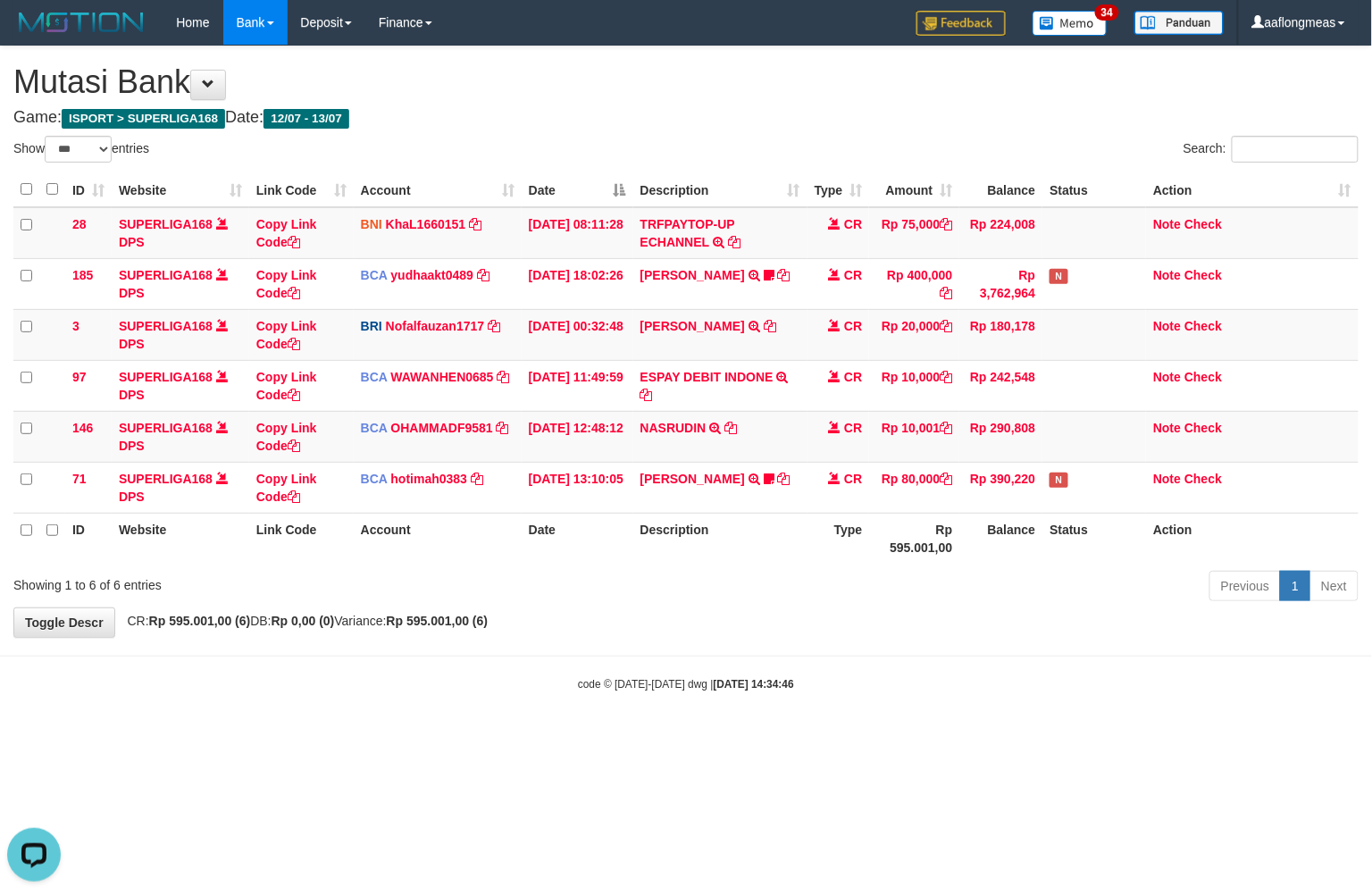 click on "Previous 1 Next" at bounding box center [972, 588] 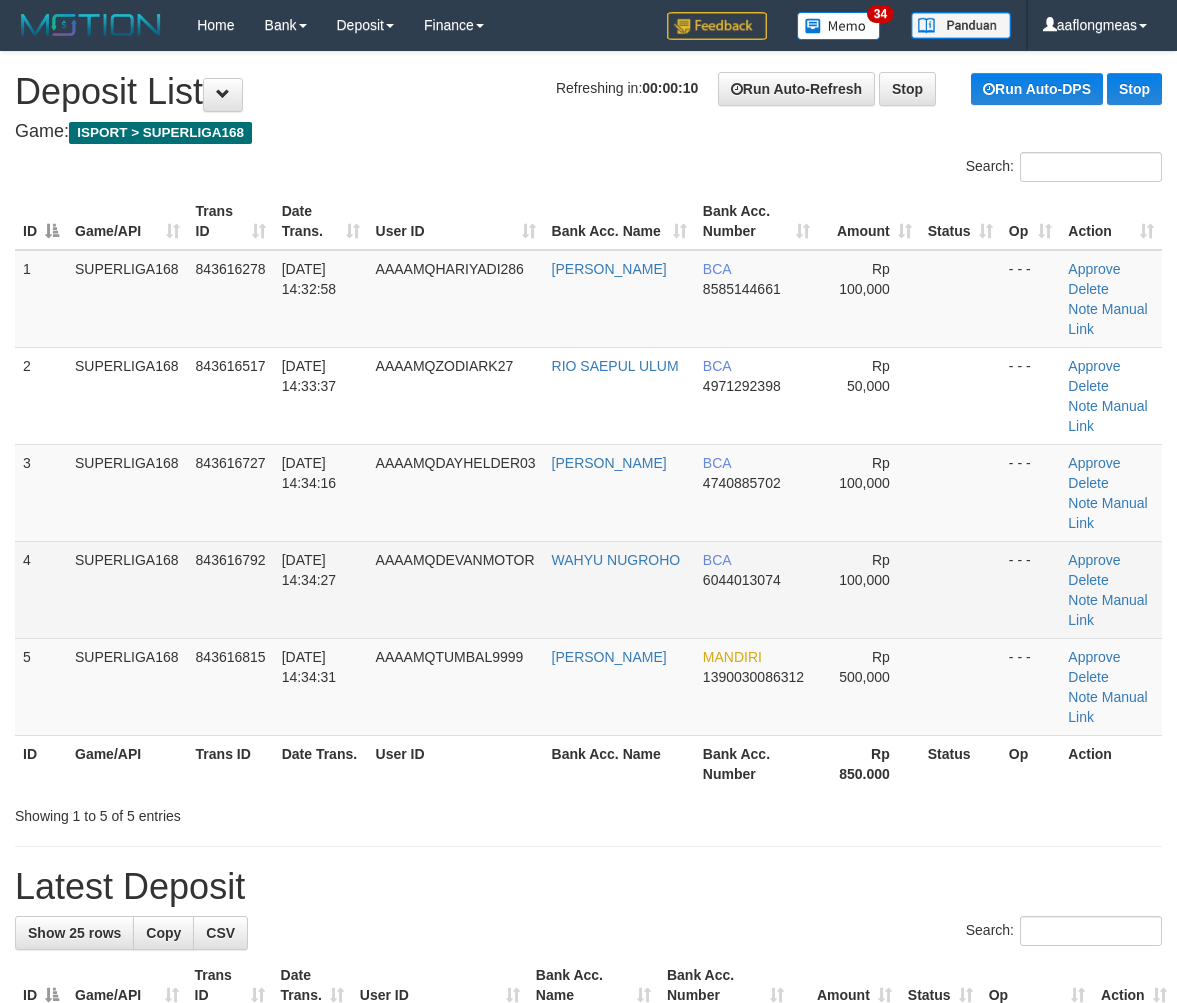 scroll, scrollTop: 0, scrollLeft: 0, axis: both 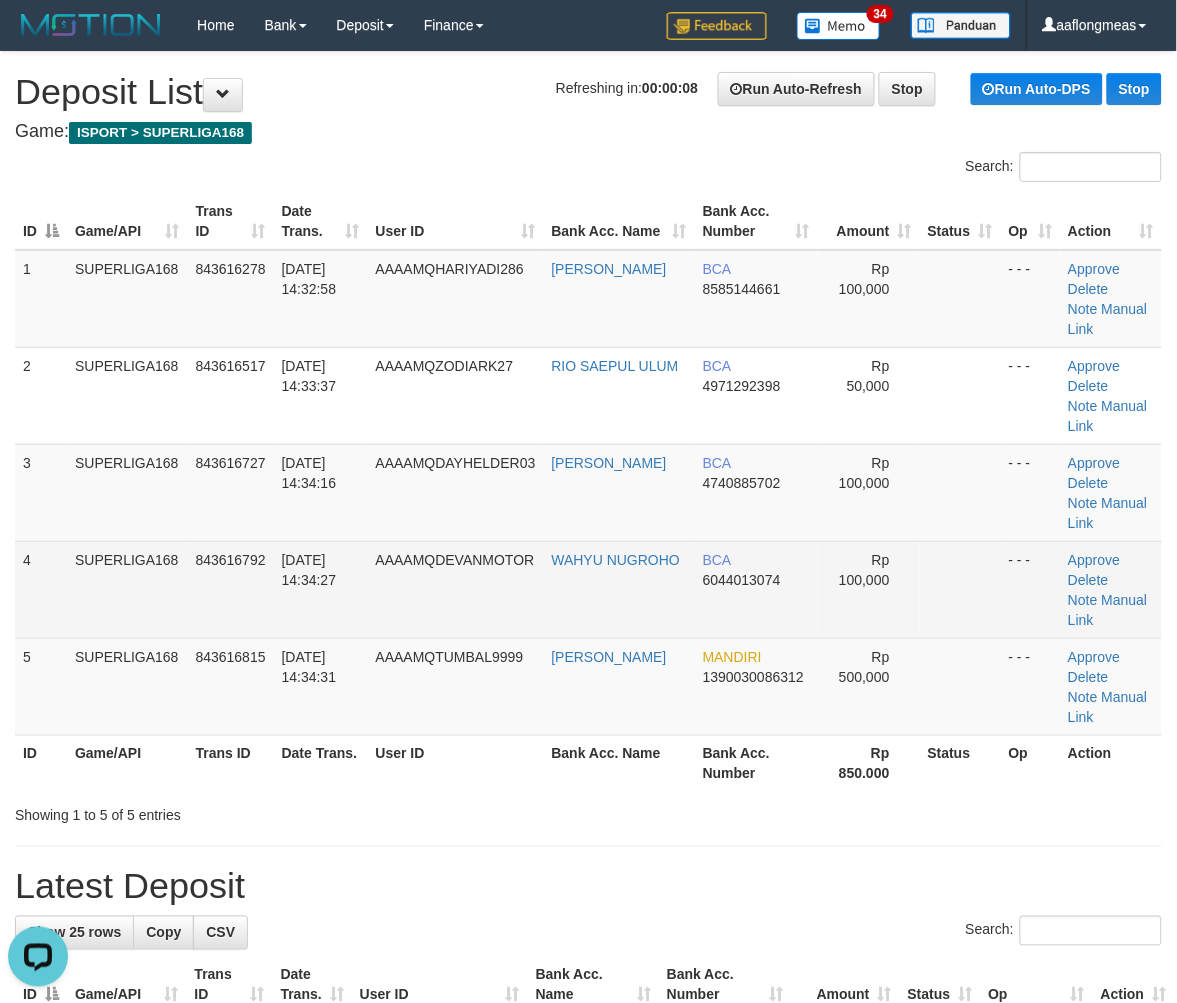 drag, startPoint x: 722, startPoint y: 493, endPoint x: 1004, endPoint y: 535, distance: 285.1105 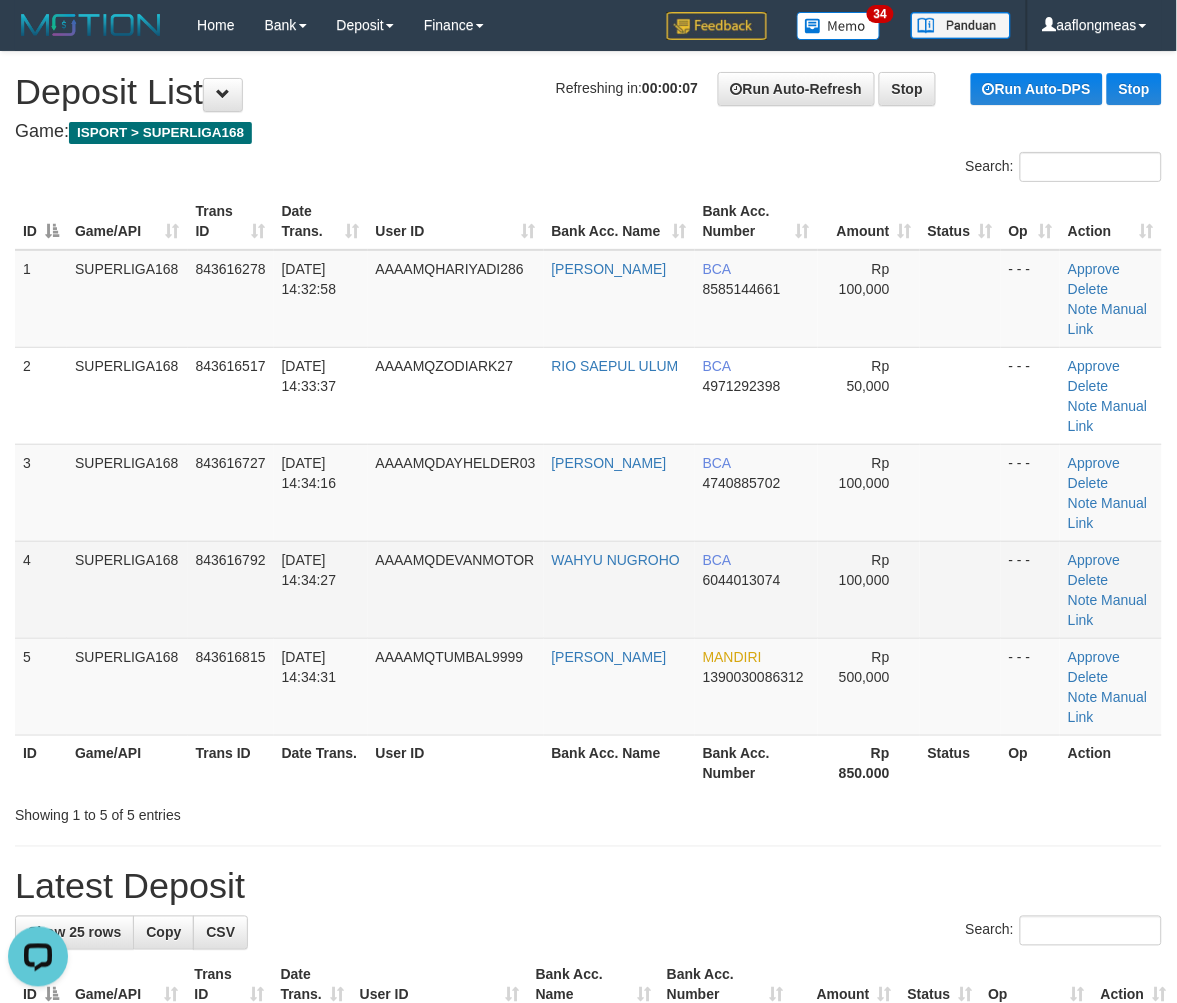 click at bounding box center [960, 589] 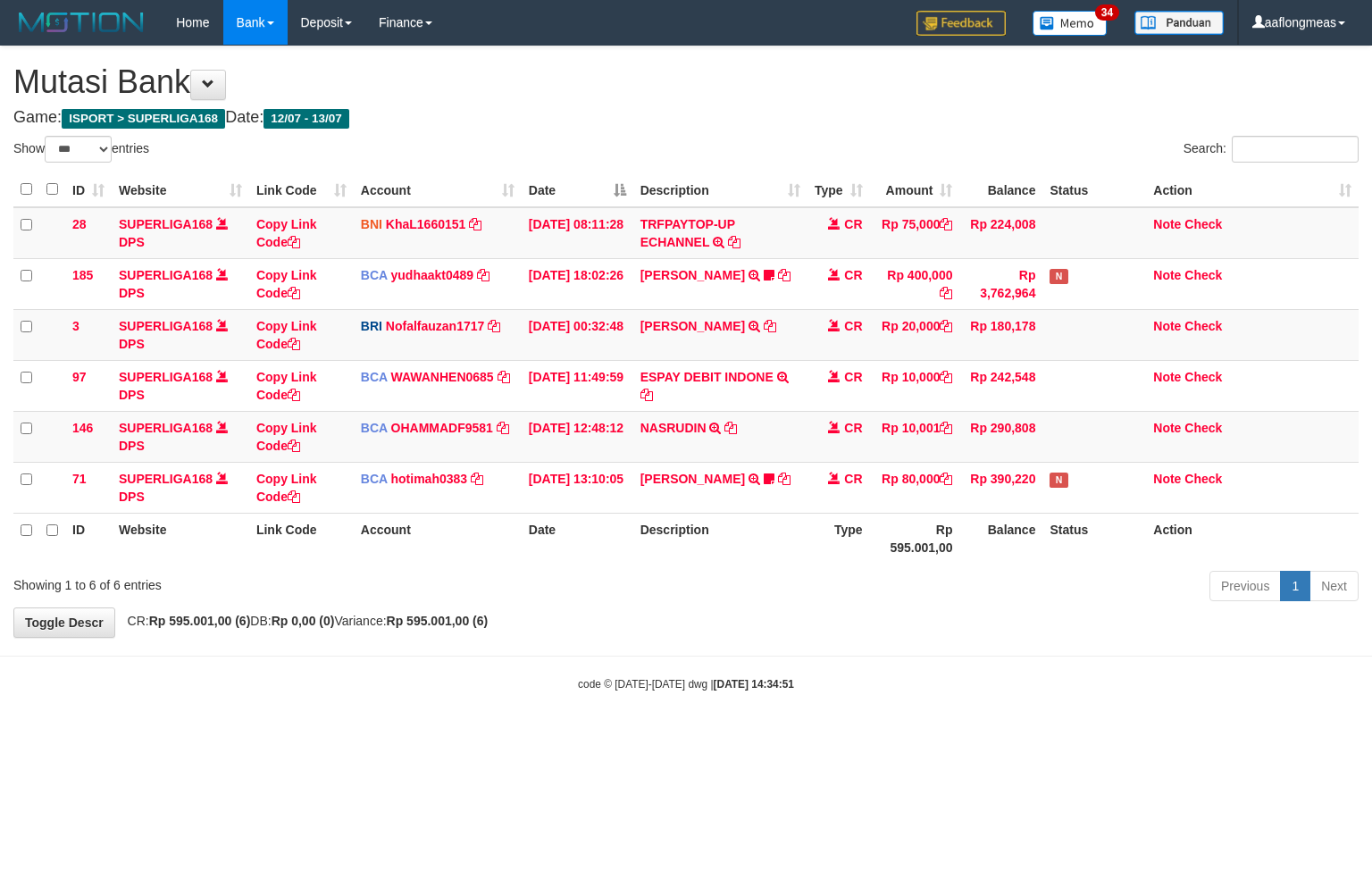 select on "***" 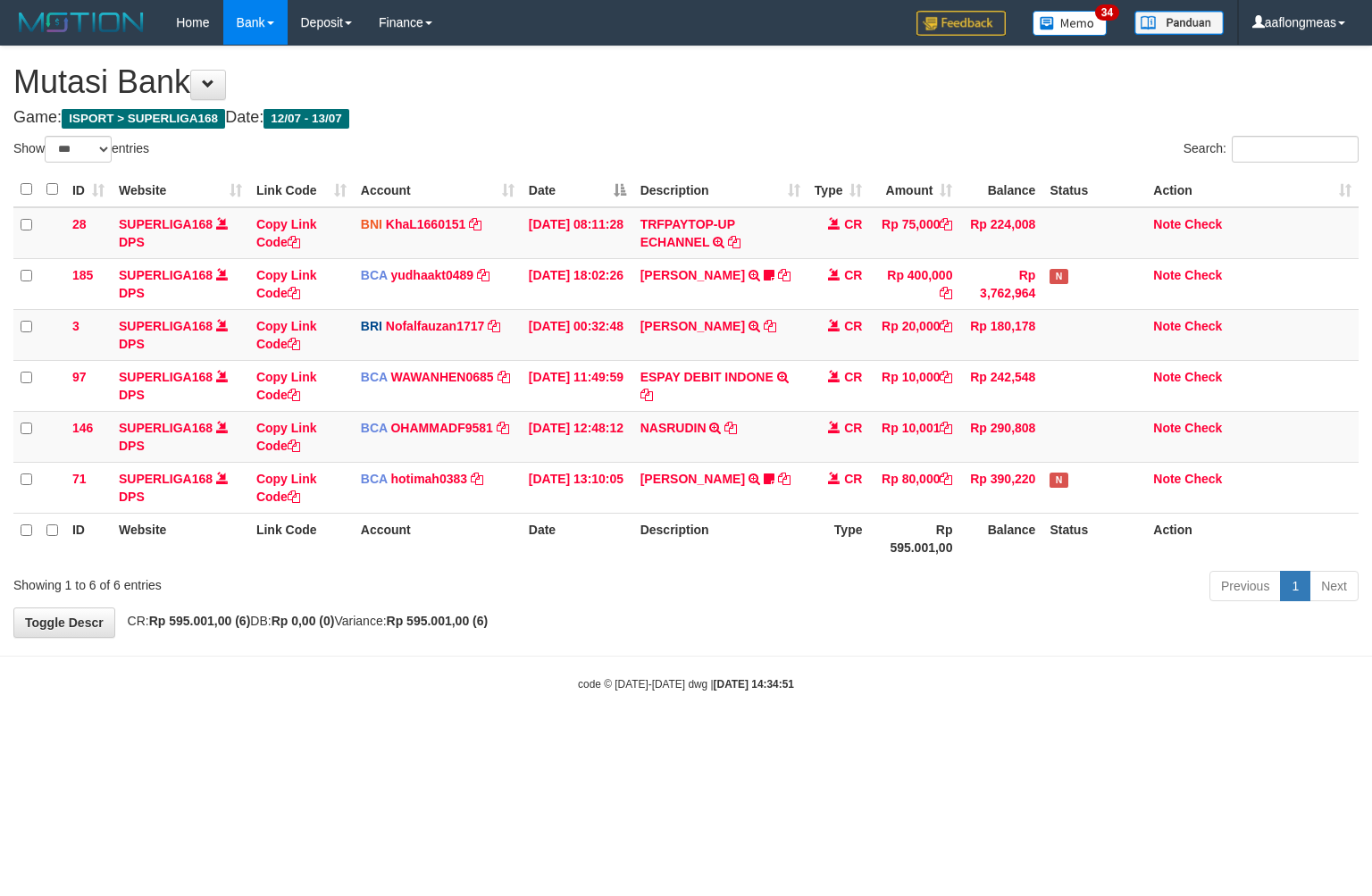 scroll, scrollTop: 0, scrollLeft: 0, axis: both 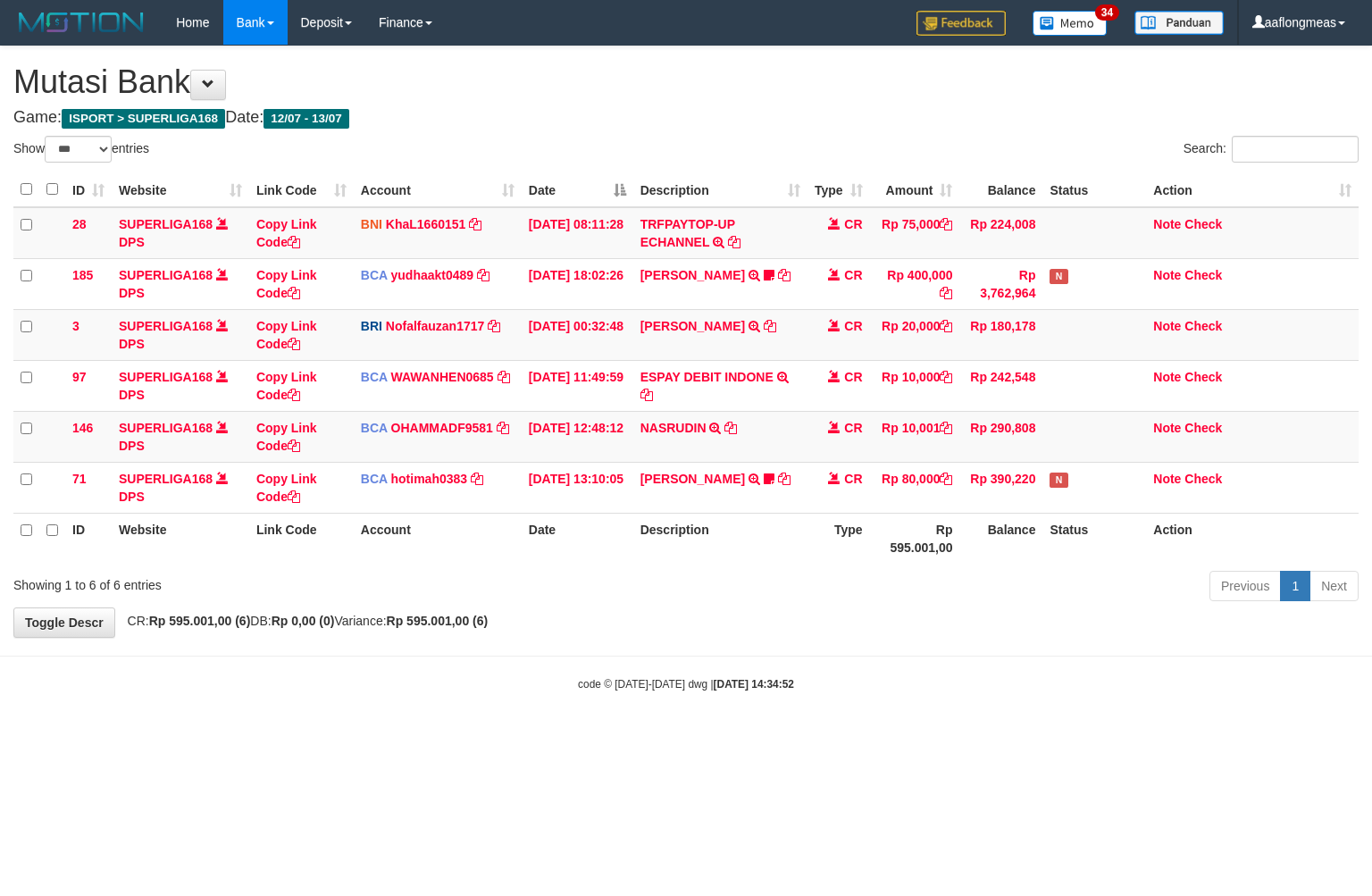 select on "***" 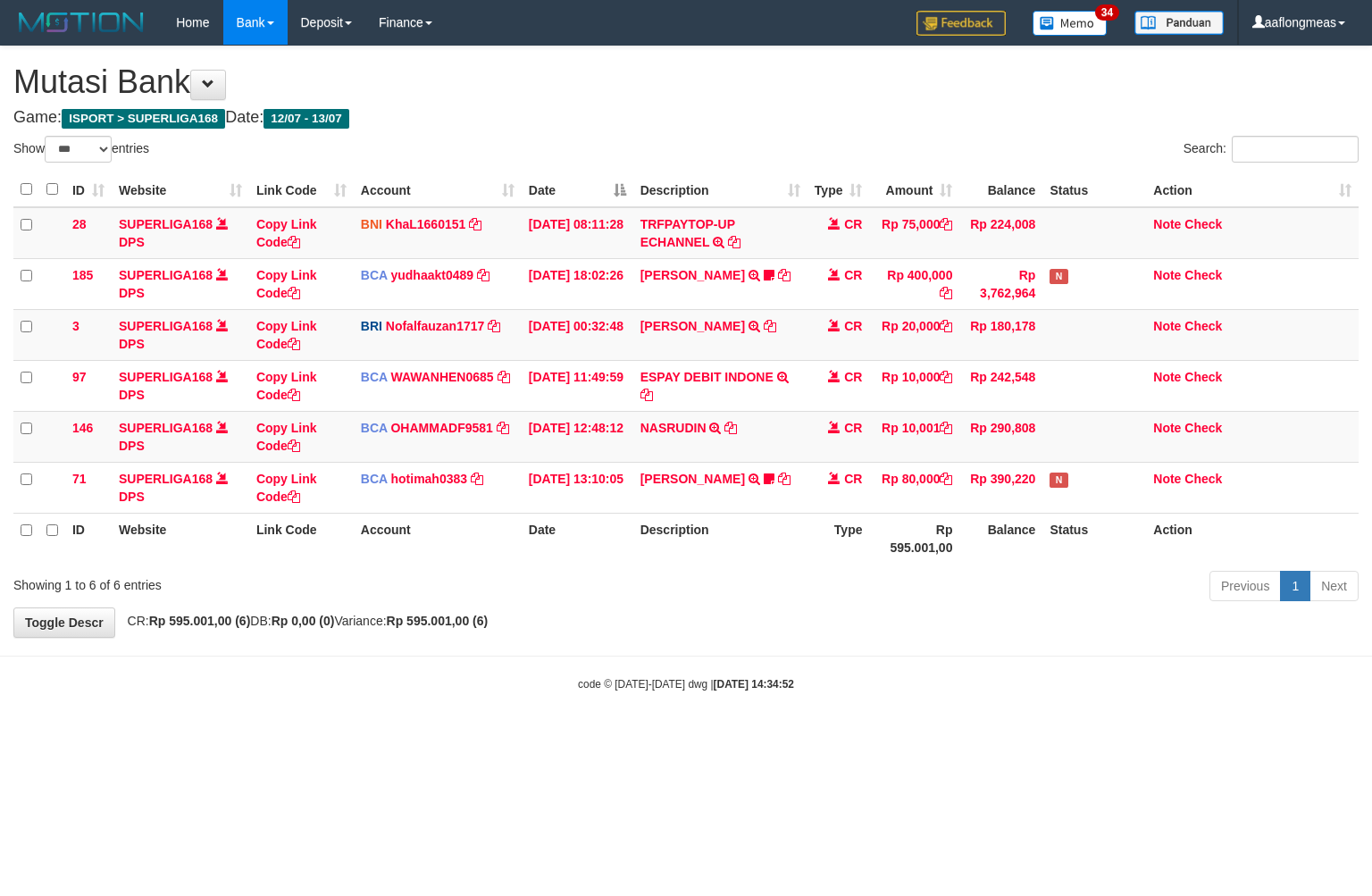 scroll, scrollTop: 0, scrollLeft: 0, axis: both 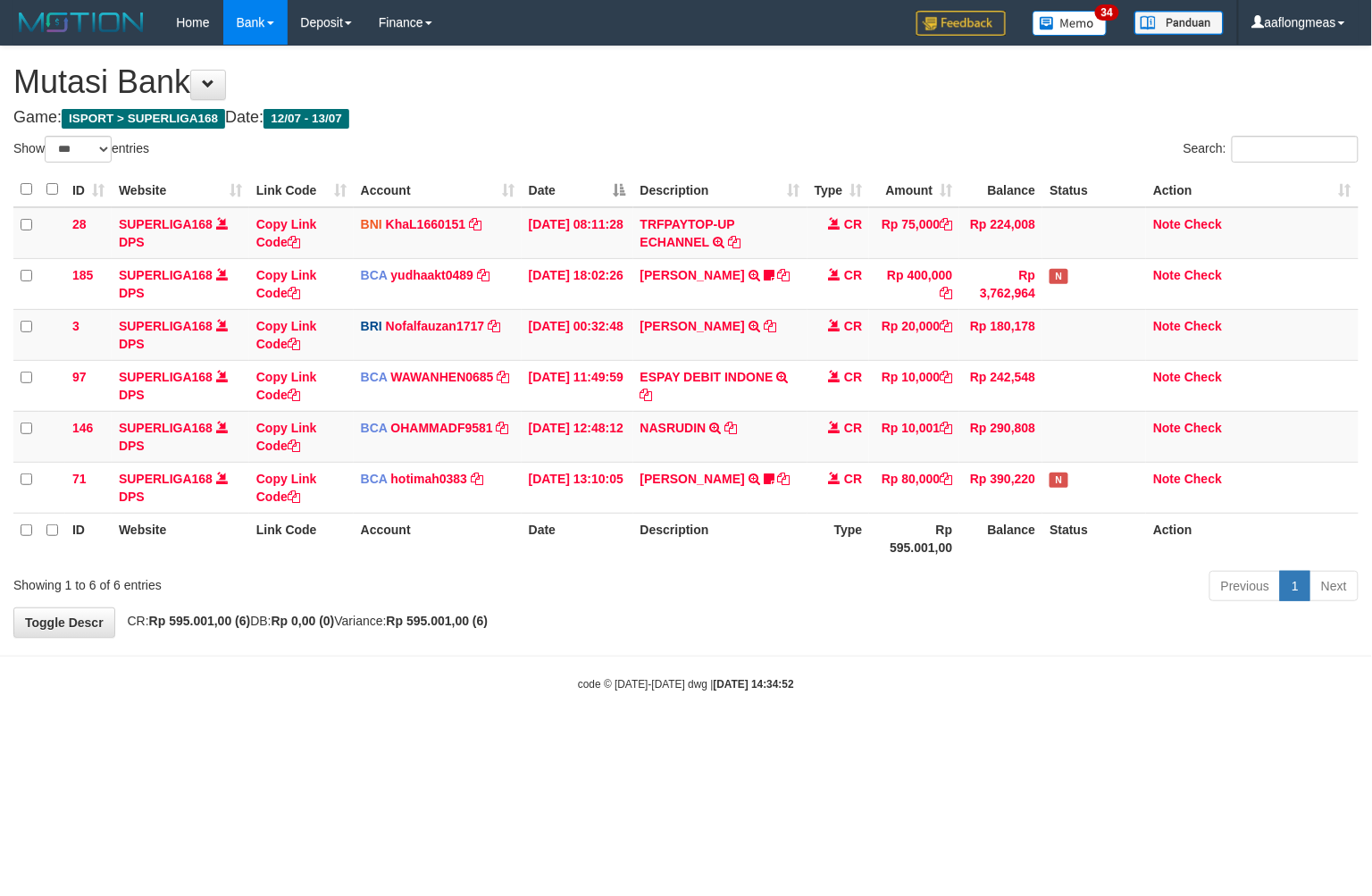 click on "**********" at bounding box center [686, 341] 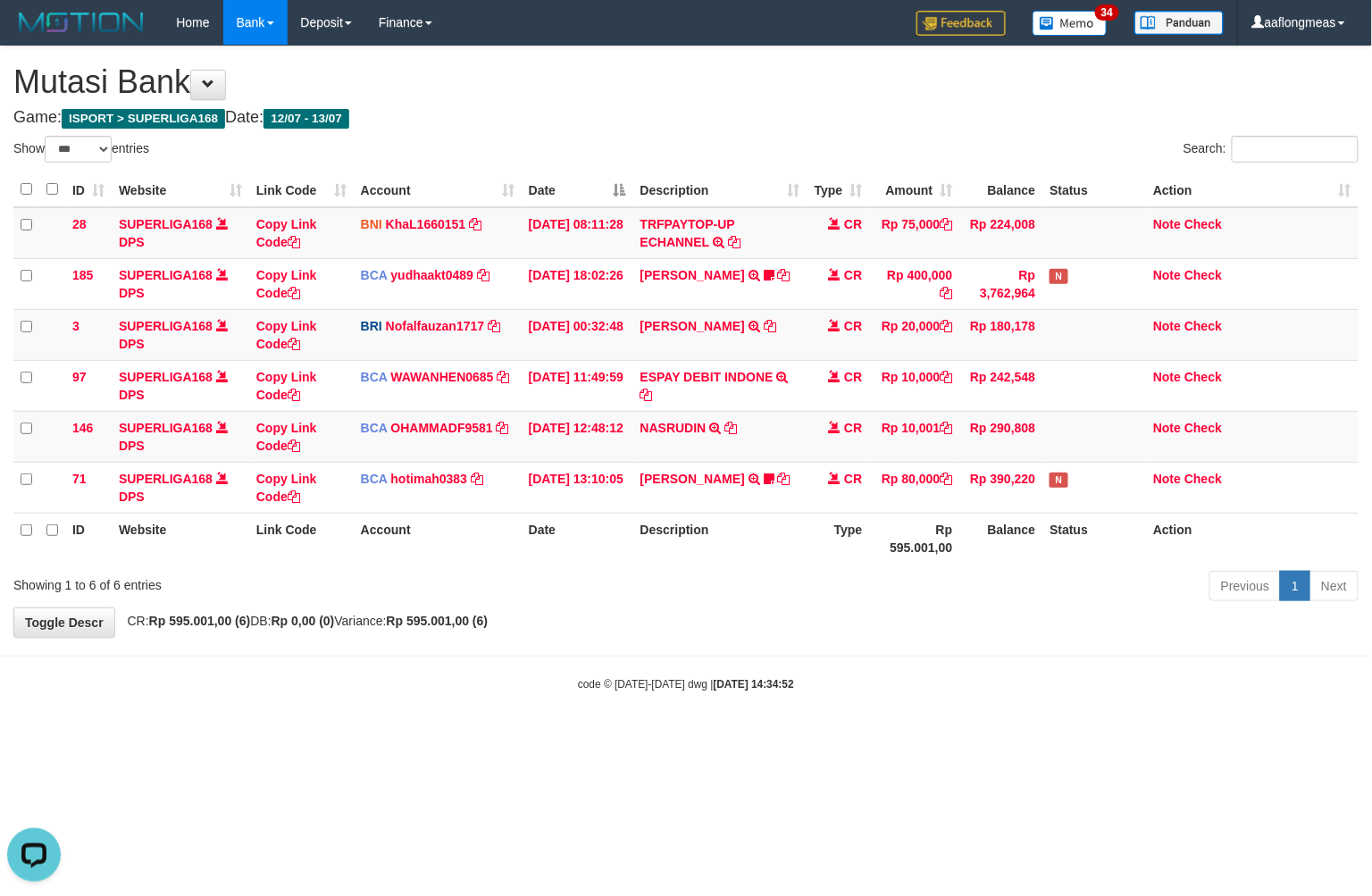 scroll, scrollTop: 0, scrollLeft: 0, axis: both 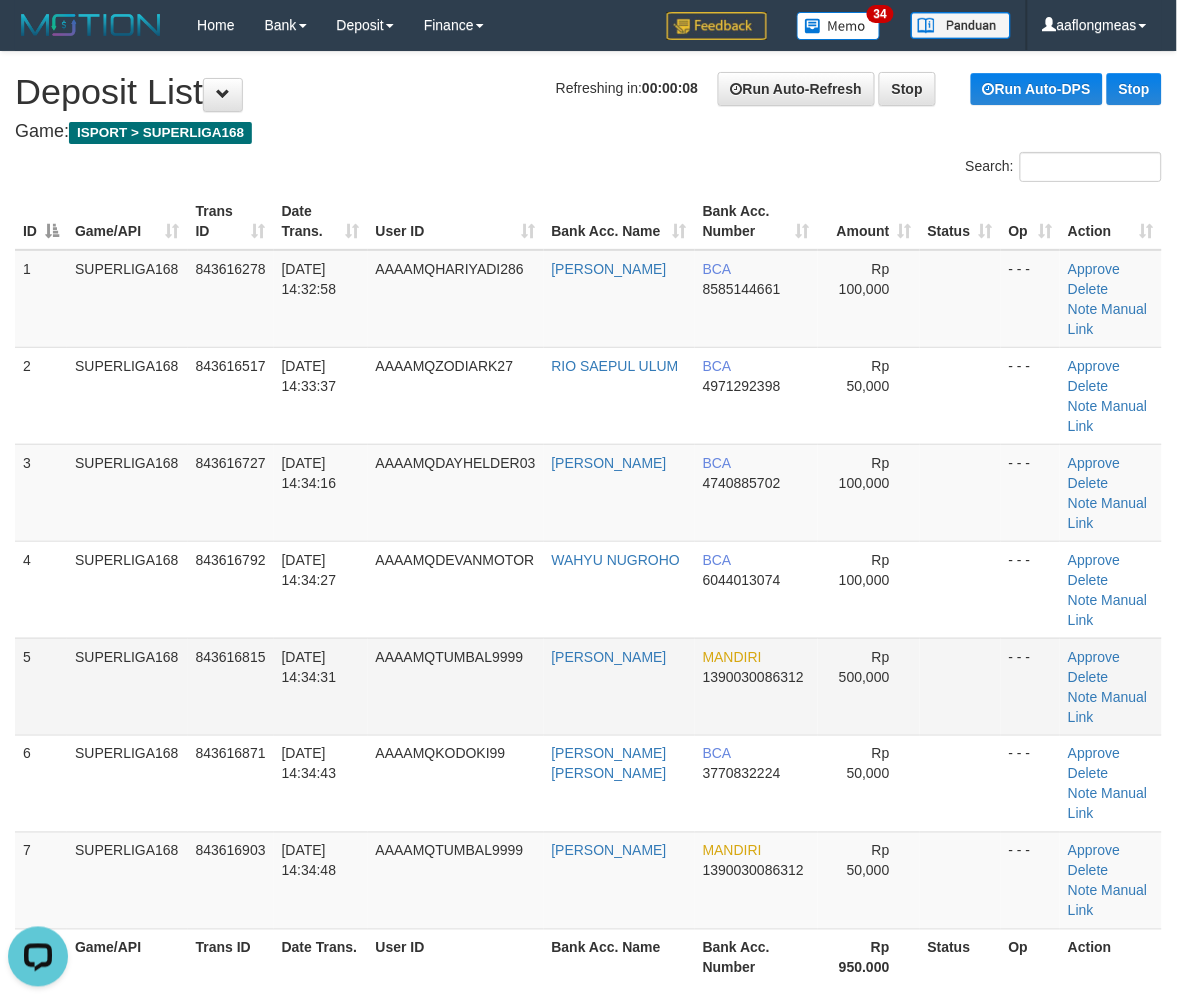 click on "Rp 500,000" at bounding box center [869, 686] 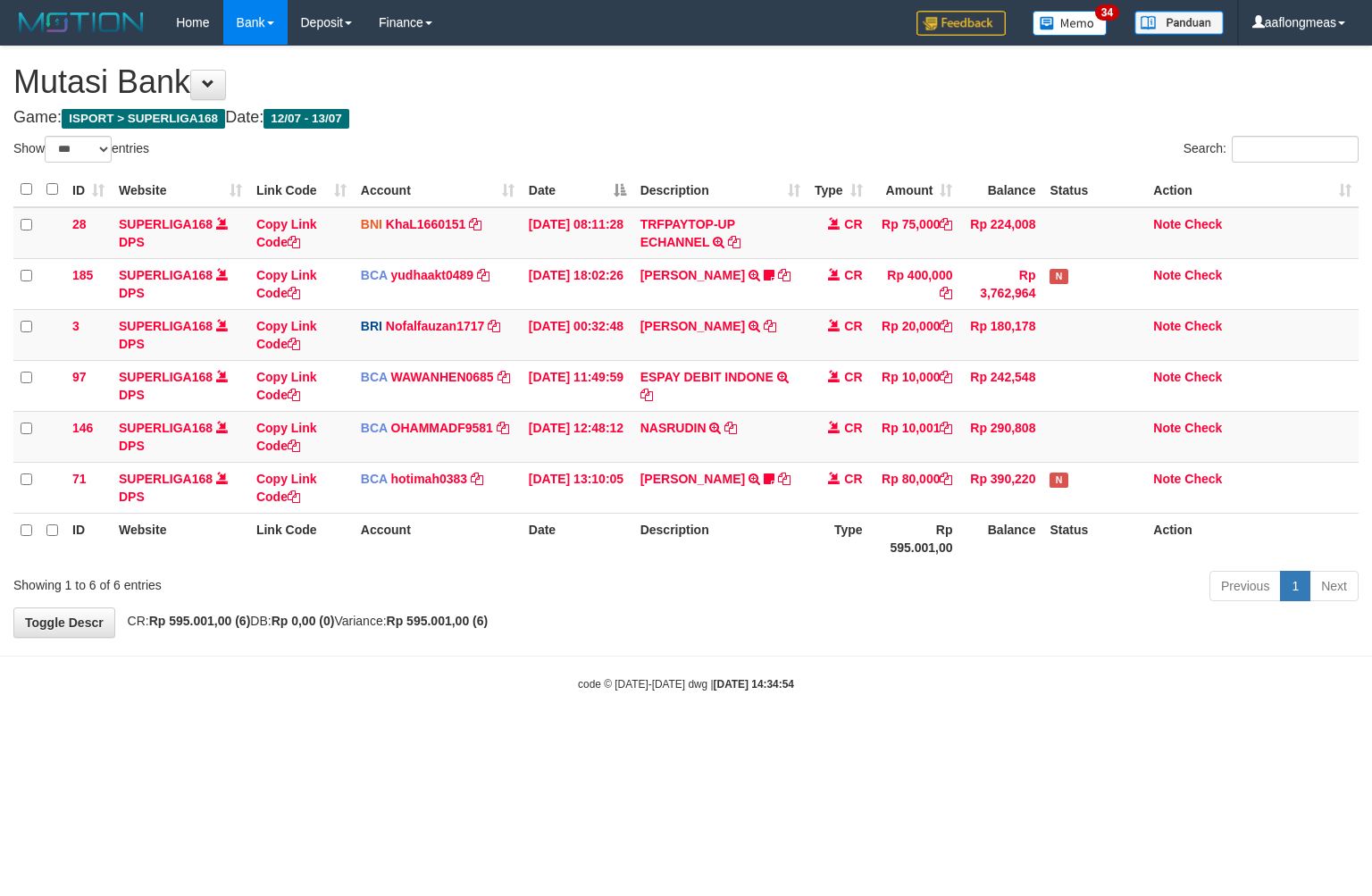 select on "***" 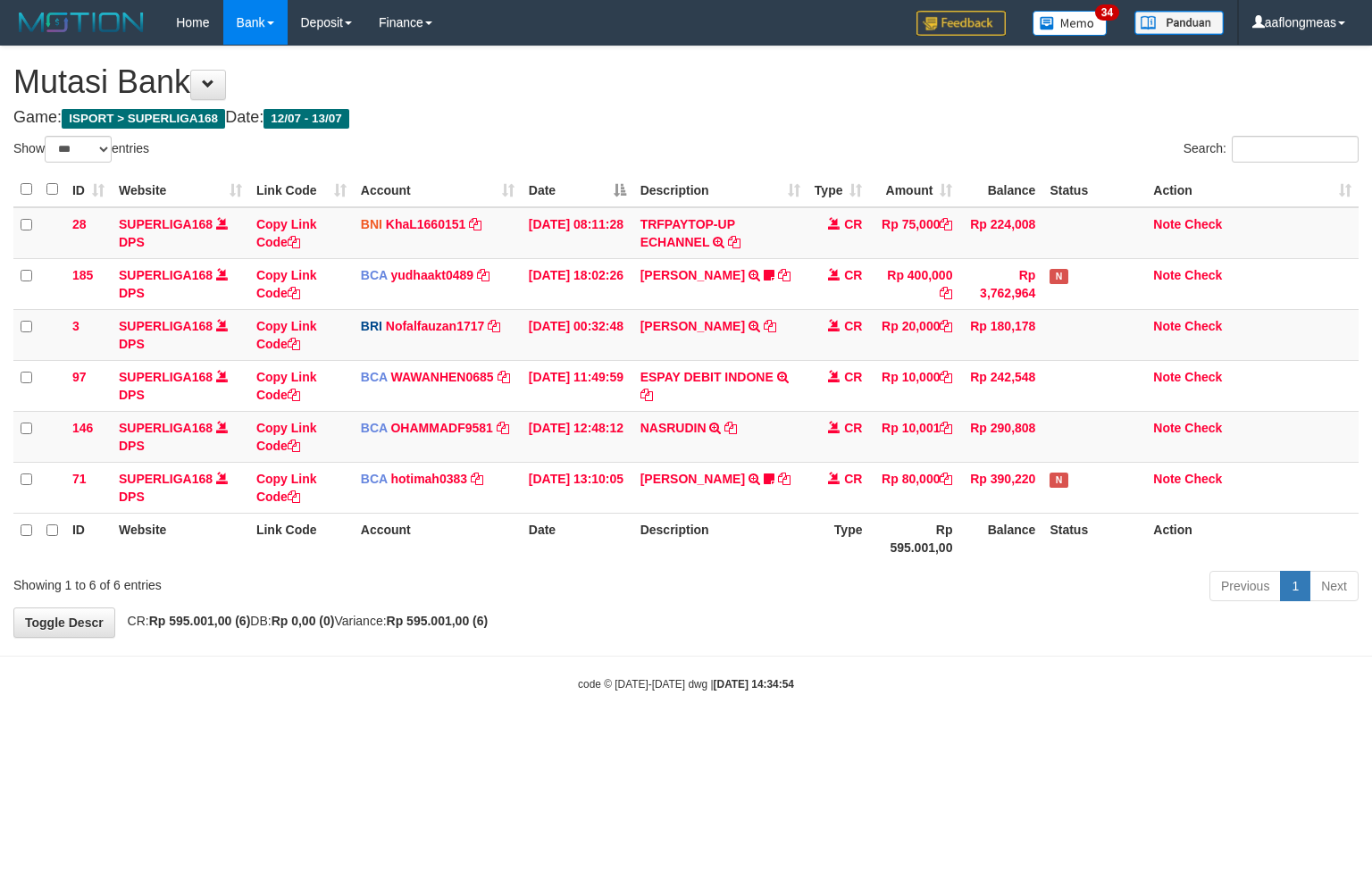 scroll, scrollTop: 0, scrollLeft: 0, axis: both 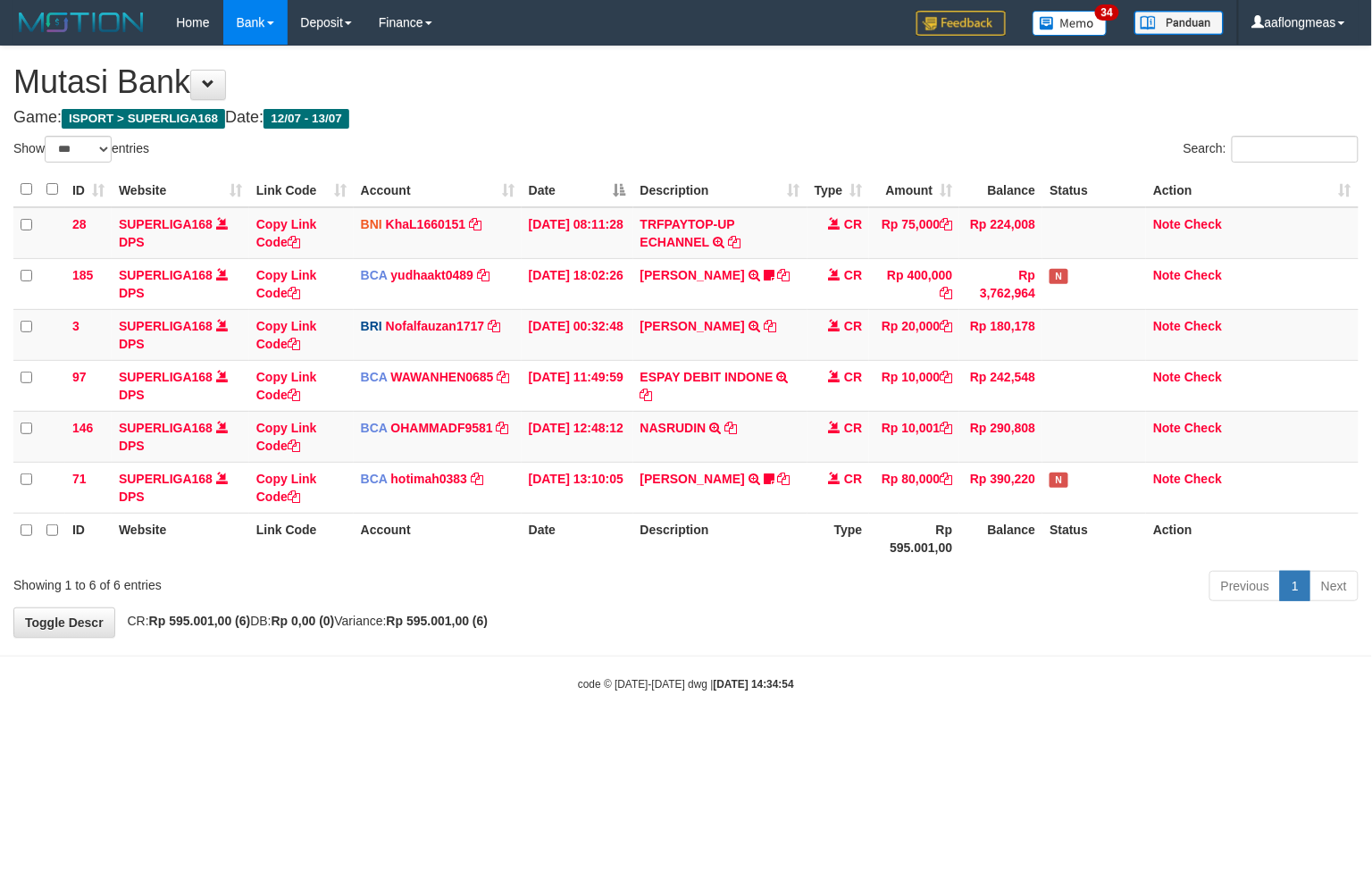 click on "**********" at bounding box center [686, 341] 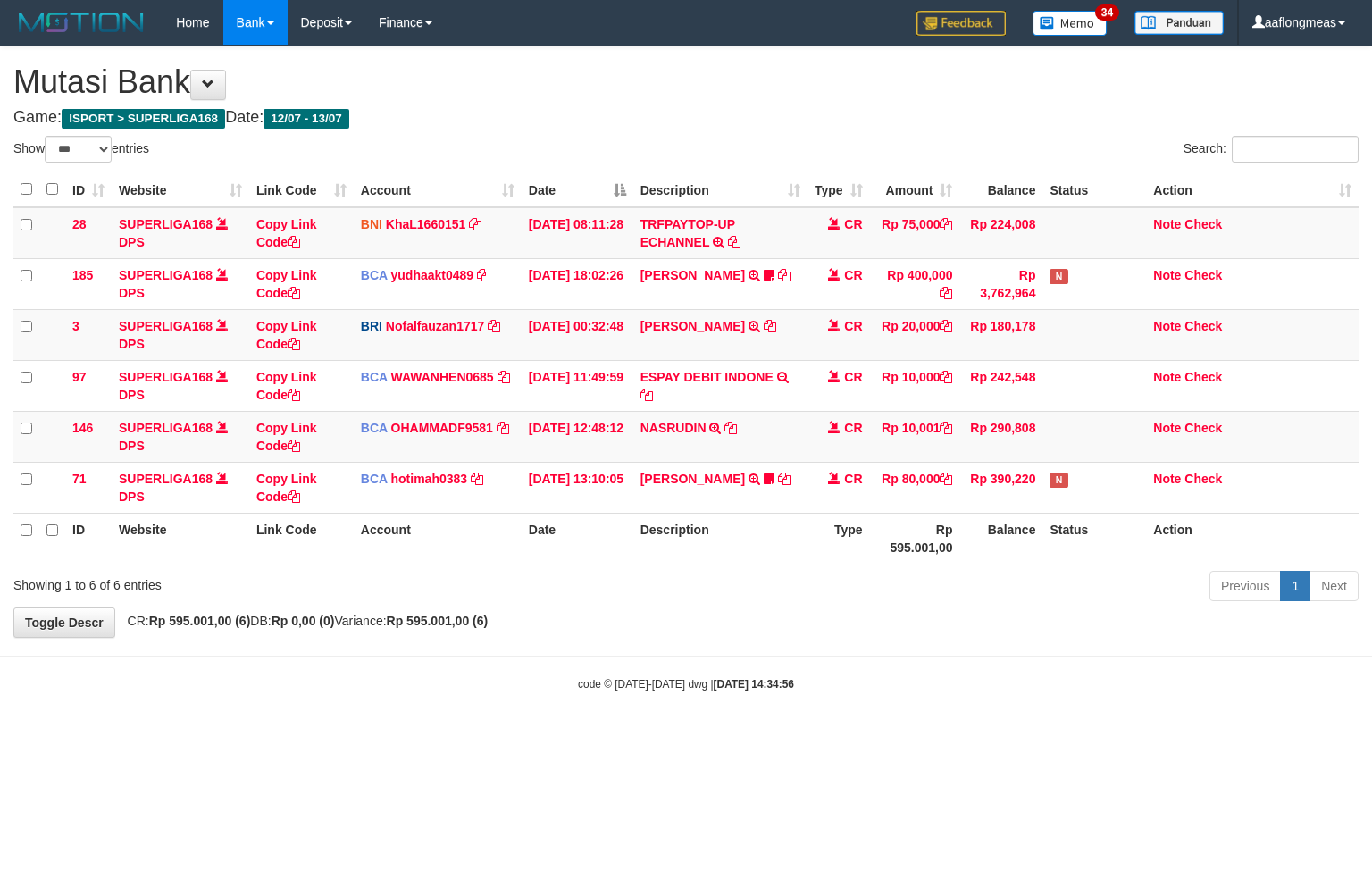 select on "***" 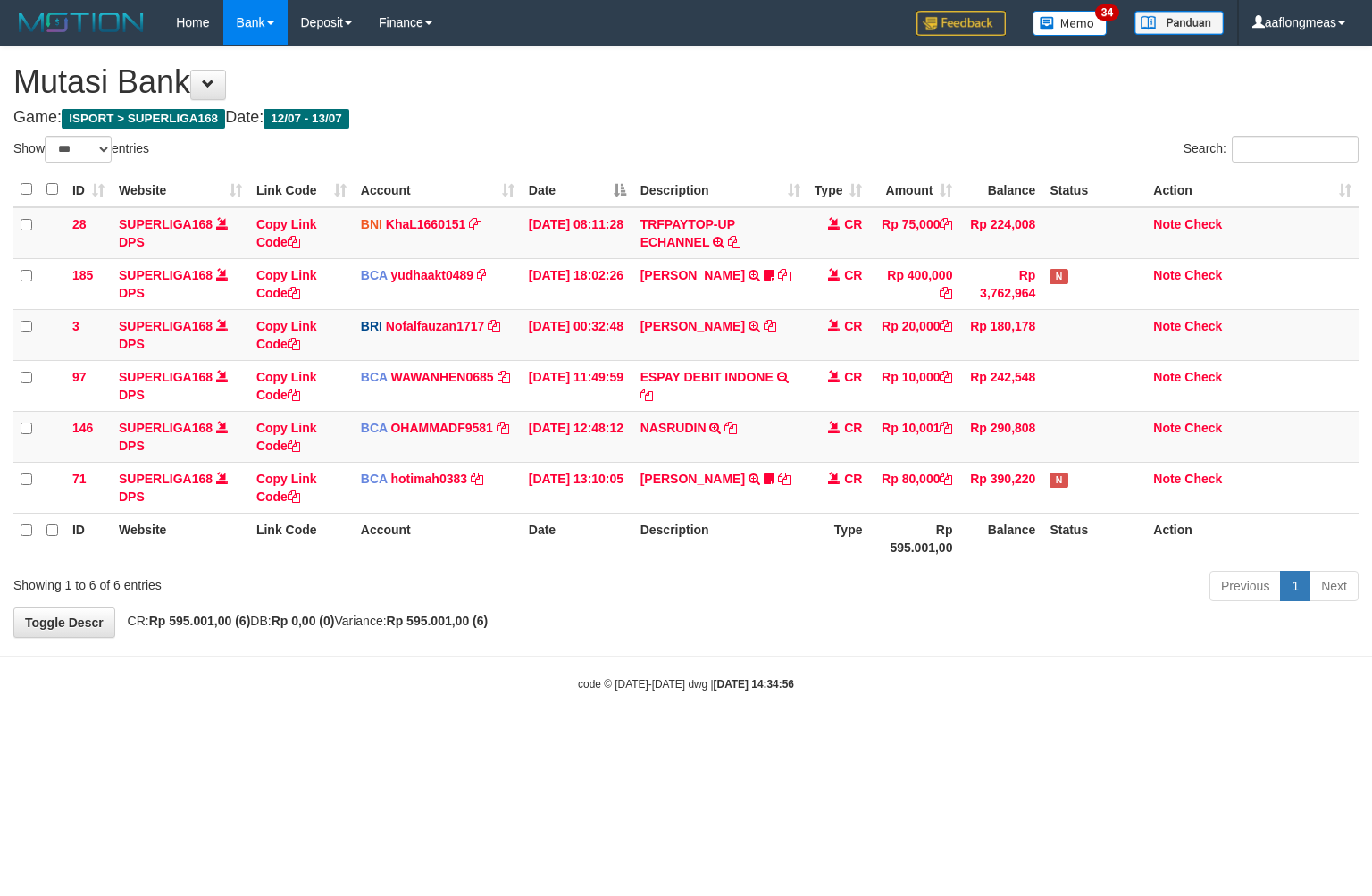 scroll, scrollTop: 0, scrollLeft: 0, axis: both 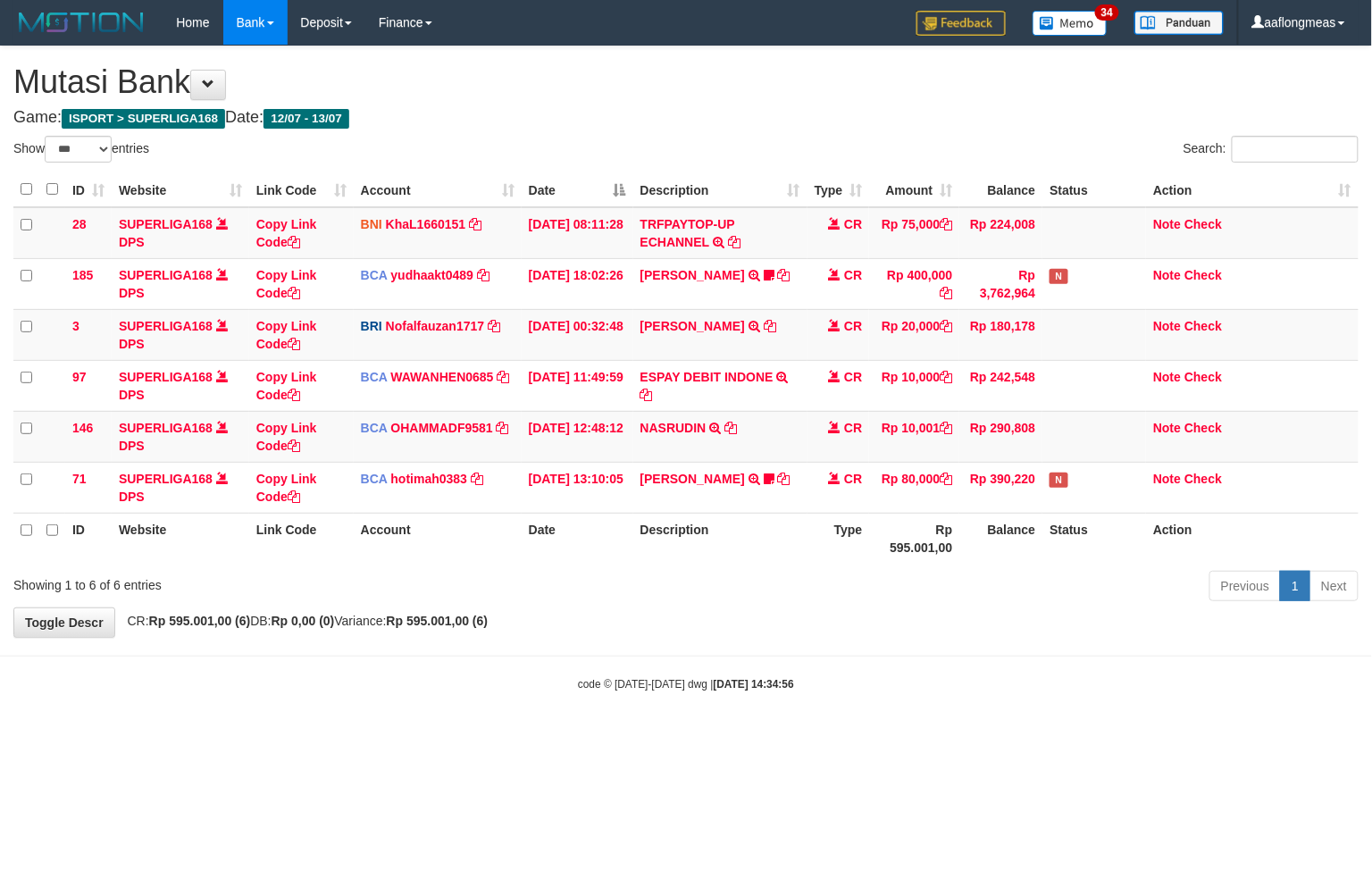 click on "Toggle navigation
Home
Bank
Account List
Load
By Website
Group
[ISPORT]													SUPERLIGA168
By Load Group (DPS)
34" at bounding box center (686, 368) 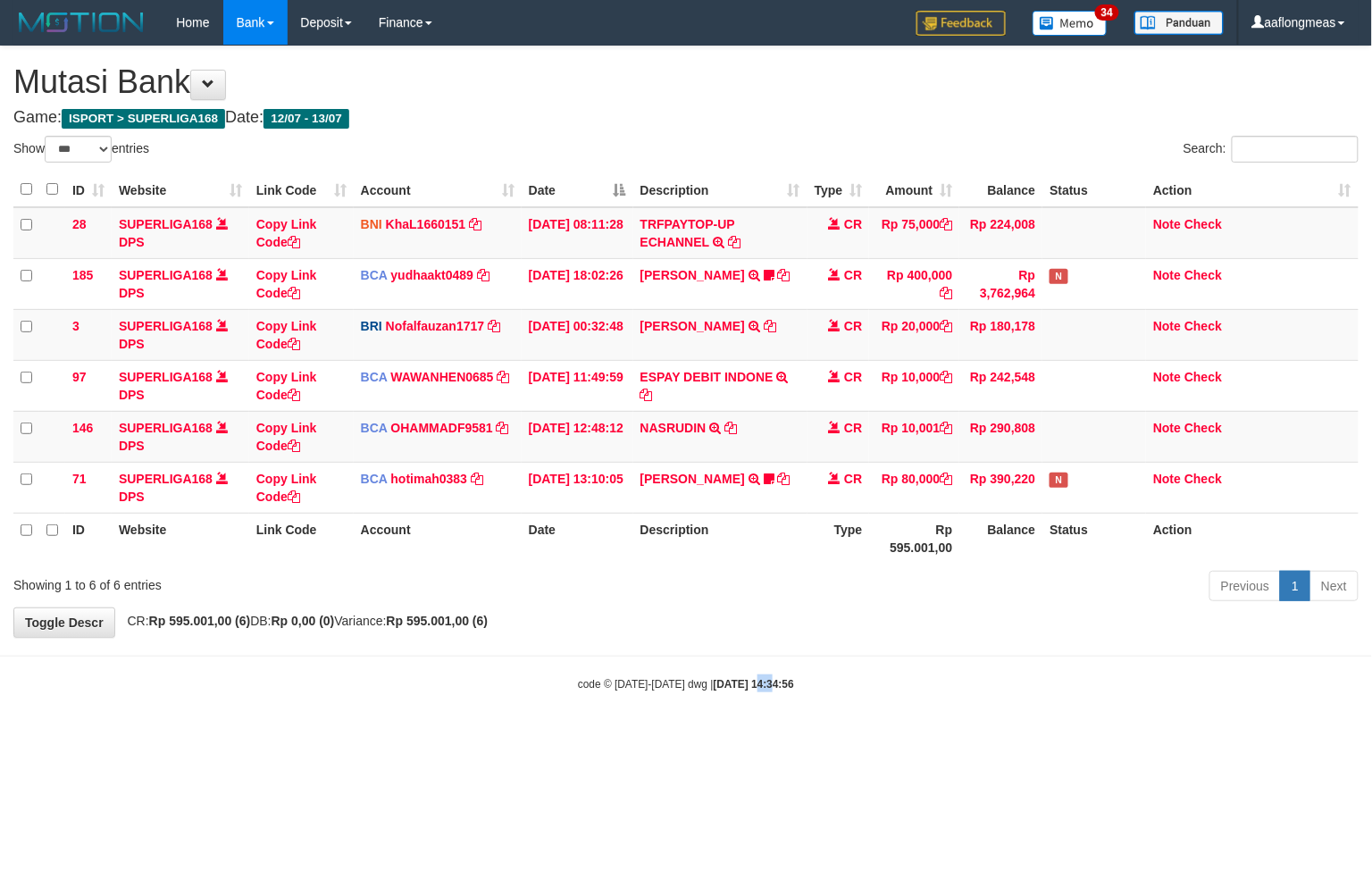 click on "Toggle navigation
Home
Bank
Account List
Load
By Website
Group
[ISPORT]													SUPERLIGA168
By Load Group (DPS)
34" at bounding box center [686, 368] 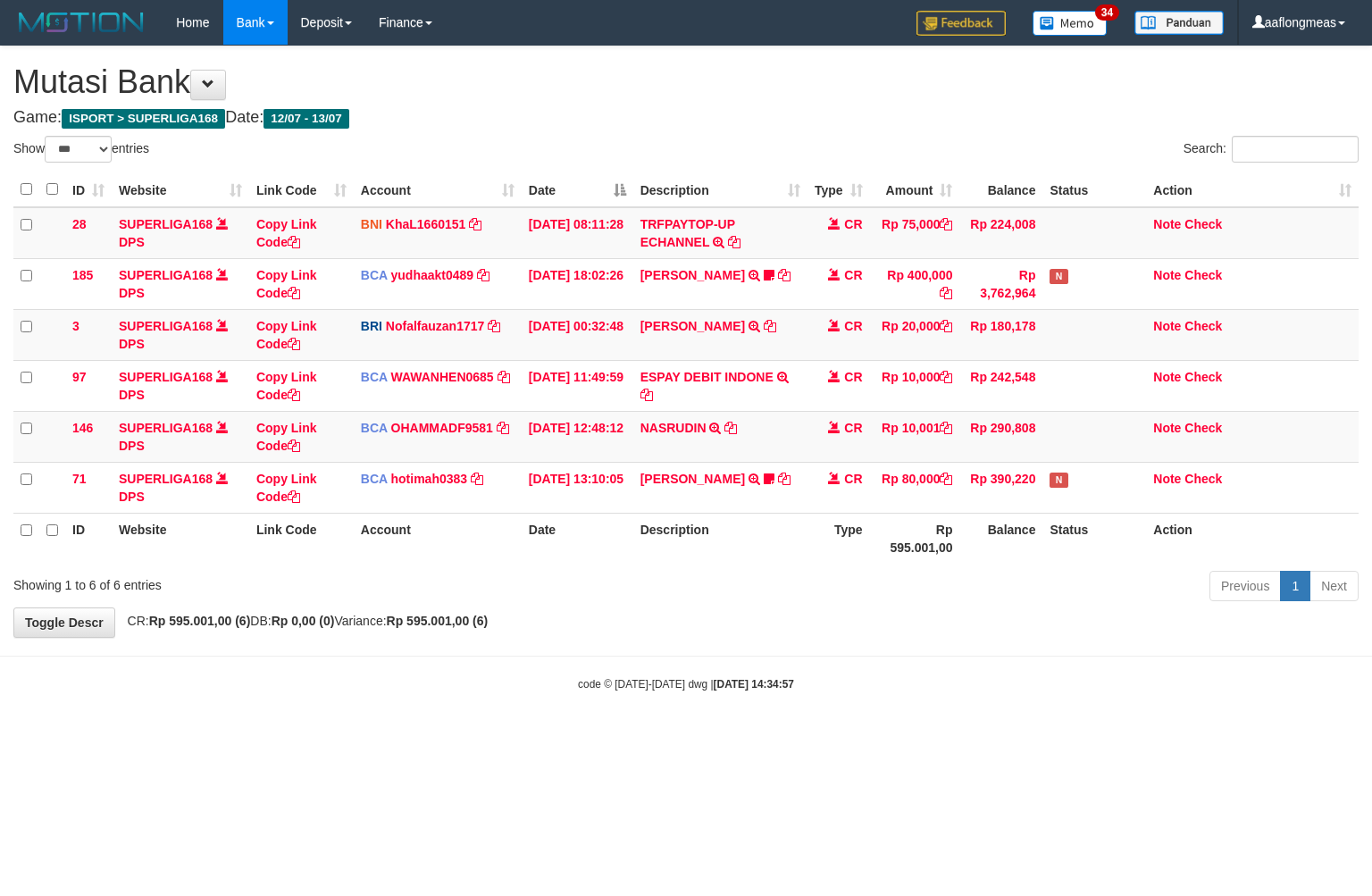 select on "***" 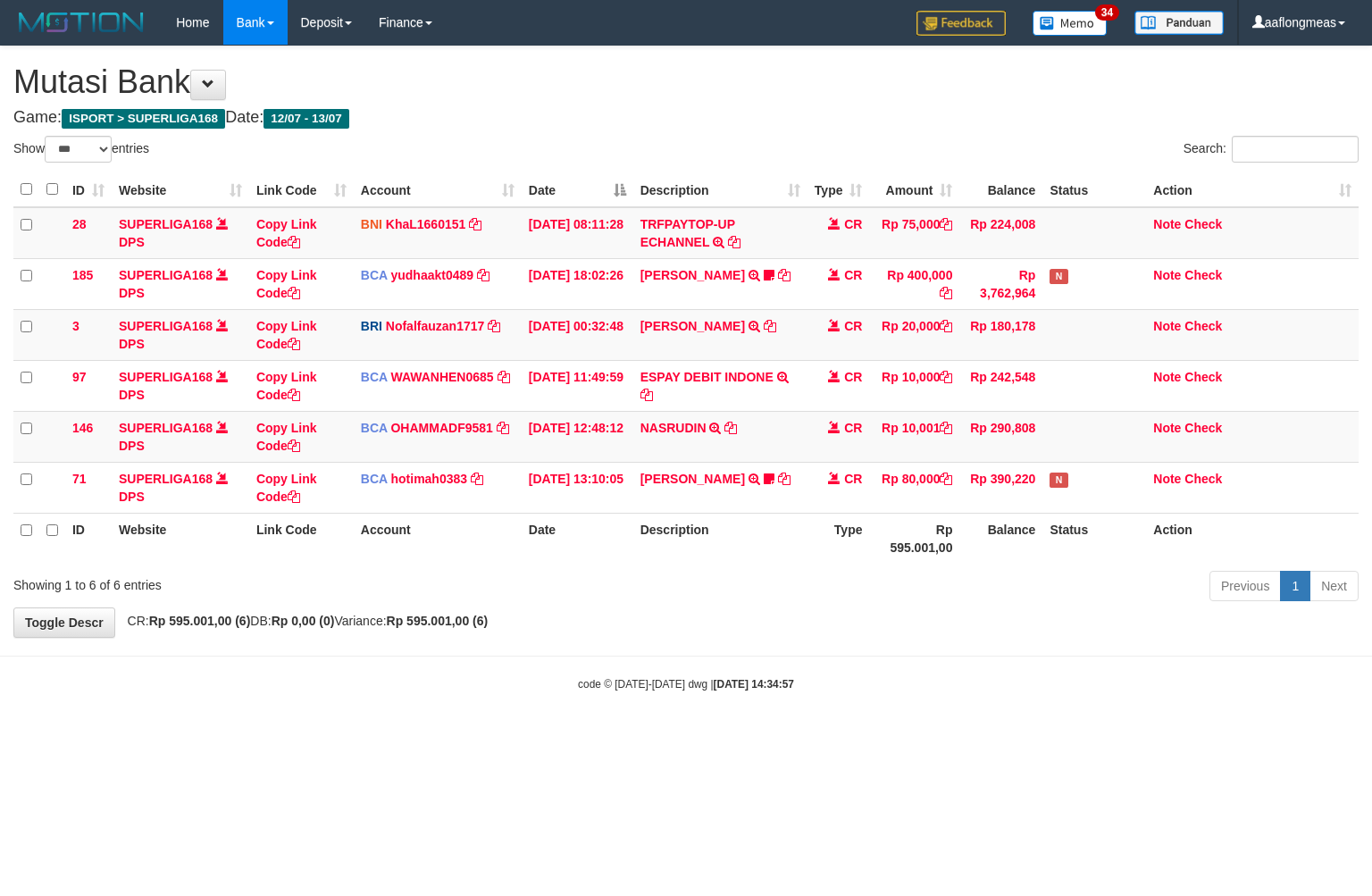 scroll, scrollTop: 0, scrollLeft: 0, axis: both 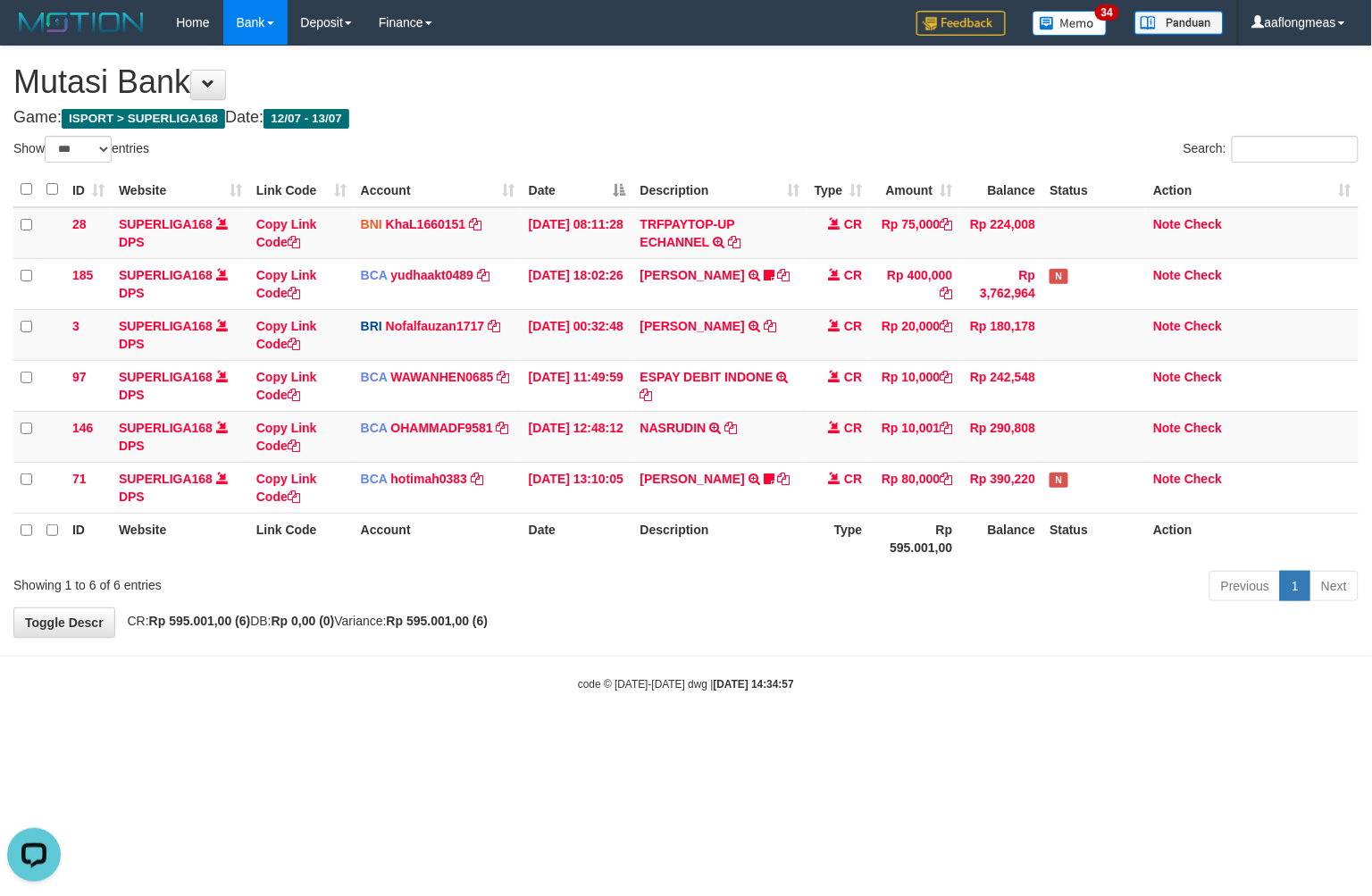 click on "Toggle navigation
Home
Bank
Account List
Load
By Website
Group
[ISPORT]													SUPERLIGA168
By Load Group (DPS)
34" at bounding box center [686, 368] 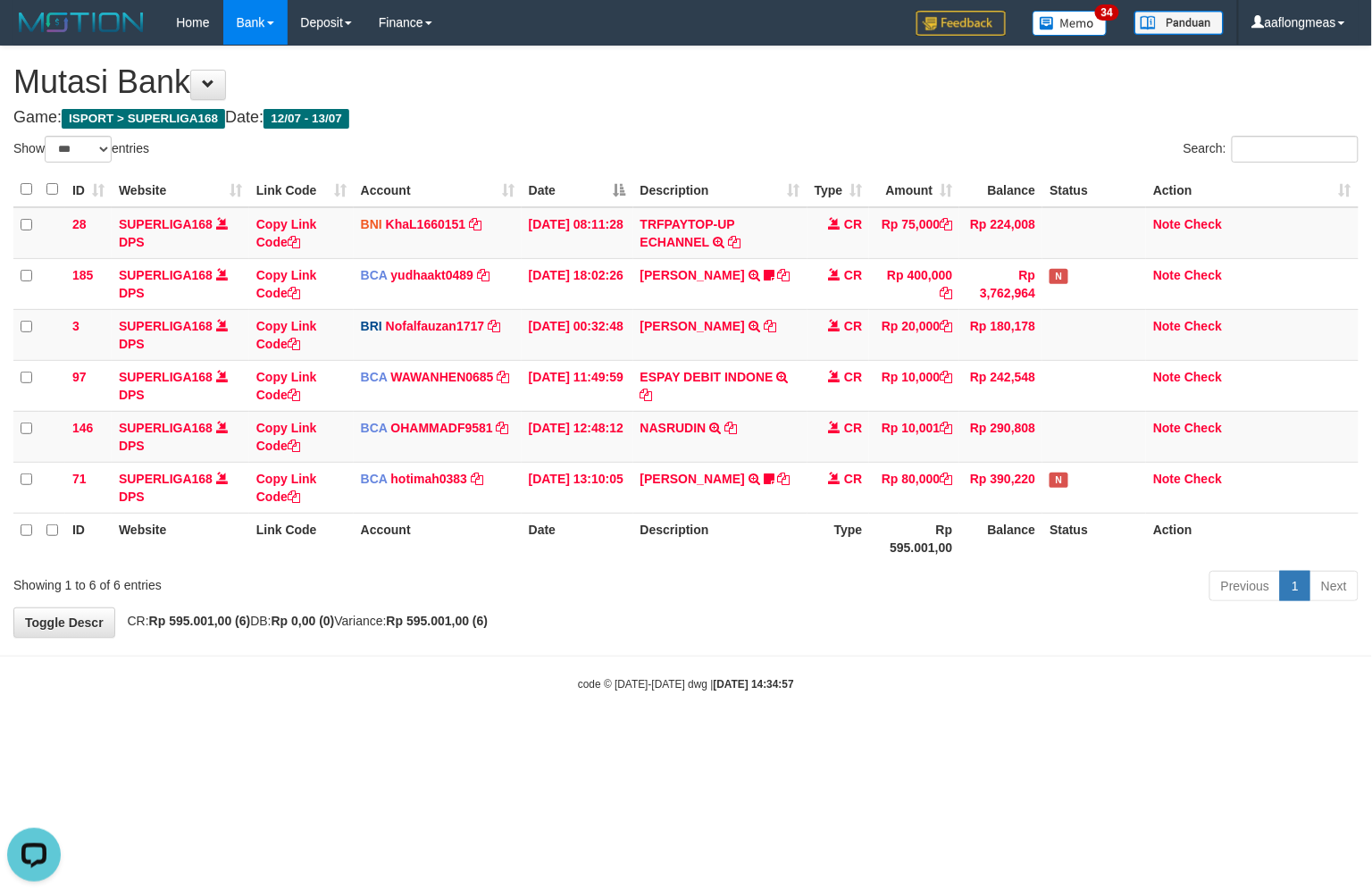click on "Toggle navigation
Home
Bank
Account List
Load
By Website
Group
[ISPORT]													SUPERLIGA168
By Load Group (DPS)
34" at bounding box center (686, 368) 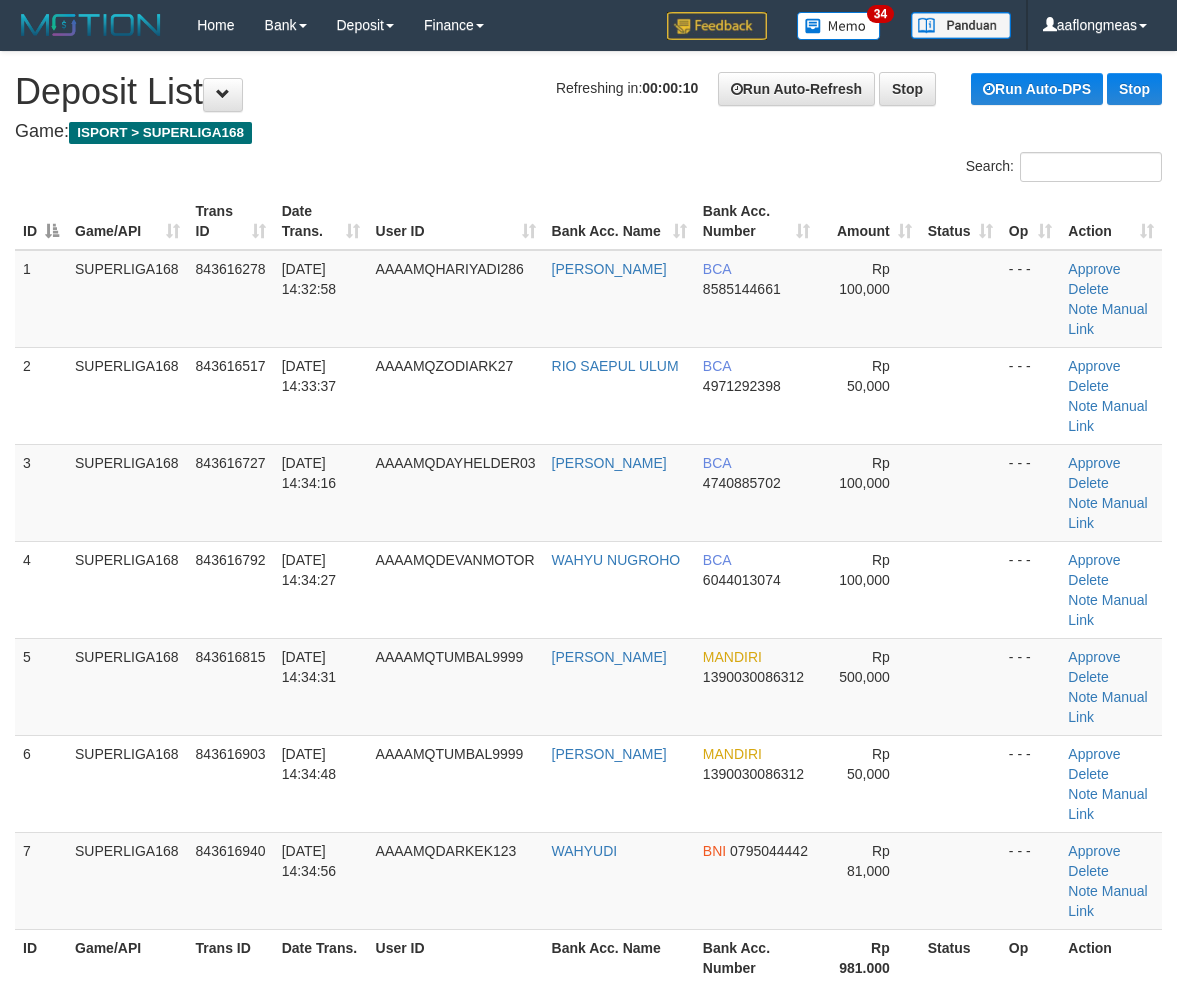 scroll, scrollTop: 0, scrollLeft: 0, axis: both 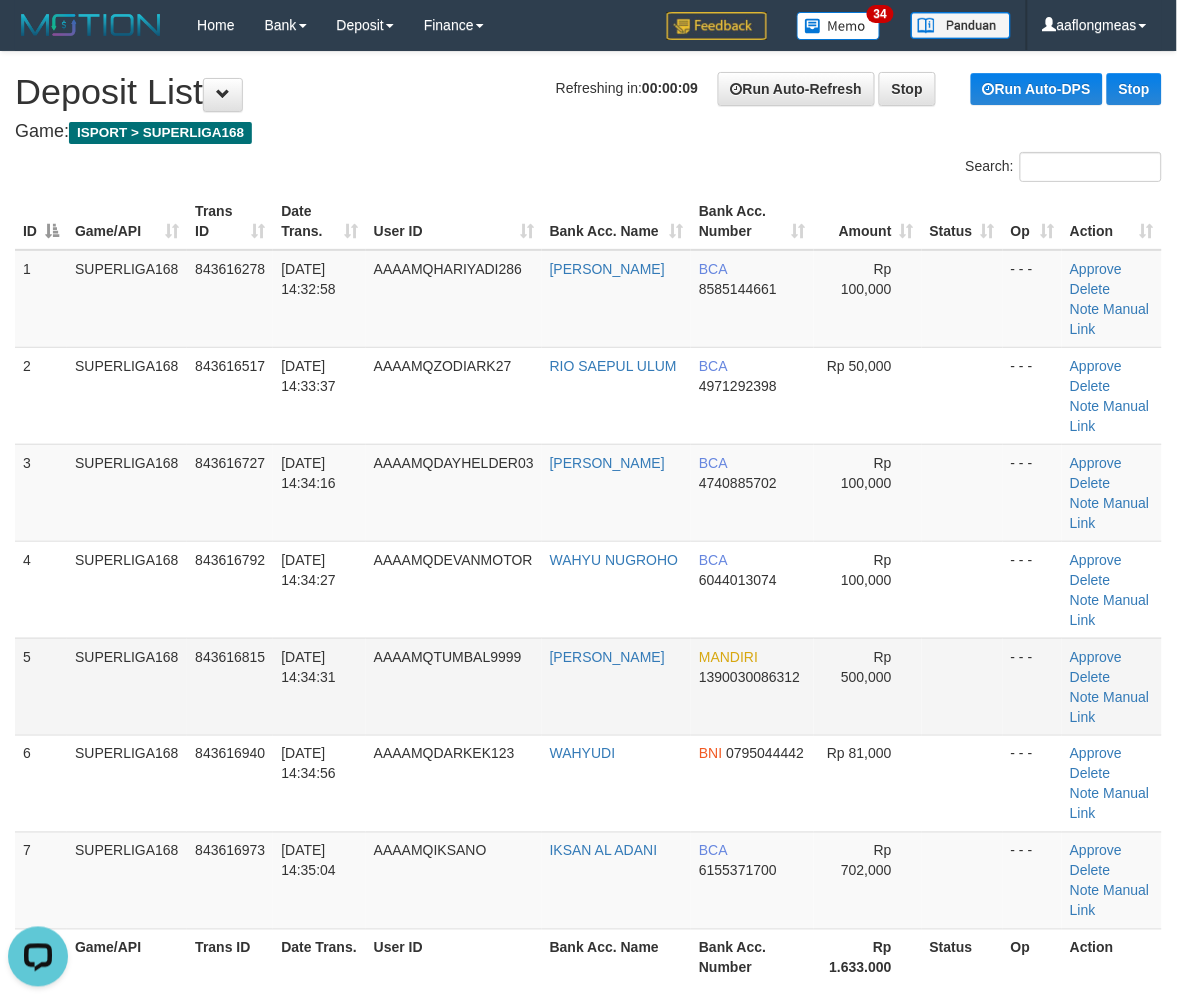 click on "Rp 500,000" at bounding box center [868, 686] 